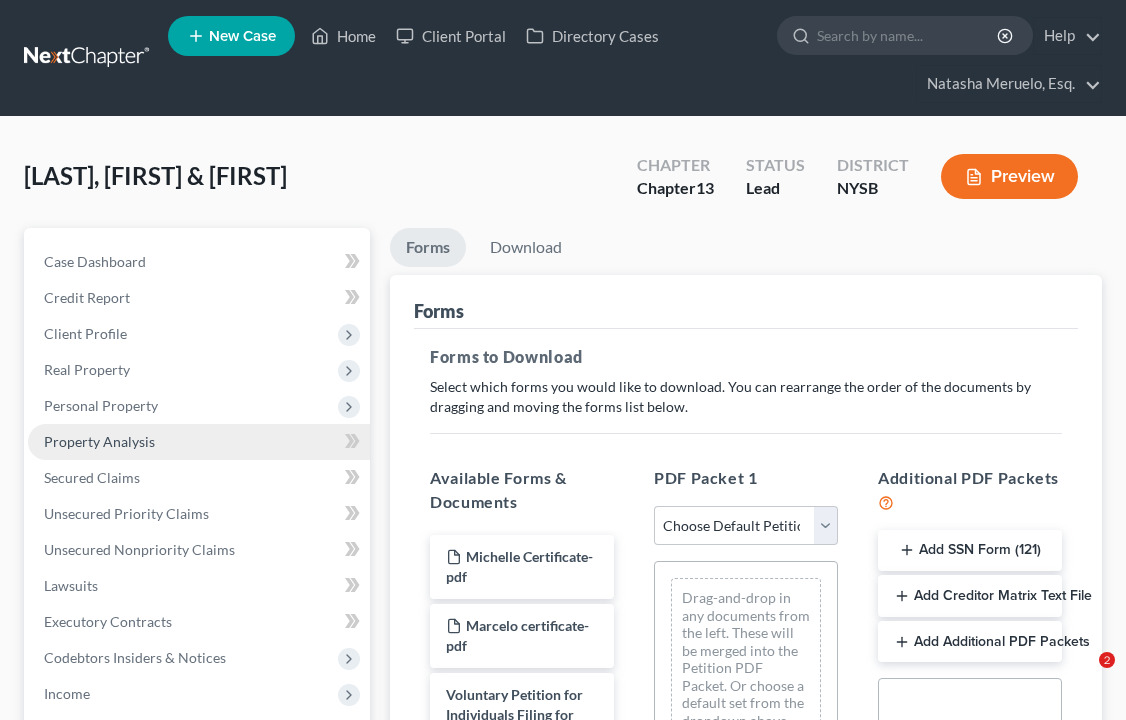 scroll, scrollTop: 0, scrollLeft: 0, axis: both 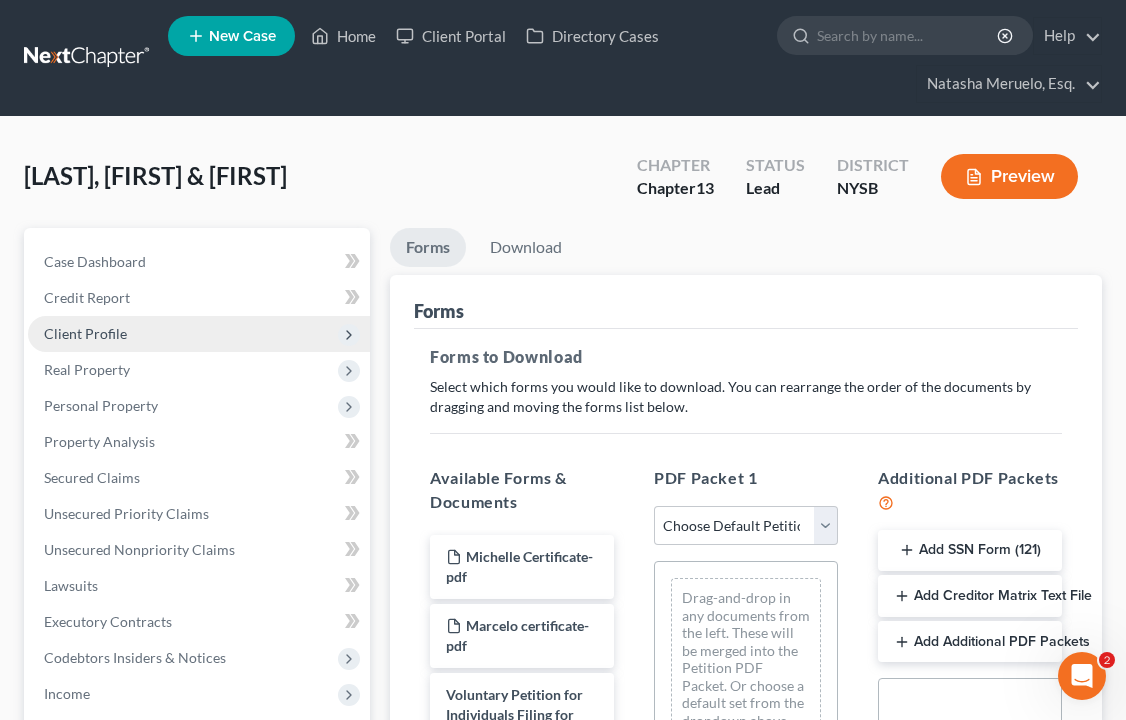 click on "Client Profile" at bounding box center (85, 333) 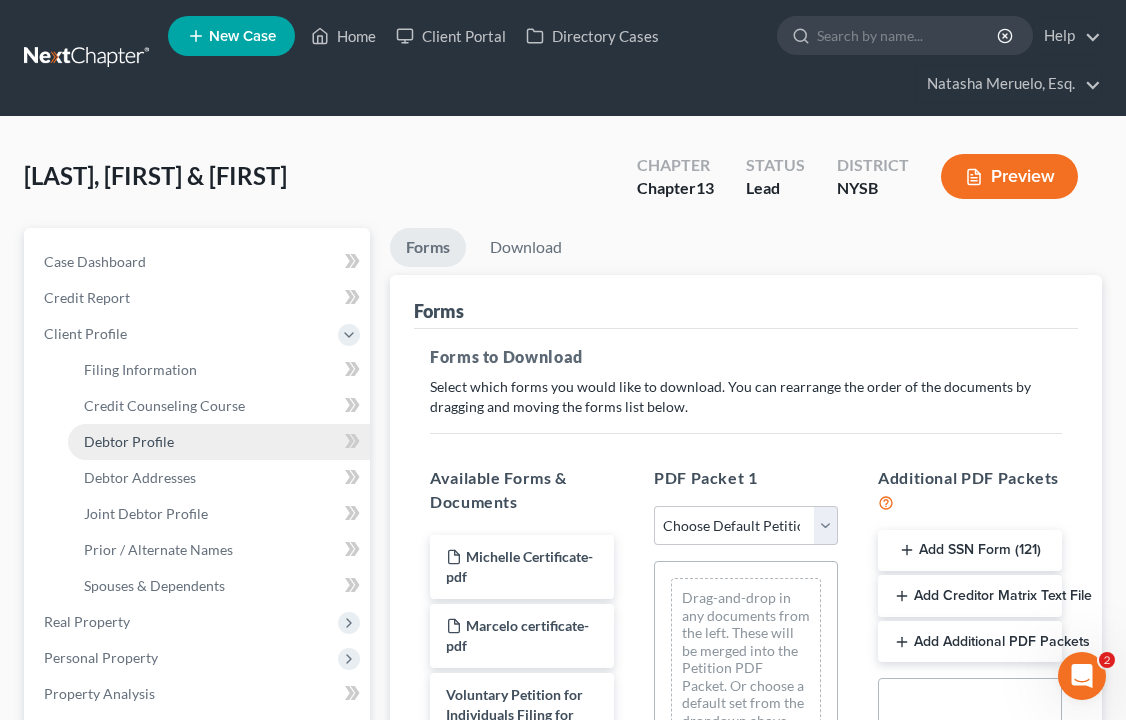 click on "Debtor Profile" at bounding box center (219, 442) 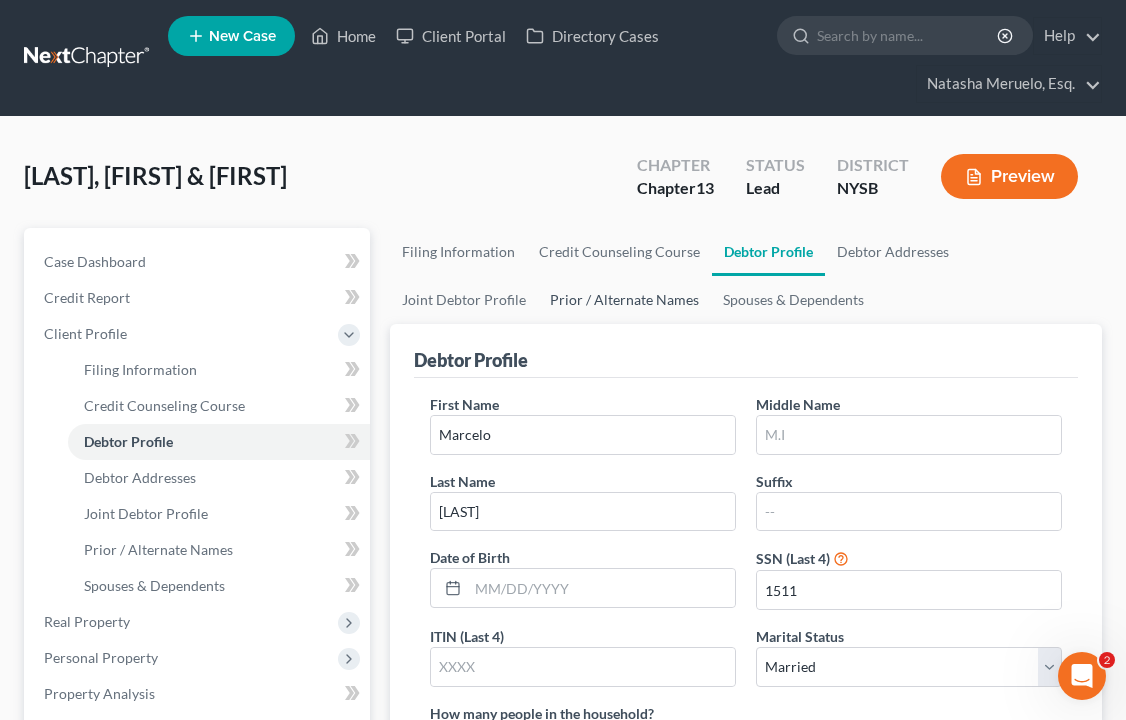 click on "Prior / Alternate Names" at bounding box center [624, 300] 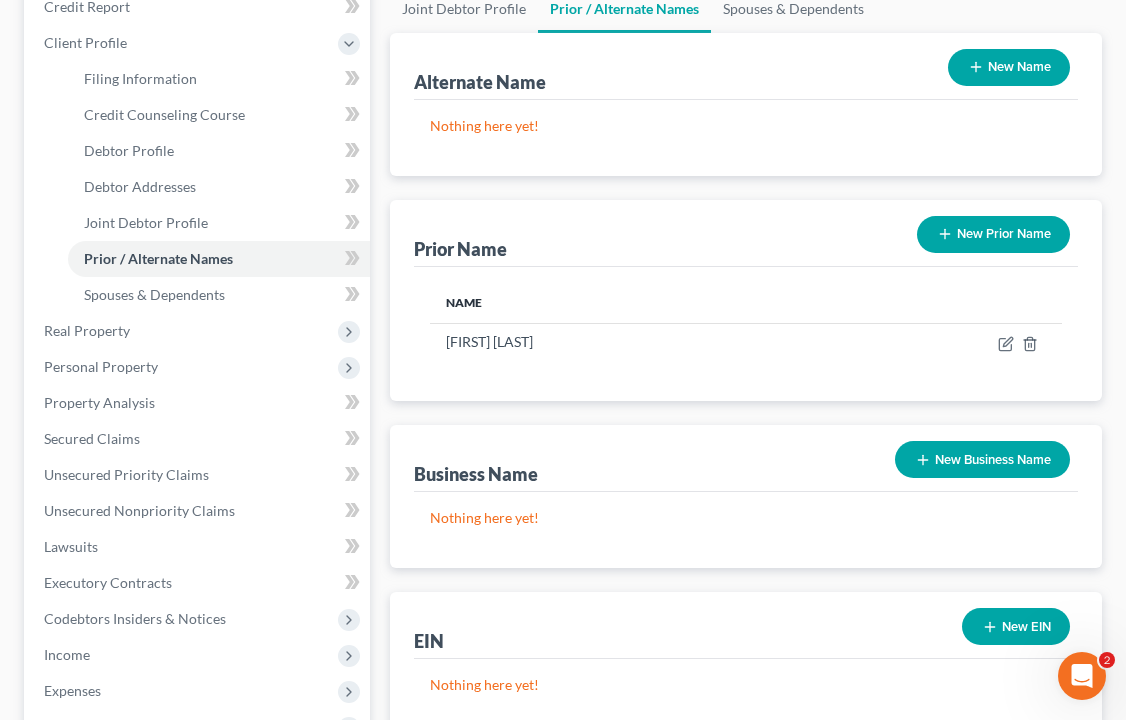 scroll, scrollTop: 318, scrollLeft: 0, axis: vertical 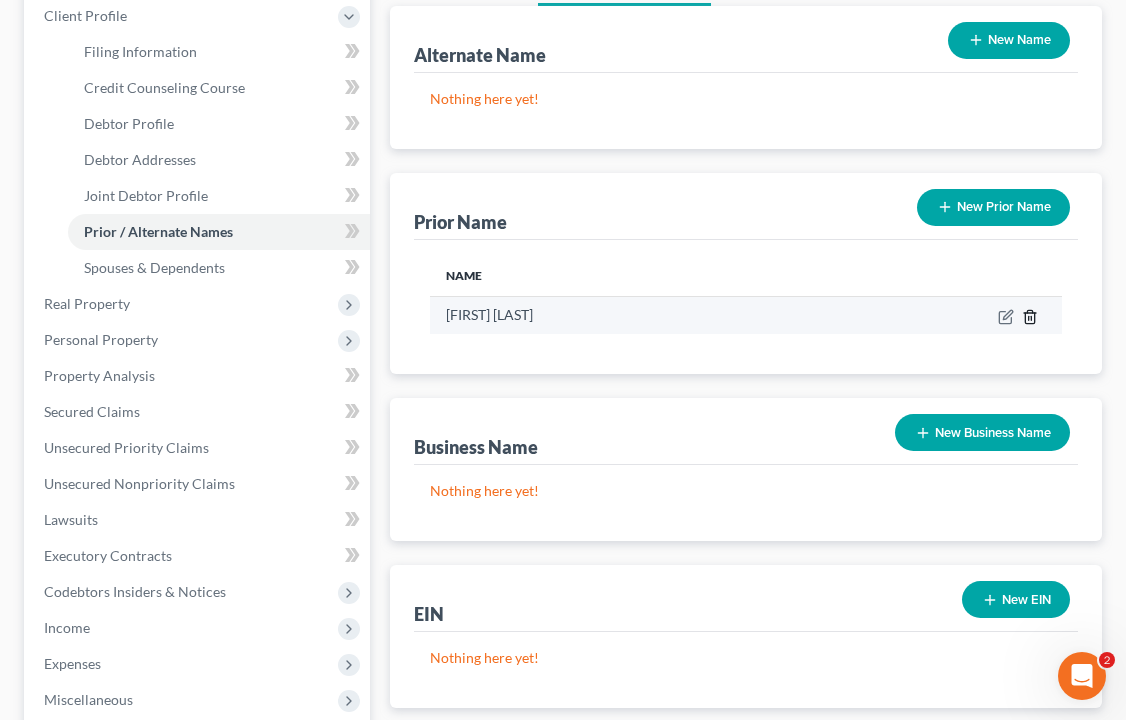 click 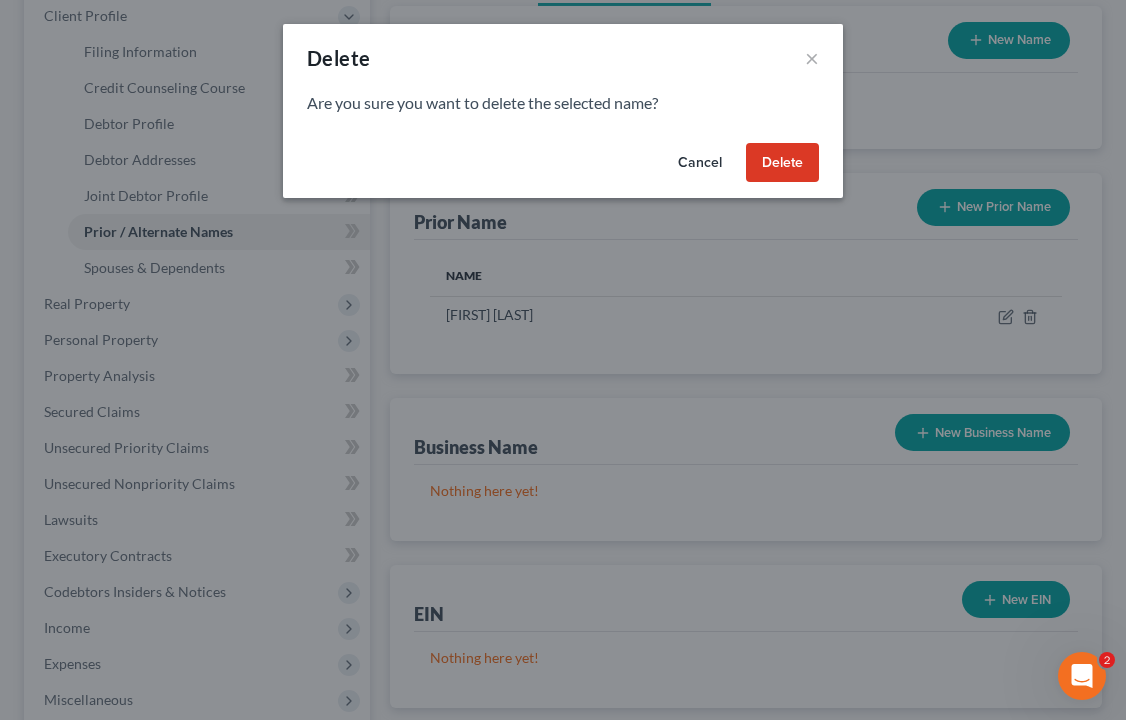 click on "Delete" at bounding box center (782, 163) 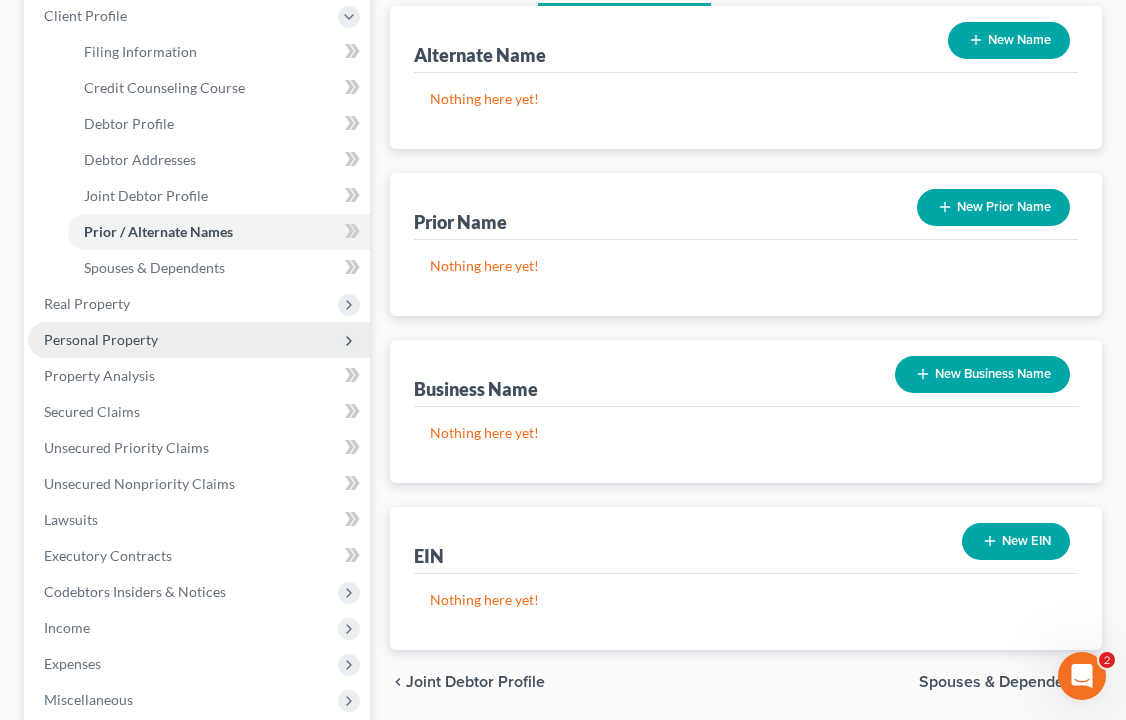 click on "Personal Property" at bounding box center [101, 339] 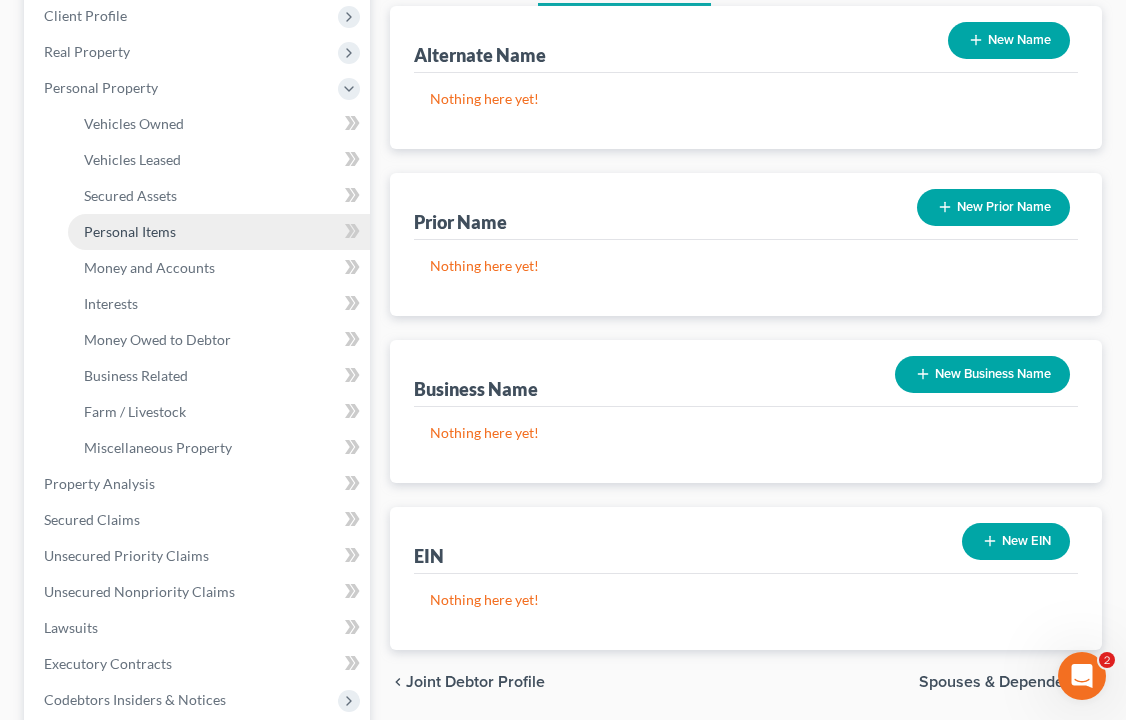 click on "Personal Items" at bounding box center (219, 232) 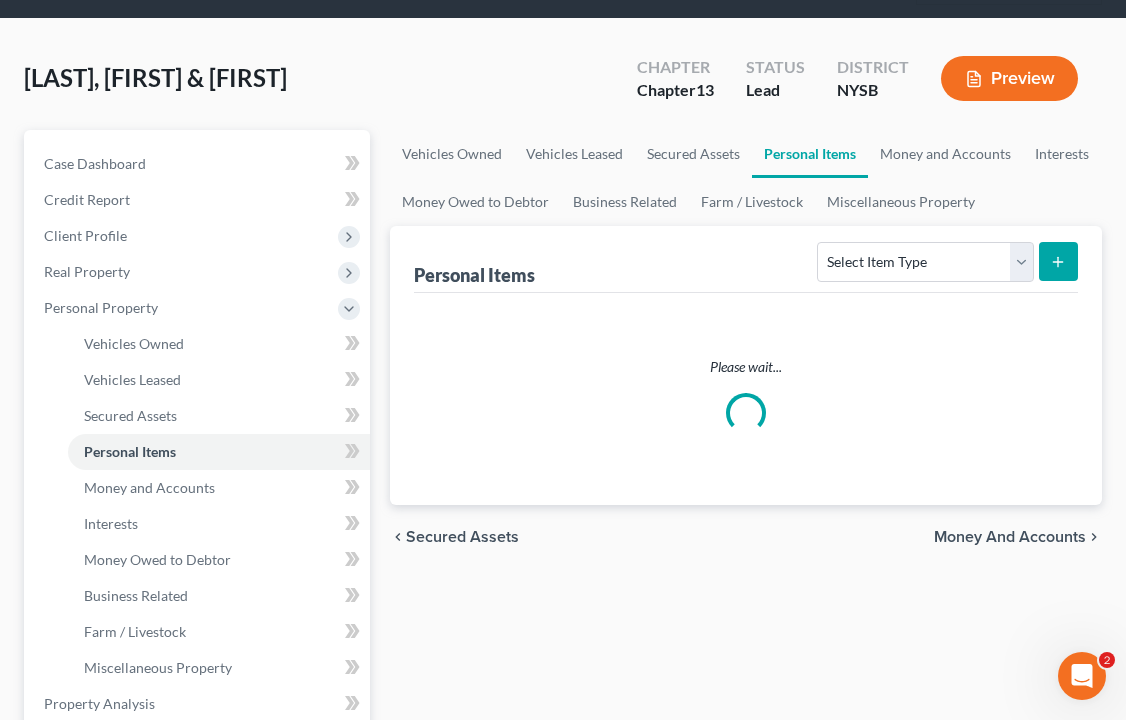 scroll, scrollTop: 0, scrollLeft: 0, axis: both 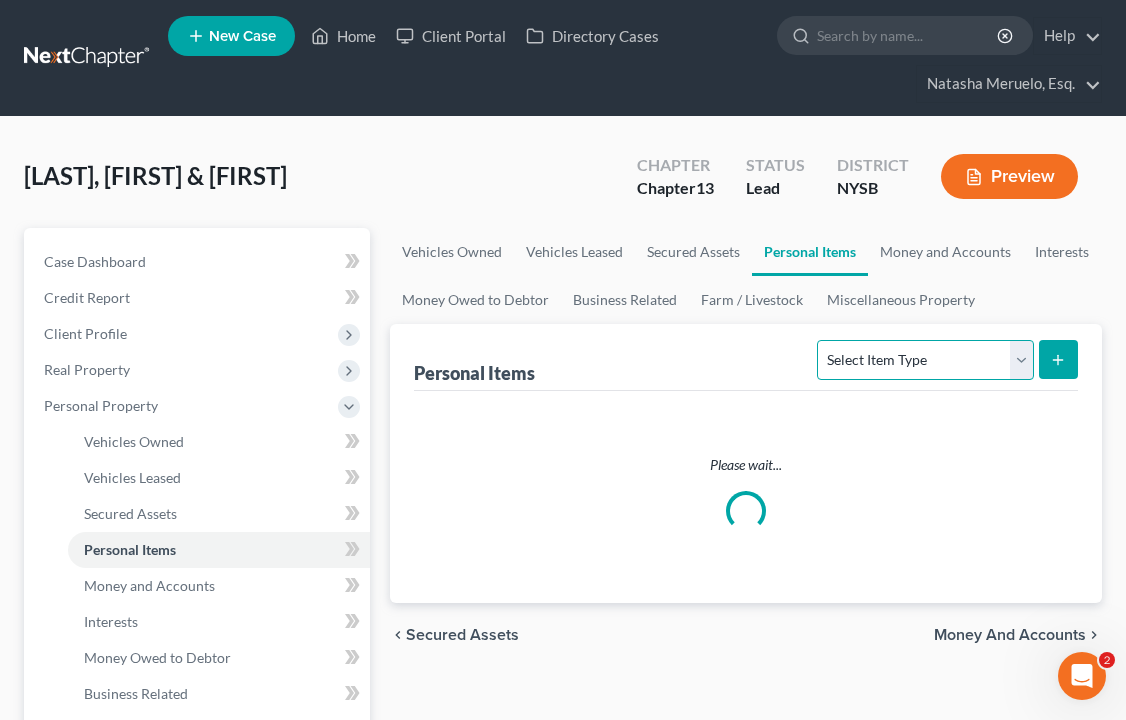 click on "Select Item Type Clothing Collectibles Of Value Electronics Firearms Household Goods Jewelry Other Pet(s) Sports & Hobby Equipment" at bounding box center (925, 360) 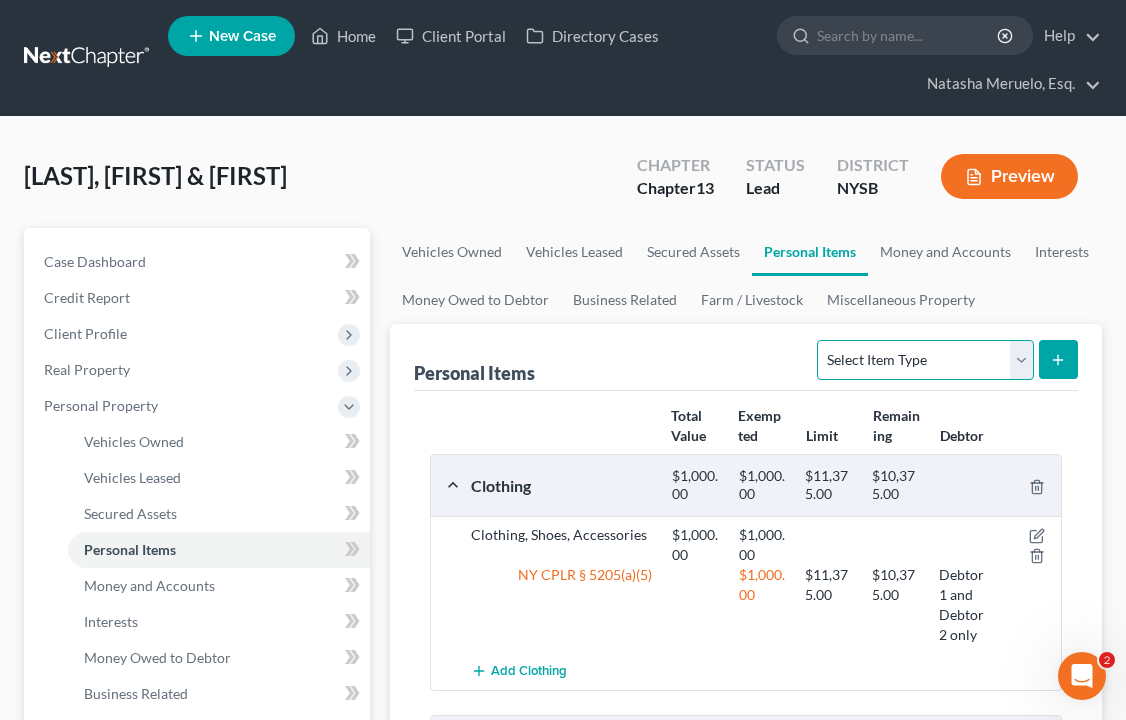 select on "sports_and_hobby_equipment" 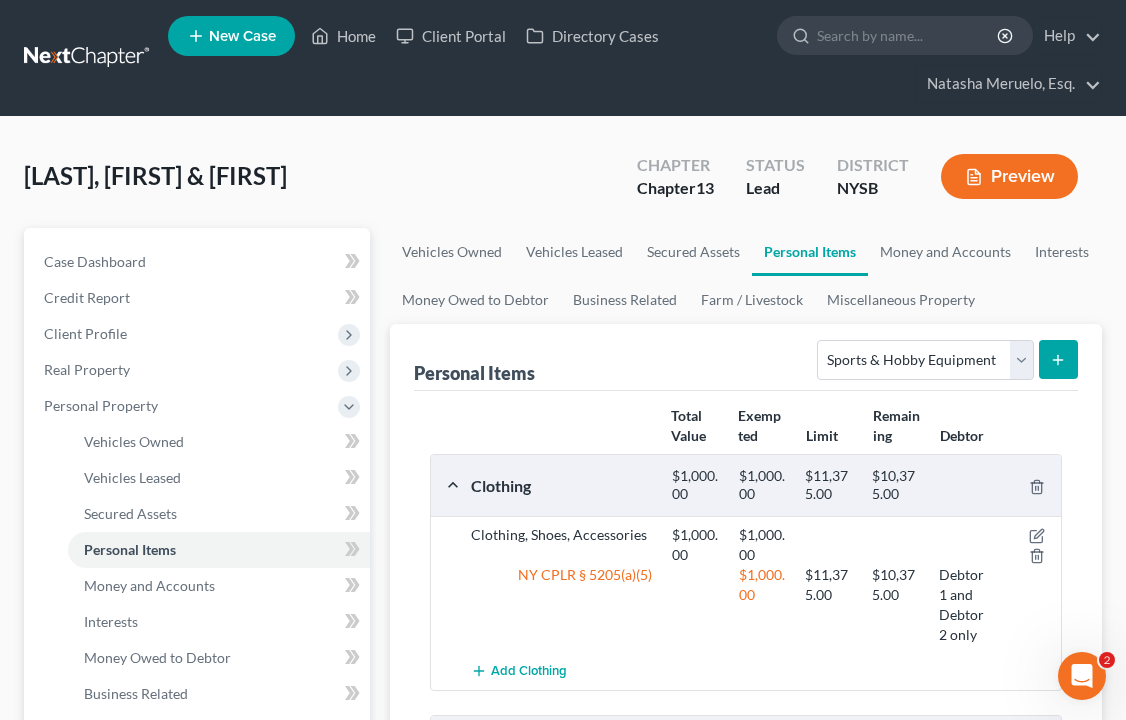 click 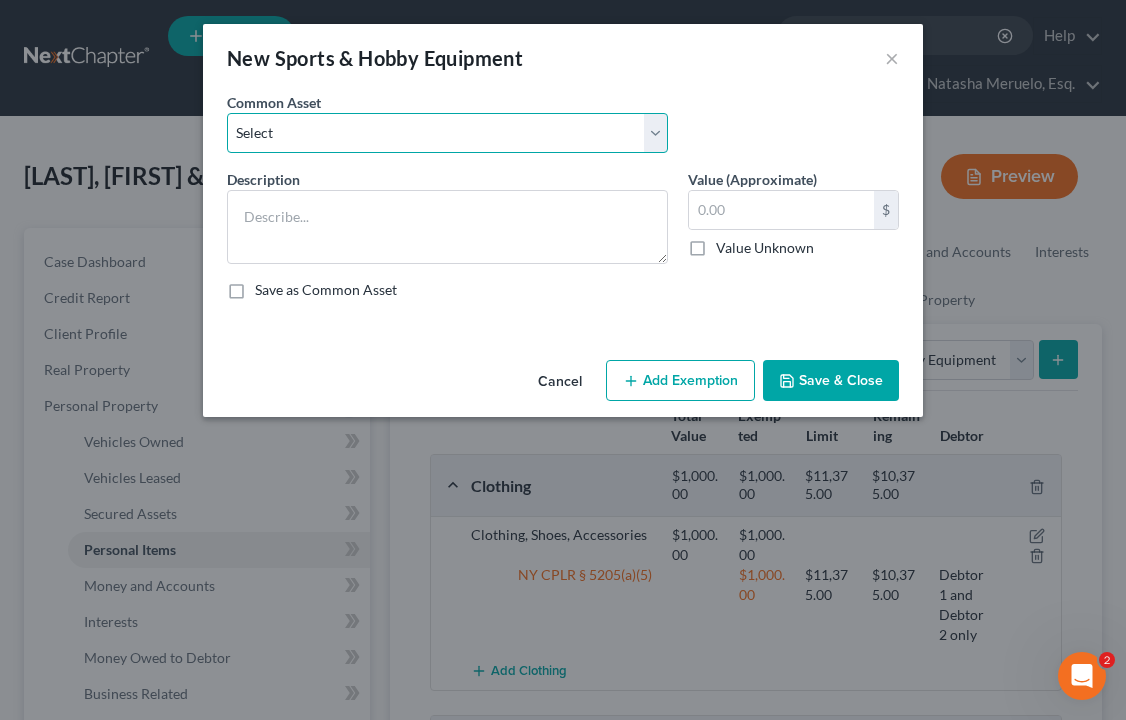 click on "Select Treadmill" at bounding box center (447, 133) 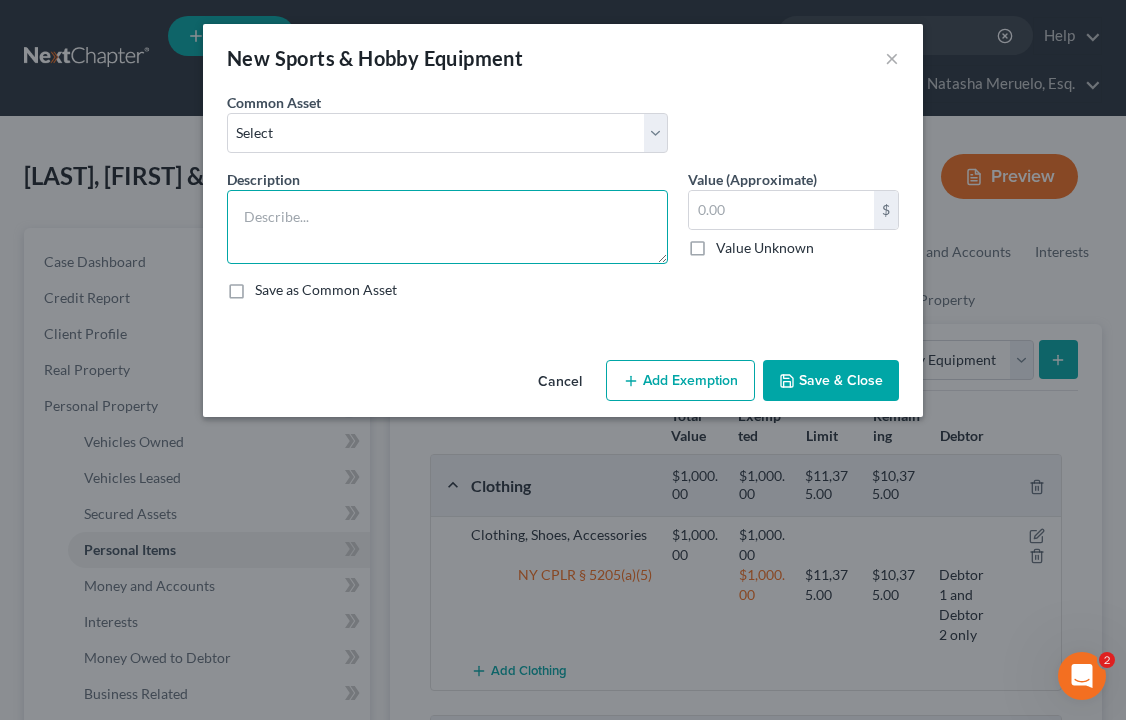 click at bounding box center [447, 227] 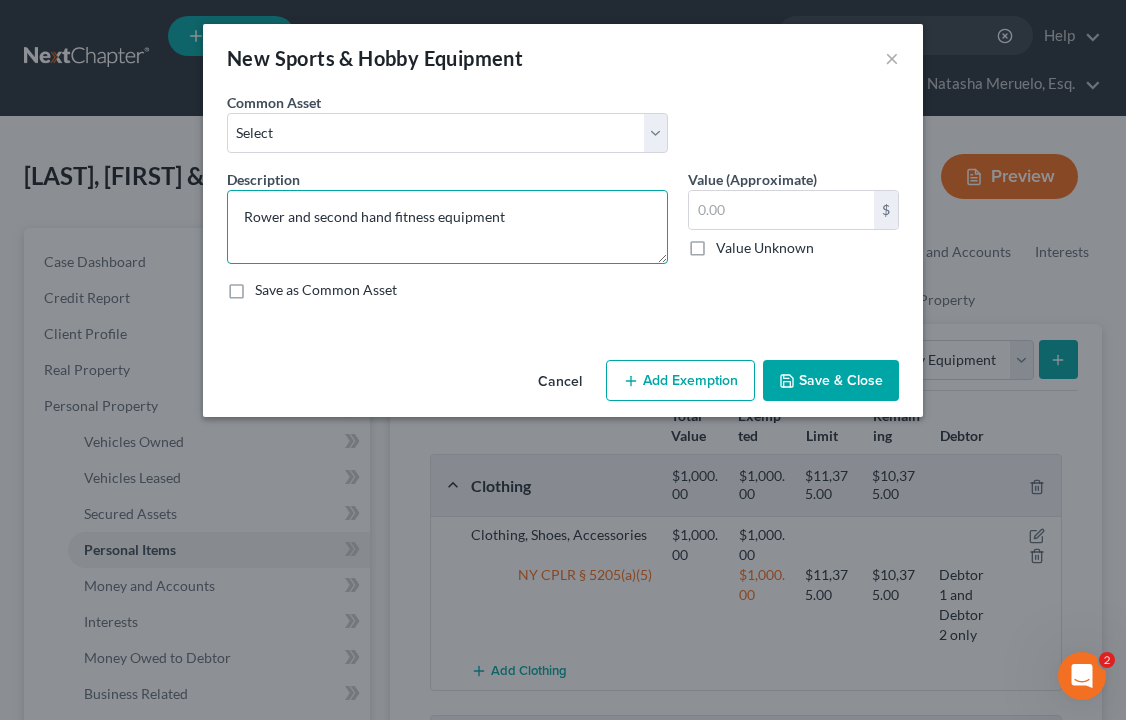 type on "Rower and second hand fitness equipment" 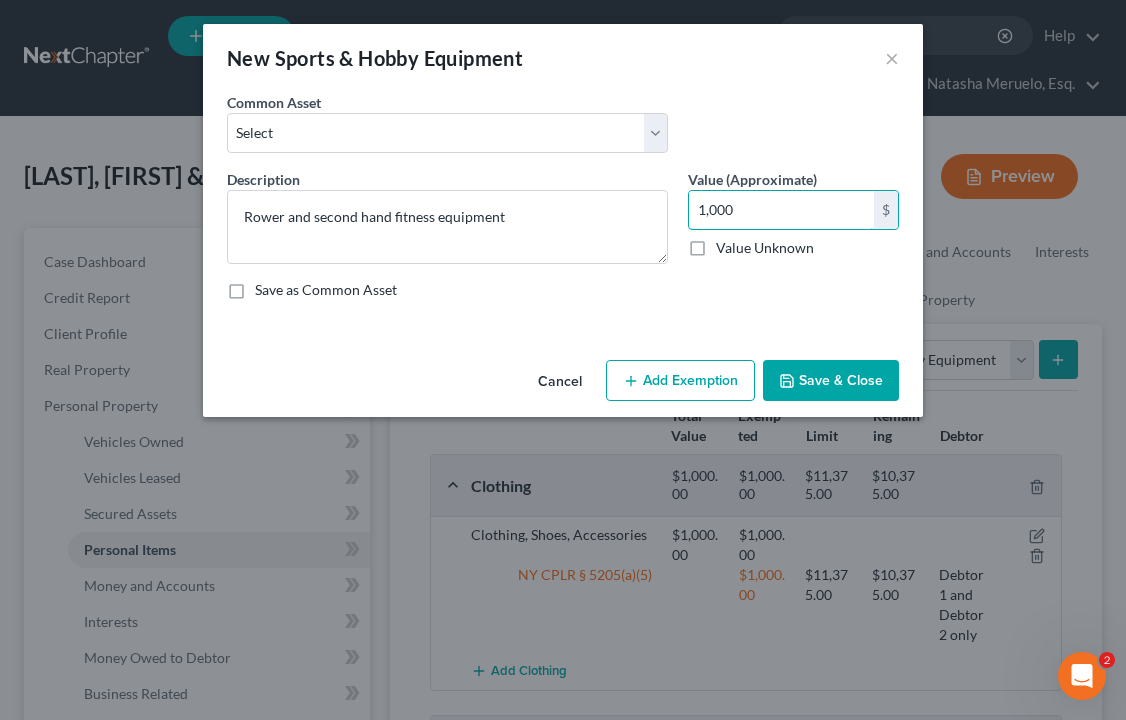 type on "1,000" 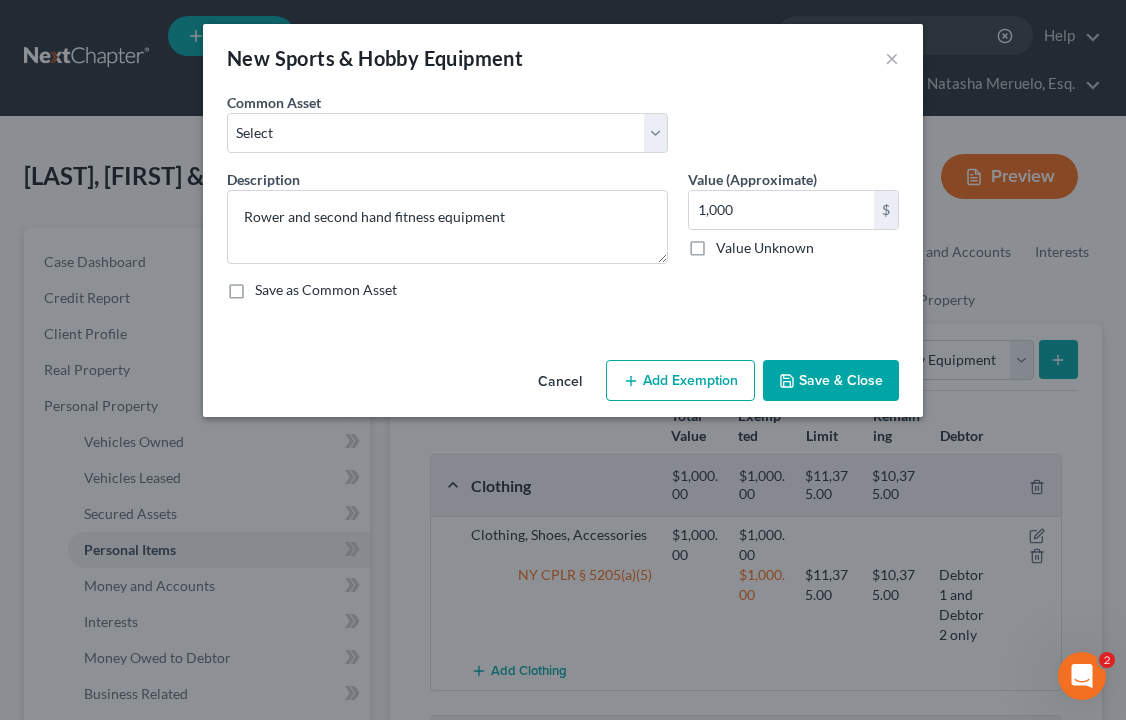 click on "Save as Common Asset" at bounding box center [326, 290] 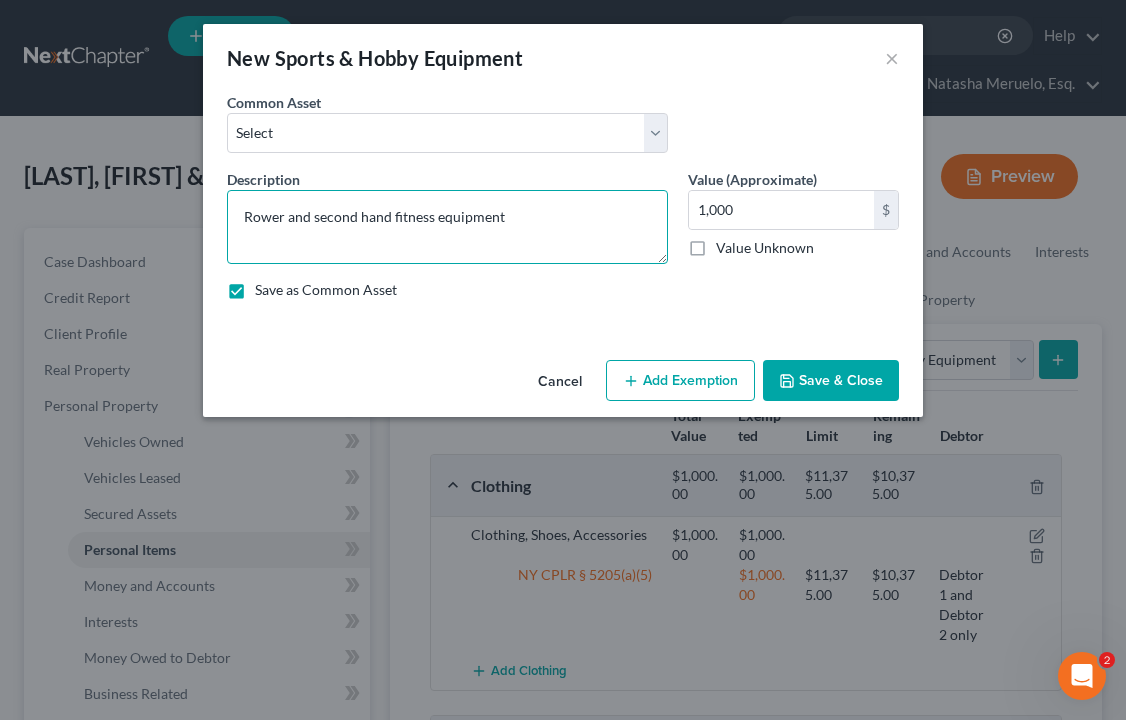 click on "Rower and second hand fitness equipment" at bounding box center [447, 227] 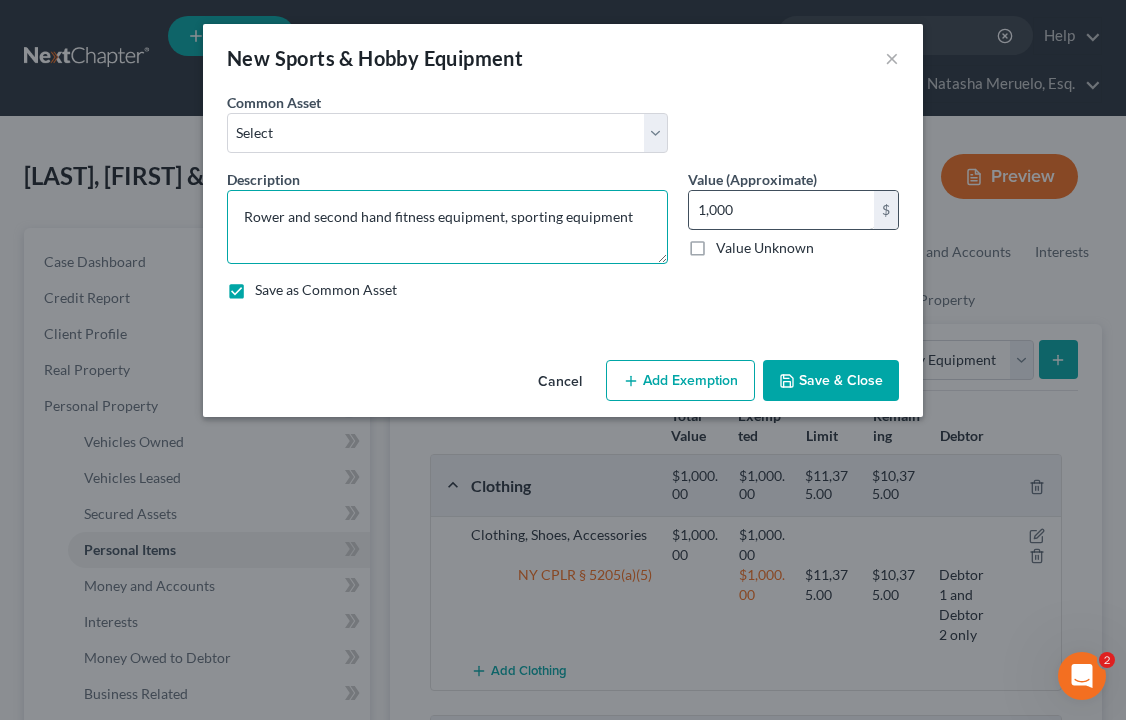 type on "Rower and second hand fitness equipment, sporting equipment" 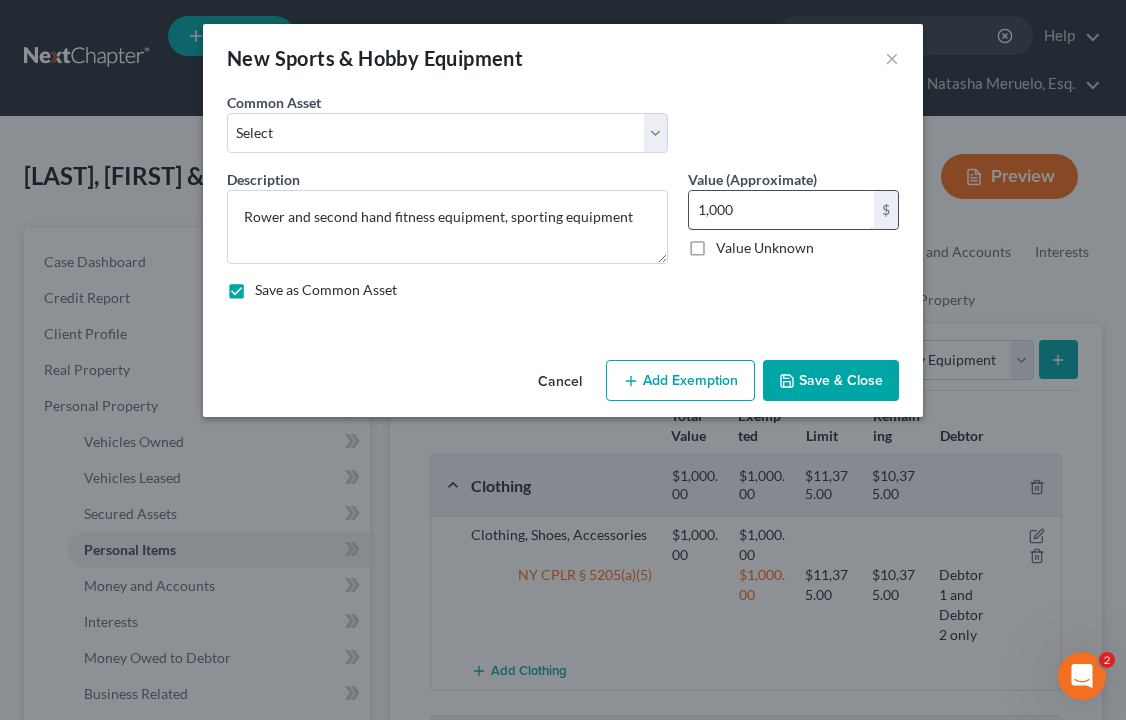 click on "1,000" at bounding box center (781, 210) 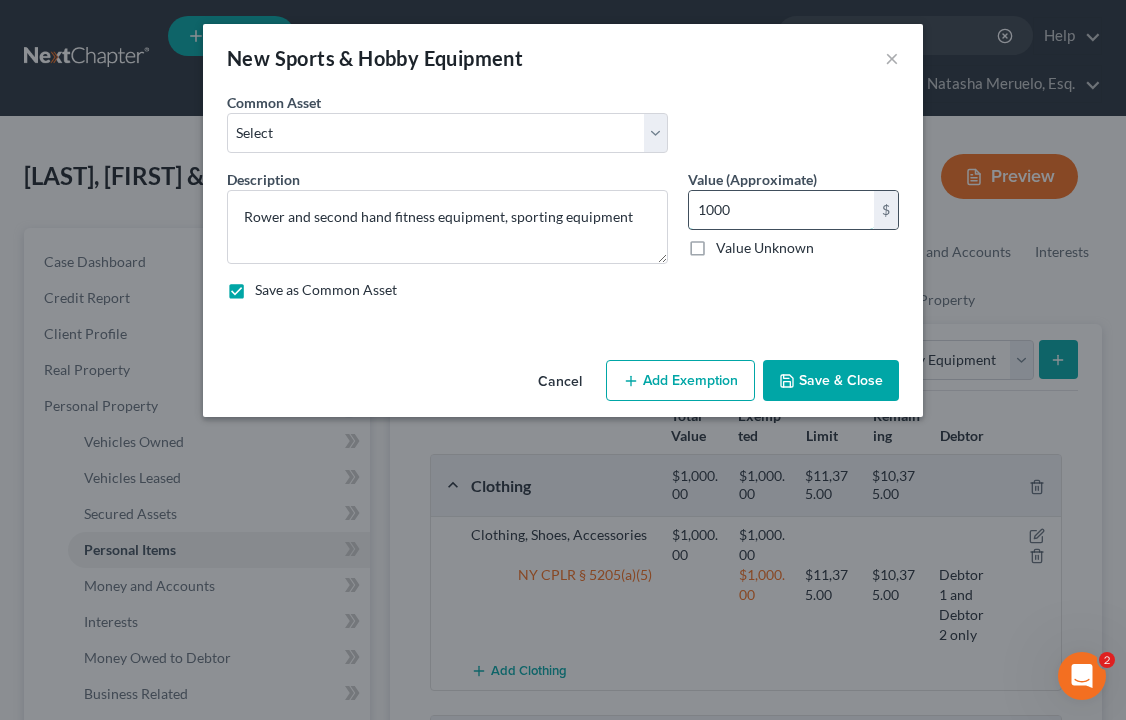 type on "1,000" 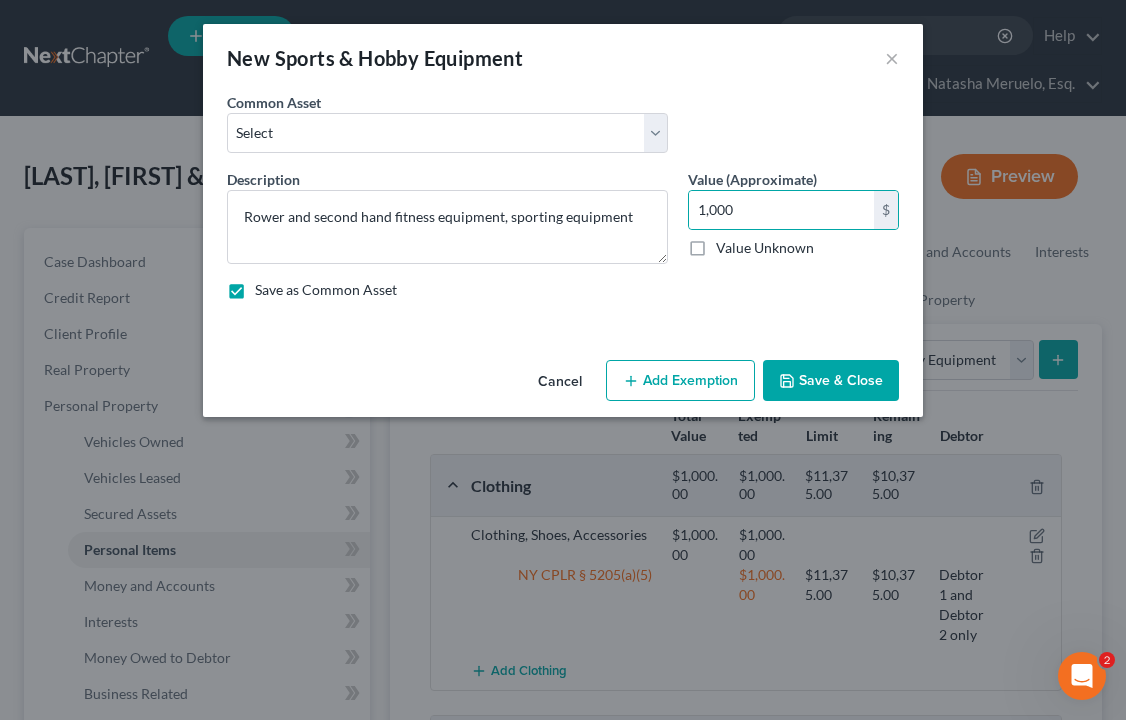 click on "Add Exemption" at bounding box center [680, 381] 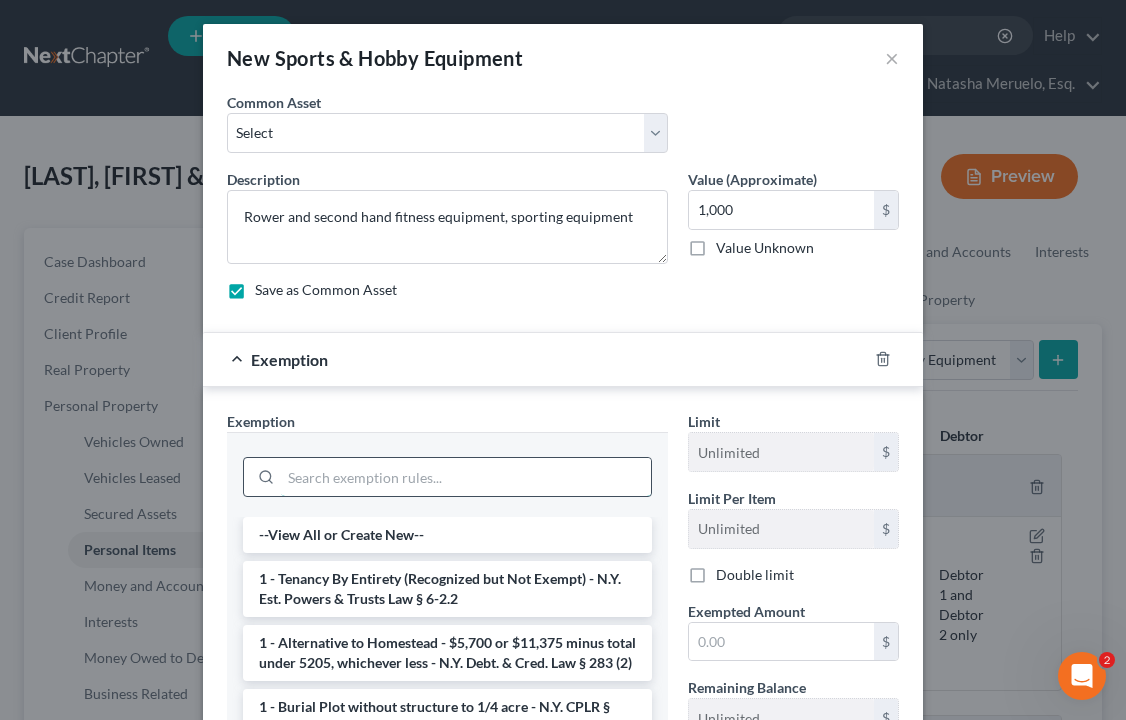 click at bounding box center [466, 477] 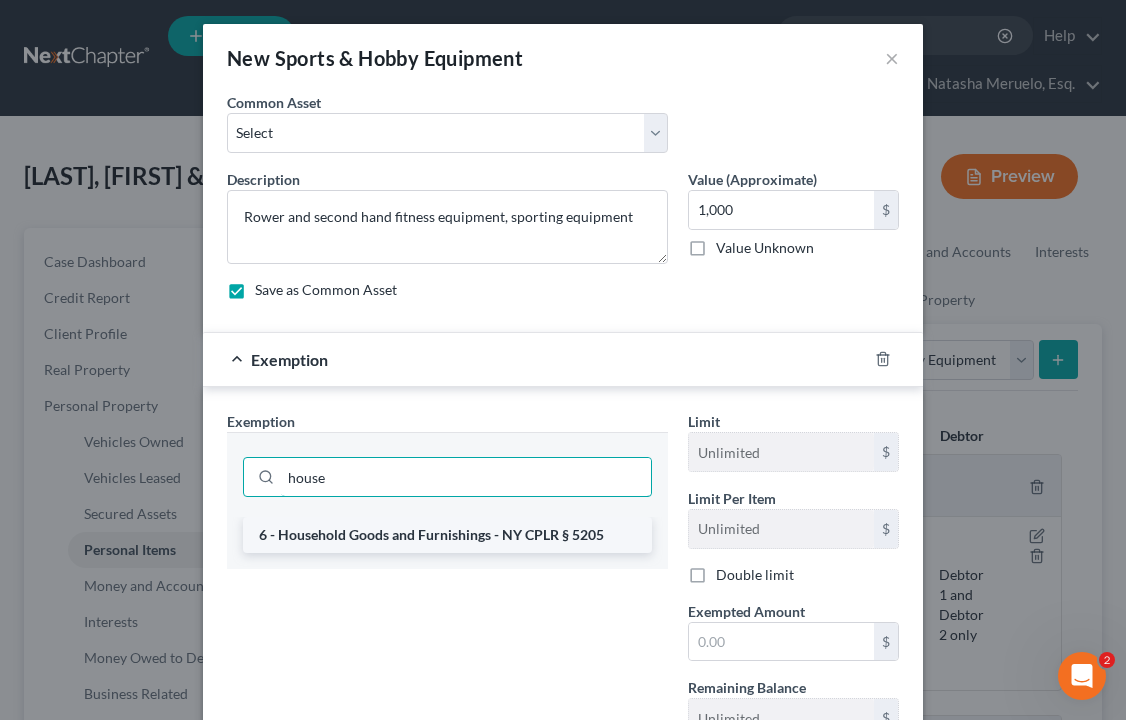 type on "house" 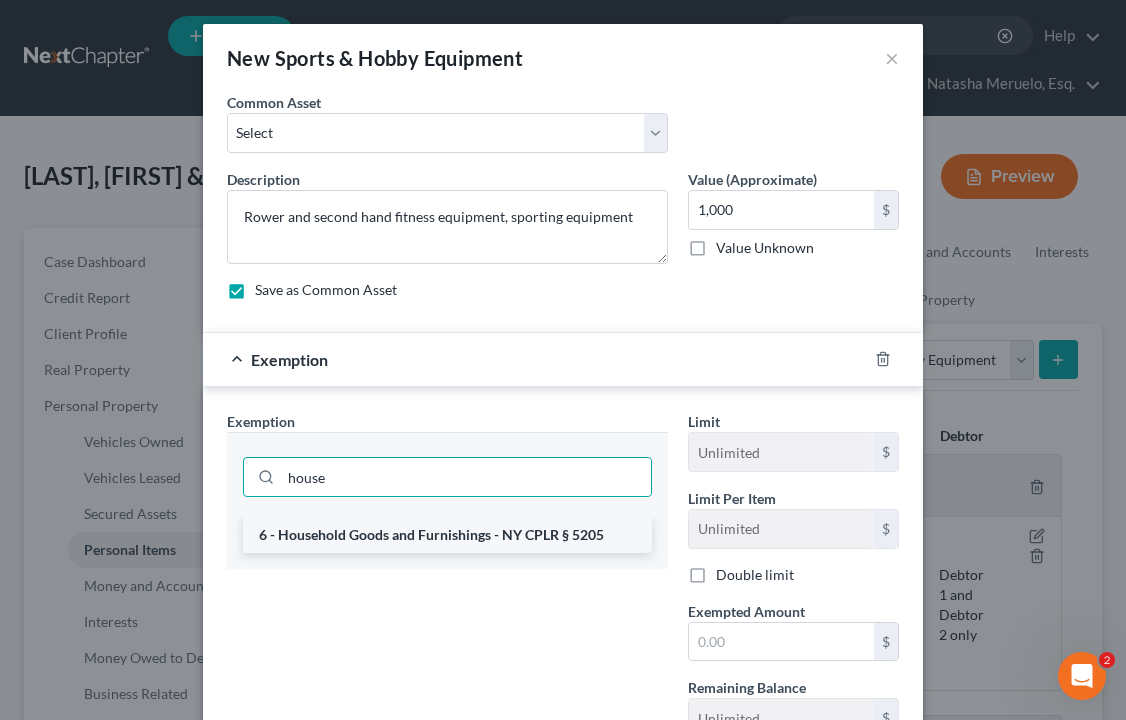 click on "6 - Household Goods and Furnishings - NY CPLR § 5205" at bounding box center (447, 535) 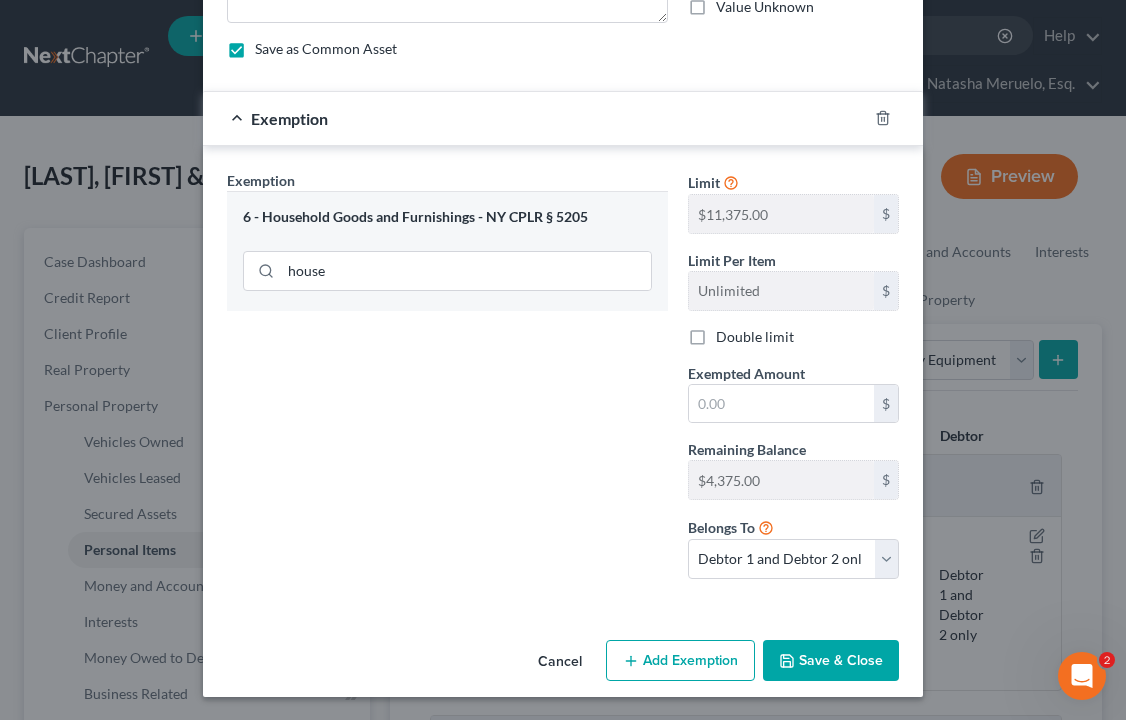 scroll, scrollTop: 242, scrollLeft: 0, axis: vertical 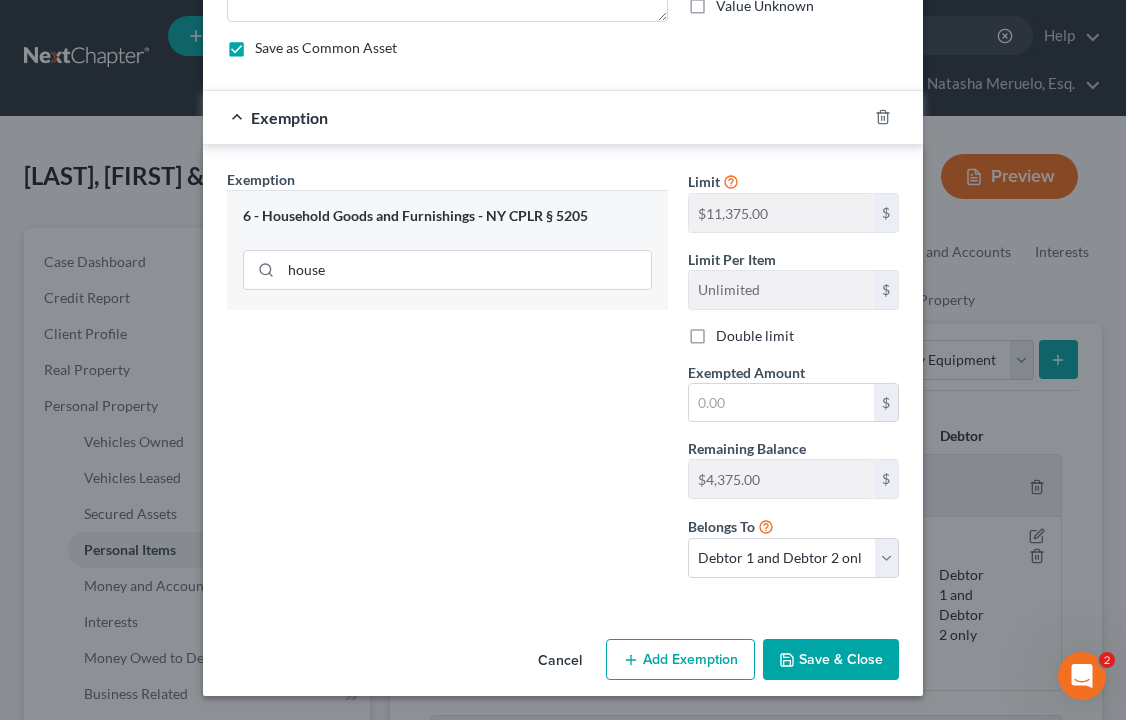 click on "Save & Close" at bounding box center (831, 660) 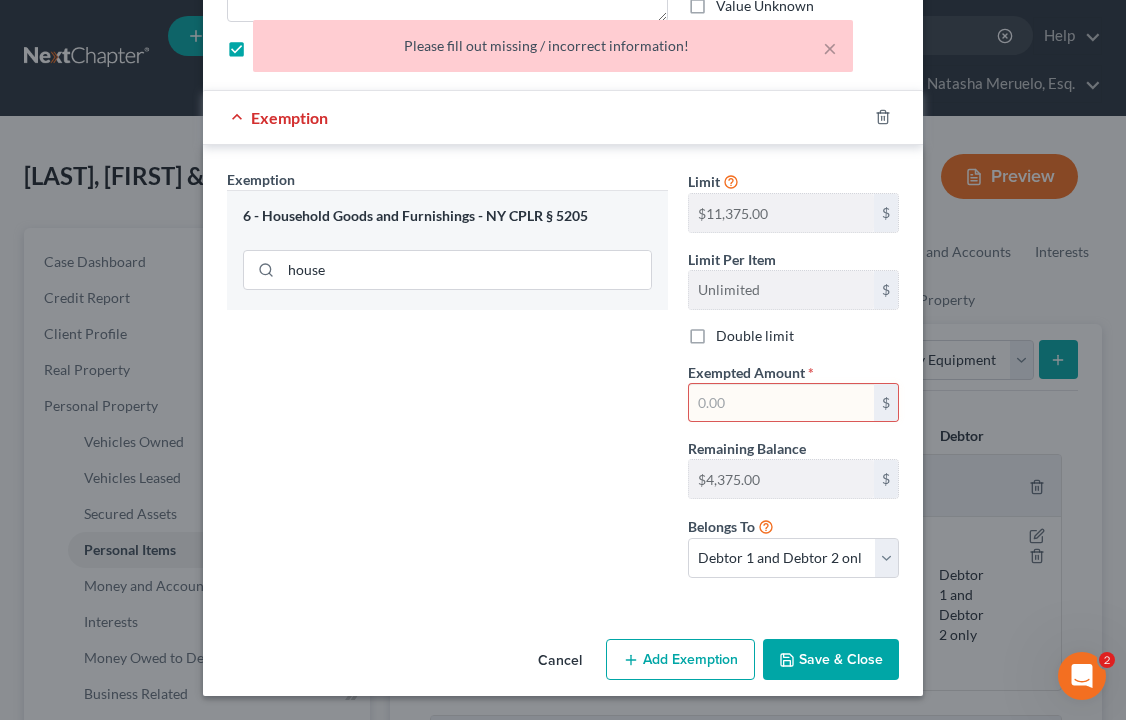 click at bounding box center [781, 403] 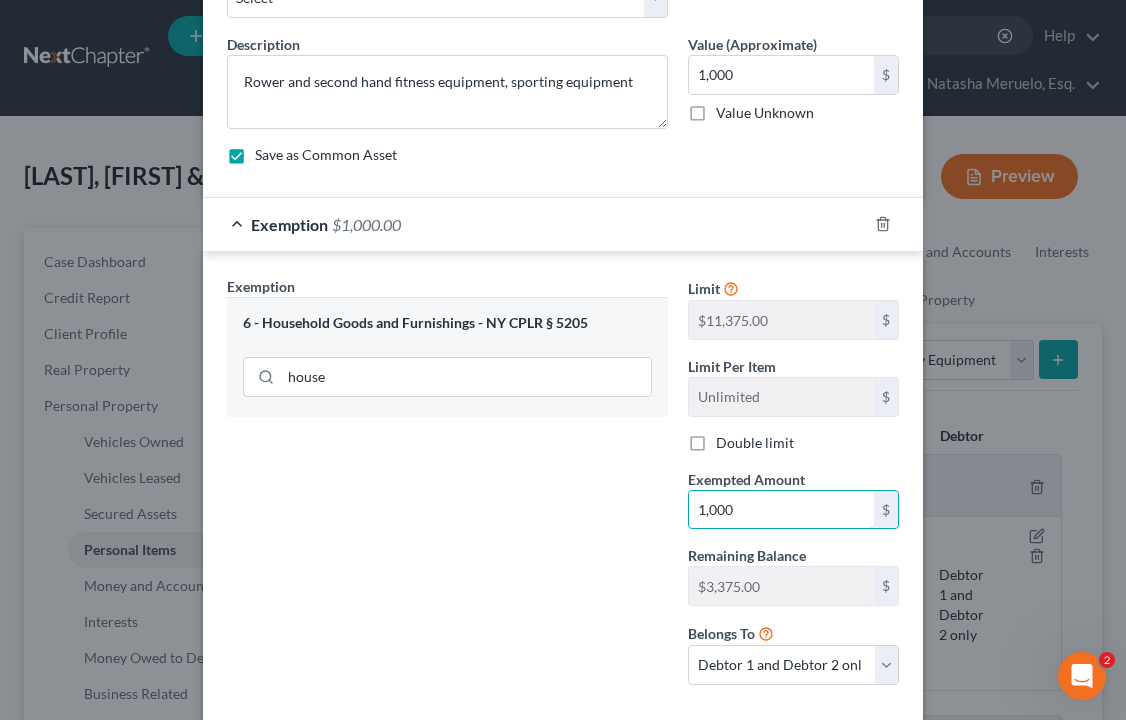 scroll, scrollTop: 242, scrollLeft: 0, axis: vertical 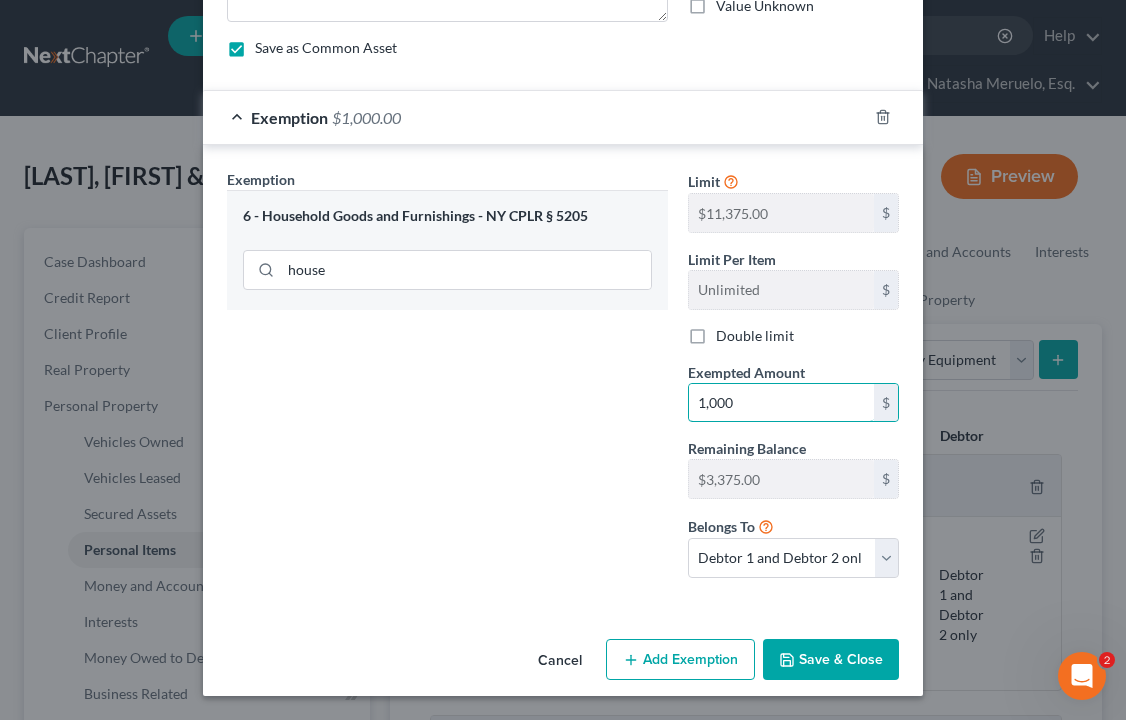 type on "1,000" 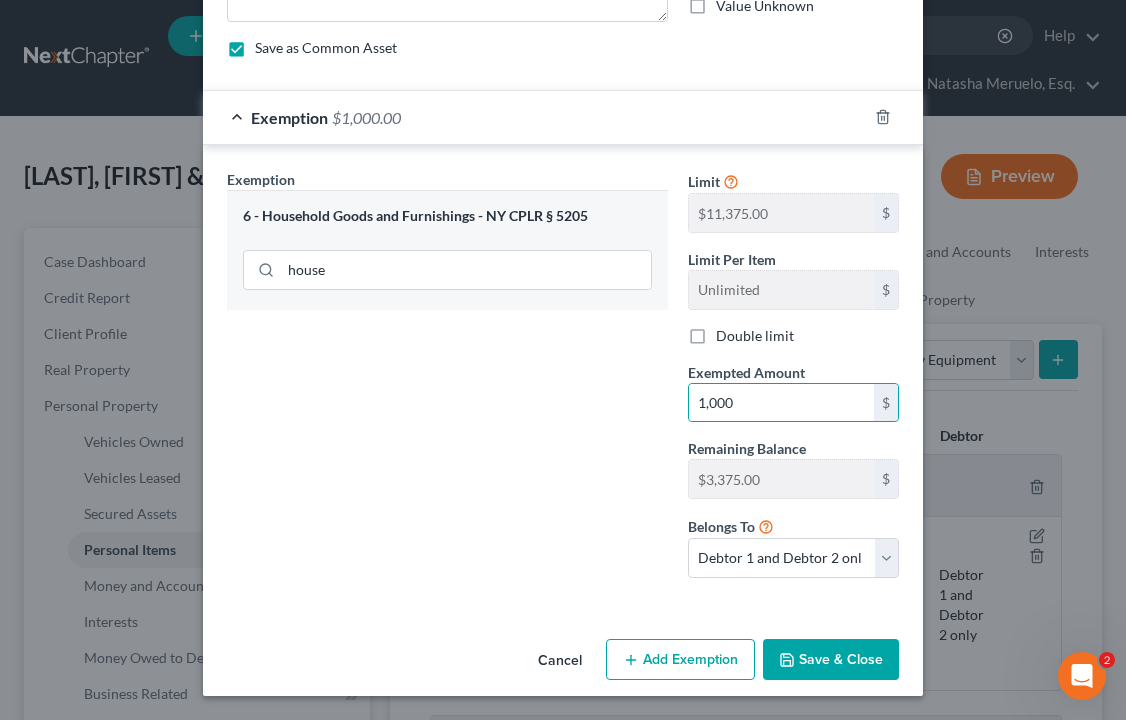 click on "Exemption Set must be selected for CA.
Exemption
*
6 - Household Goods and Furnishings - NY CPLR § 5205         house Limit     $[AMOUNT] $ Limit Per Item Unlimited $ Double limit
Exempted Amount
*
1,000 $ Remaining Balance $[AMOUNT] $
Belongs To
*
Debtor 1 only Debtor 2 only Debtor 1 and Debtor 2 only" at bounding box center (563, 378) 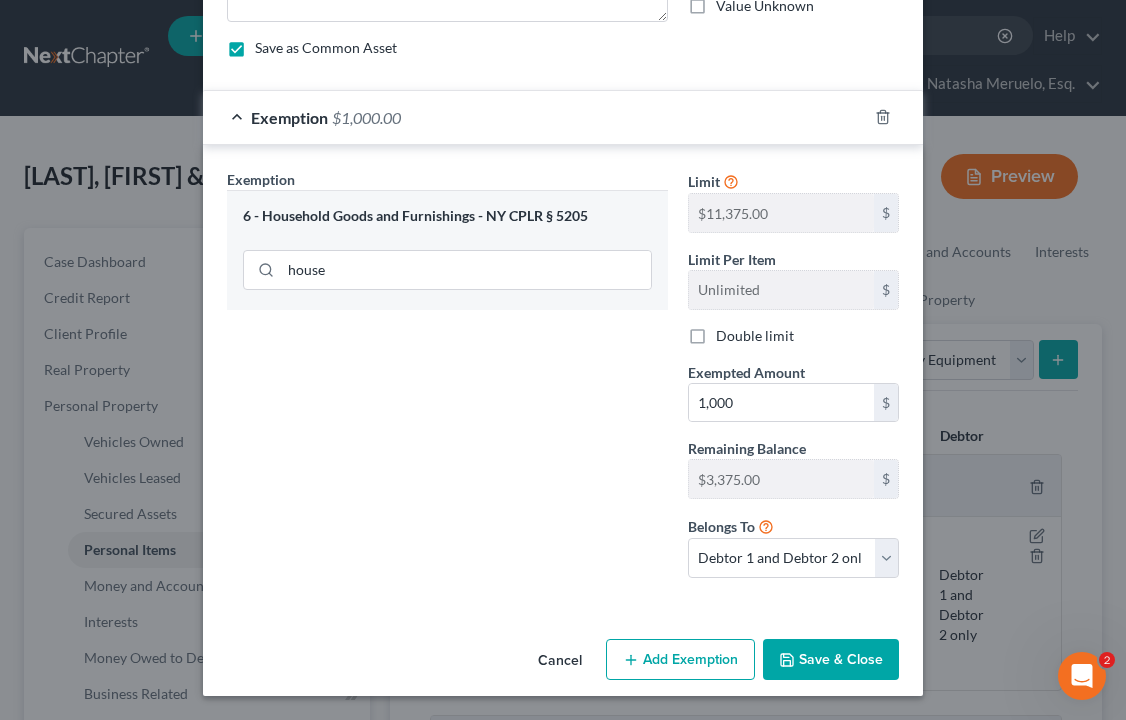 click on "Save & Close" at bounding box center (831, 660) 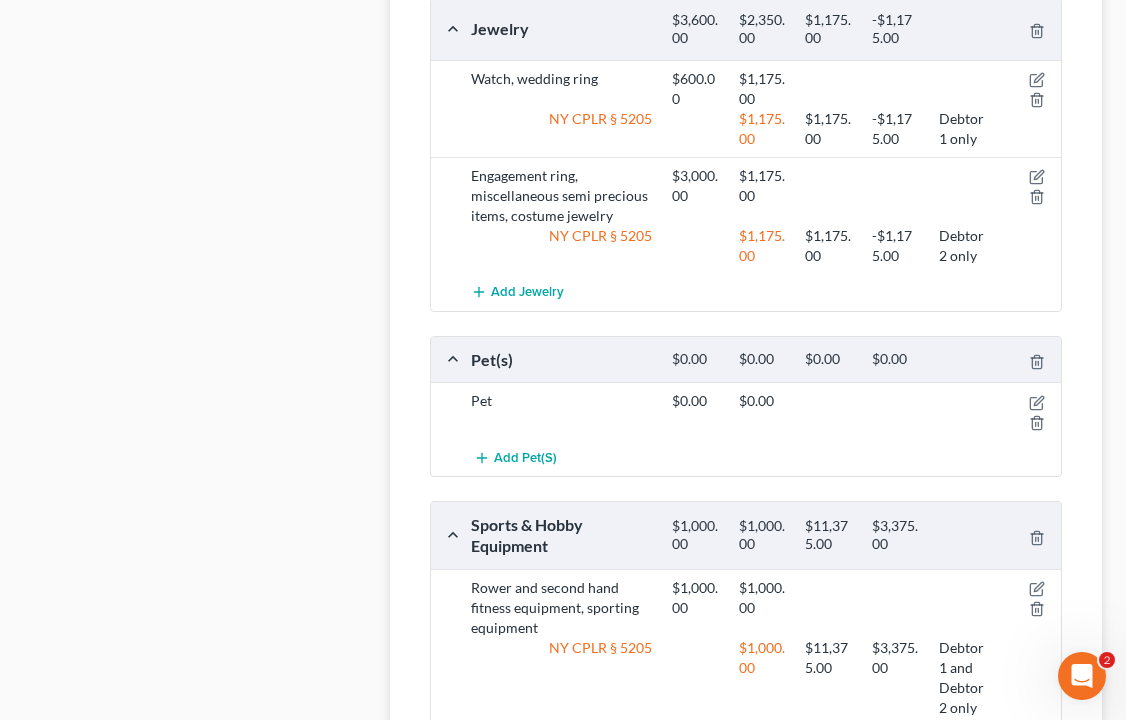 scroll, scrollTop: 1552, scrollLeft: 0, axis: vertical 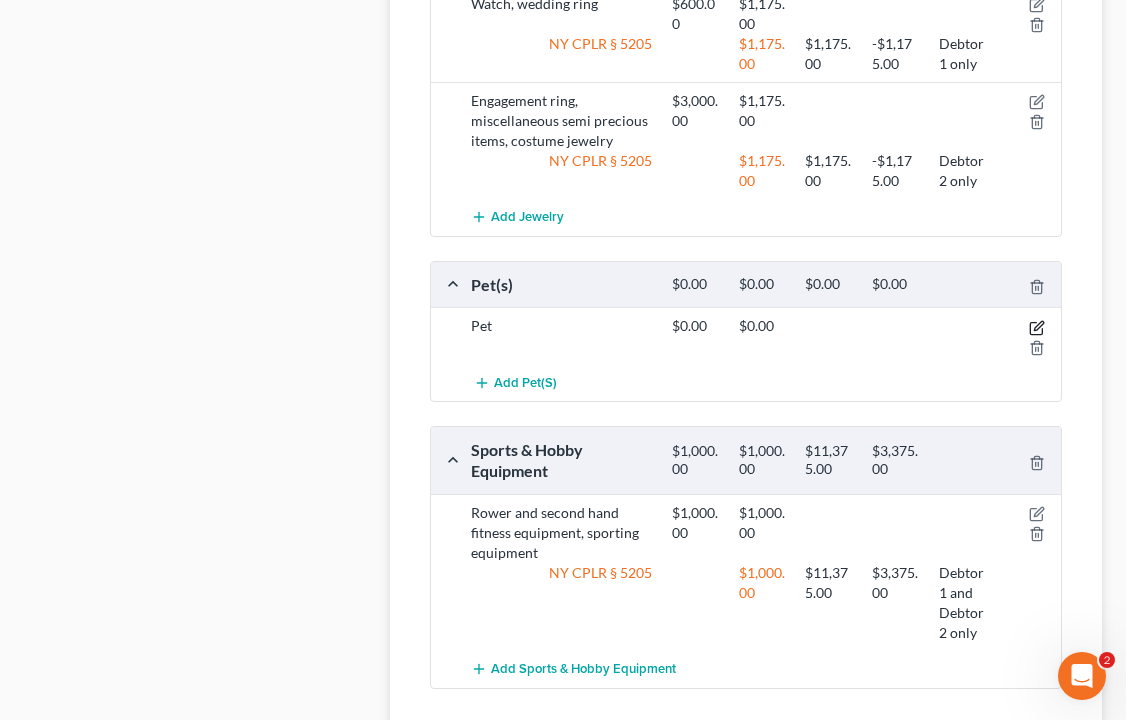 click 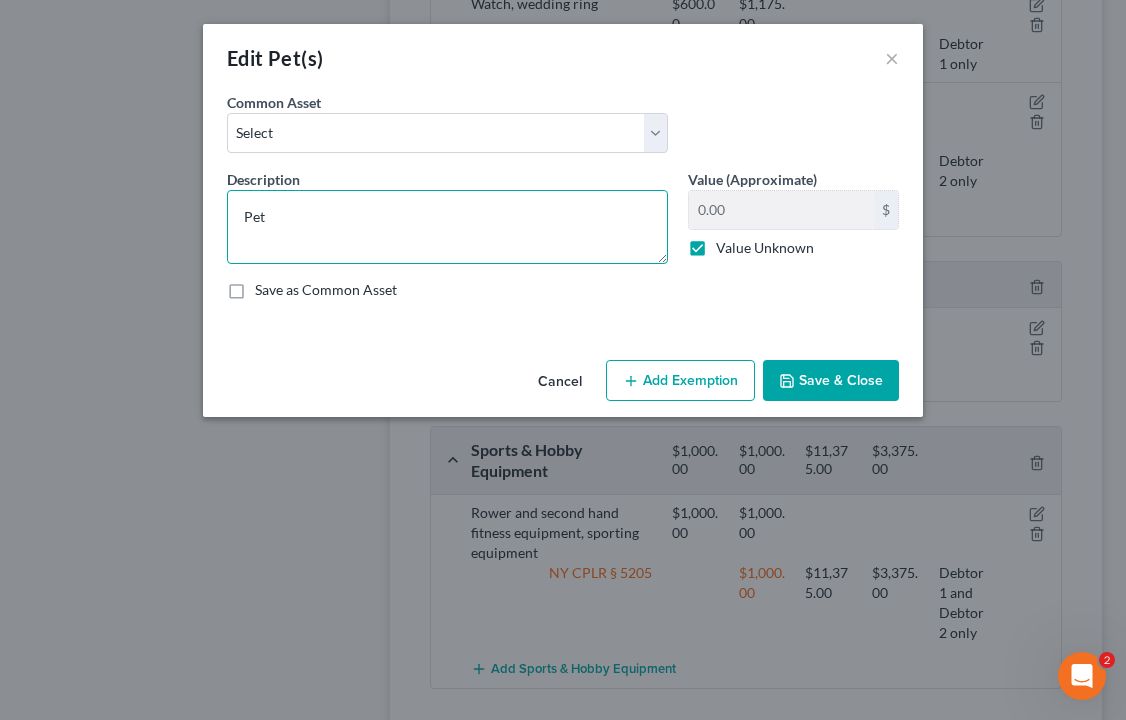 click on "Pet" at bounding box center (447, 227) 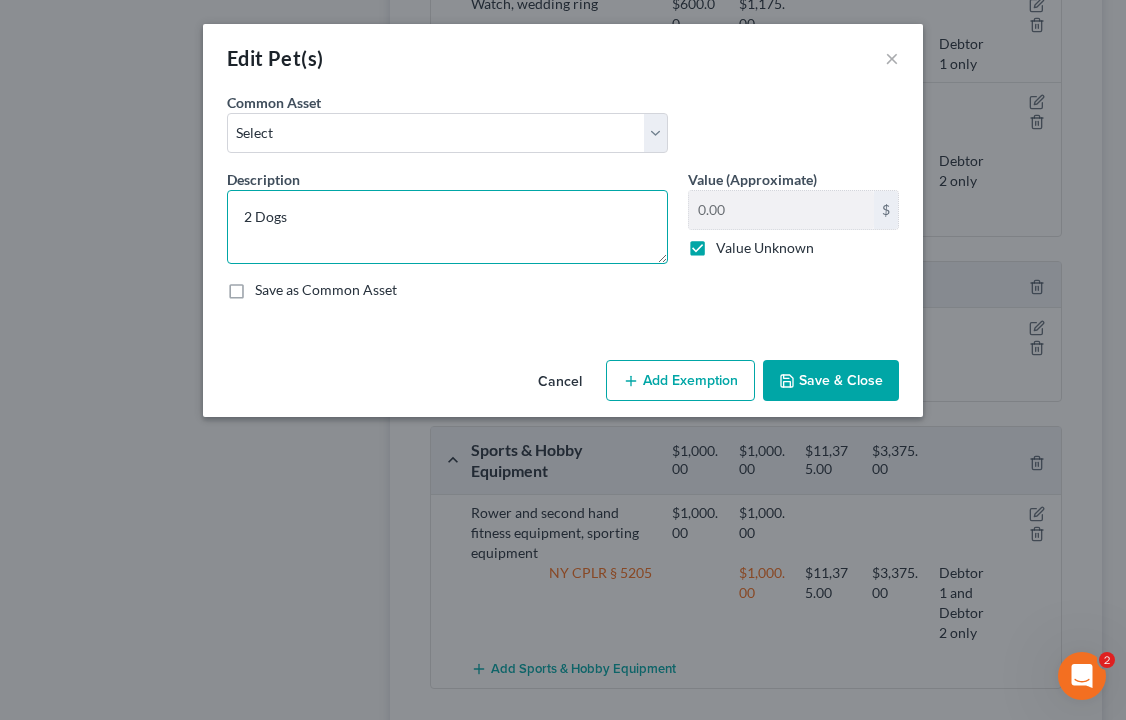 type on "2 Dogs" 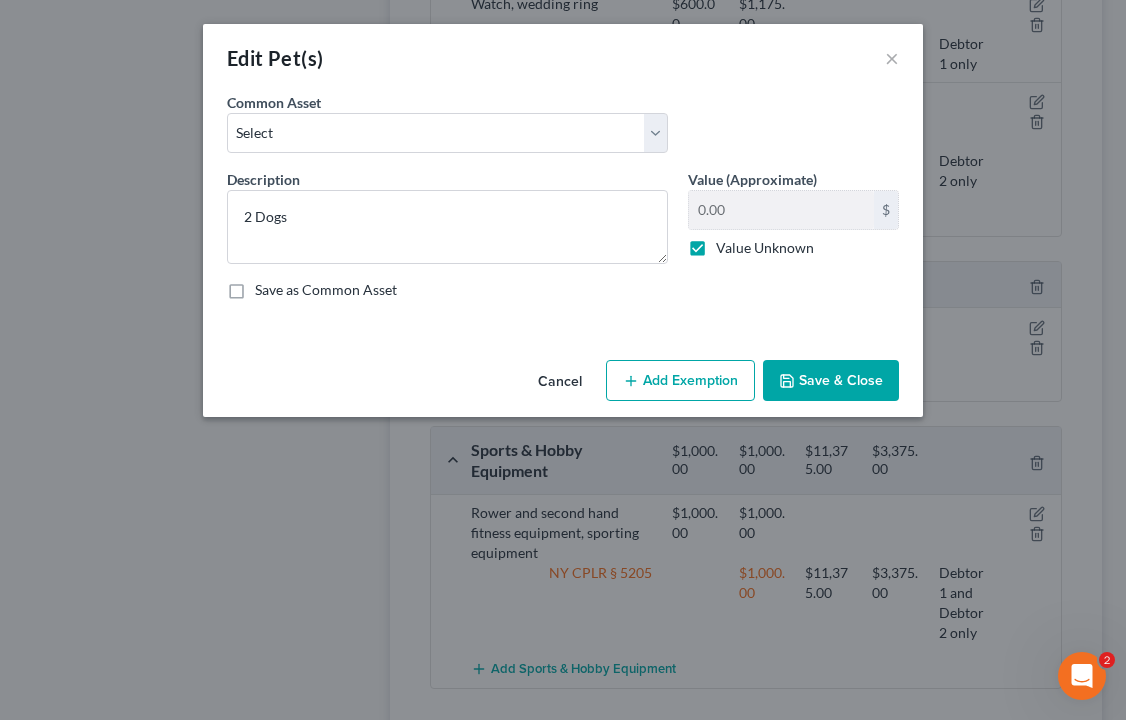 click on "Save & Close" at bounding box center (831, 381) 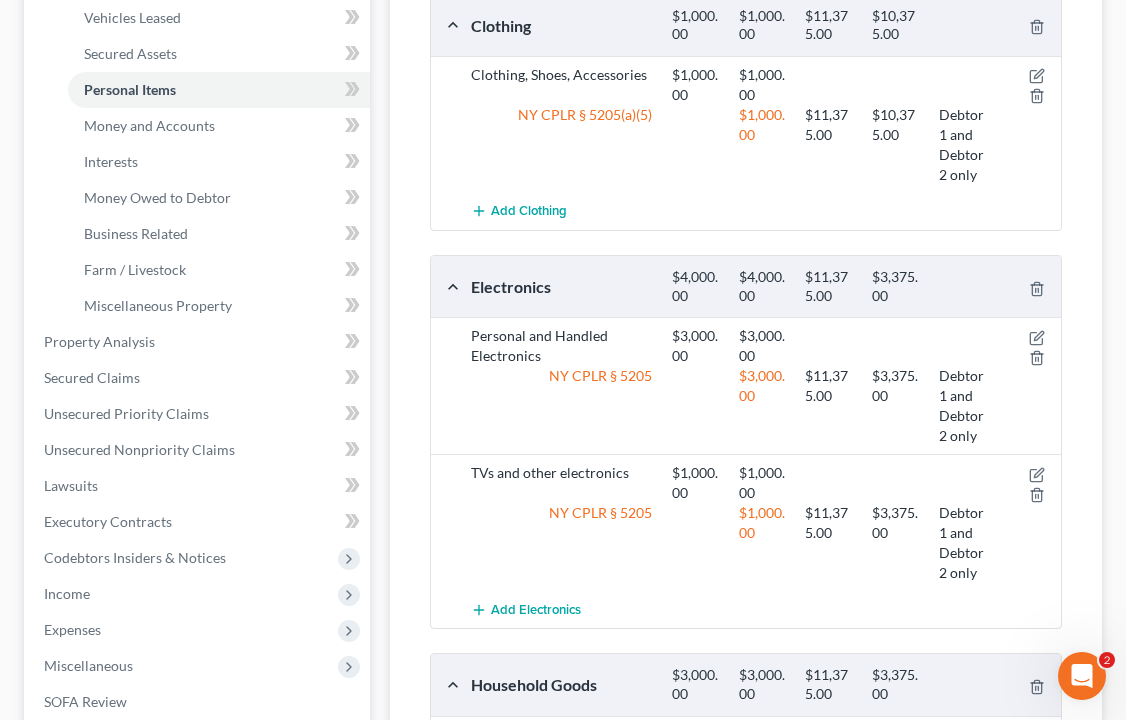 scroll, scrollTop: 0, scrollLeft: 0, axis: both 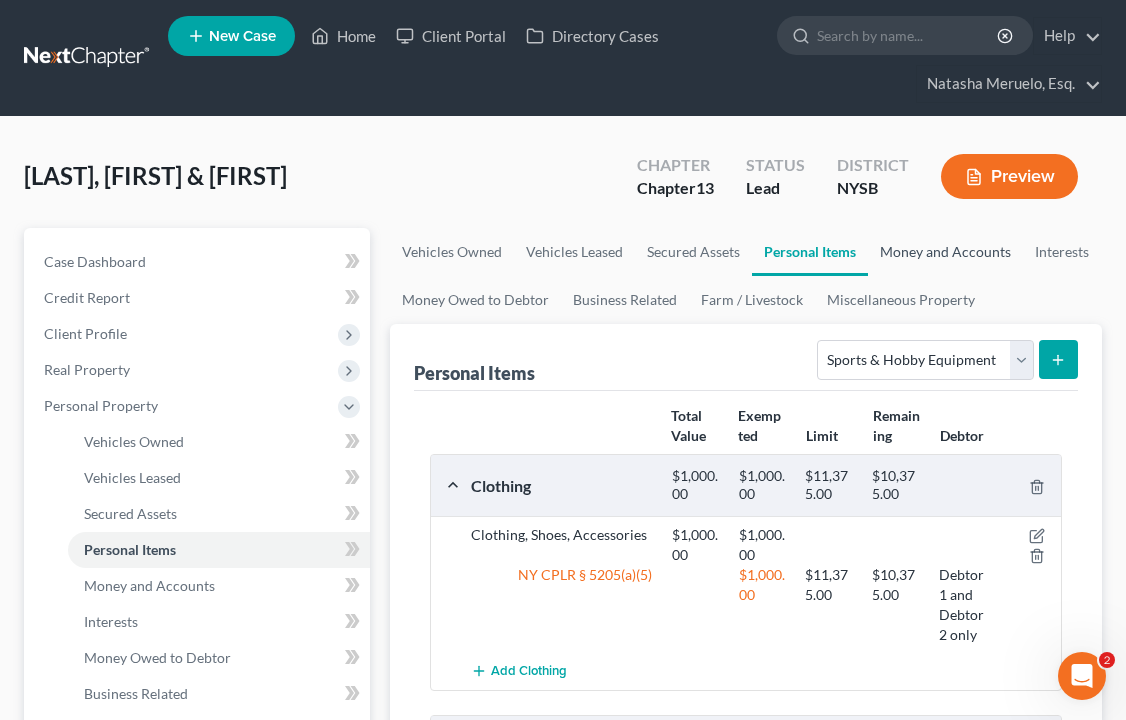 click on "Money and Accounts" at bounding box center [945, 252] 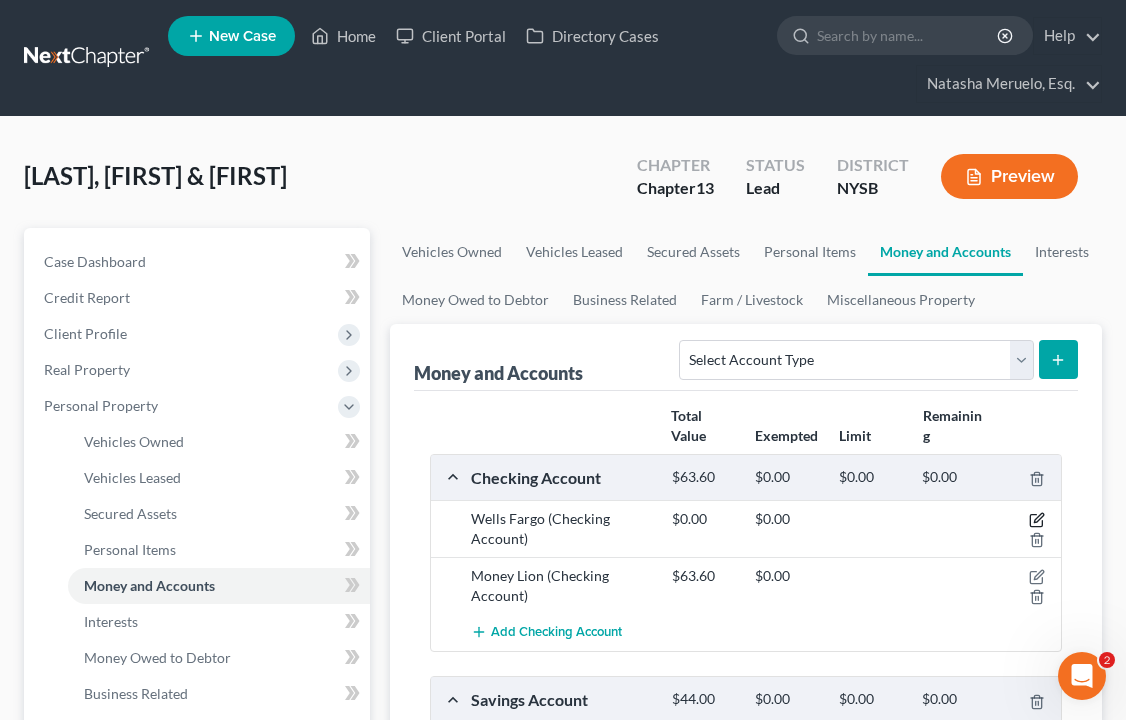 click 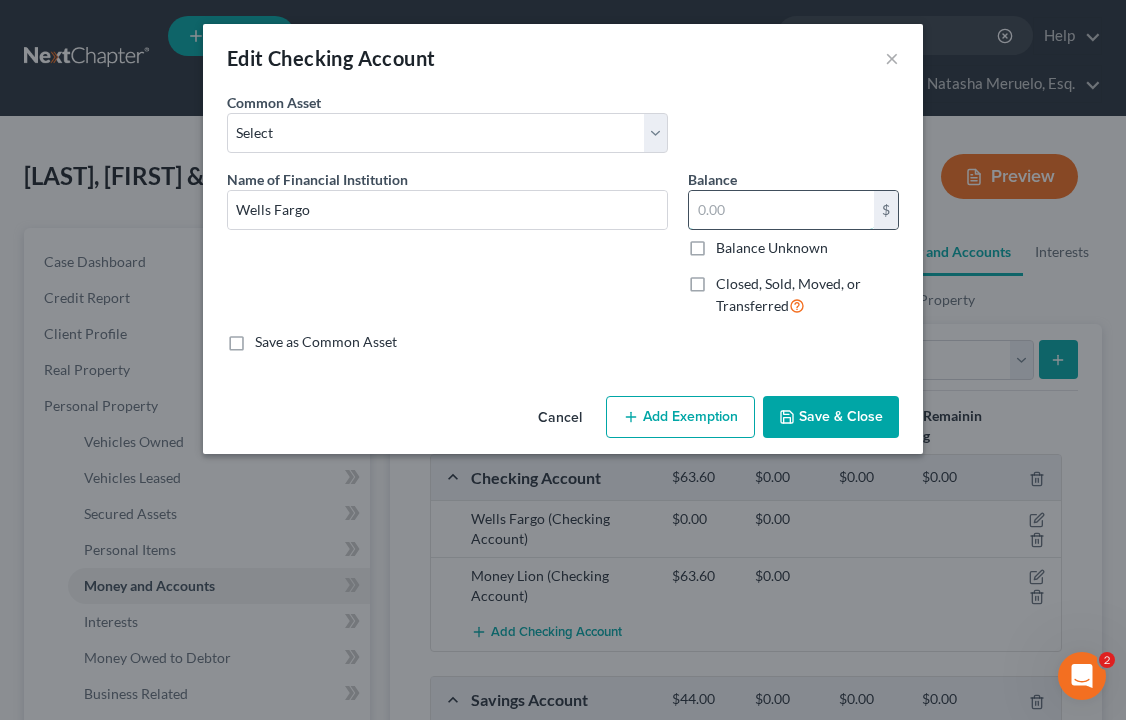 click at bounding box center [781, 210] 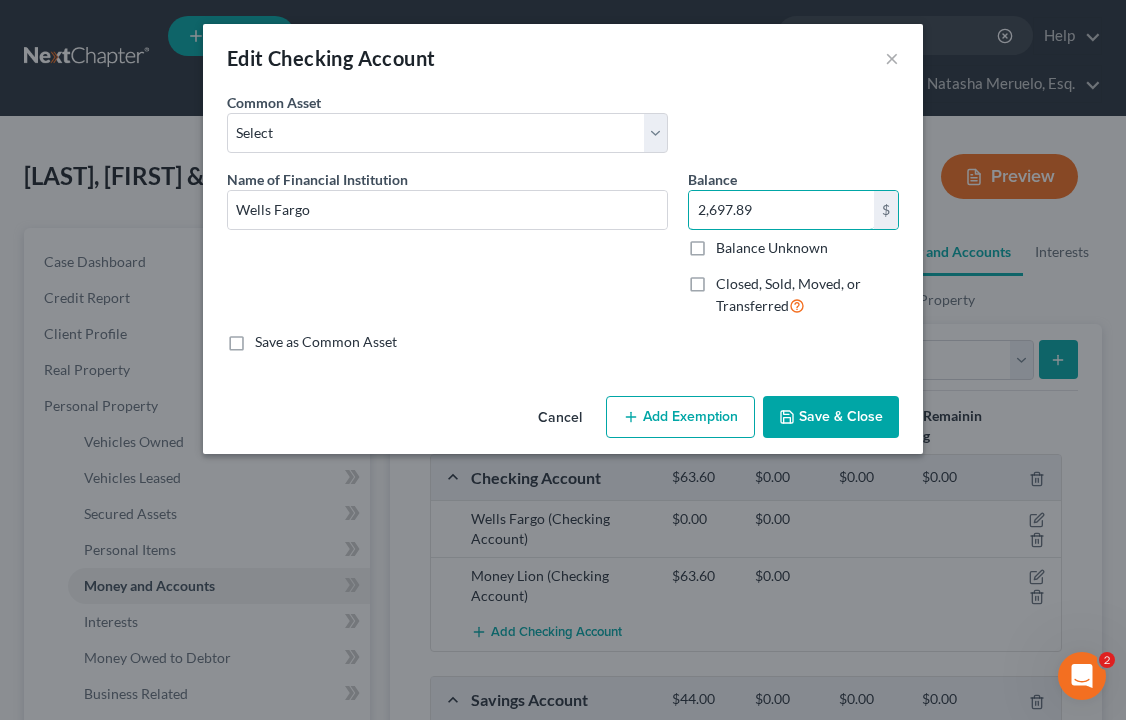 type on "2,697.89" 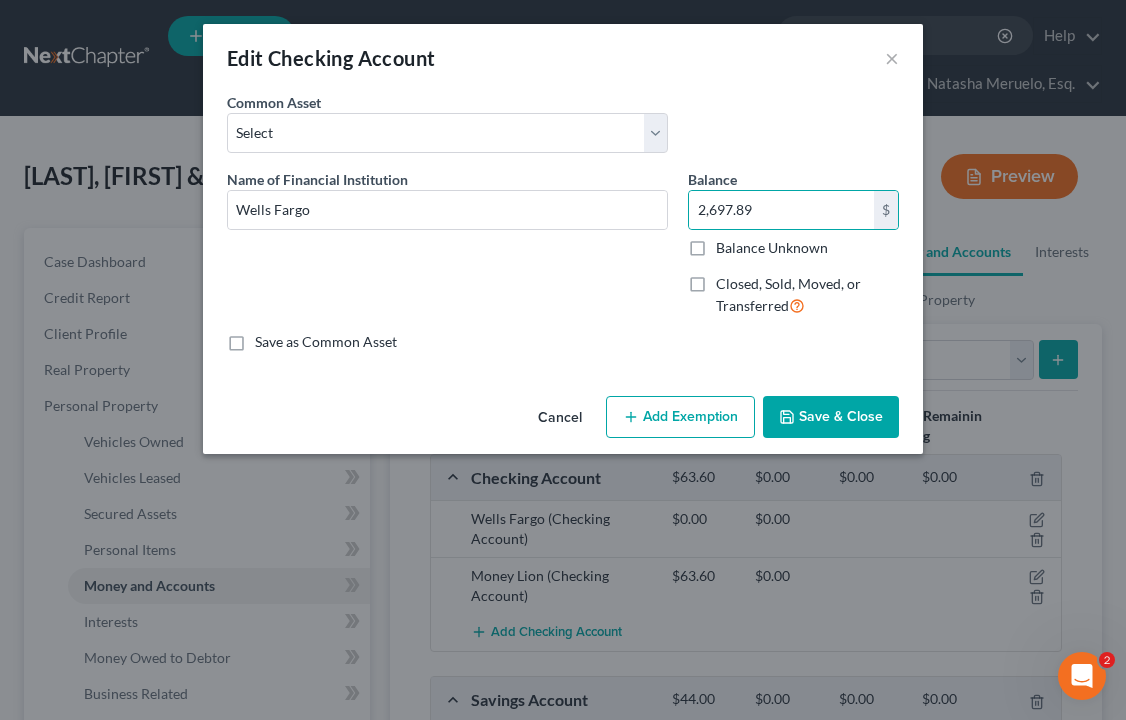 click on "Cancel Add Exemption Save & Close" at bounding box center [563, 421] 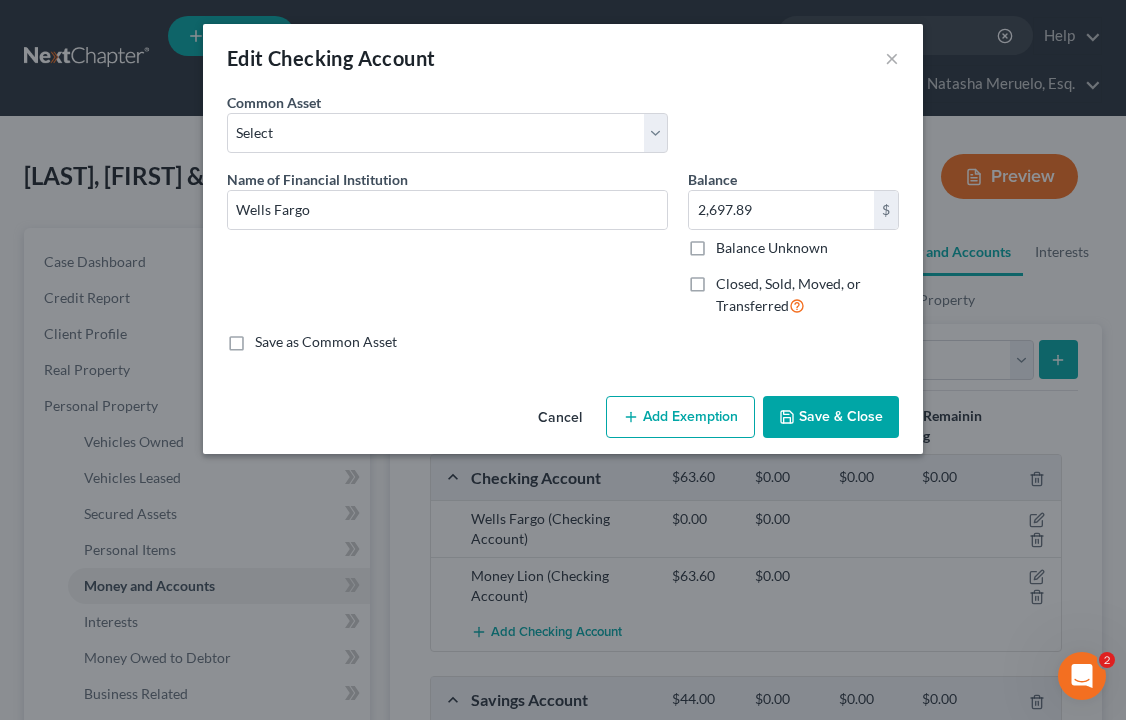 click on "Add Exemption" at bounding box center [680, 417] 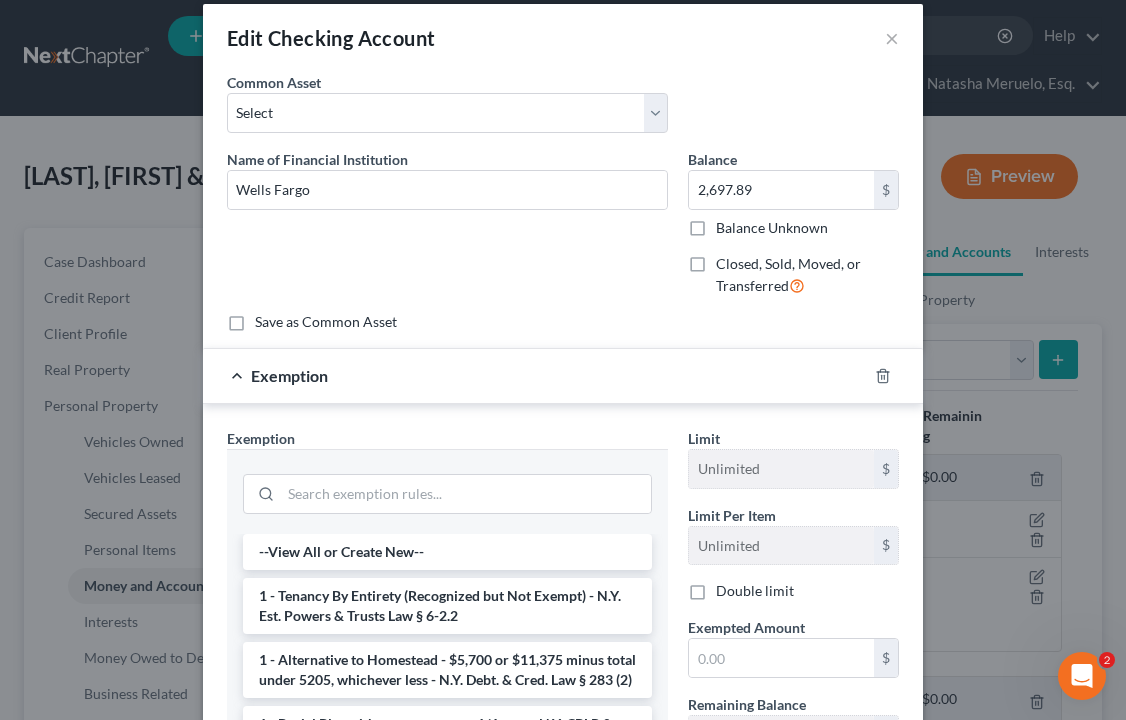 scroll, scrollTop: 22, scrollLeft: 0, axis: vertical 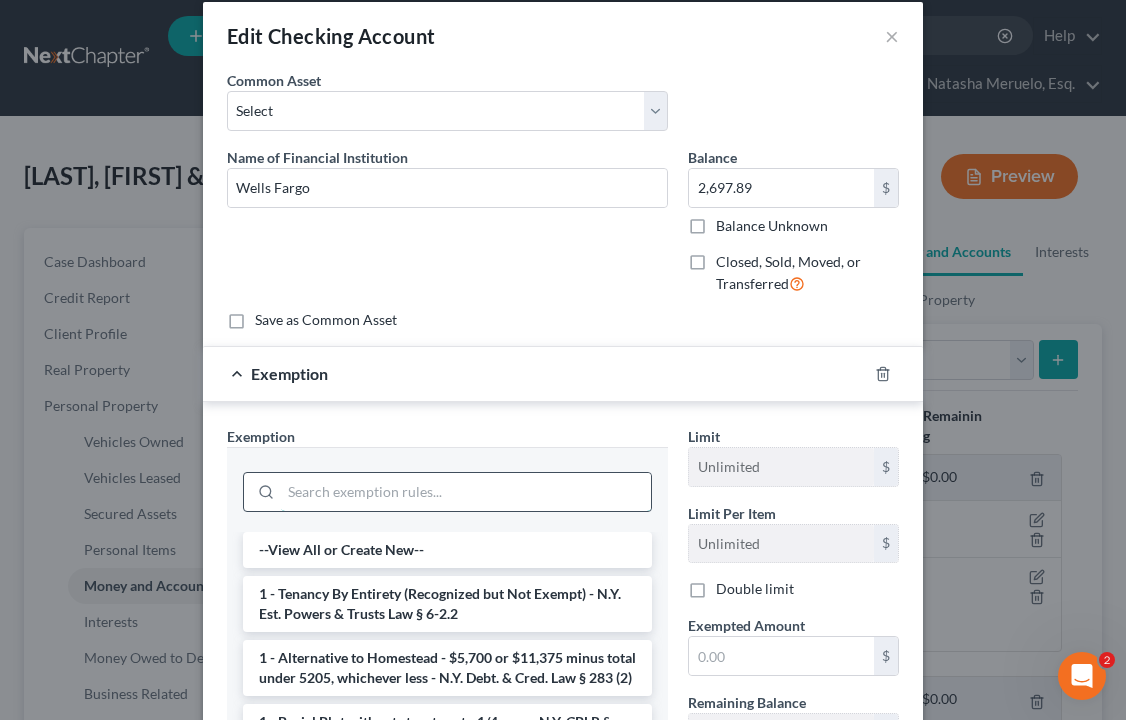 click at bounding box center [466, 492] 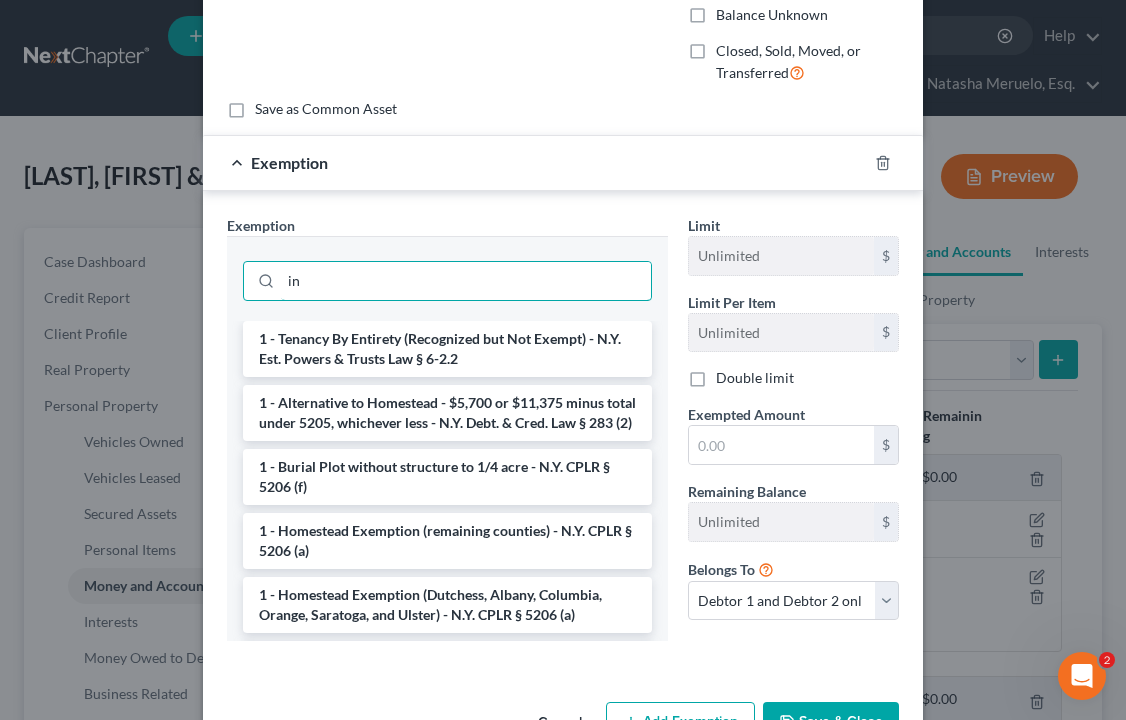 scroll, scrollTop: 237, scrollLeft: 0, axis: vertical 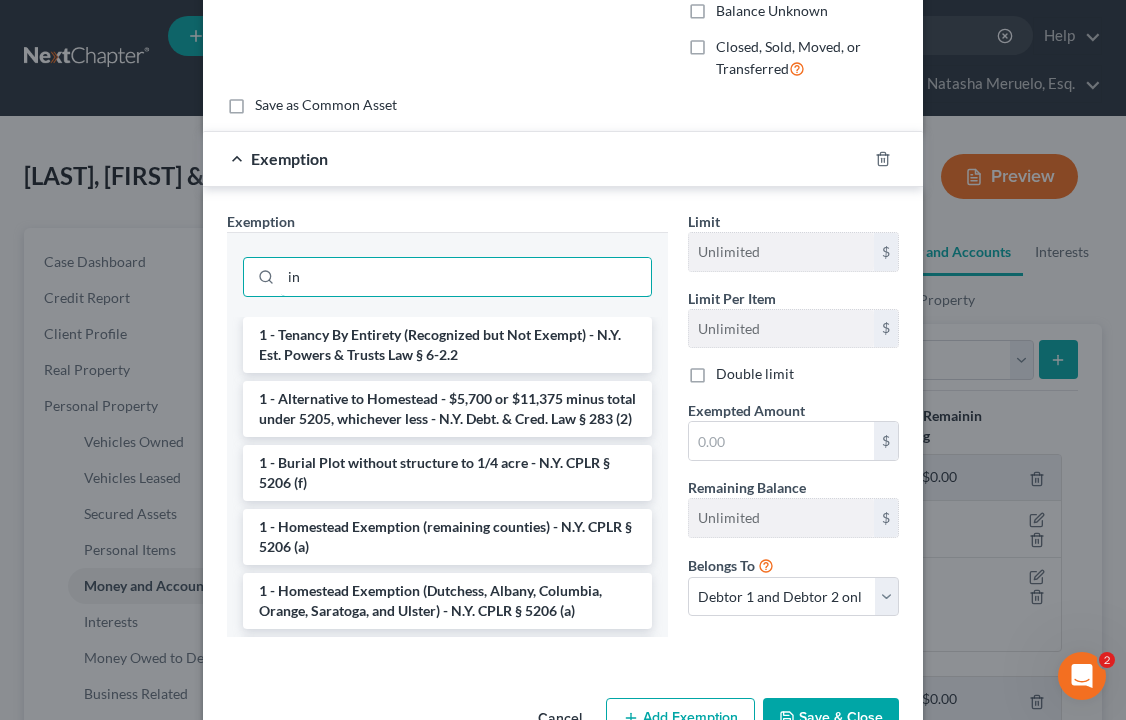 type on "i" 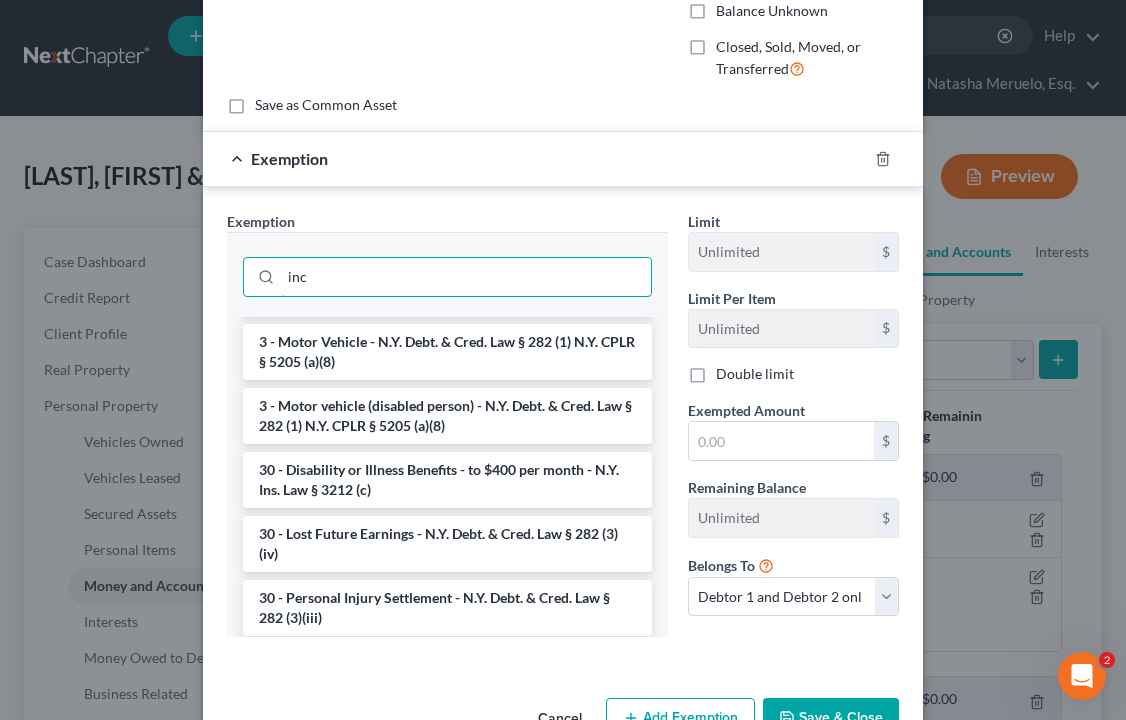 scroll, scrollTop: 0, scrollLeft: 0, axis: both 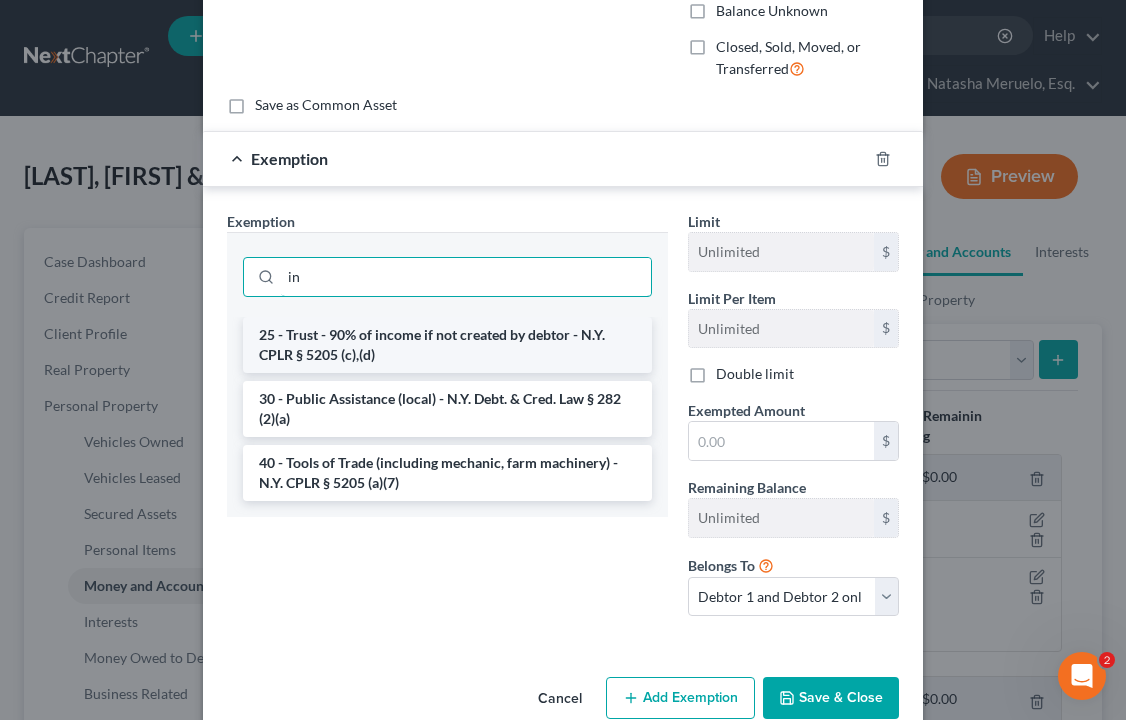 type on "i" 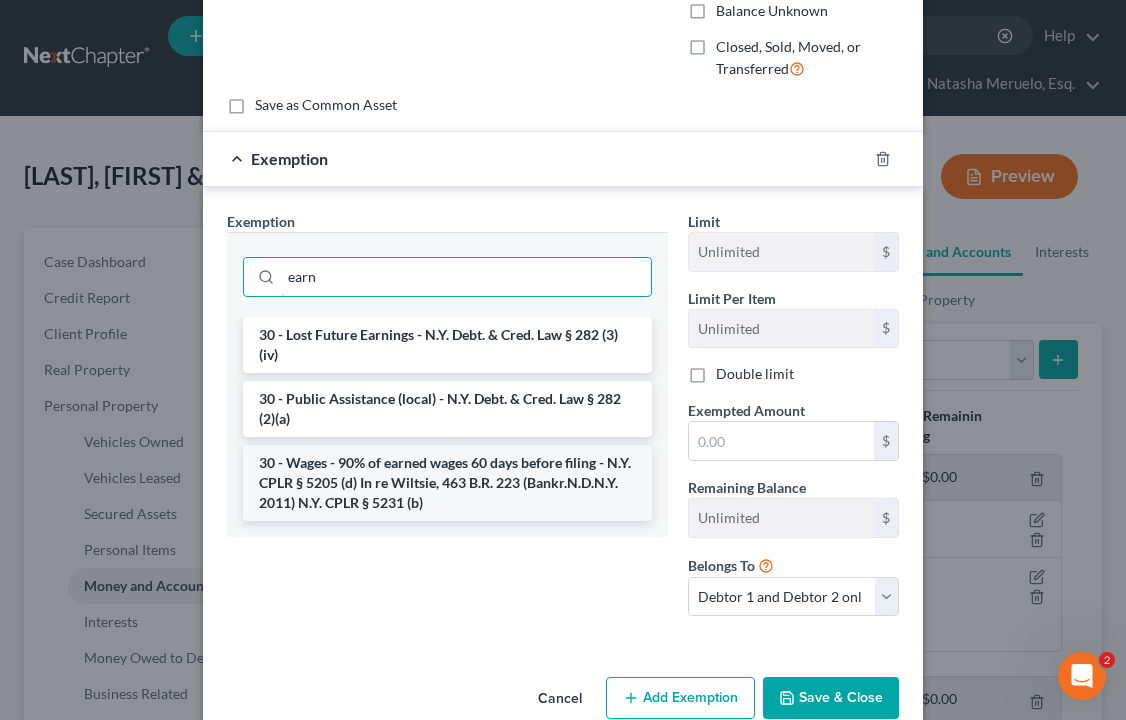 type on "earn" 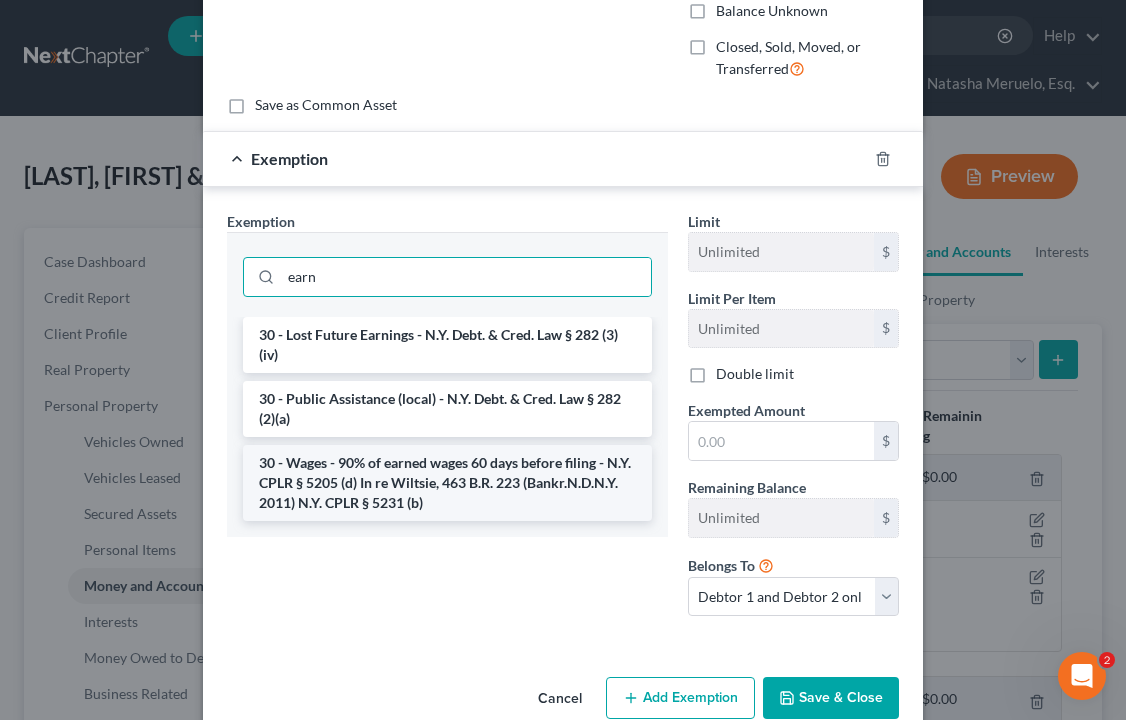 click on "30 - Wages - 90% of earned wages 60 days before filing - N.Y. CPLR § 5205 (d) In re Wiltsie, 463 B.R. 223 (Bankr.N.D.N.Y. 2011) N.Y. CPLR § 5231 (b)" at bounding box center [447, 483] 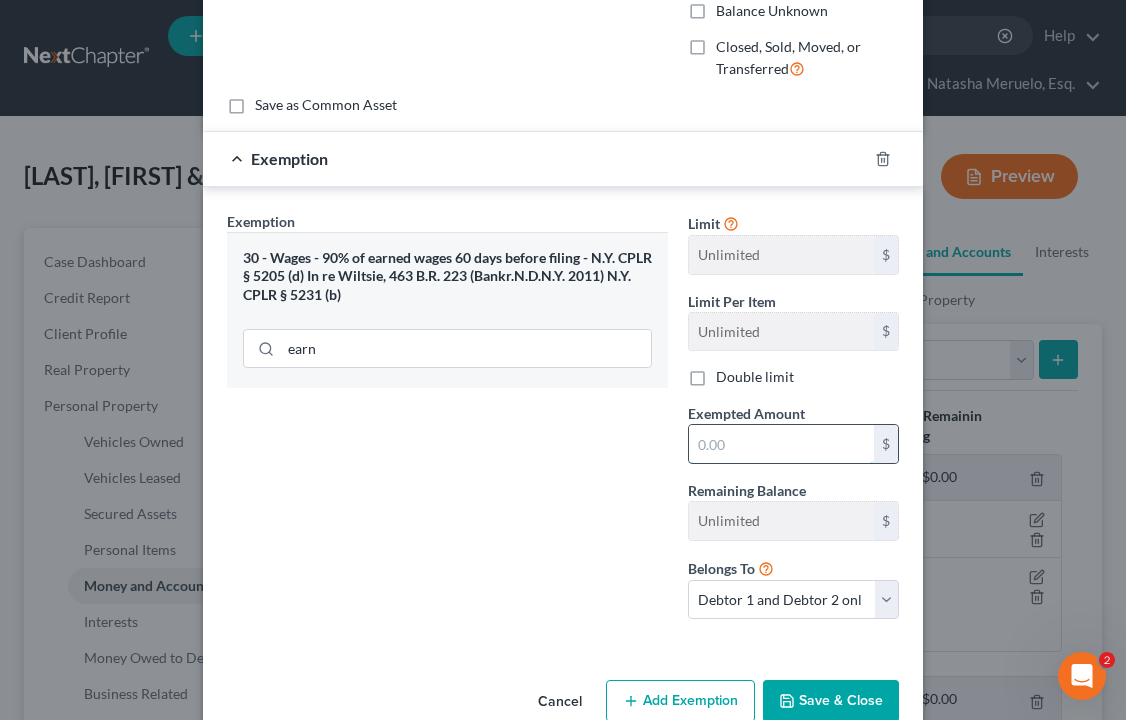 click at bounding box center [781, 444] 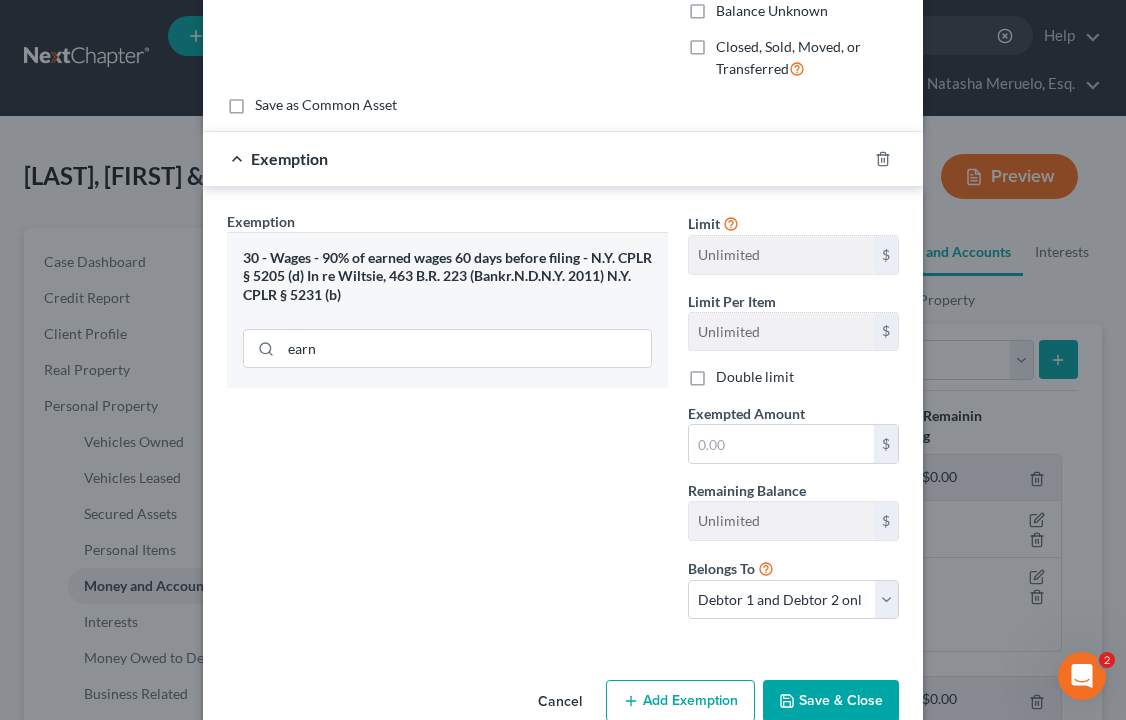 click on "Exemption Set must be selected for CA.
Exemption
*
30 - Wages - 90% of earned wages 60 days before filing - N.Y. CPLR § 5205 (d) In re Wiltsie, 463 B.R. 223 (Bankr.N.D.N.Y. 2011) N.Y. CPLR § 5231 (b)         earn" at bounding box center (447, 423) 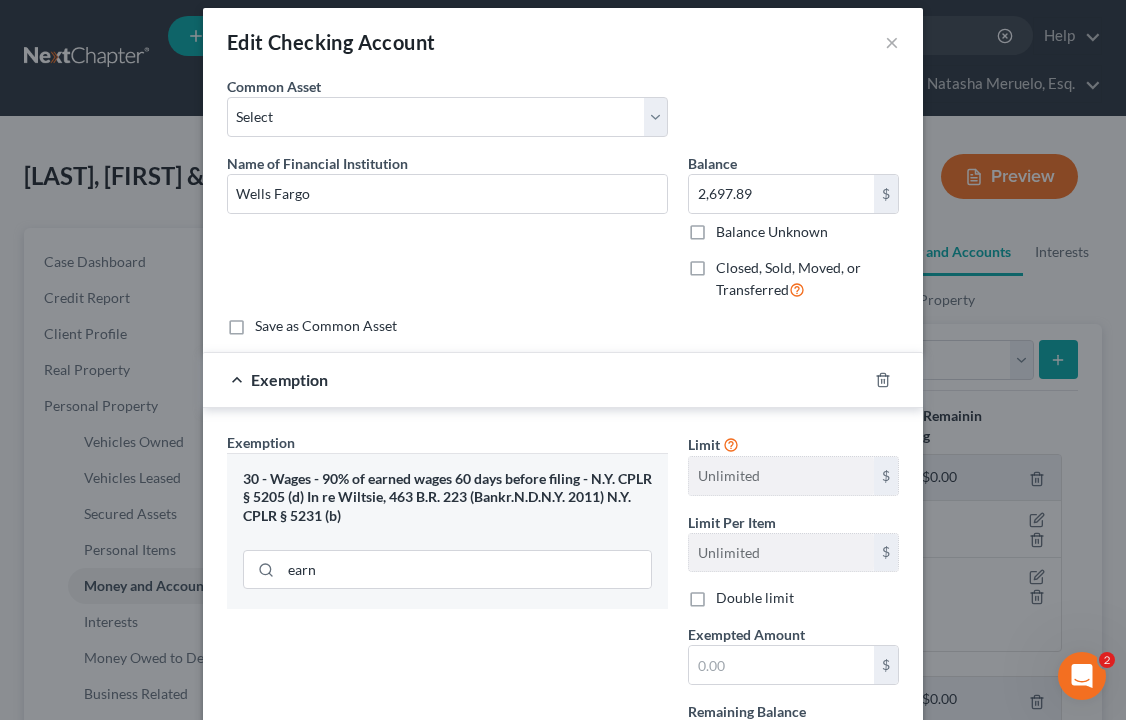 scroll, scrollTop: 0, scrollLeft: 0, axis: both 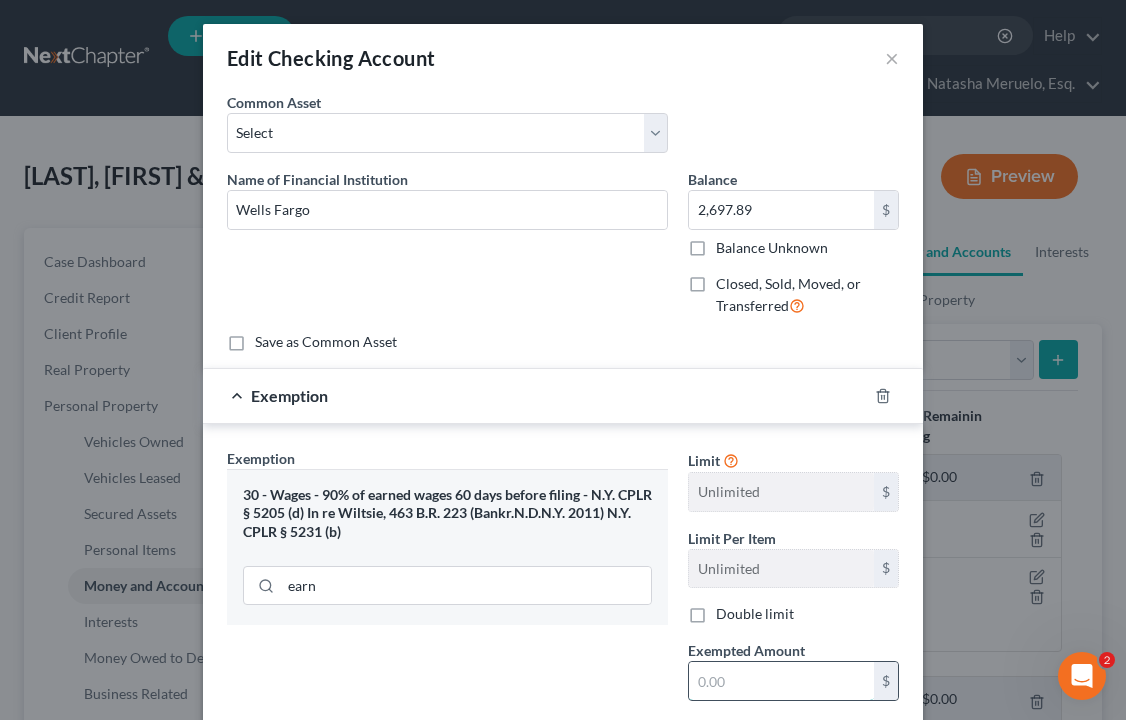 click at bounding box center (781, 681) 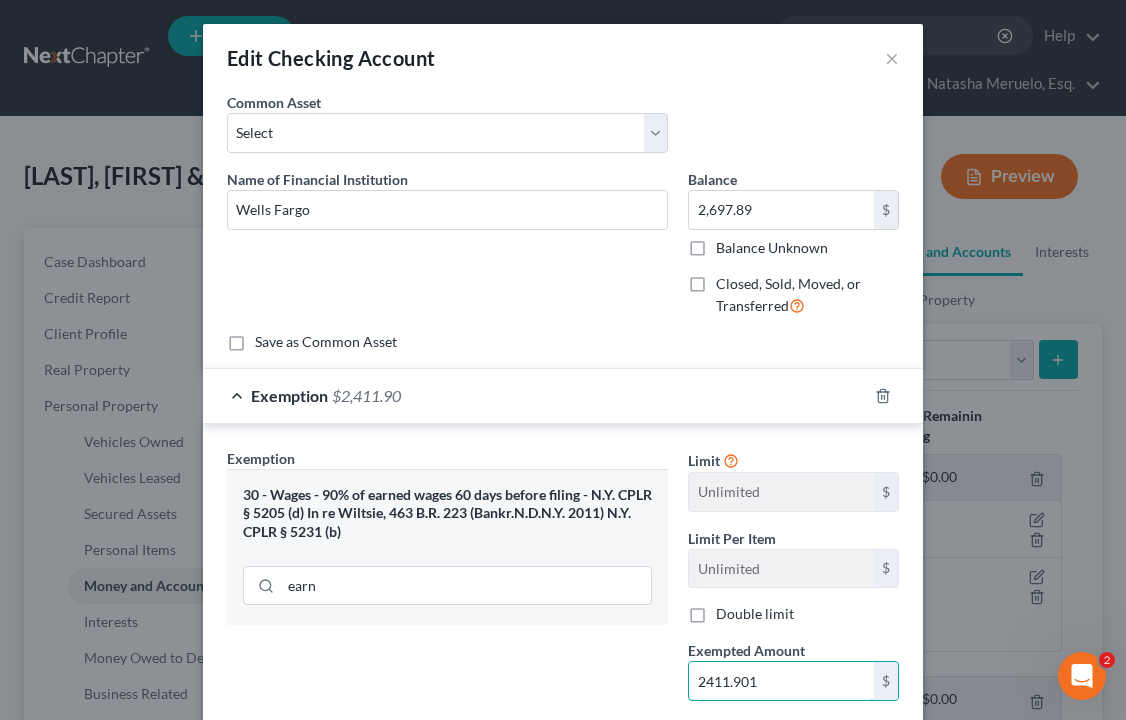 type on "2411.901" 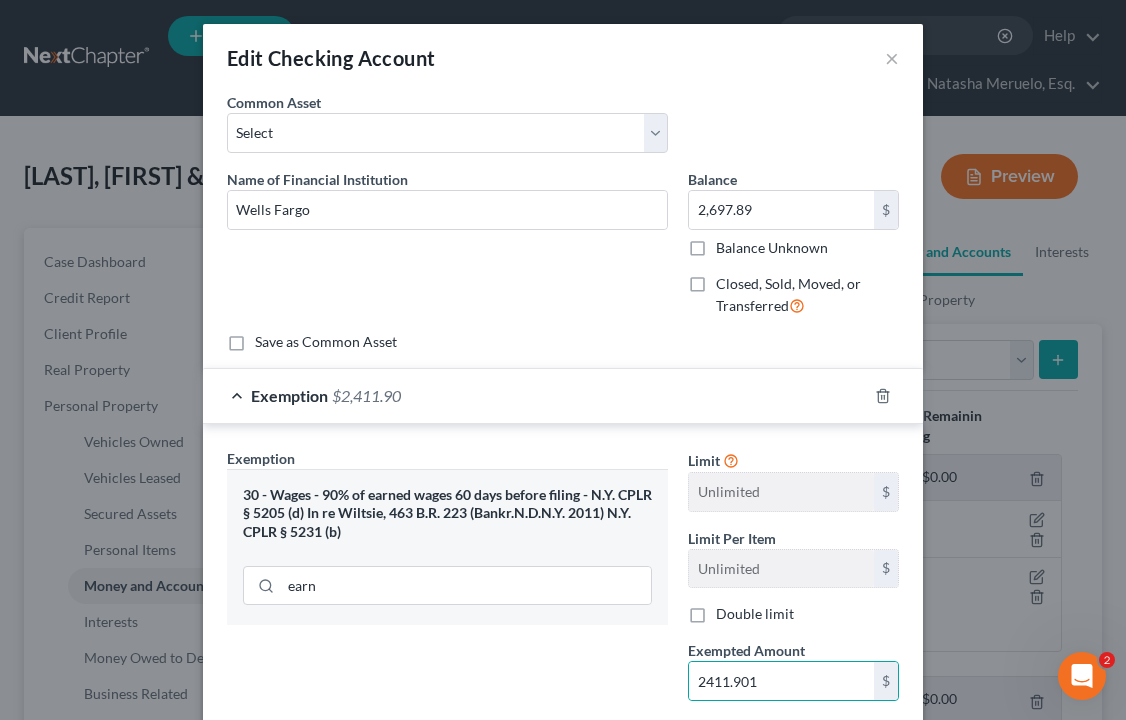 scroll, scrollTop: 279, scrollLeft: 0, axis: vertical 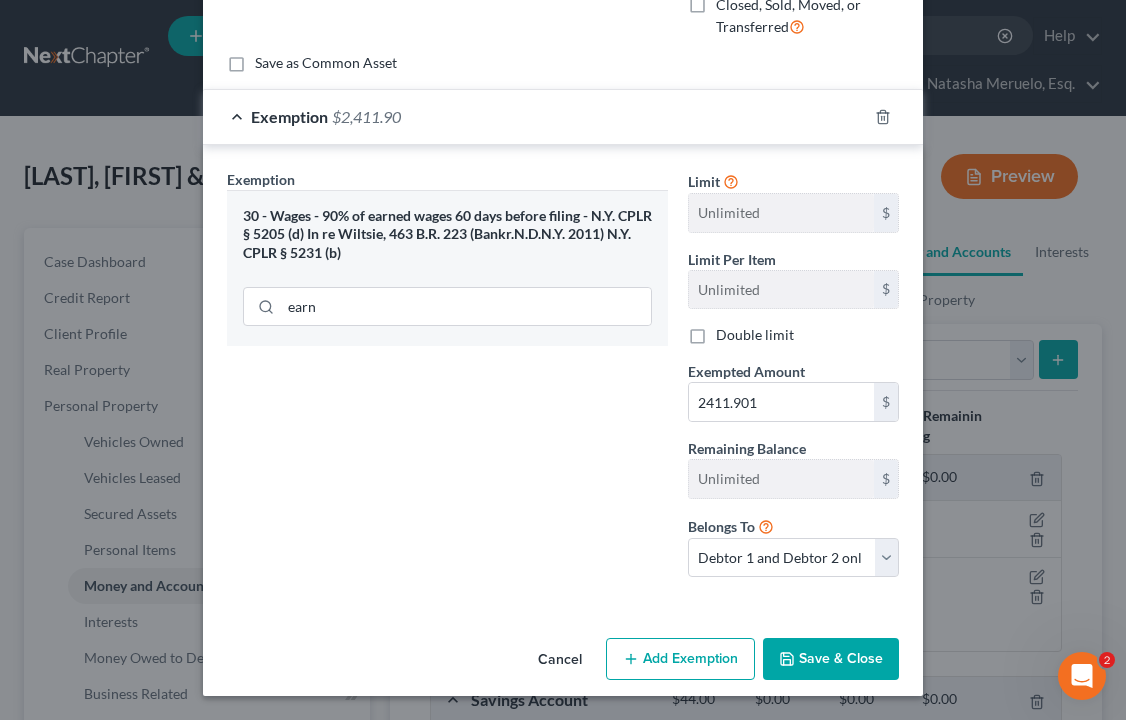 click on "Save & Close" at bounding box center (831, 659) 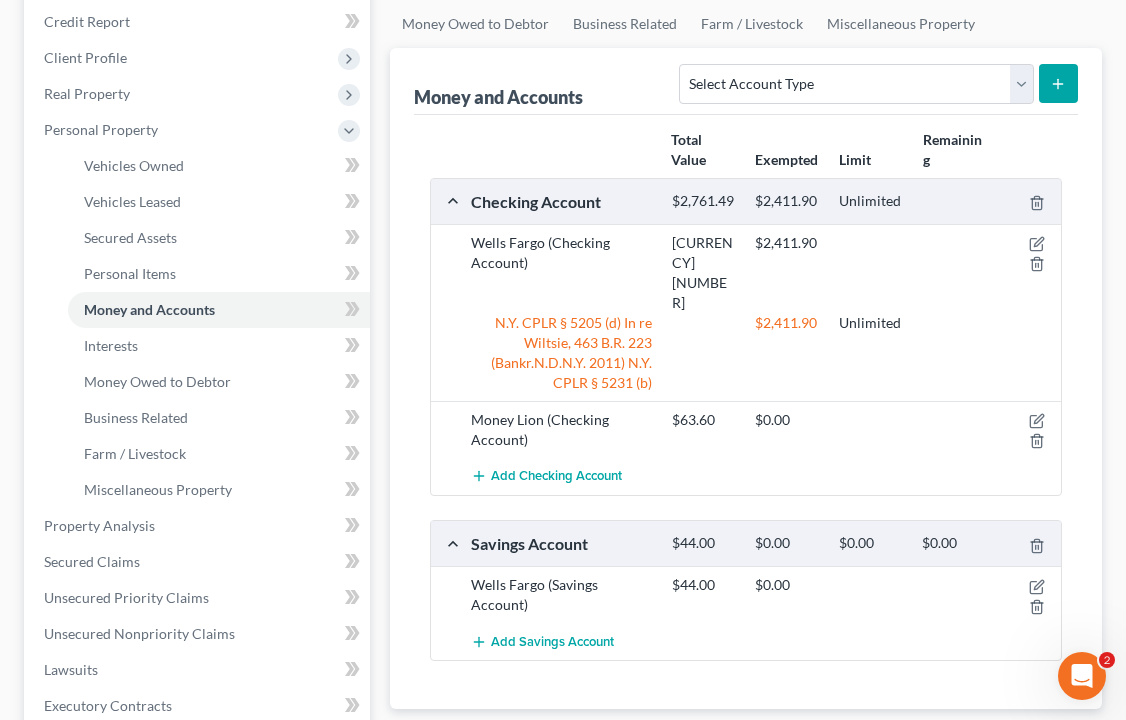 scroll, scrollTop: 292, scrollLeft: 0, axis: vertical 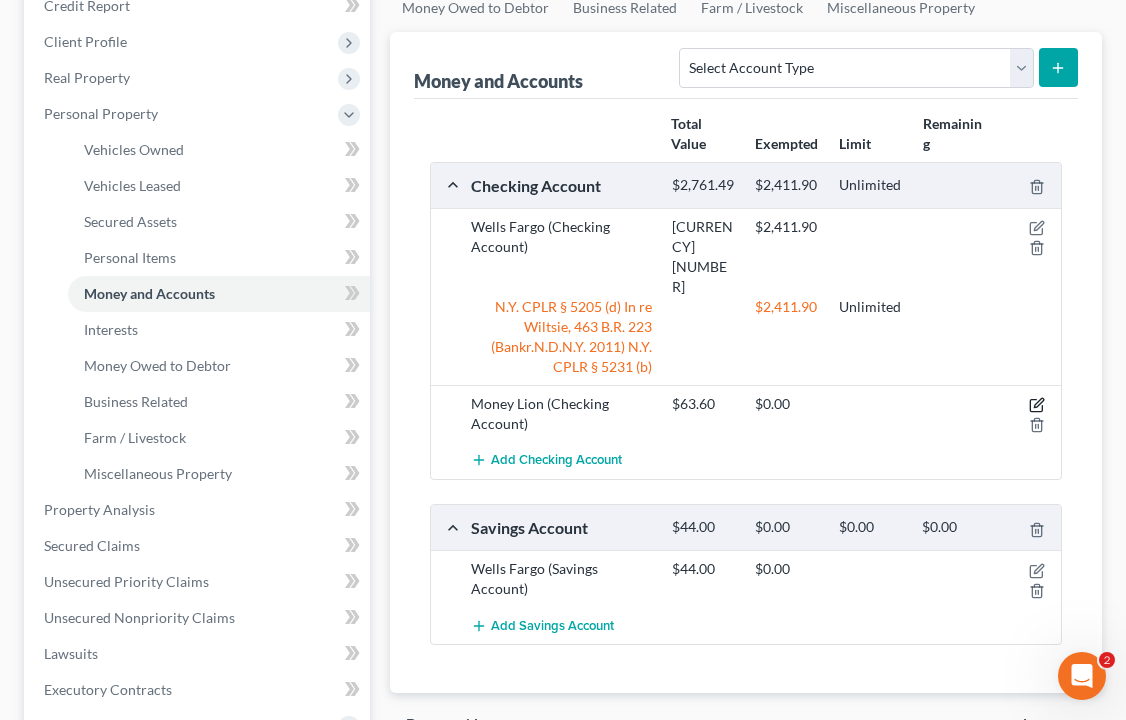 click 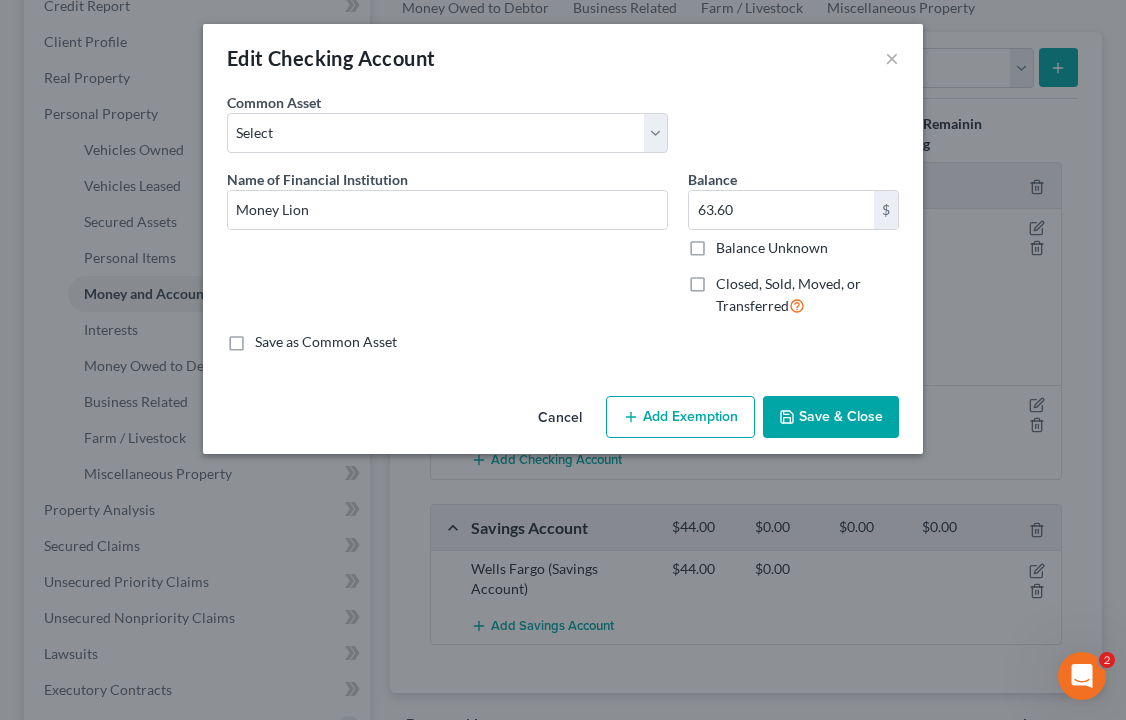 click on "Add Exemption" at bounding box center [680, 417] 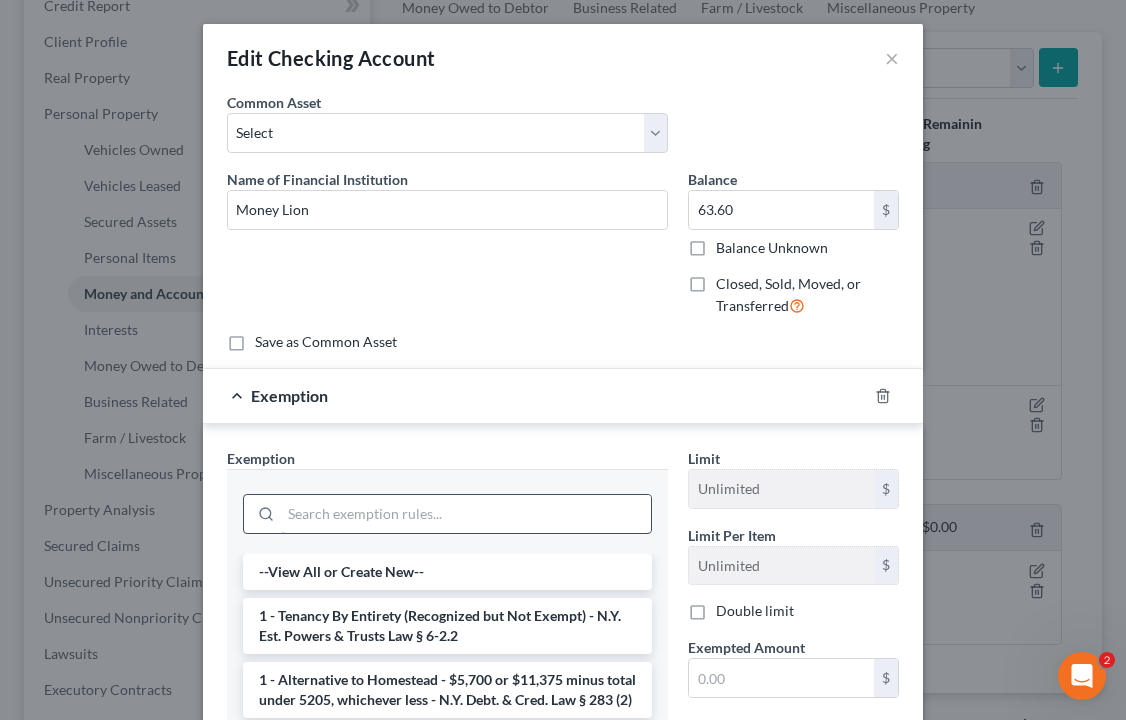 click at bounding box center [466, 514] 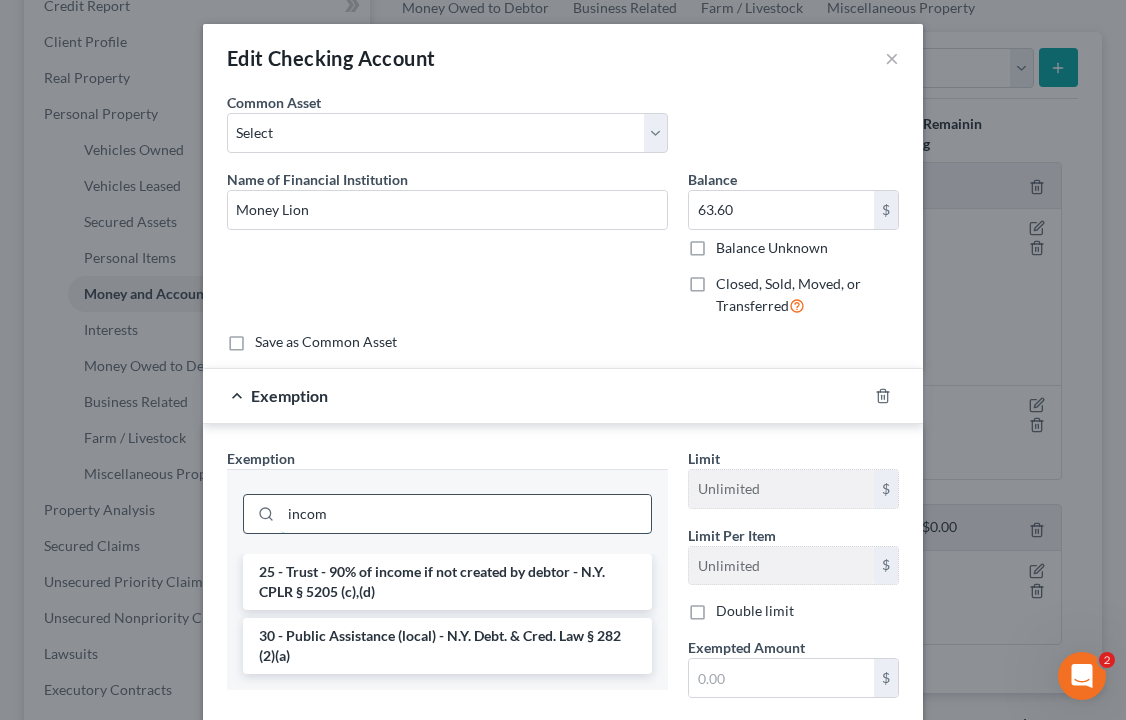 type on "income" 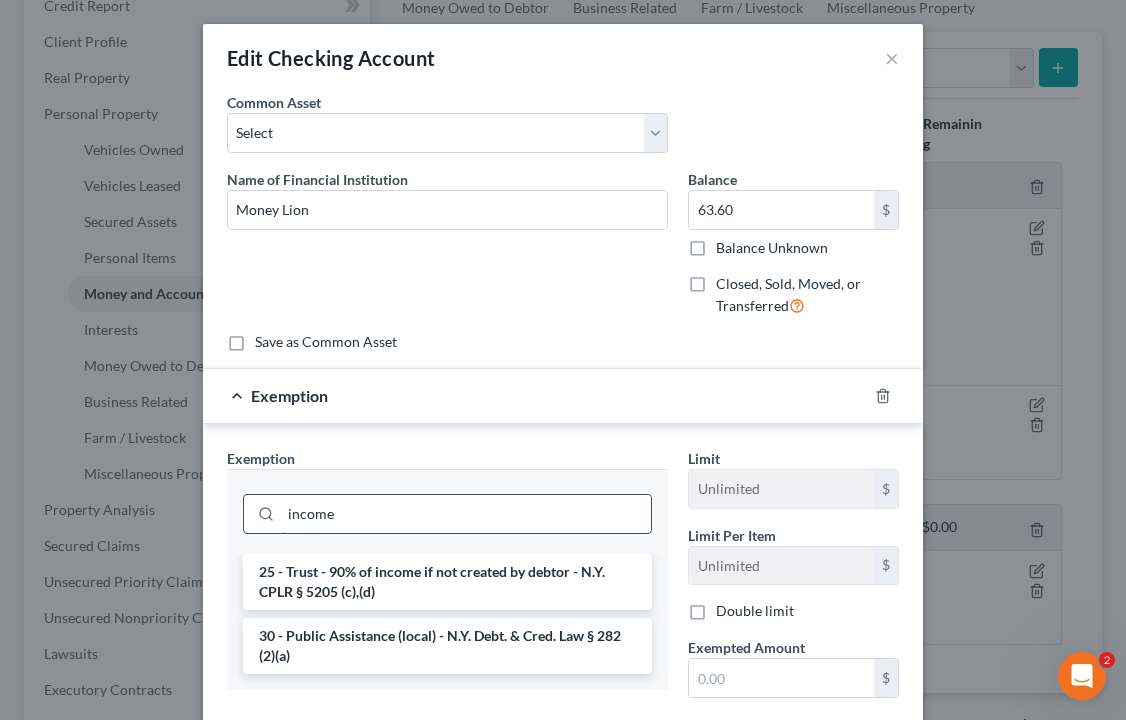 click on "income" at bounding box center (466, 514) 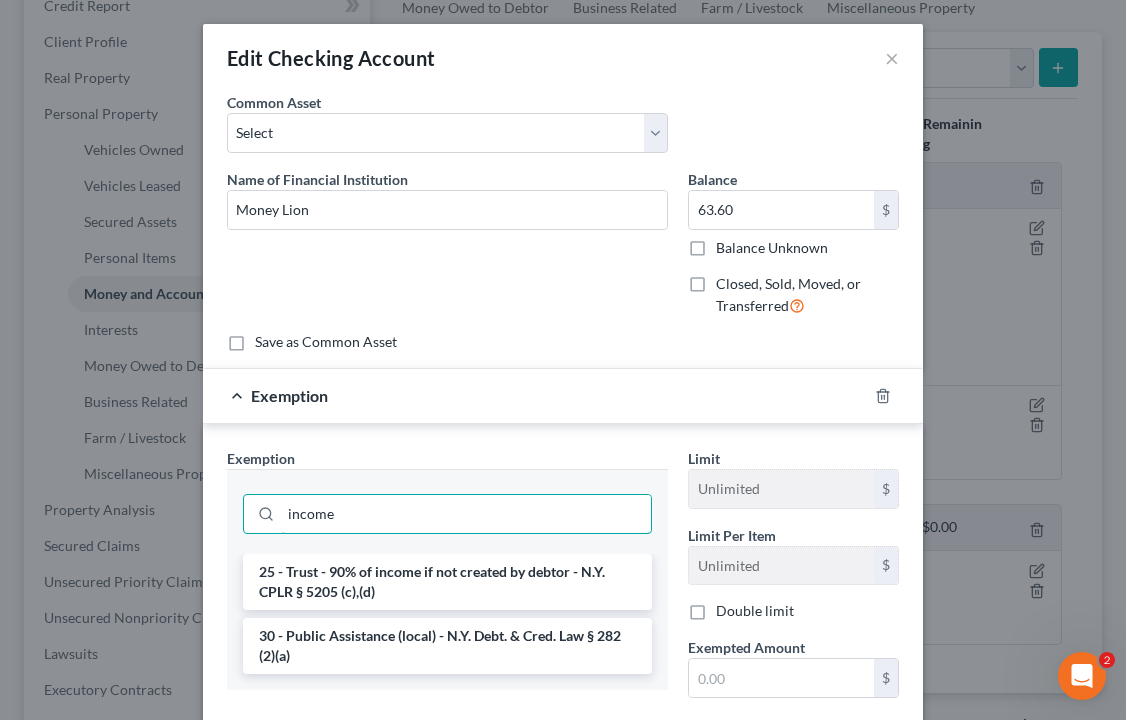 type 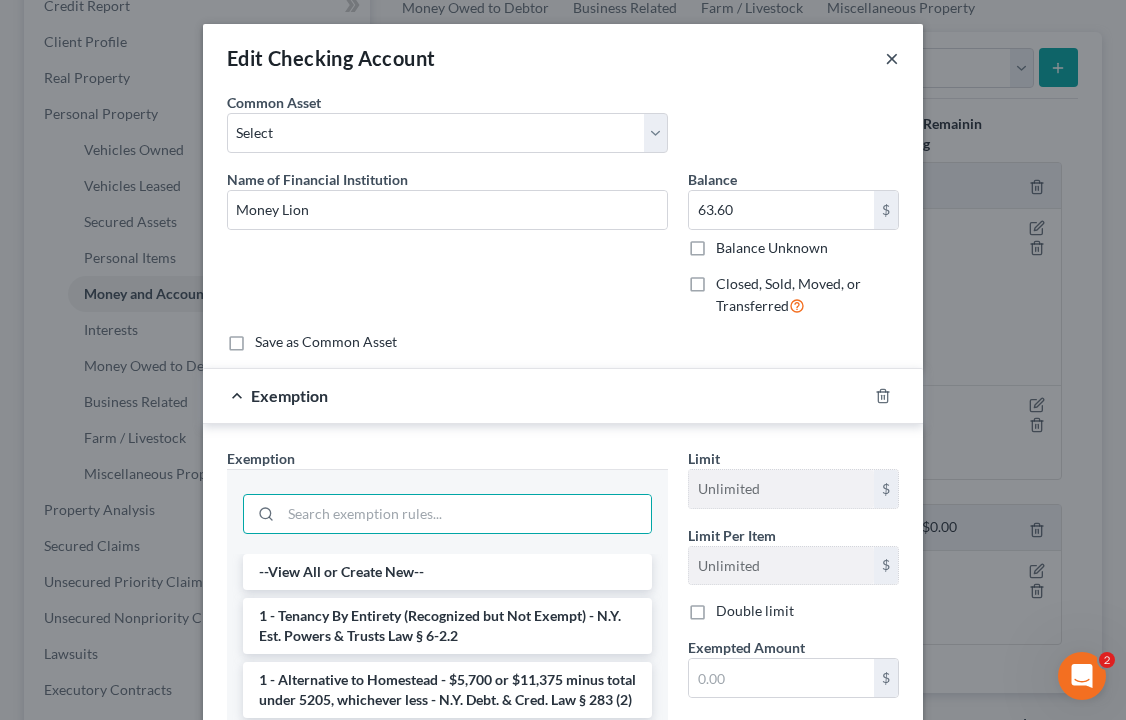 click on "×" at bounding box center [892, 58] 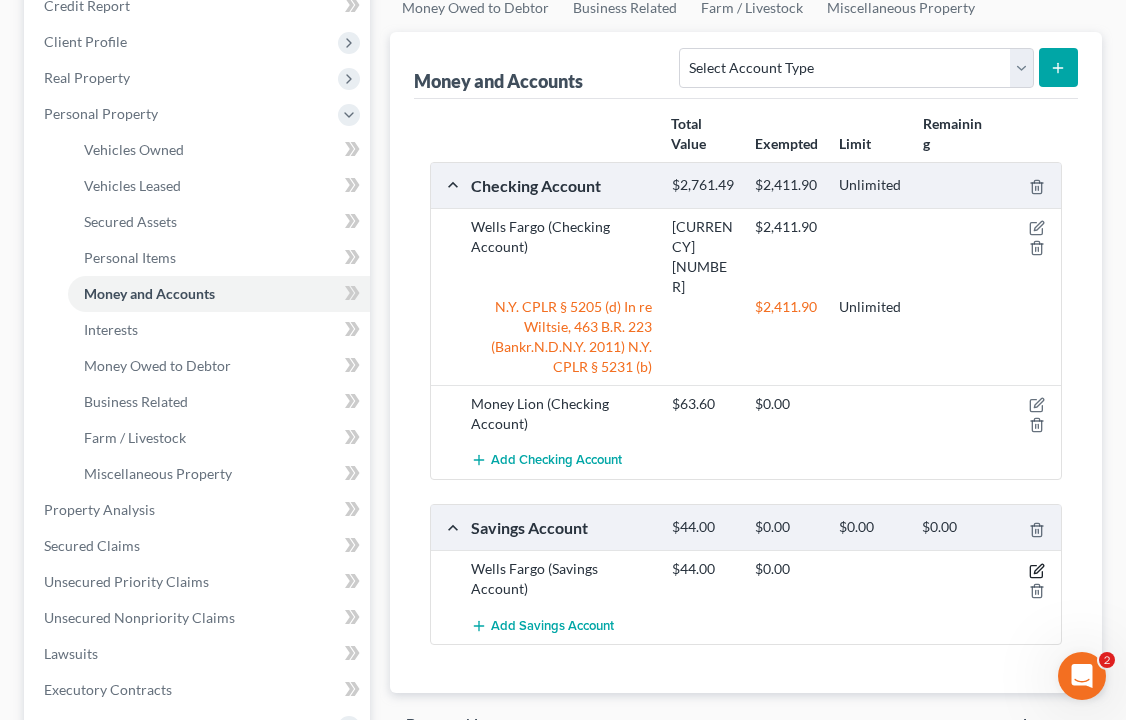 click 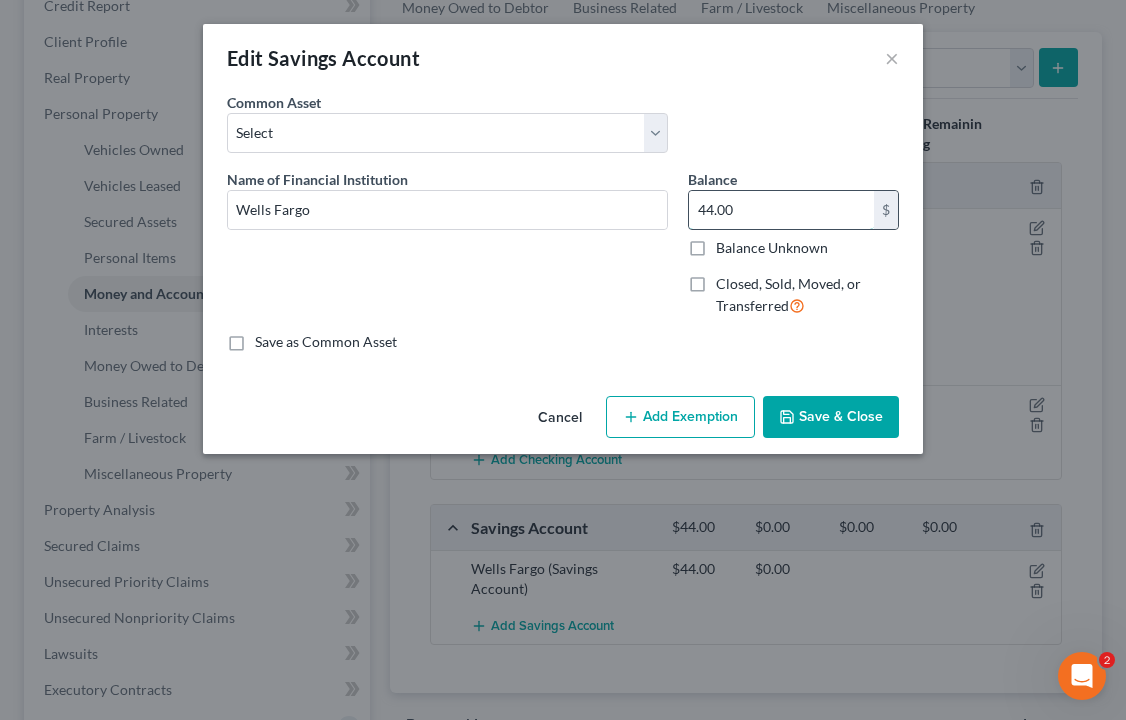 drag, startPoint x: 756, startPoint y: 204, endPoint x: 735, endPoint y: 205, distance: 21.023796 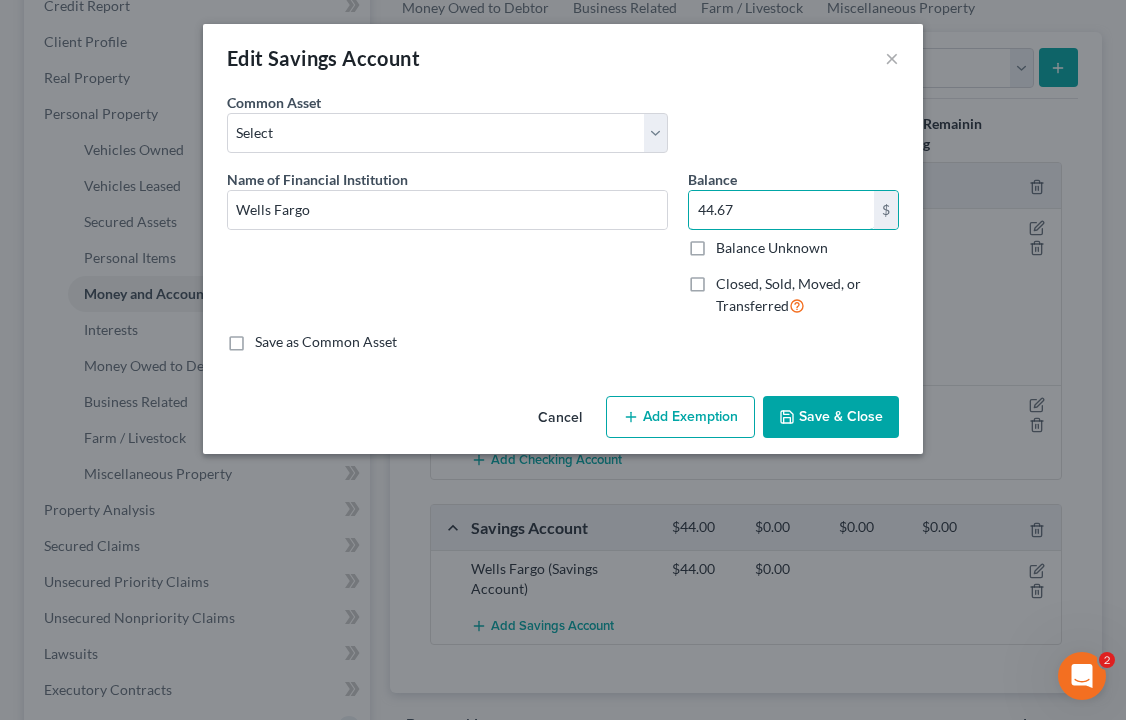 type on "44.67" 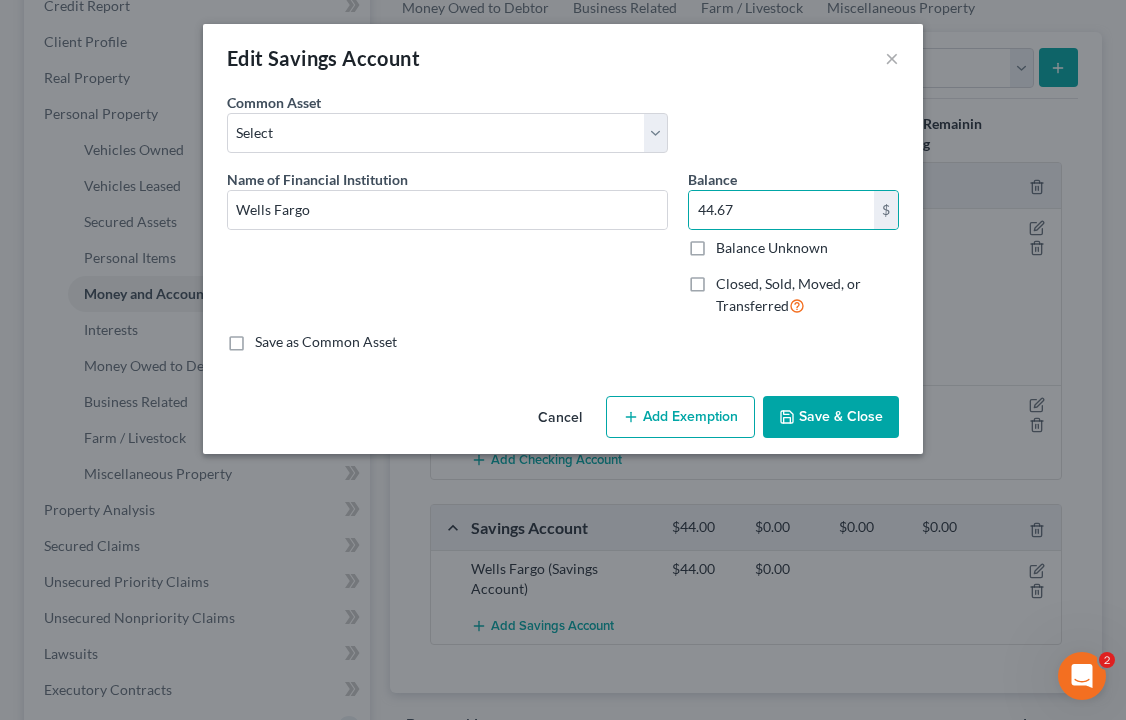 click on "Save & Close" at bounding box center [831, 417] 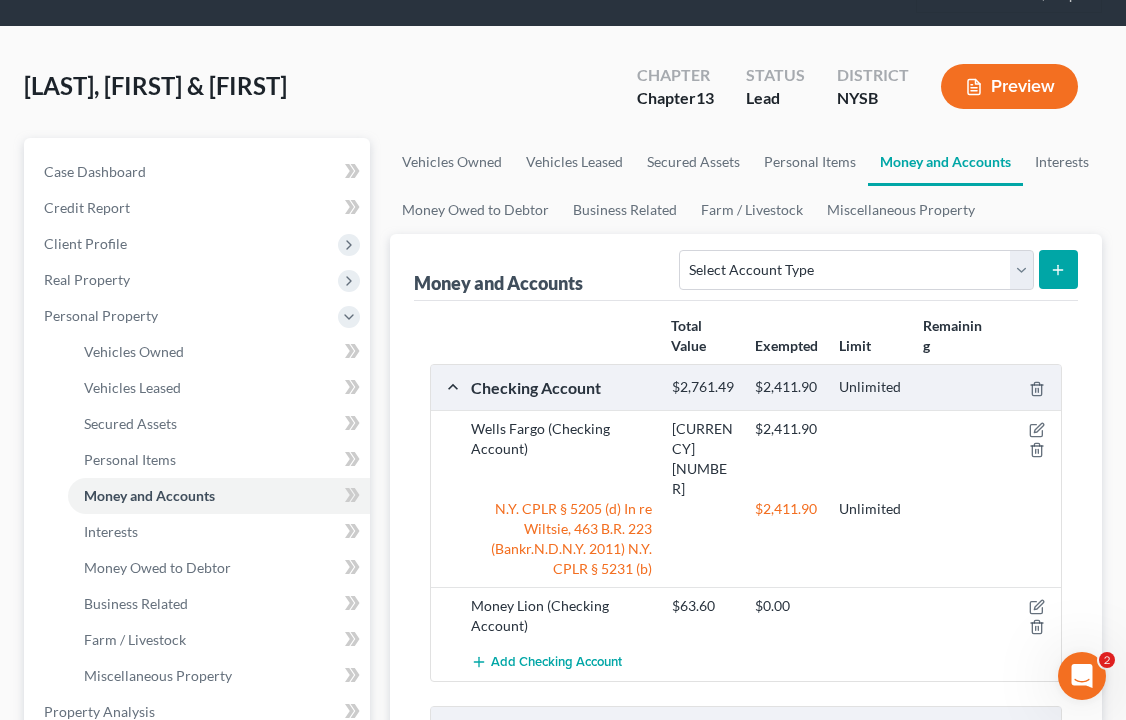 scroll, scrollTop: 0, scrollLeft: 0, axis: both 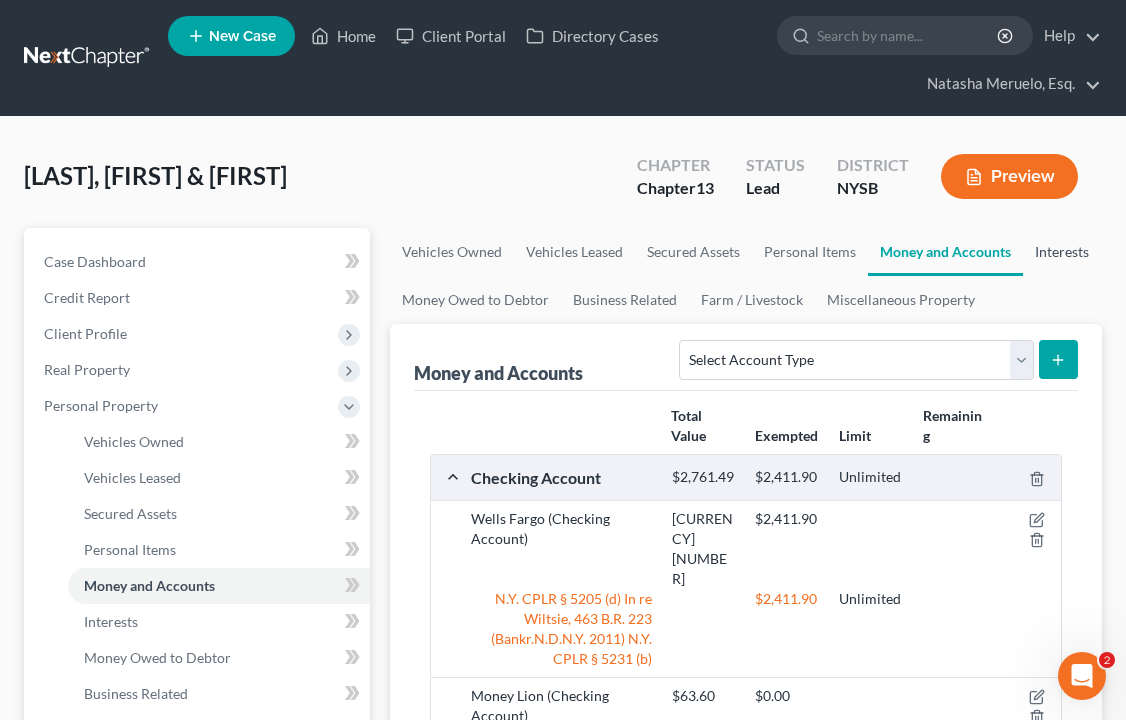 click on "Interests" at bounding box center (1062, 252) 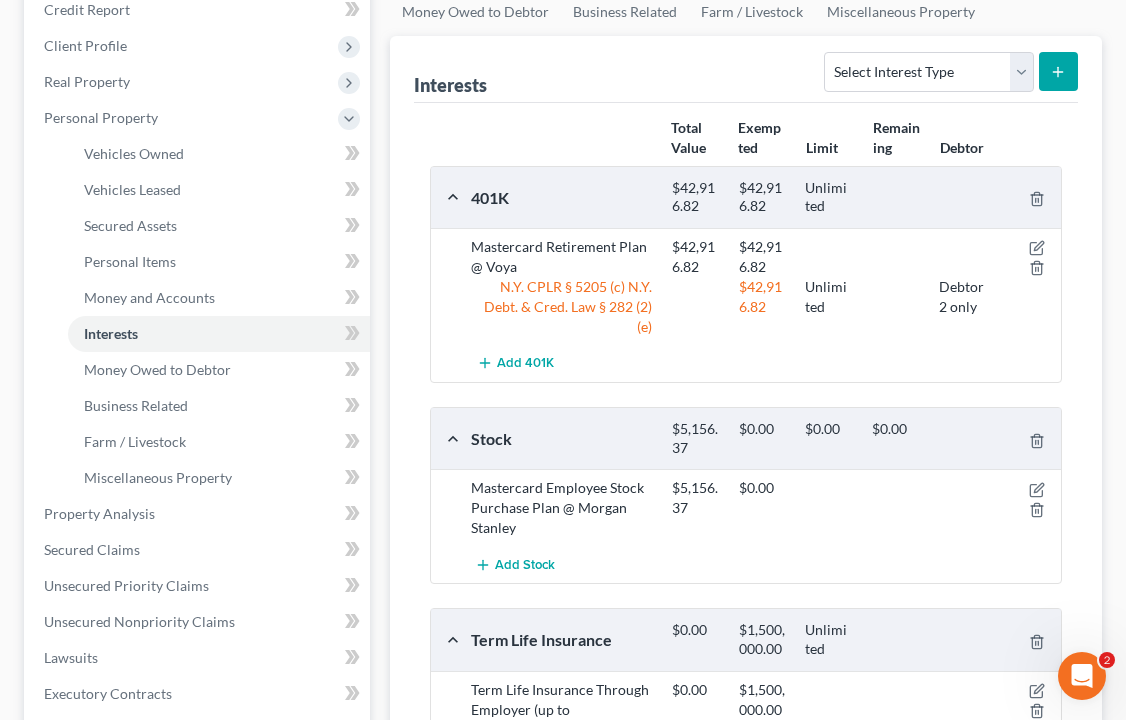 scroll, scrollTop: 331, scrollLeft: 0, axis: vertical 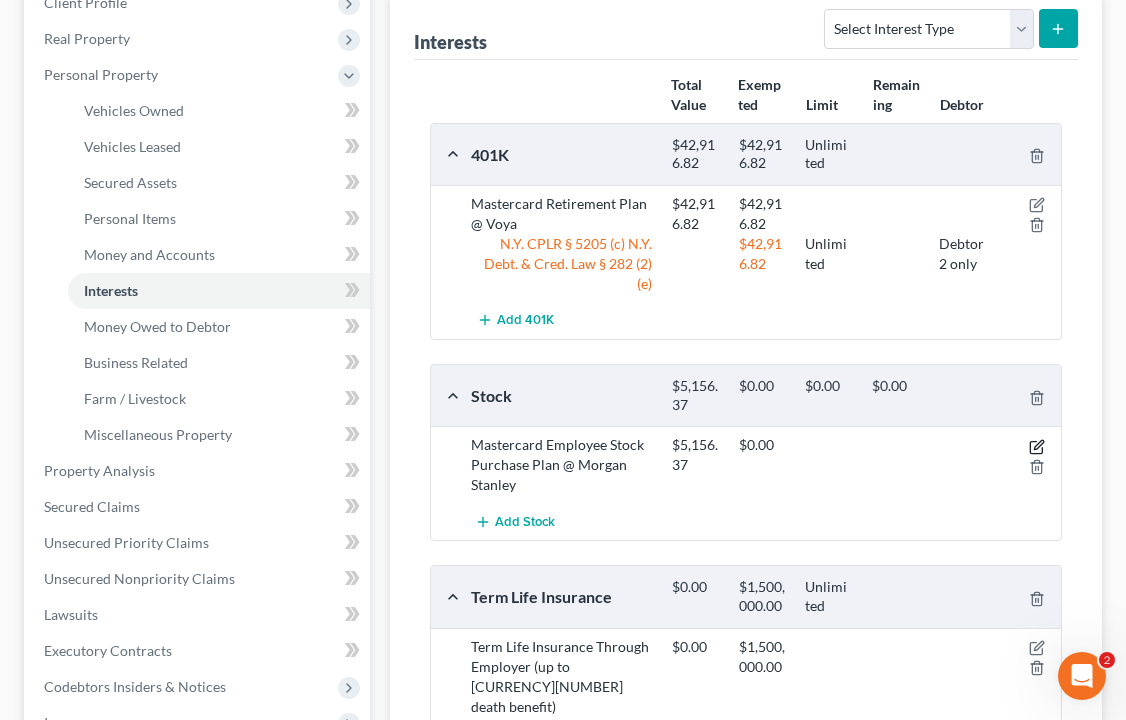 click 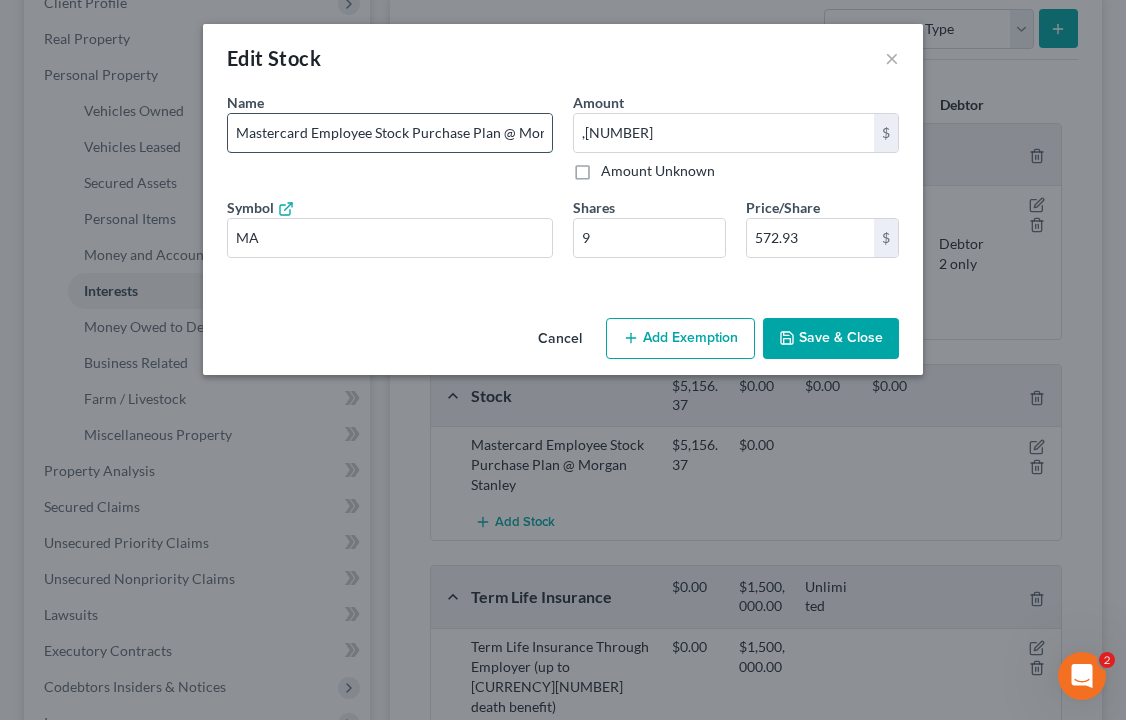 click on "Mastercard Employee Stock Purchase Plan @ Morgan Stanley" at bounding box center [390, 133] 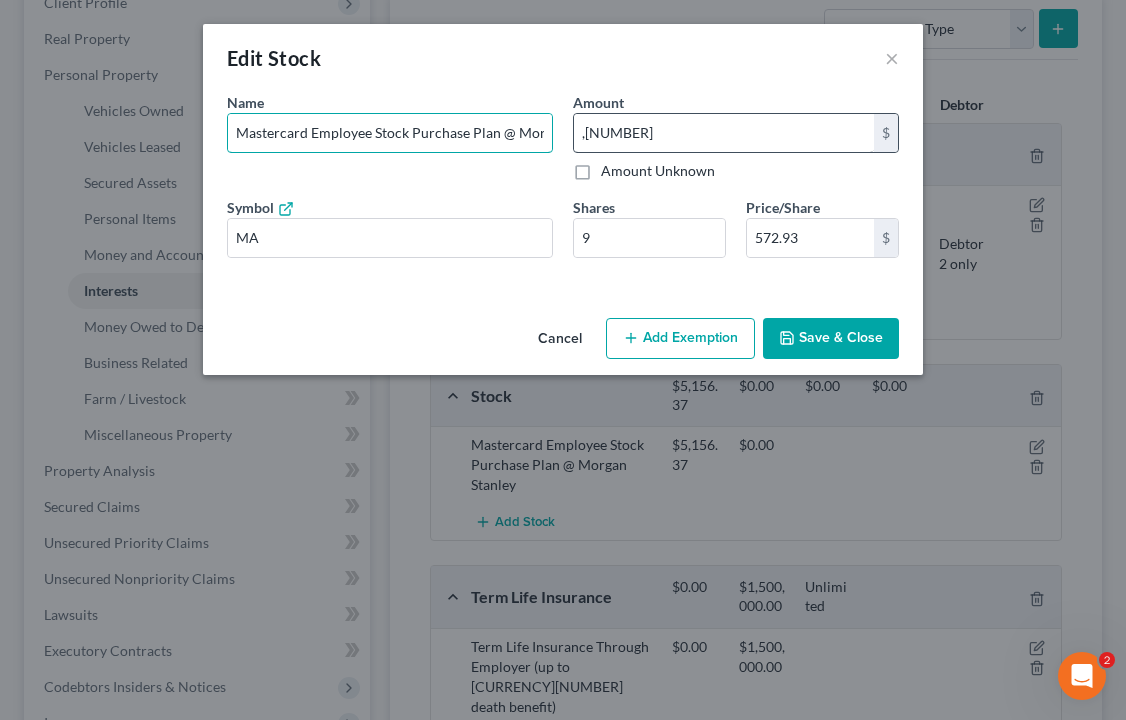scroll, scrollTop: 0, scrollLeft: 67, axis: horizontal 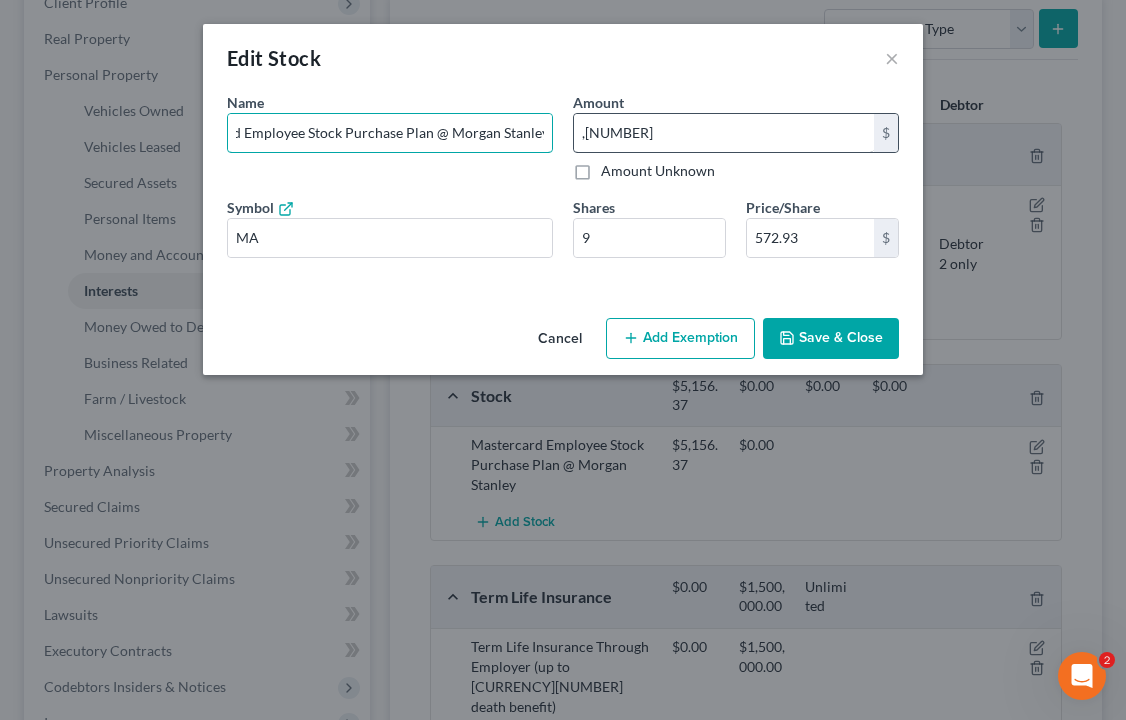 drag, startPoint x: 531, startPoint y: 132, endPoint x: 664, endPoint y: 150, distance: 134.21252 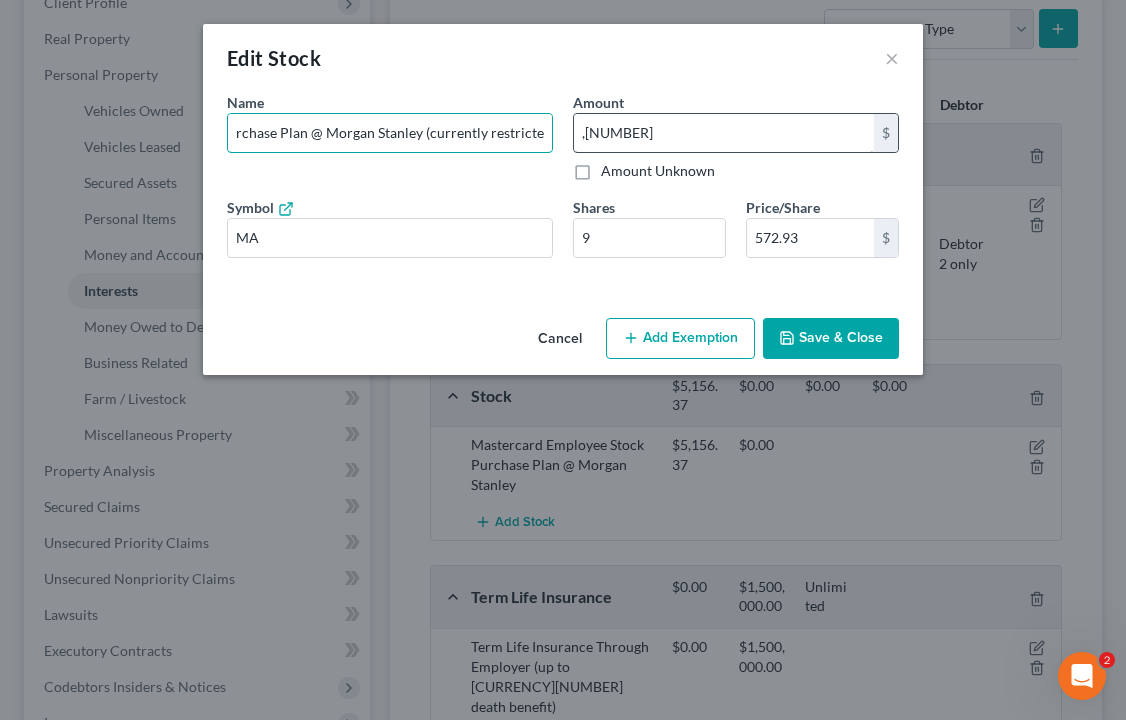scroll, scrollTop: 0, scrollLeft: 197, axis: horizontal 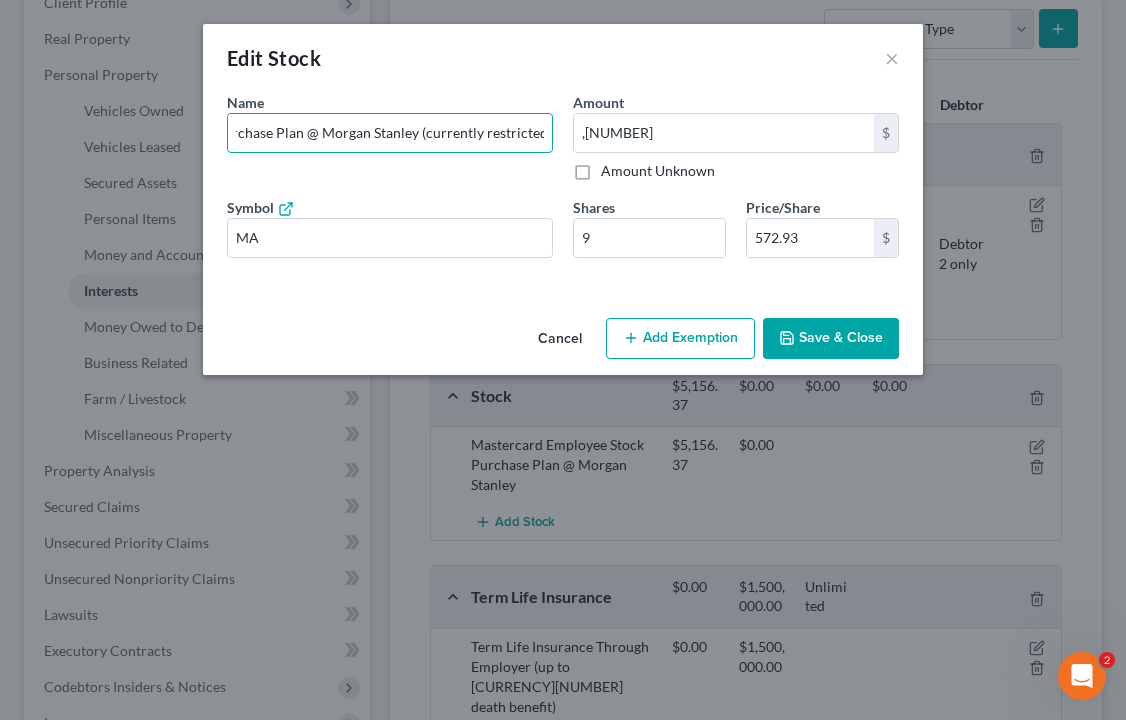 type on "Mastercard Employee Stock Purchase Plan @ Morgan Stanley (currently restricted)" 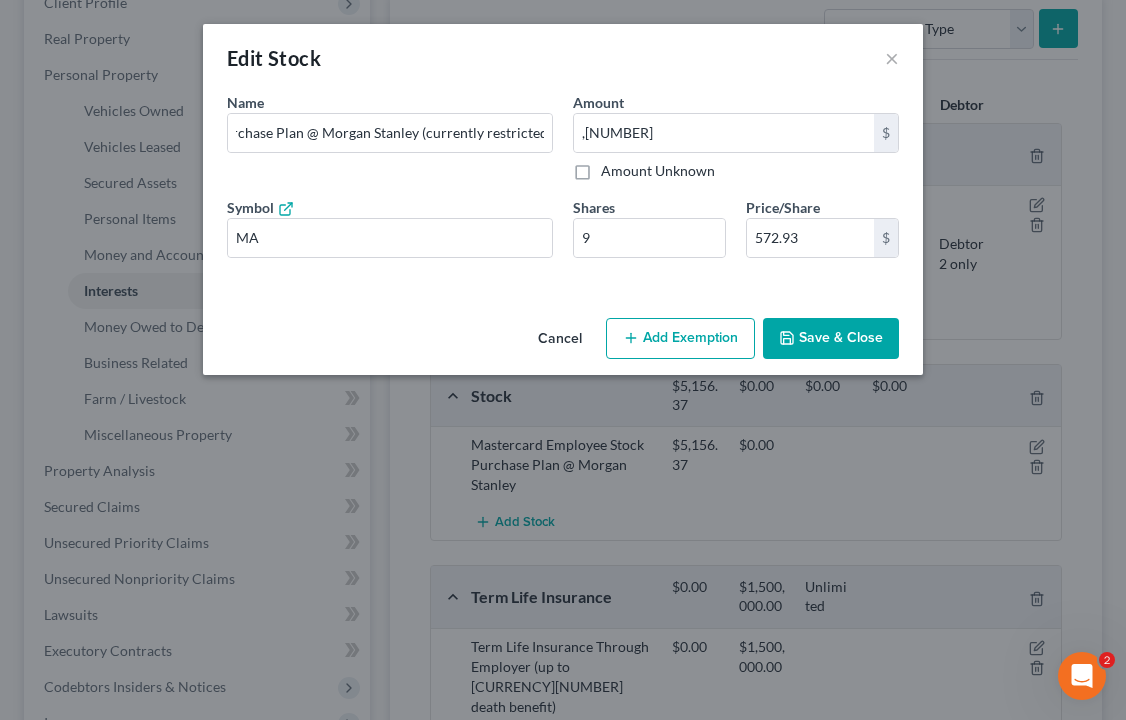 scroll, scrollTop: 0, scrollLeft: 0, axis: both 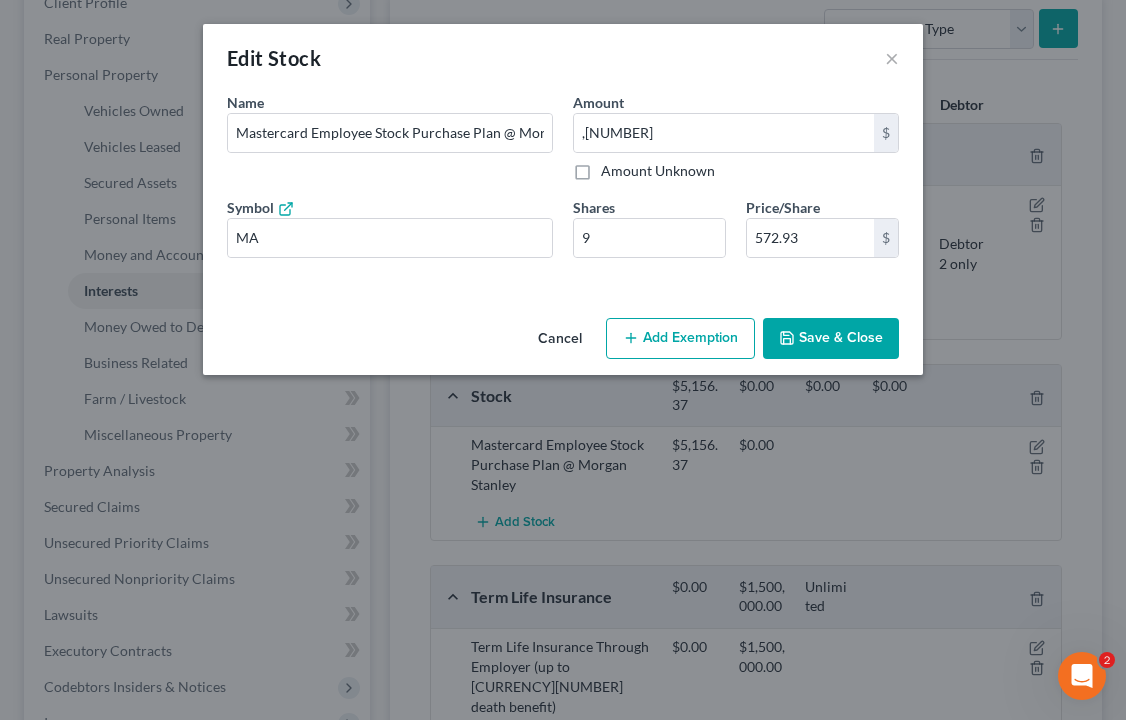 click on "Save & Close" at bounding box center (831, 339) 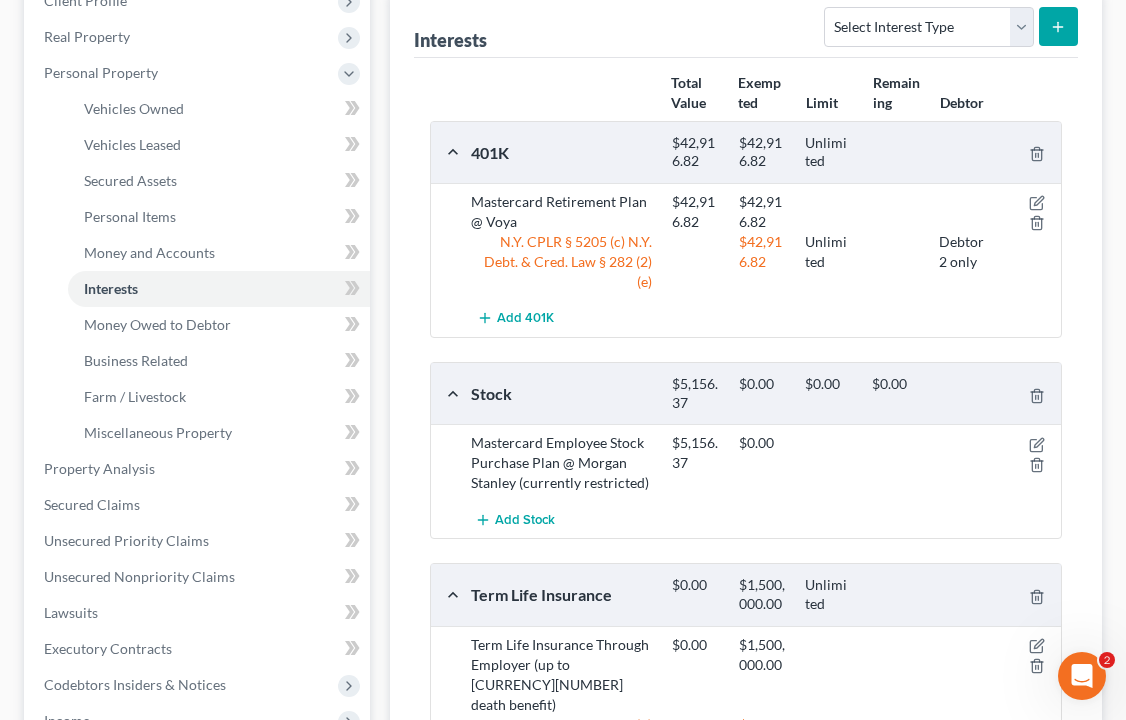 scroll, scrollTop: 323, scrollLeft: 0, axis: vertical 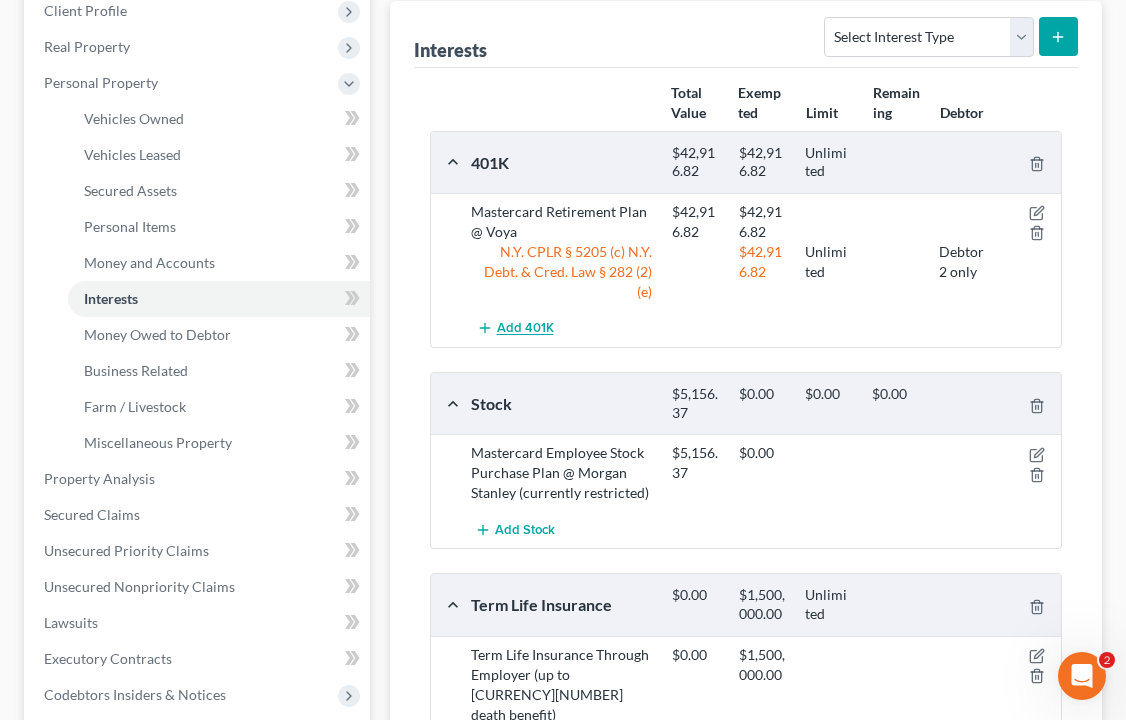 click on "Add 401K" at bounding box center [525, 329] 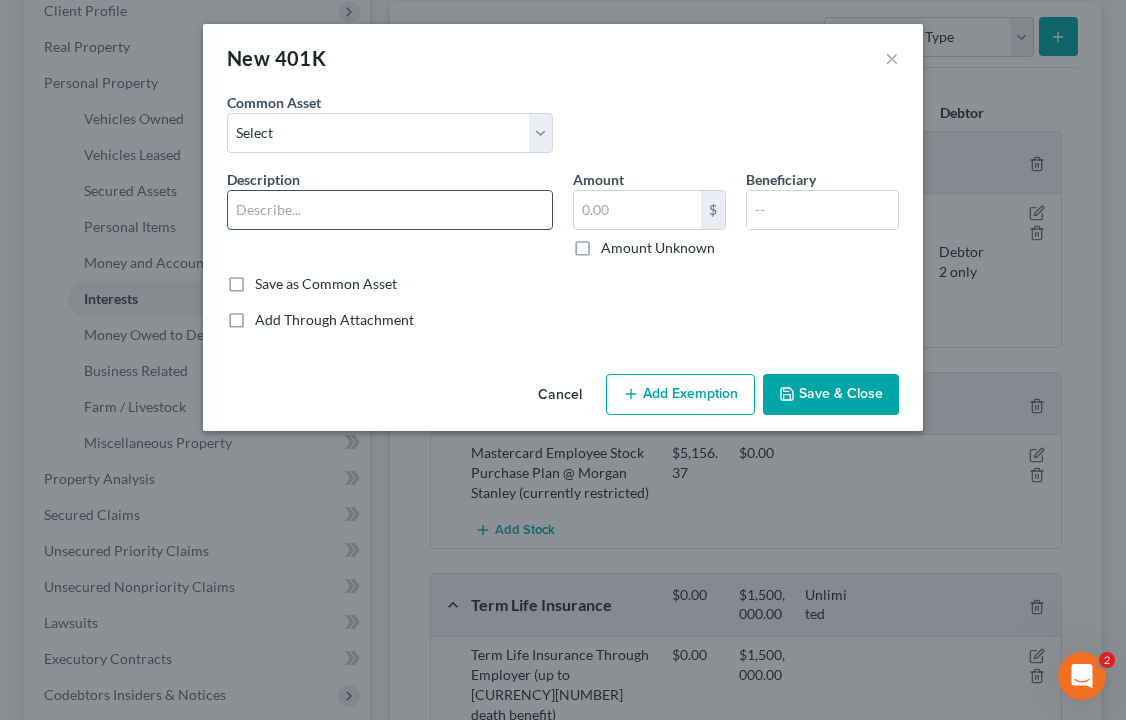 click at bounding box center [390, 210] 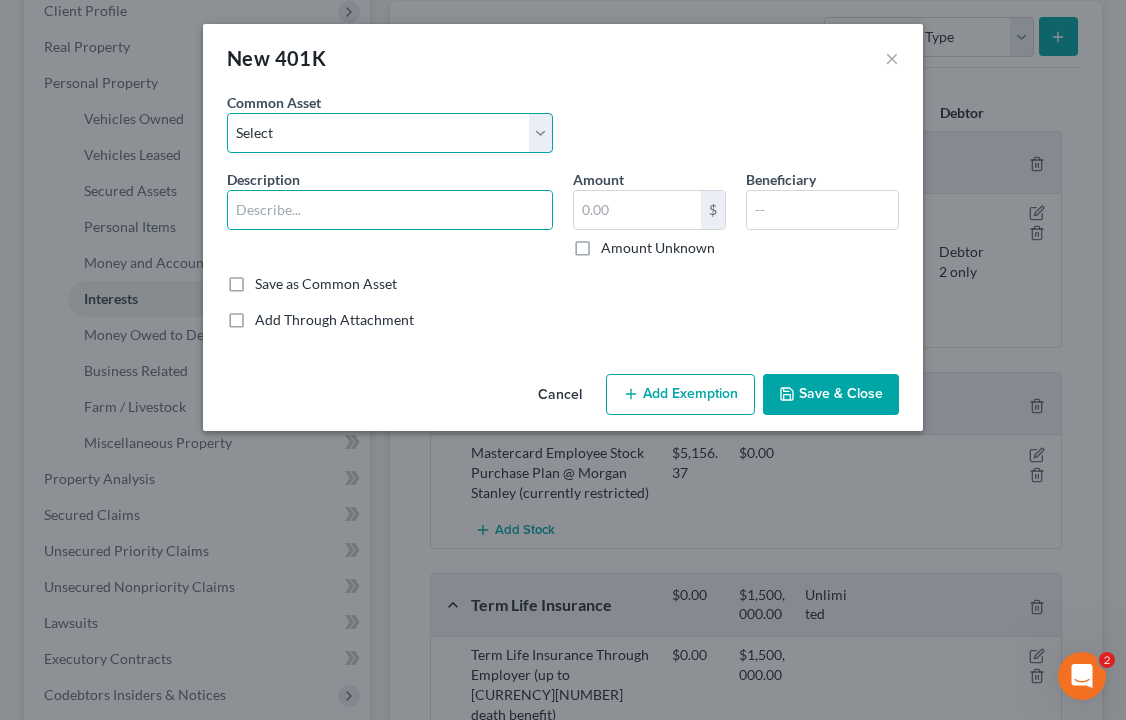 click on "Select TransAmerica Fidelity Voya" at bounding box center (390, 133) 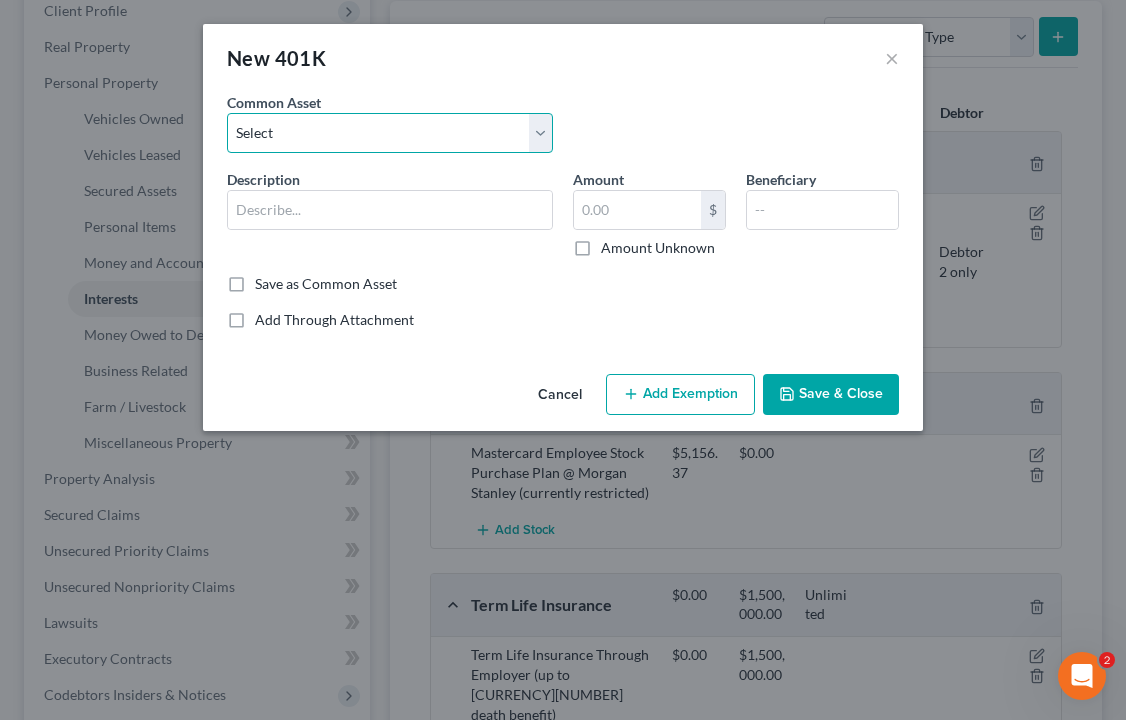 select on "2" 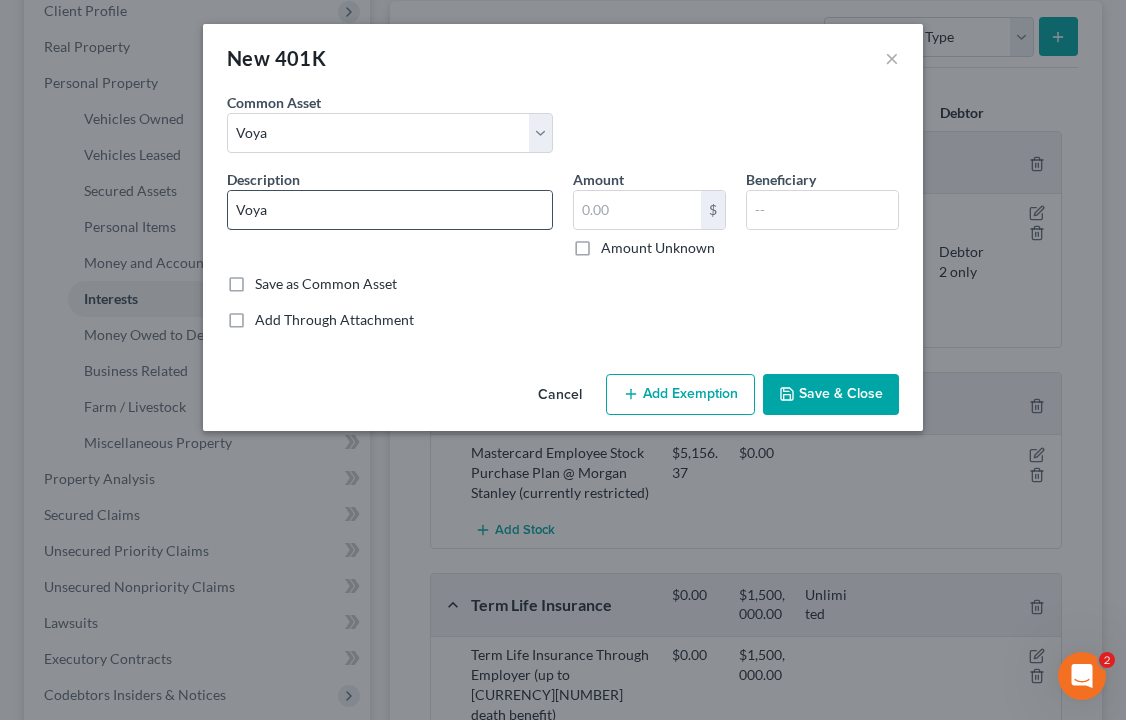 click on "Voya" at bounding box center (390, 210) 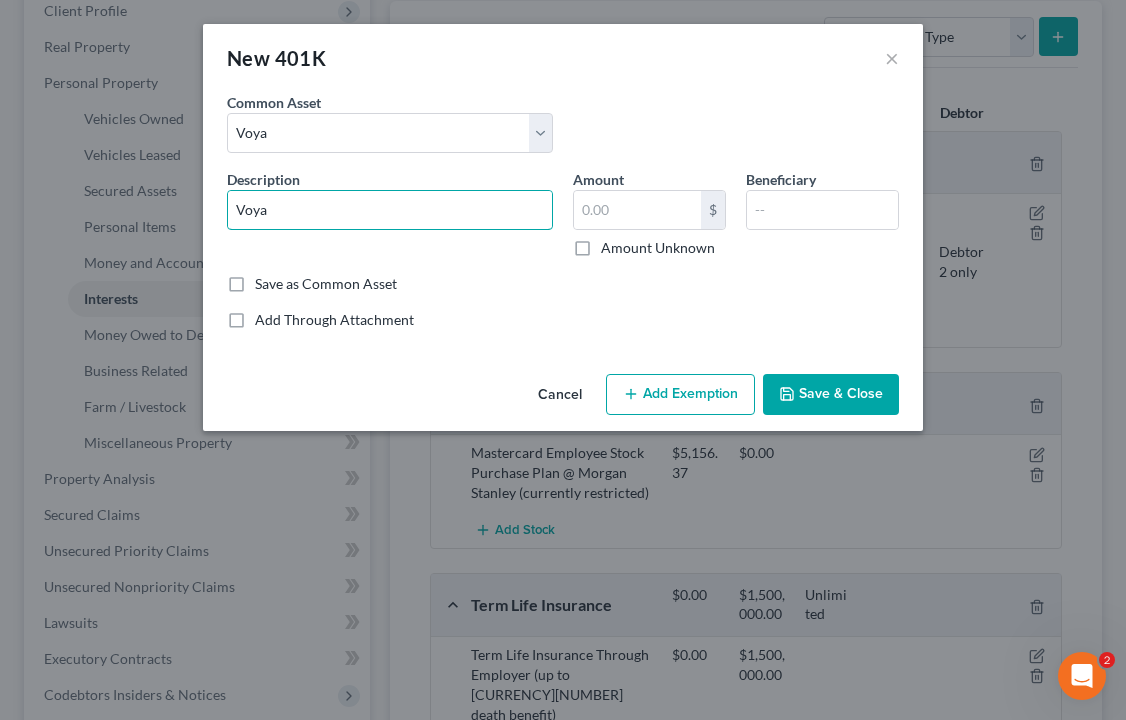 drag, startPoint x: 330, startPoint y: 215, endPoint x: 213, endPoint y: 203, distance: 117.61378 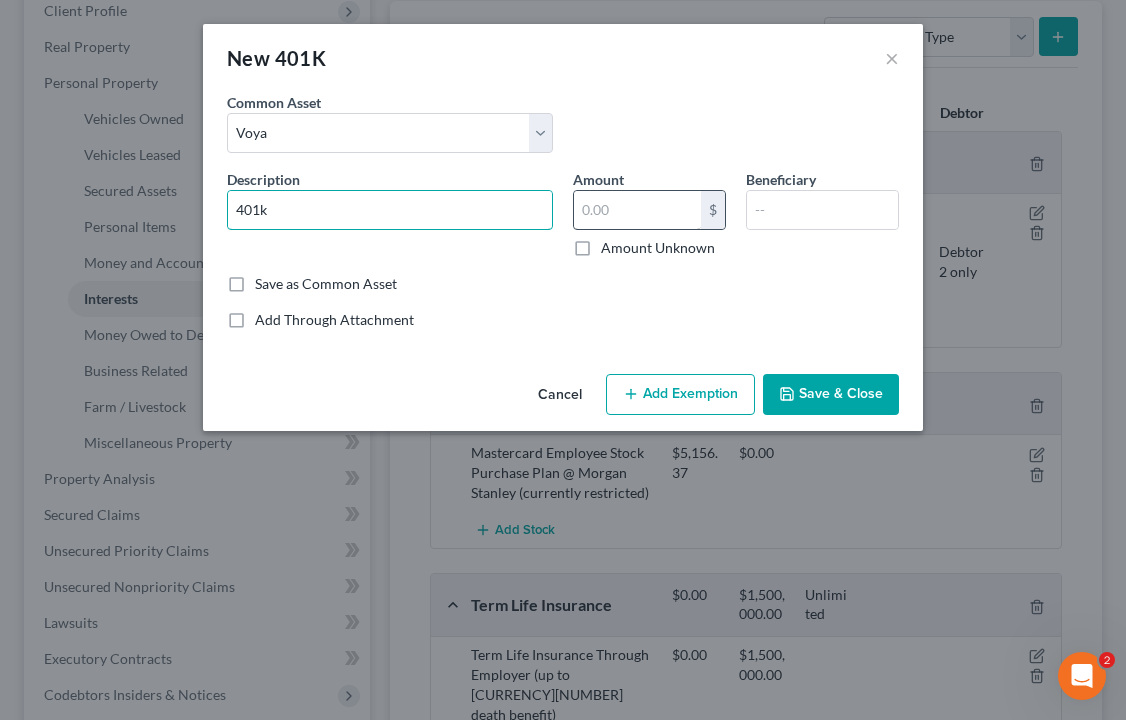 type on "401k" 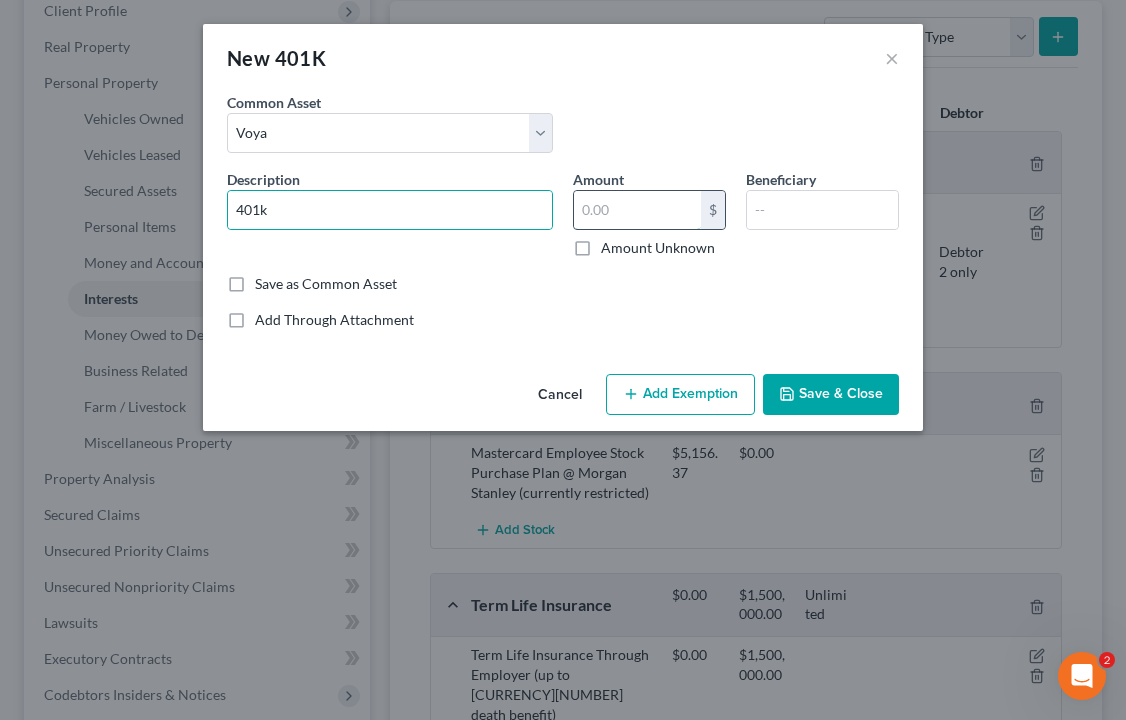 click at bounding box center [637, 210] 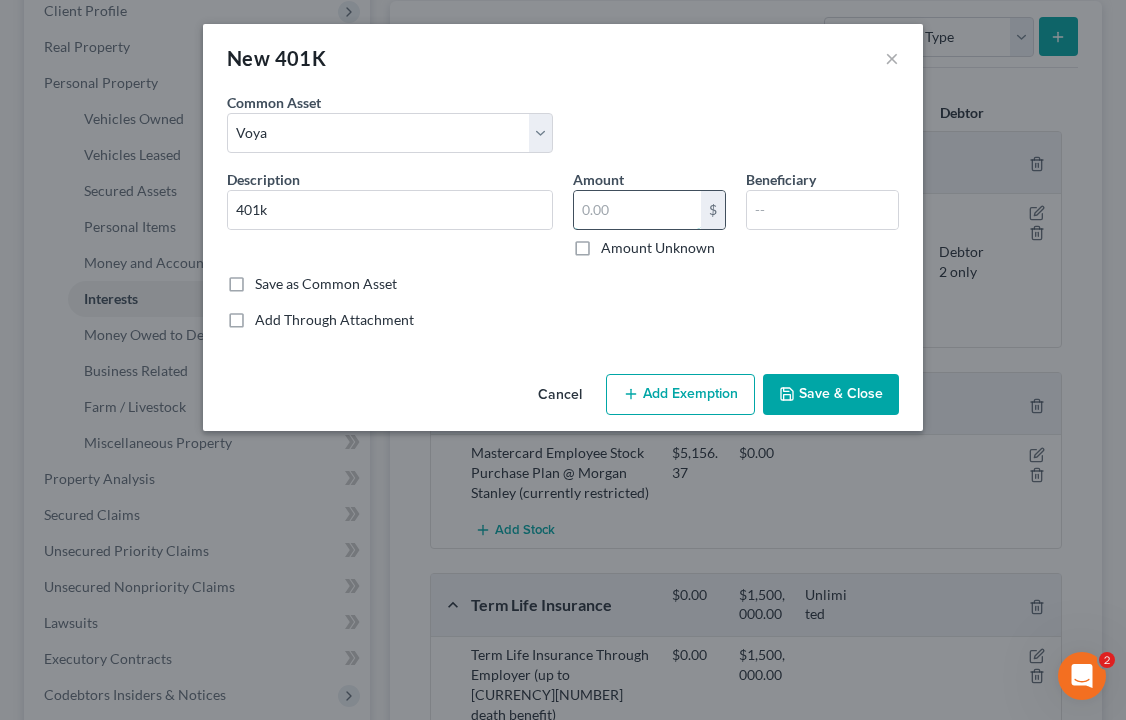 paste on "$22,526.74" 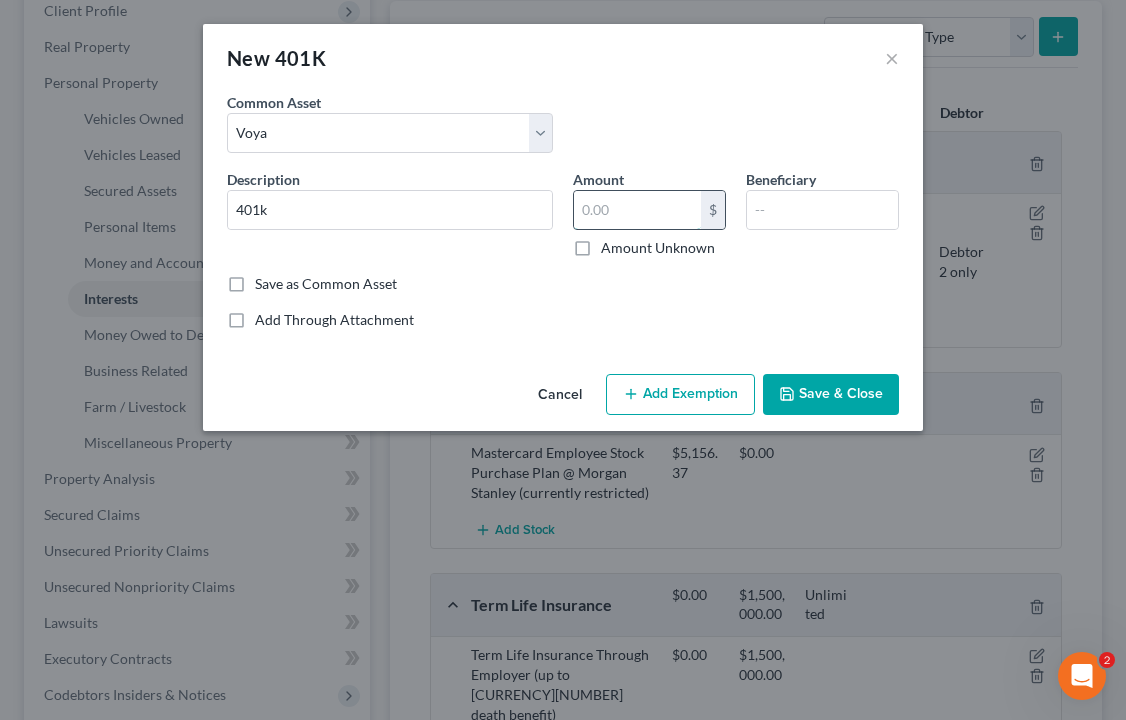 paste on "$22,526.74" 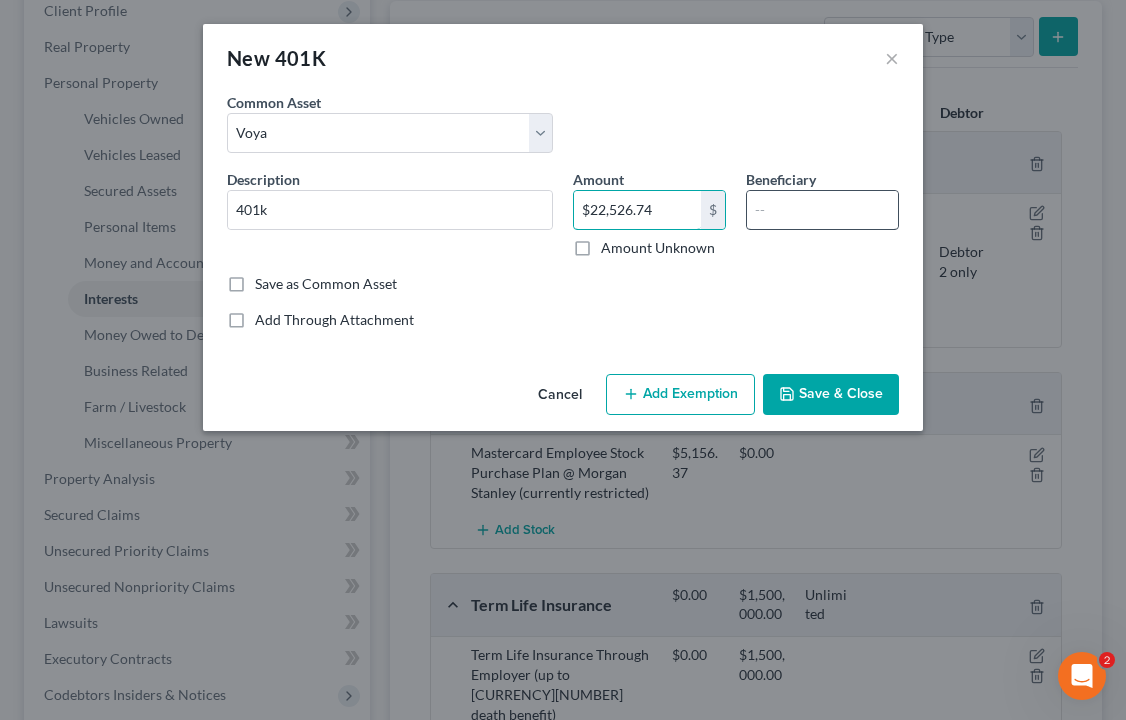 type on "$22,526.74" 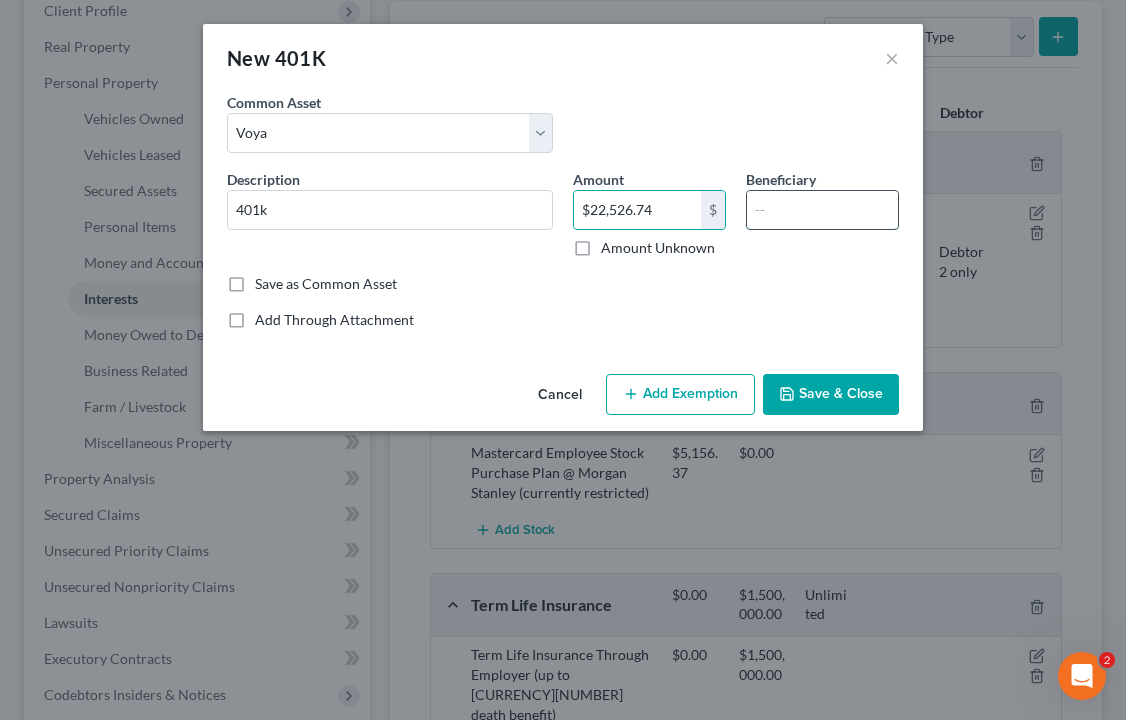 click at bounding box center [822, 210] 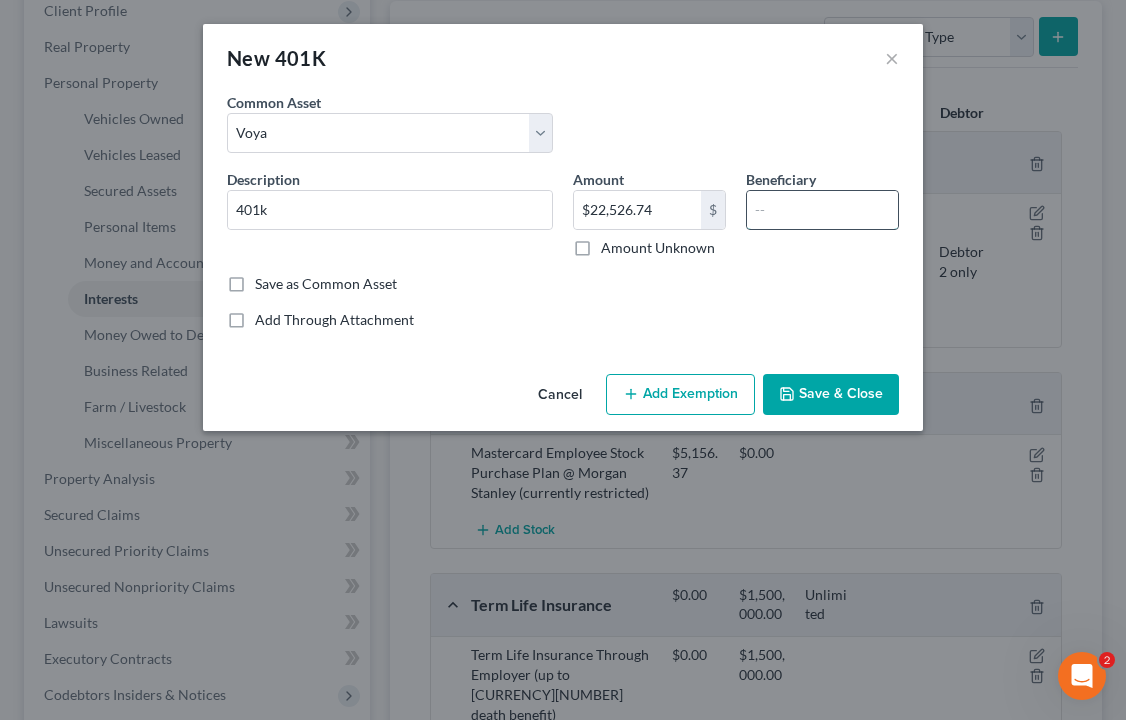 type on "G" 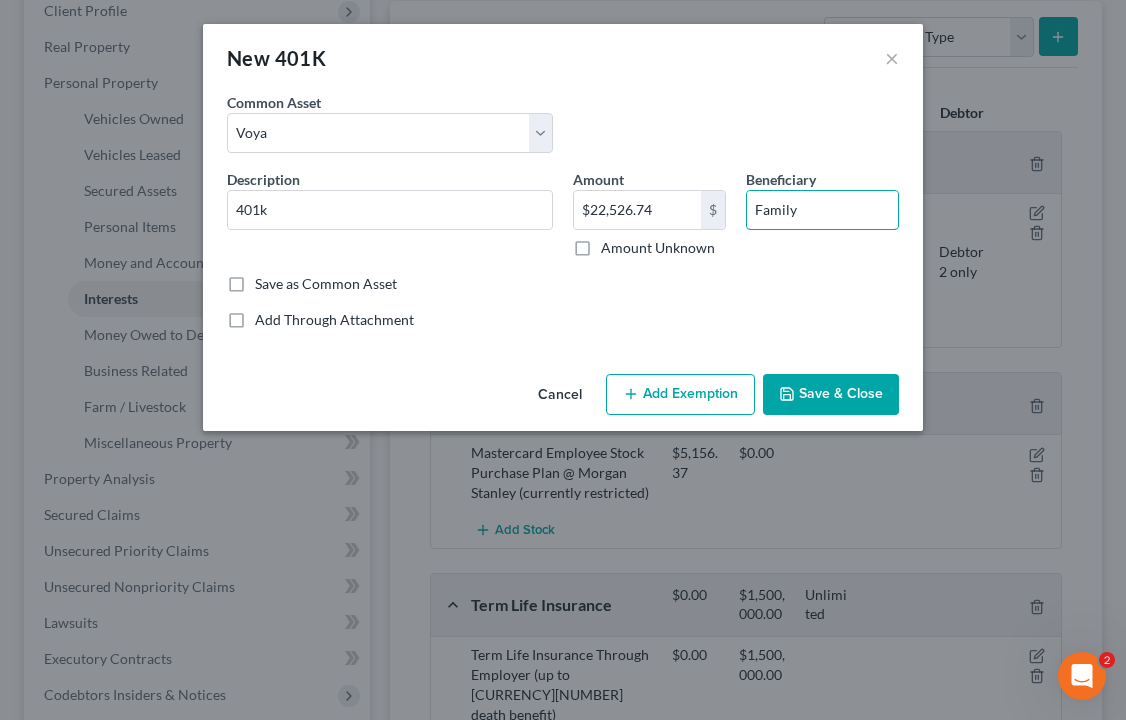 type on "Family" 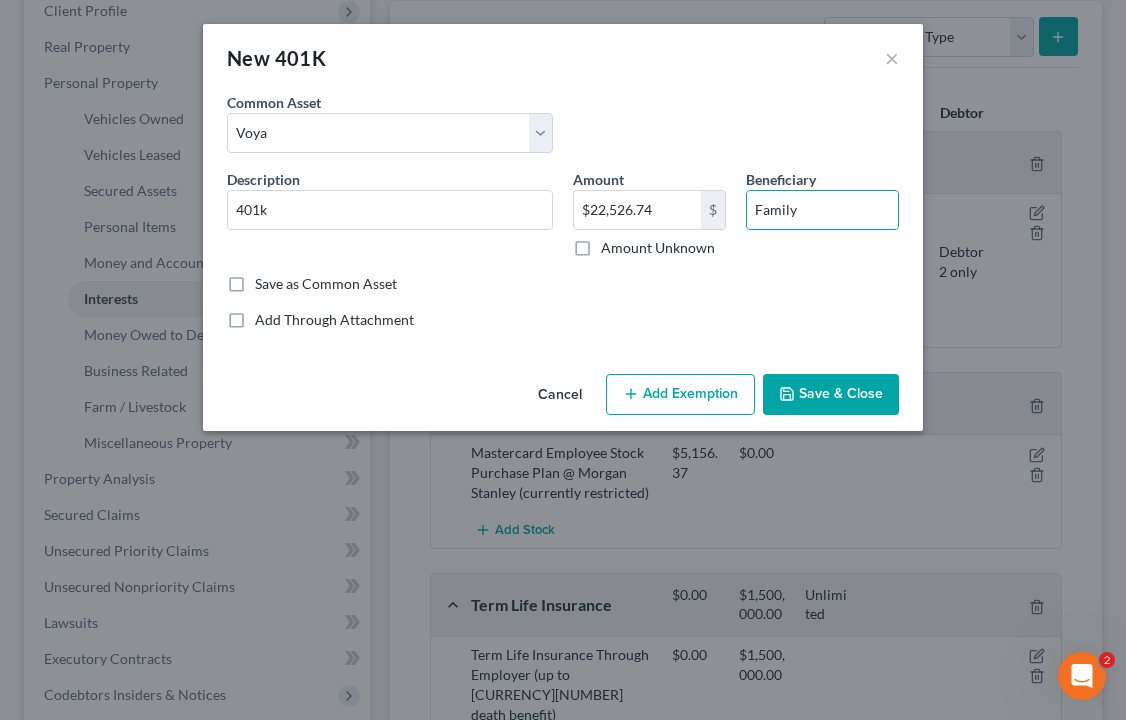 click on "Add Exemption" at bounding box center [680, 395] 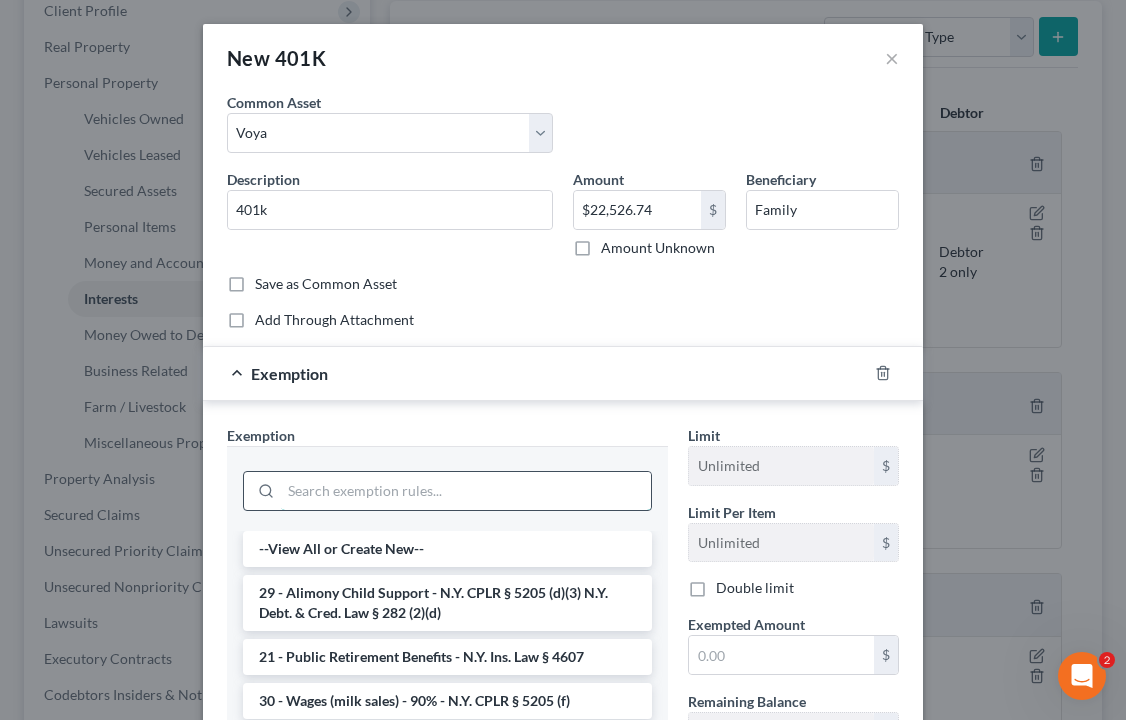 click at bounding box center (466, 491) 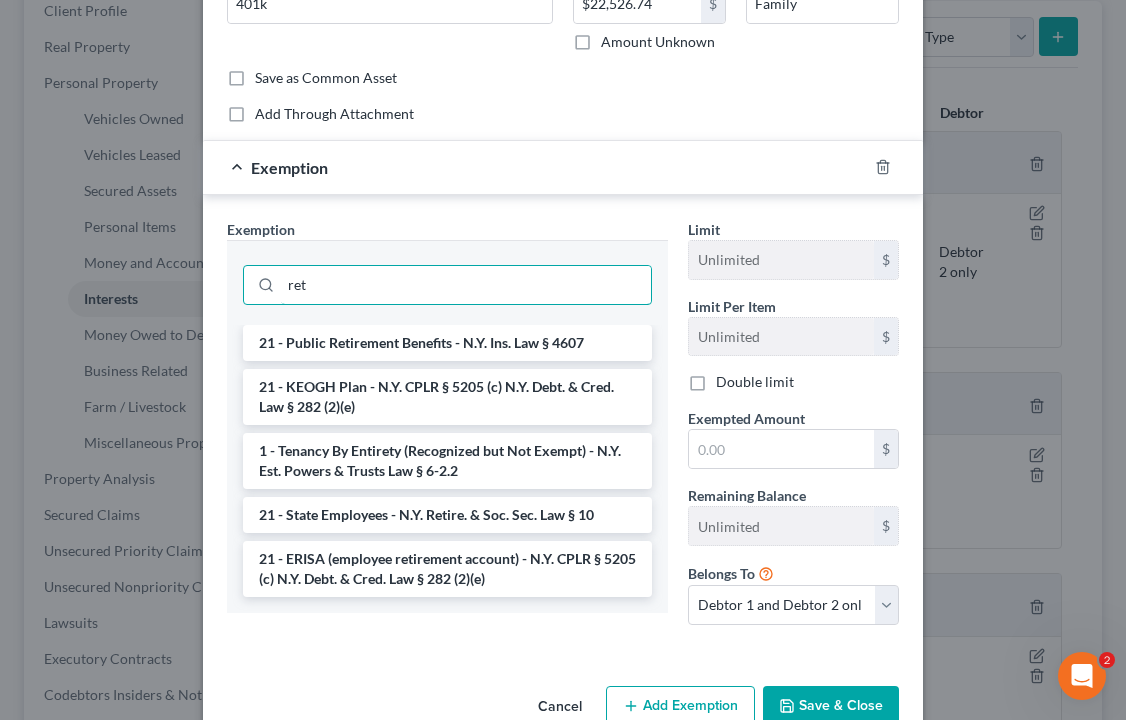 scroll, scrollTop: 253, scrollLeft: 0, axis: vertical 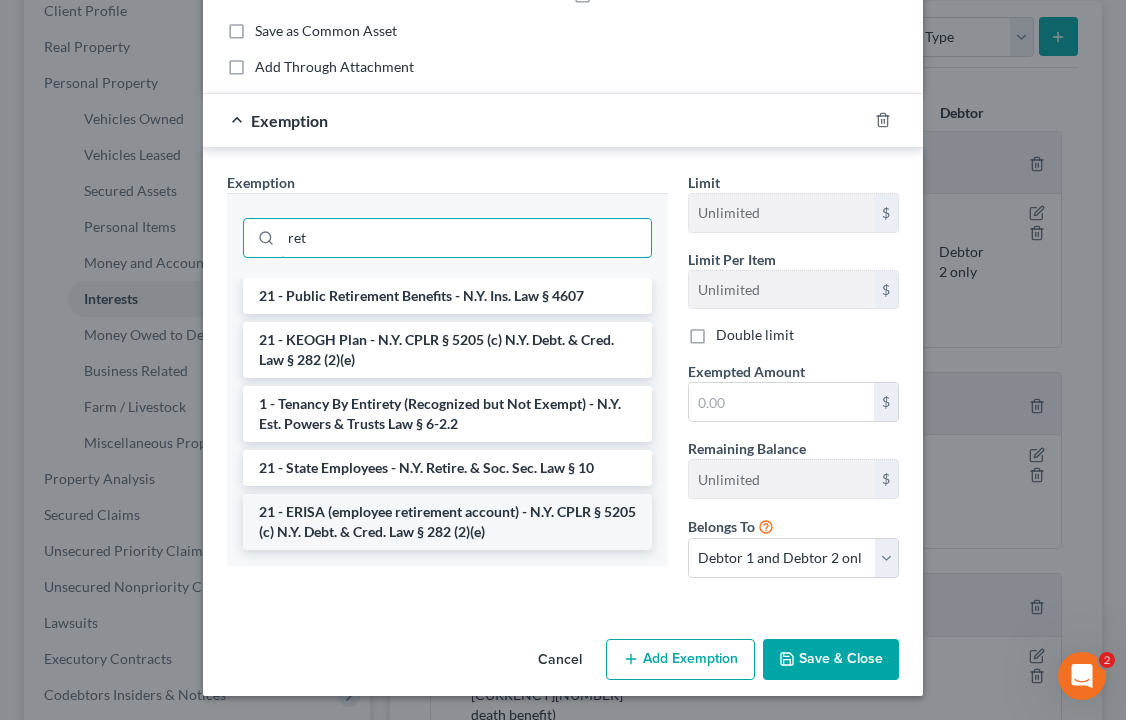 type on "ret" 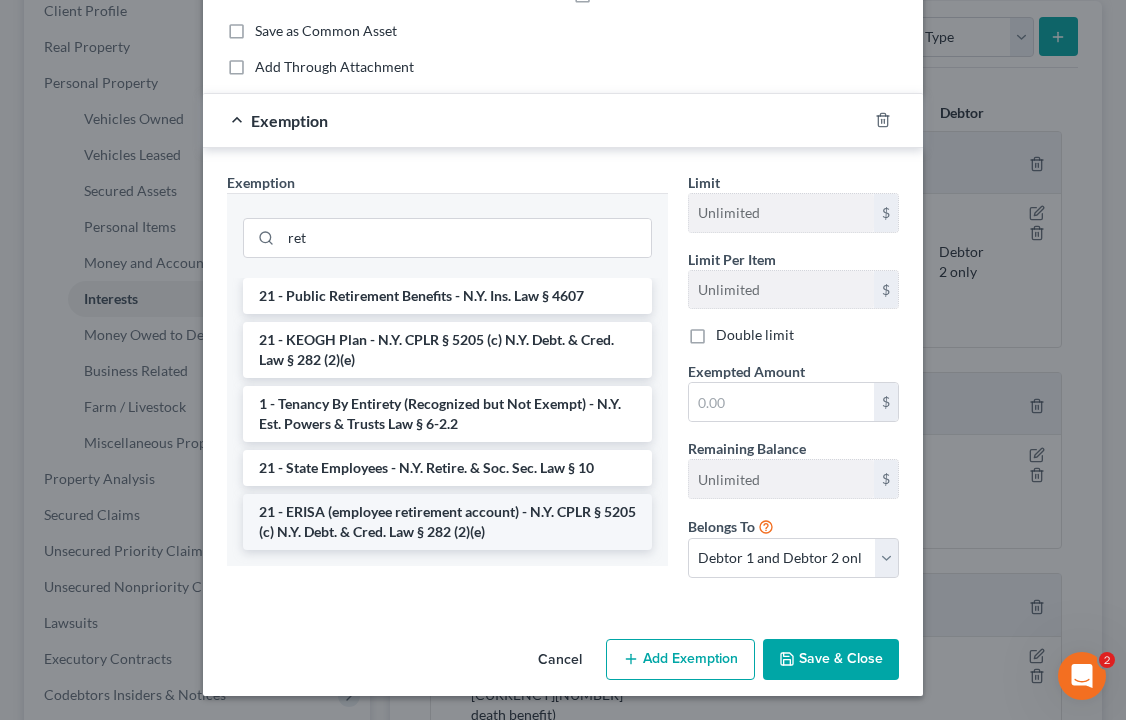 click on "21 - ERISA (employee retirement account) - N.Y. CPLR § 5205 (c) N.Y. Debt. & Cred. Law § 282 (2)(e)" at bounding box center (447, 522) 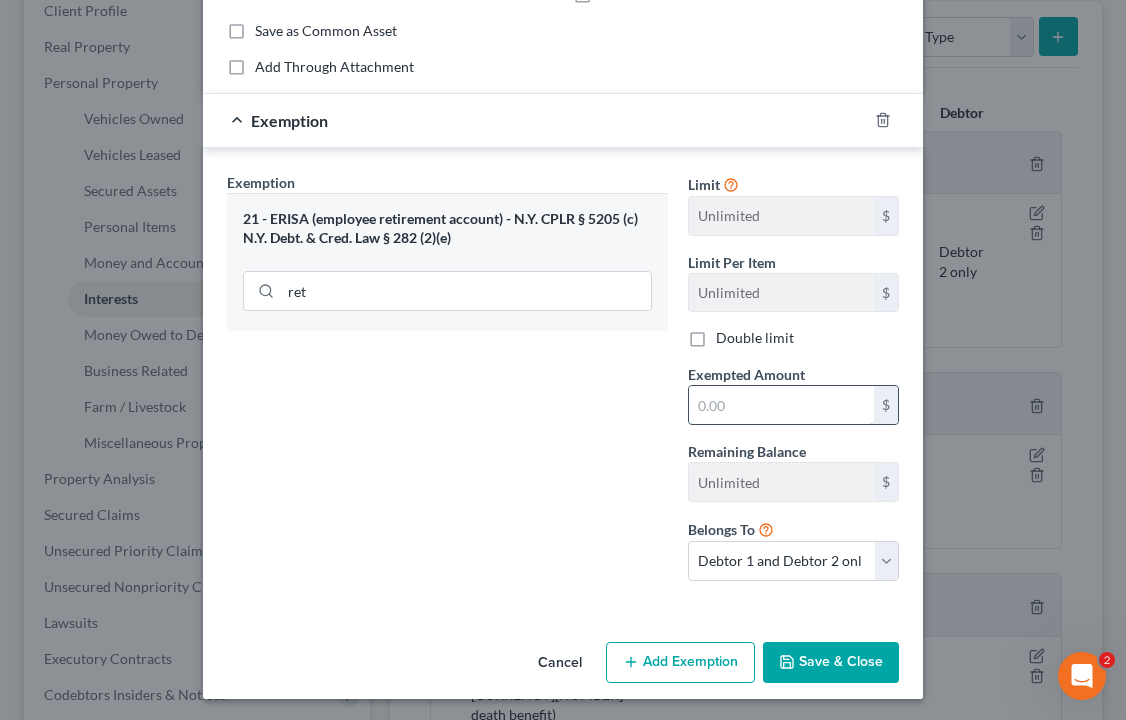 click at bounding box center [781, 405] 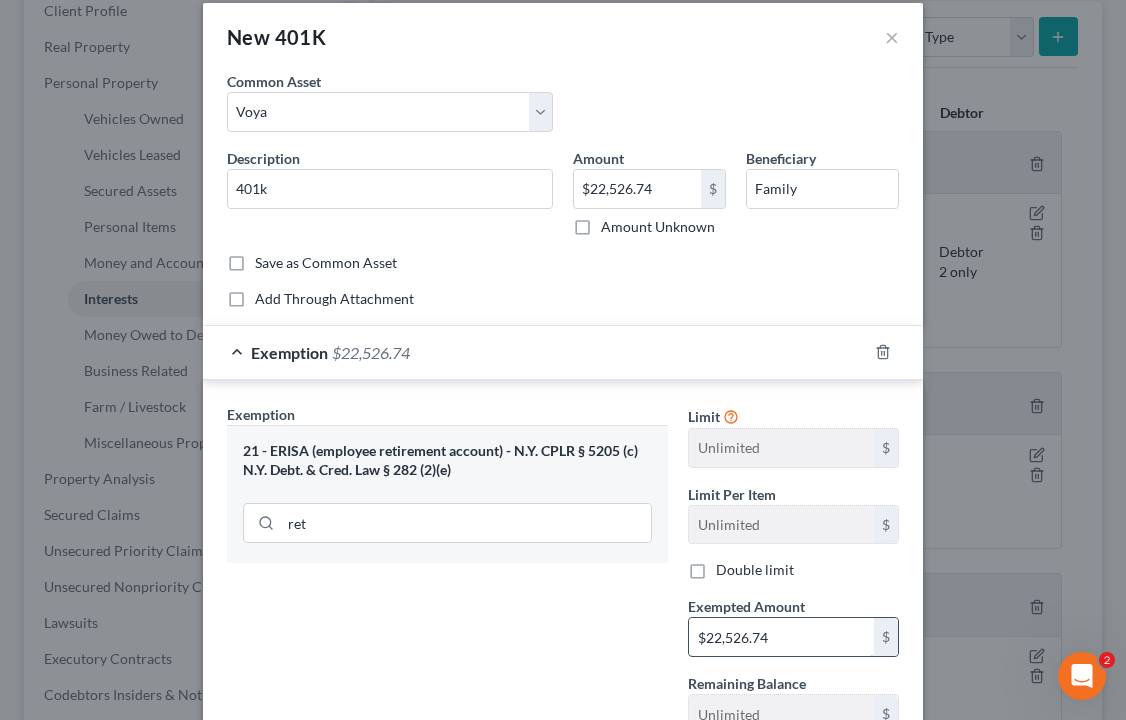 scroll, scrollTop: 0, scrollLeft: 0, axis: both 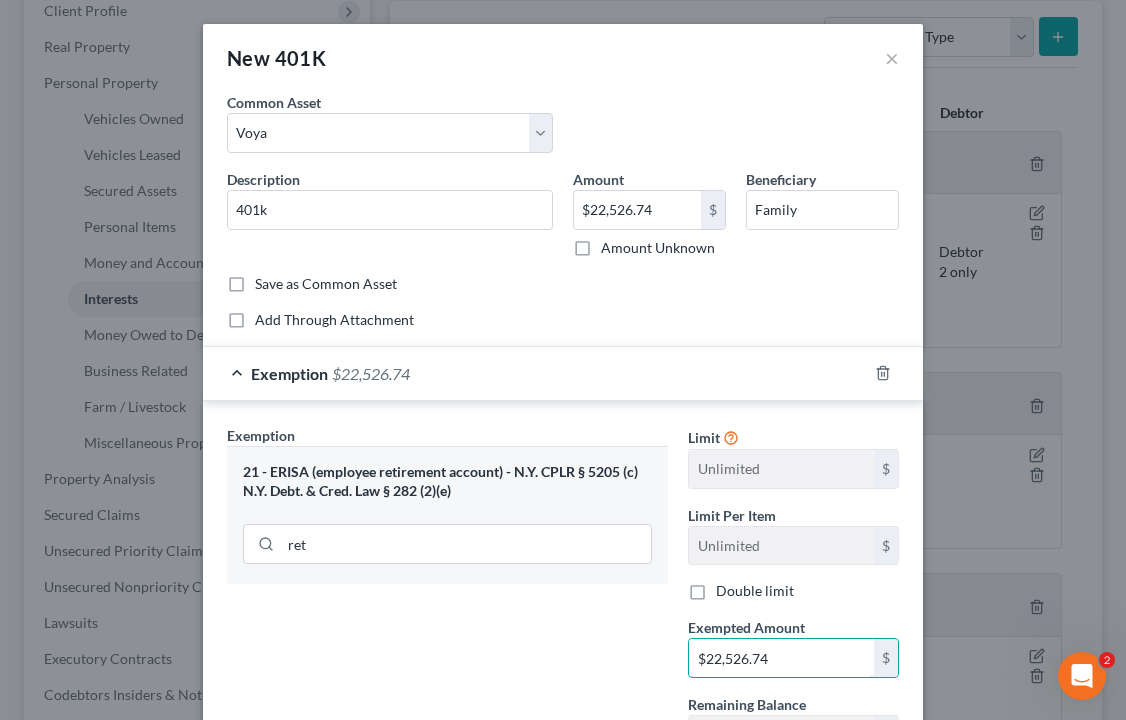type on "$22,526.74" 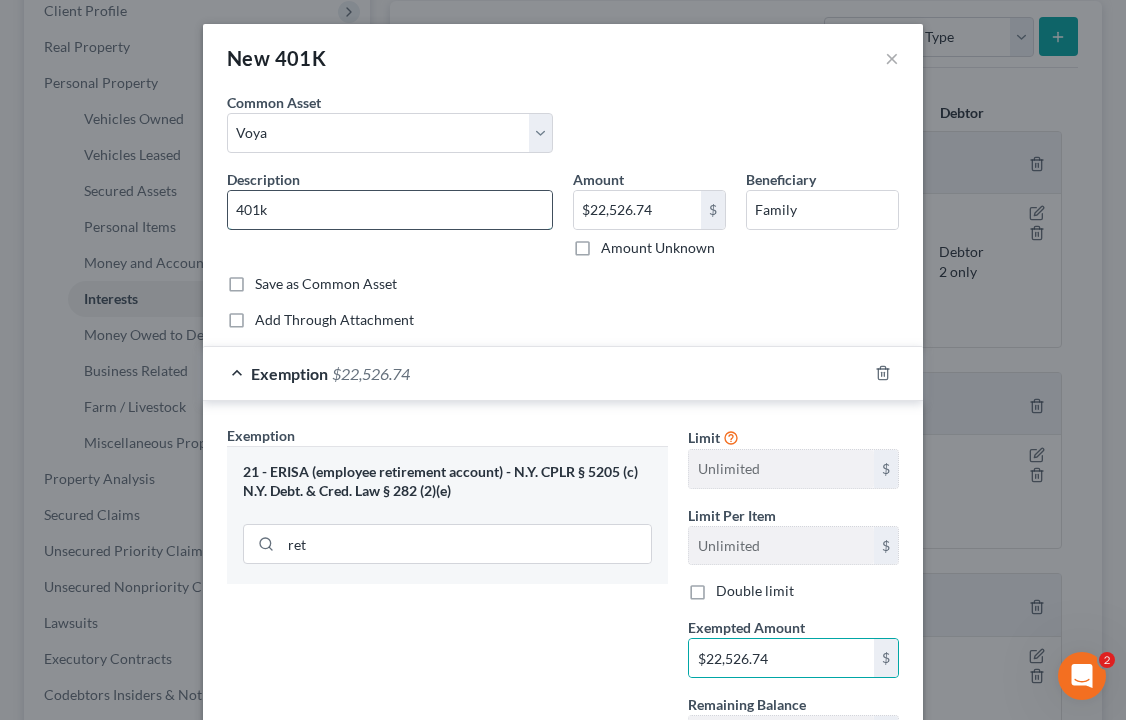 click on "401k" at bounding box center [390, 210] 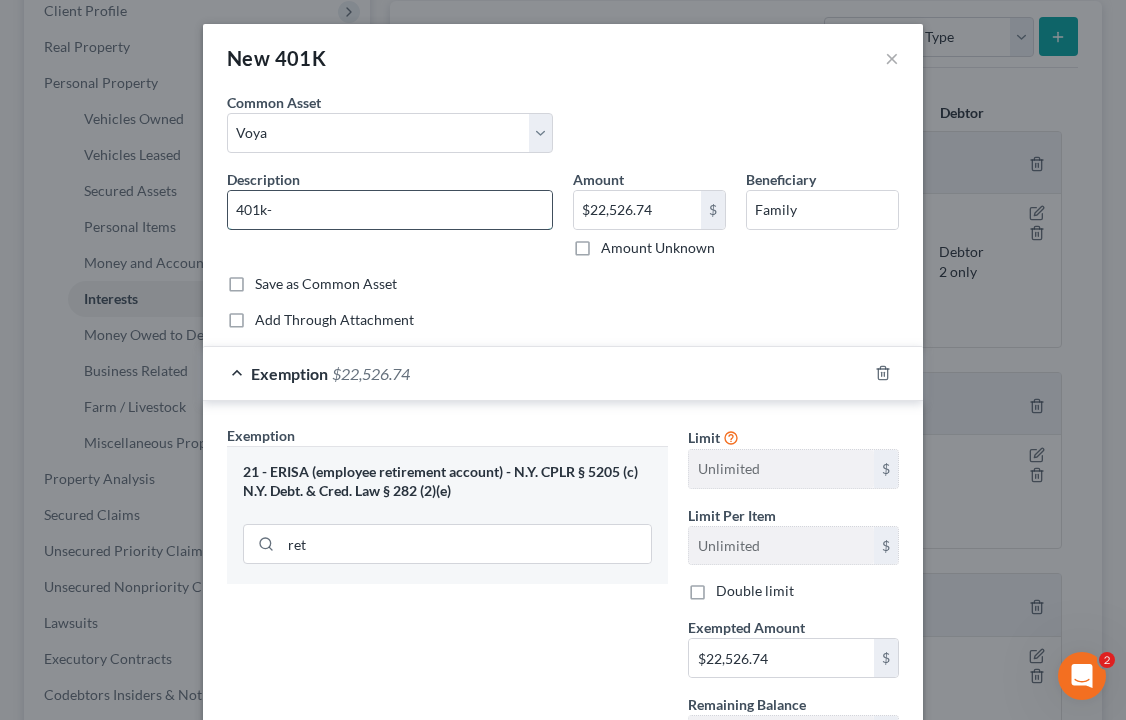 type on "401k" 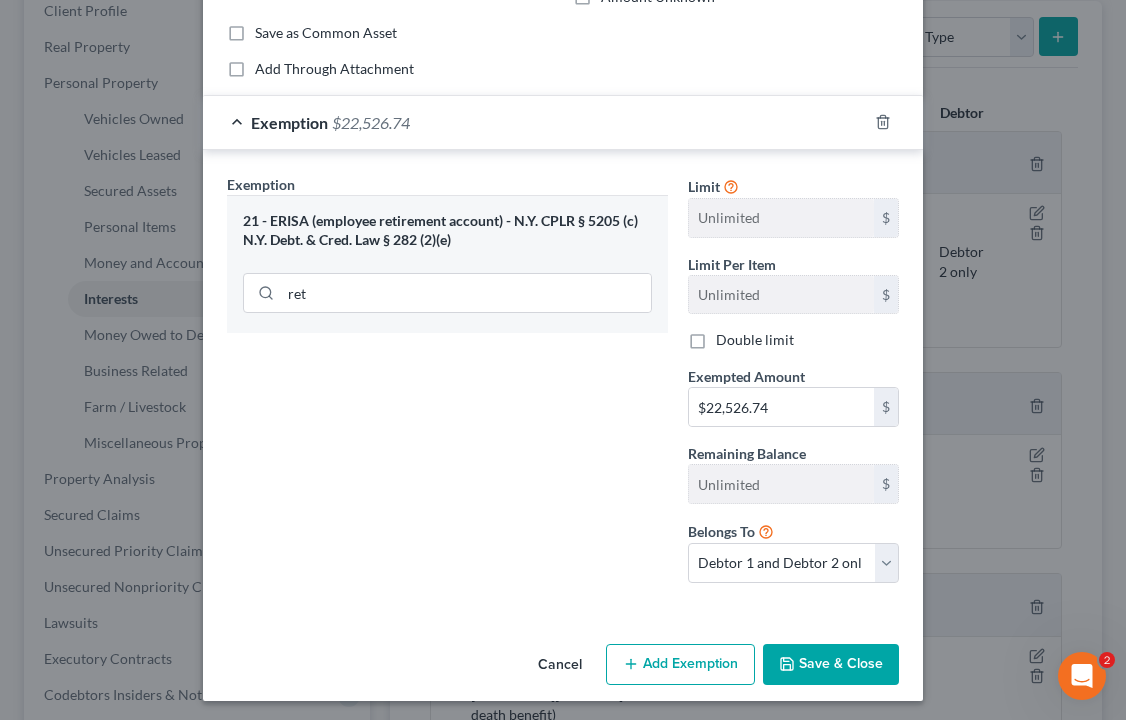 scroll, scrollTop: 256, scrollLeft: 0, axis: vertical 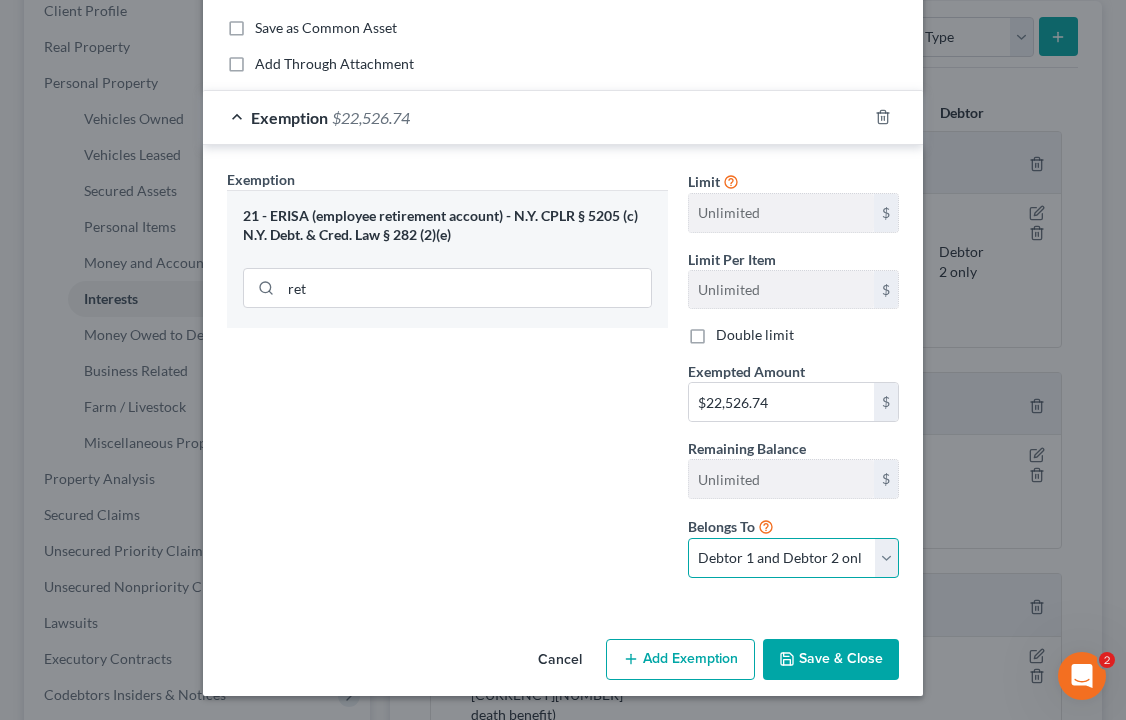 click on "Debtor 1 only Debtor 2 only Debtor 1 and Debtor 2 only" at bounding box center (793, 558) 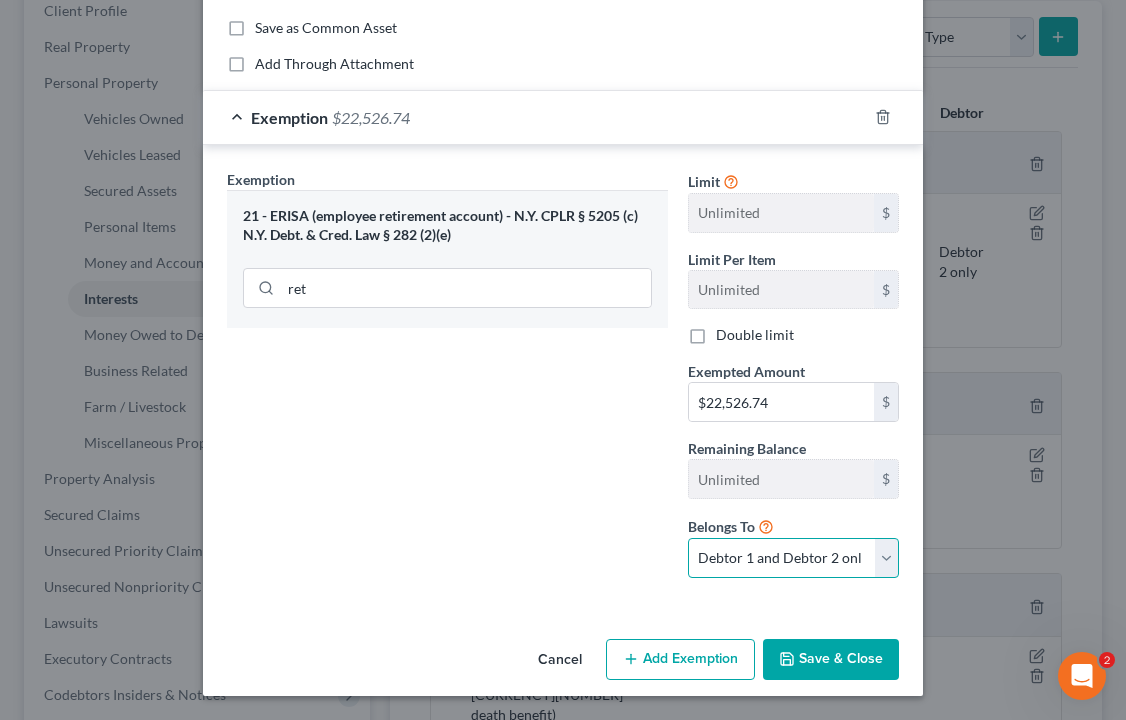 select on "0" 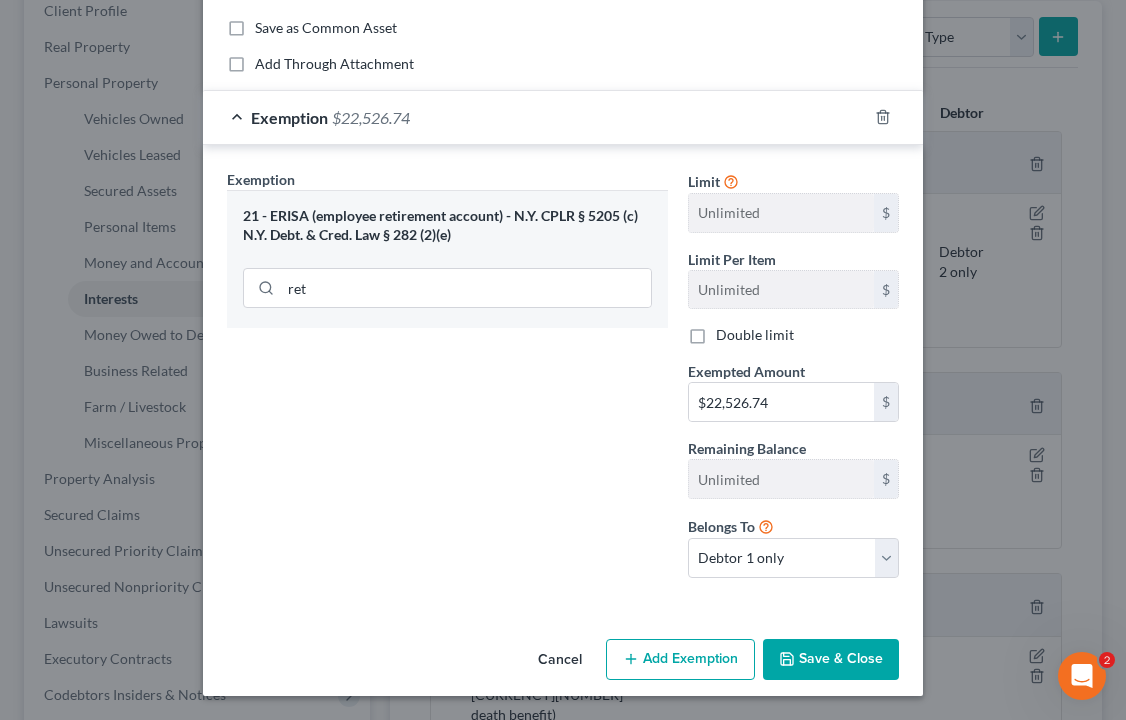 click on "Save & Close" at bounding box center (831, 660) 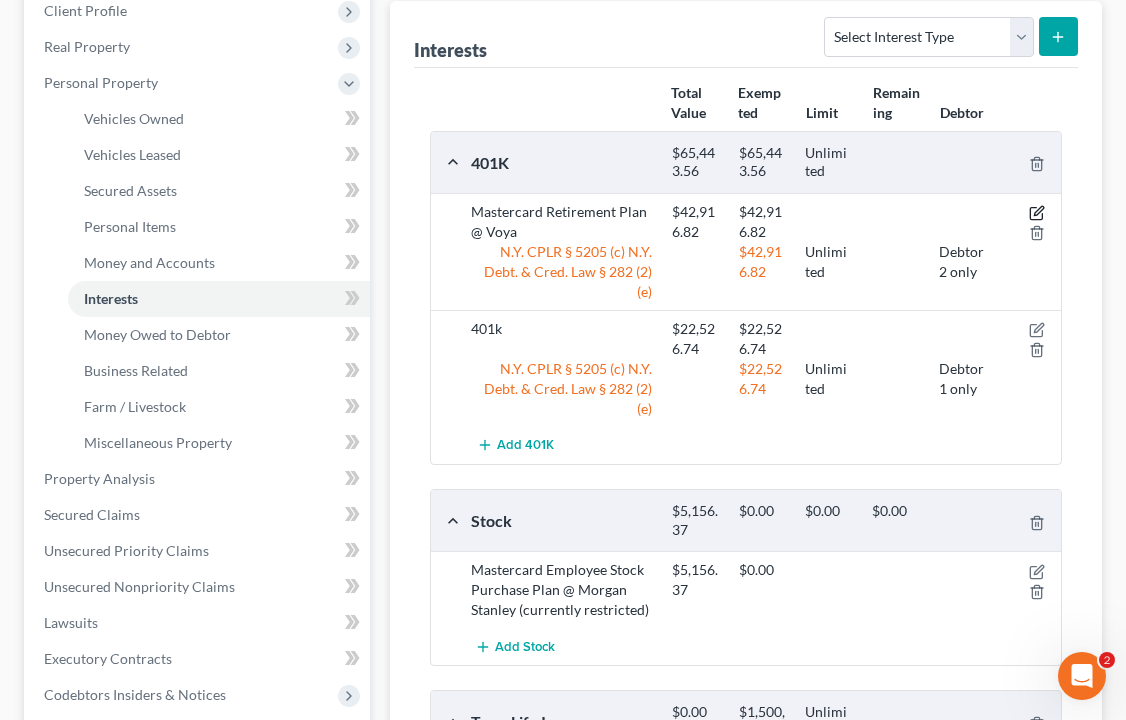 click 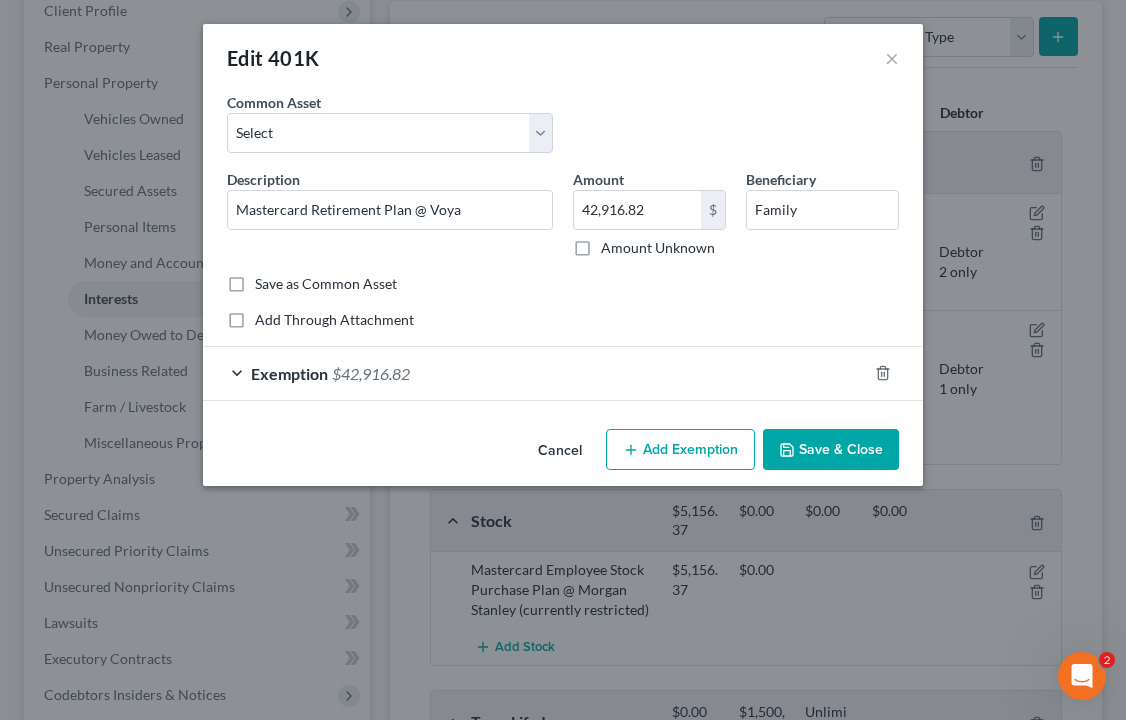 click on "An exemption set must first be selected from the Filing Information section. Common Asset Select TransAmerica Fidelity Voya
Description
*
Mastercard Retirement Plan @ Voya Amount [CURRENCY][NUMBER] $ Amount Unknown Beneficiary Family Save as Common Asset
Add Through Attachment
Exemption [CURRENCY][NUMBER] $
Exemption Set must be selected for CA.
Exemption
*
[NUMBER] - ERISA (employee retirement account) - N.Y. CPLR § [NUMBER] ([NUMBER]) N.Y. Debt. & Cred. Law § [NUMBER] ([NUMBER])([NUMBER])         --View All or Create New-- [NUMBER] - Alimony Child Support - N.Y. CPLR § [NUMBER] ([NUMBER])([NUMBER]) N.Y. Debt. & Cred. Law § [NUMBER] ([NUMBER])([NUMBER]) [NUMBER] - Public Retirement Benefits - N.Y. Ins. Law § [NUMBER] [NUMBER] - Wages (milk sales) - [NUMBER]% - N.Y. CPLR § [NUMBER] ([NUMBER]) [NUMBER] - Veterans' Benefit - N.Y. Debt. & Cred. Law § [NUMBER] ([NUMBER])([NUMBER]) [NUMBER] - Health Aids and Service Animals with food - N.Y. CPLR § [NUMBER] ([NUMBER]) [NUMBER] - Shares by savings and loan associations - N.Y. Banking Law § [NUMBER] [NUMBER] - Security Deposits  to landlord, utility company - N.Y. CPLR § [NUMBER] ([NUMBER]) Limit     [CURRENCY][NUMBER] $ [CURRENCY][NUMBER] $" at bounding box center [563, 256] 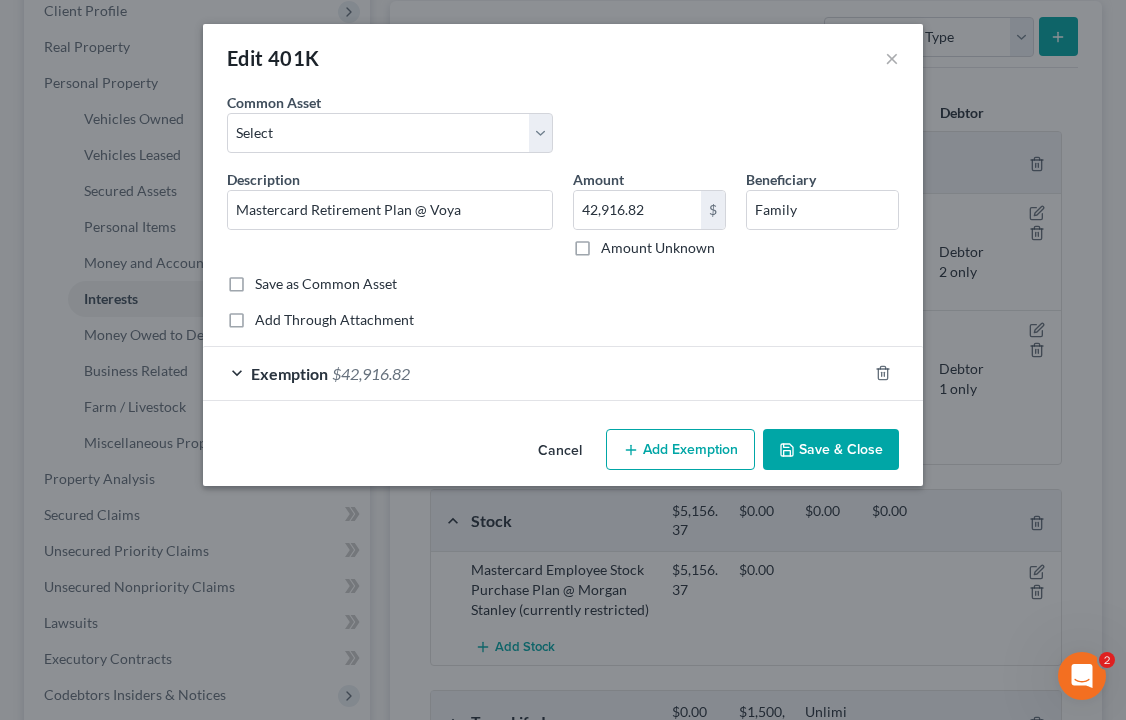 click on "Exemption $42,916.82" at bounding box center (535, 373) 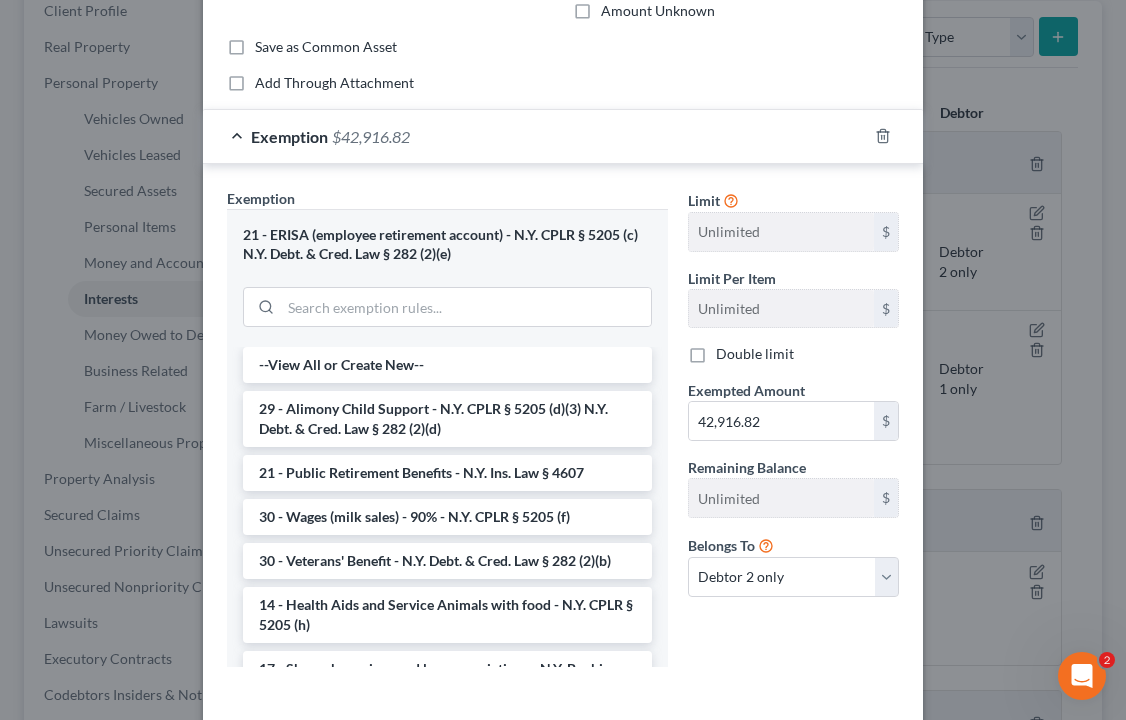 scroll, scrollTop: 326, scrollLeft: 0, axis: vertical 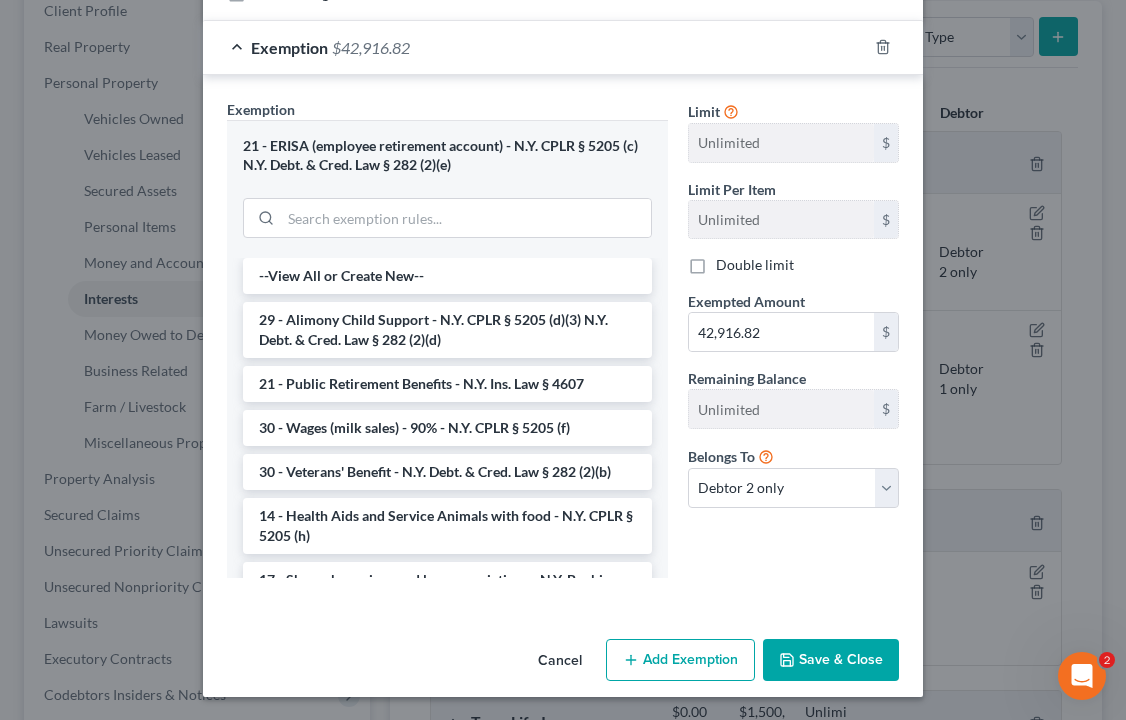 click on "Save & Close" at bounding box center [831, 660] 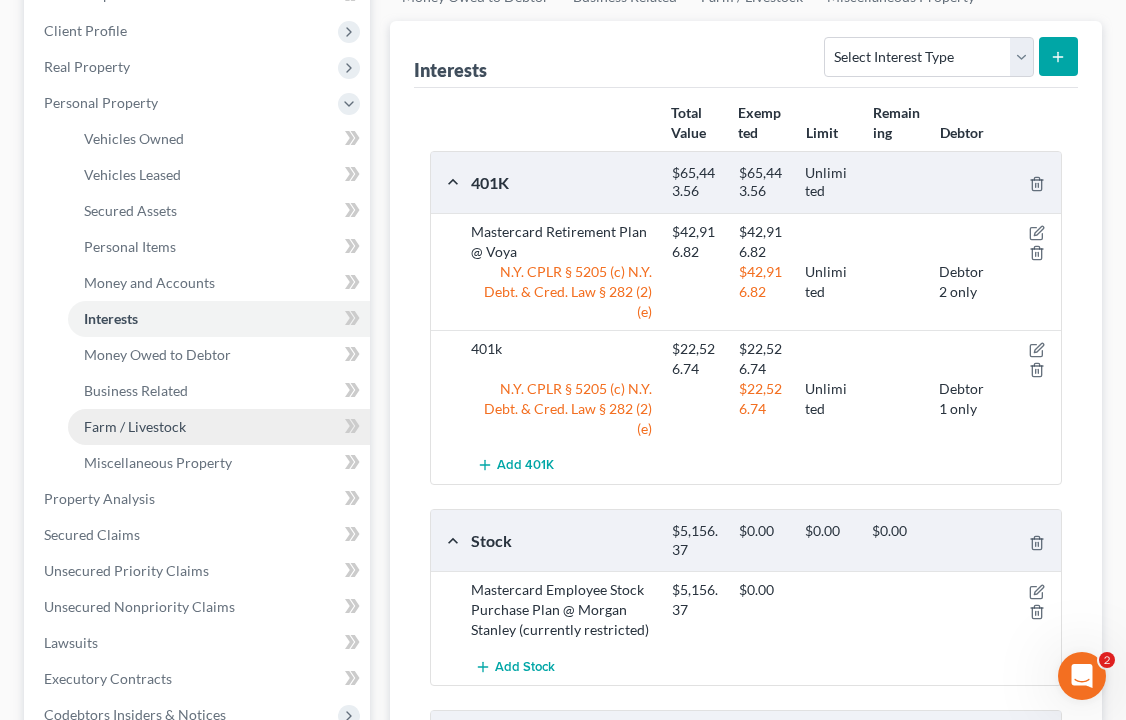 scroll, scrollTop: 298, scrollLeft: 0, axis: vertical 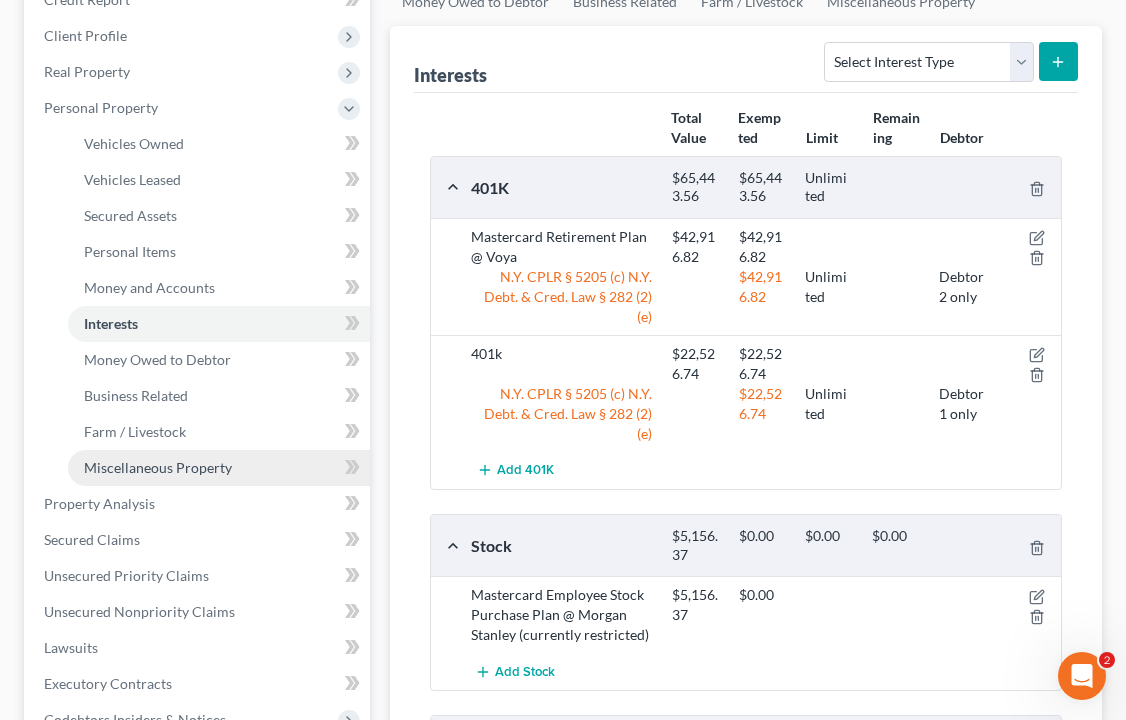 click on "Miscellaneous Property" at bounding box center (158, 467) 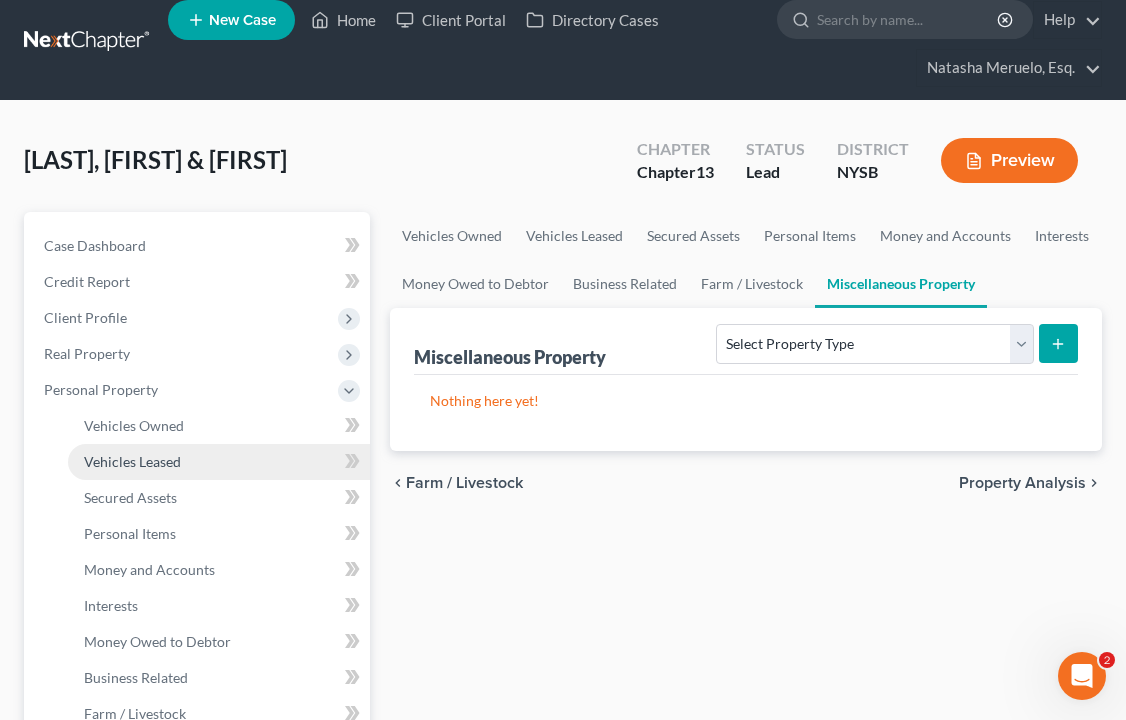 scroll, scrollTop: 0, scrollLeft: 0, axis: both 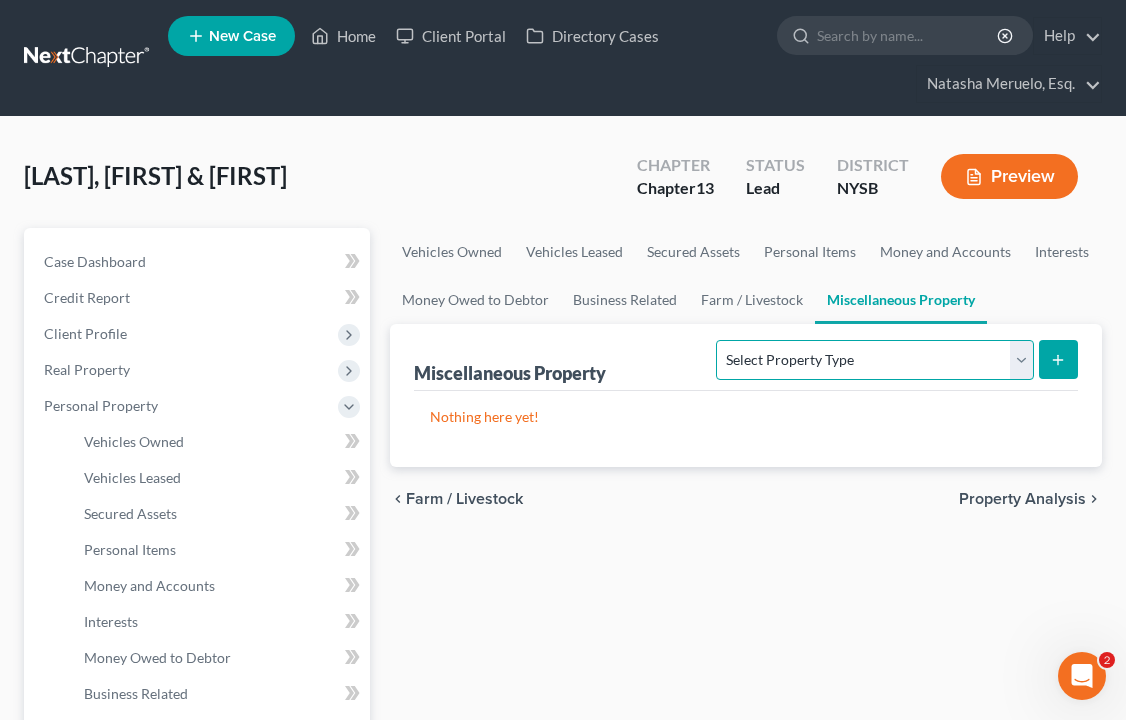 click on "Select Property Type Assigned for Creditor Benefit Within 1 Year Holding for Another Not Yet Listed Stored Within 1 Year Transferred" at bounding box center [874, 360] 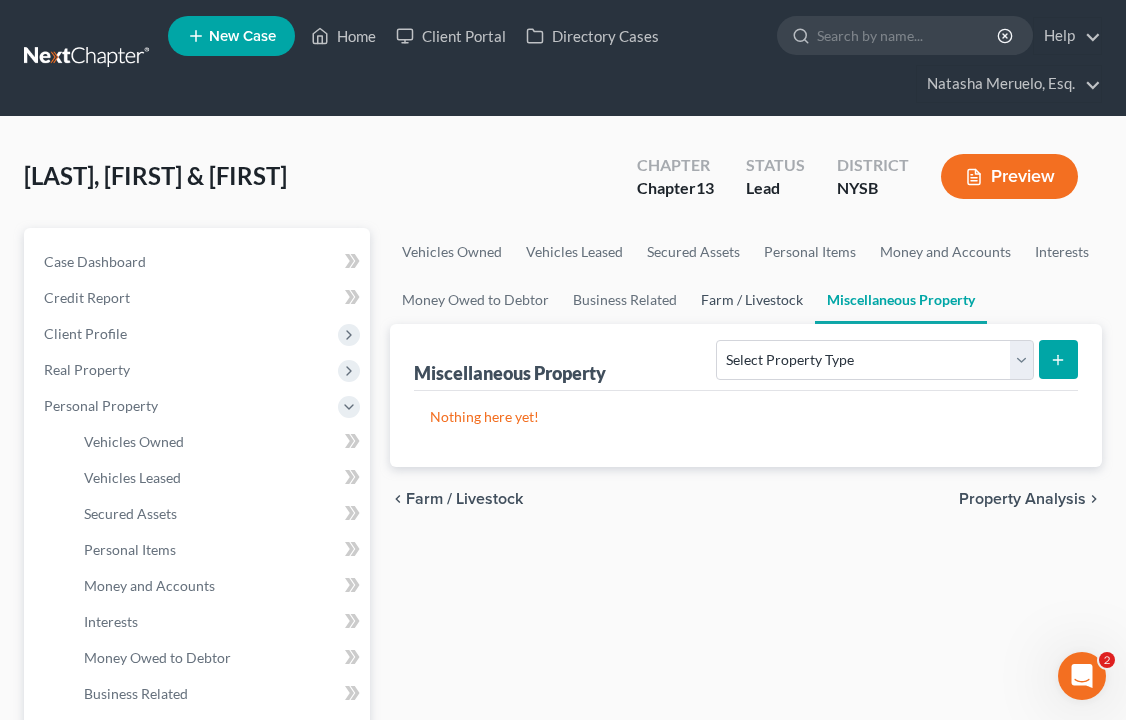 click on "Farm / Livestock" at bounding box center (752, 300) 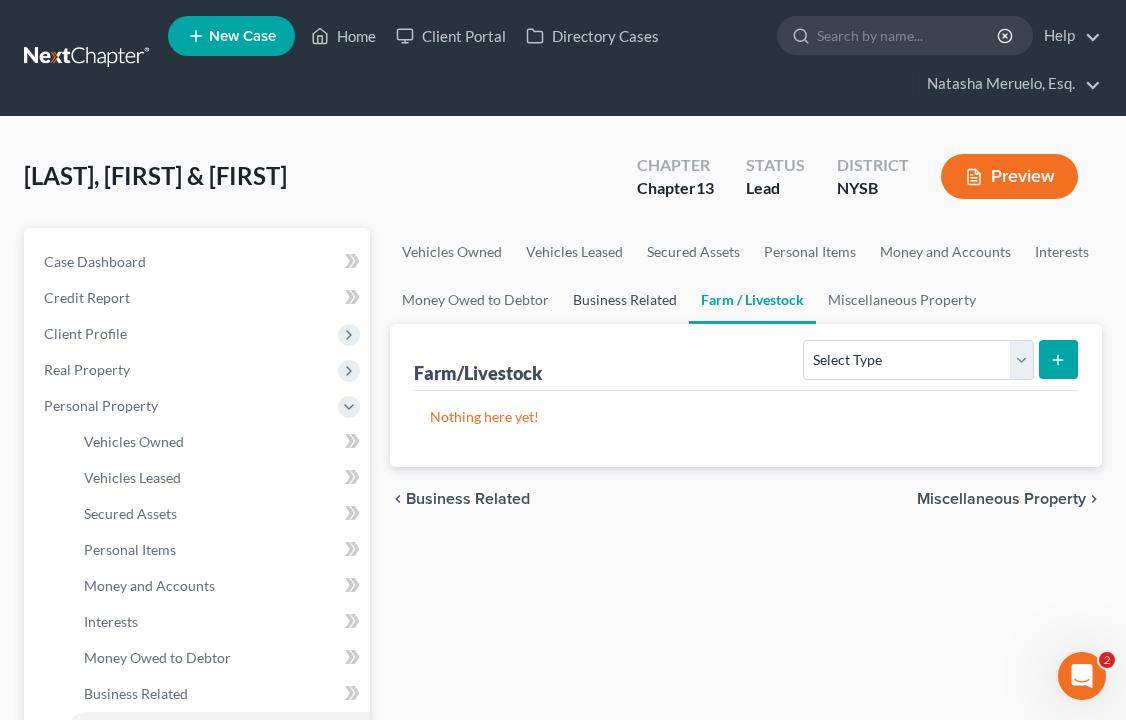 click on "Business Related" at bounding box center (625, 300) 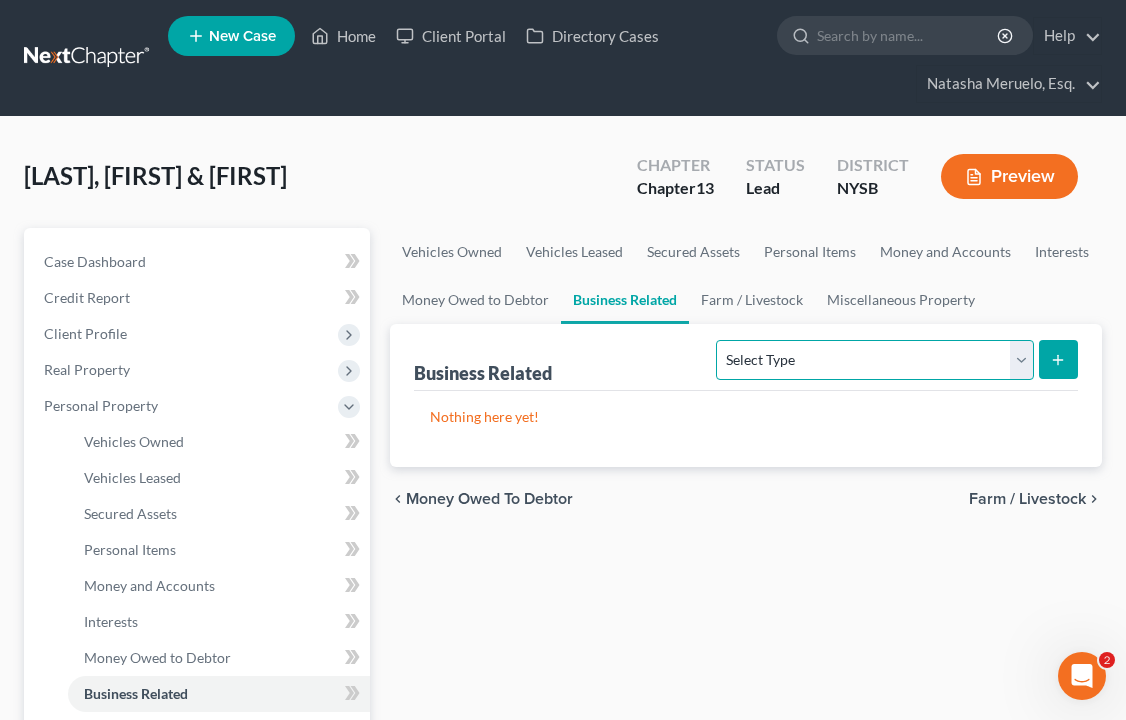 click on "Select Type Customer Lists Franchises Inventory Licenses Machinery Office Equipment, Furnishings, Supplies Other Business Related Property Not Listed Patents, Copyrights, Intellectual Property" at bounding box center (874, 360) 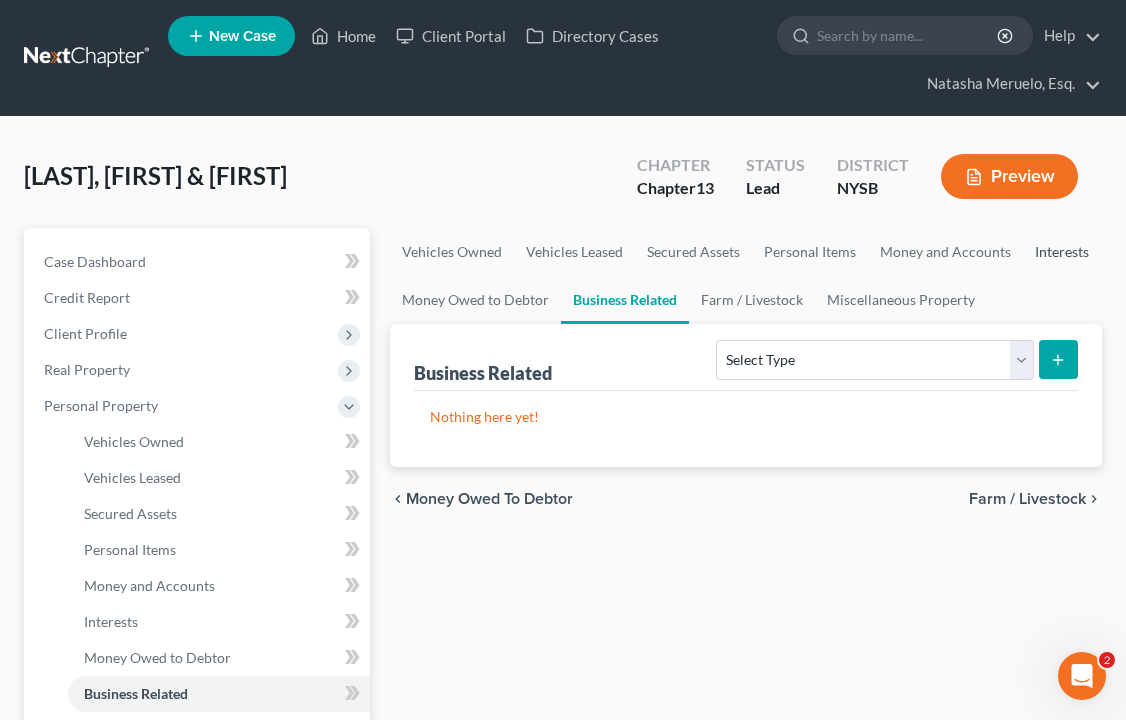 click on "Interests" at bounding box center (1062, 252) 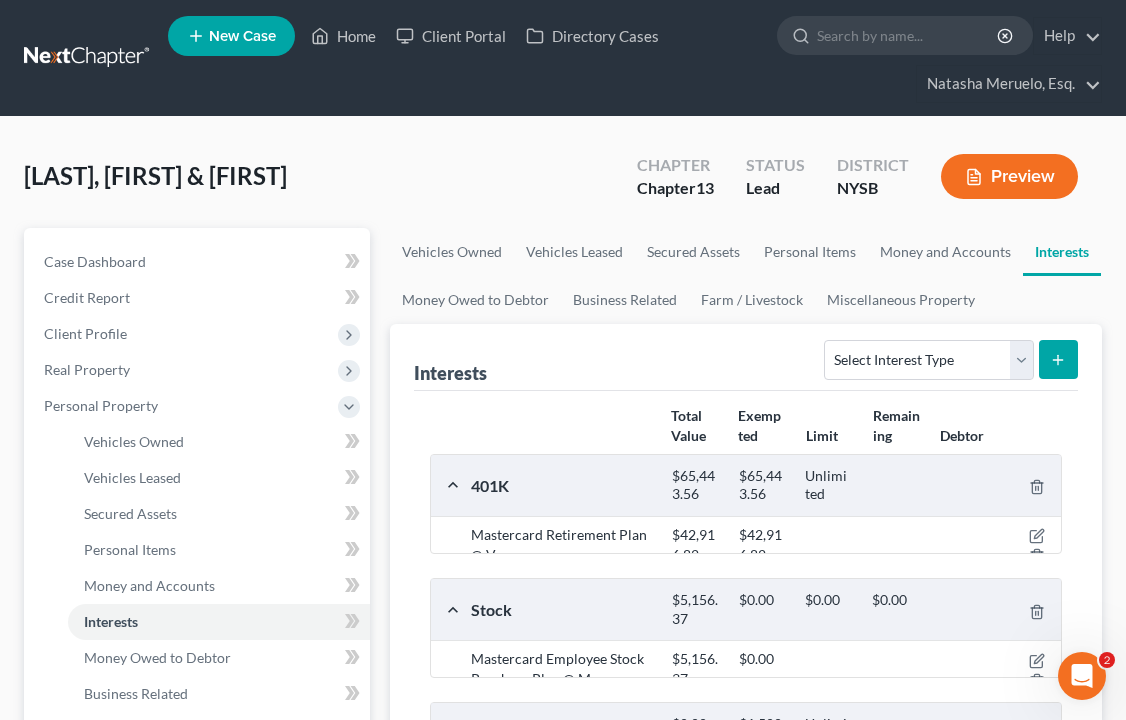 click on "Vehicles Owned
Vehicles Leased
Secured Assets
Personal Items
Money and Accounts
Interests
Money Owed to Debtor
Business Related
Farm / Livestock
Miscellaneous Property" at bounding box center [746, 276] 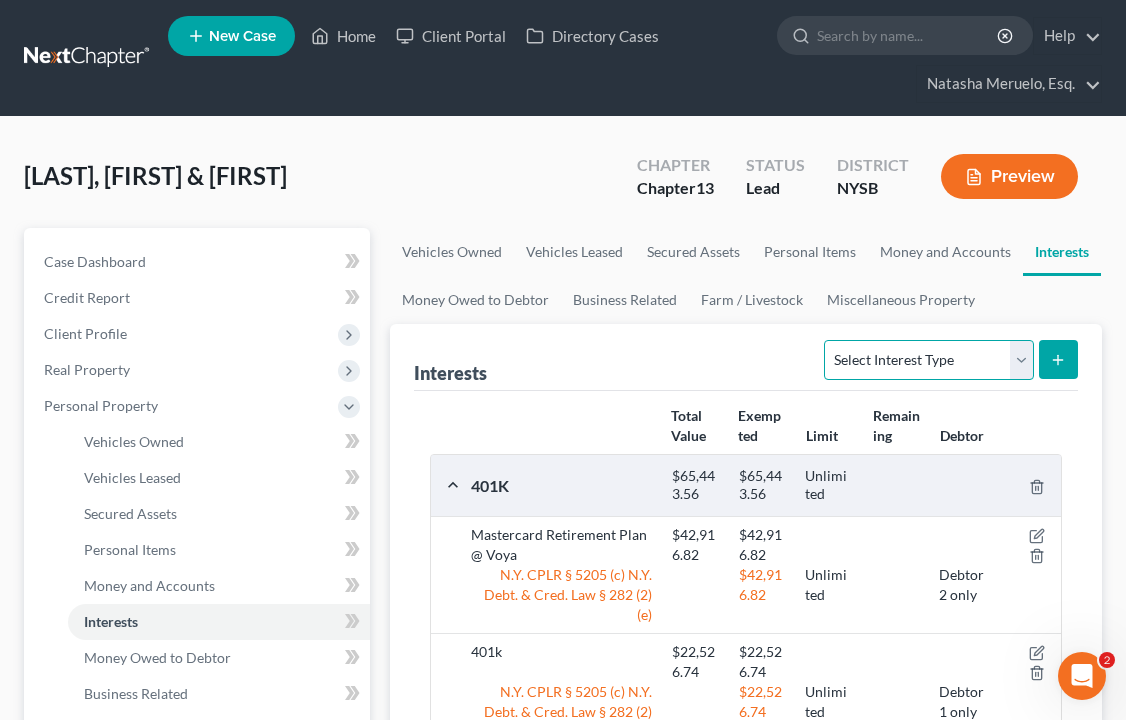 click on "Select Interest Type 401K Annuity Bond Education IRA Government Bond Government Pension Plan Incorporated Business IRA Joint Venture (Active) Joint Venture (Inactive) Keogh Mutual Fund Other Retirement Plan Partnership (Active) Partnership (Inactive) Pension Plan Stock Term Life Insurance Unincorporated Business Whole Life Insurance" at bounding box center [928, 360] 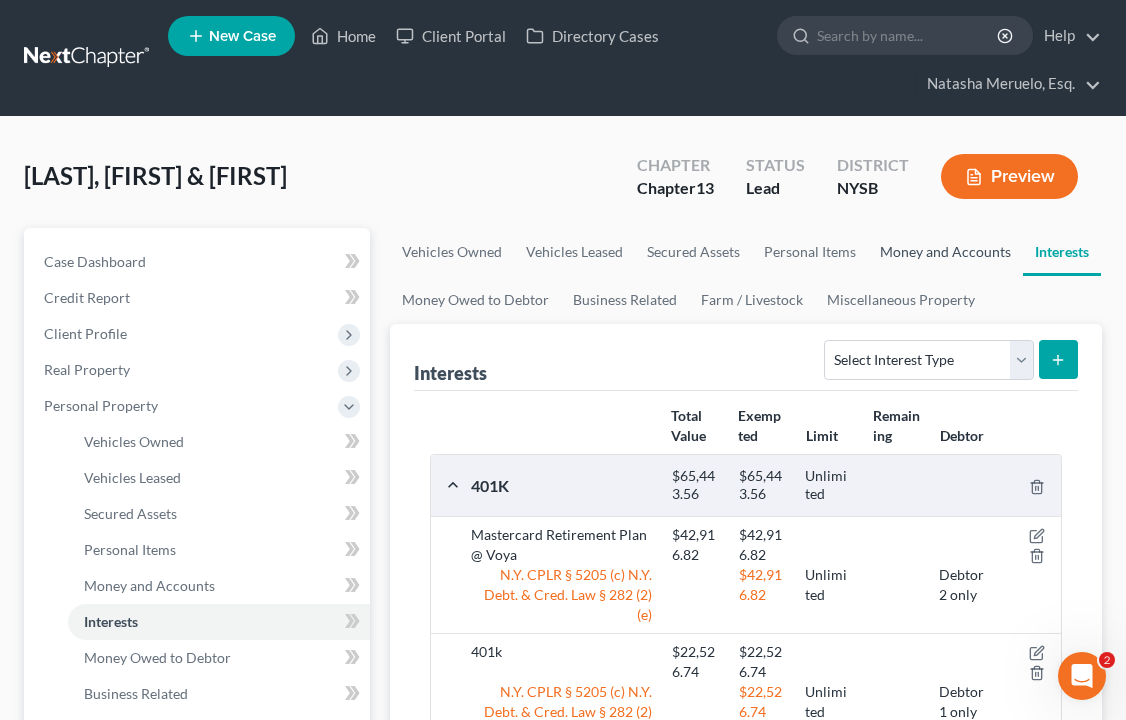 click on "Money and Accounts" at bounding box center [945, 252] 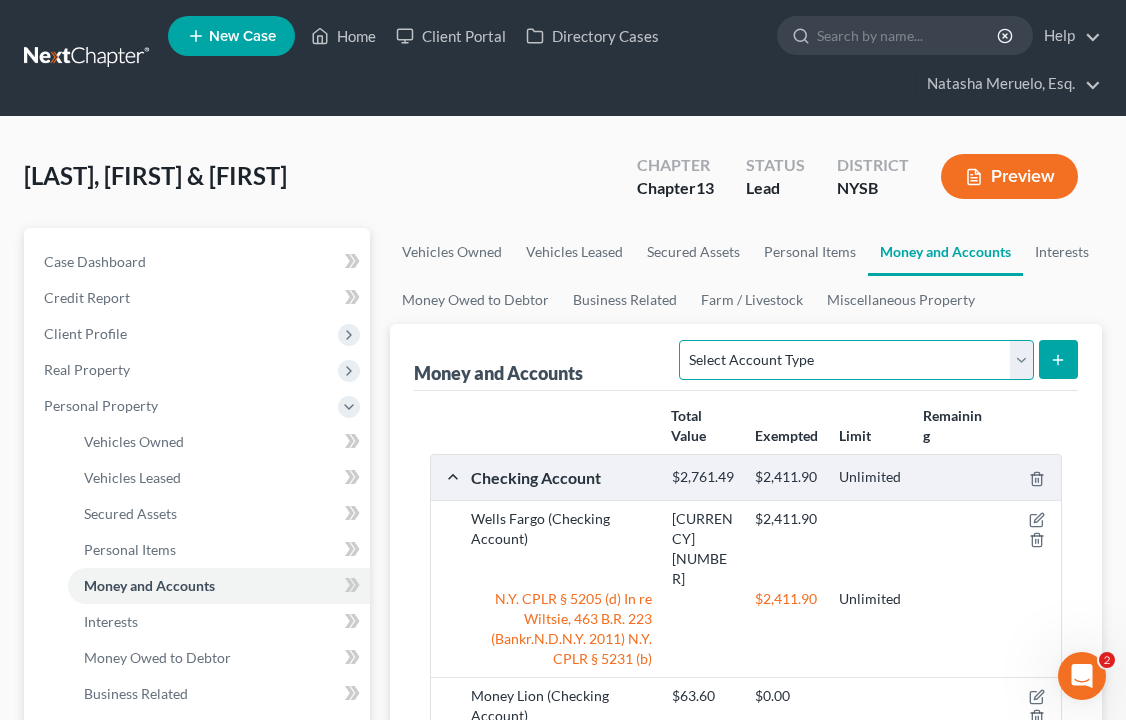 click on "Select Account Type Brokerage Cash on Hand Certificates of Deposit Checking Account Money Market Other (Credit Union, Health Savings Account, etc) Safe Deposit Box Savings Account Security Deposits or Prepayments" at bounding box center [856, 360] 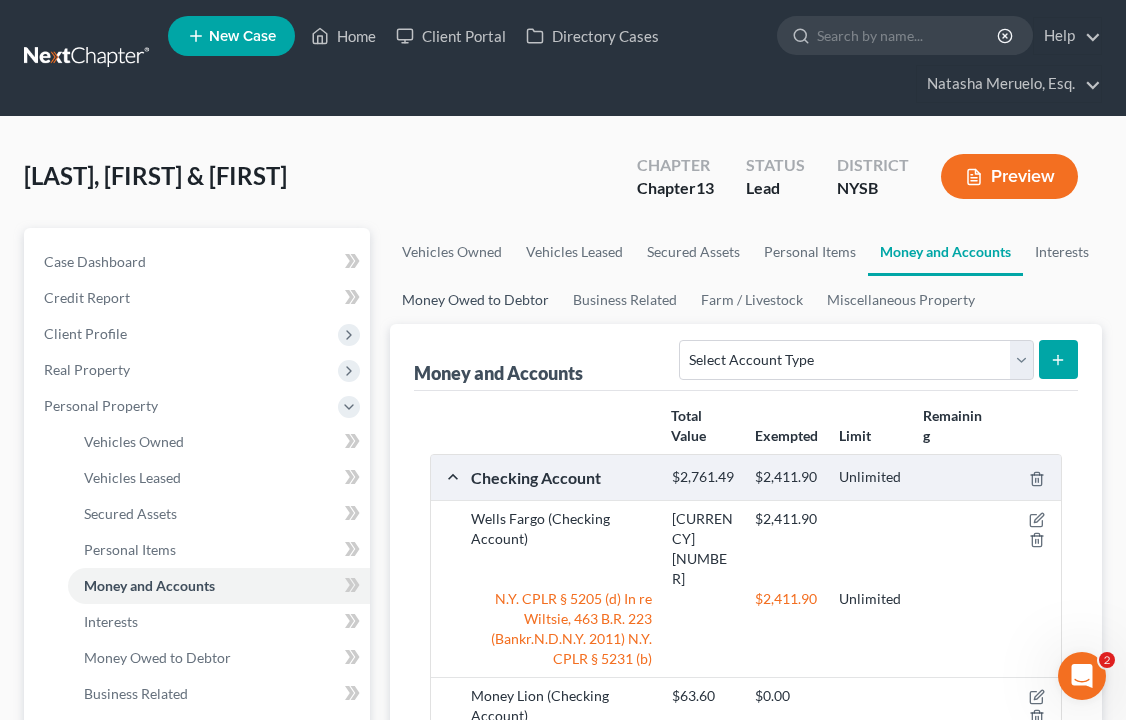 click on "Money Owed to Debtor" at bounding box center [475, 300] 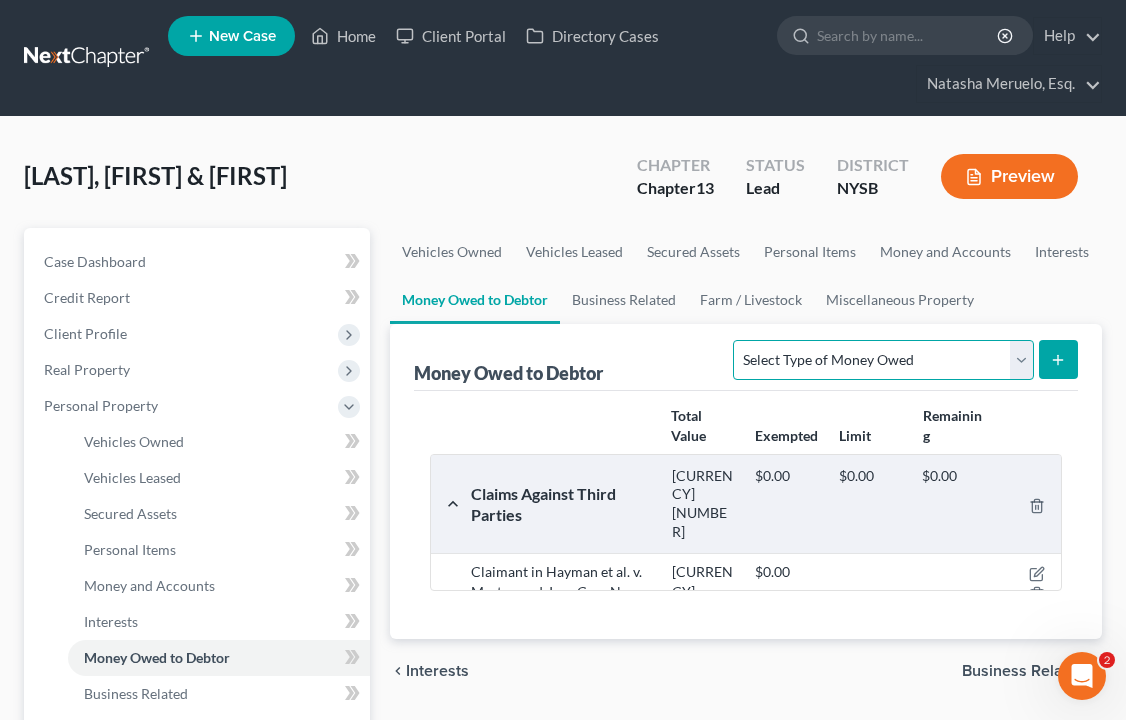 click on "Select Type of Money Owed Accounts Receivable Alimony Child Support Claims Against Third Parties Disability Benefits Disability Insurance Payments Divorce Settlements Equitable or Future Interests Expected Tax Refund and Unused NOLs Financial Assets Not Yet Listed Life Estate of Descendants Maintenance Other Contingent & Unliquidated Claims Property Settlements Sick or Vacation Pay Social Security Benefits Trusts Unpaid Loans Unpaid Wages Workers Compensation" at bounding box center [883, 360] 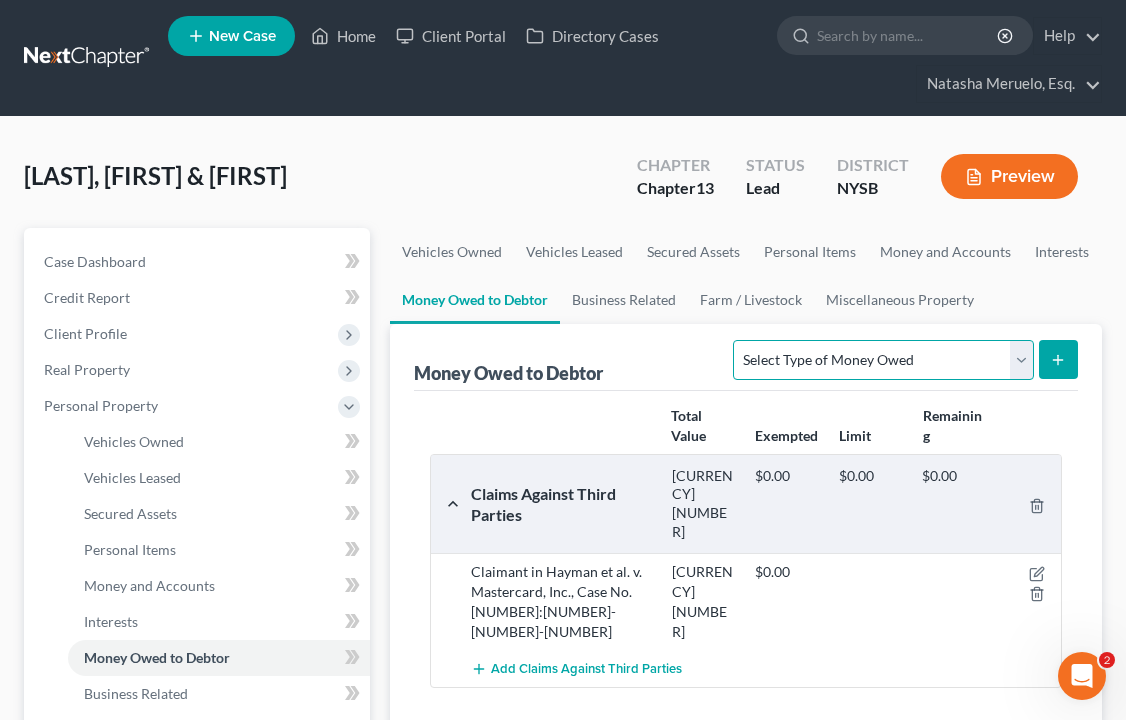 select on "trusts" 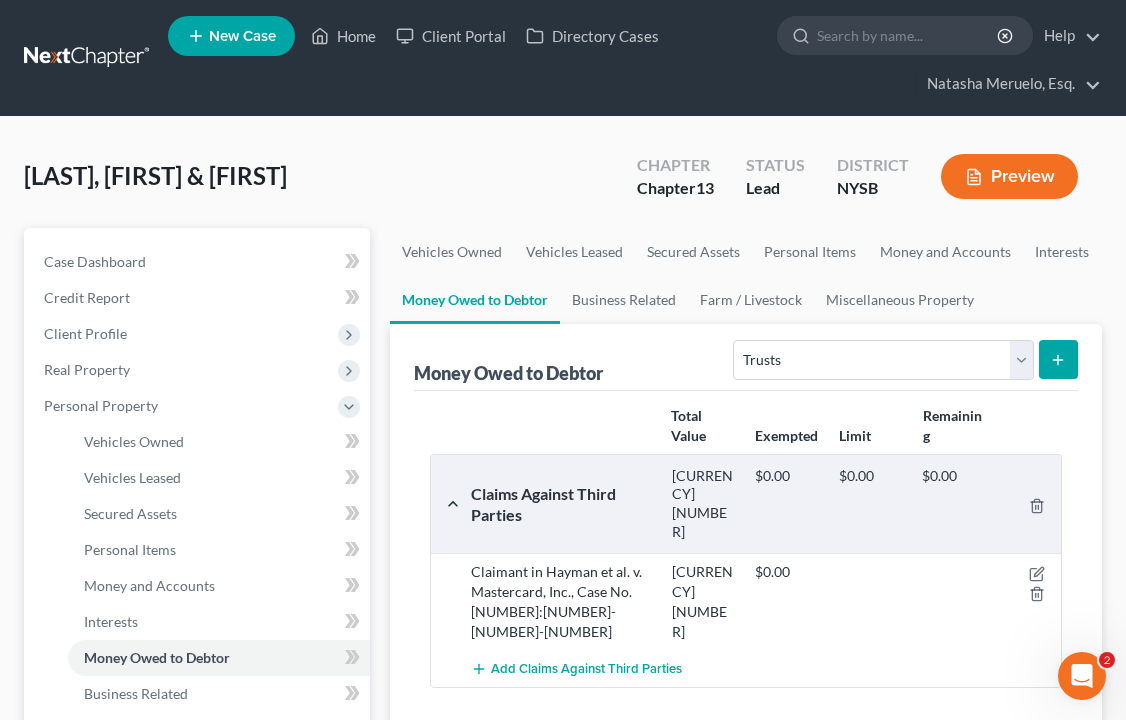 click 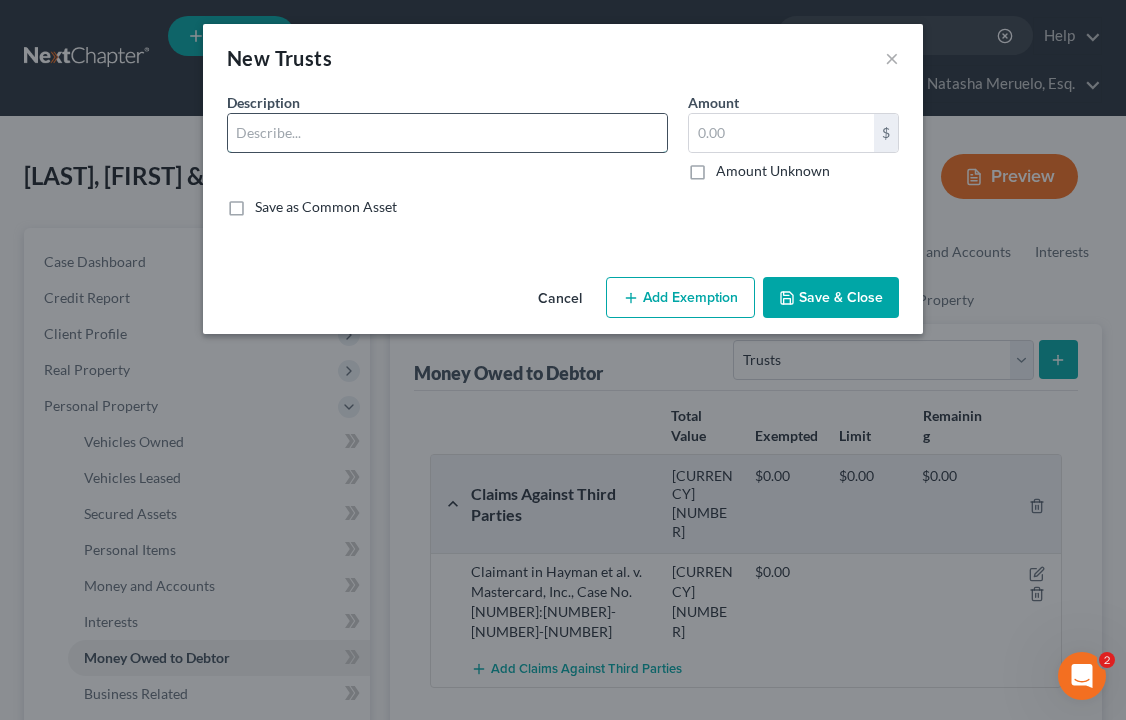 click at bounding box center (447, 133) 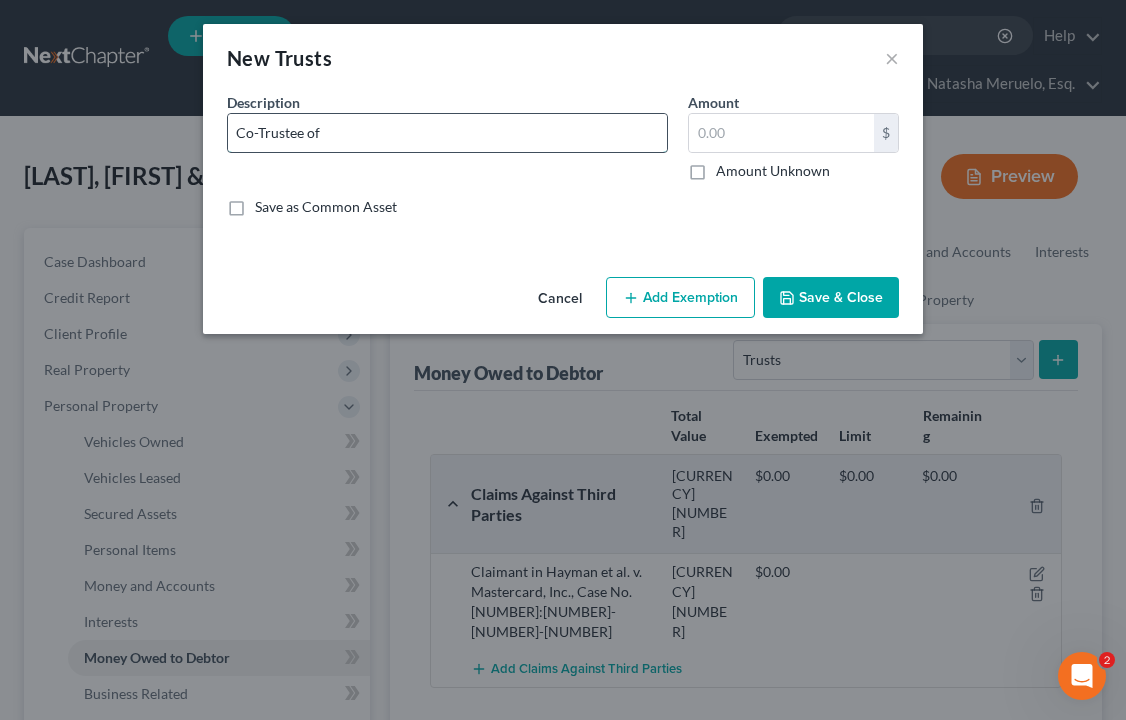 paste on "[FIRST] & [FIRST] [LAST] Trust" 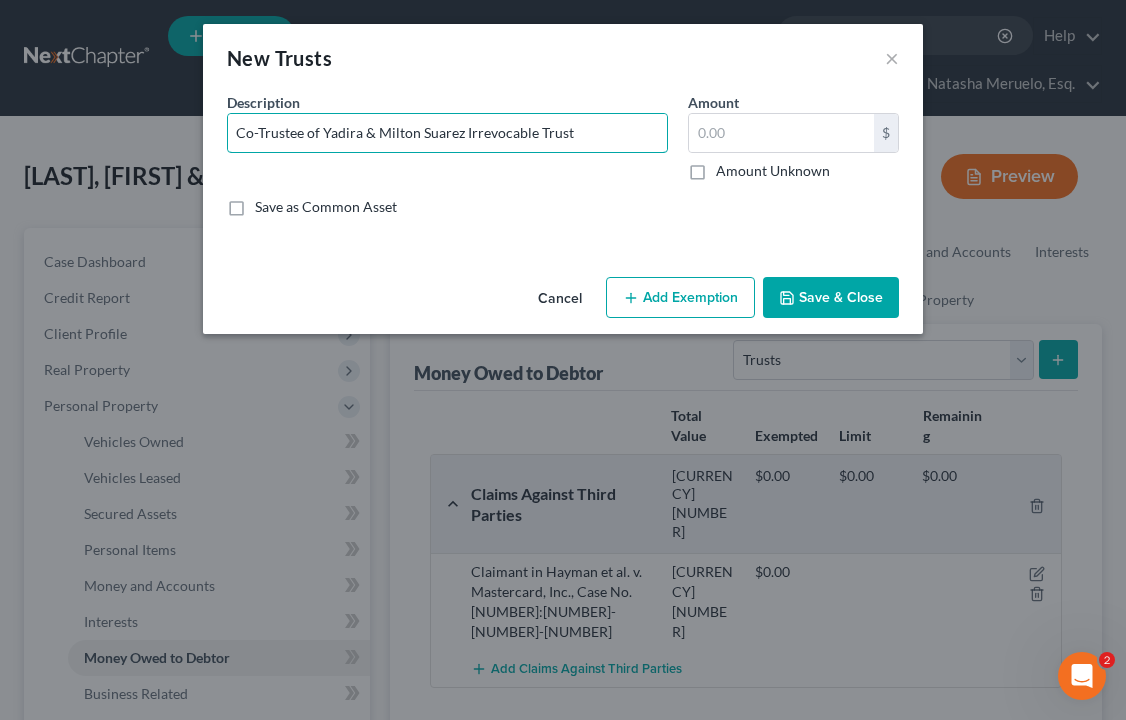 type on "Co-Trustee of Yadira & Milton Suarez Irrevocable Trust" 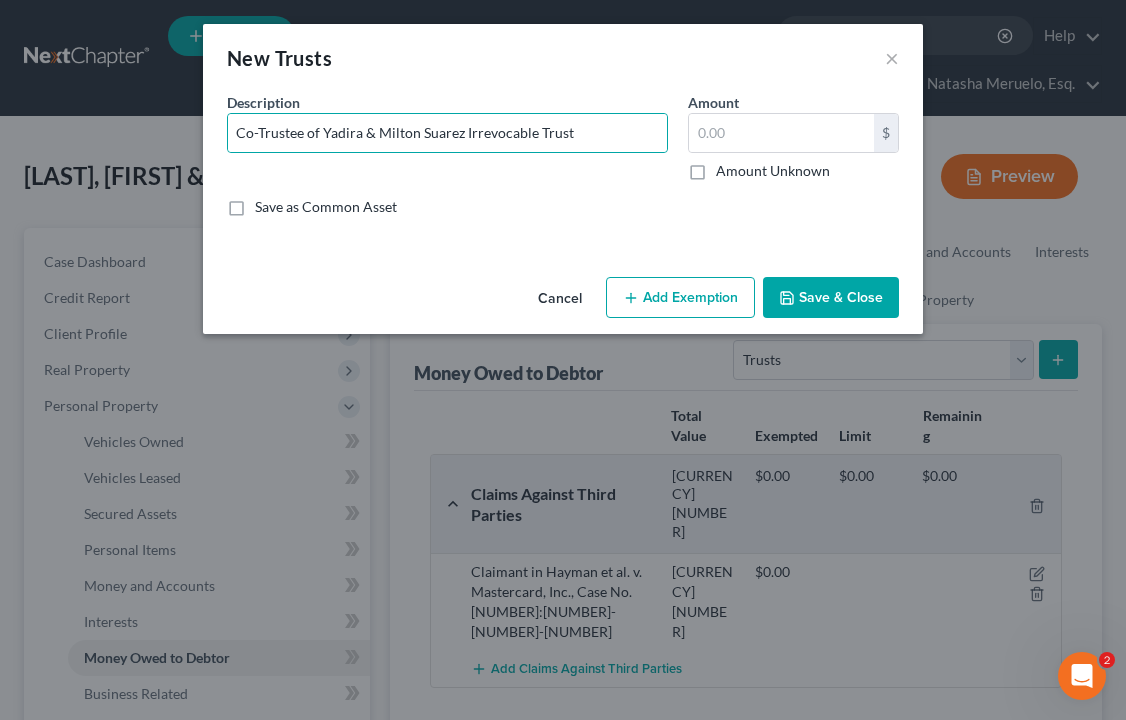 click on "Amount Unknown" at bounding box center (773, 171) 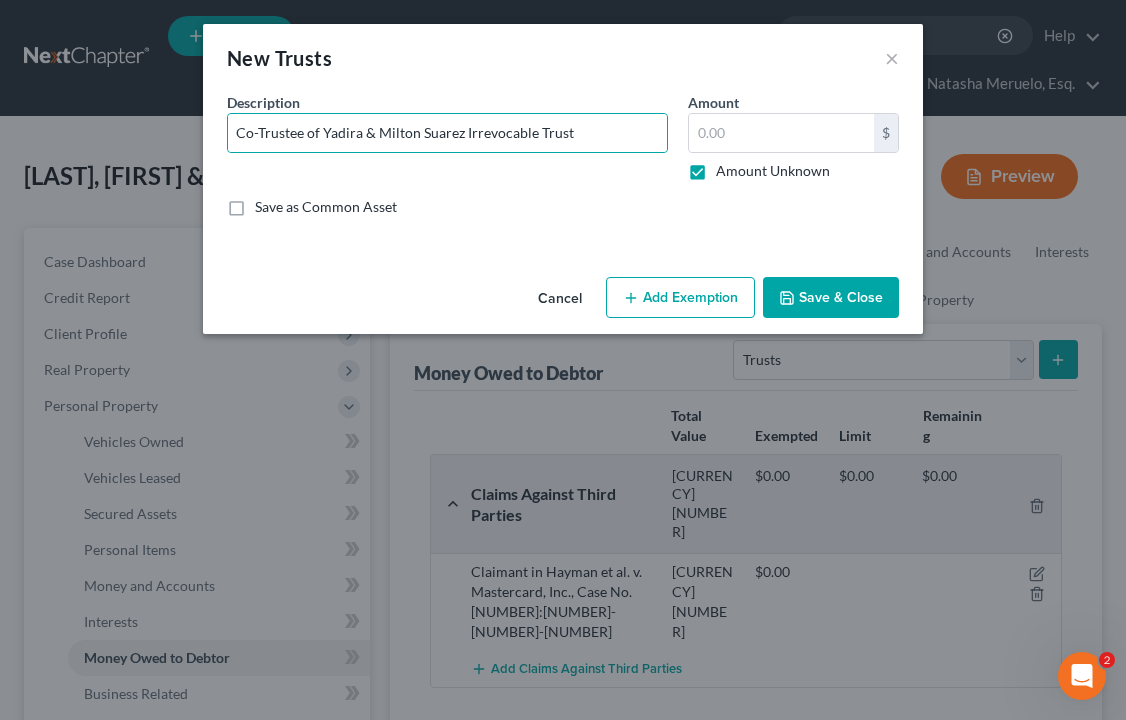 type on "0.00" 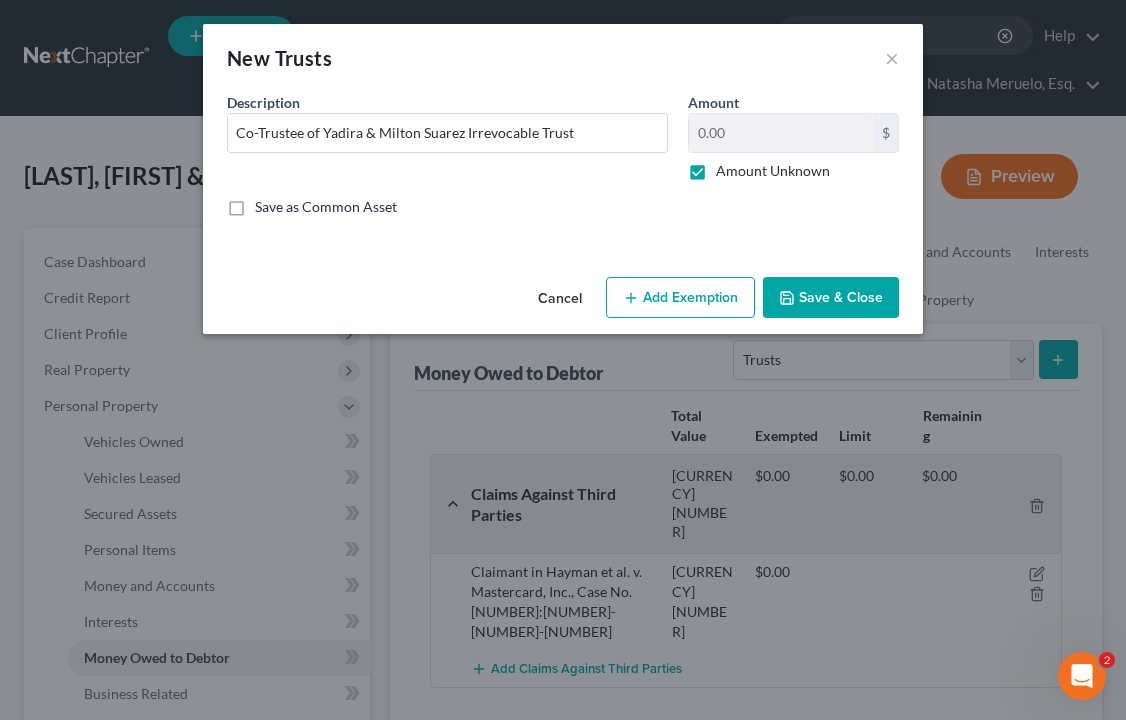click on "Save & Close" at bounding box center (831, 298) 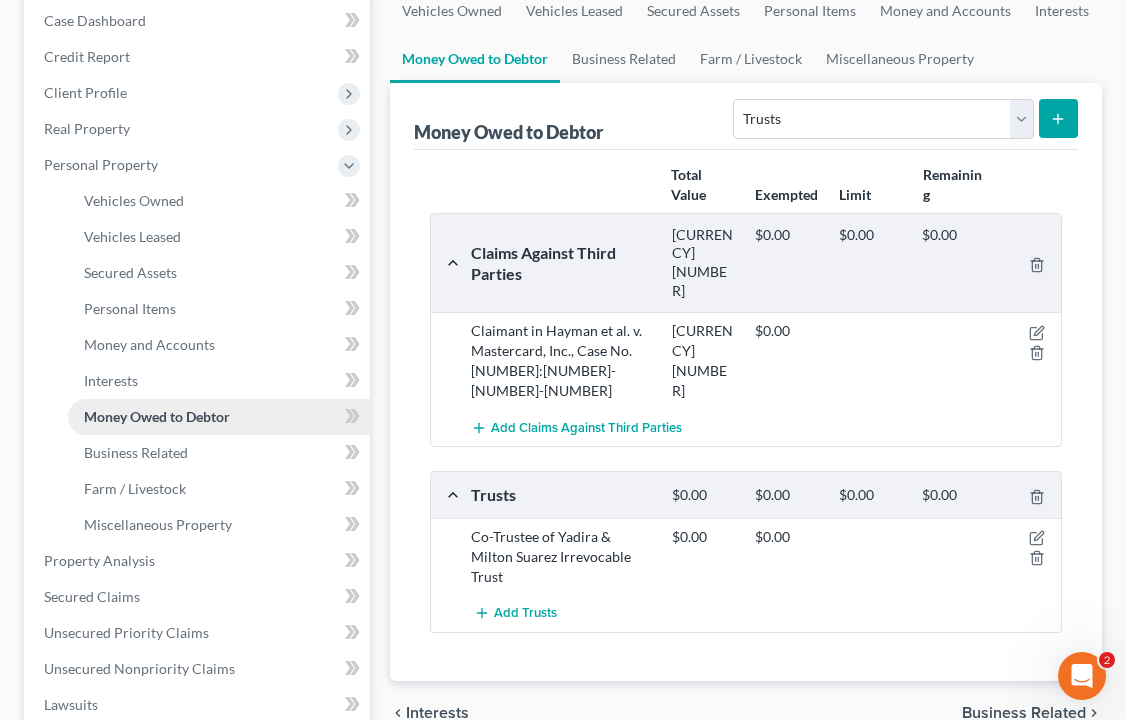 scroll, scrollTop: 216, scrollLeft: 0, axis: vertical 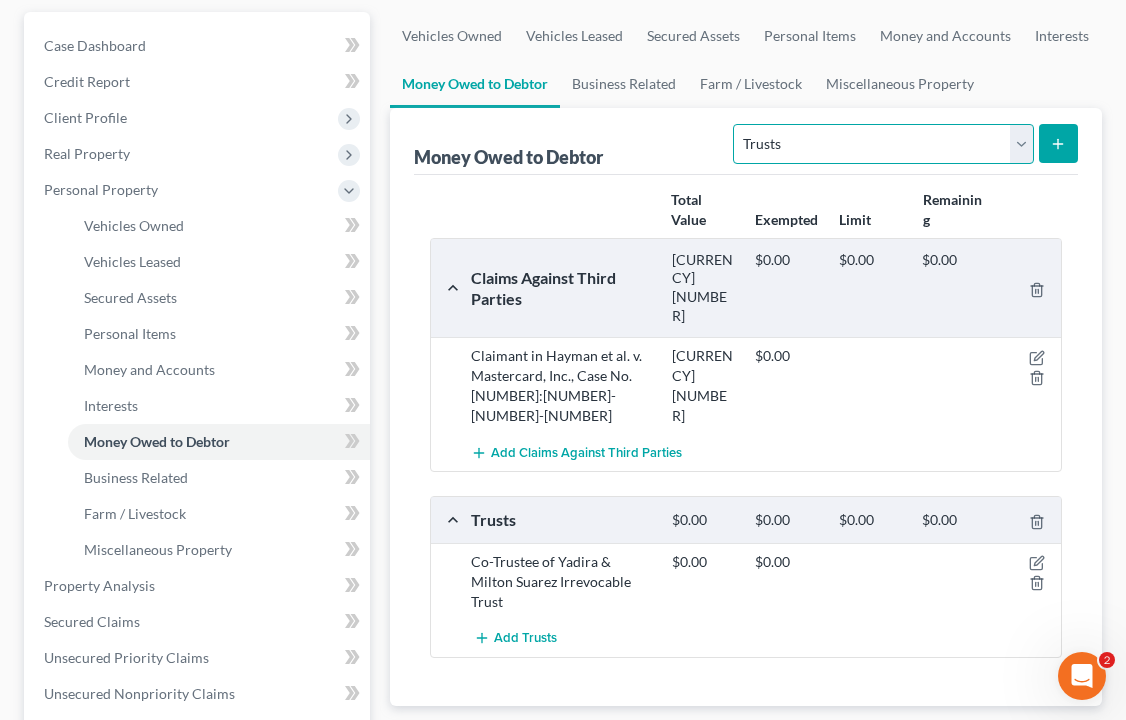 click on "Select Type of Money Owed Accounts Receivable Alimony Child Support Claims Against Third Parties Disability Benefits Disability Insurance Payments Divorce Settlements Equitable or Future Interests Expected Tax Refund and Unused NOLs Financial Assets Not Yet Listed Life Estate of Descendants Maintenance Other Contingent & Unliquidated Claims Property Settlements Sick or Vacation Pay Social Security Benefits Trusts Unpaid Loans Unpaid Wages Workers Compensation" at bounding box center [883, 144] 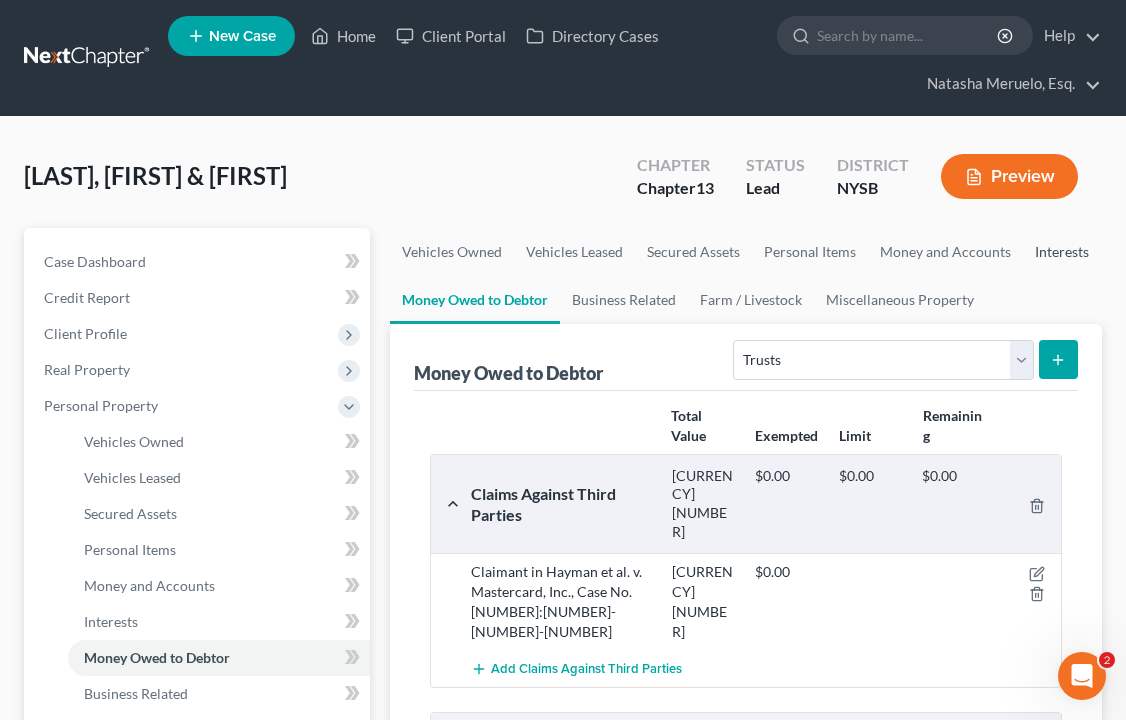 click on "Interests" at bounding box center (1062, 252) 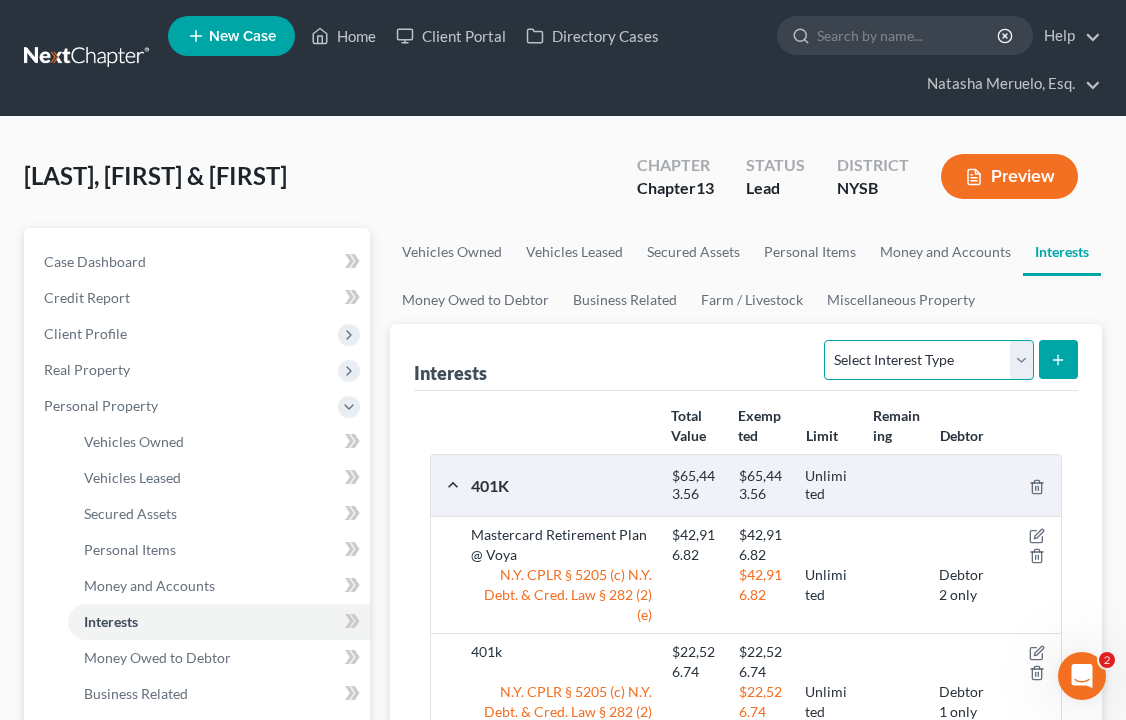 click on "Select Interest Type 401K Annuity Bond Education IRA Government Bond Government Pension Plan Incorporated Business IRA Joint Venture (Active) Joint Venture (Inactive) Keogh Mutual Fund Other Retirement Plan Partnership (Active) Partnership (Inactive) Pension Plan Stock Term Life Insurance Unincorporated Business Whole Life Insurance" at bounding box center [928, 360] 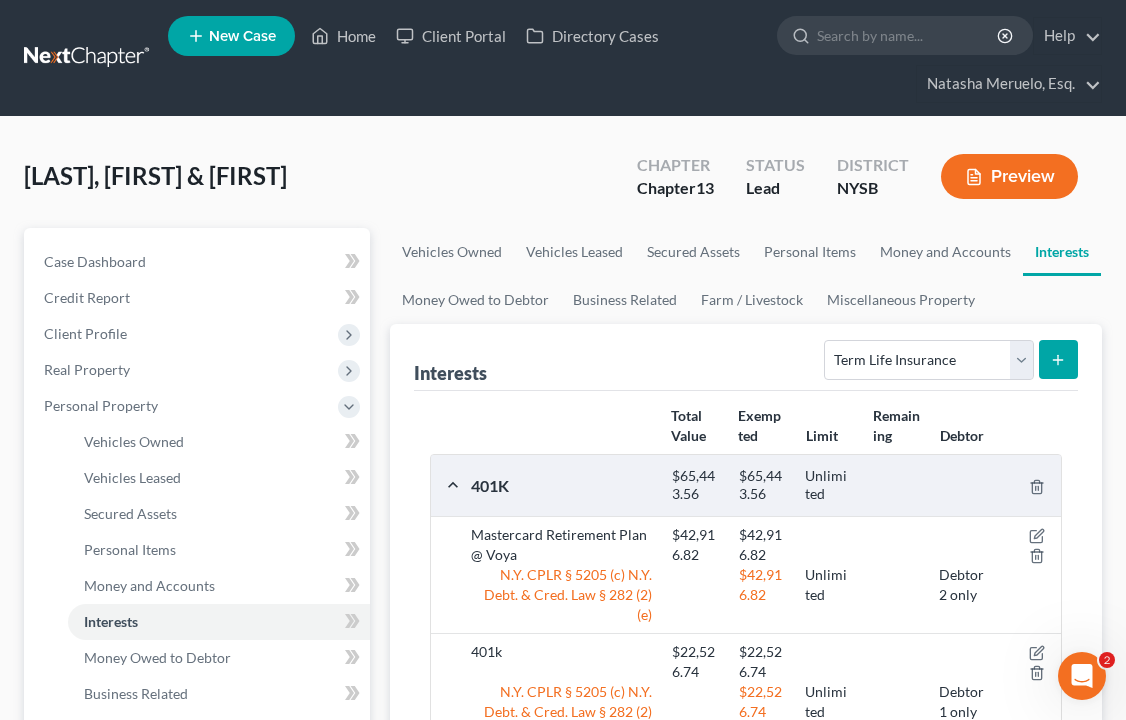 click at bounding box center [1058, 359] 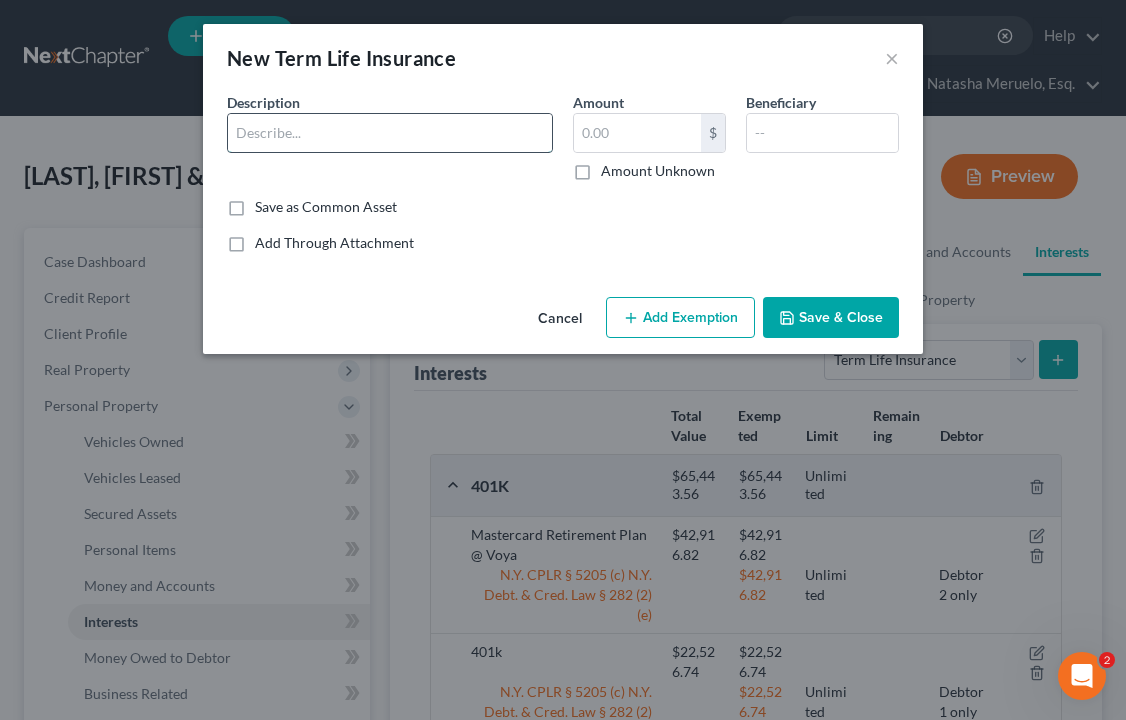 click at bounding box center [390, 133] 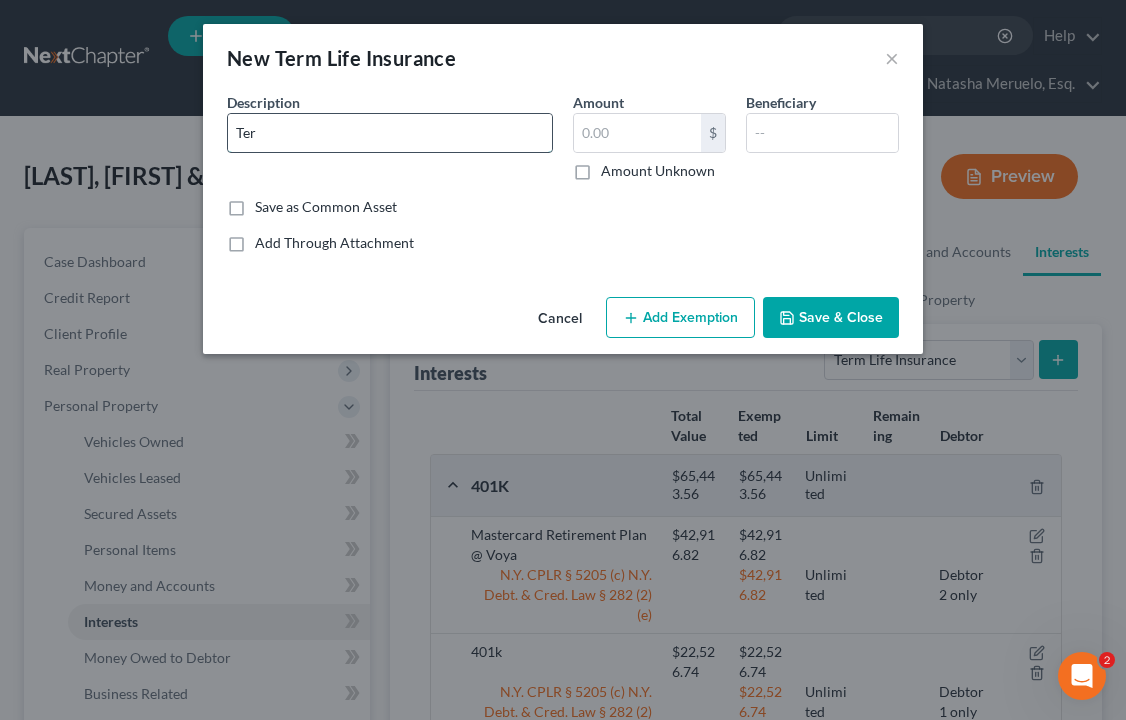 type on "Term Life Insurance Through Employer" 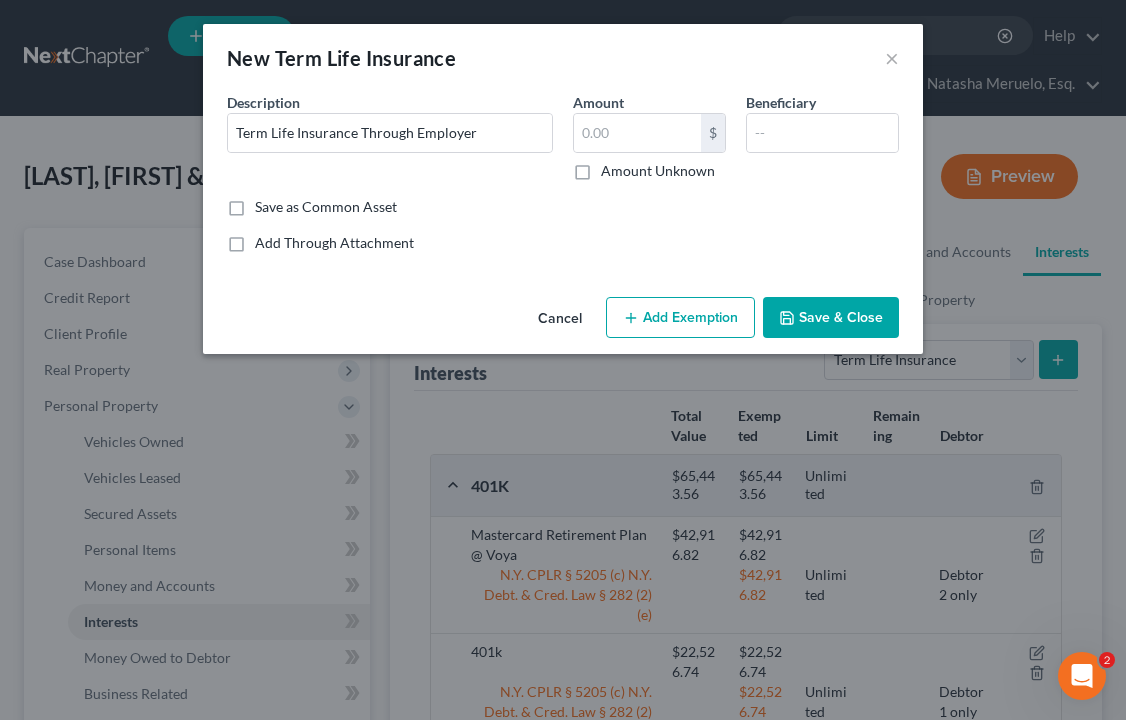 click on "Amount Unknown" at bounding box center (658, 171) 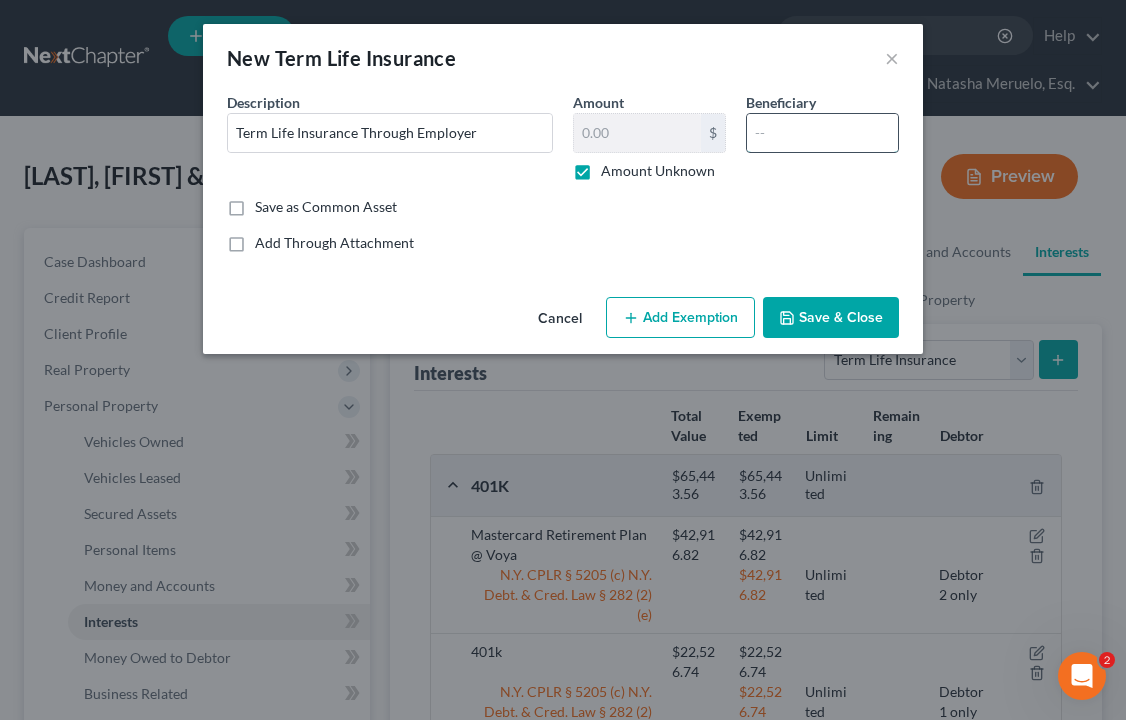 click at bounding box center (822, 133) 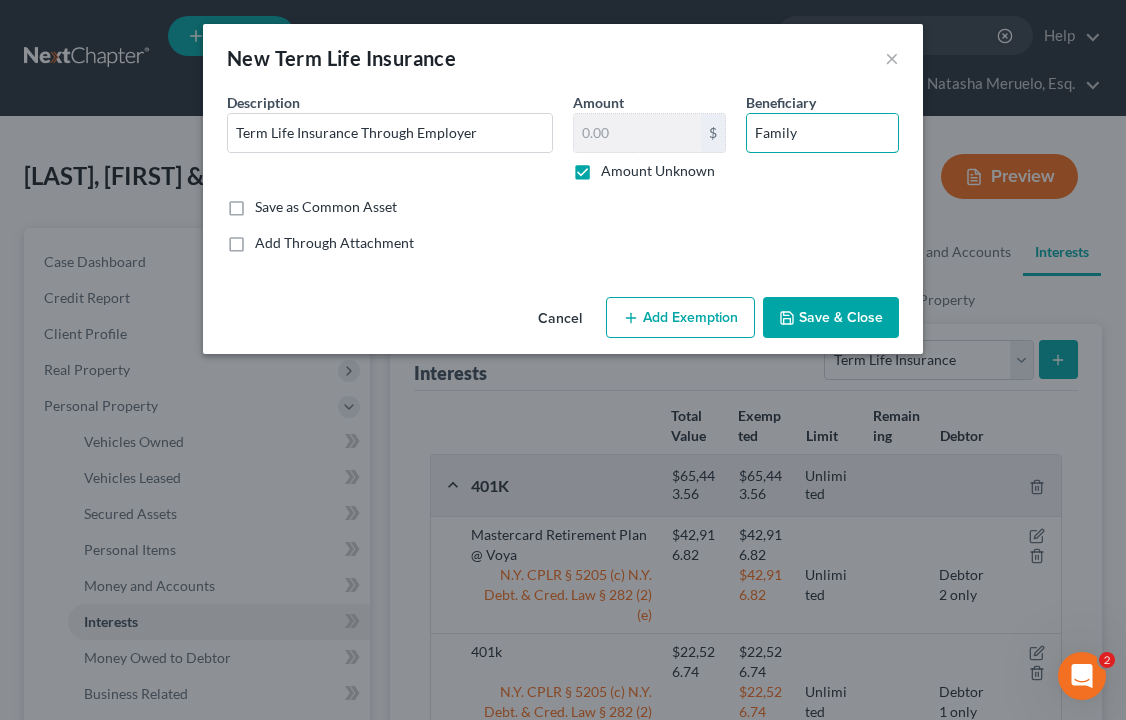 type on "Family" 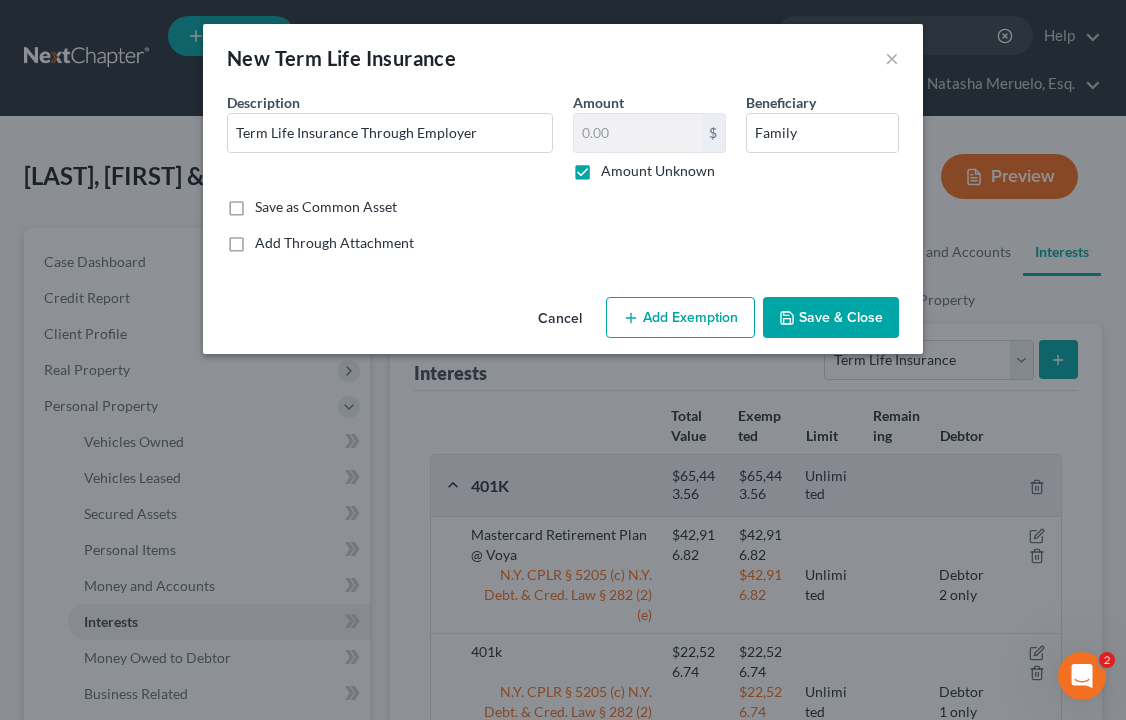click on "Add Exemption" at bounding box center (680, 318) 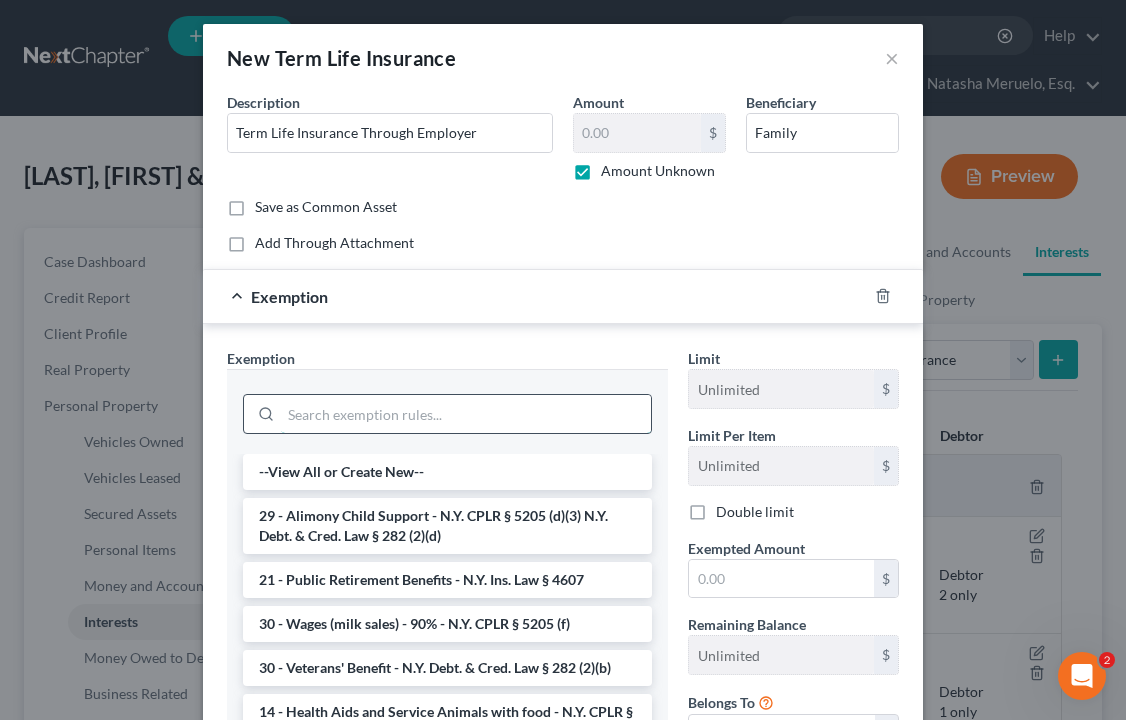click at bounding box center (466, 414) 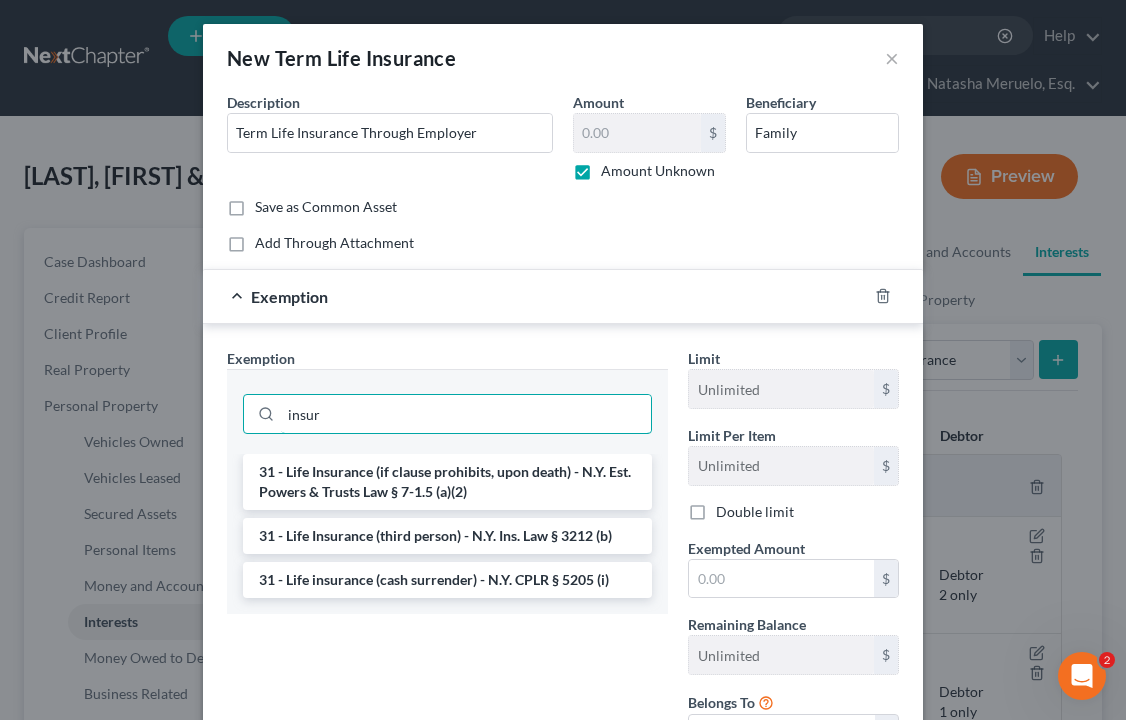 type on "insur" 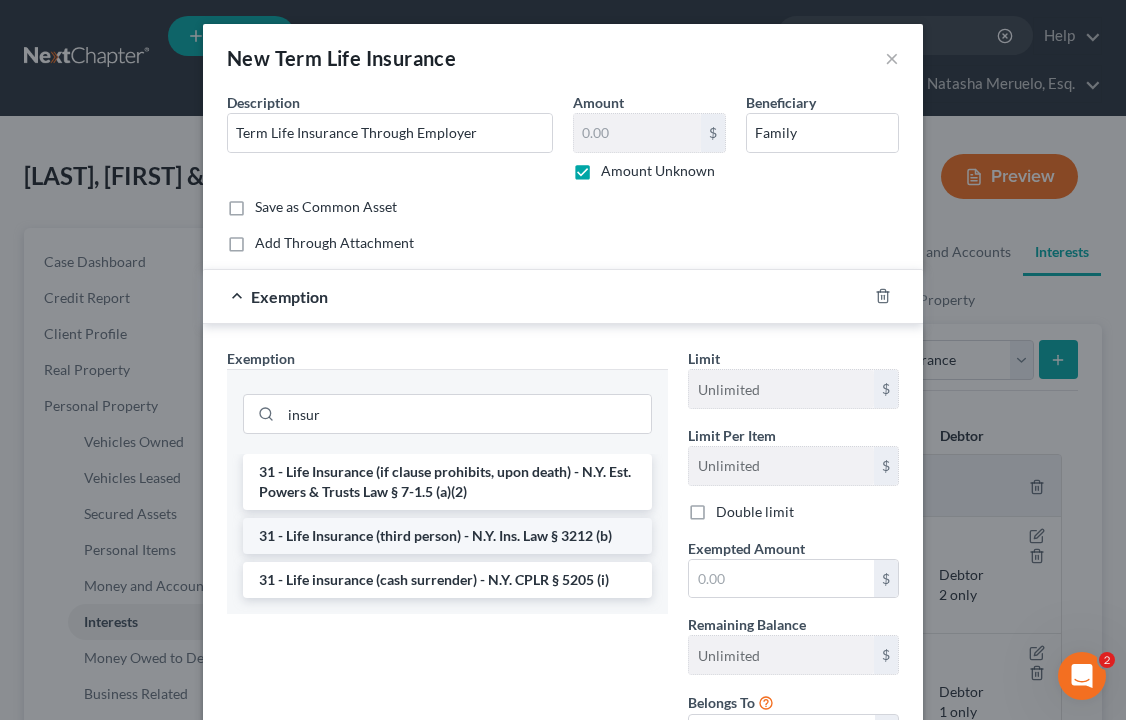 click on "31 - Life Insurance (third person) - N.Y. Ins. Law § 3212 (b)" at bounding box center [447, 536] 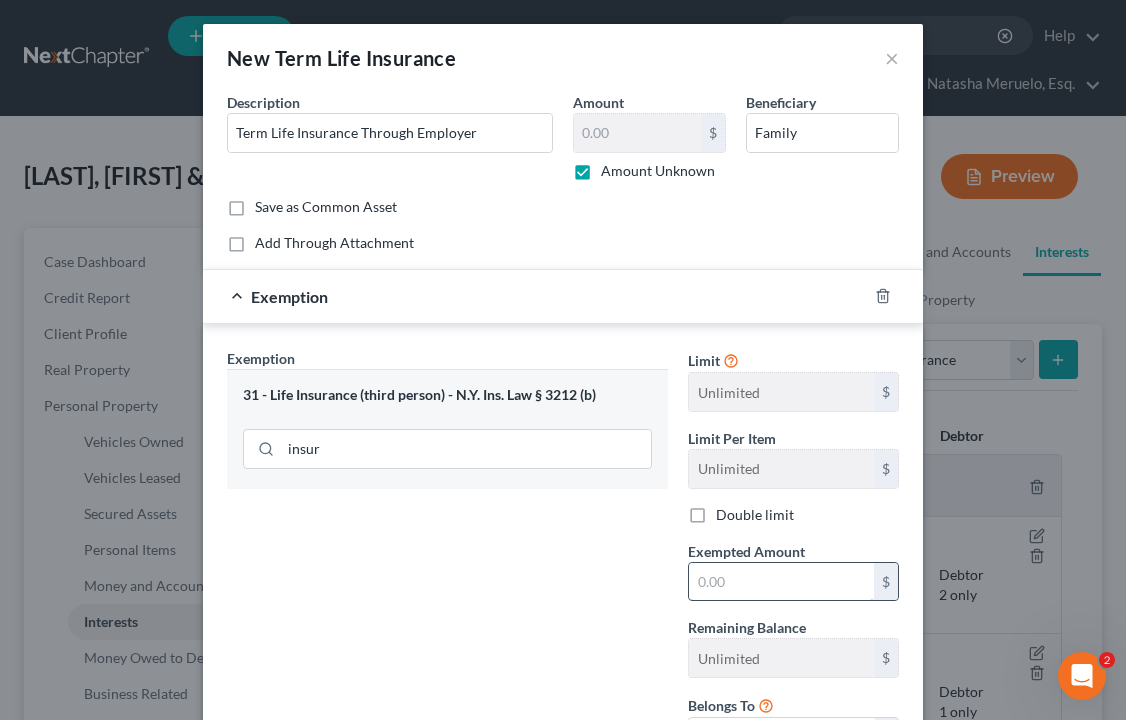 click at bounding box center [781, 582] 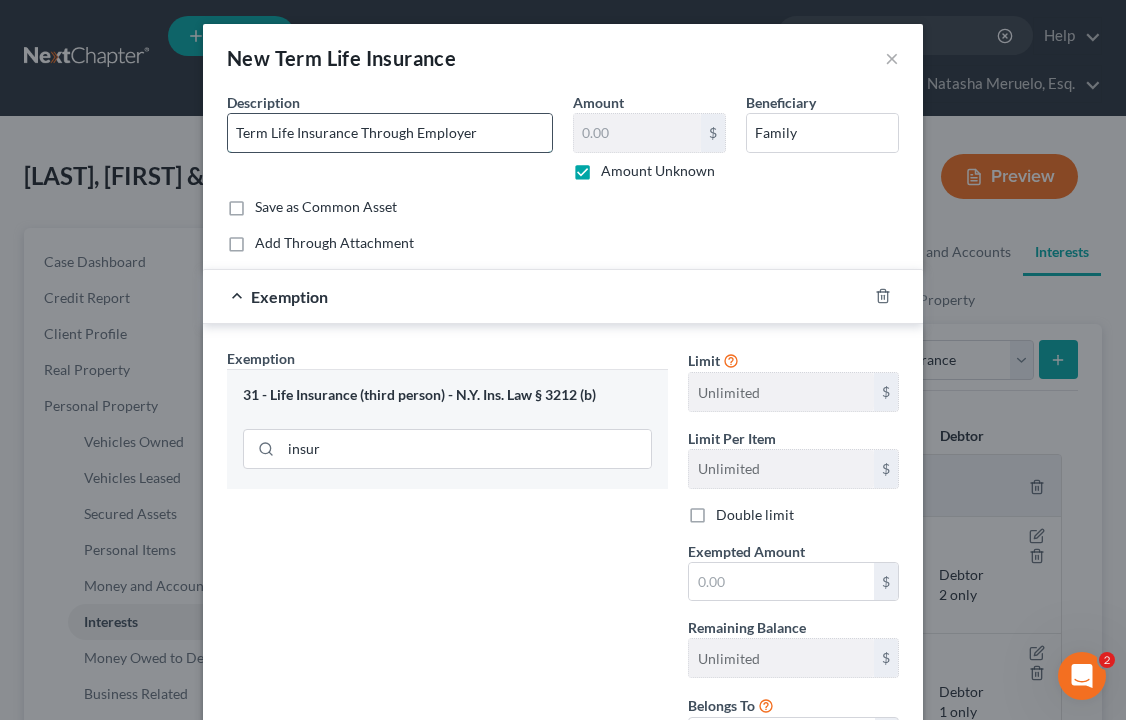 click on "Term Life Insurance Through Employer" at bounding box center (390, 133) 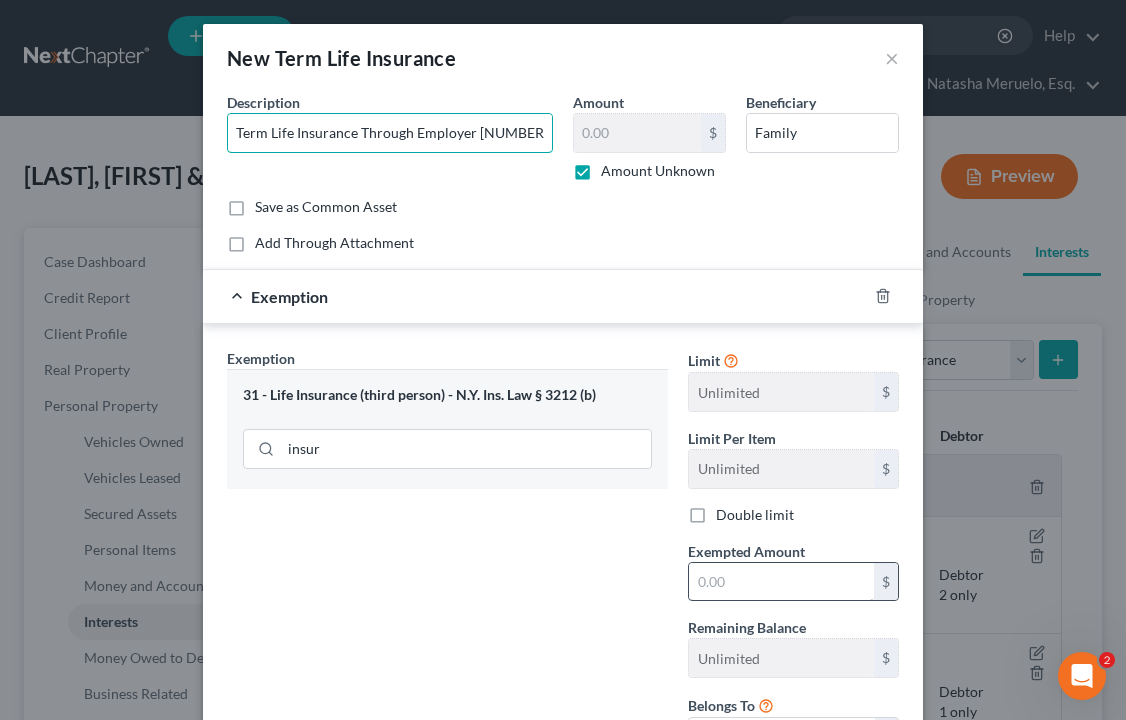 type on "Term Life Insurance Through Employer [NUMBER]x salary" 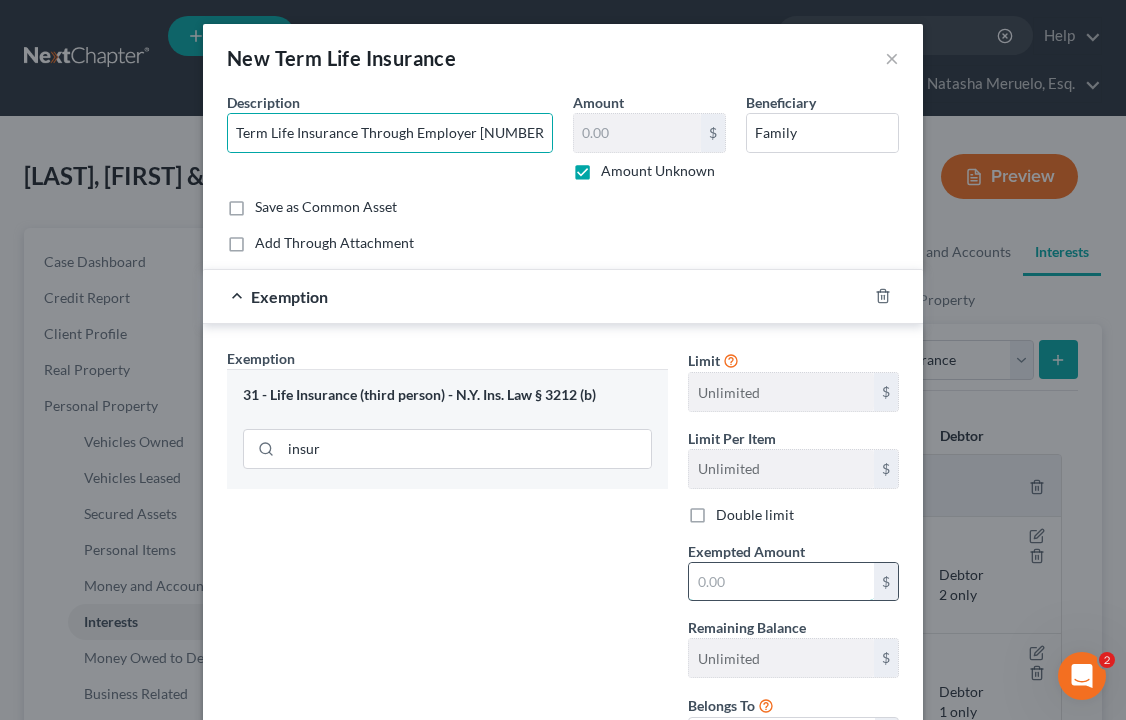 click at bounding box center [781, 582] 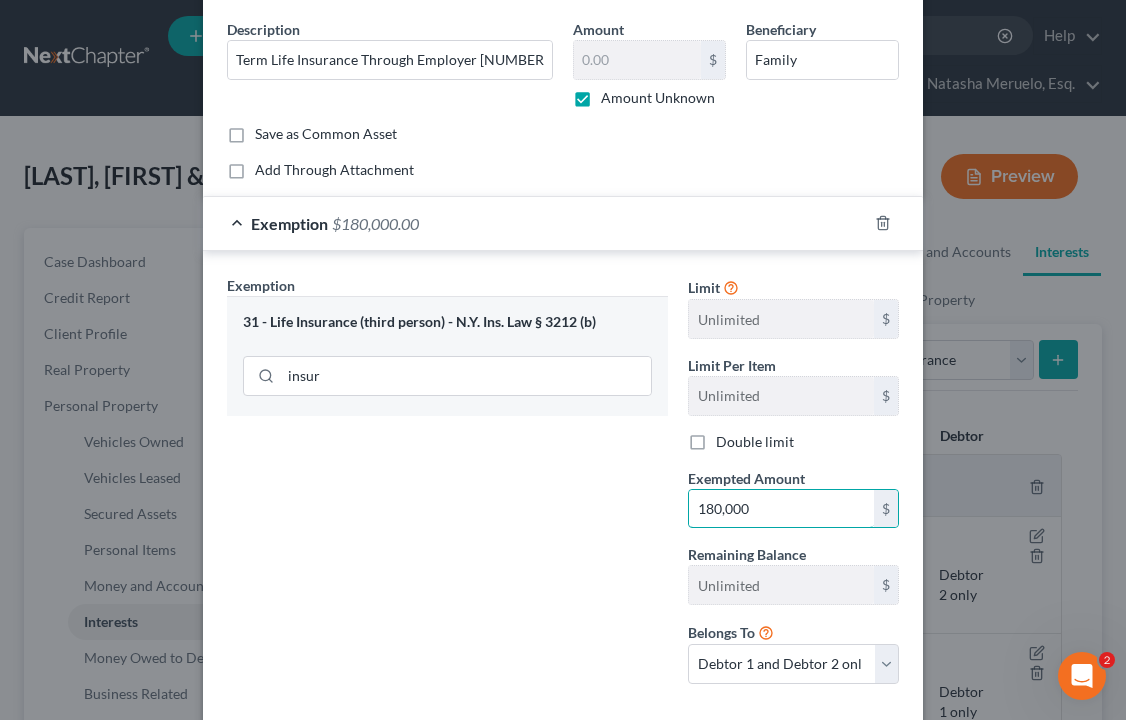 scroll, scrollTop: 179, scrollLeft: 0, axis: vertical 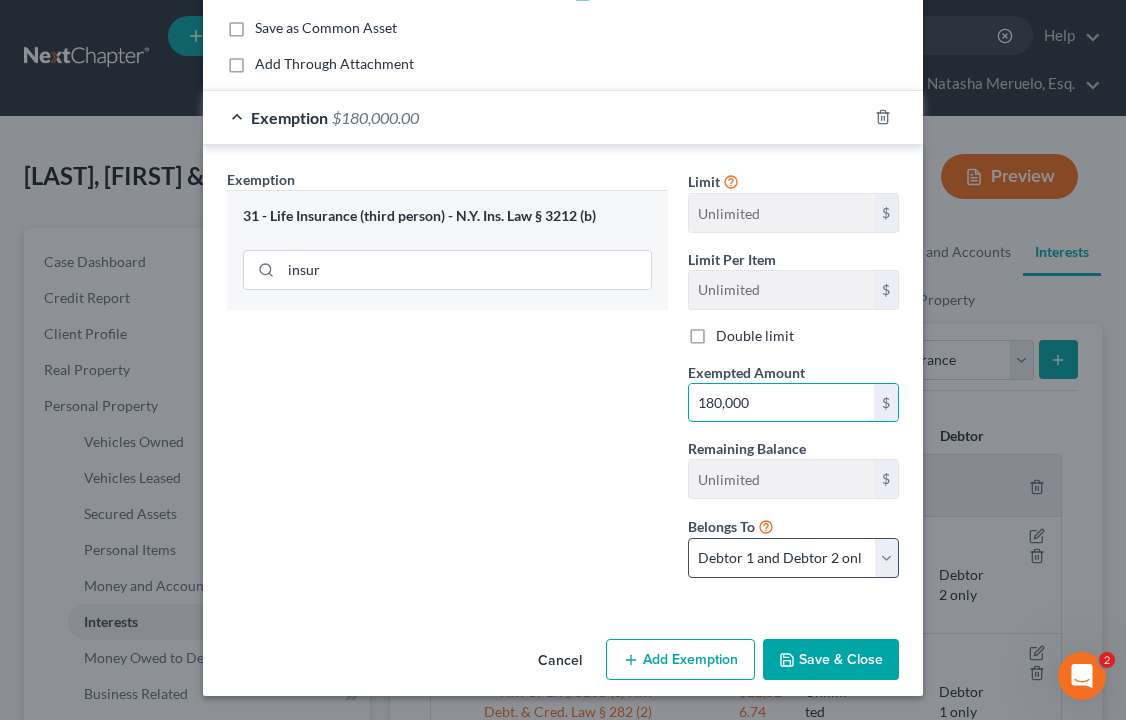 type on "180,000" 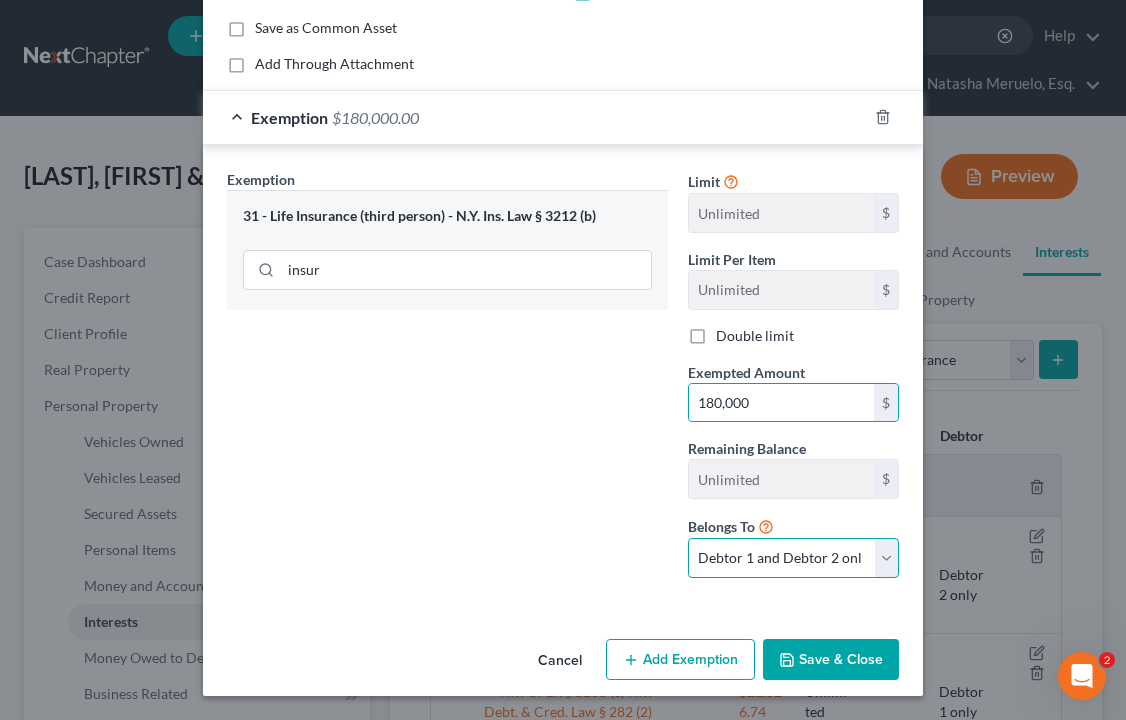 click on "Debtor 1 only Debtor 2 only Debtor 1 and Debtor 2 only" at bounding box center [793, 558] 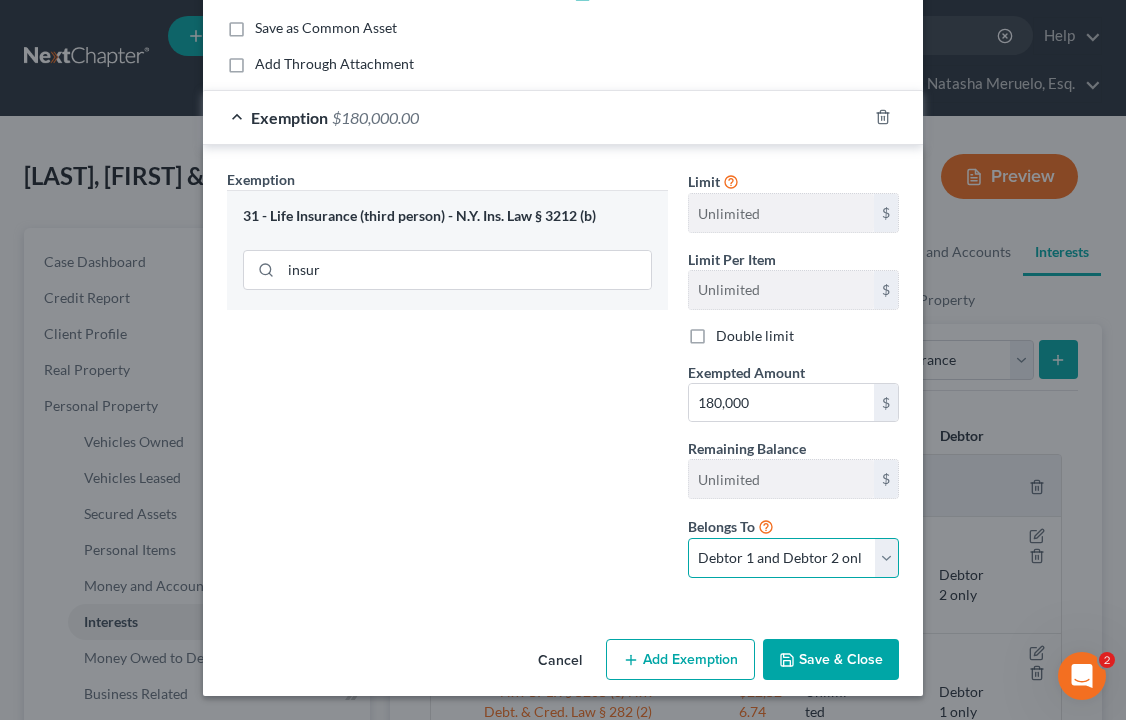 select on "0" 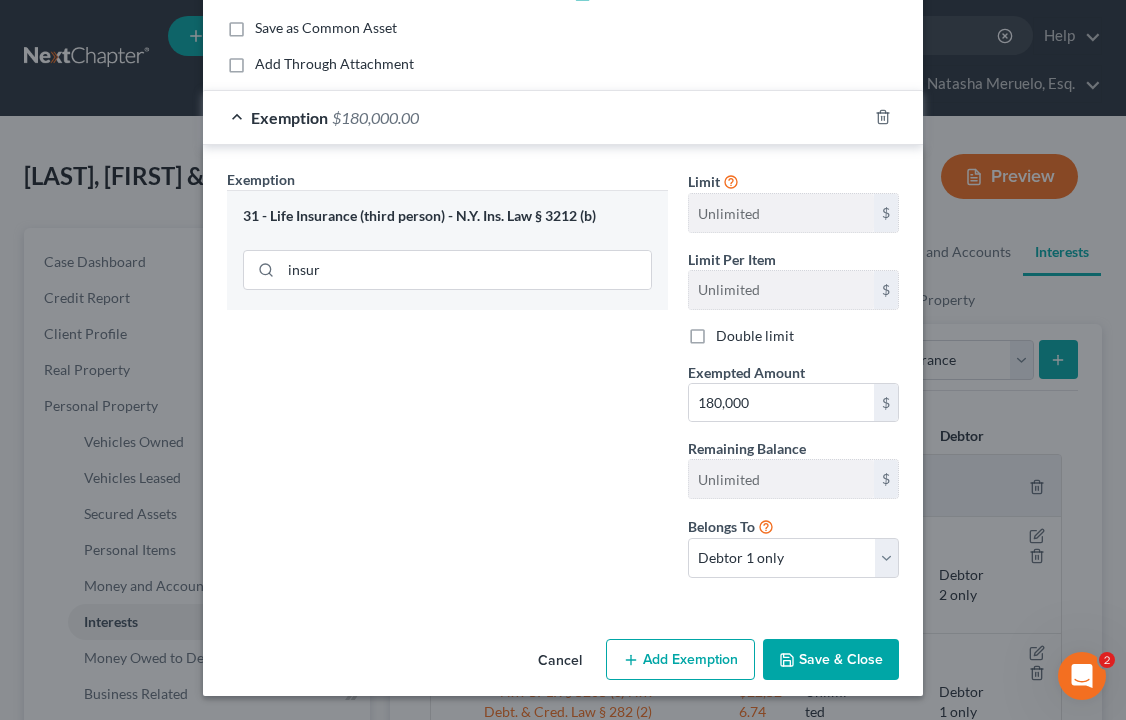 click on "Save & Close" at bounding box center [831, 660] 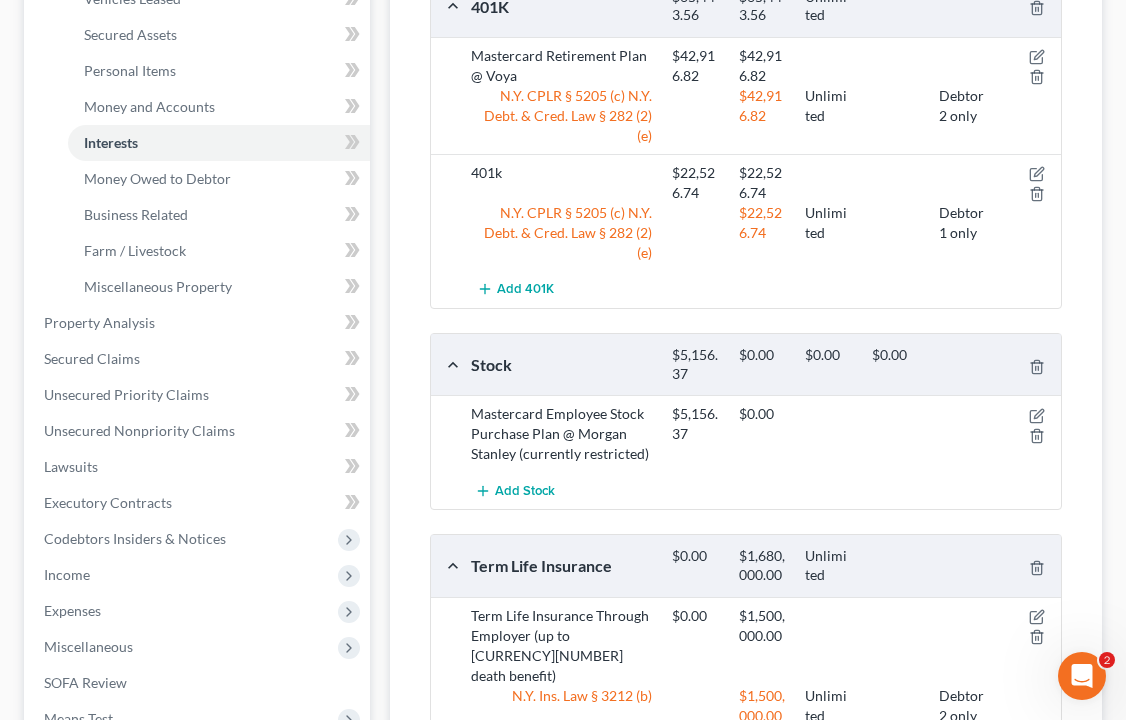 scroll, scrollTop: 534, scrollLeft: 0, axis: vertical 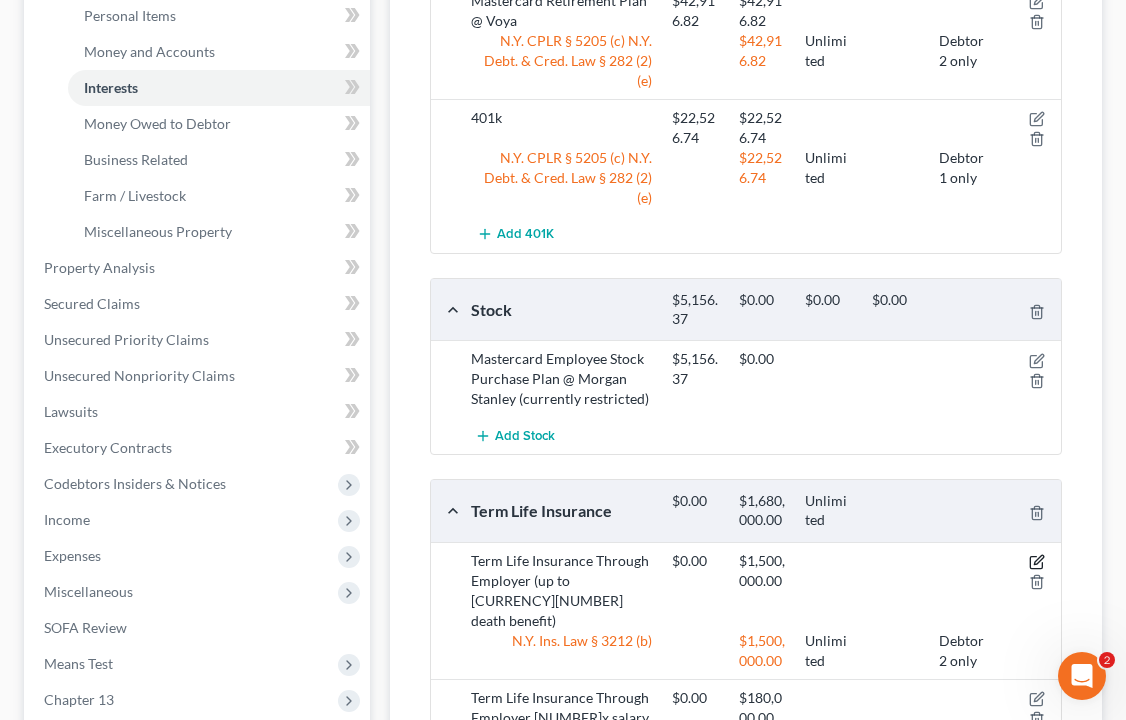 click 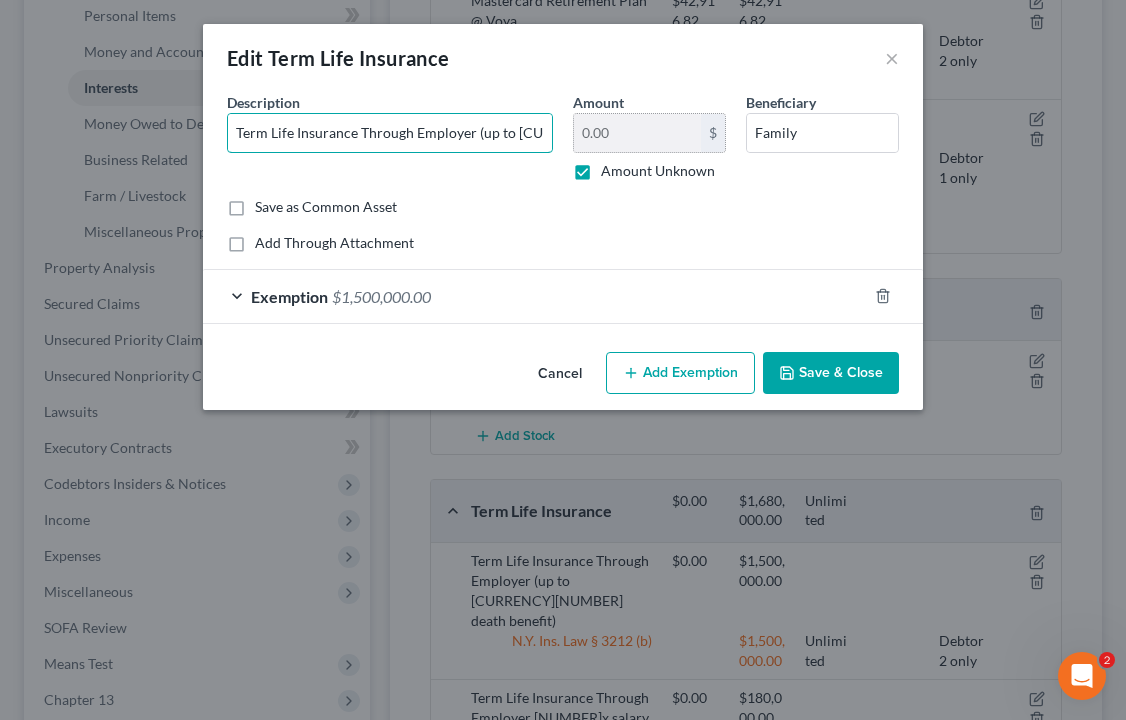 scroll, scrollTop: 0, scrollLeft: 90, axis: horizontal 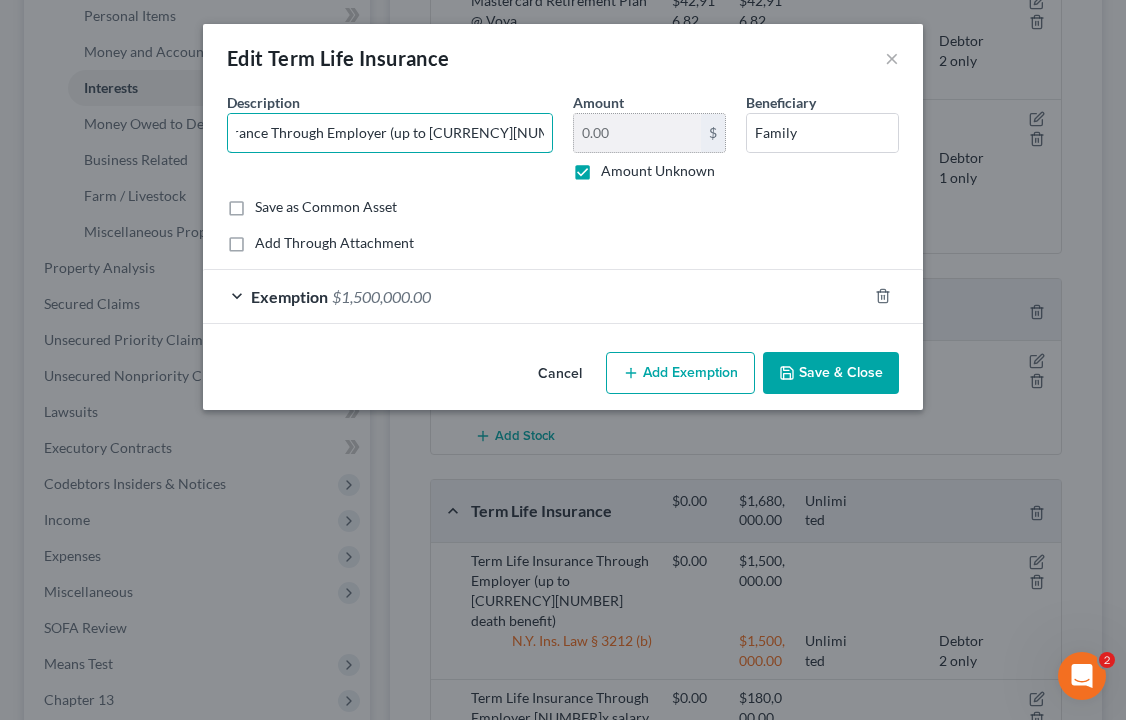 click on "Description
*
Term Life Insurance Through Employer (up to 1.5M death benefit) Amount 0.00 $ Amount Unknown Beneficiary Family" at bounding box center (563, 144) 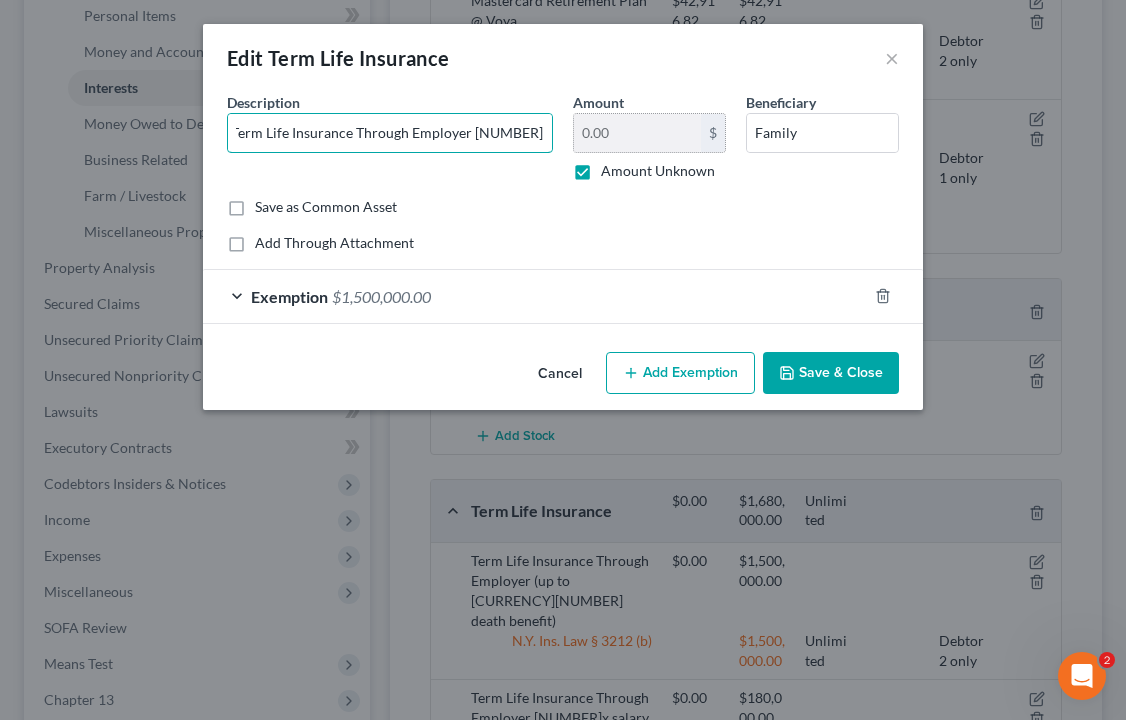 scroll, scrollTop: 0, scrollLeft: 0, axis: both 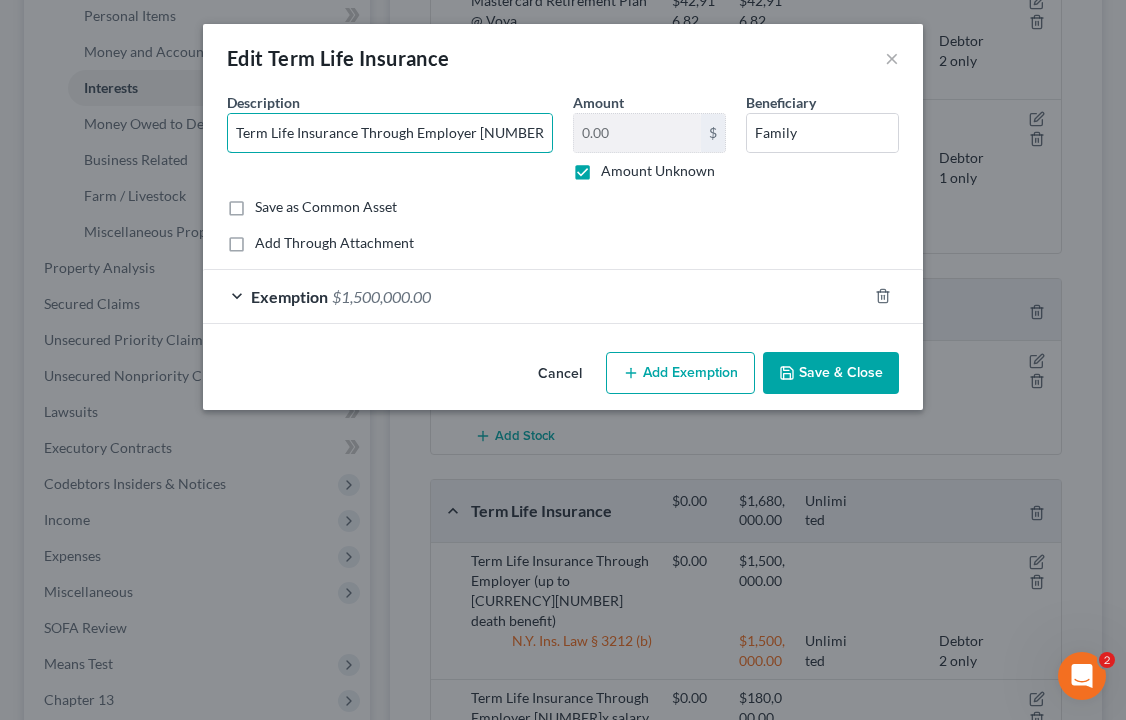 type on "Term Life Insurance Through Employer [NUMBER]x salary" 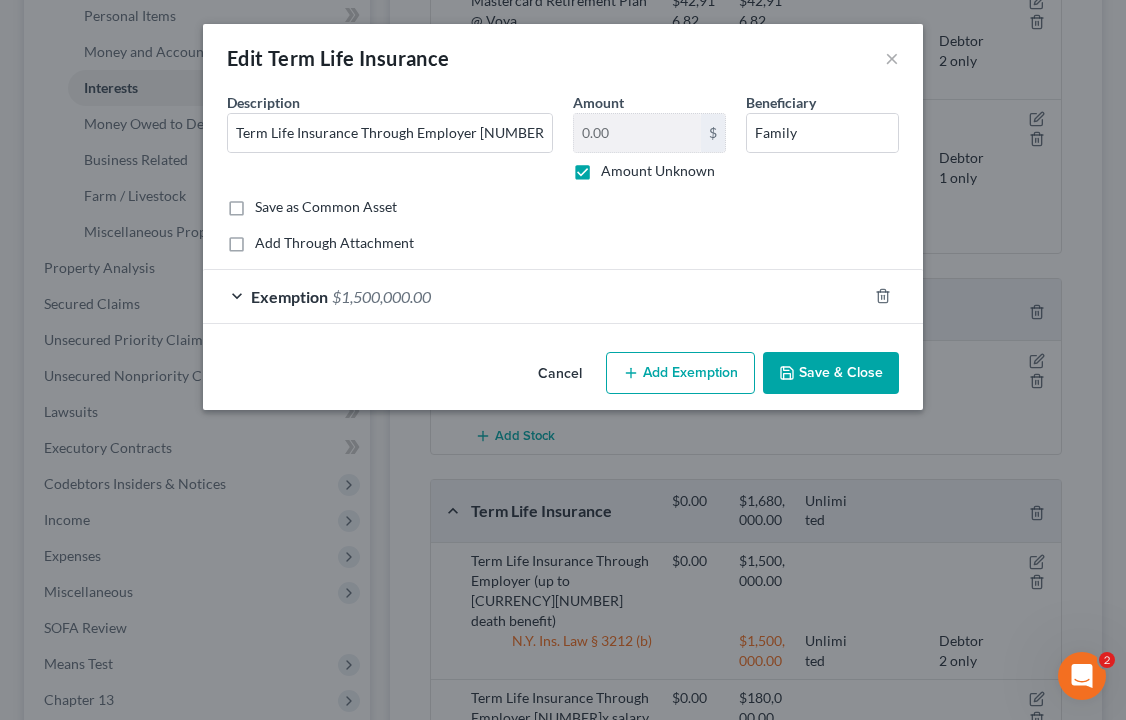 click on "Exemption $1,500,000.00" at bounding box center (535, 296) 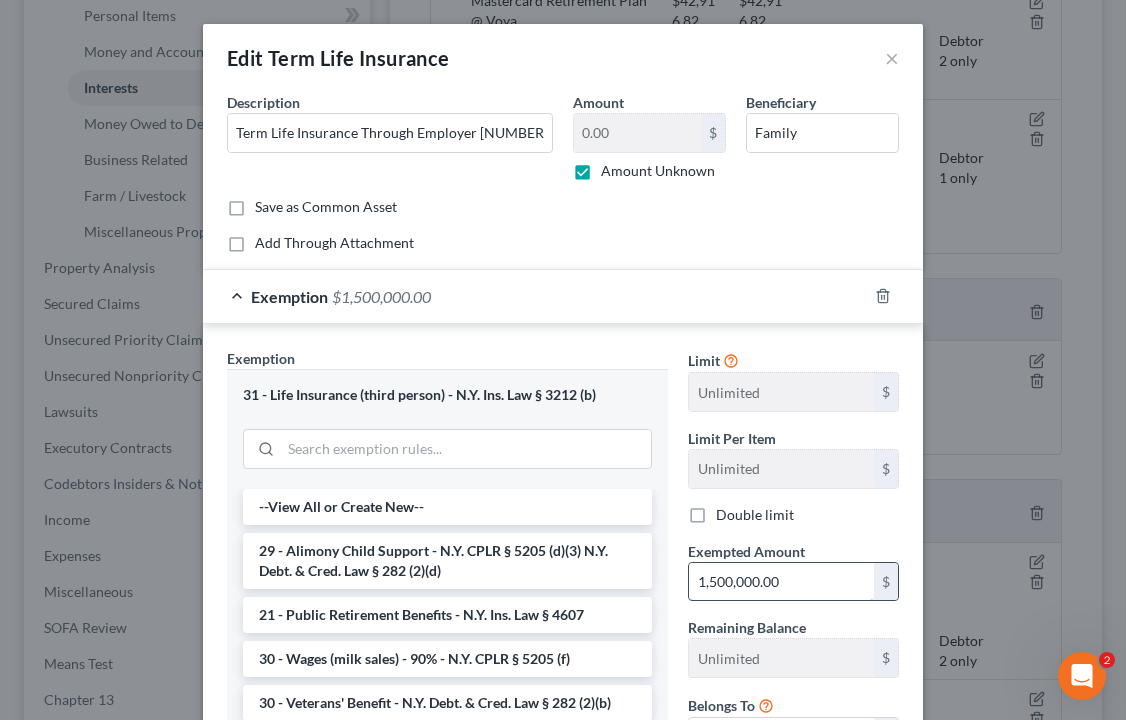click on "1,500,000.00" at bounding box center [781, 582] 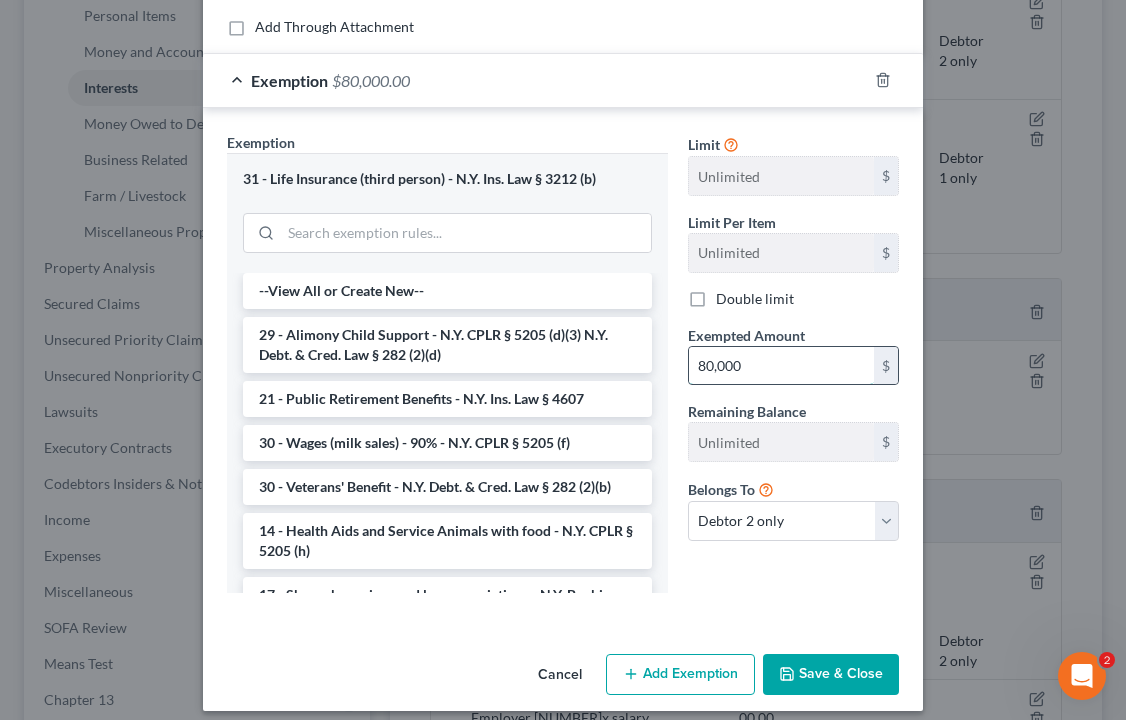 scroll, scrollTop: 231, scrollLeft: 0, axis: vertical 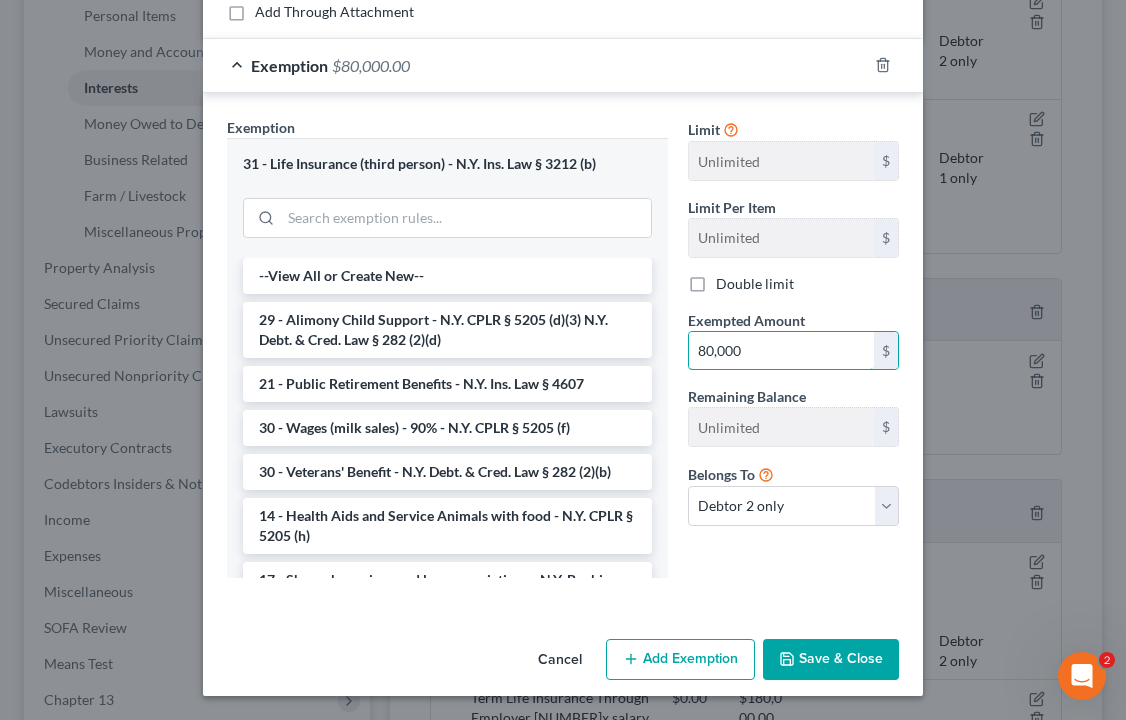 type on "80,000" 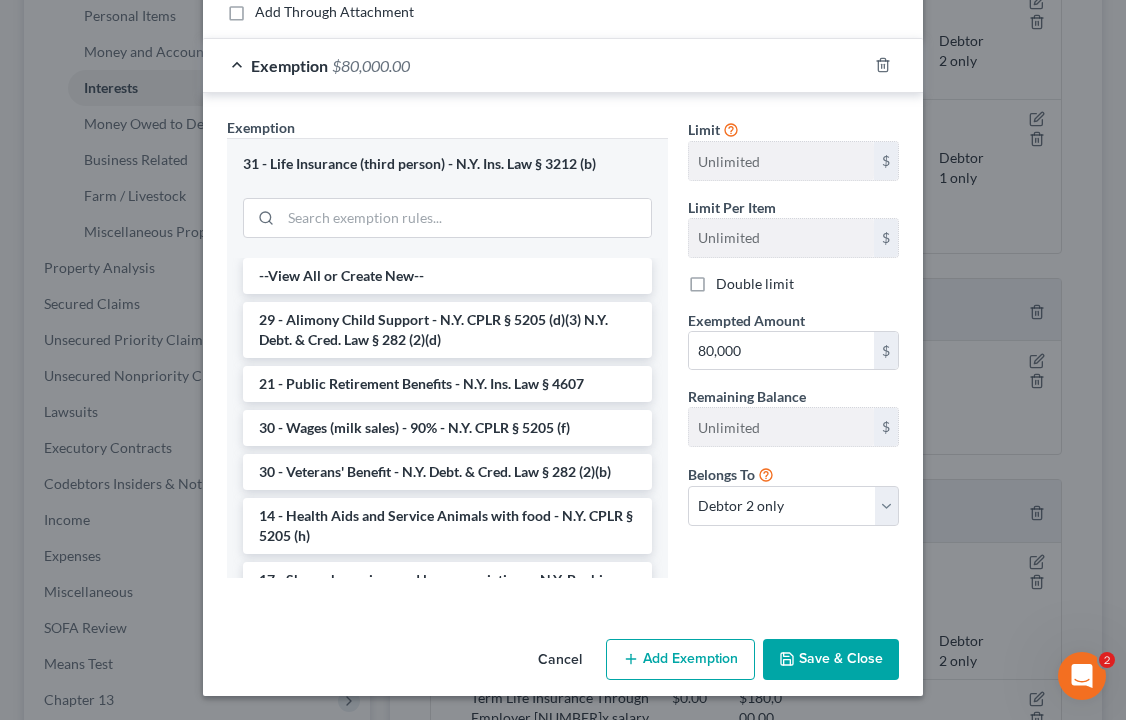 click on "Save & Close" at bounding box center (831, 660) 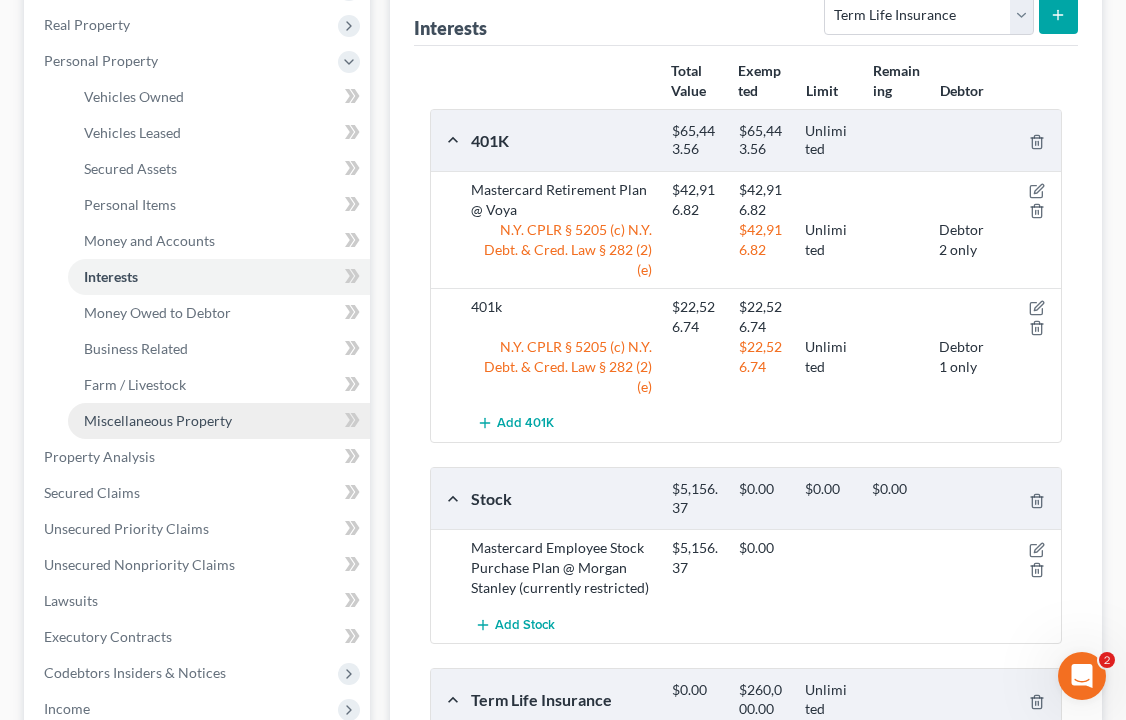 scroll, scrollTop: 342, scrollLeft: 0, axis: vertical 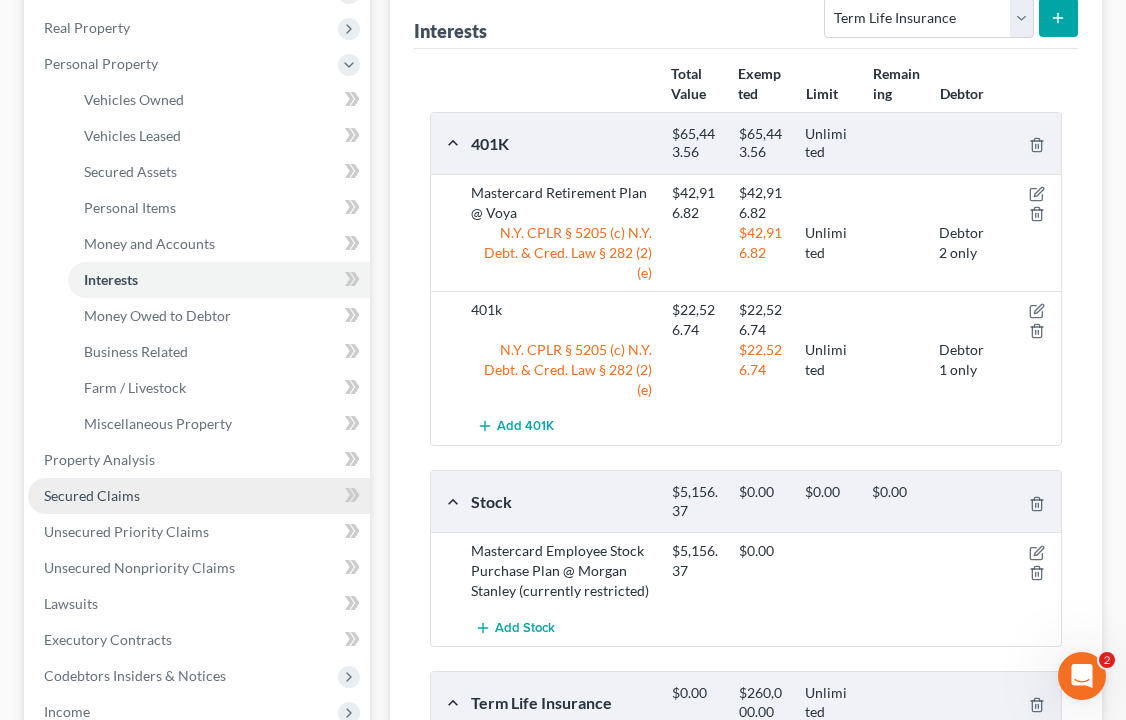 click on "Secured Claims" at bounding box center [199, 496] 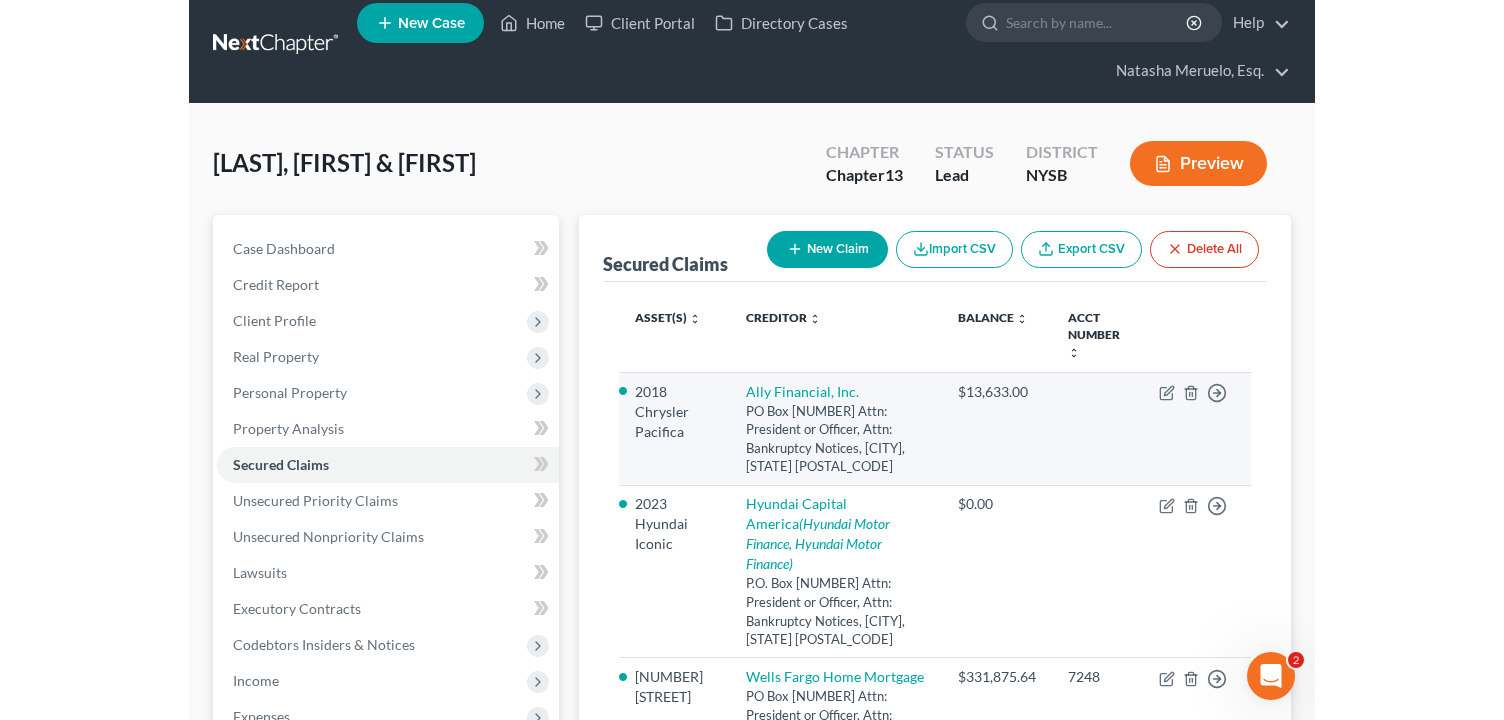 scroll, scrollTop: 0, scrollLeft: 0, axis: both 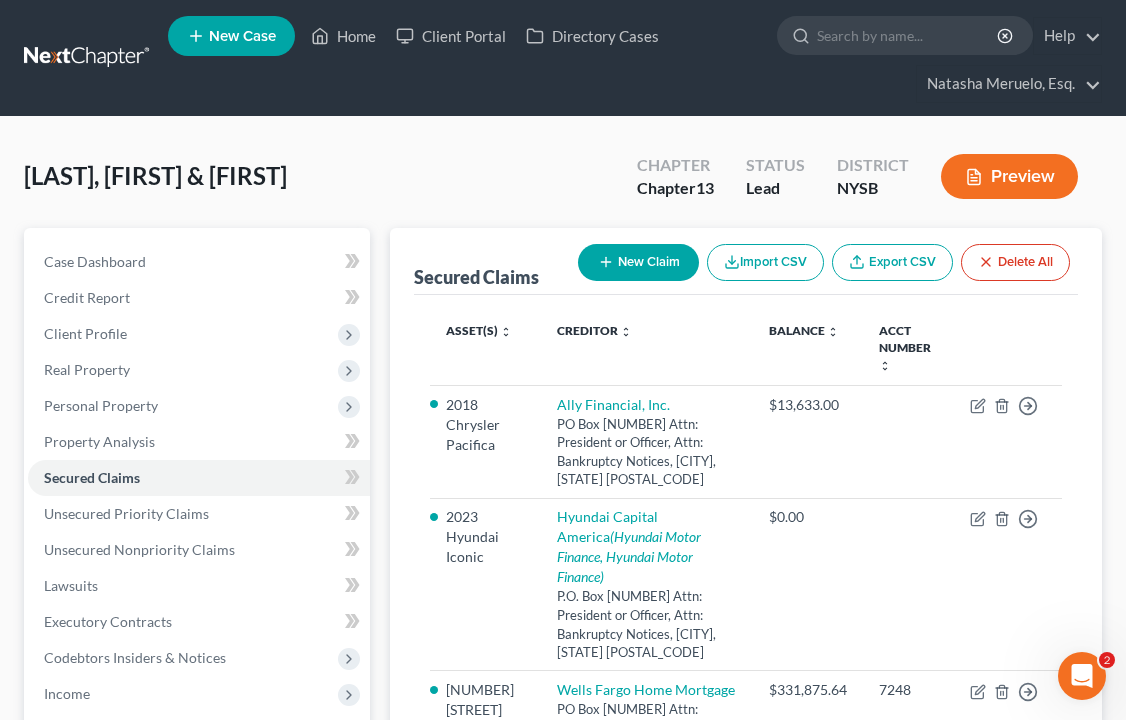 click on "[LAST], [FIRST] & [FIRST]" at bounding box center [155, 175] 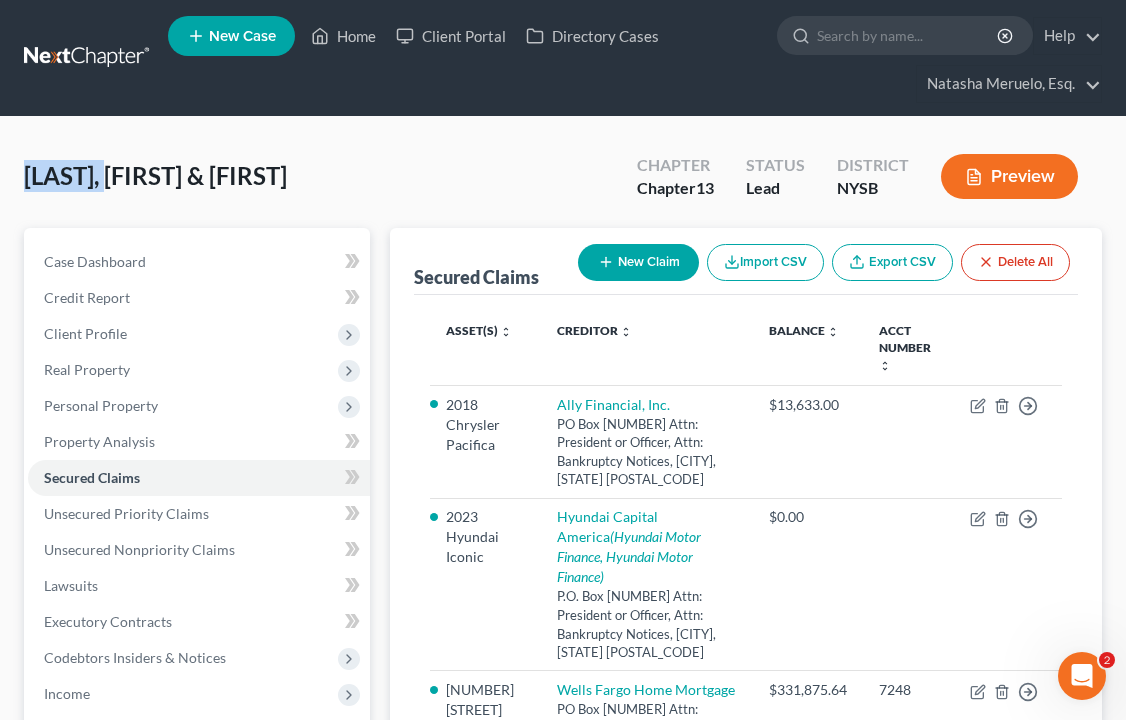 click on "[LAST], [FIRST] & [FIRST]" at bounding box center [155, 175] 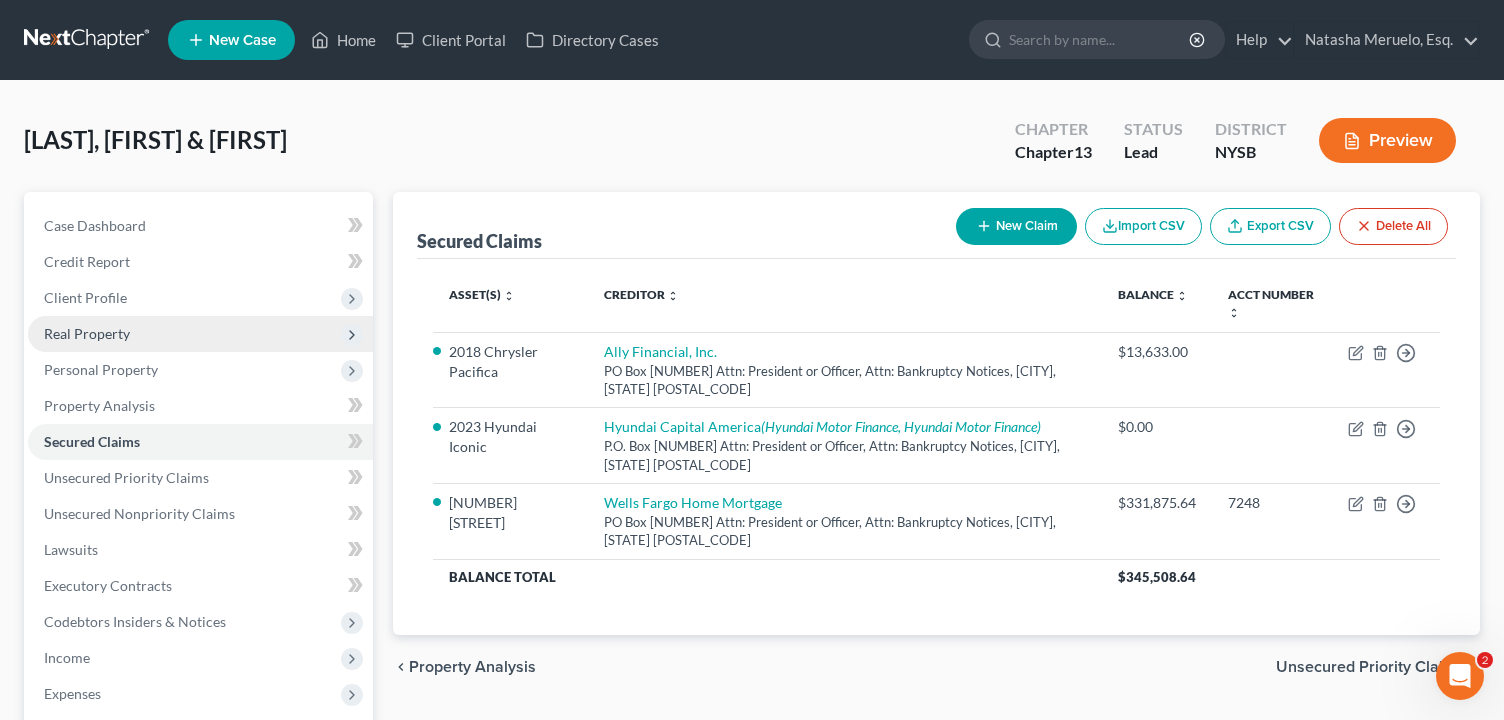 click on "Real Property" at bounding box center [87, 333] 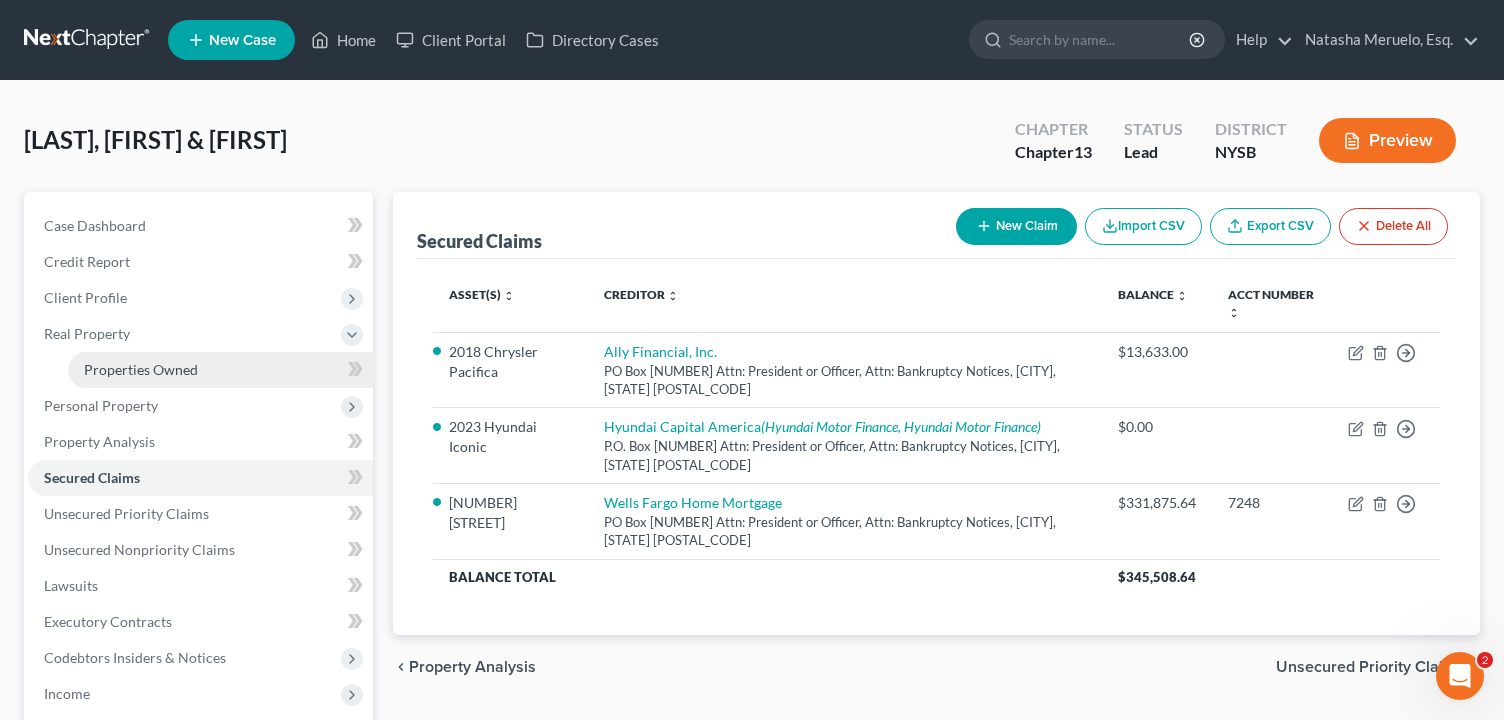 click on "Properties Owned" at bounding box center [220, 370] 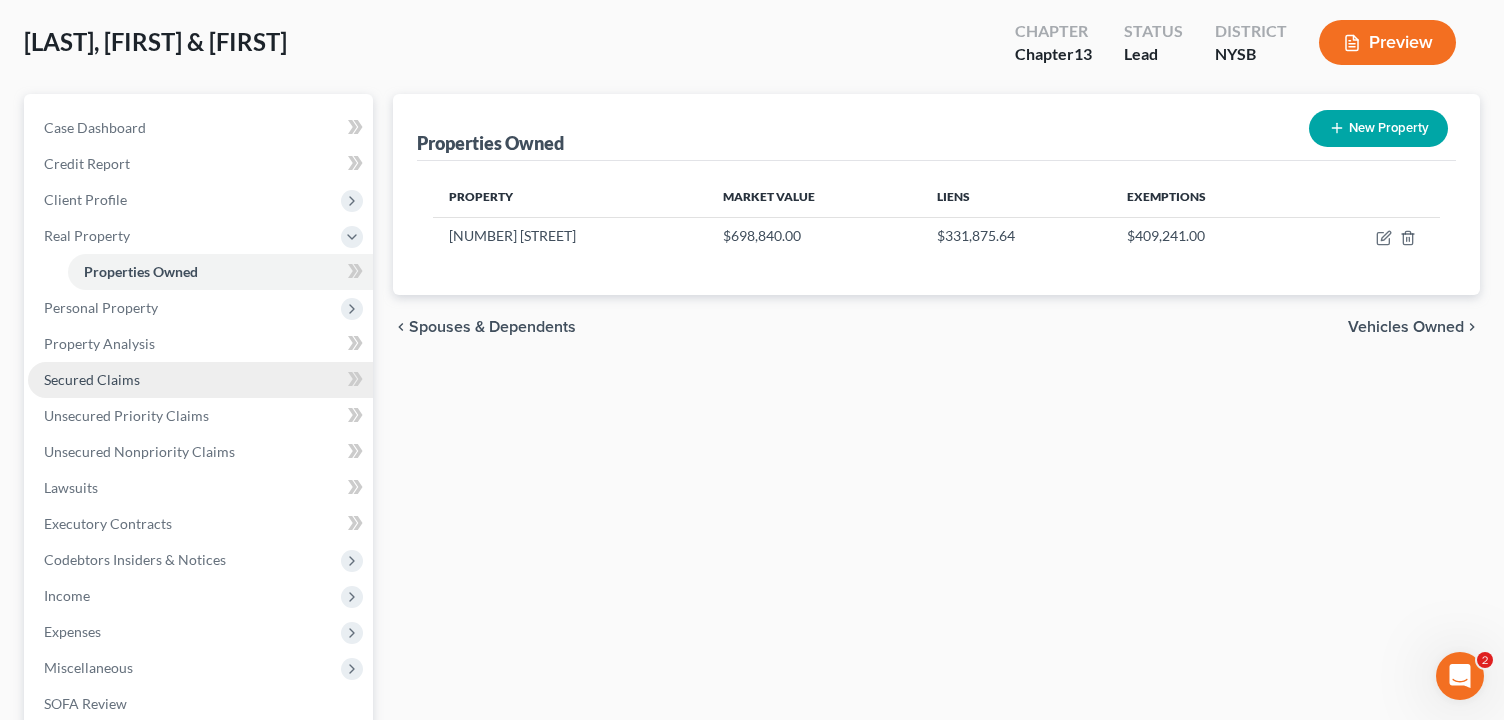 scroll, scrollTop: 104, scrollLeft: 0, axis: vertical 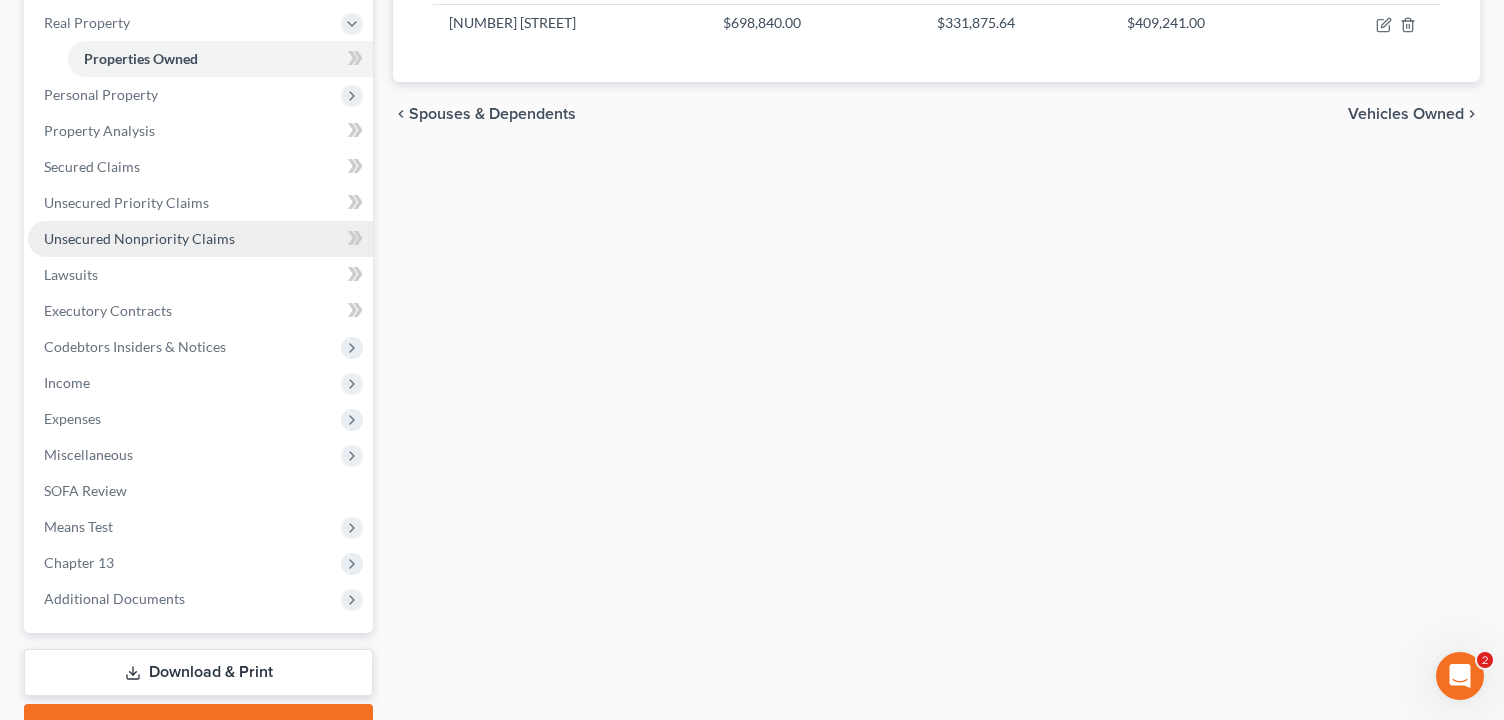click on "Unsecured Nonpriority Claims" at bounding box center [139, 238] 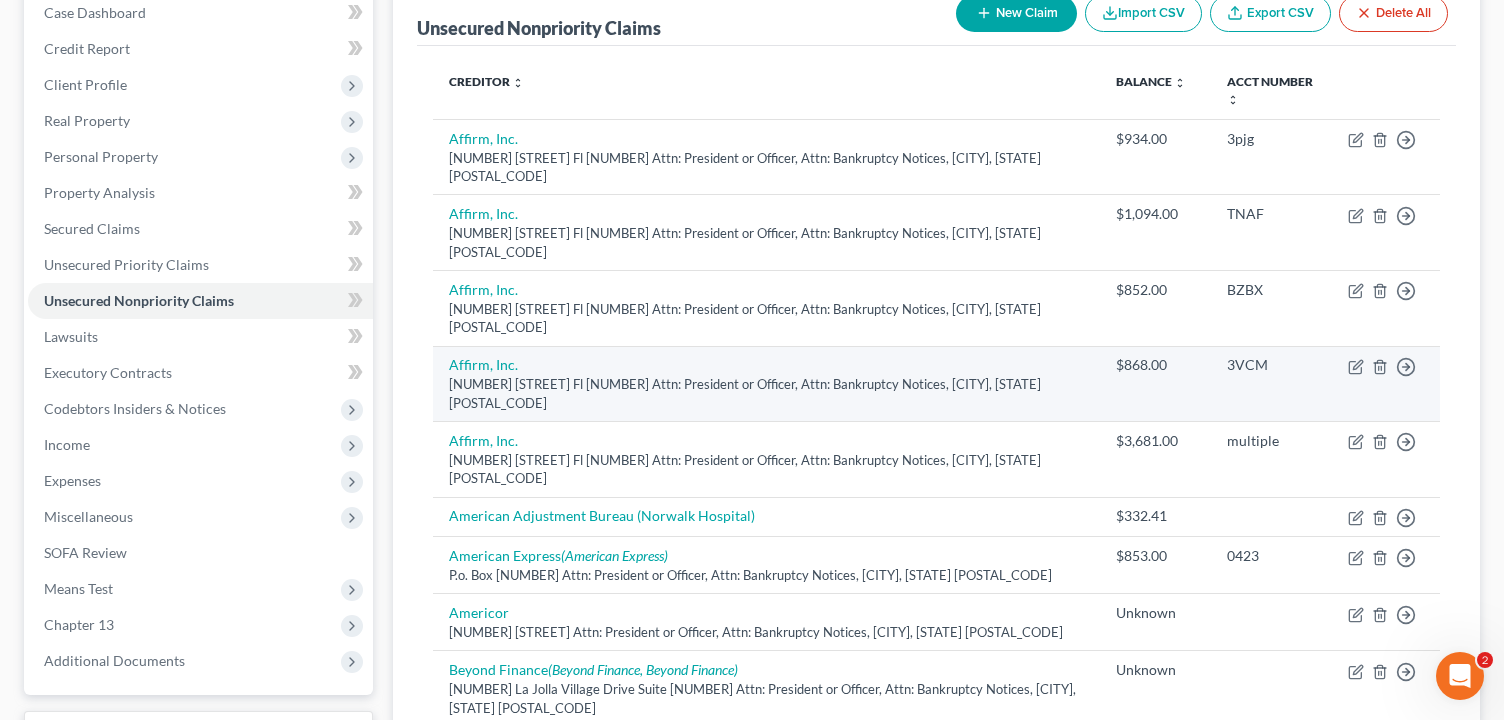 scroll, scrollTop: 215, scrollLeft: 0, axis: vertical 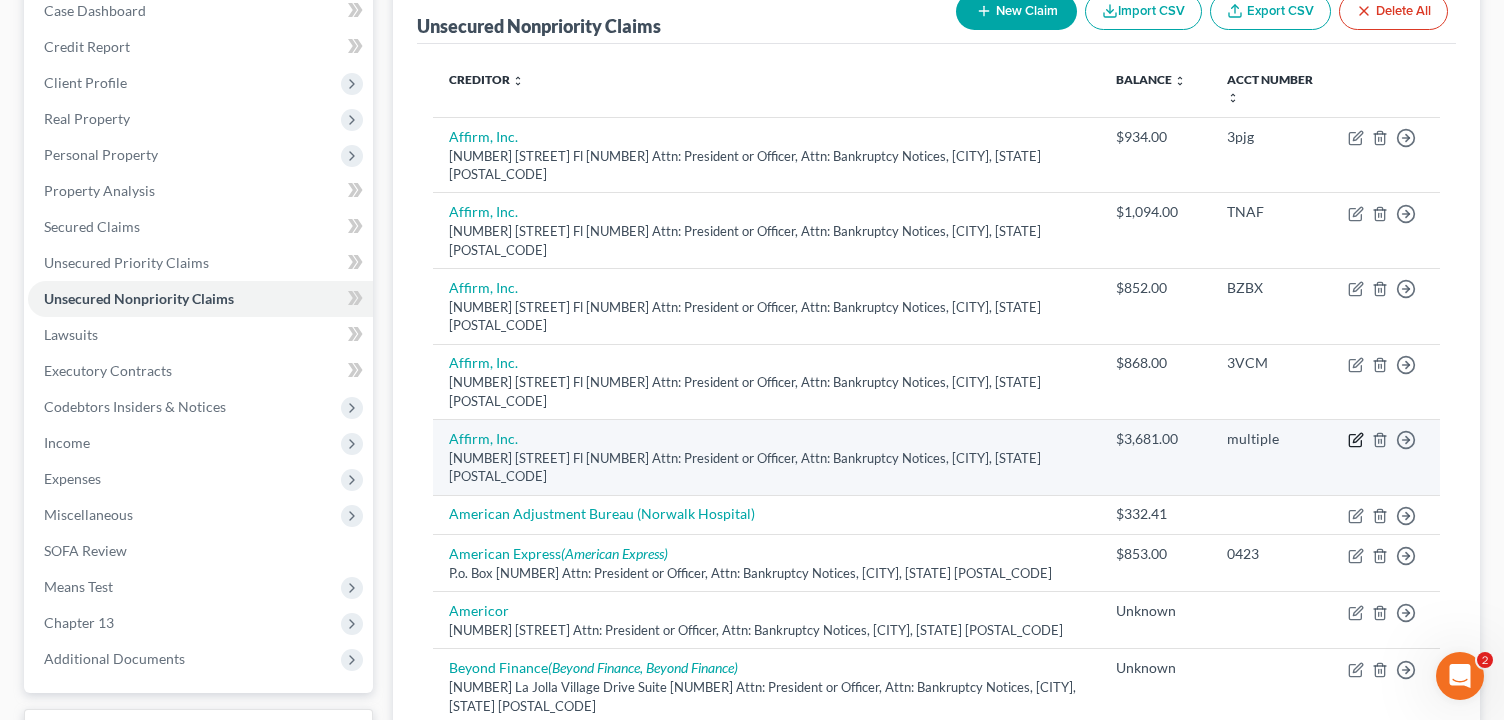 click 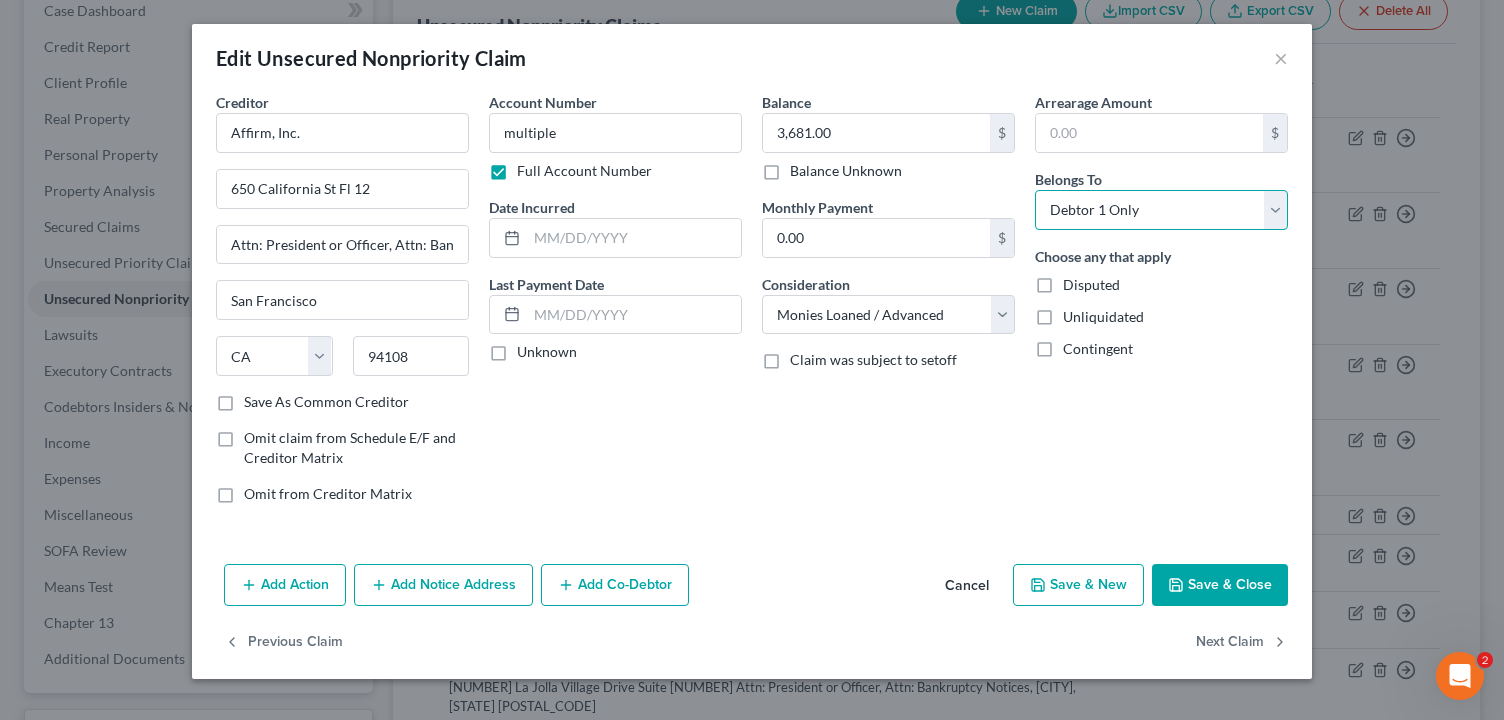 click on "Select Debtor 1 Only Debtor 2 Only Debtor 1 And Debtor 2 Only At Least One Of The Debtors And Another Community Property" at bounding box center (1161, 210) 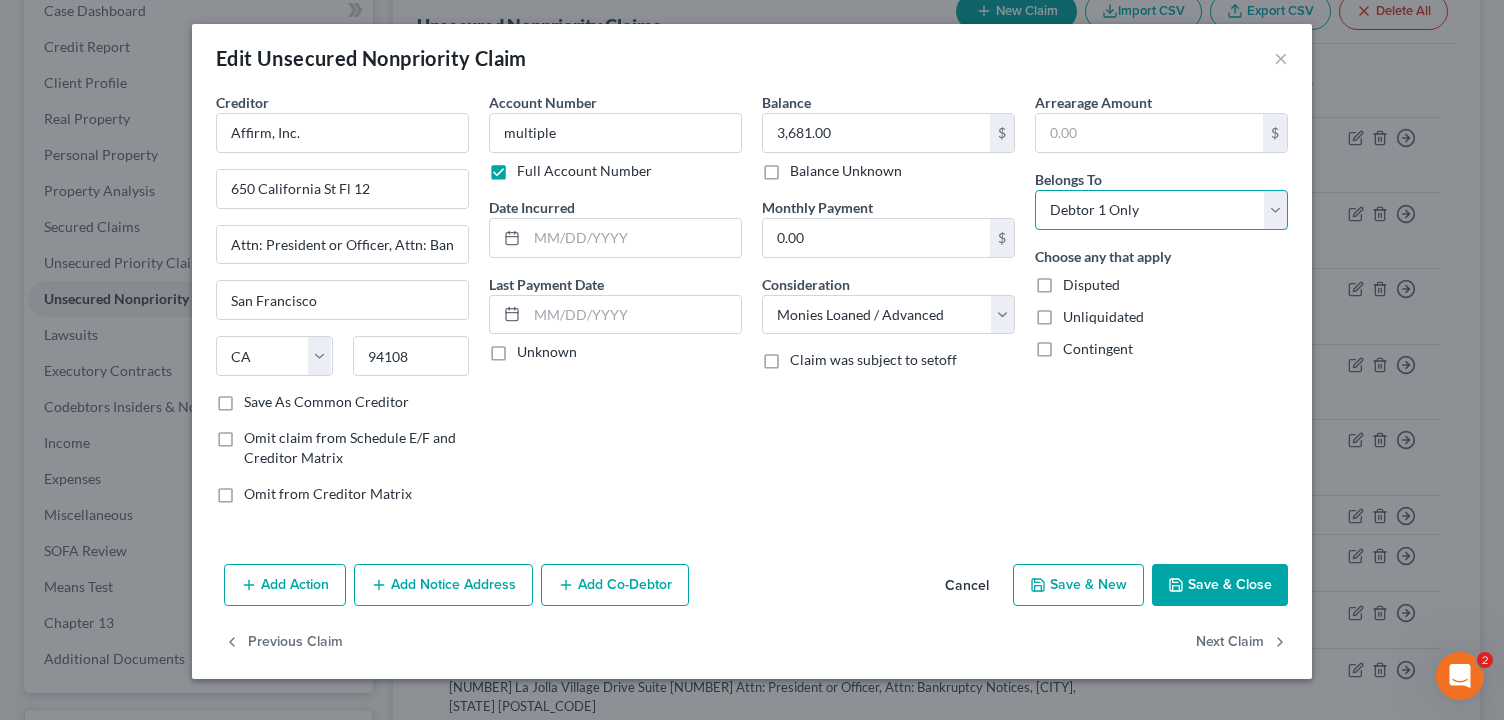 select on "2" 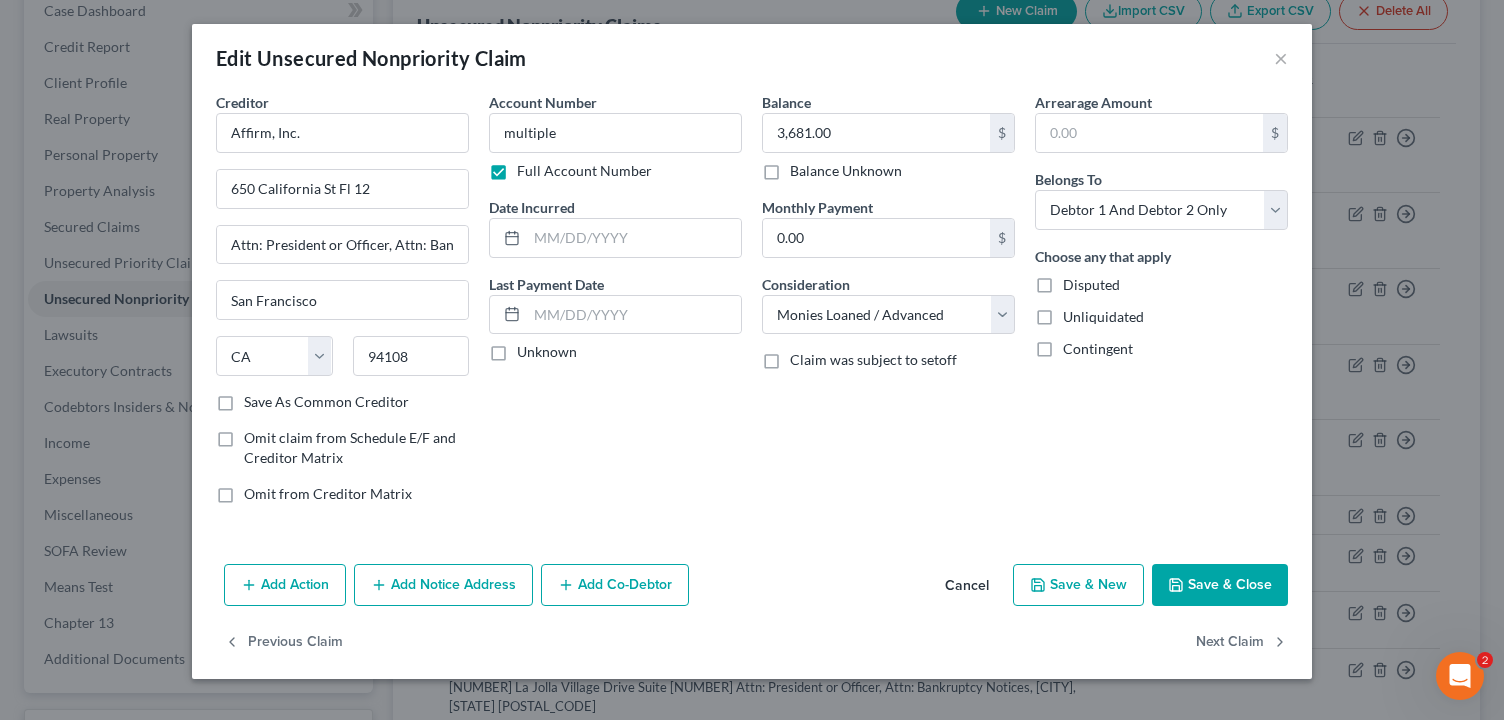 click on "Save & Close" at bounding box center (1220, 585) 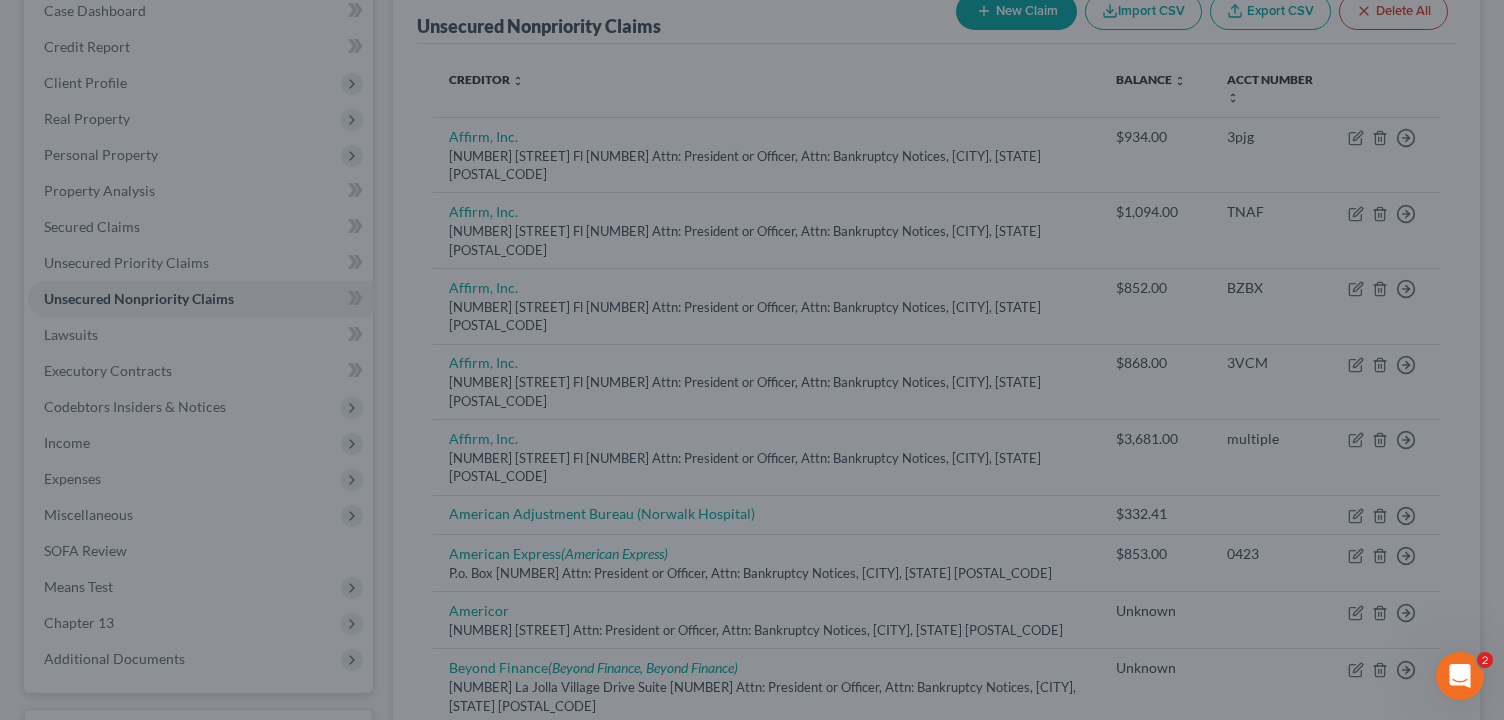 type on "0" 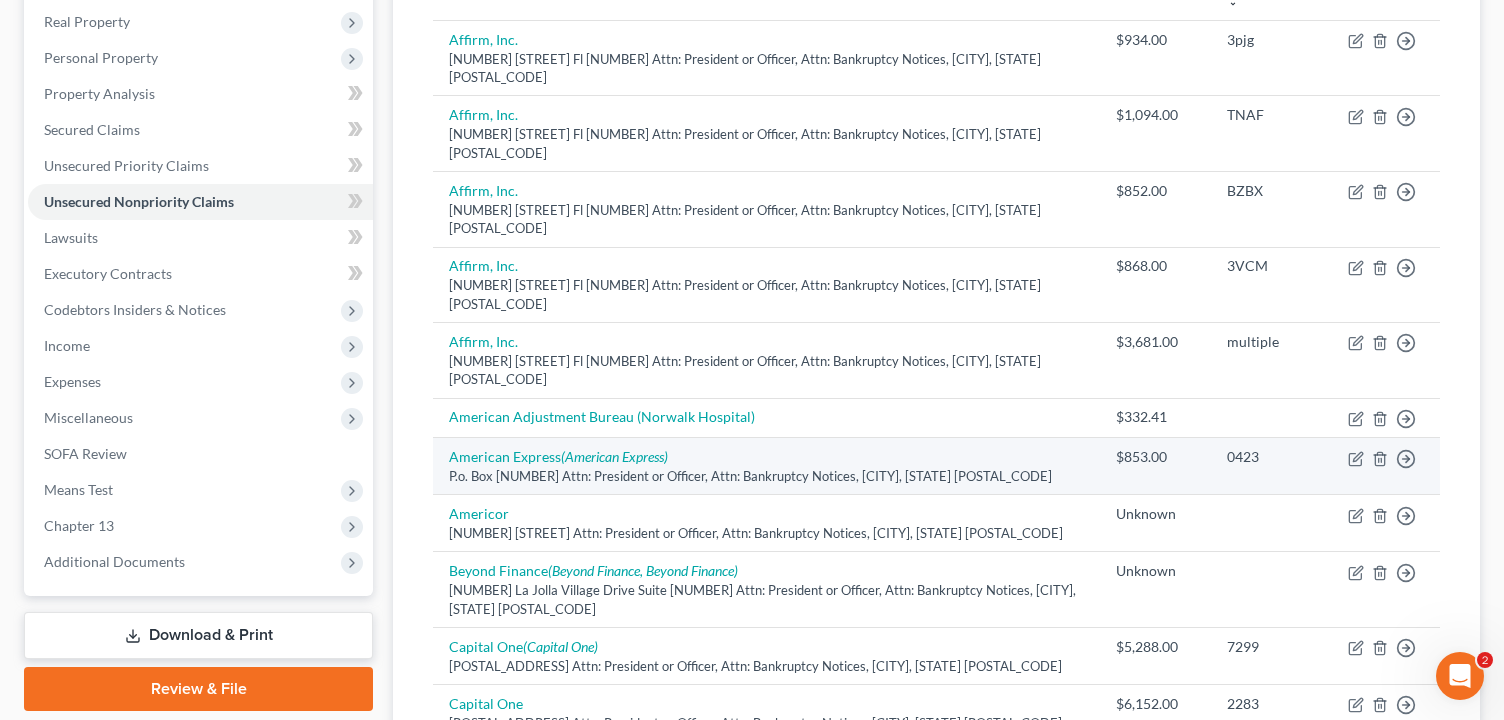 scroll, scrollTop: 329, scrollLeft: 0, axis: vertical 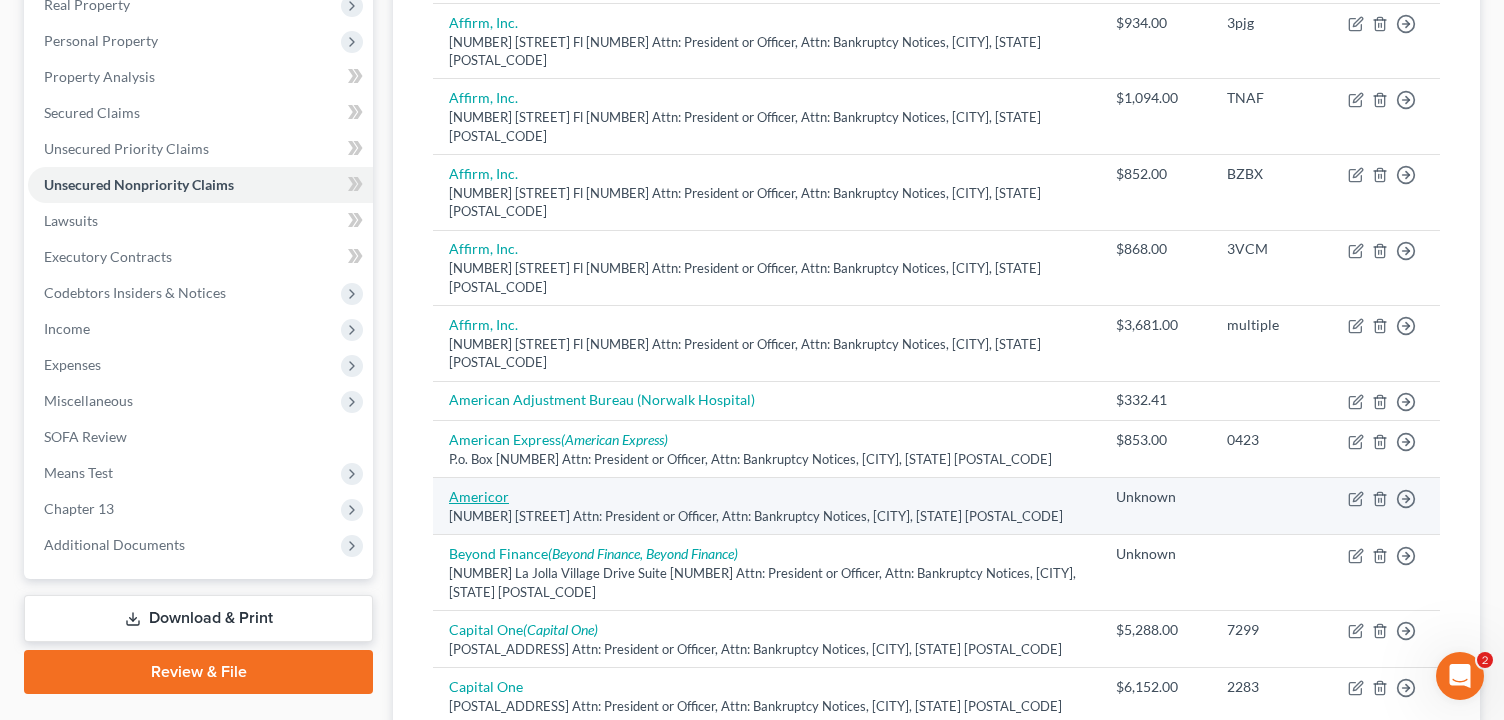 click on "Americor" at bounding box center [479, 496] 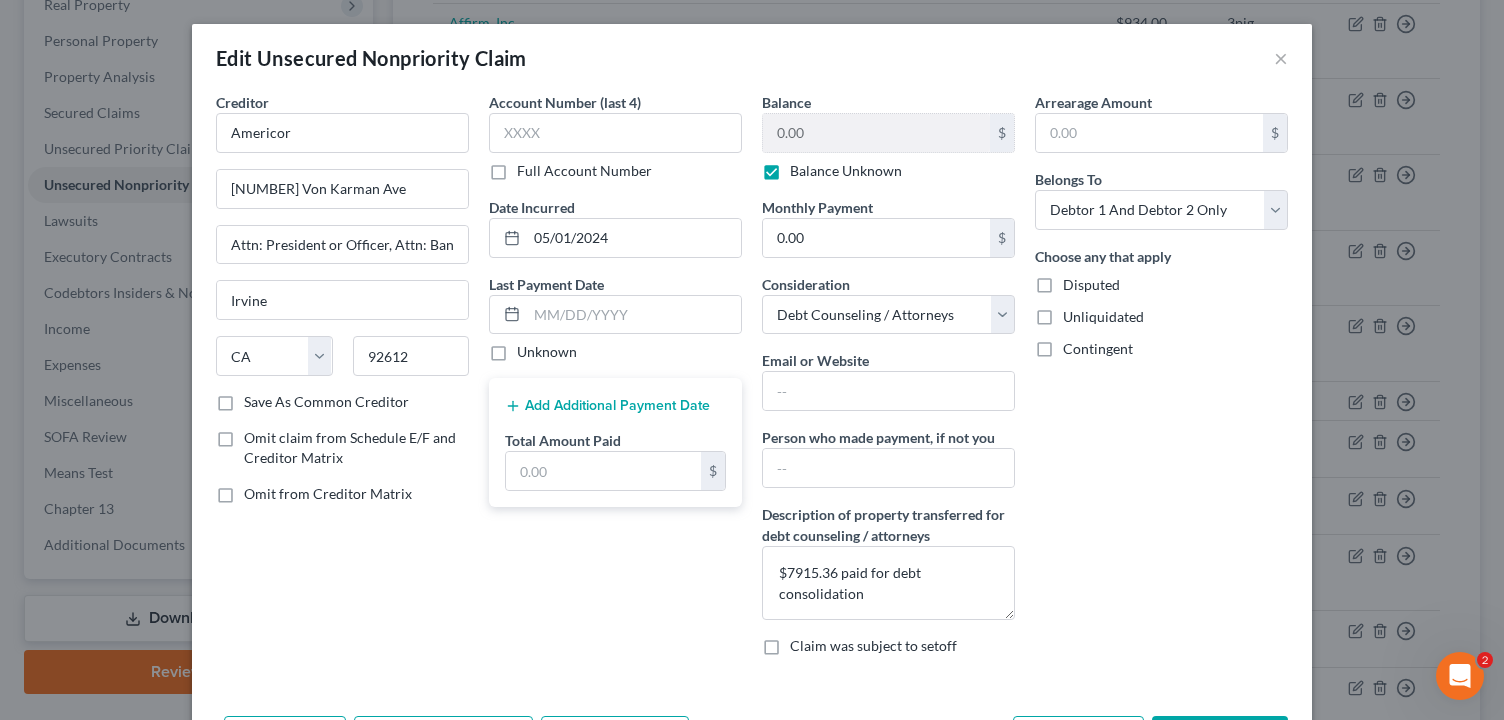 click on "Disputed" at bounding box center (1091, 285) 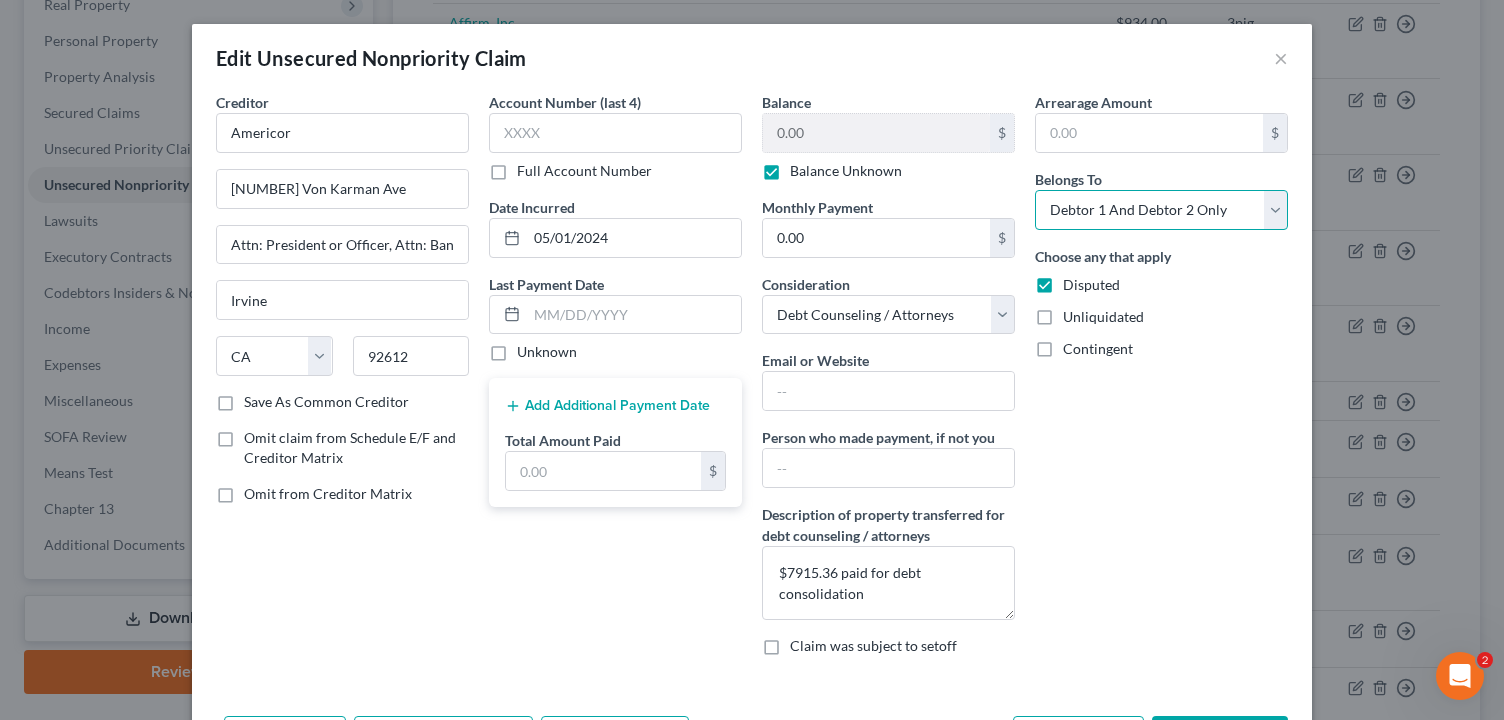 click on "Select Debtor 1 Only Debtor 2 Only Debtor 1 And Debtor 2 Only At Least One Of The Debtors And Another Community Property" at bounding box center (1161, 210) 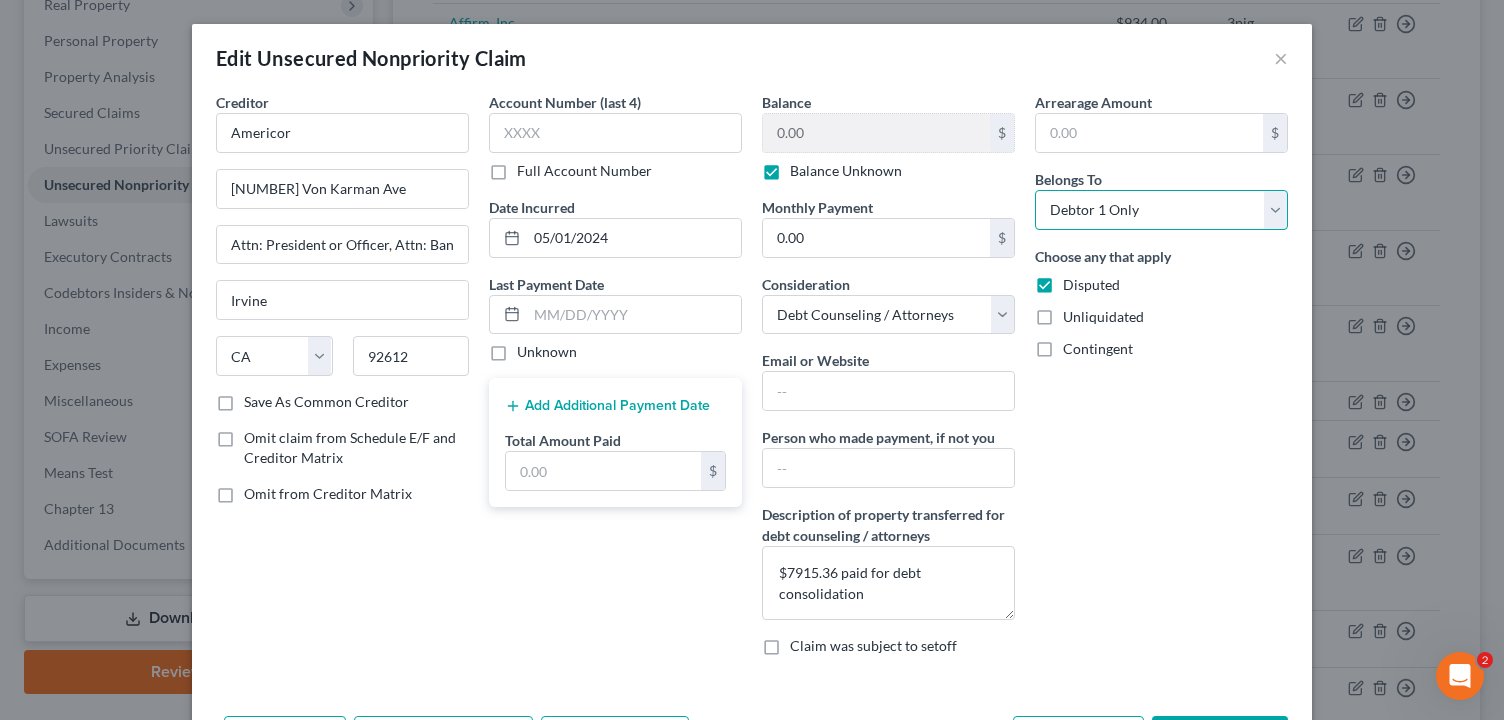 click on "Select Debtor 1 Only Debtor 2 Only Debtor 1 And Debtor 2 Only At Least One Of The Debtors And Another Community Property" at bounding box center [1161, 210] 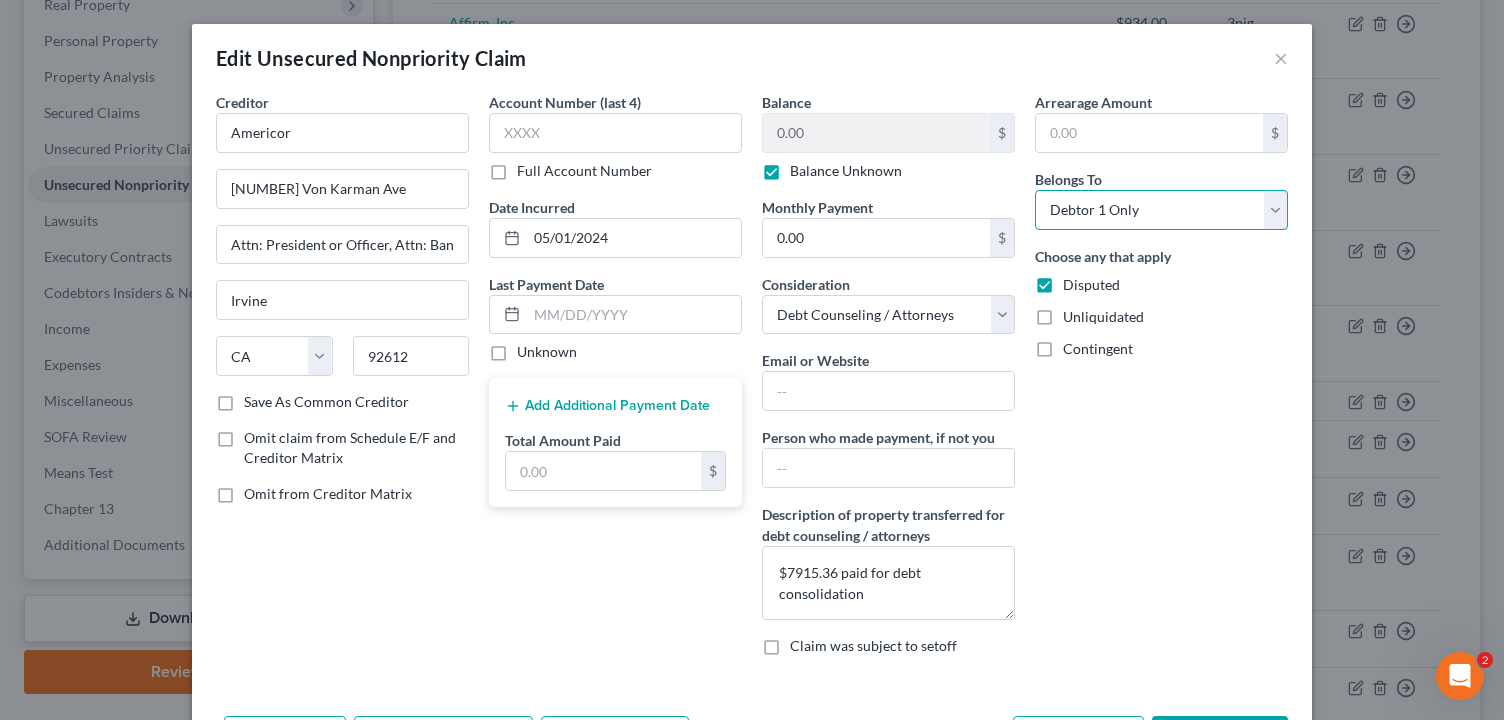 select on "1" 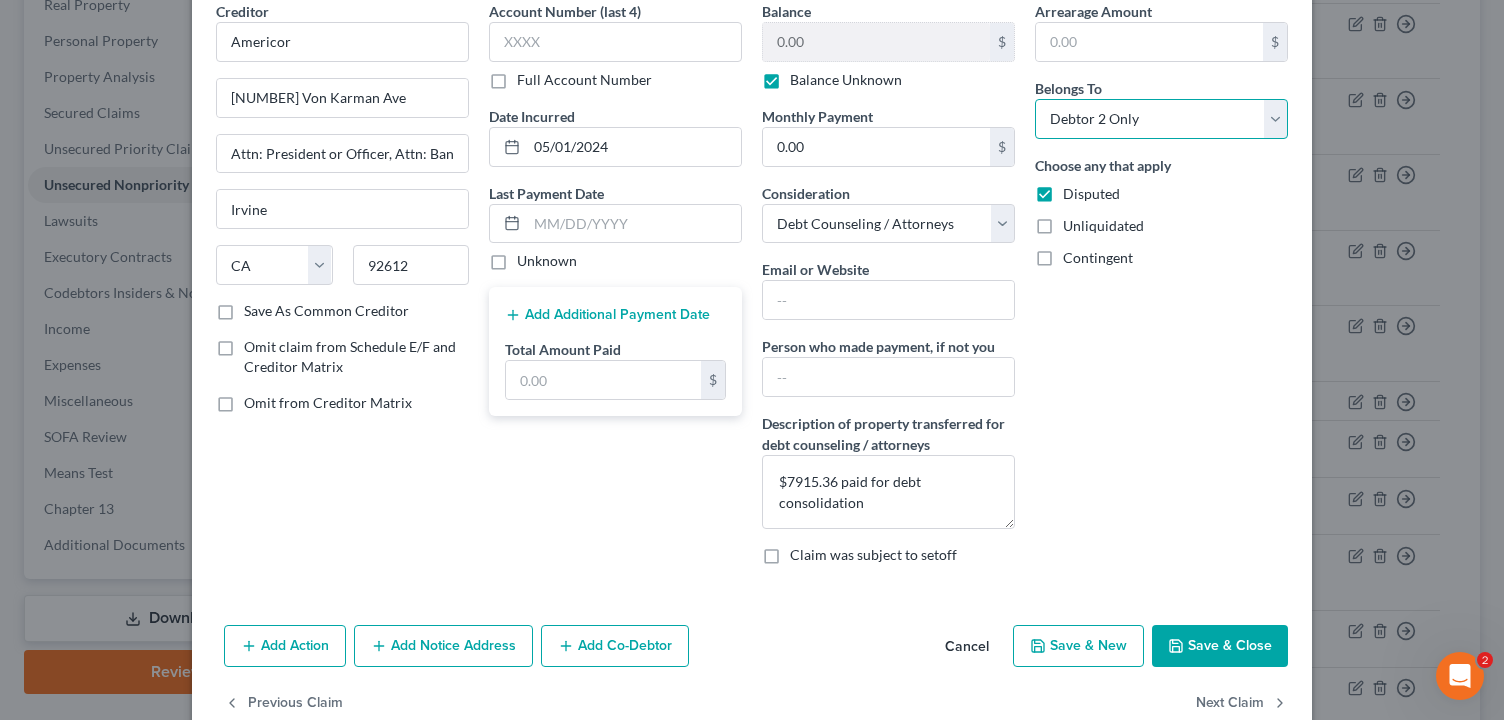 scroll, scrollTop: 135, scrollLeft: 0, axis: vertical 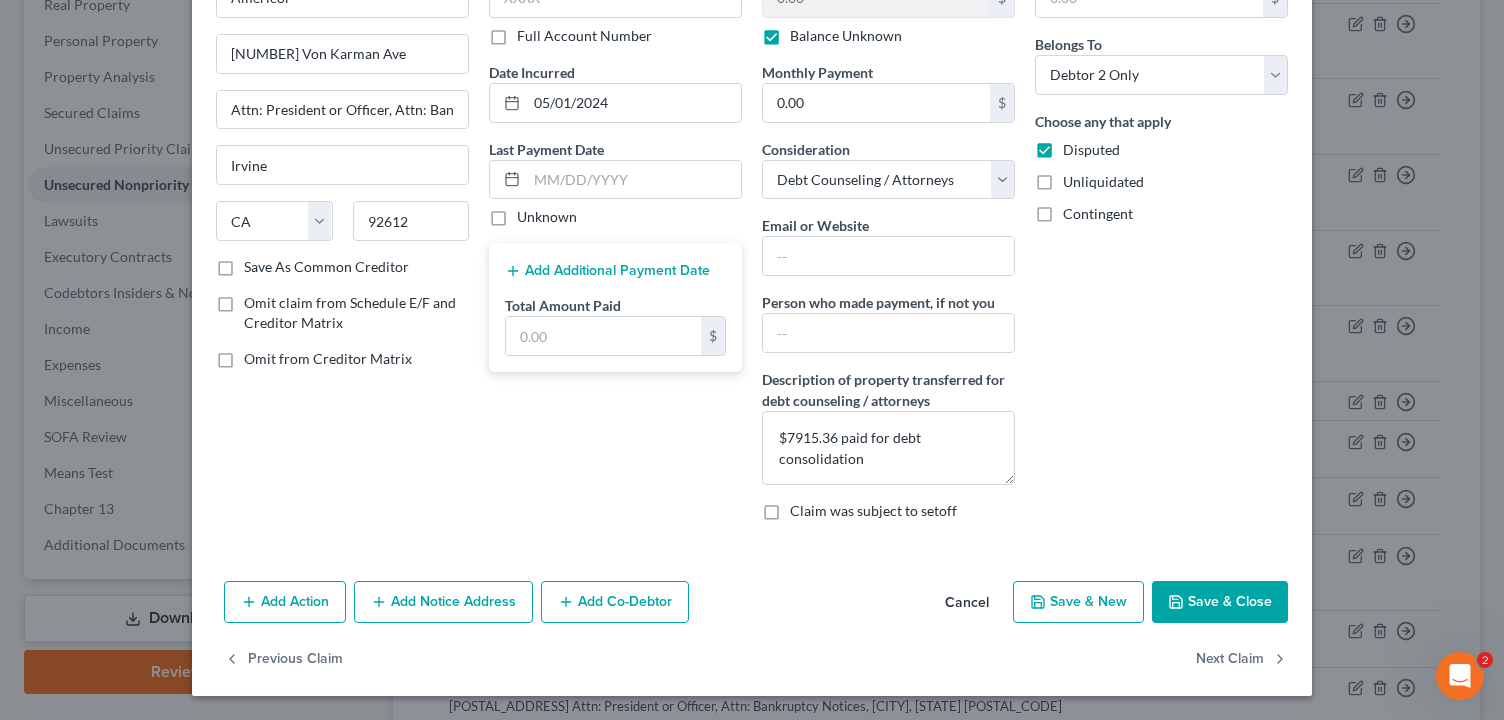click 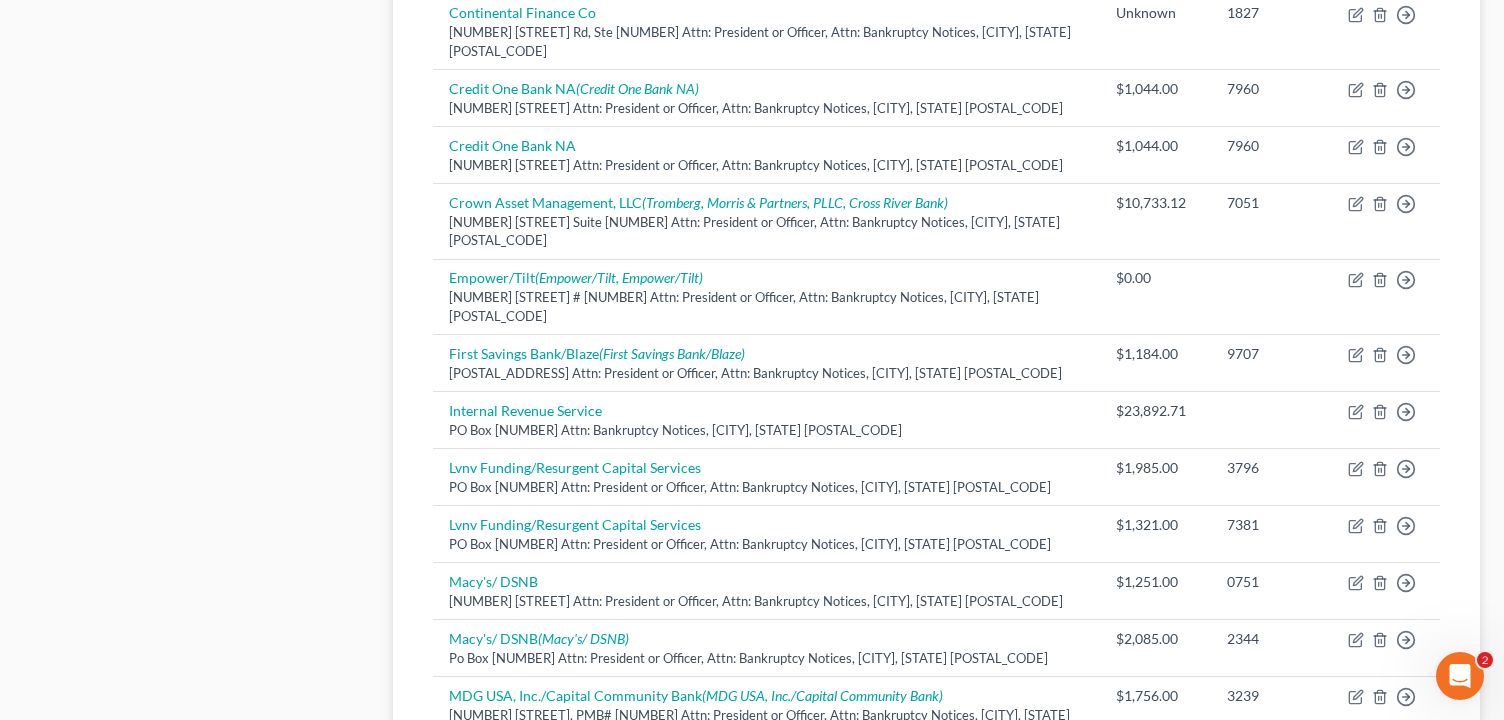 scroll, scrollTop: 1572, scrollLeft: 0, axis: vertical 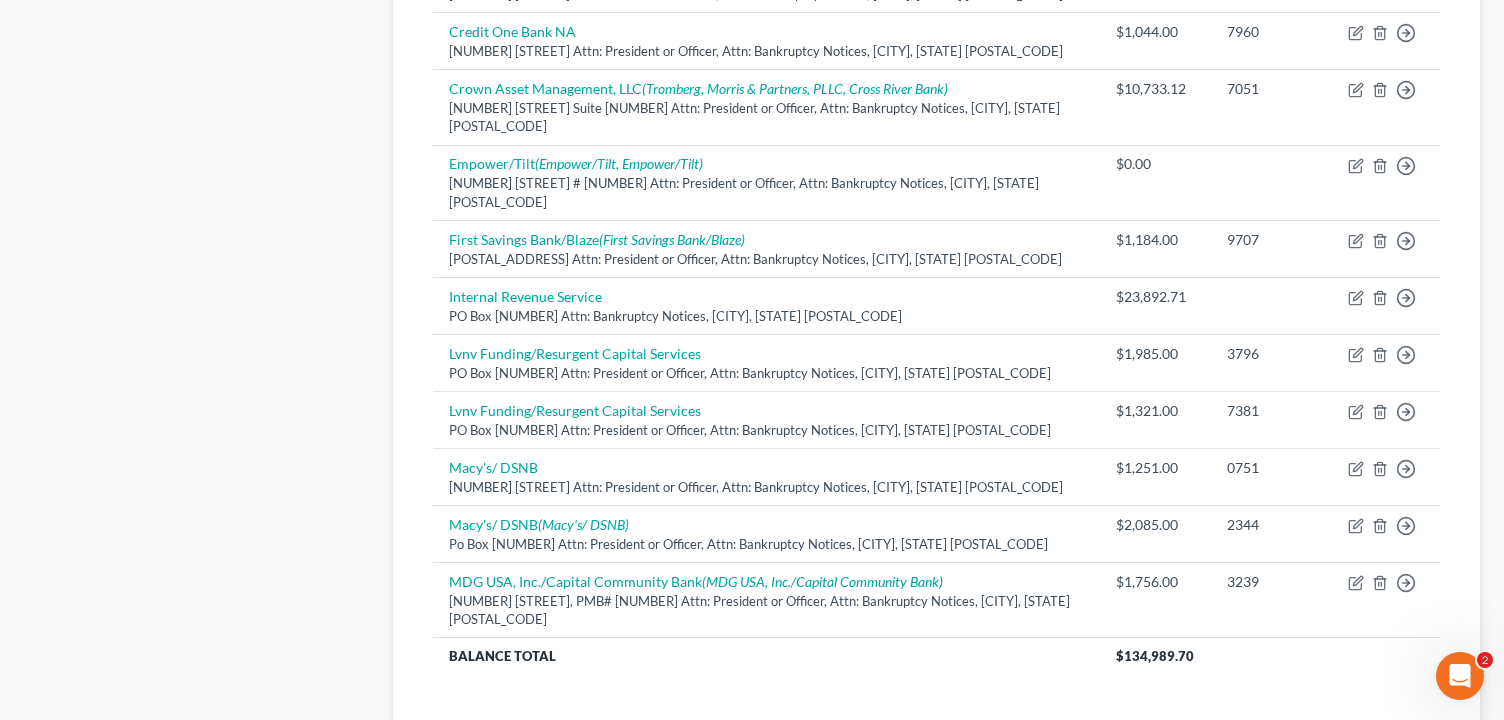 click on "2" at bounding box center [569, 740] 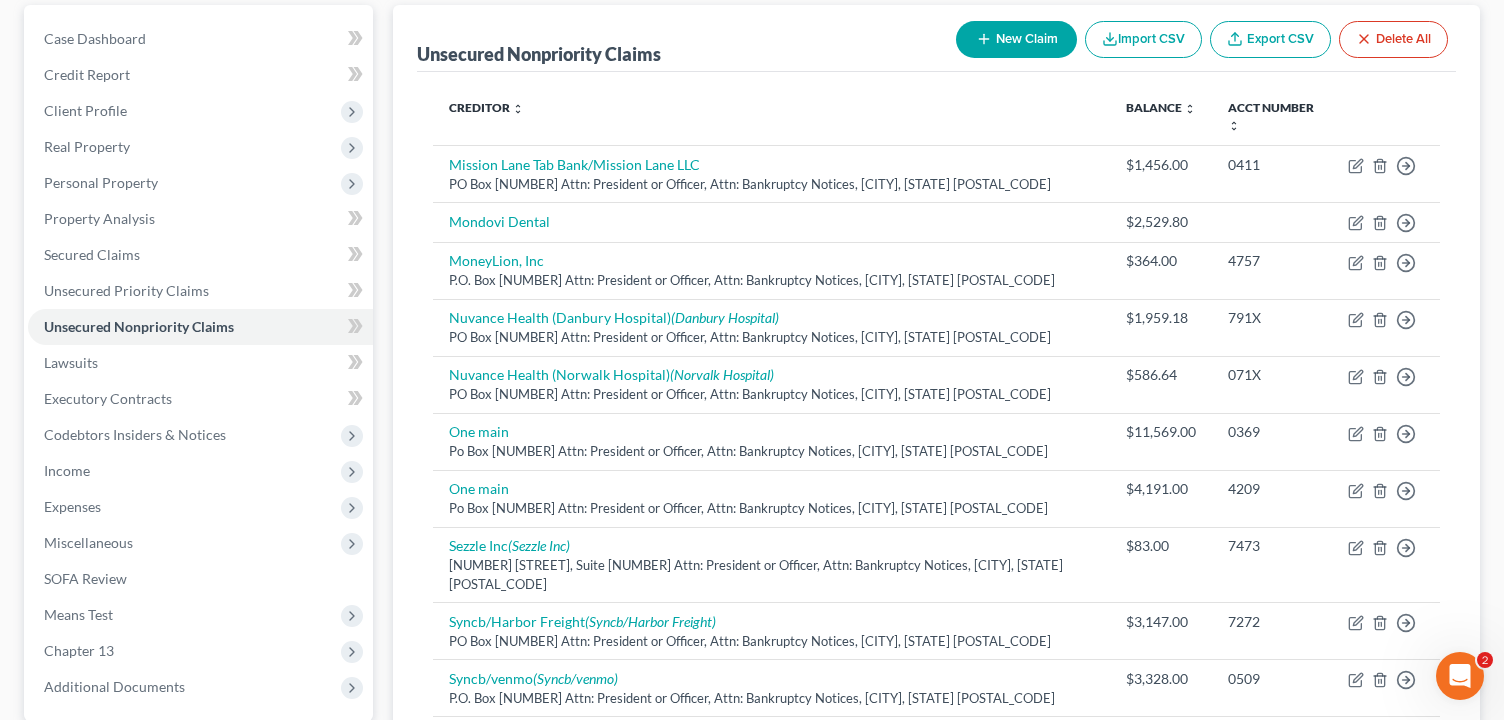 scroll, scrollTop: 81, scrollLeft: 0, axis: vertical 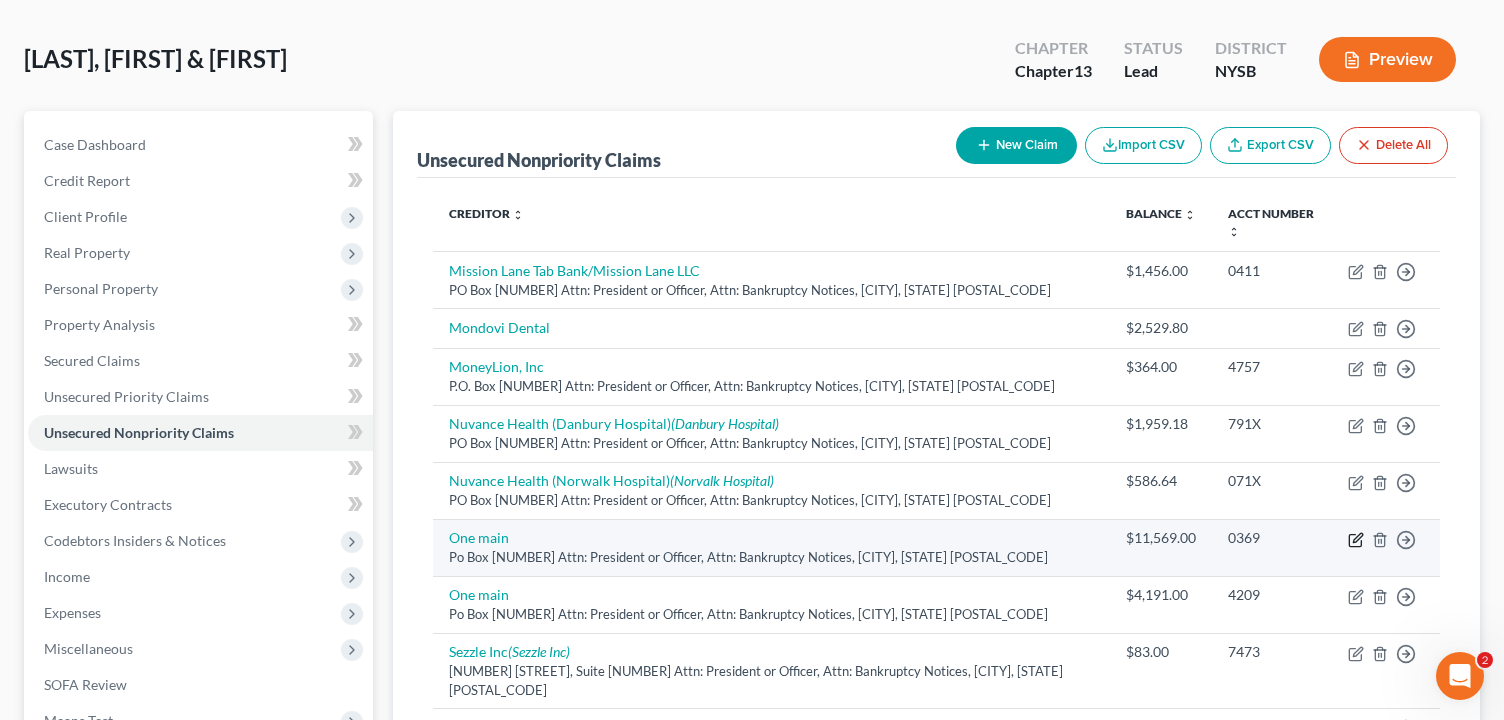 click 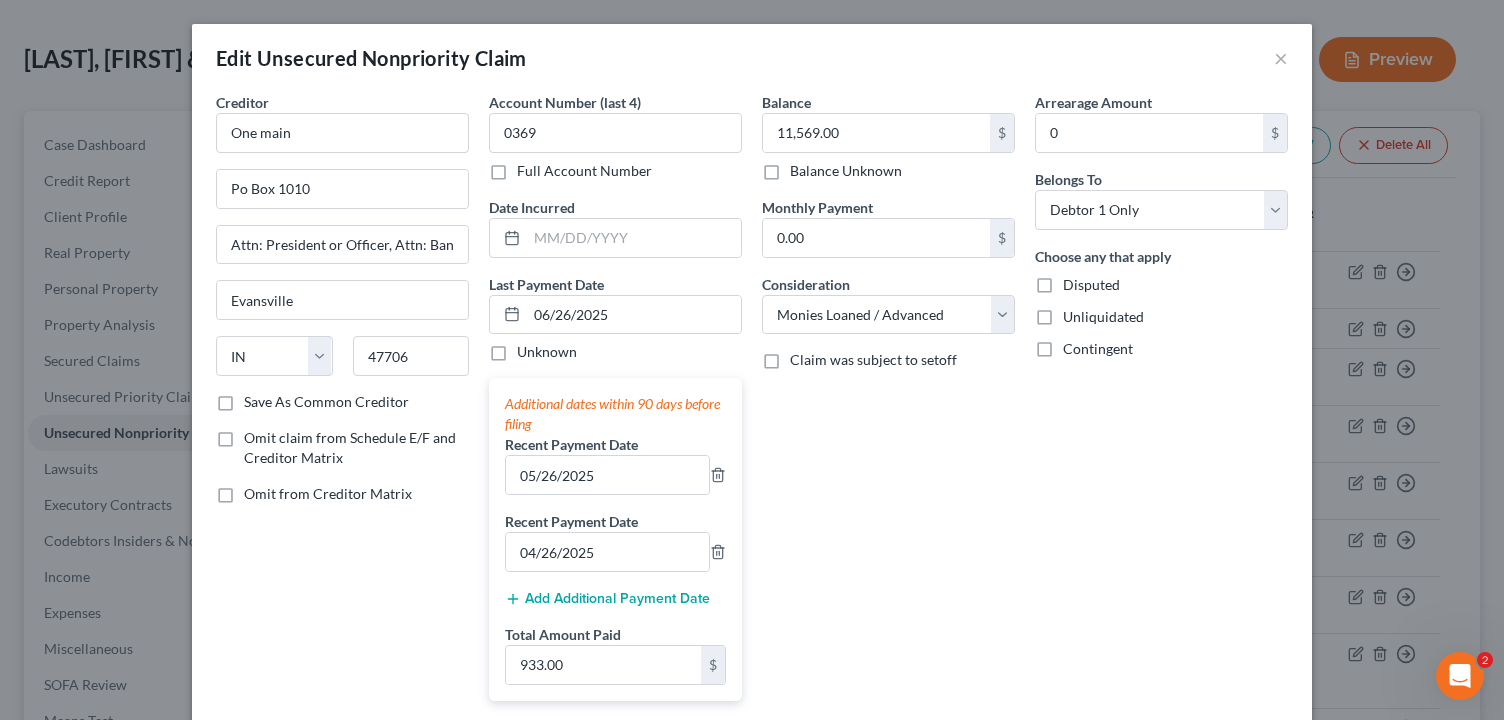 click on "Disputed" at bounding box center (1091, 285) 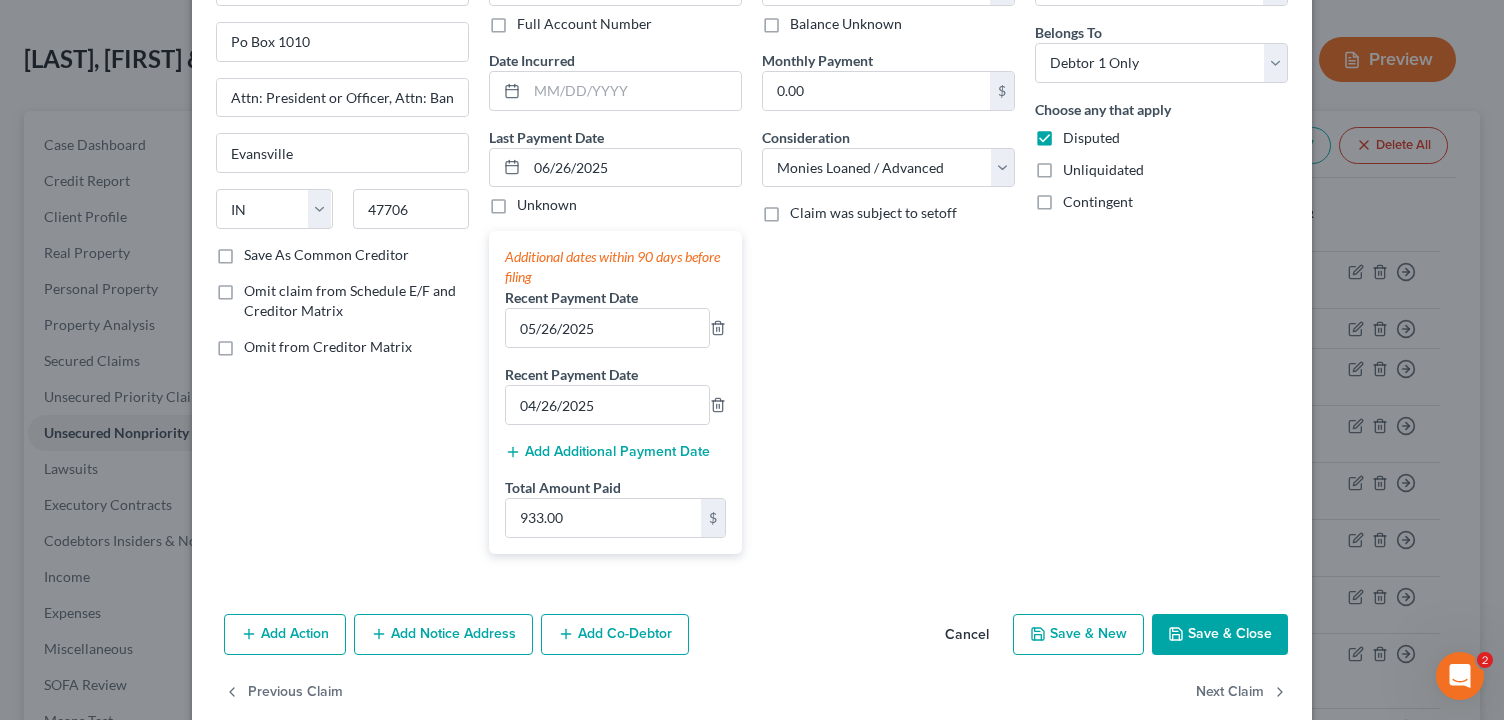 scroll, scrollTop: 180, scrollLeft: 0, axis: vertical 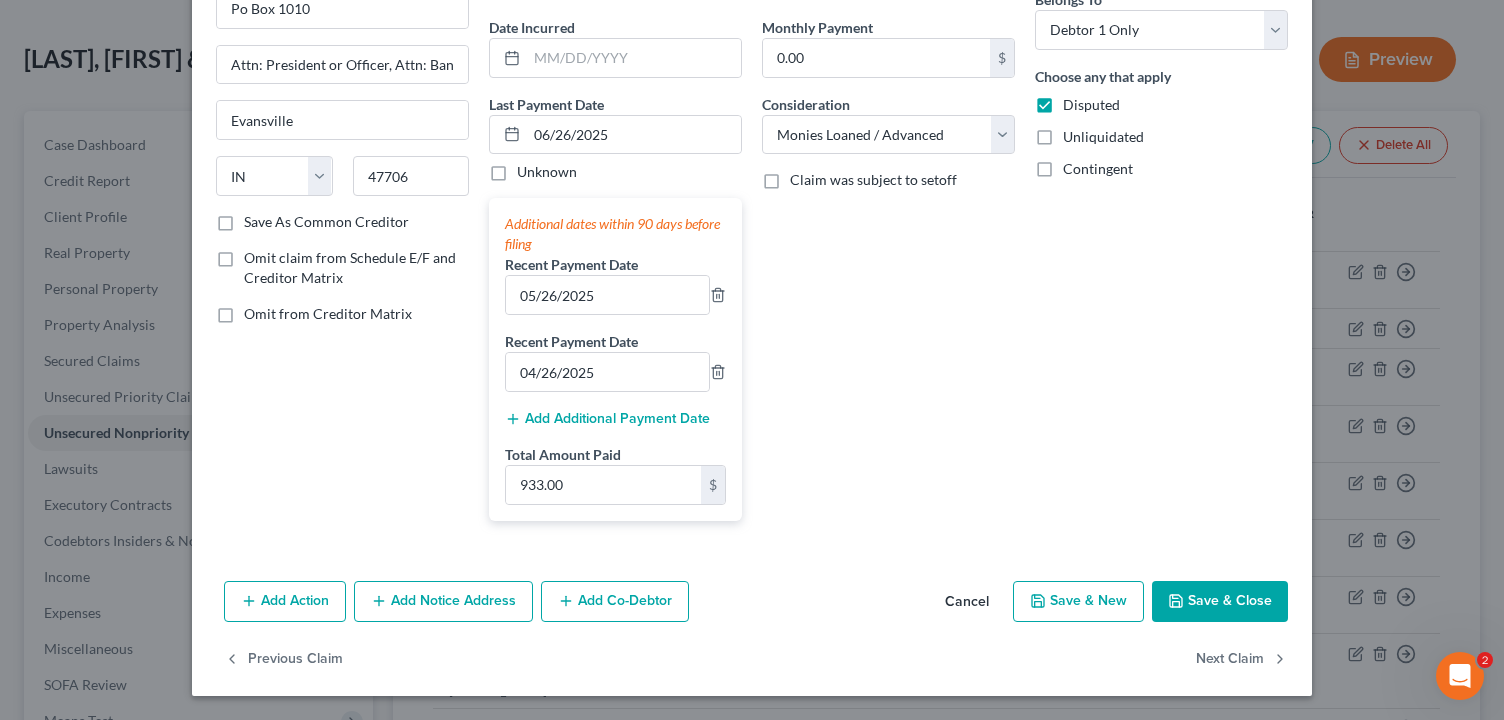 click on "Save & Close" at bounding box center (1220, 602) 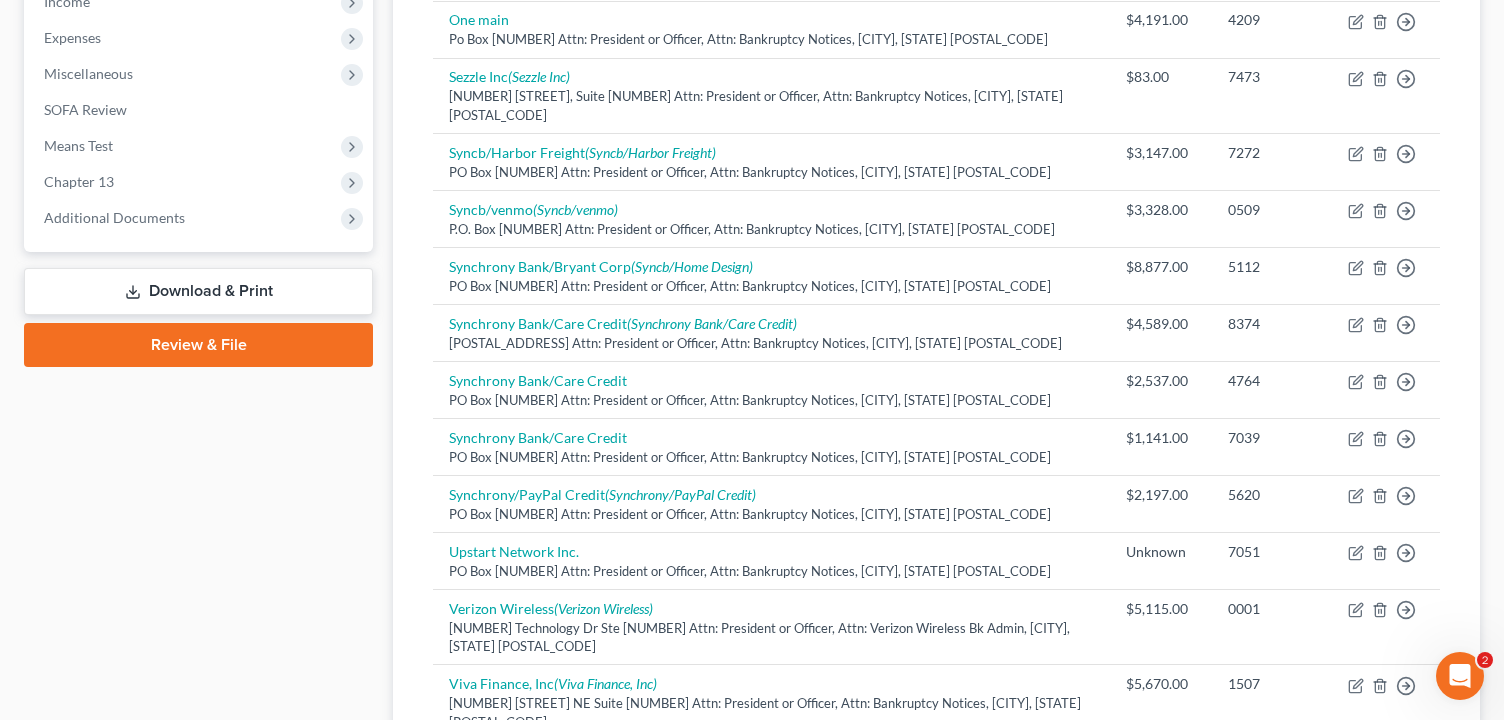 scroll, scrollTop: 999, scrollLeft: 0, axis: vertical 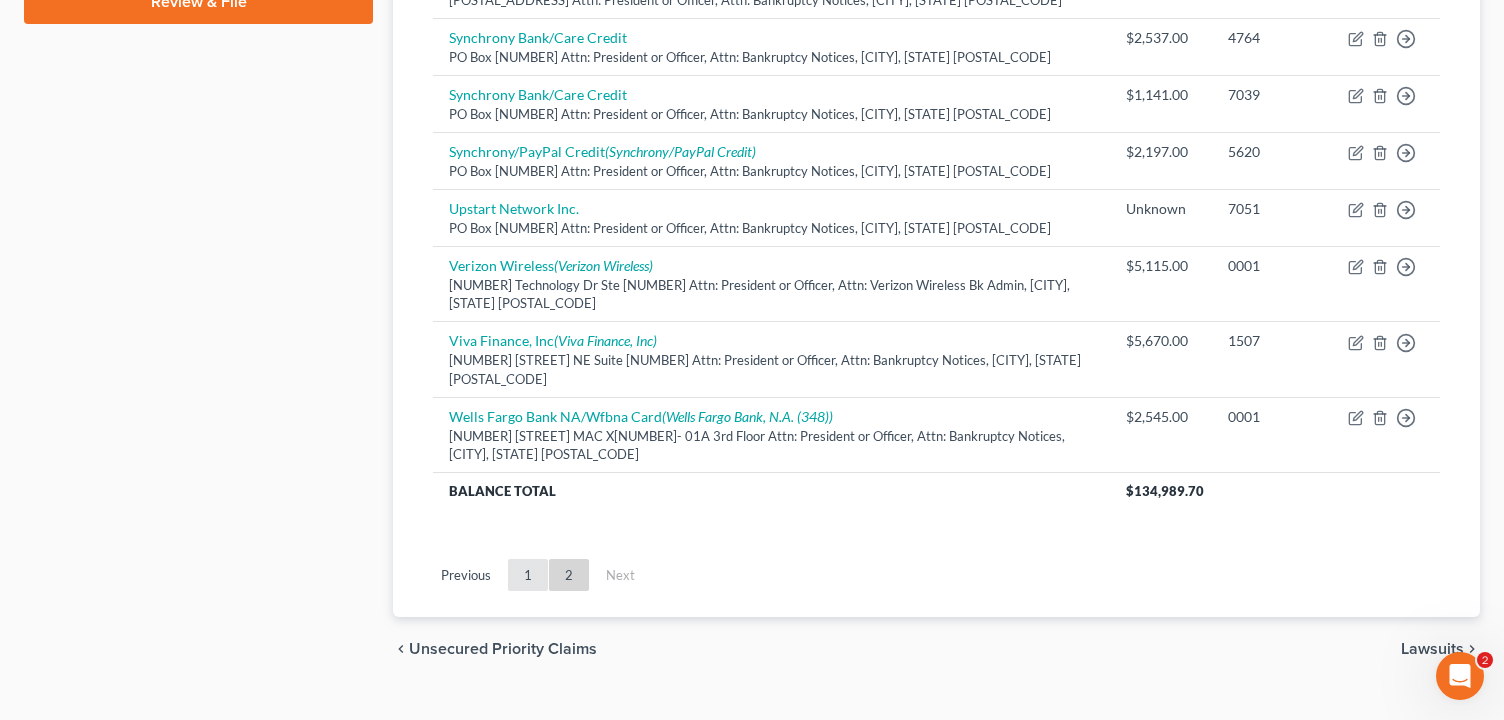click on "1" at bounding box center (528, 575) 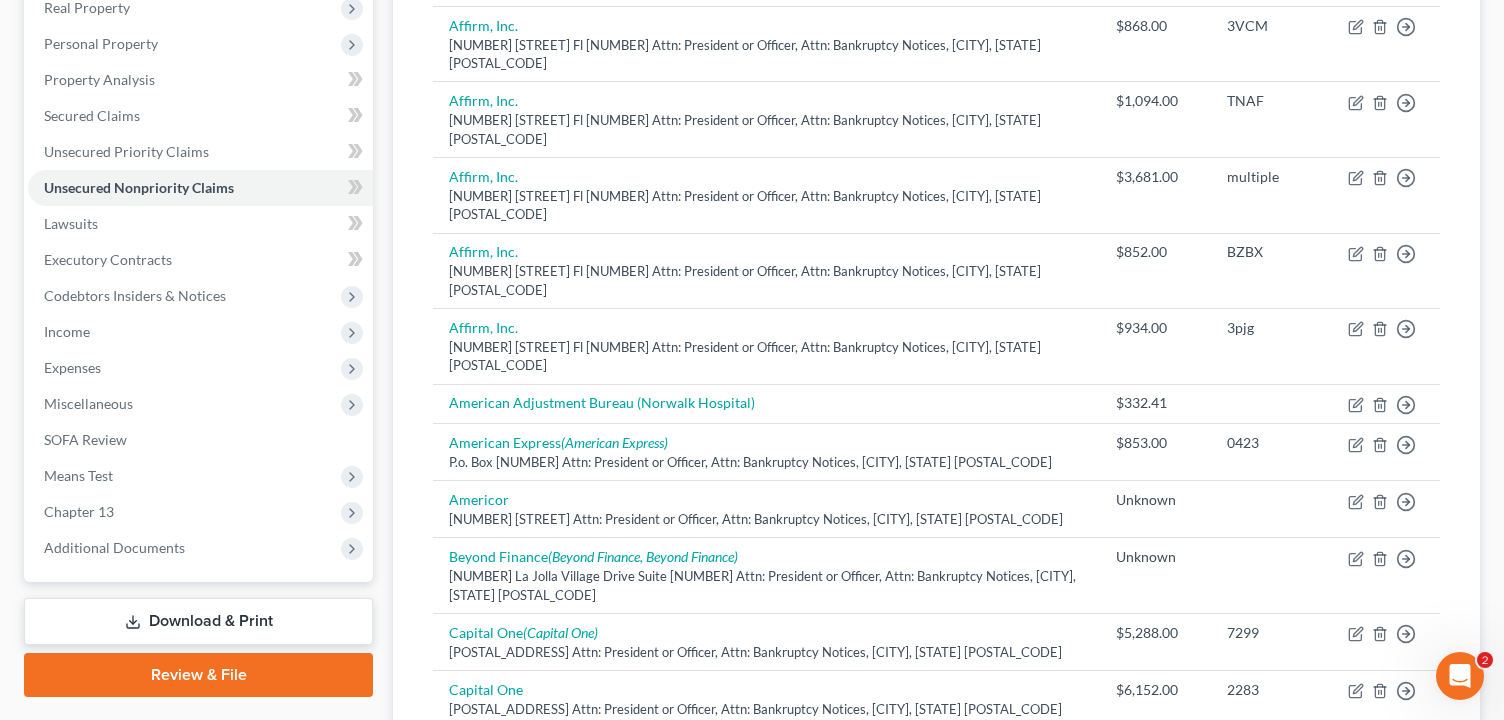 scroll, scrollTop: 357, scrollLeft: 0, axis: vertical 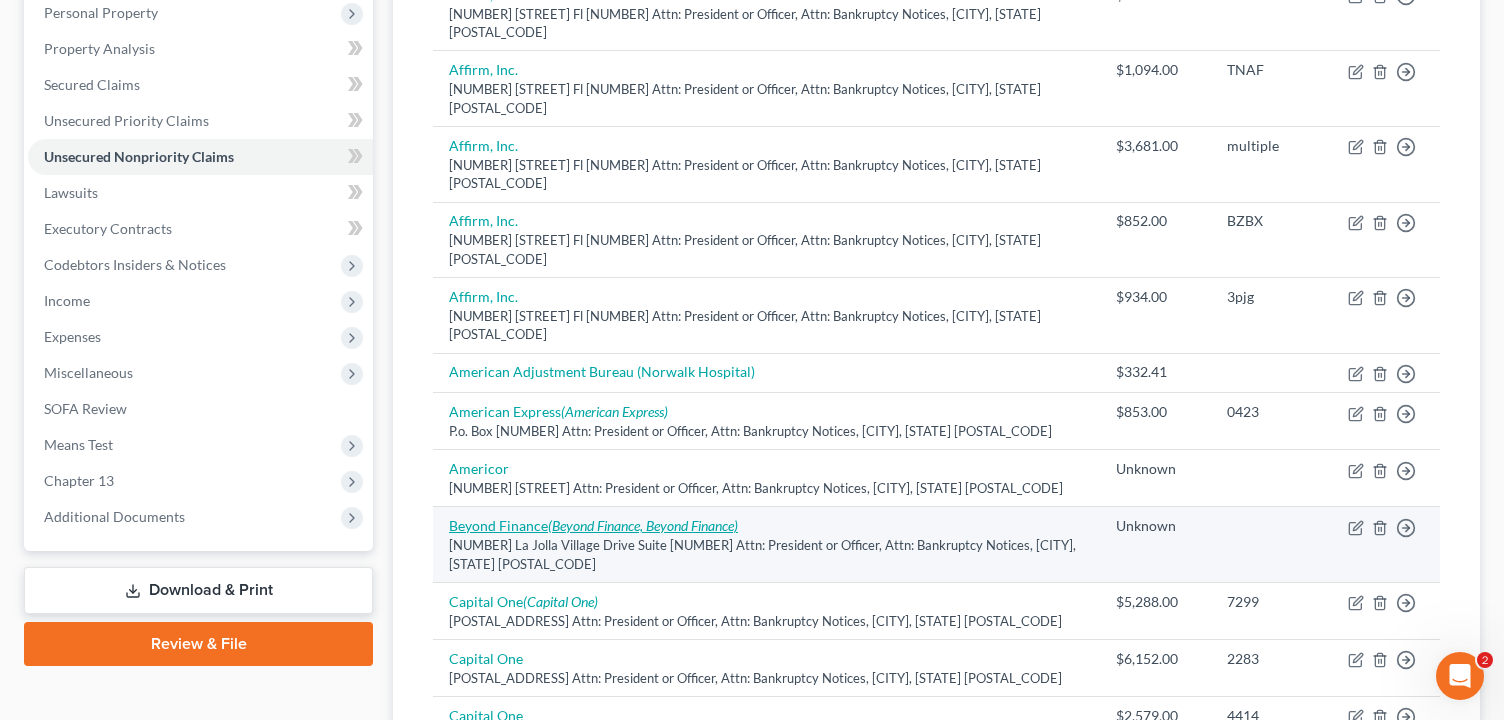 click on "Beyond Finance  (Beyond Finance, Beyond Finance)" at bounding box center [593, 525] 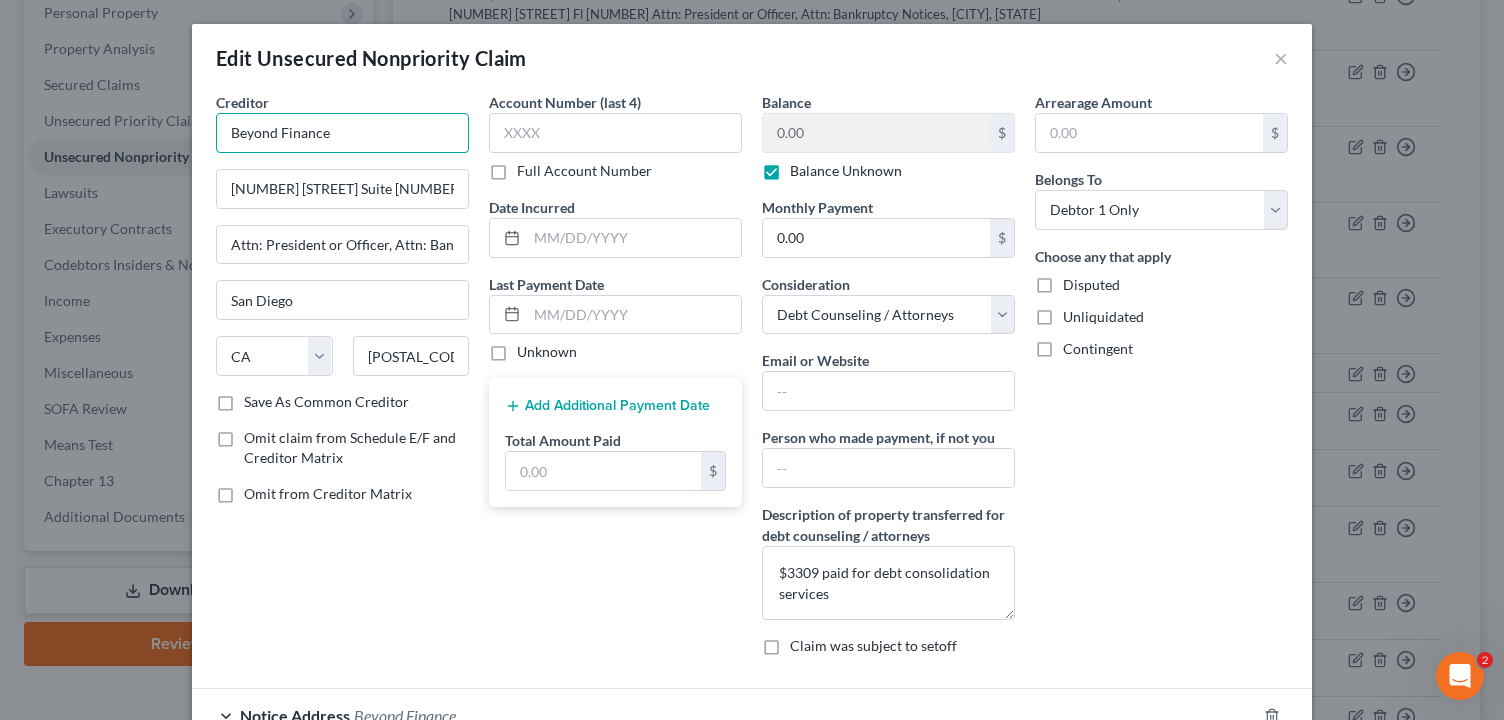 click on "Beyond Finance" at bounding box center (342, 133) 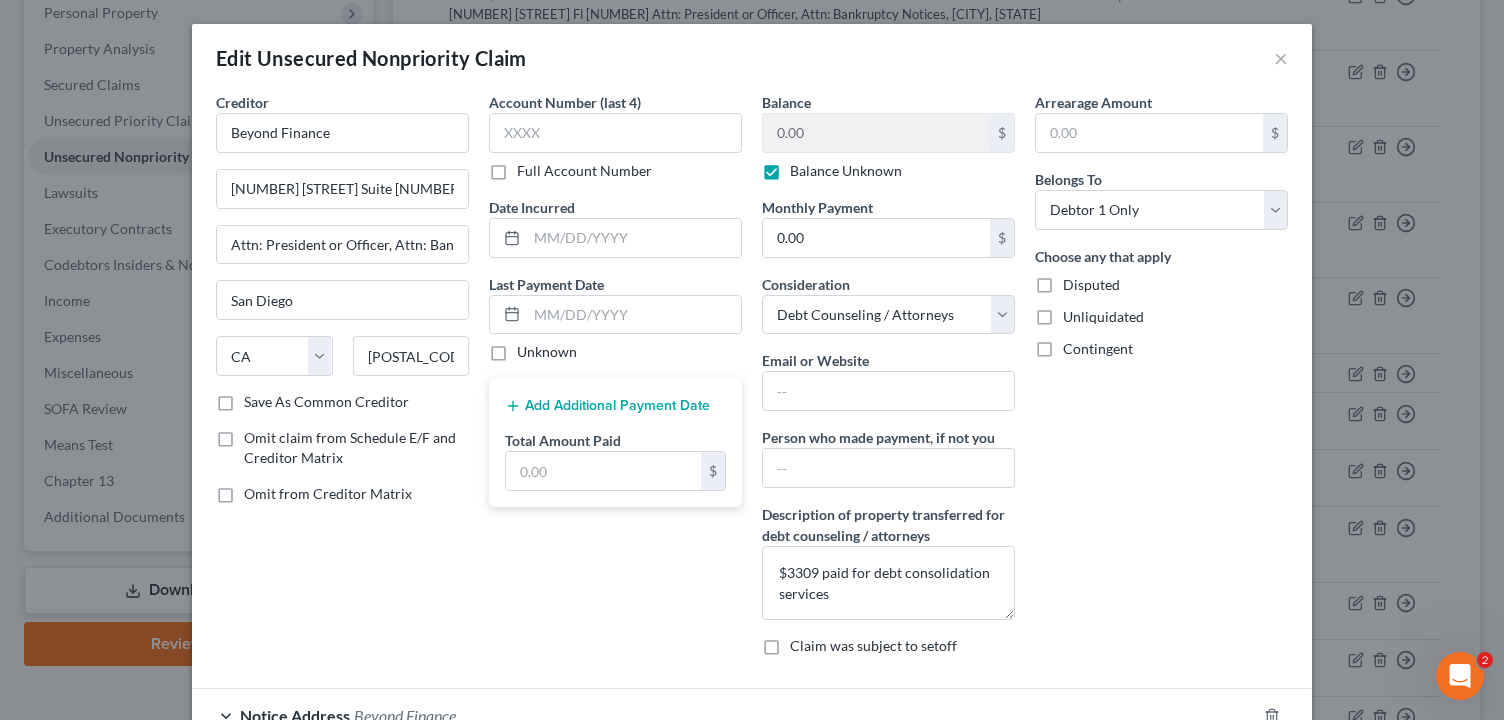 click on "Edit Unsecured Nonpriority Claim  ×" at bounding box center (752, 58) 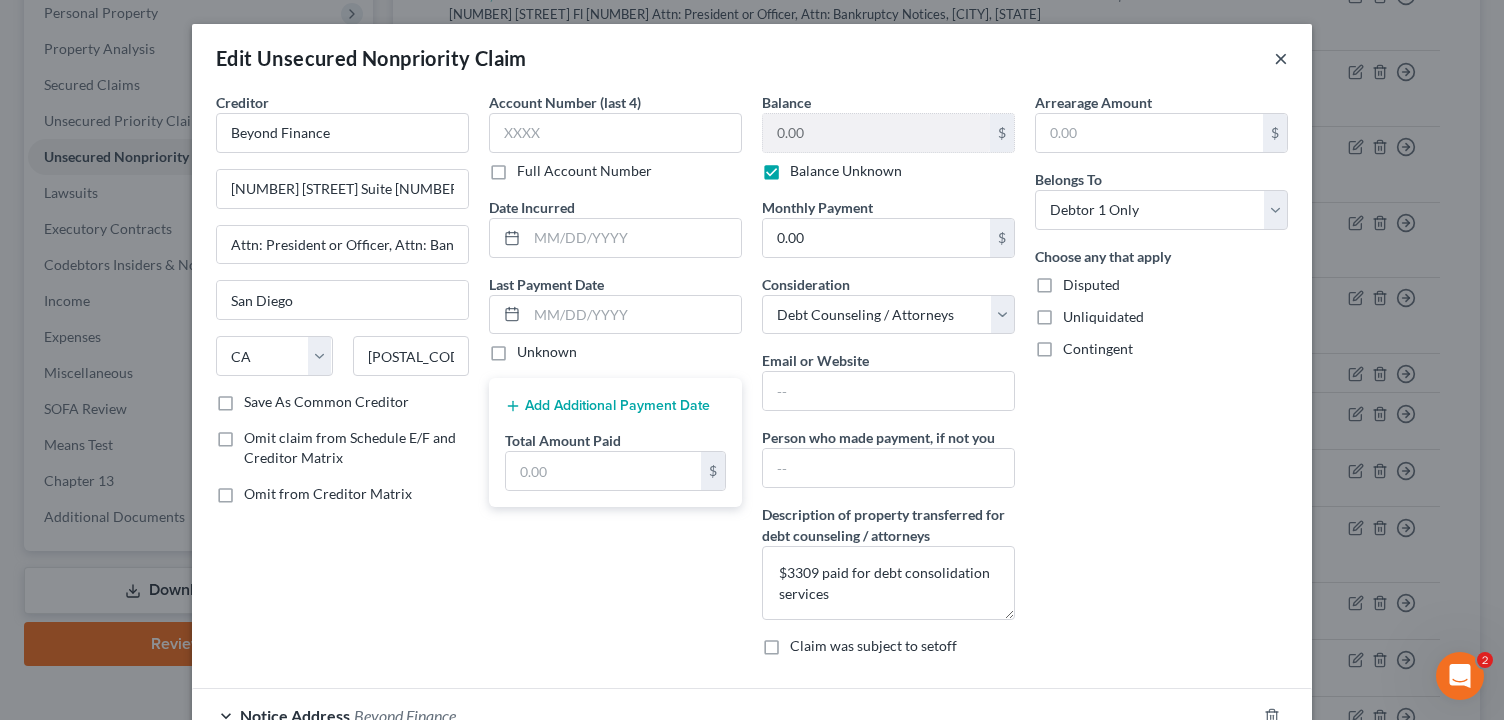 click on "×" at bounding box center (1281, 58) 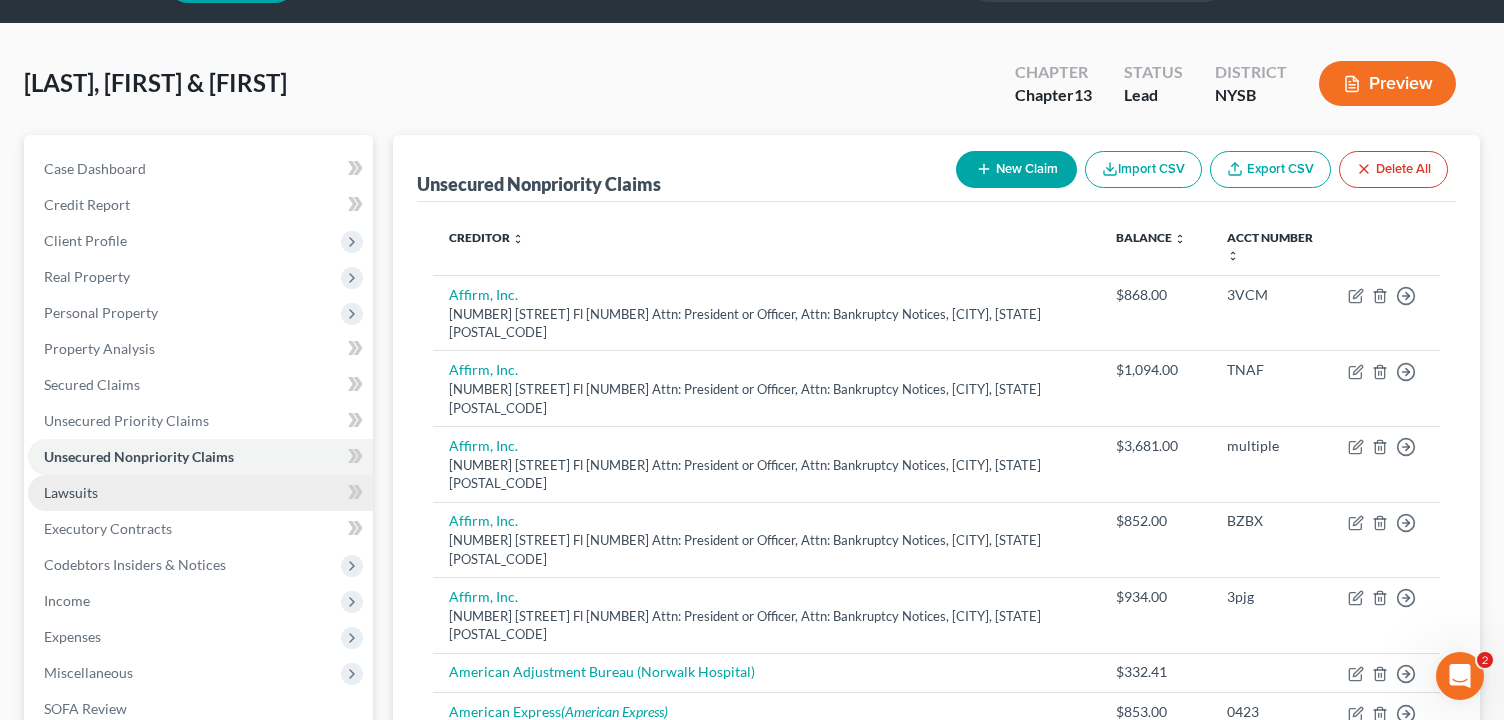scroll, scrollTop: 63, scrollLeft: 0, axis: vertical 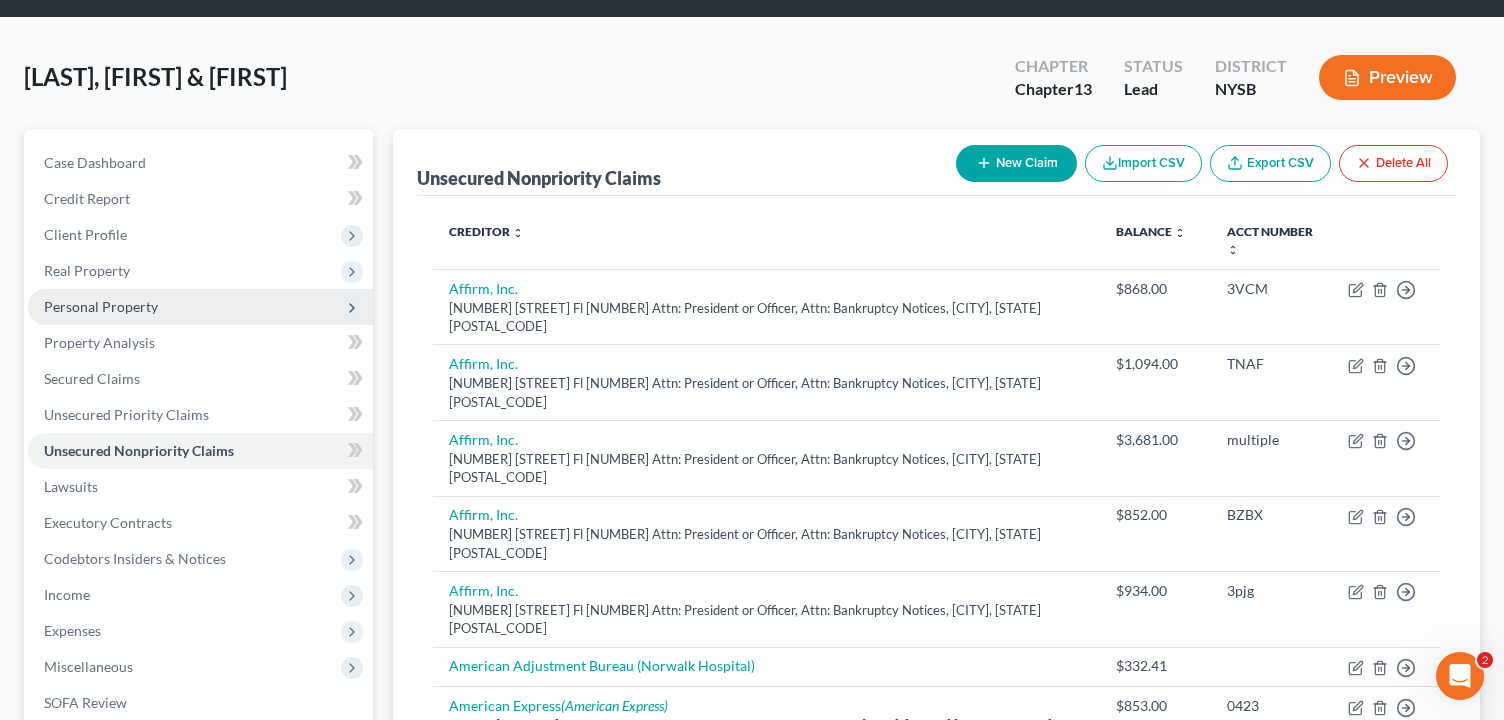 click on "Personal Property" at bounding box center [101, 306] 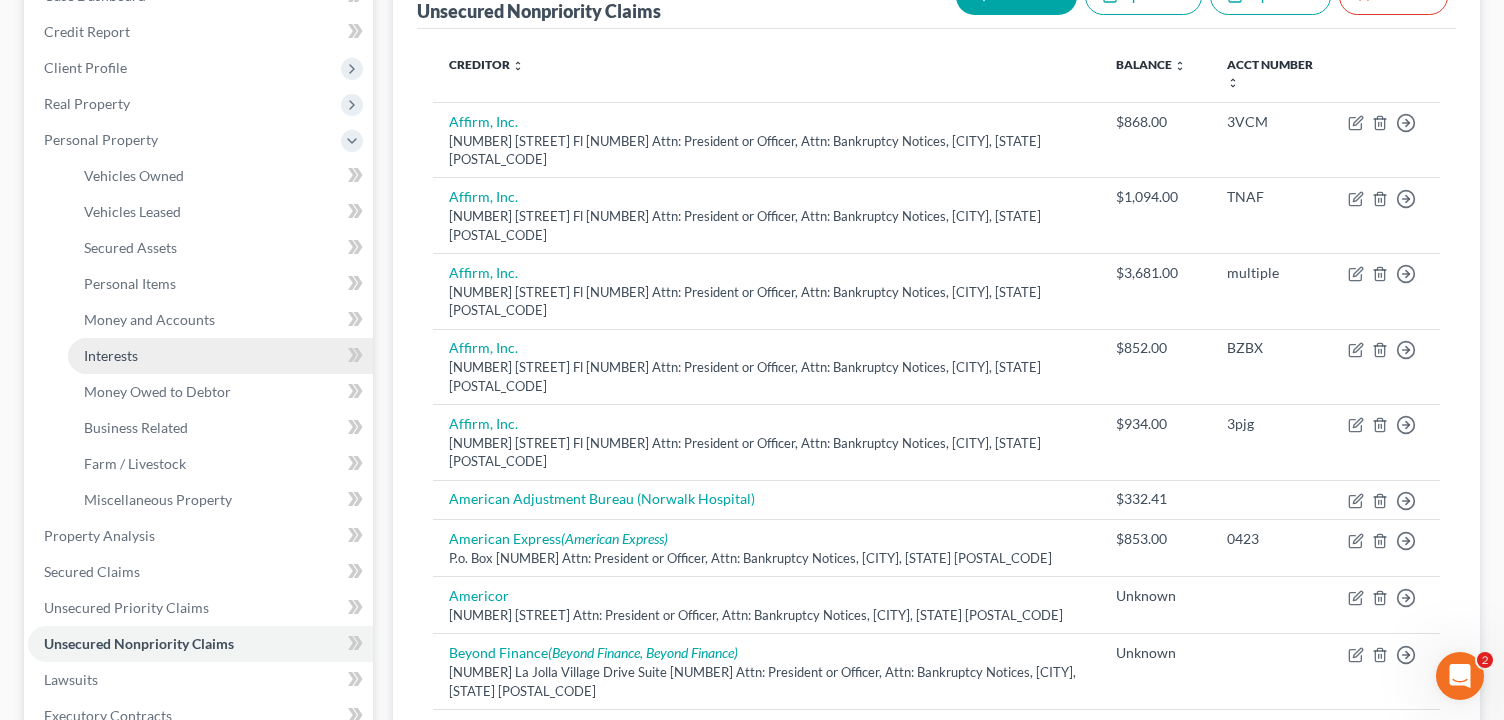 scroll, scrollTop: 232, scrollLeft: 0, axis: vertical 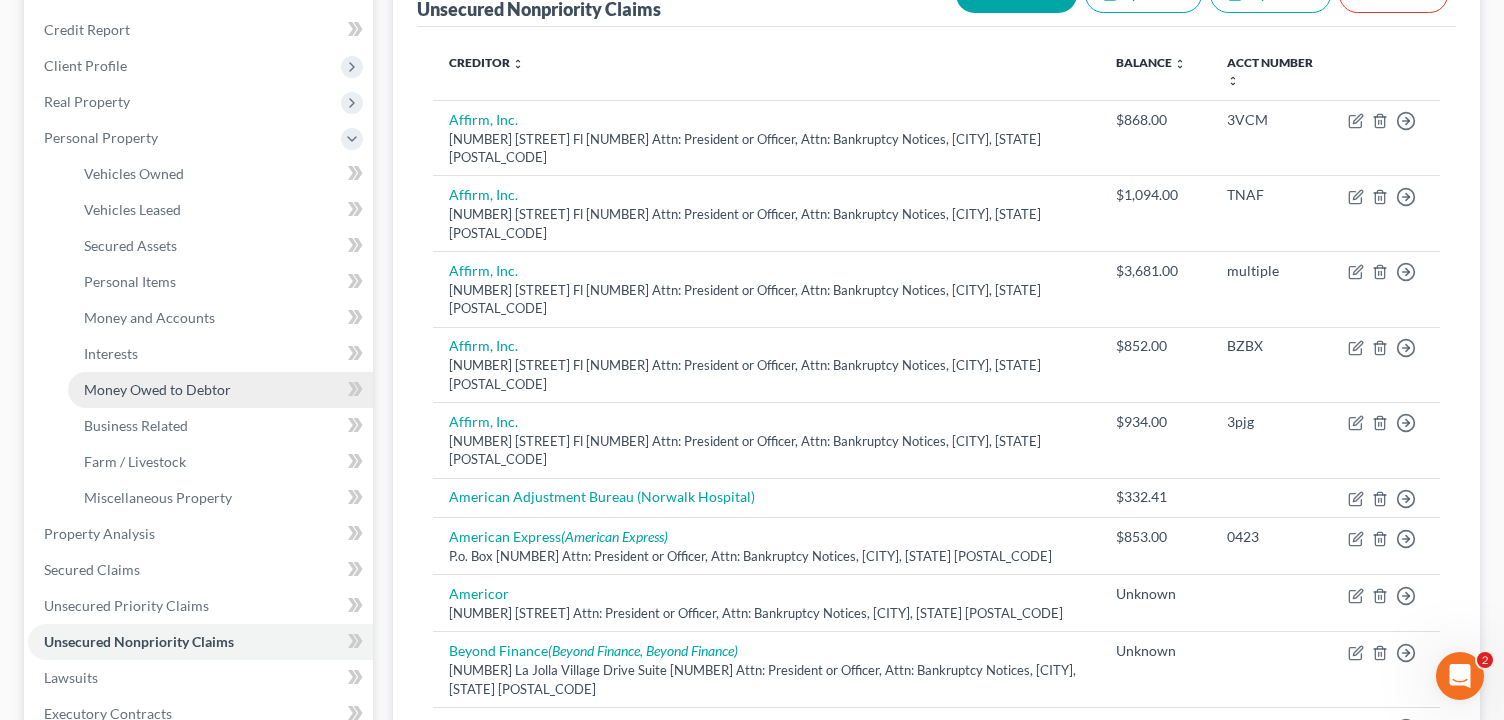 click on "Money Owed to Debtor" at bounding box center [157, 389] 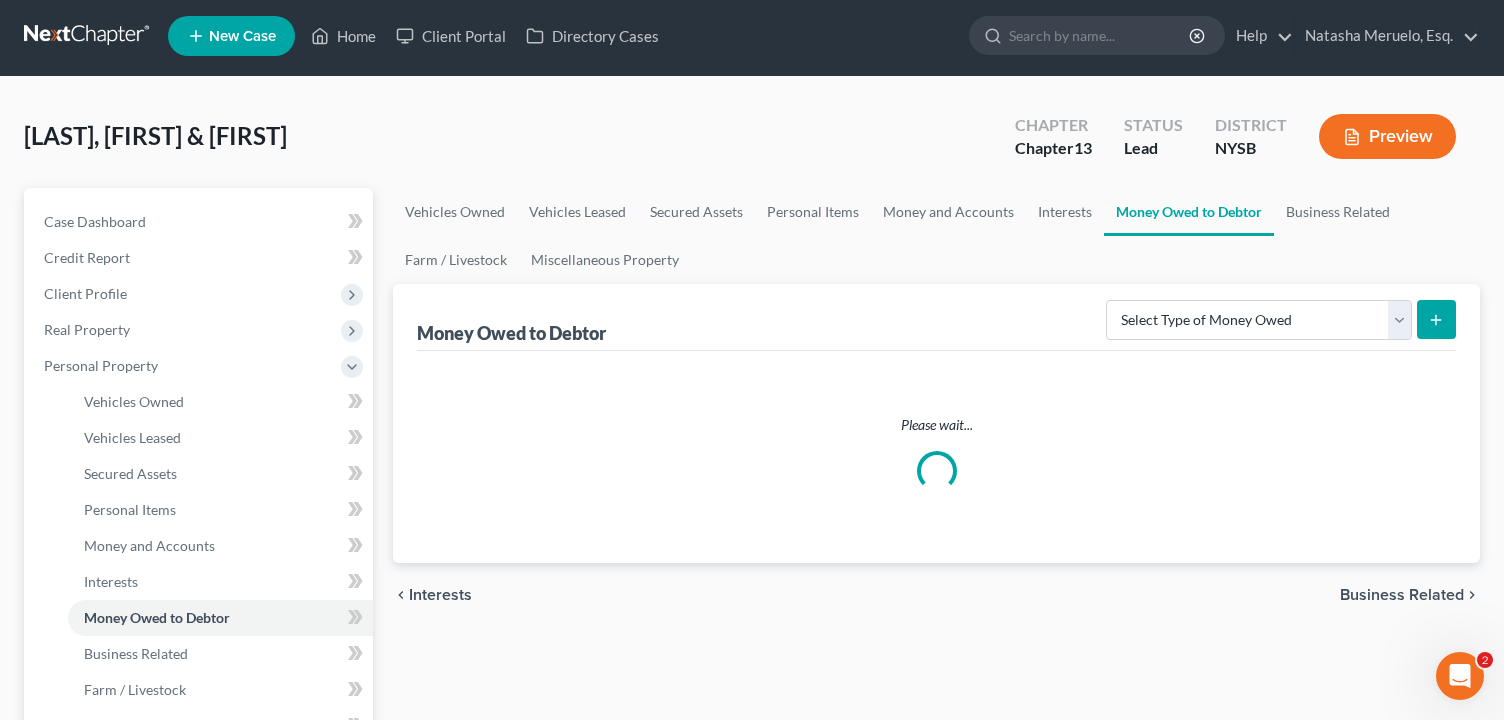 scroll, scrollTop: 0, scrollLeft: 0, axis: both 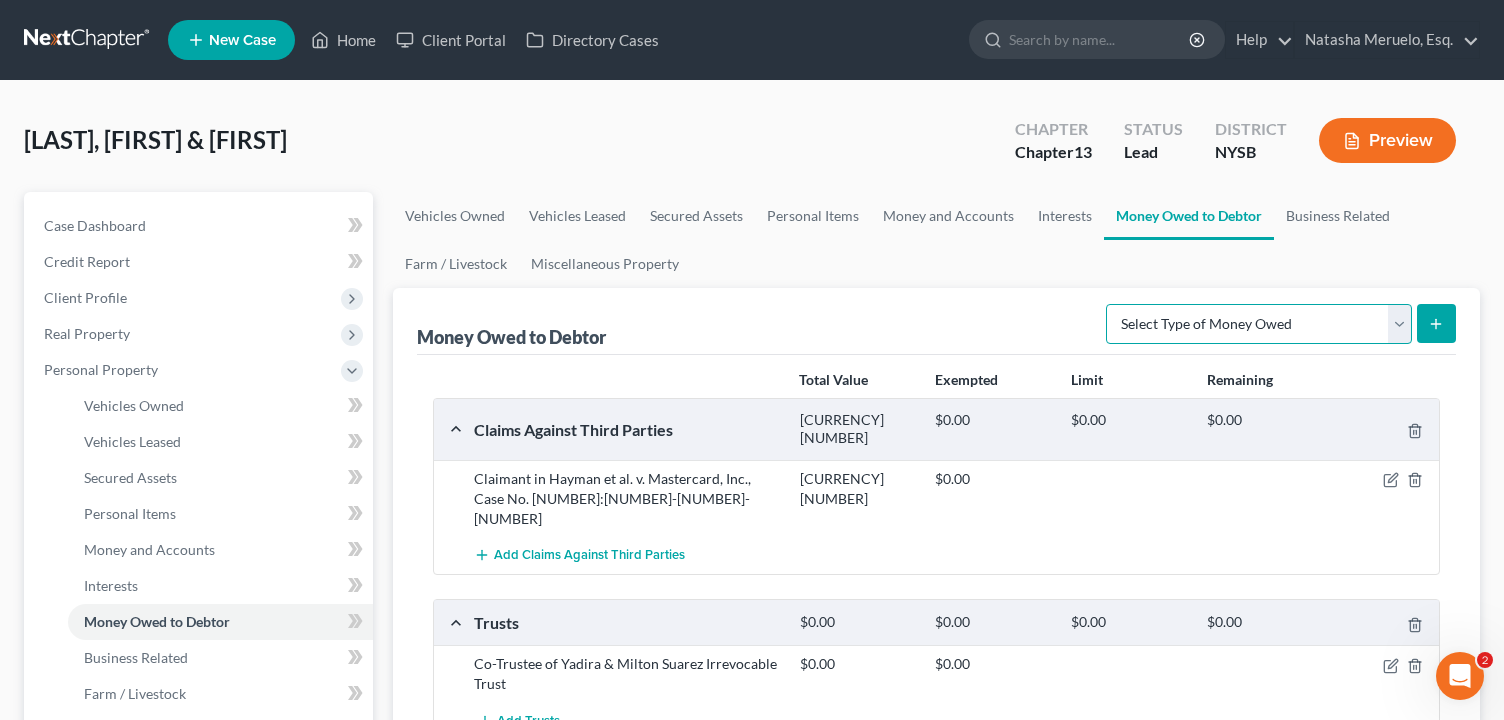 click on "Select Type of Money Owed Accounts Receivable Alimony Child Support Claims Against Third Parties Disability Benefits Disability Insurance Payments Divorce Settlements Equitable or Future Interests Expected Tax Refund and Unused NOLs Financial Assets Not Yet Listed Life Estate of Descendants Maintenance Other Contingent & Unliquidated Claims Property Settlements Sick or Vacation Pay Social Security Benefits Trusts Unpaid Loans Unpaid Wages Workers Compensation" at bounding box center [1259, 324] 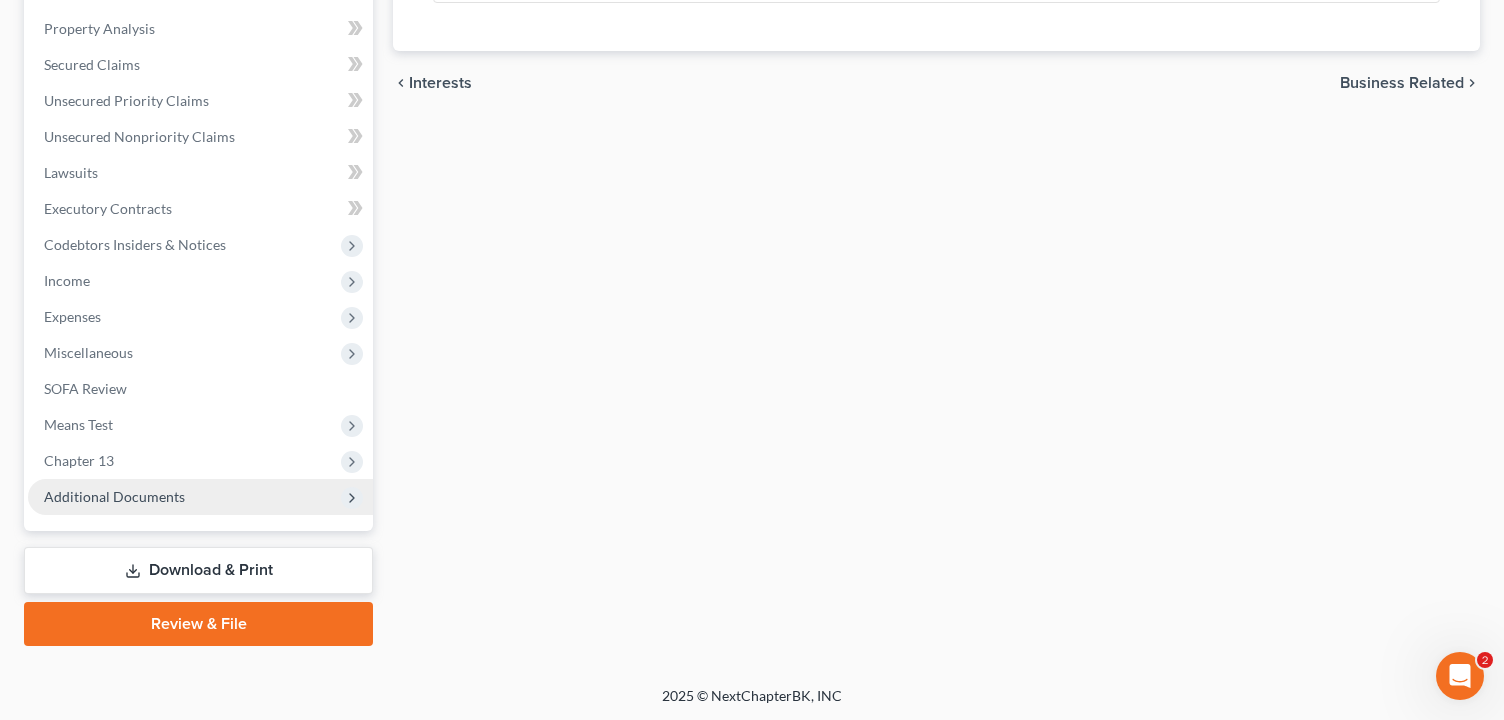 scroll, scrollTop: 614, scrollLeft: 0, axis: vertical 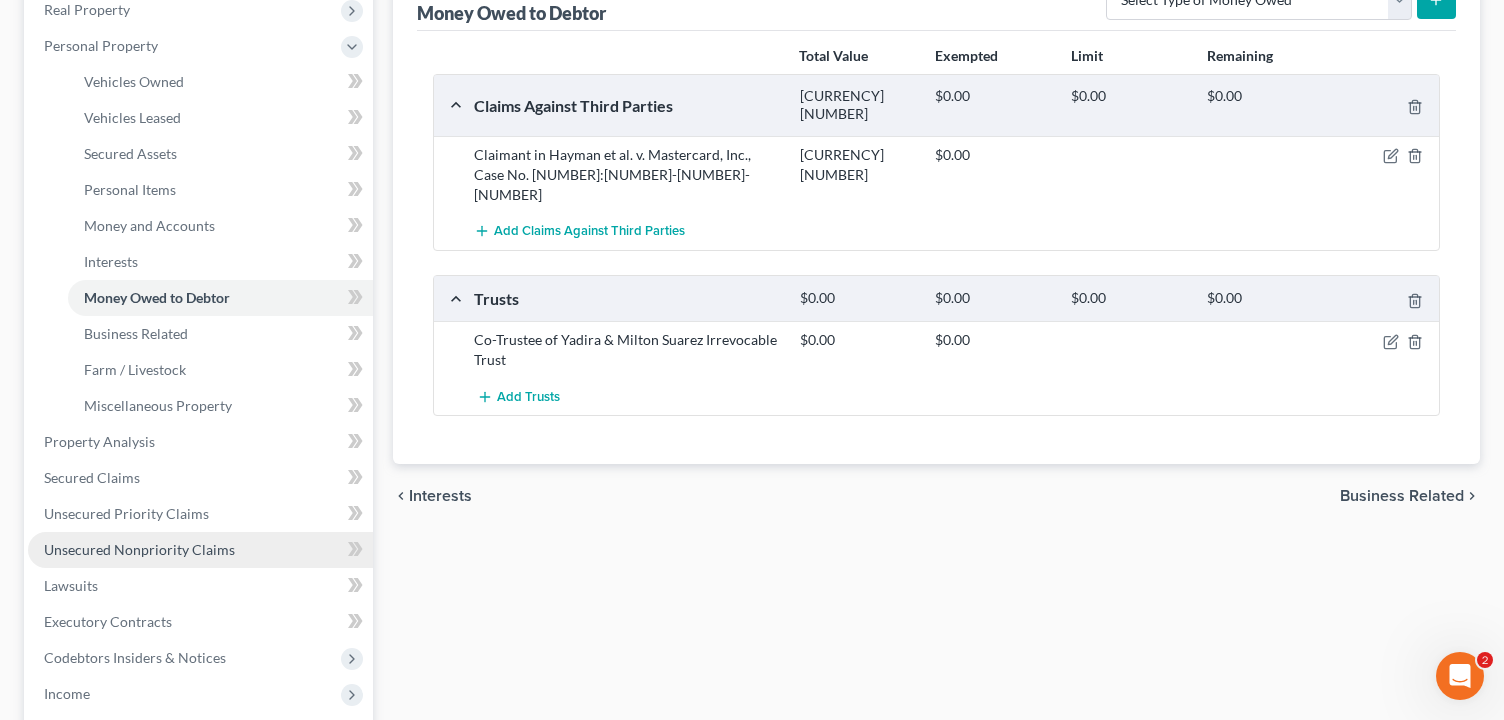 click on "Unsecured Nonpriority Claims" at bounding box center (139, 549) 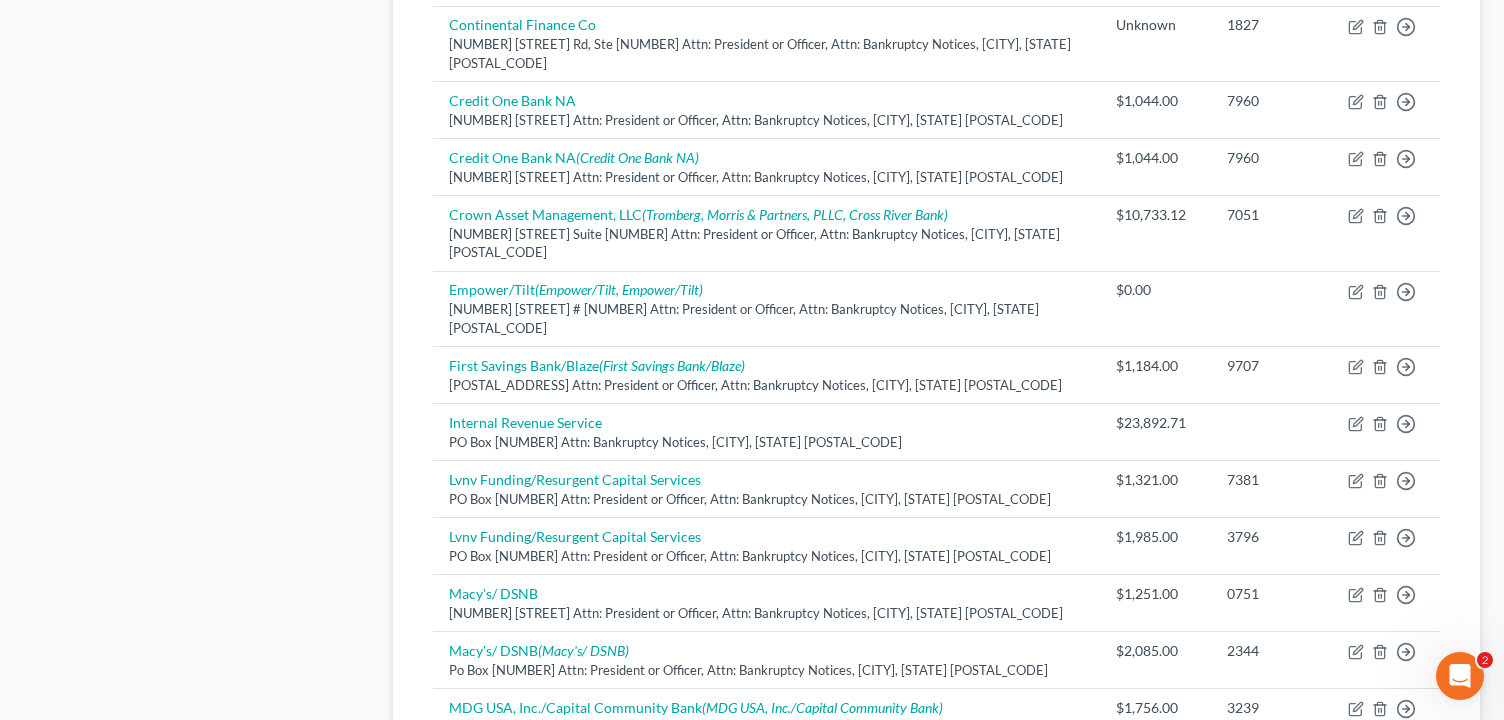 scroll, scrollTop: 1572, scrollLeft: 0, axis: vertical 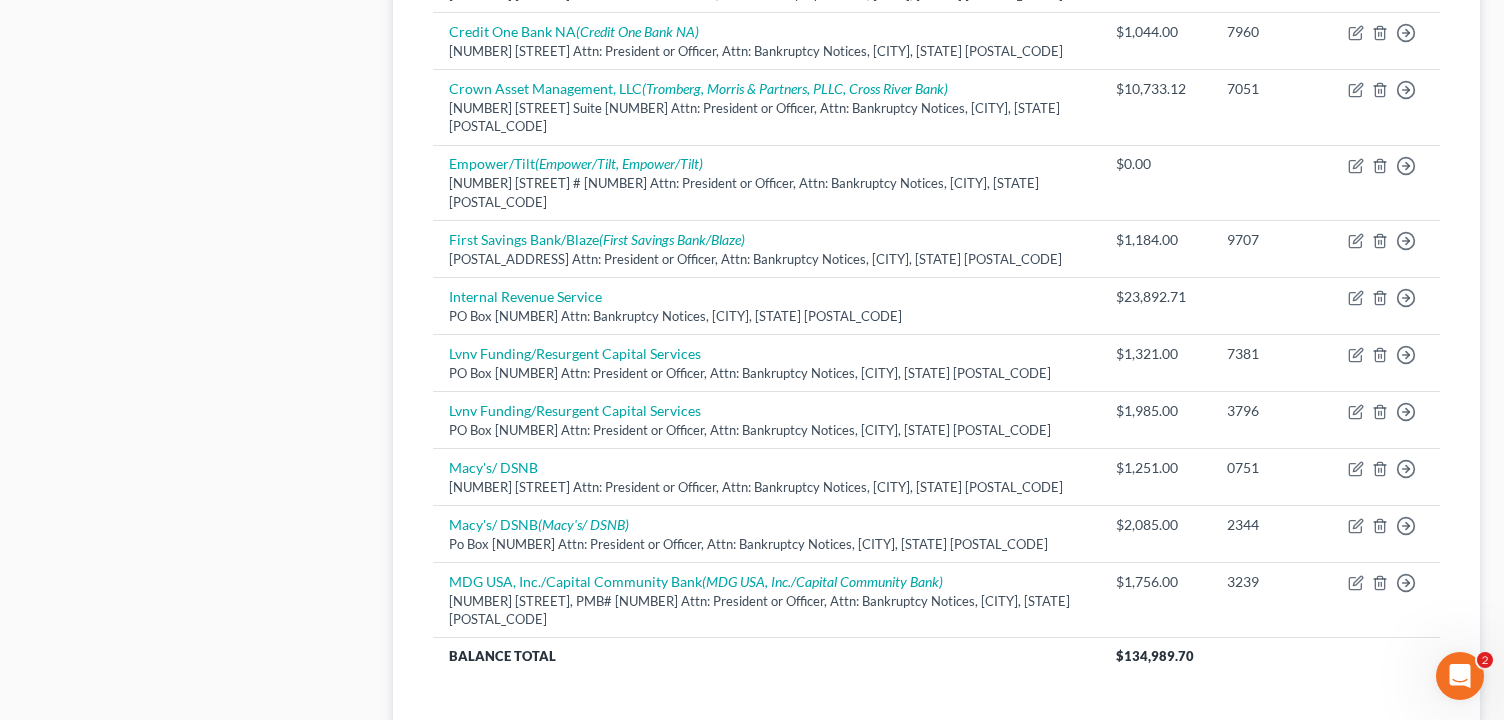 click on "2" at bounding box center [569, 740] 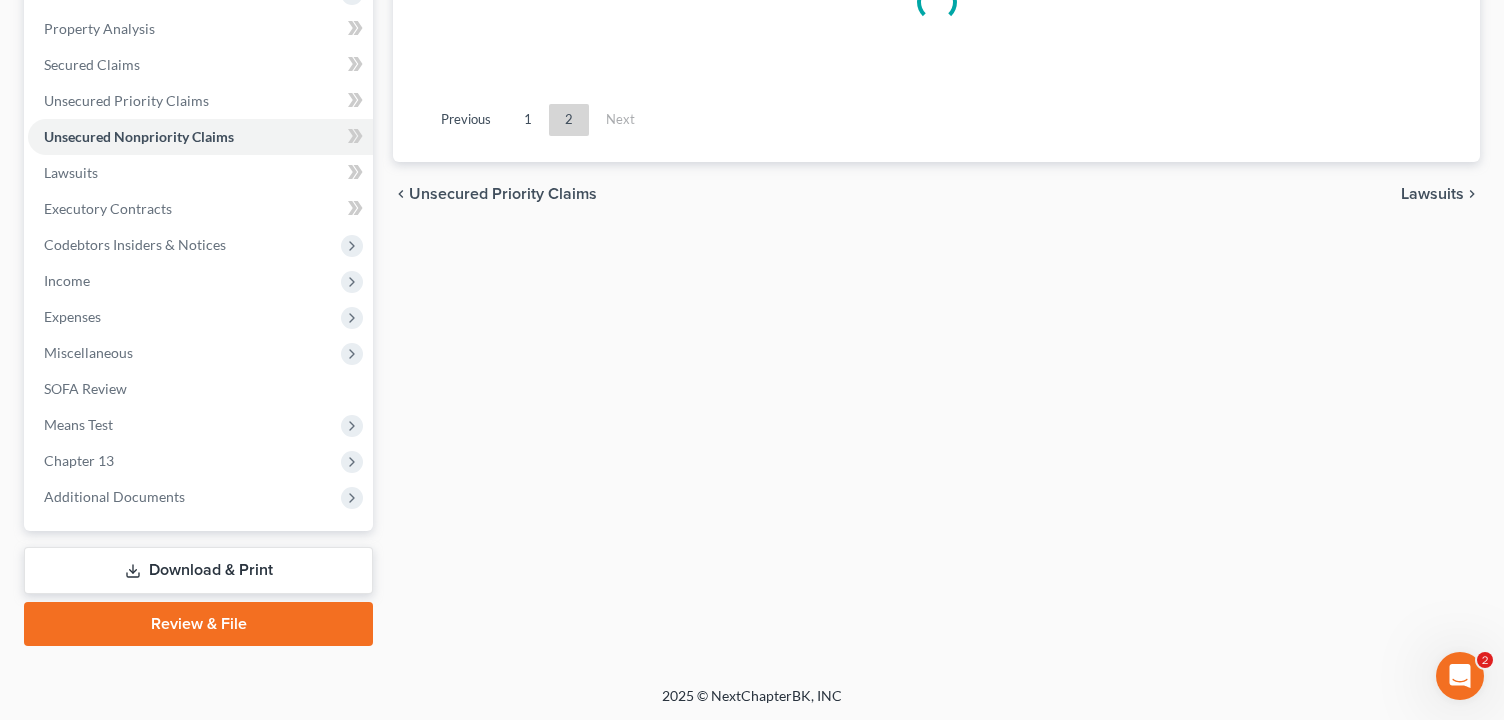 scroll, scrollTop: 999, scrollLeft: 0, axis: vertical 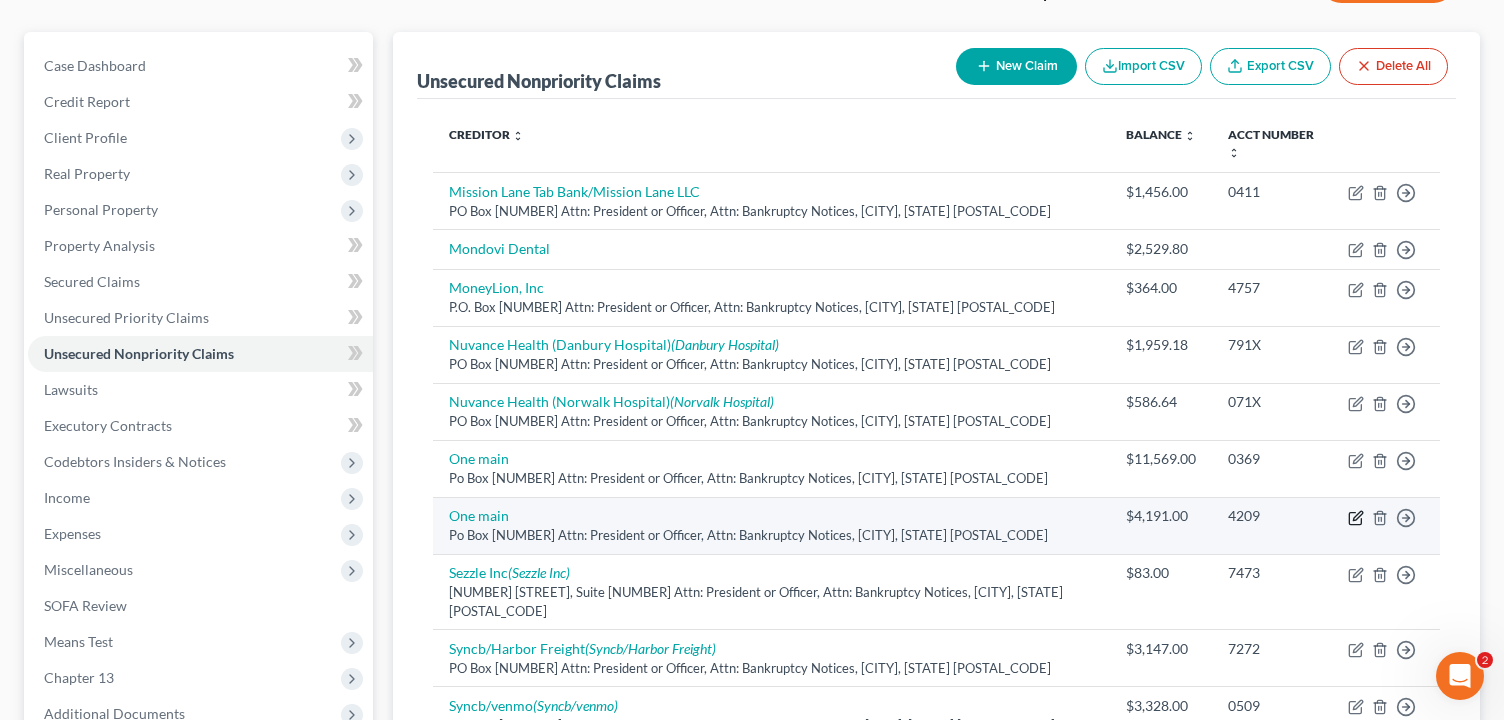 click 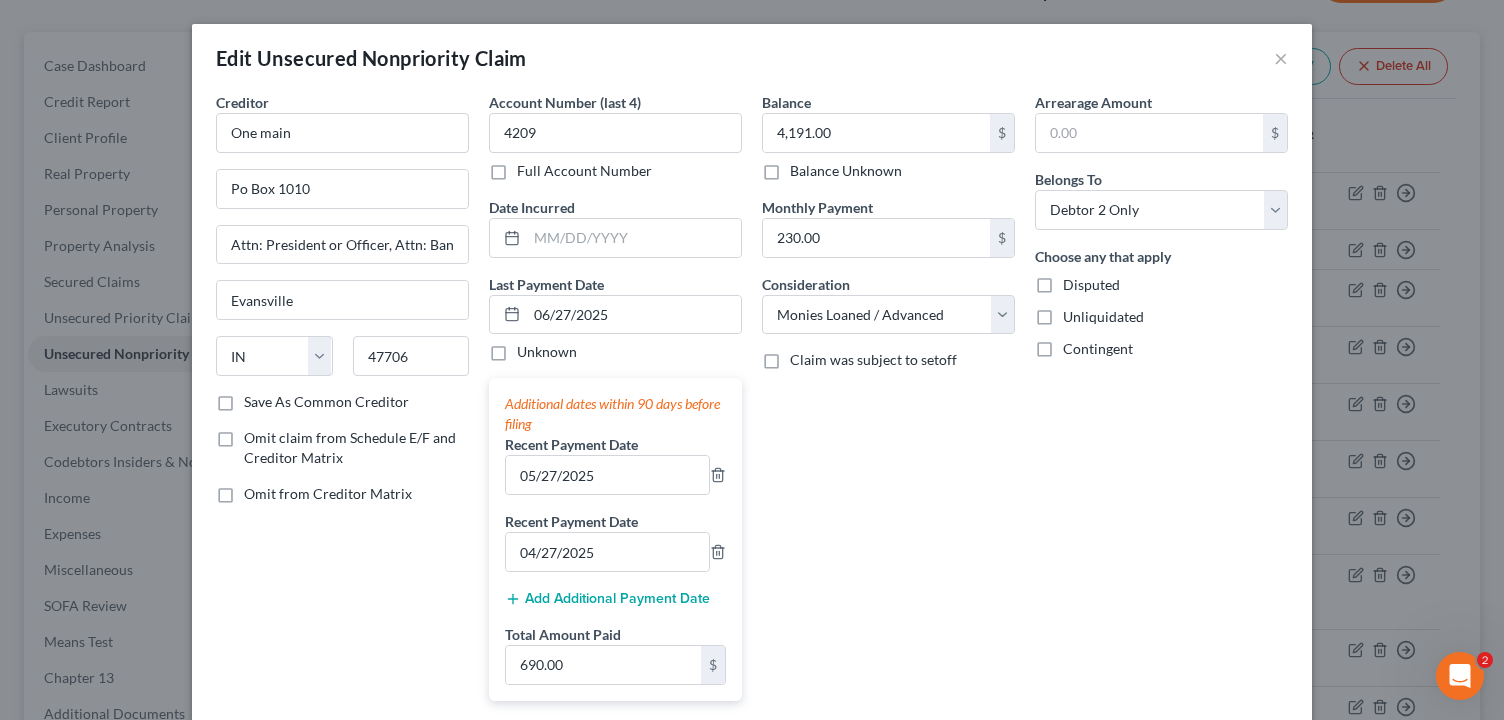 click on "Disputed" at bounding box center [1091, 285] 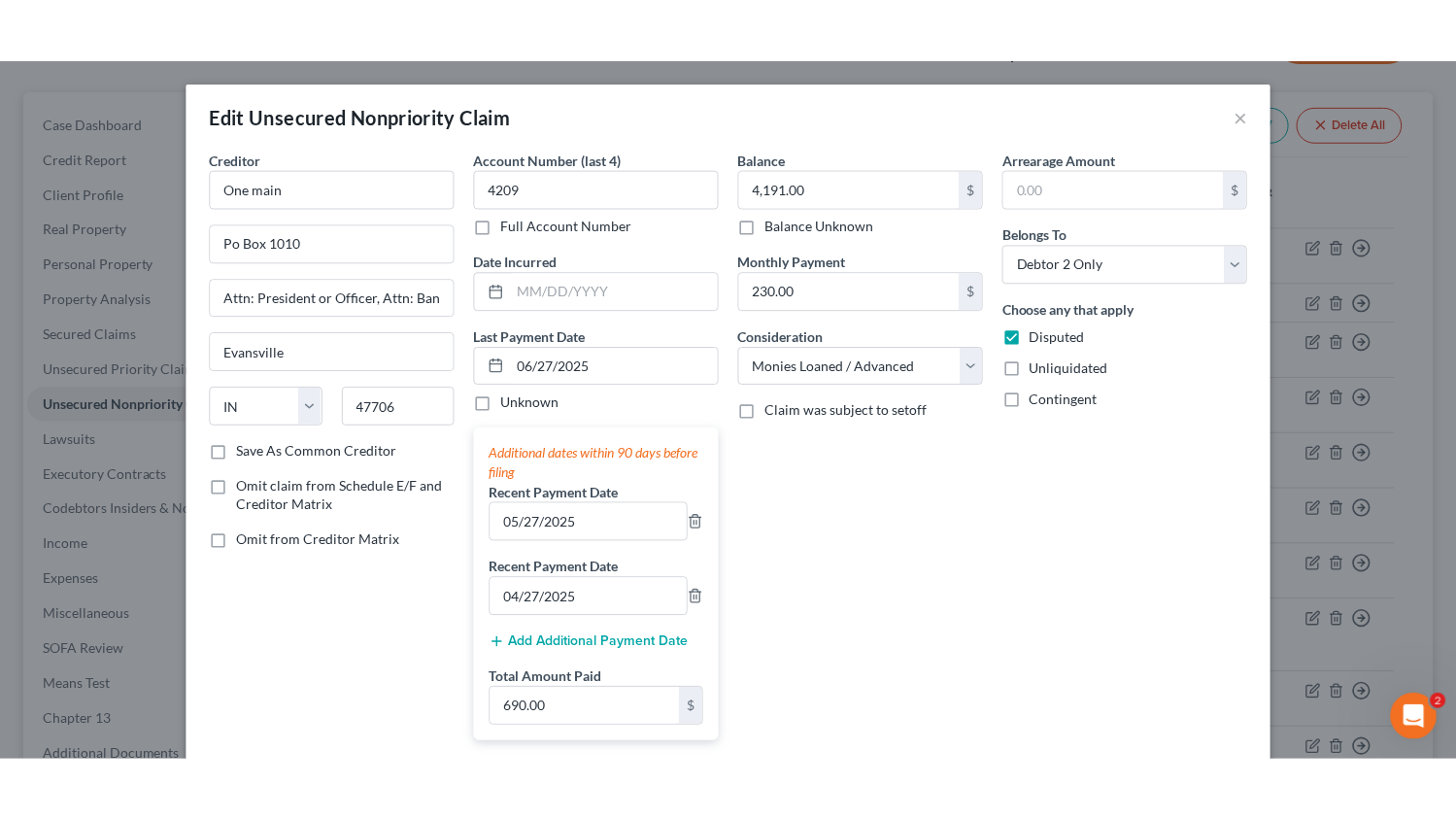 scroll, scrollTop: 175, scrollLeft: 0, axis: vertical 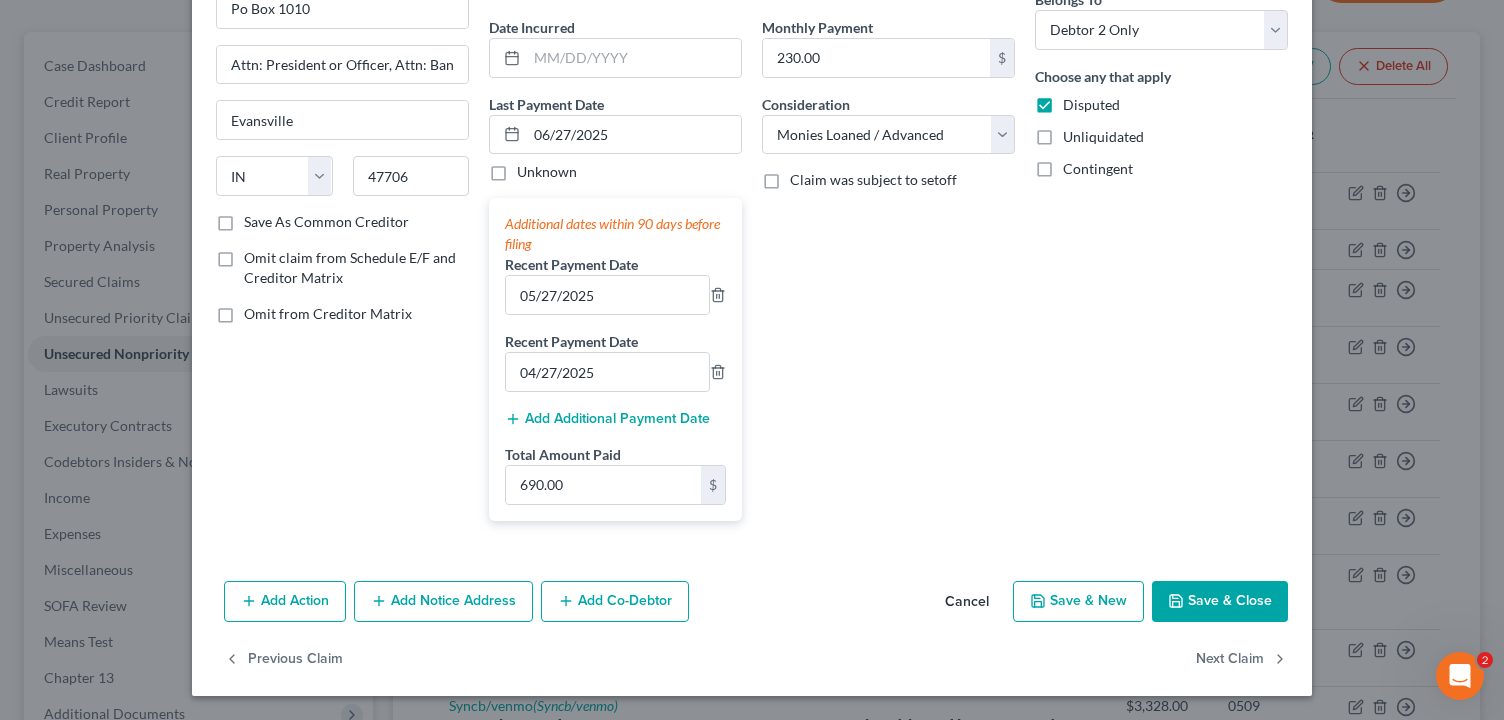 click on "Save & Close" at bounding box center (1220, 602) 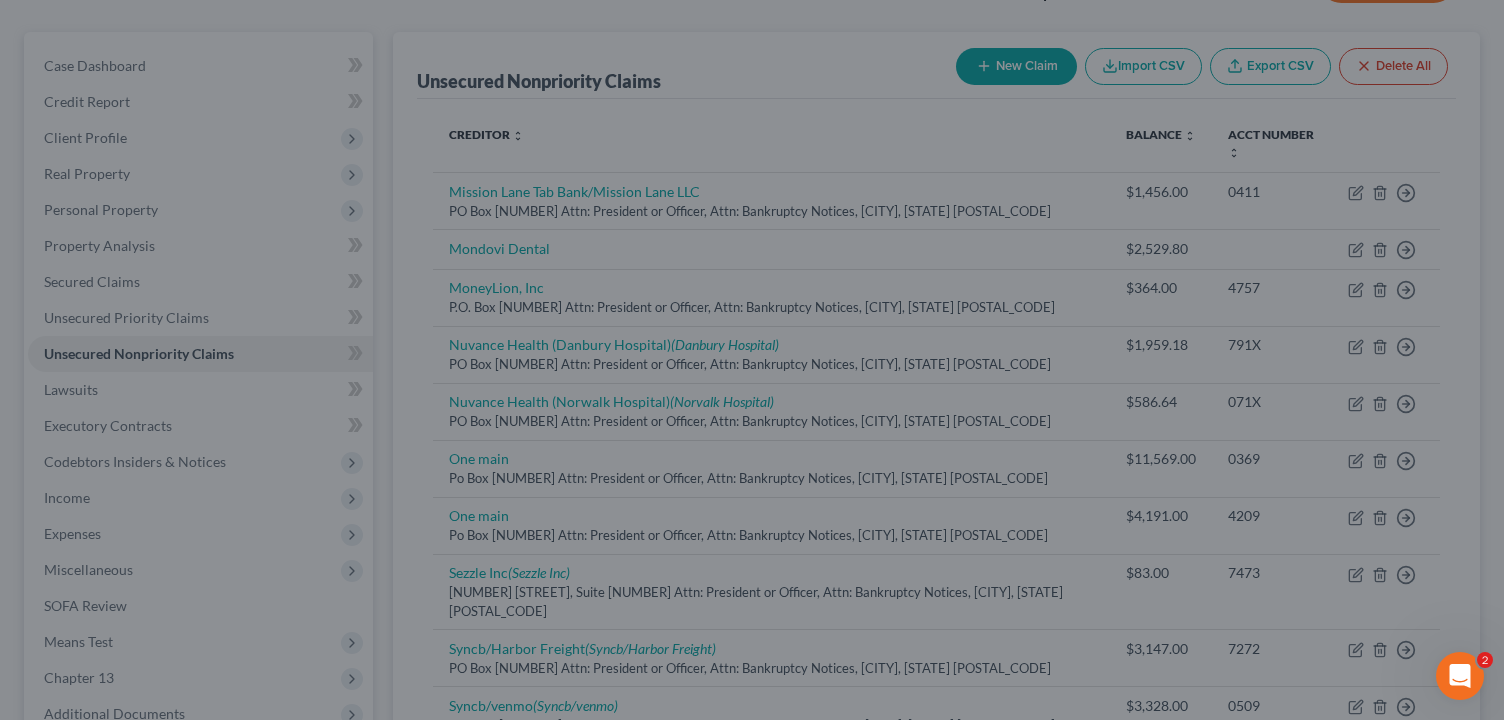 type on "0" 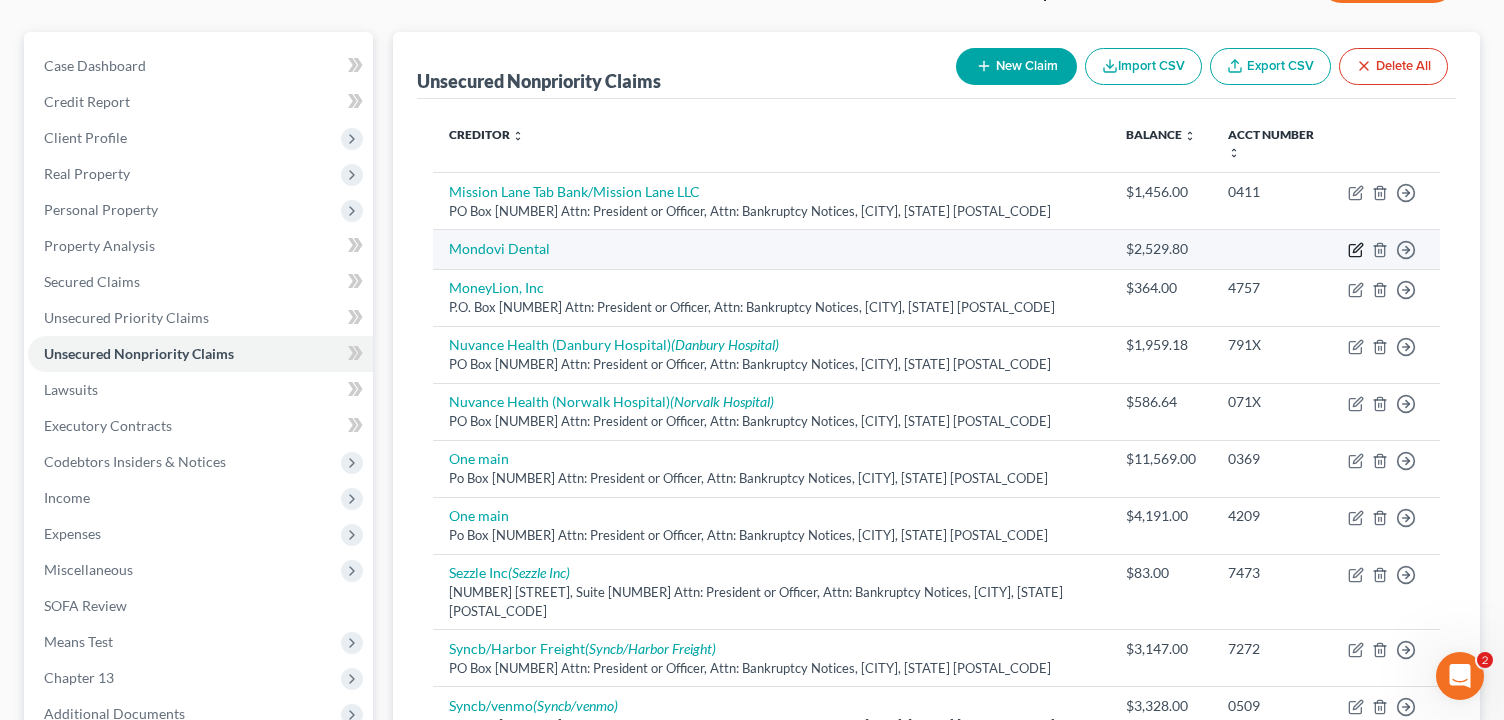 click 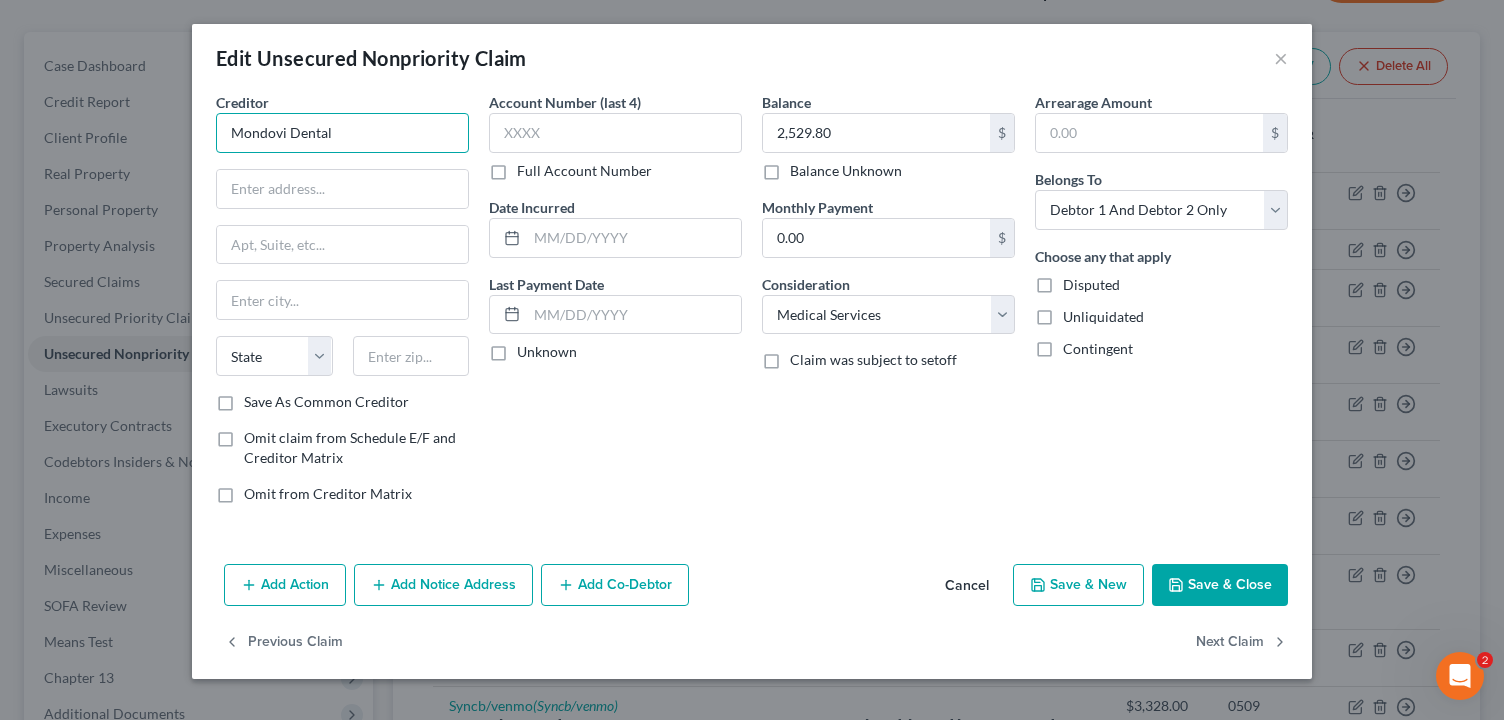 click on "Mondovi Dental" at bounding box center [342, 133] 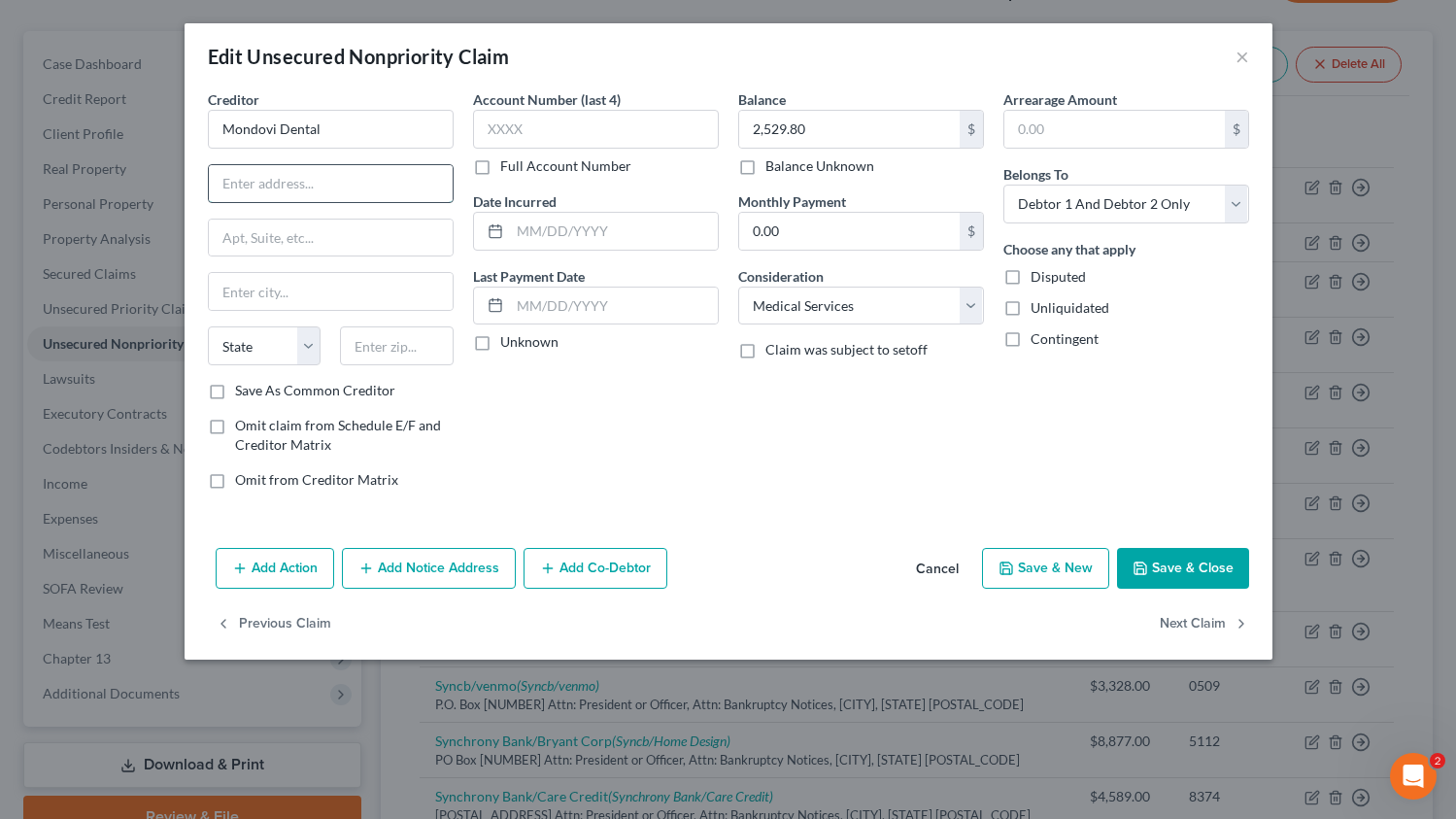 click at bounding box center [330, 184] 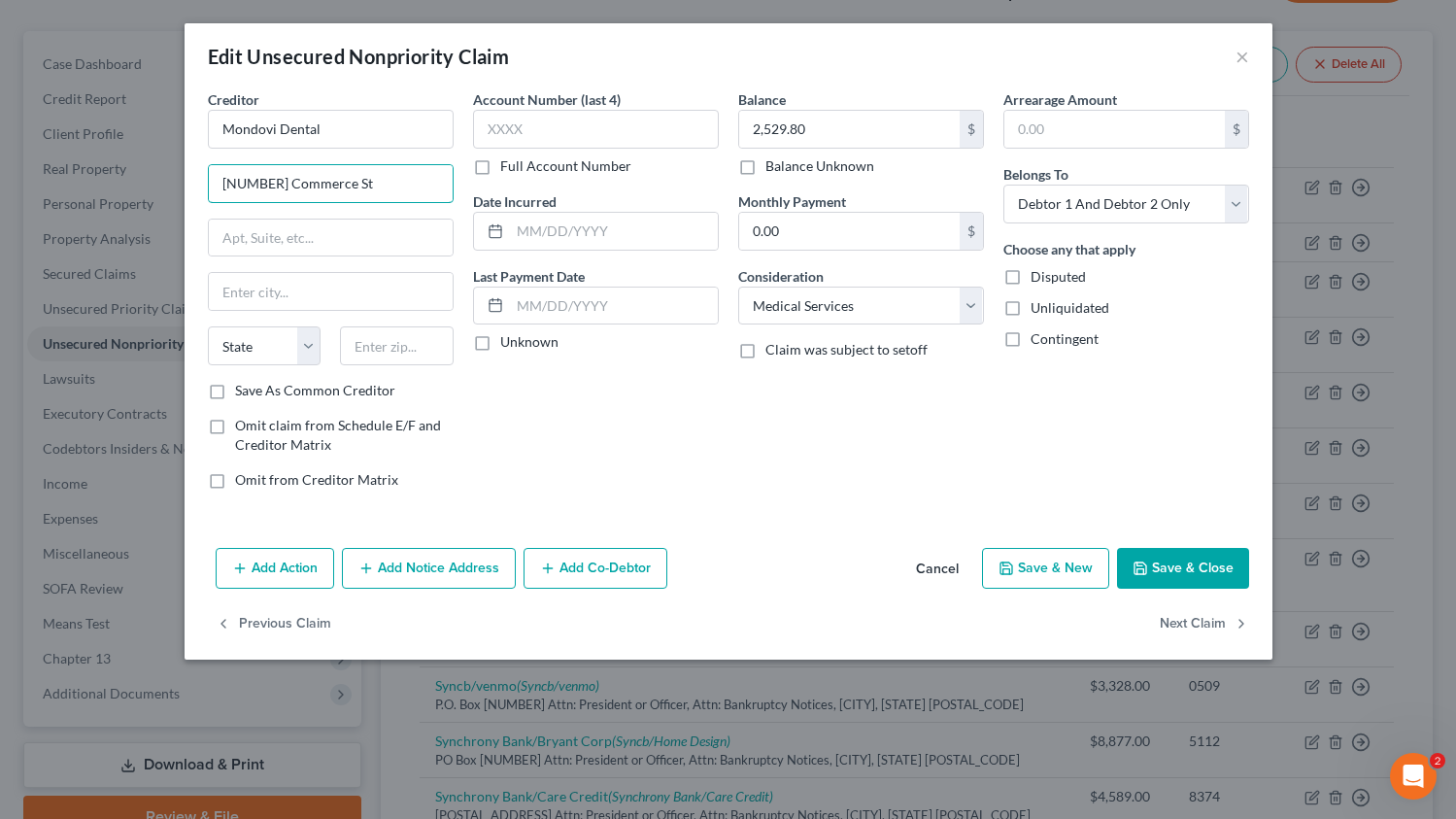type on "[NUMBER] Commerce St" 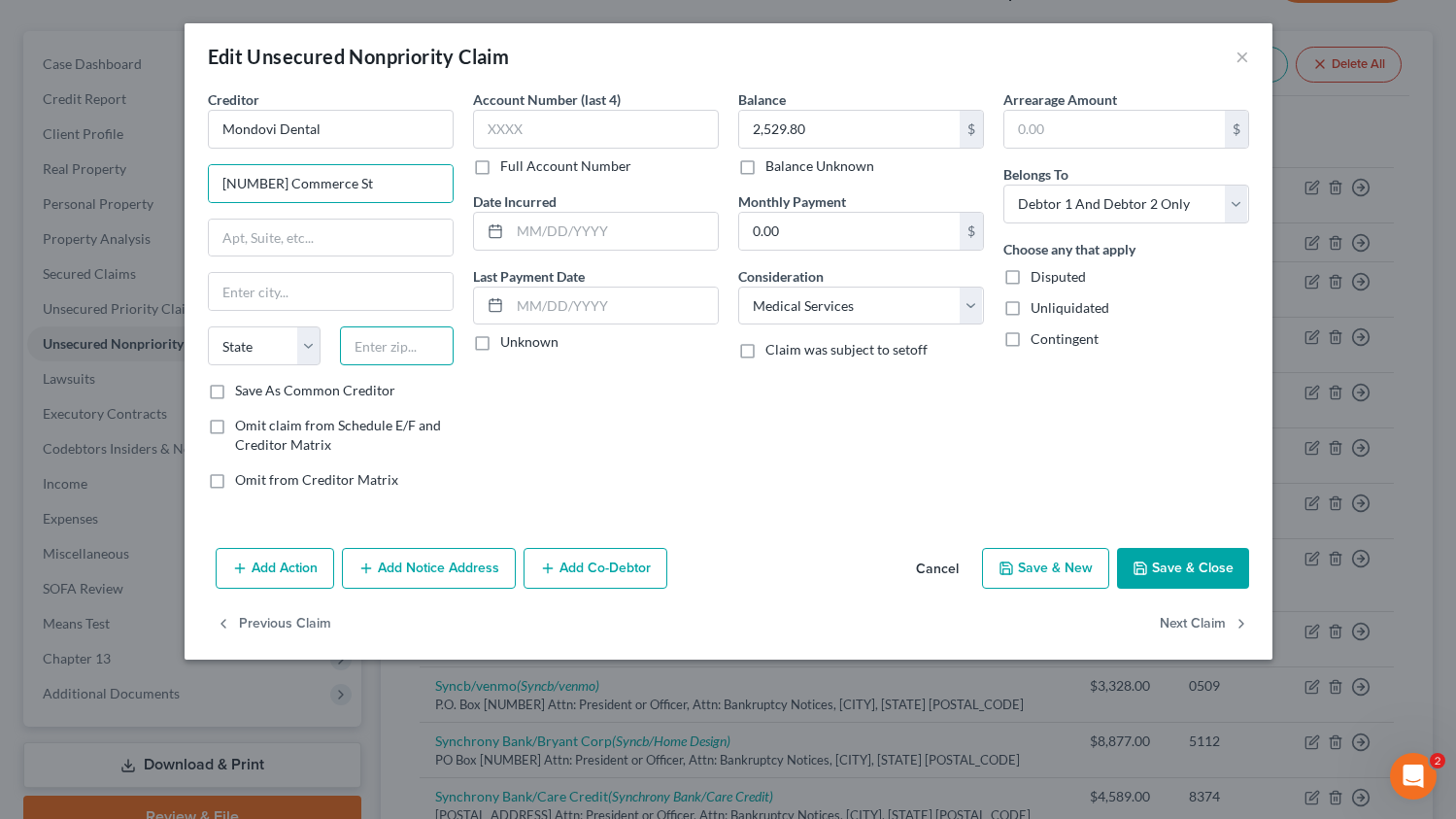 click at bounding box center [396, 346] 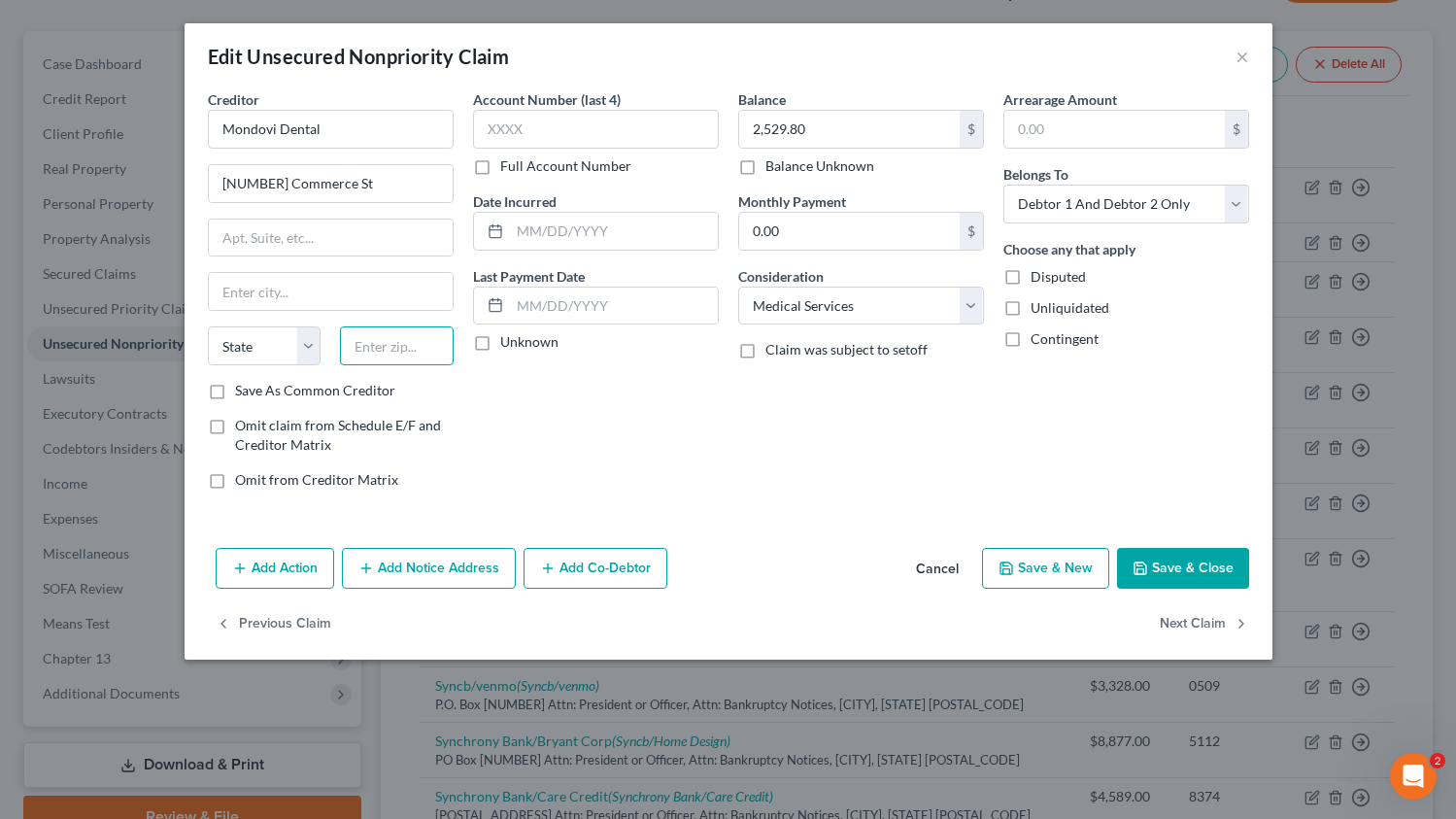 paste on "10598" 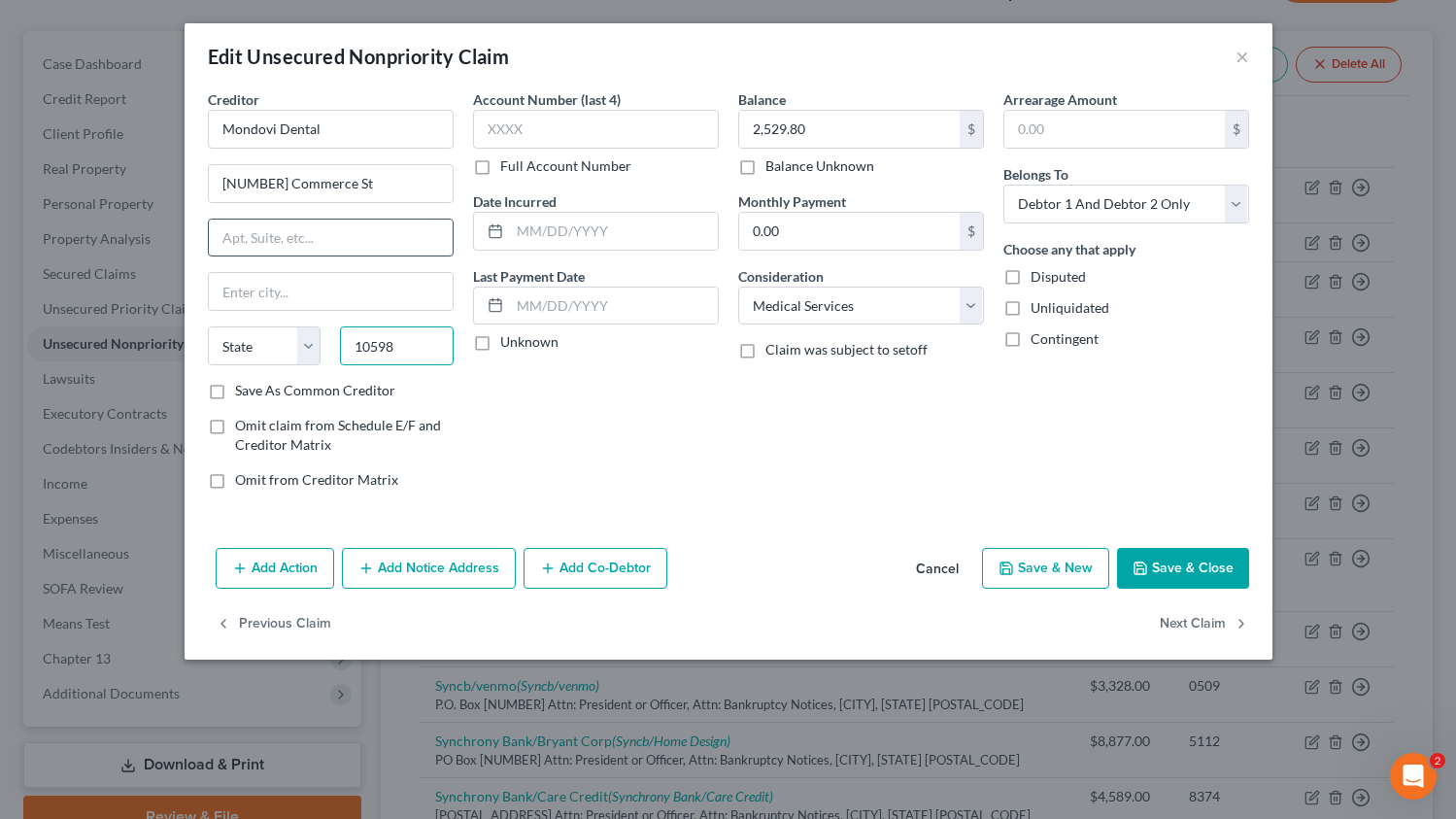 type on "10598" 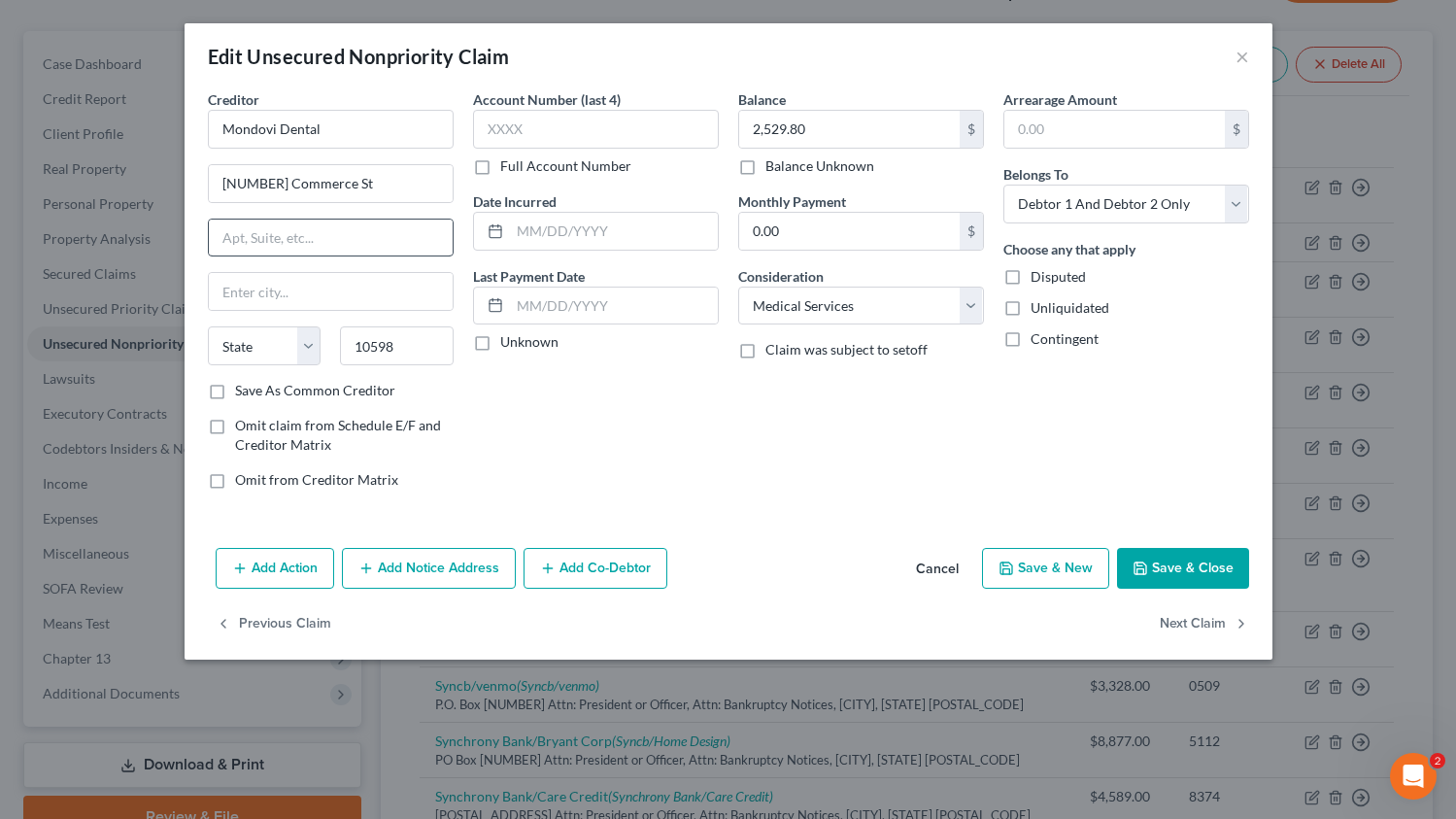 type on "[CITY]" 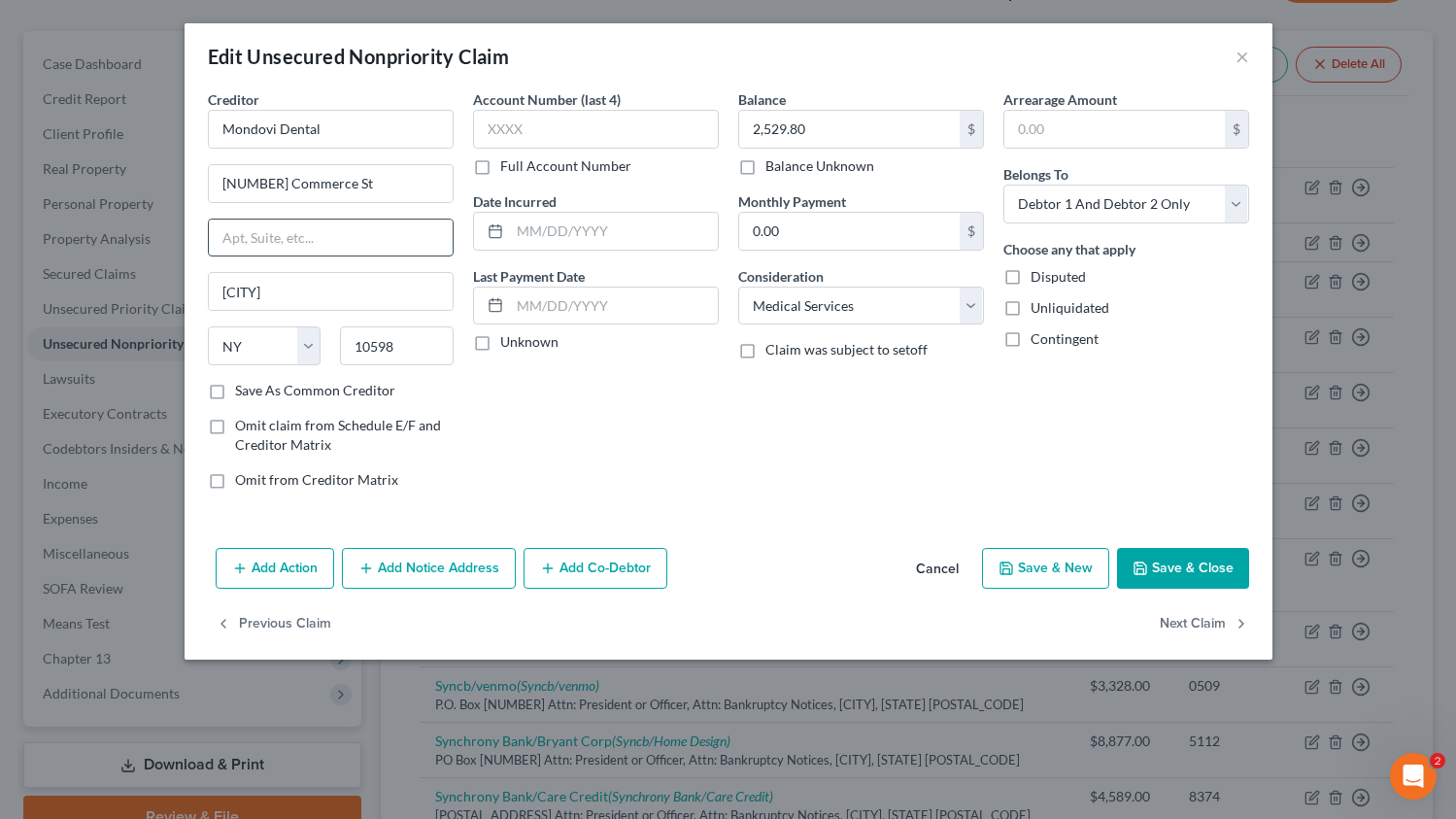 click at bounding box center (330, 238) 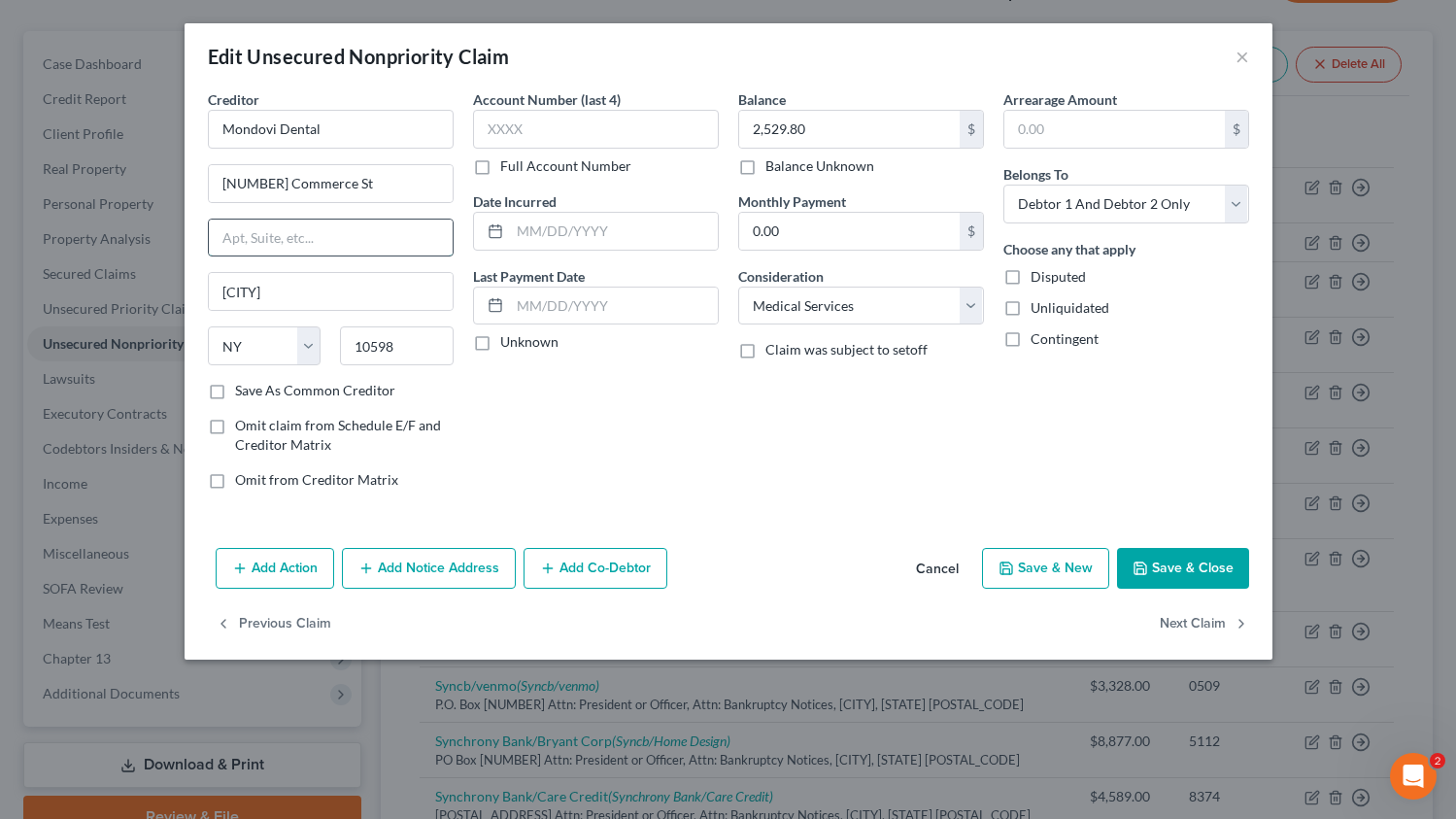 type on "Attn: President or Officer, Attn: Bankruptcy Notices" 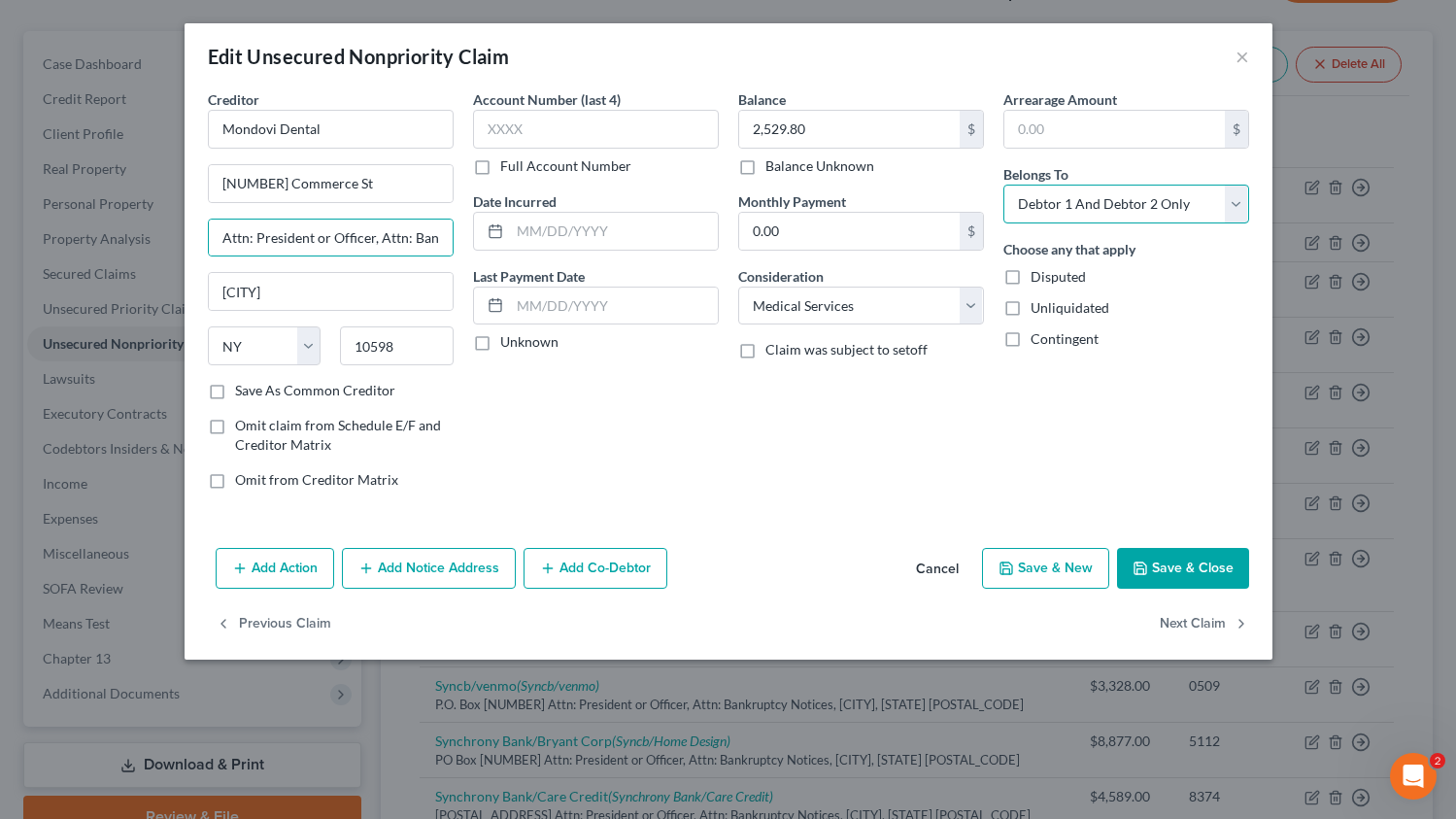 click on "Select Debtor 1 Only Debtor 2 Only Debtor 1 And Debtor 2 Only At Least One Of The Debtors And Another Community Property" at bounding box center [1126, 204] 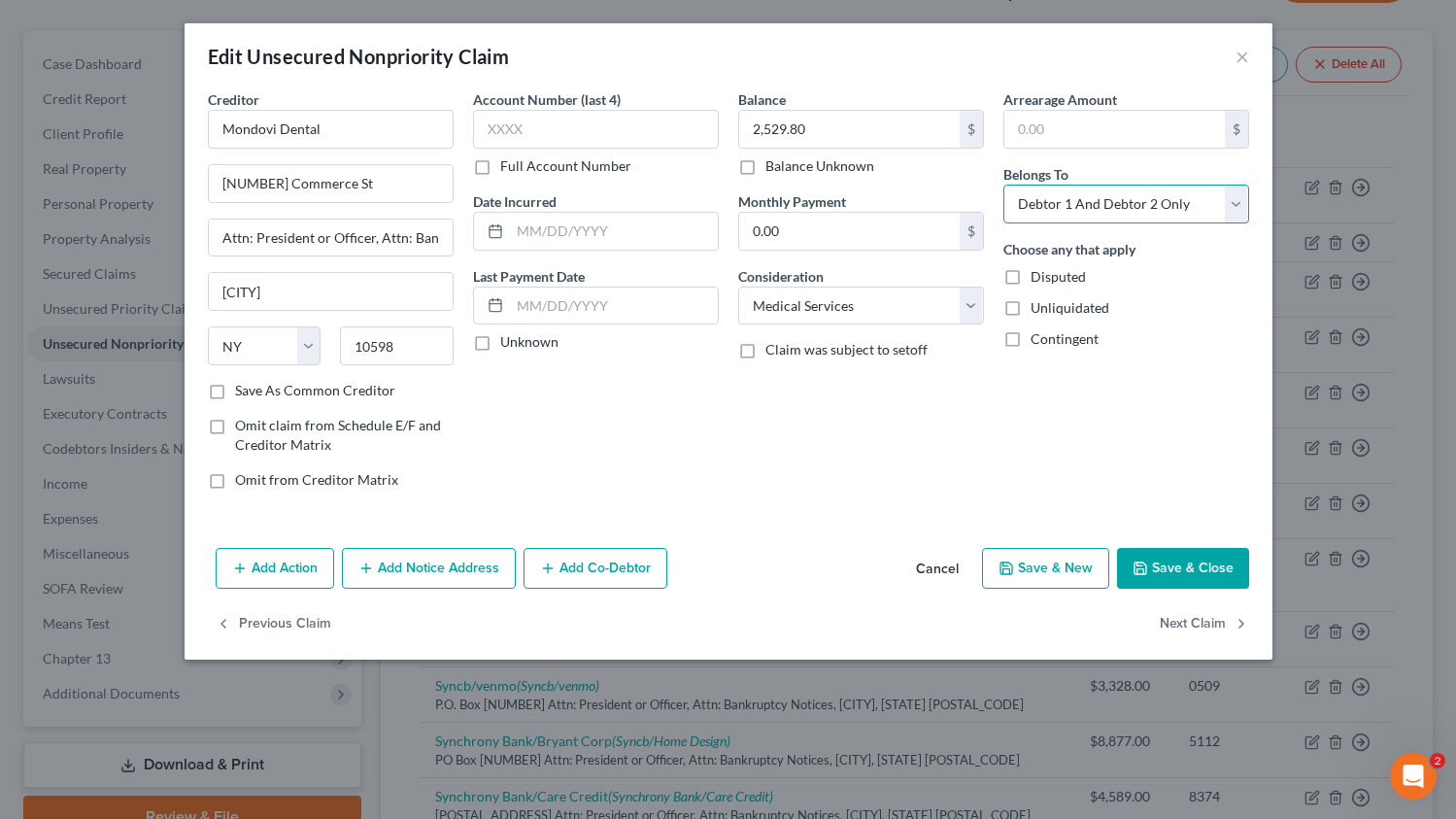 select on "1" 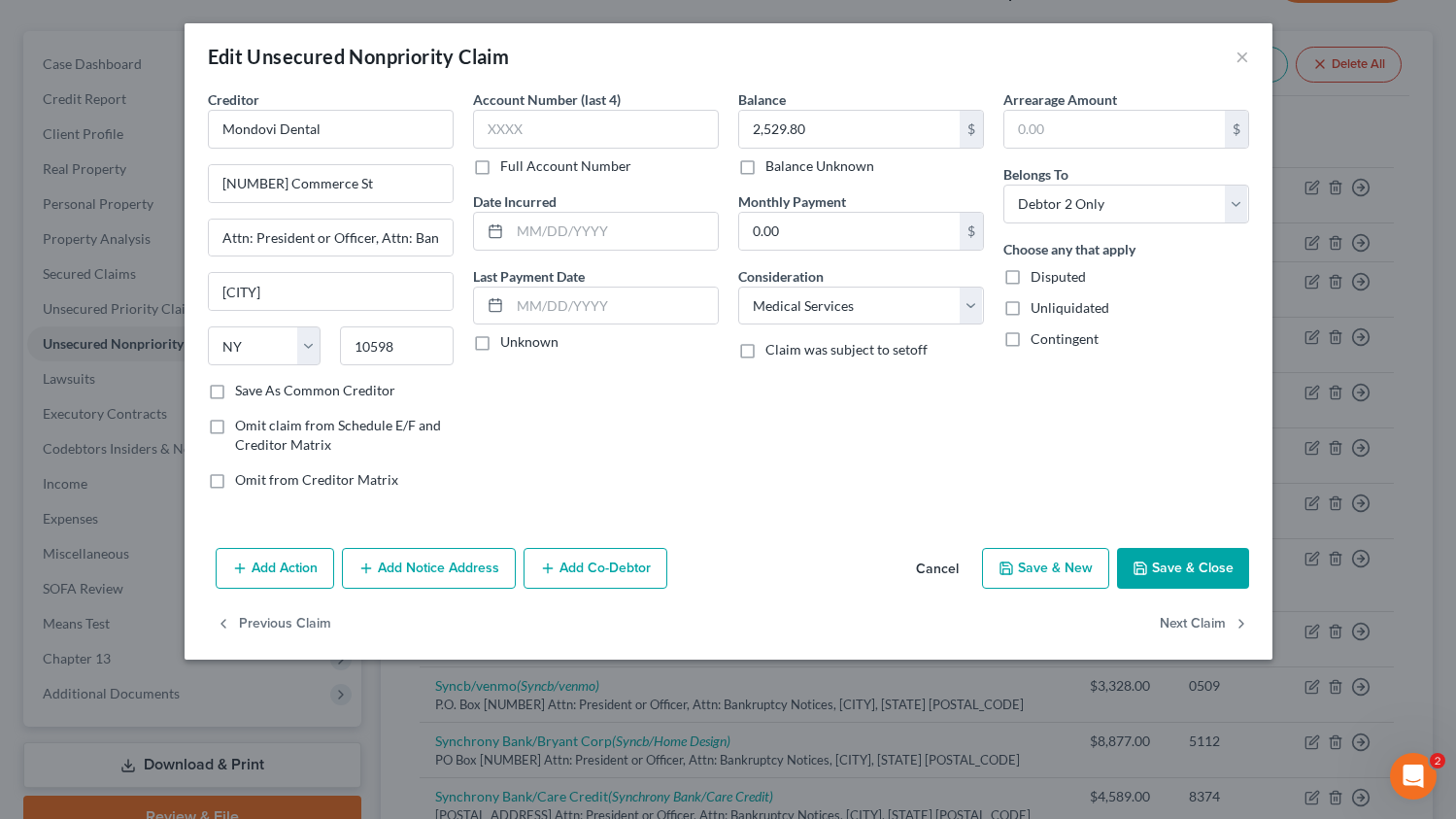 click on "Disputed" at bounding box center [1058, 277] 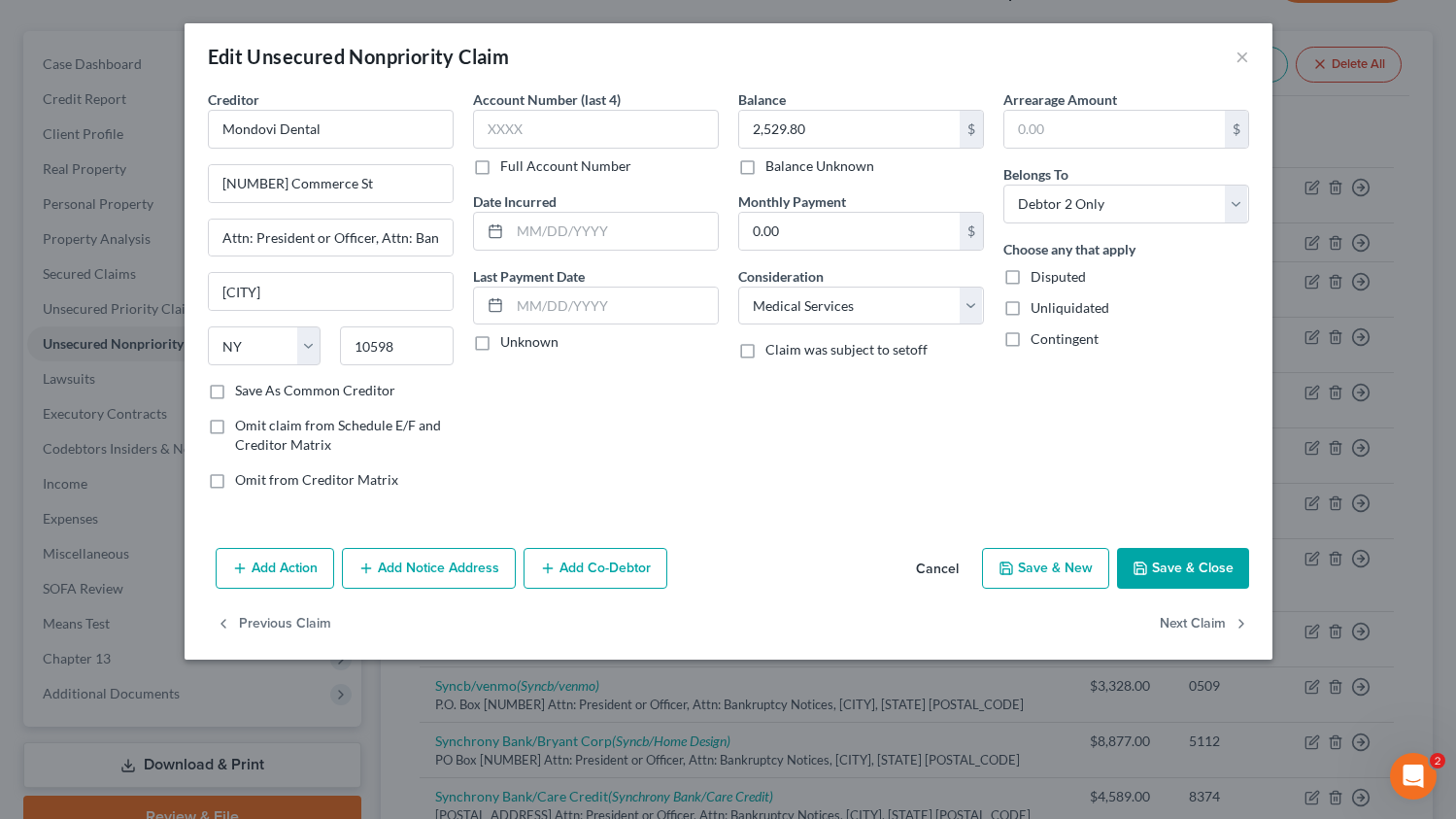 checkbox on "true" 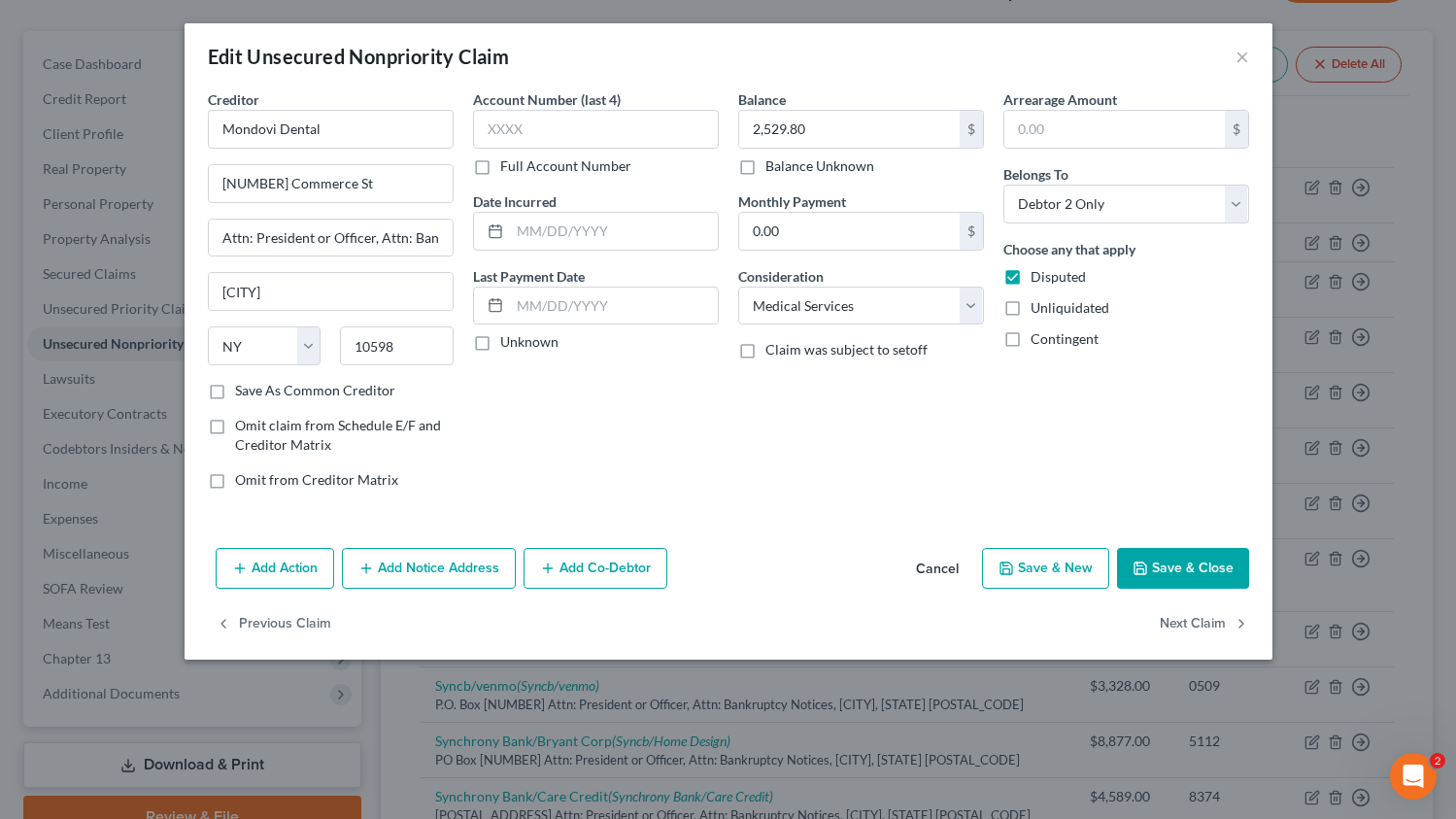 click on "Save As Common Creditor" at bounding box center (315, 391) 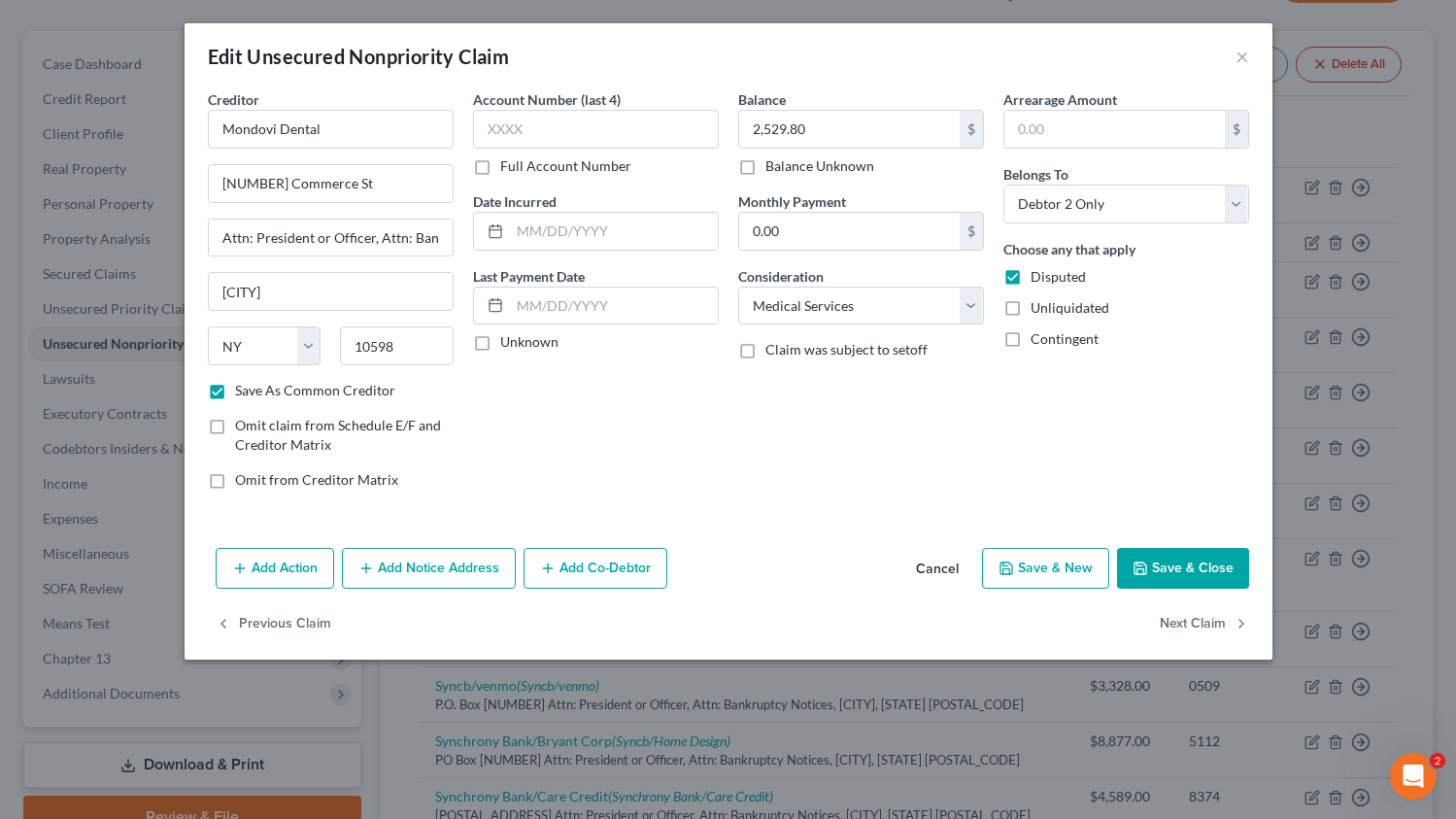 click on "Save & Close" at bounding box center [1183, 568] 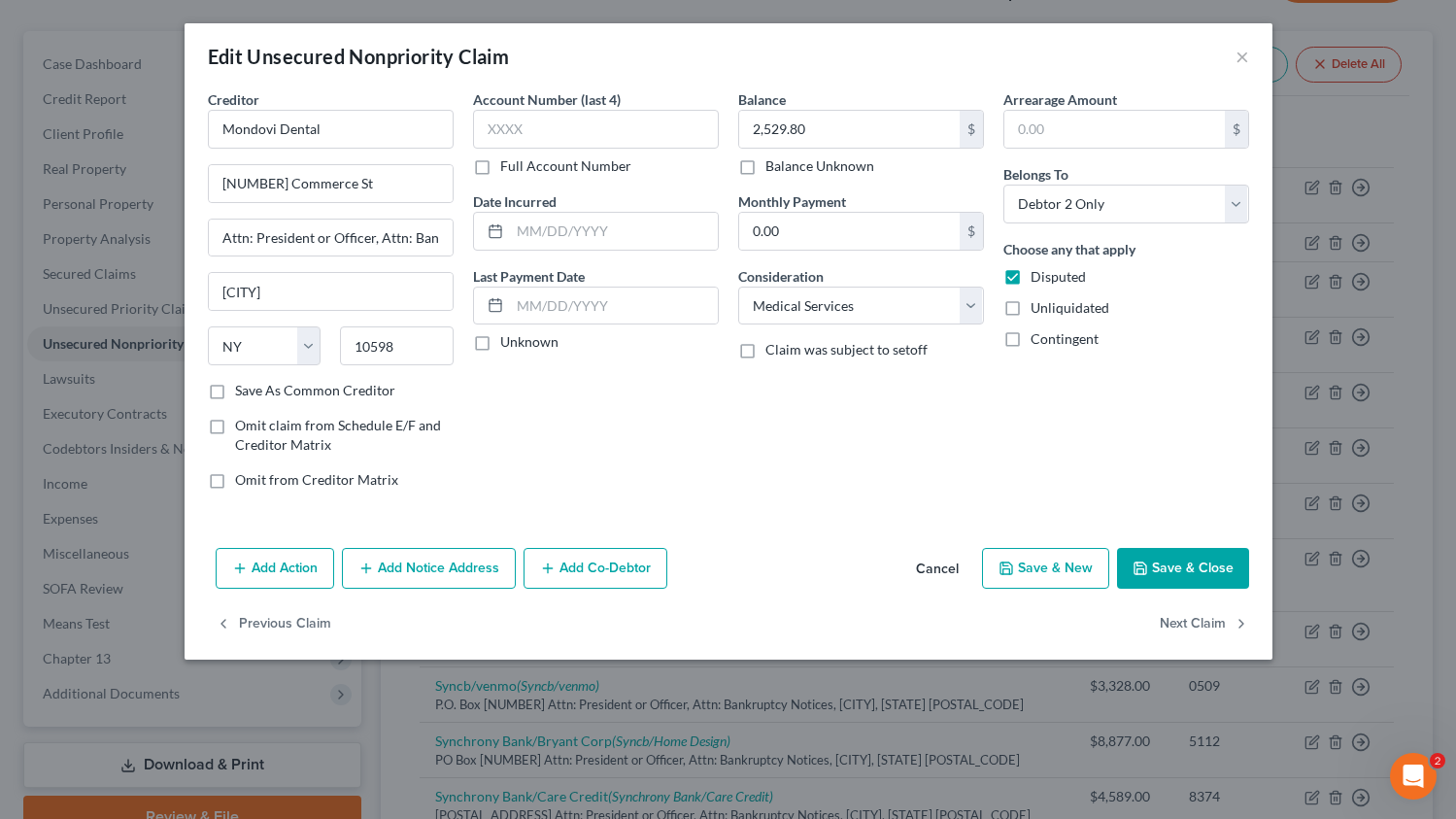 checkbox on "false" 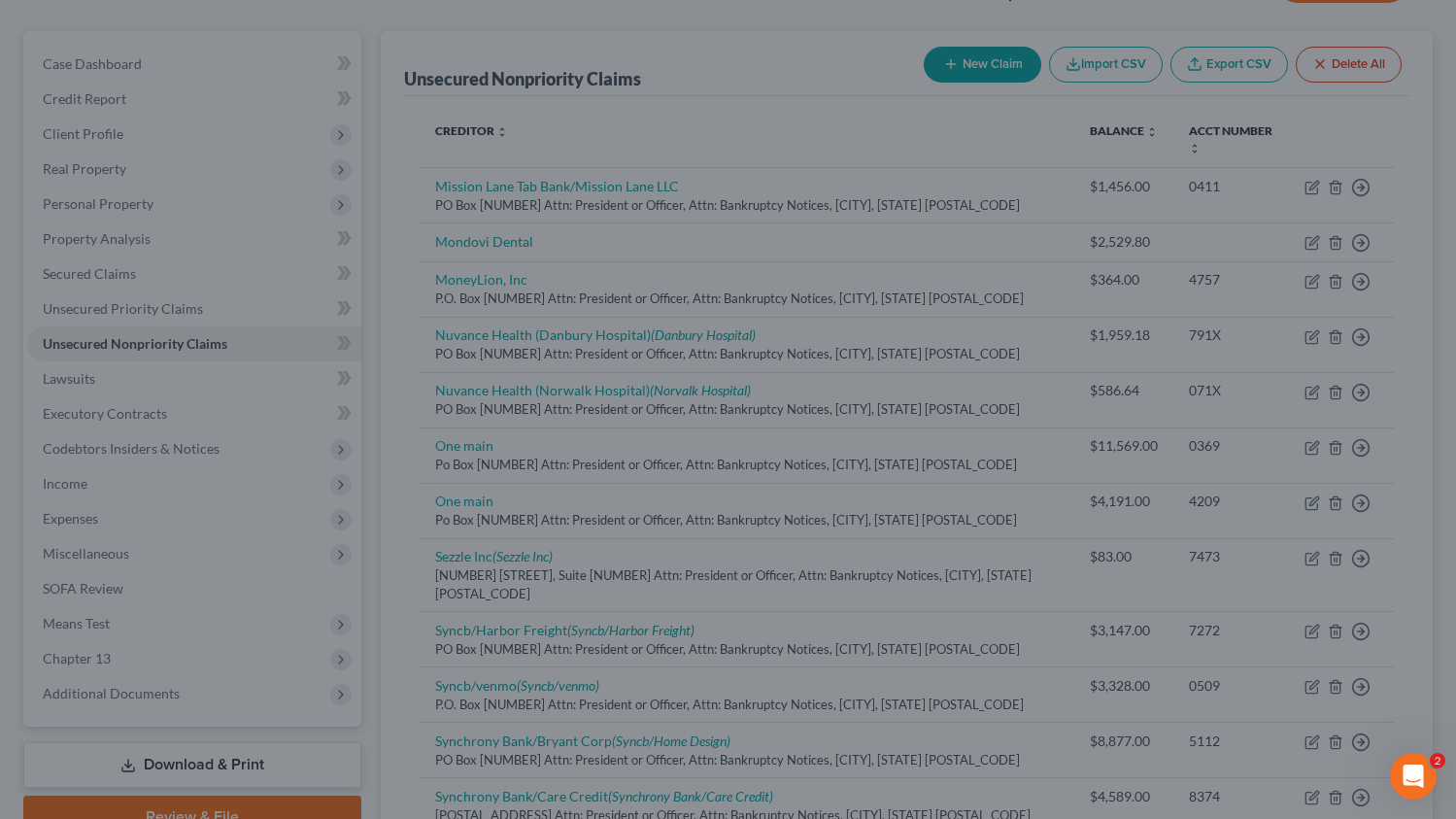 type on "0" 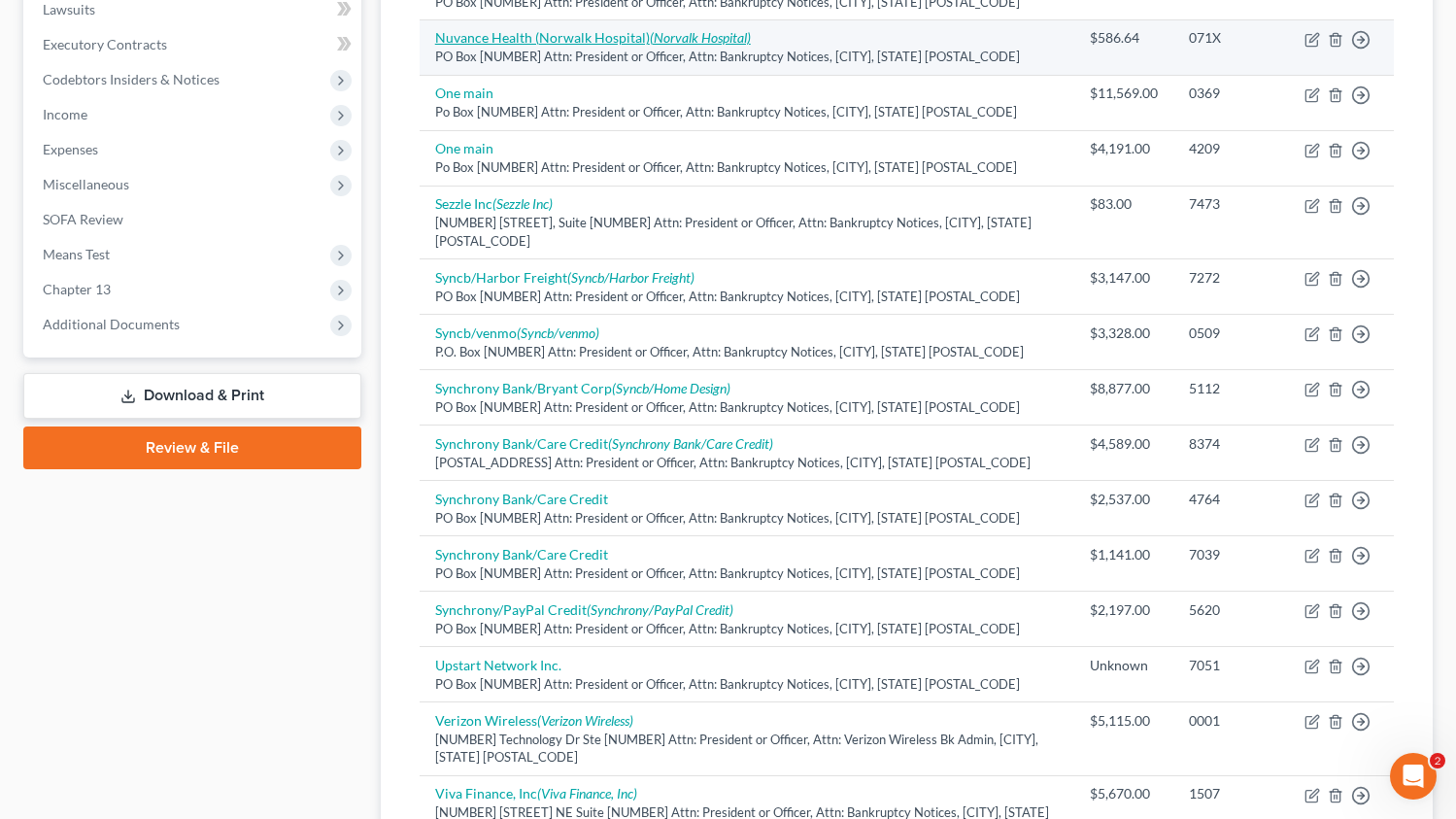 scroll, scrollTop: 868, scrollLeft: 0, axis: vertical 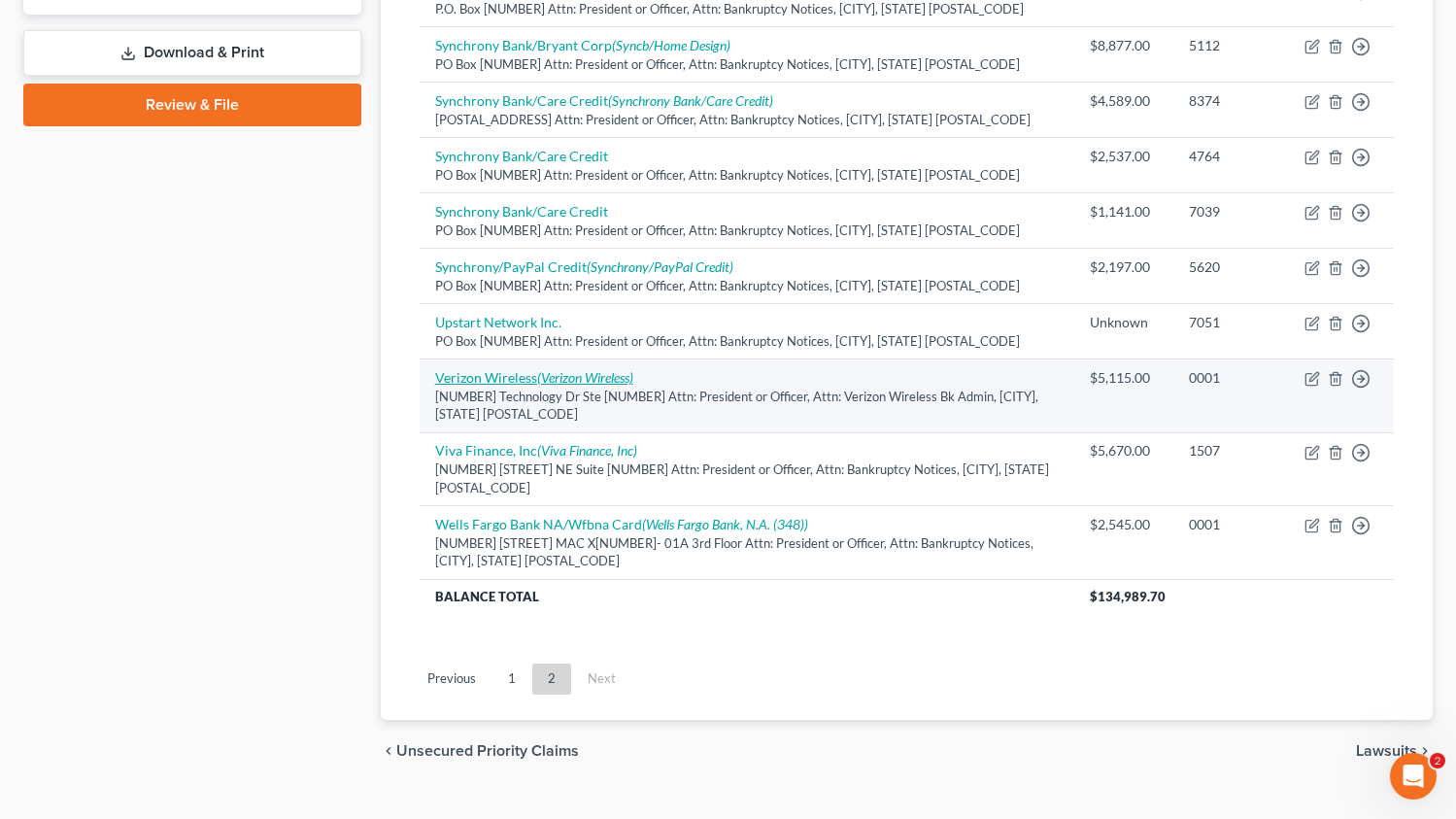 click on "Verizon Wireless  (Verizon Wireless)" at bounding box center (534, 377) 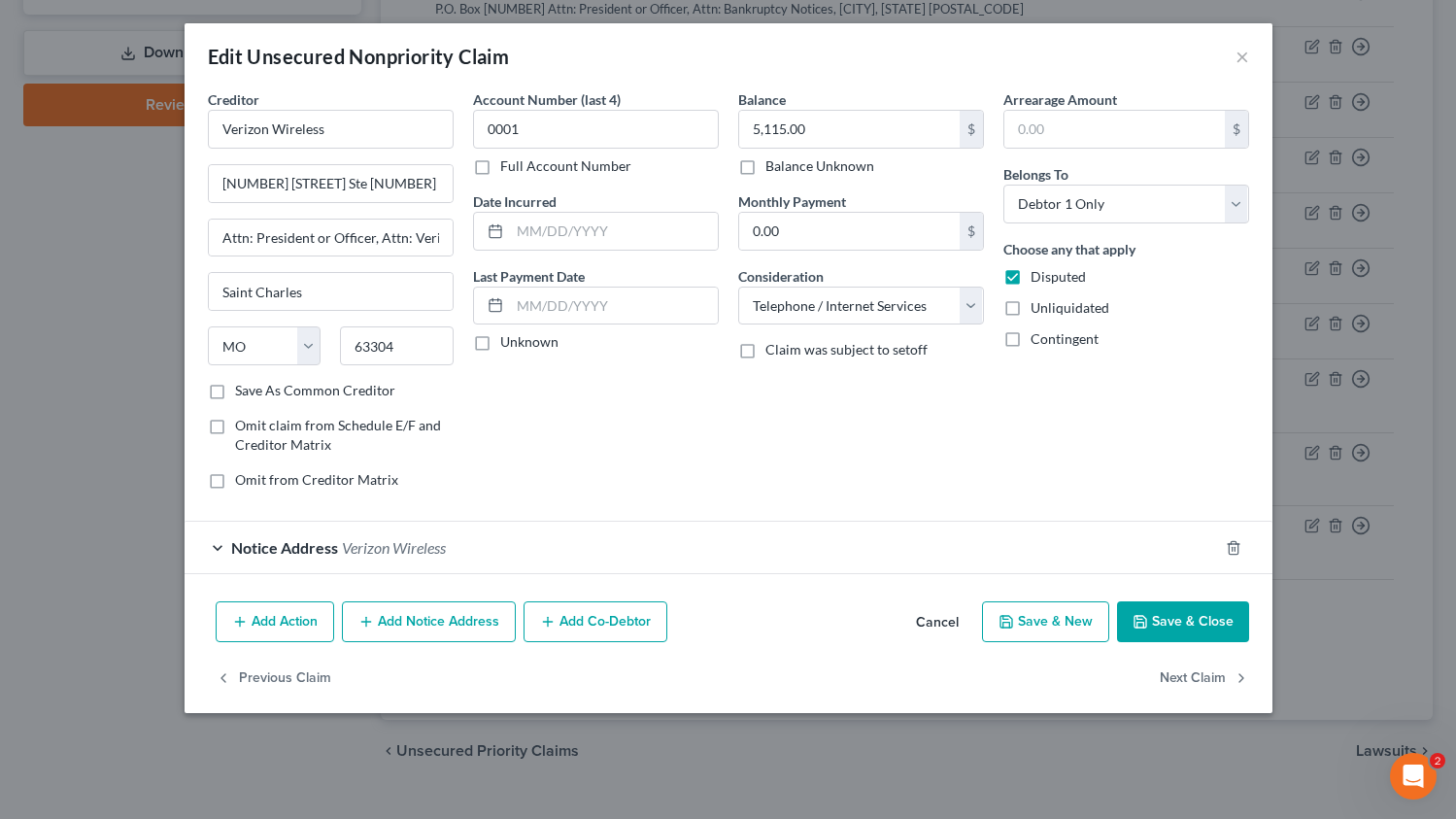 click on "Cancel" at bounding box center [937, 623] 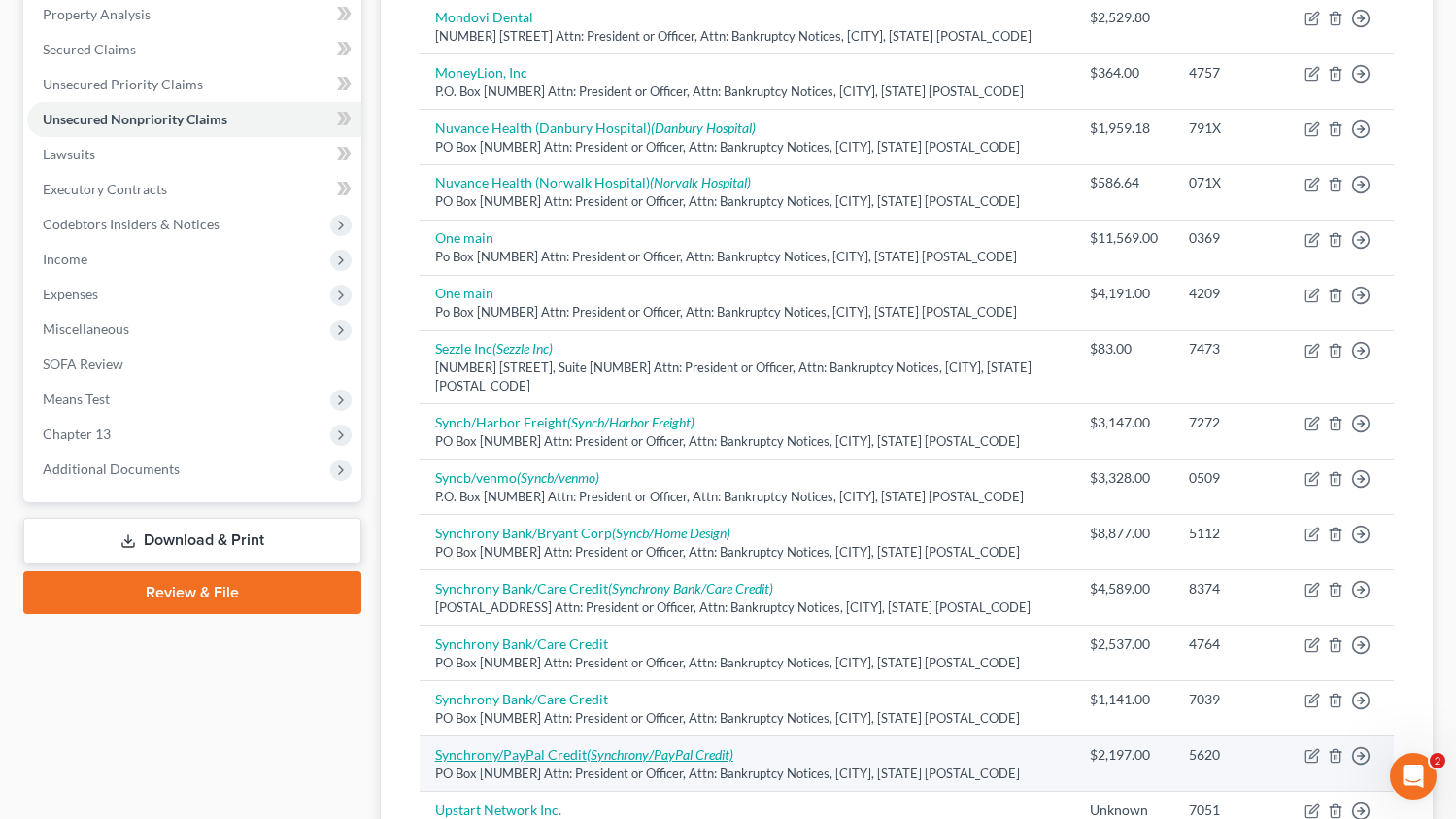 scroll, scrollTop: 0, scrollLeft: 0, axis: both 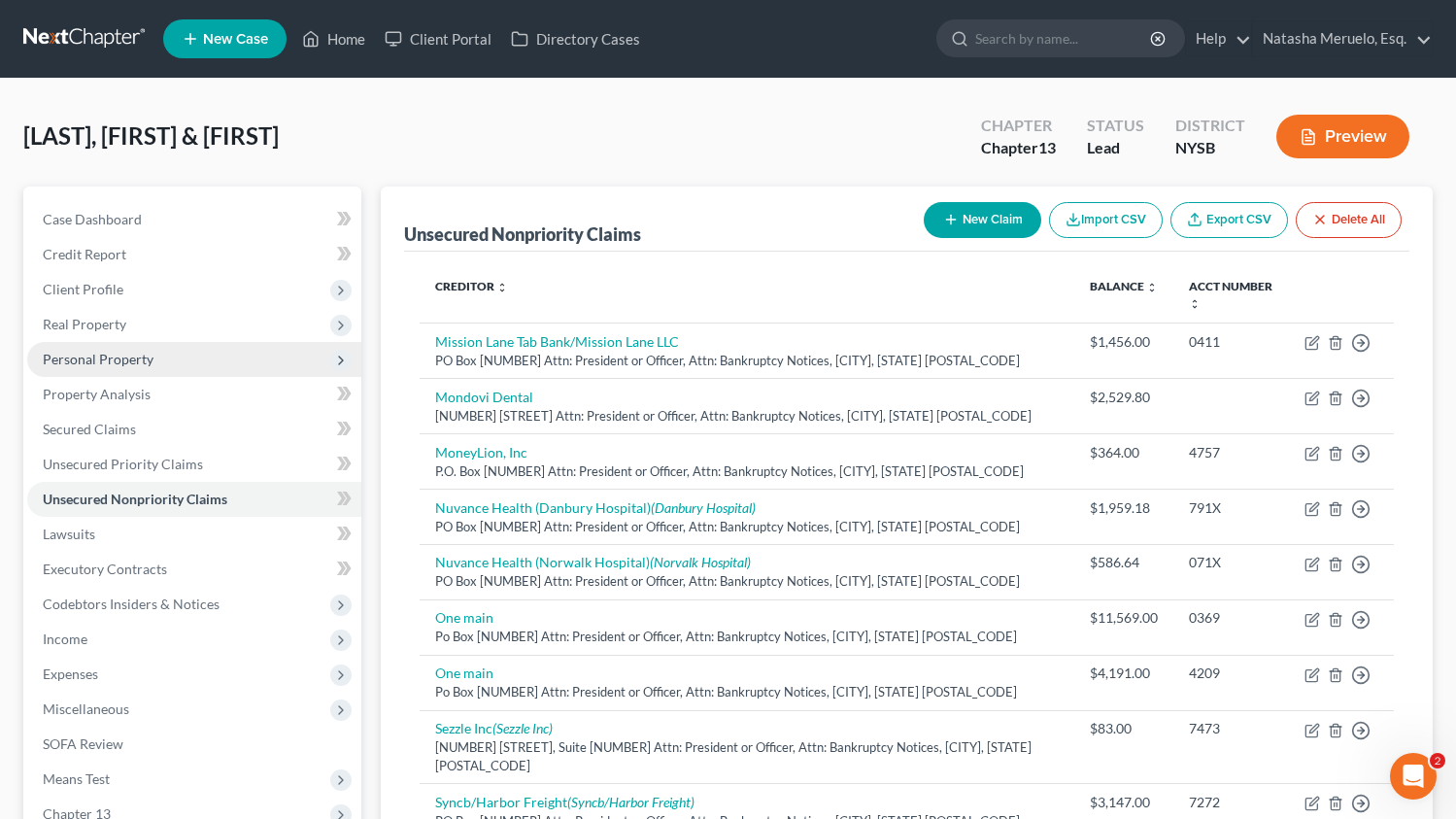 click on "Personal Property" at bounding box center [98, 358] 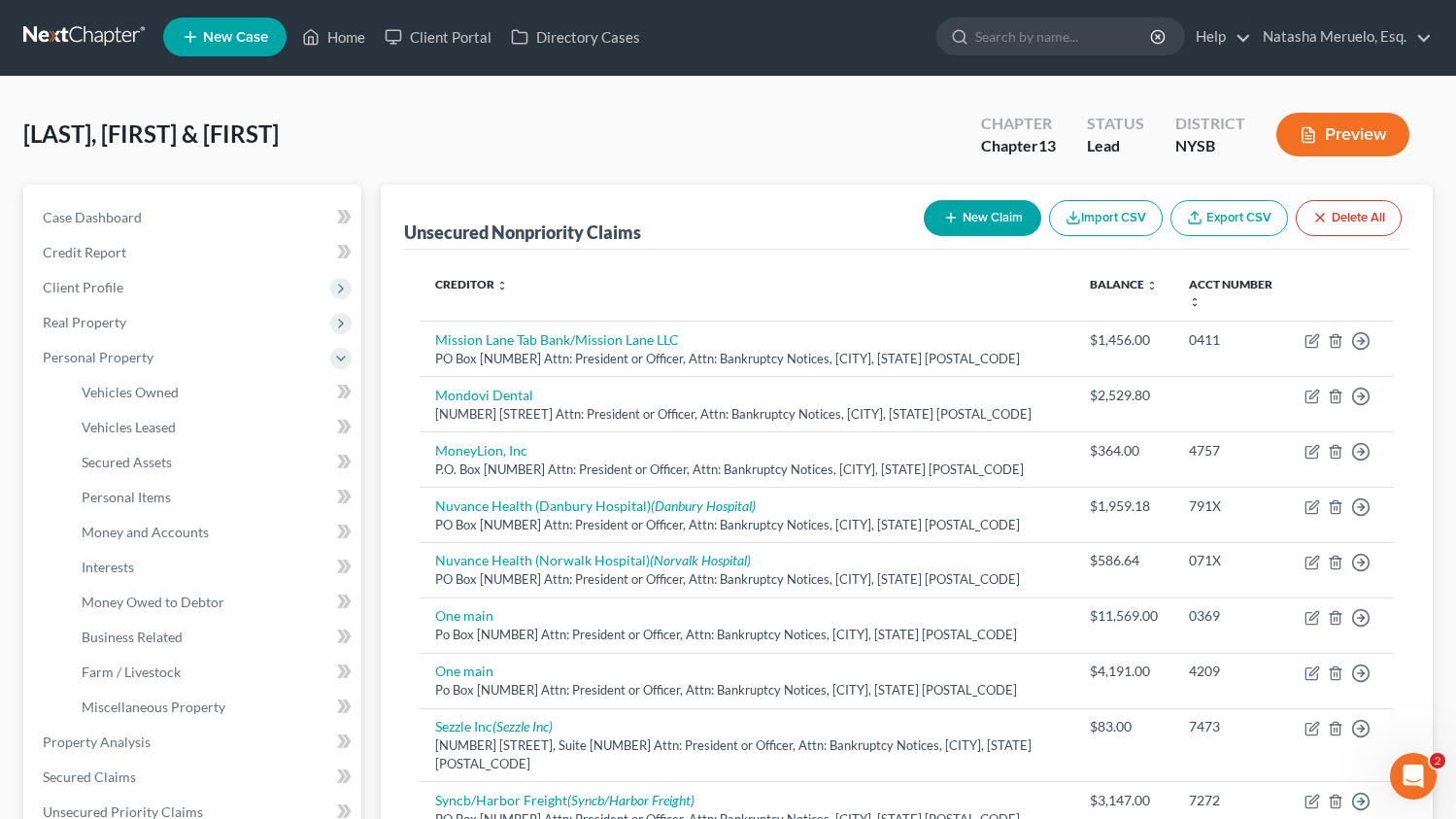 scroll, scrollTop: 0, scrollLeft: 0, axis: both 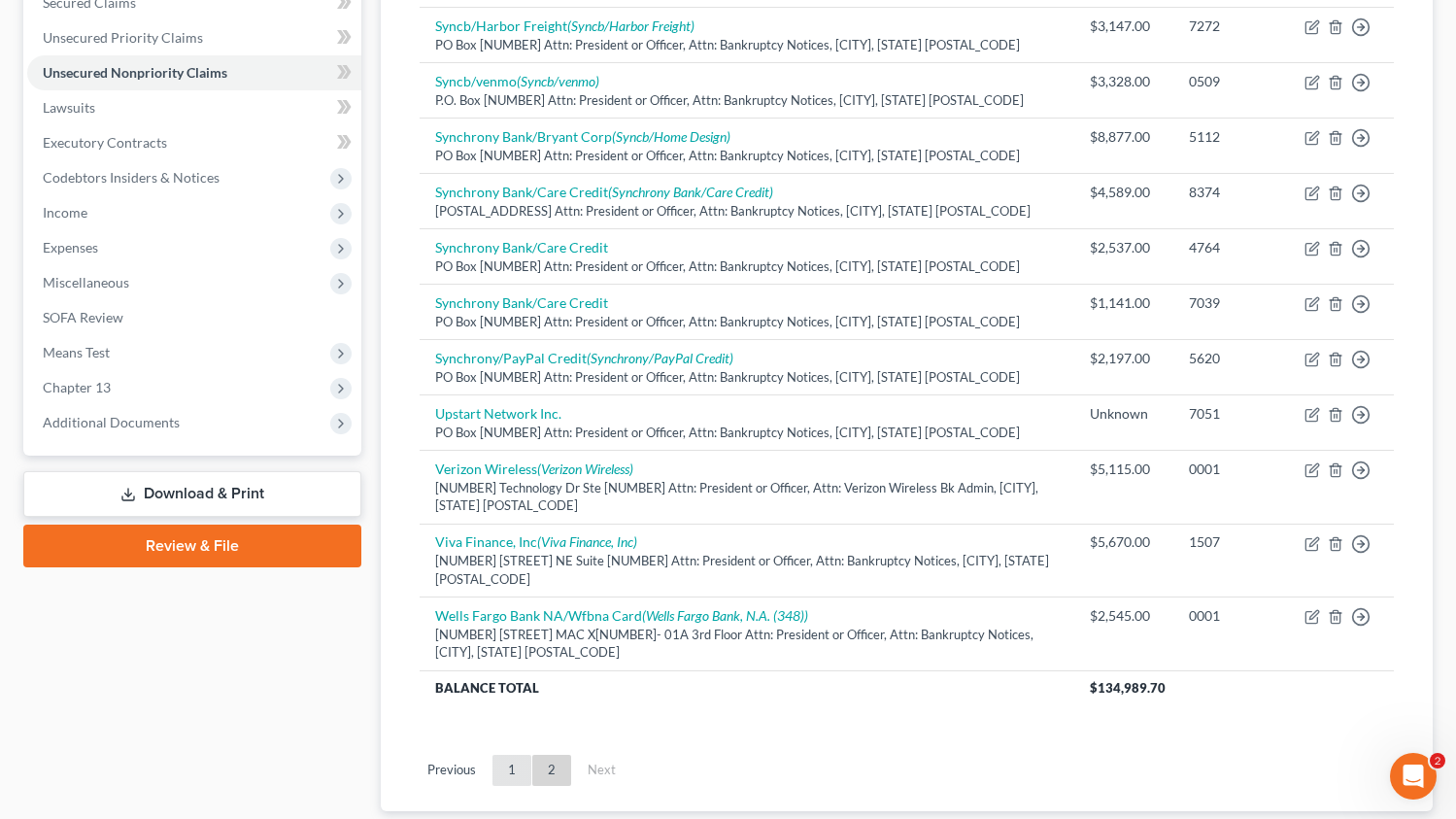 click on "1" at bounding box center (512, 770) 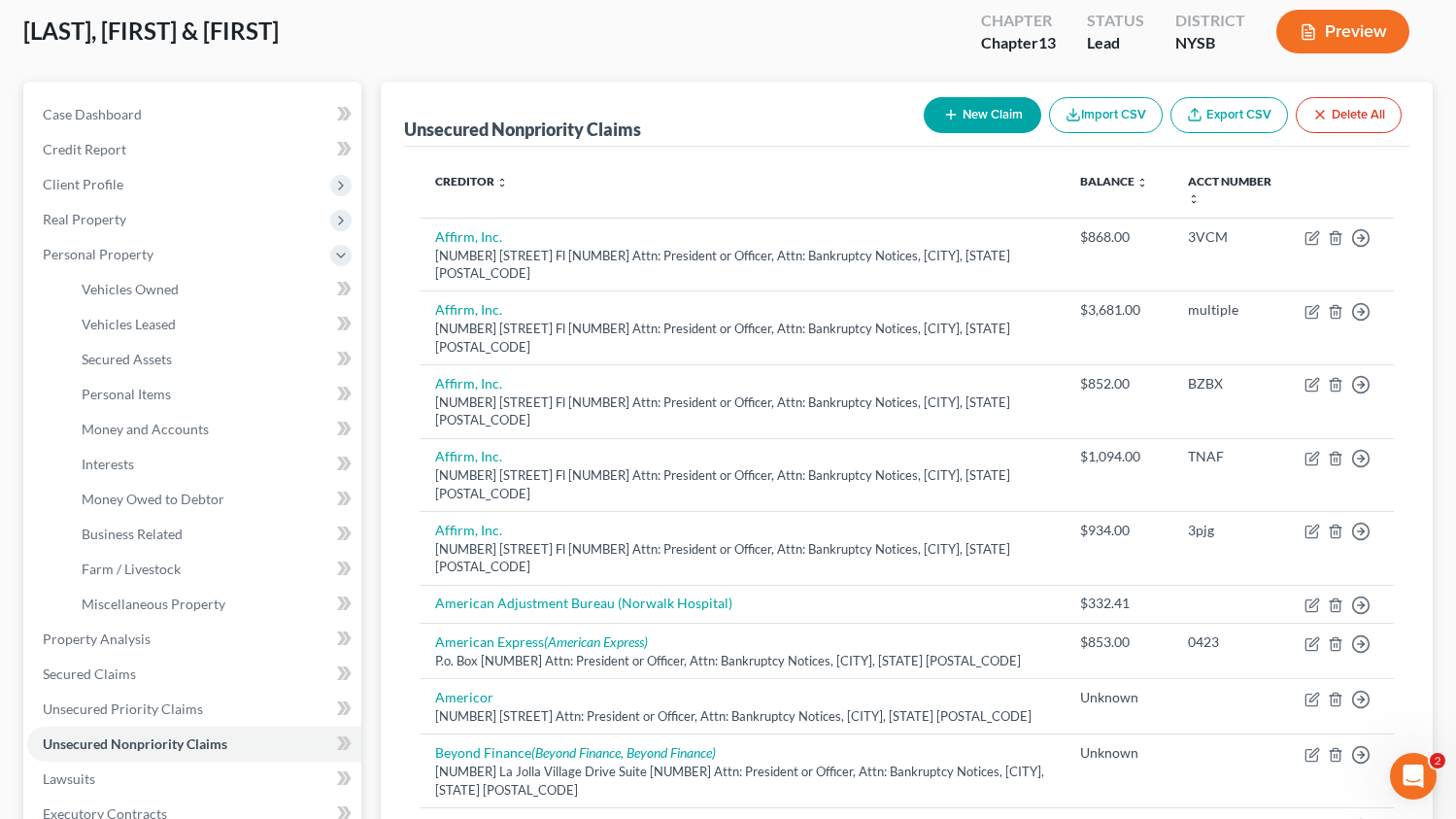 scroll, scrollTop: 0, scrollLeft: 0, axis: both 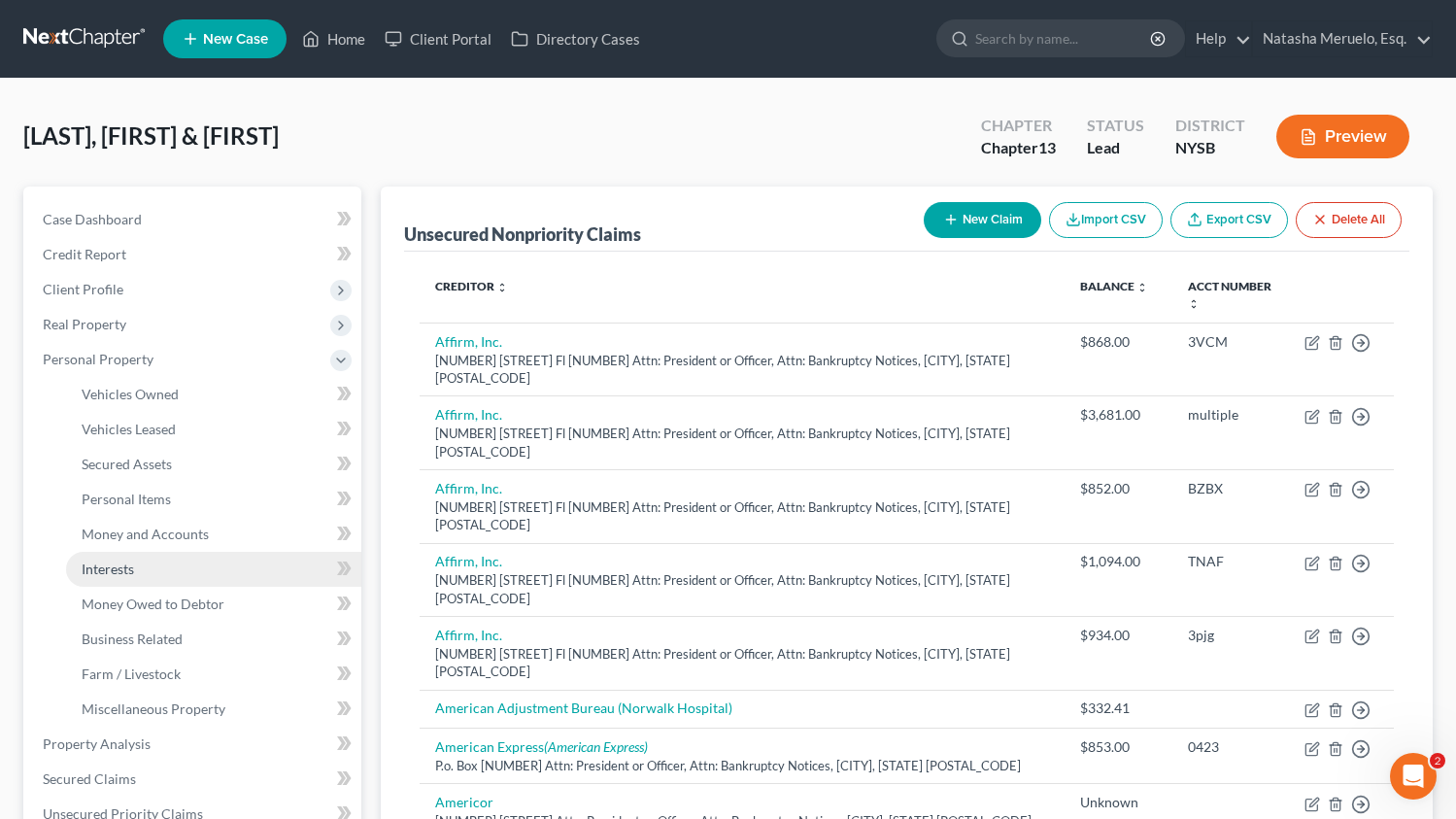 click on "Interests" at bounding box center [214, 569] 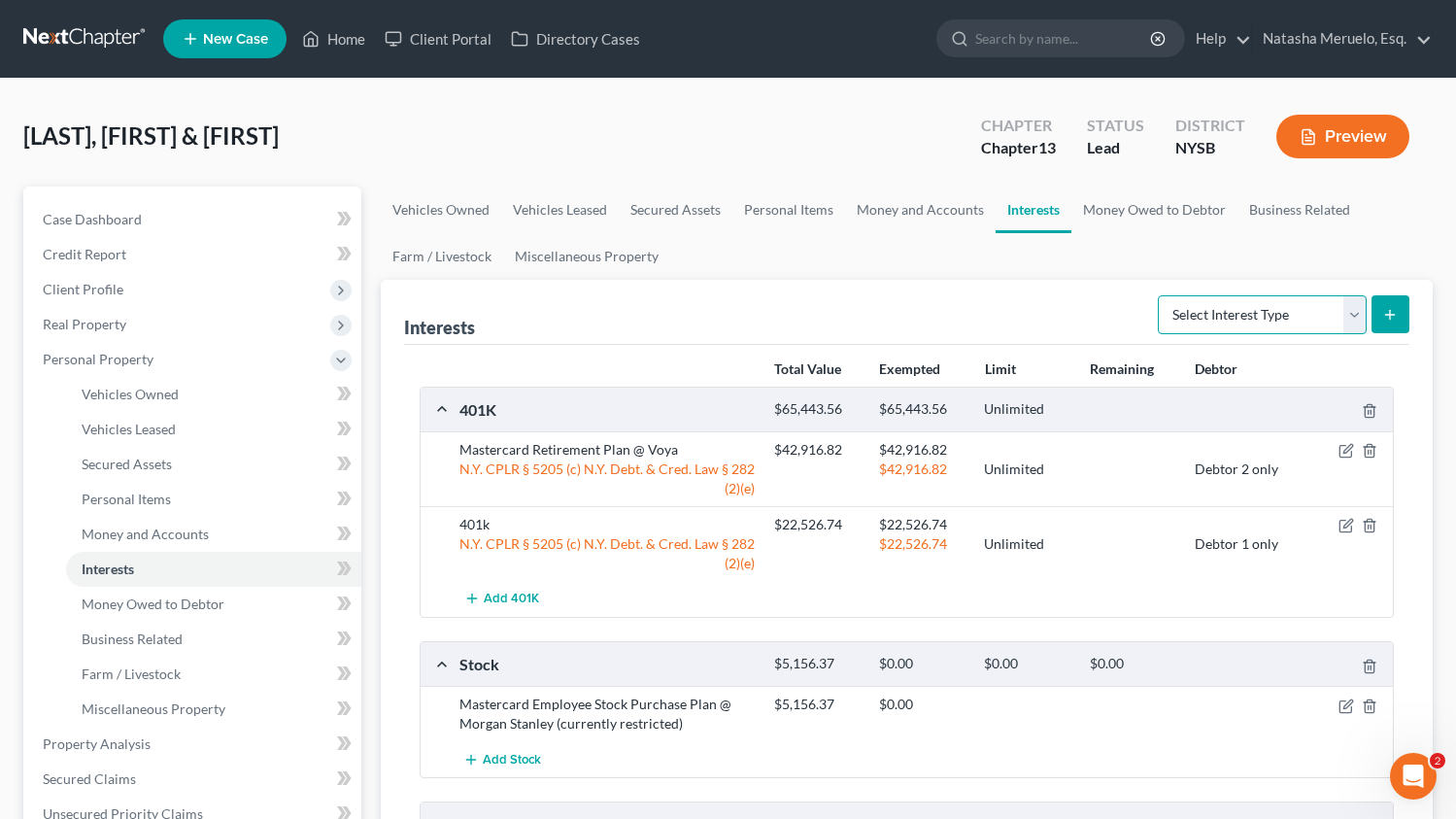 click on "Select Interest Type 401K Annuity Bond Education IRA Government Bond Government Pension Plan Incorporated Business IRA Joint Venture (Active) Joint Venture (Inactive) Keogh Mutual Fund Other Retirement Plan Partnership (Active) Partnership (Inactive) Pension Plan Stock Term Life Insurance Unincorporated Business Whole Life Insurance" at bounding box center [1262, 315] 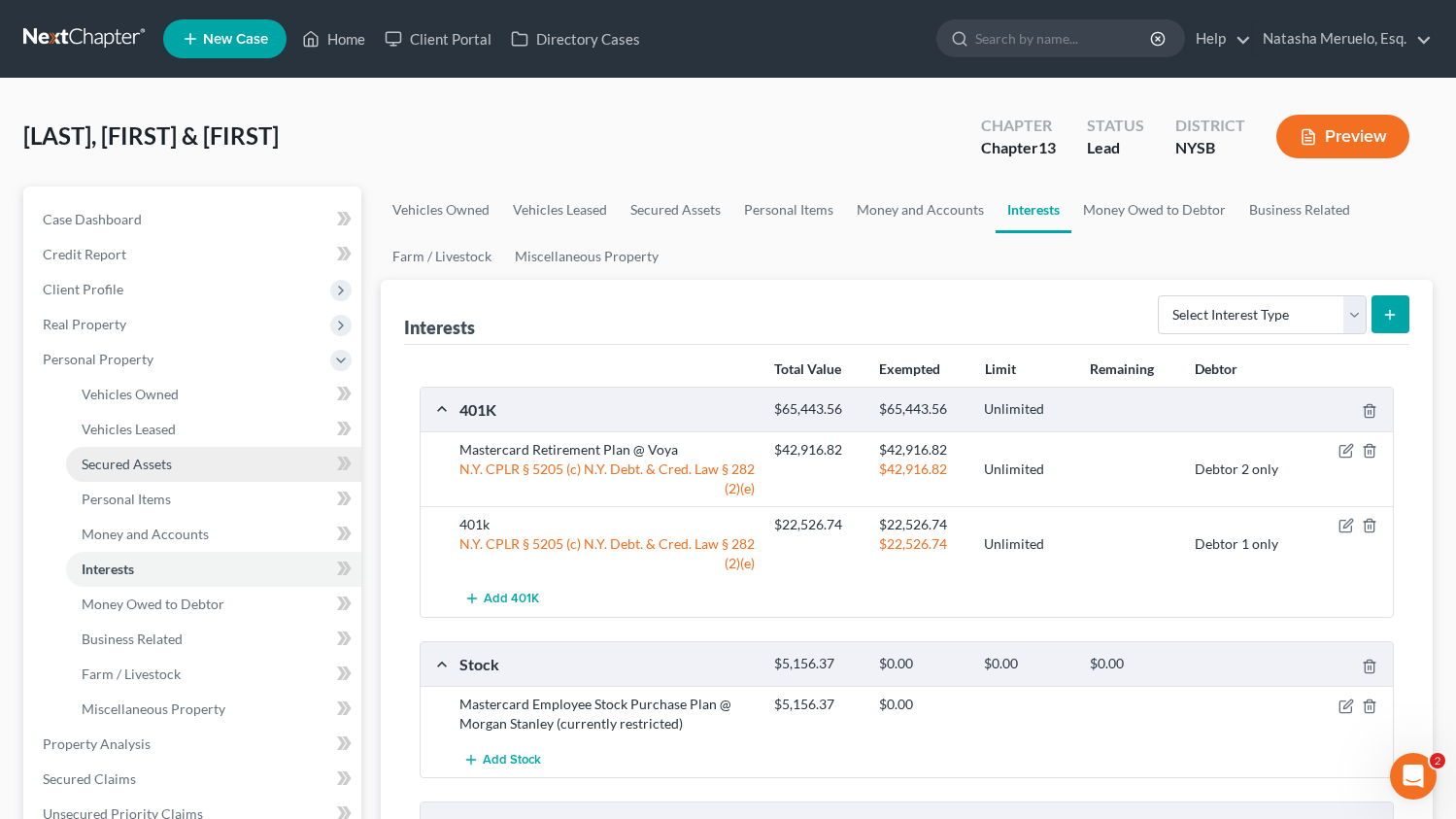 click on "Secured Assets" at bounding box center [126, 463] 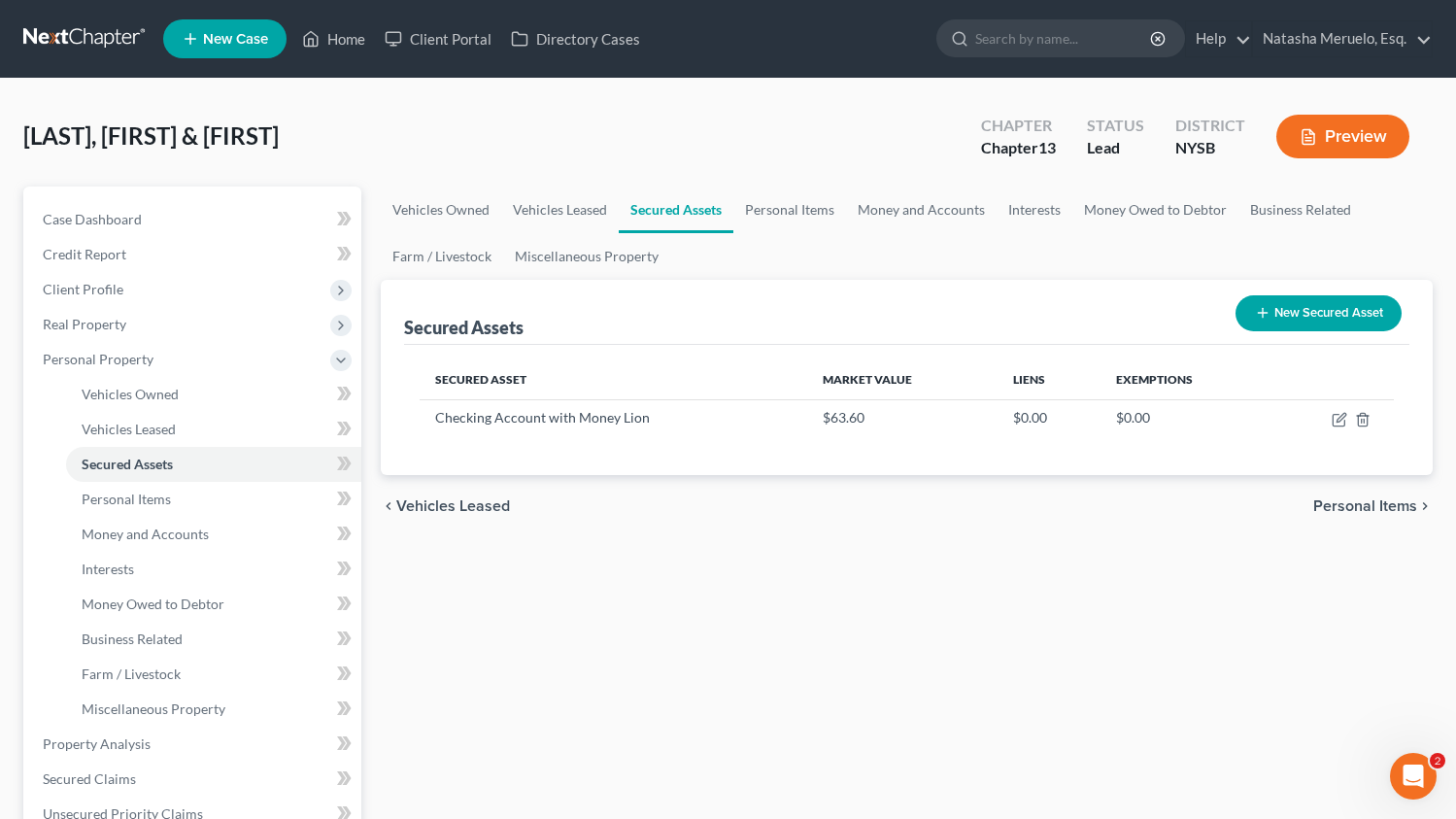 click on "New Secured Asset" at bounding box center [1318, 313] 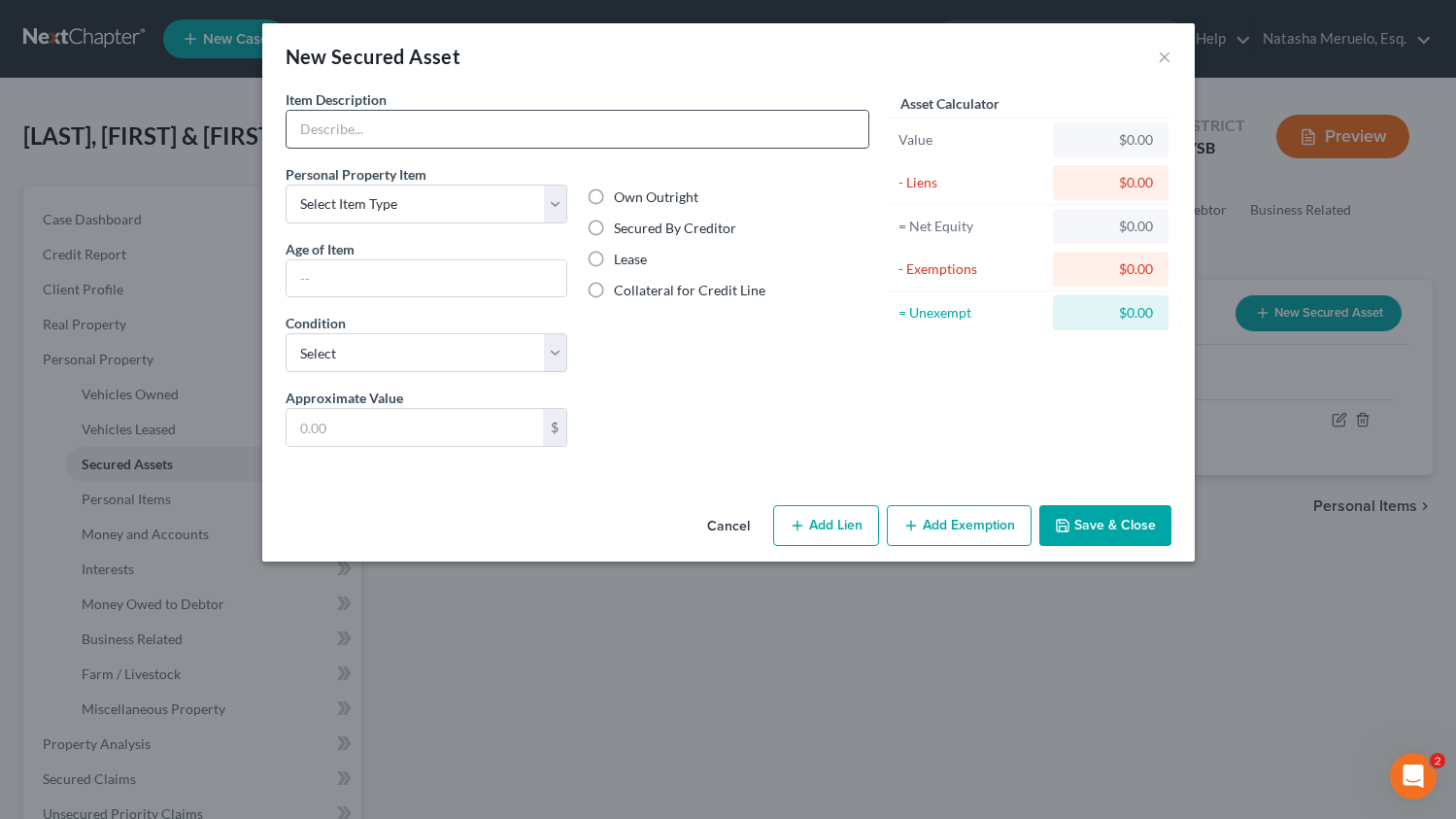 click at bounding box center (577, 129) 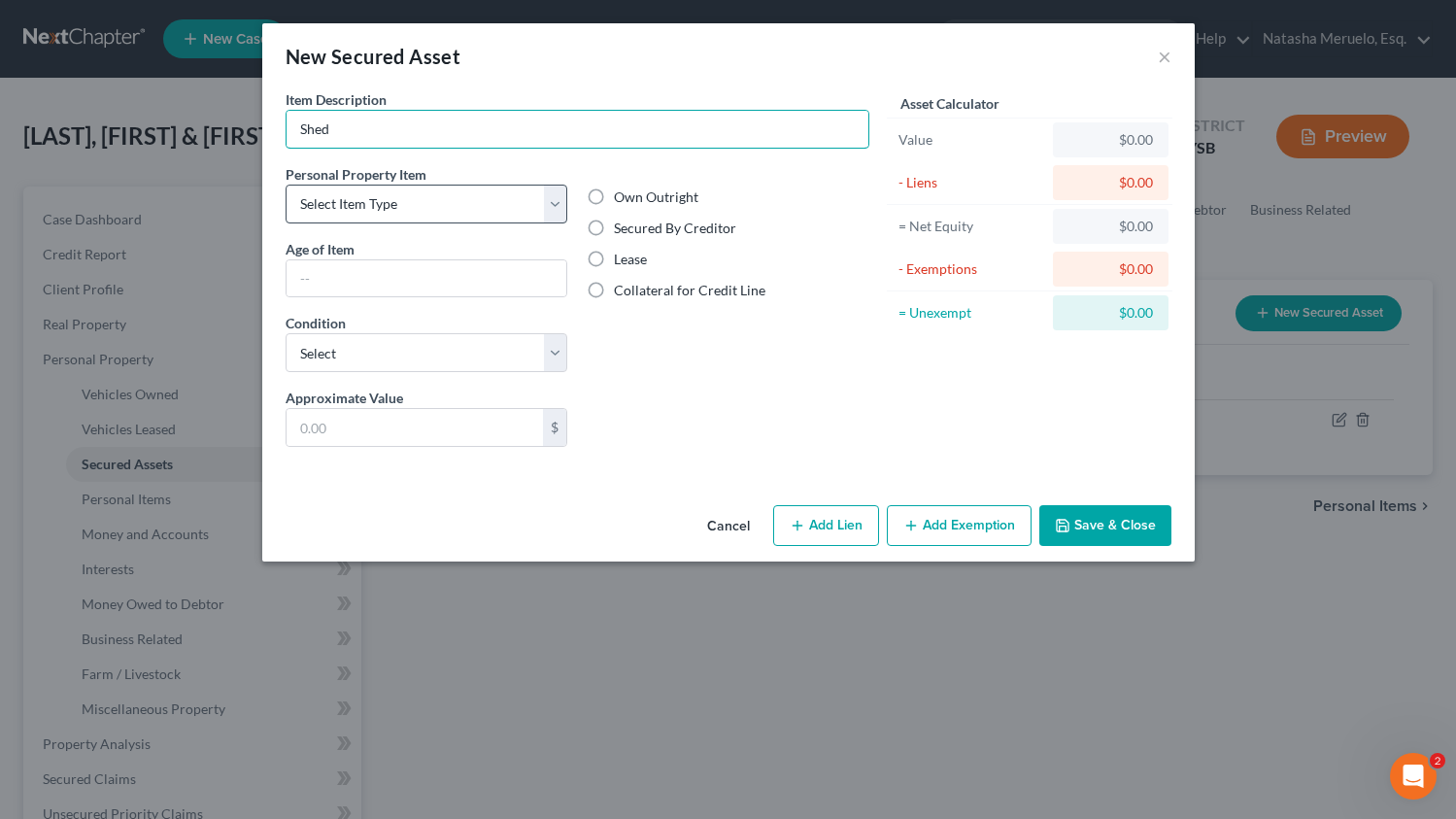 type on "Shed" 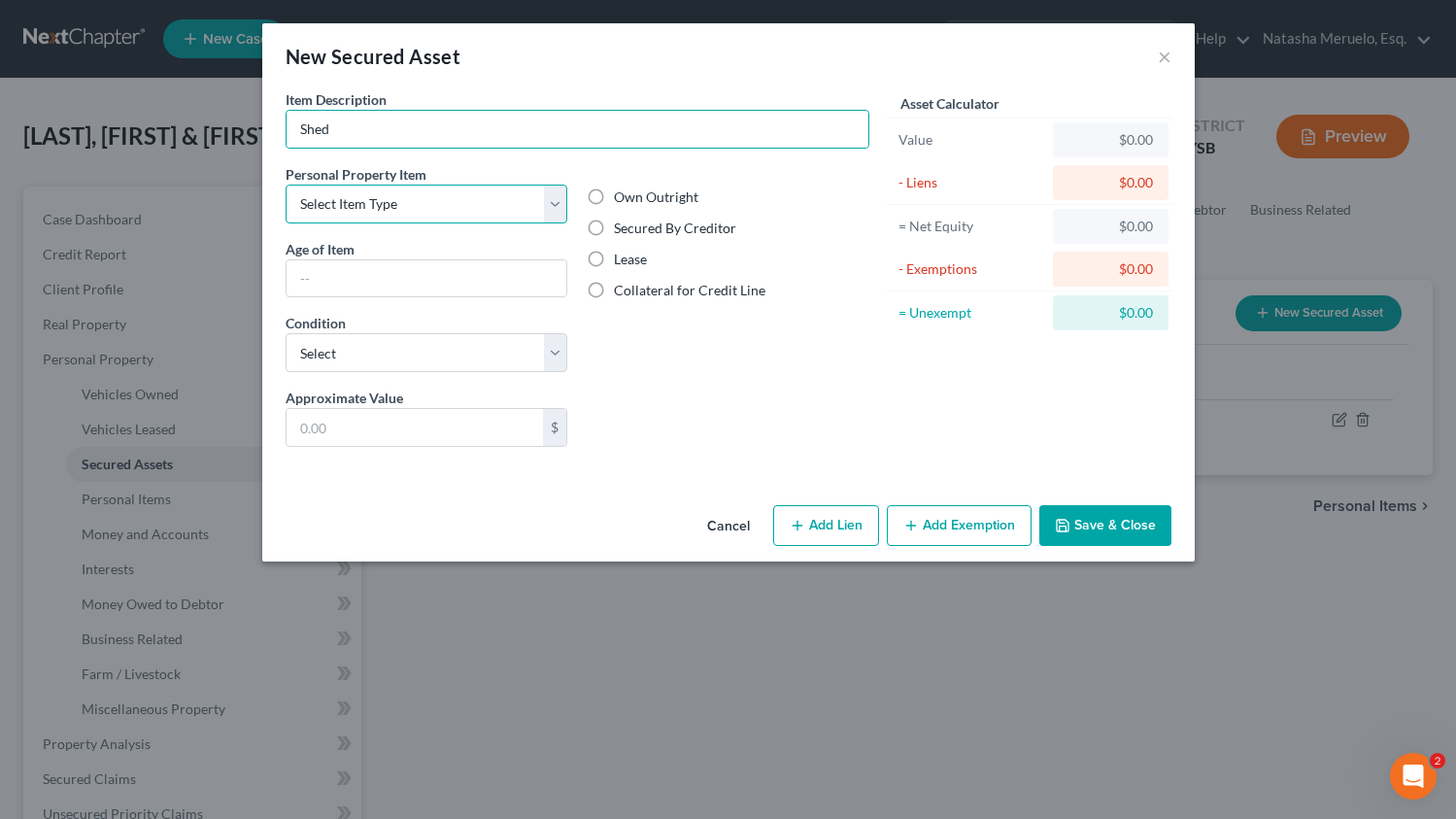 click on "Select Item Type Clothing Collectibles Of Value Electronics Firearms Household Goods Jewelry Other Pet(s) Sports & Hobby Equipment" at bounding box center (426, 204) 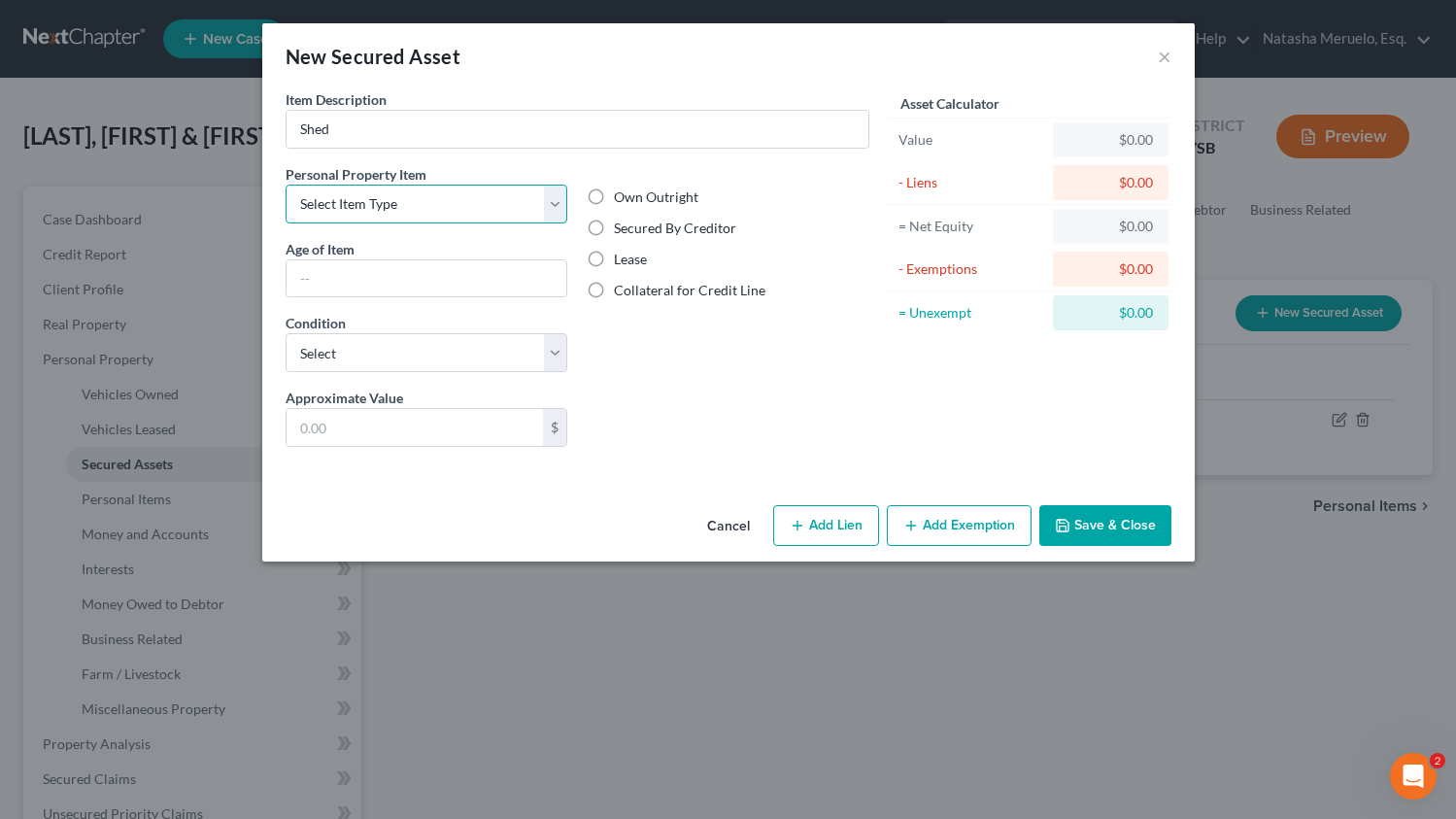 select on "other" 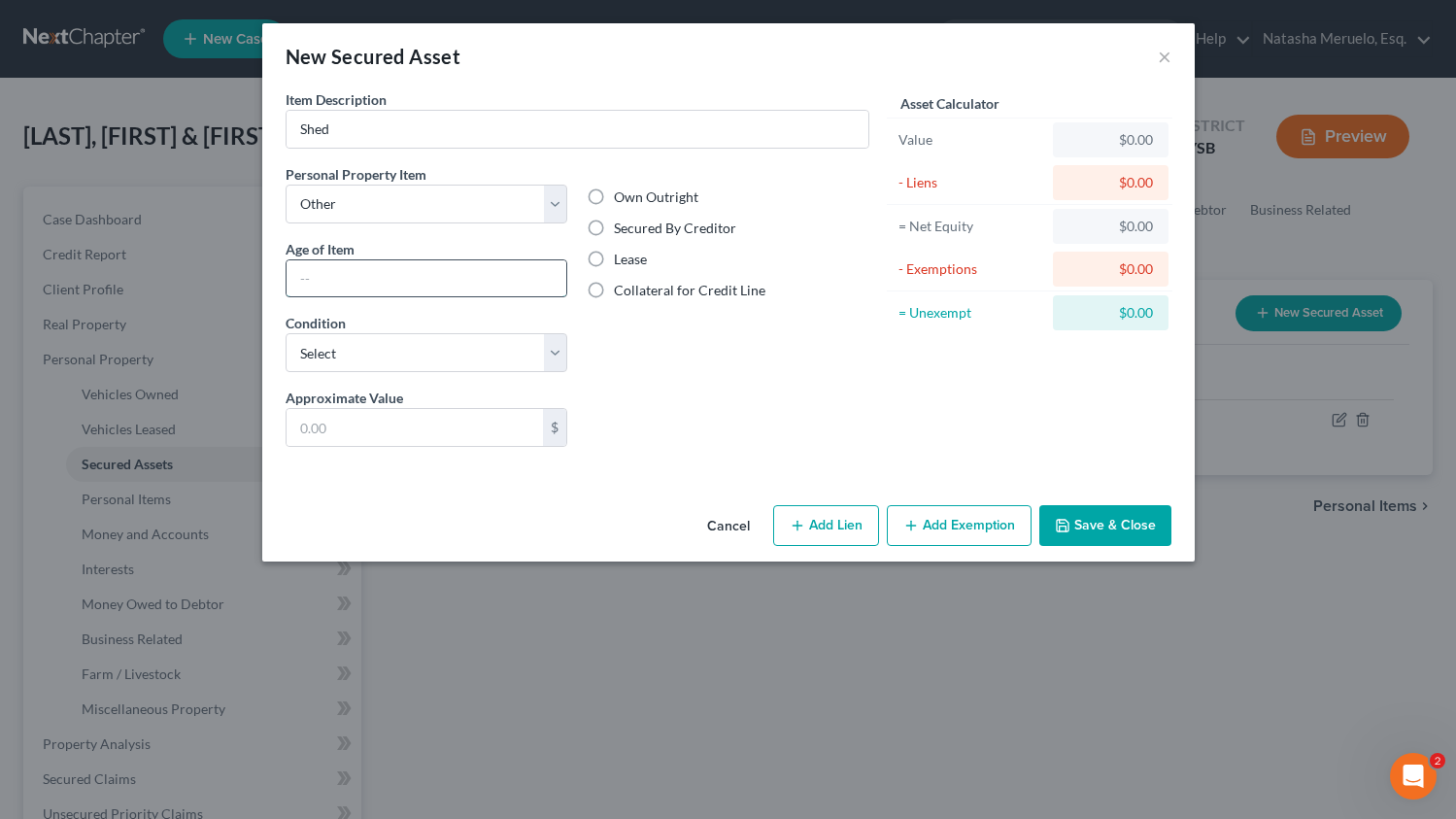 click at bounding box center (426, 279) 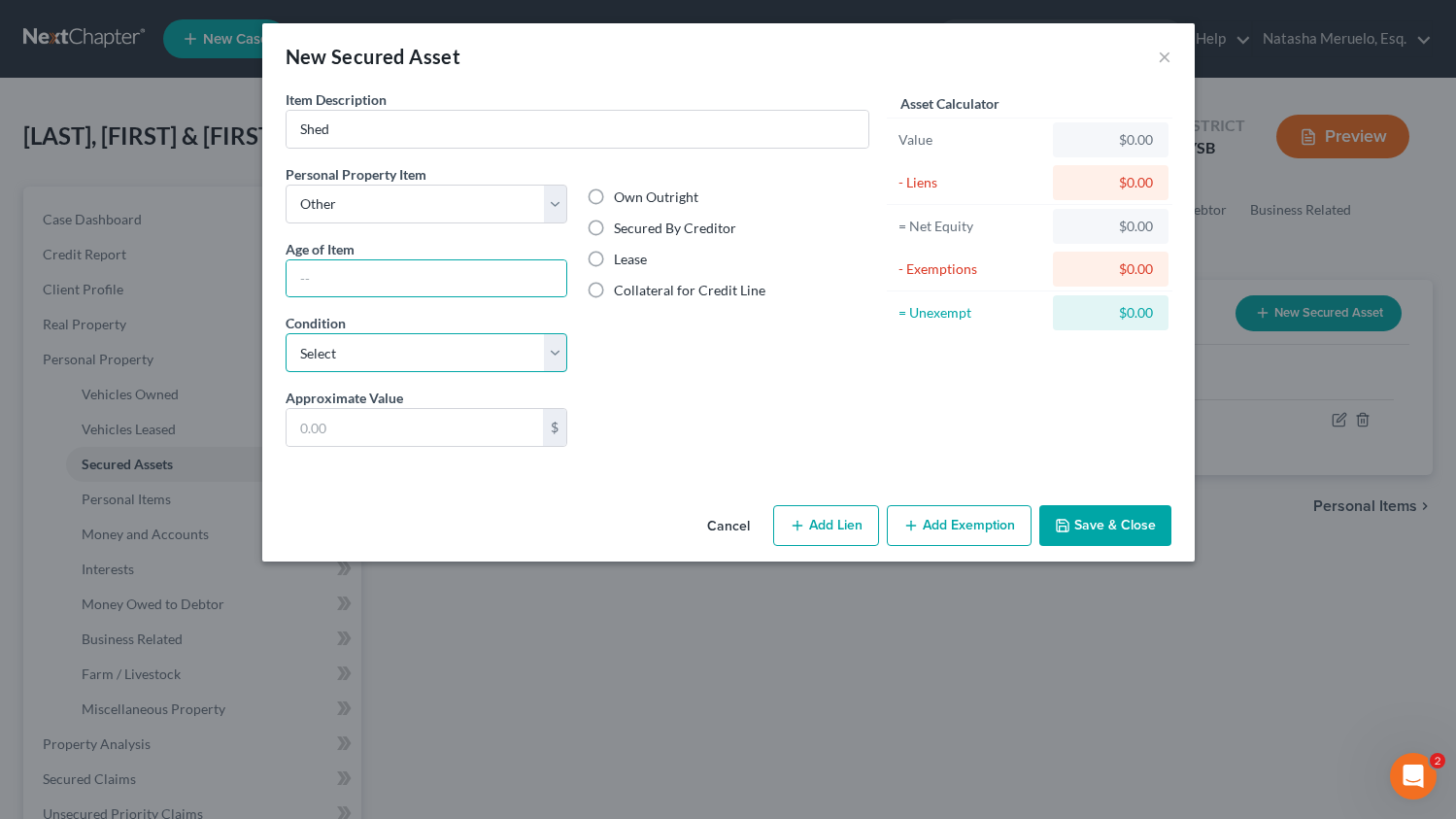 click on "Select Excellent Very Good Good Fair Poor" at bounding box center (426, 353) 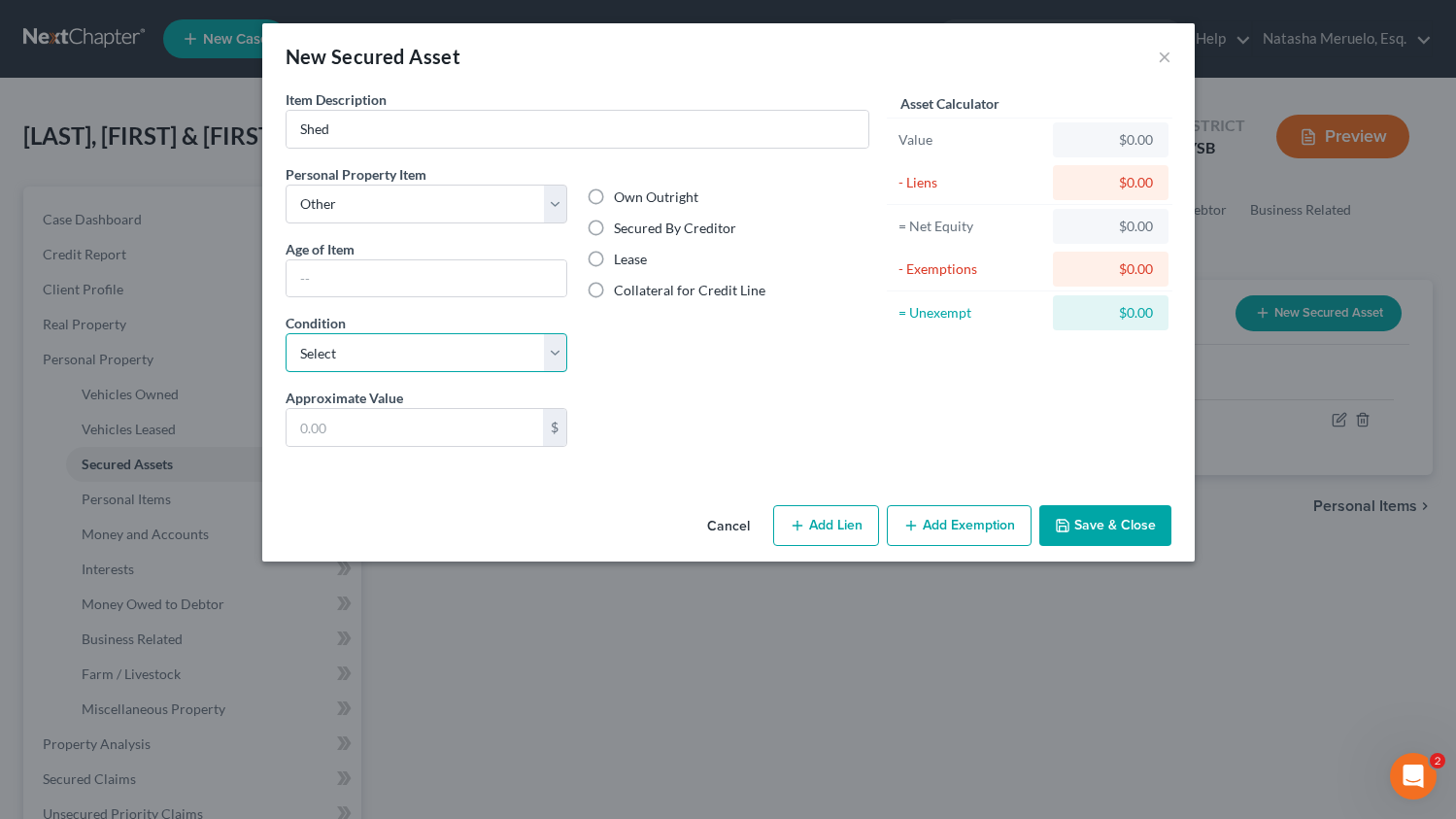 select on "2" 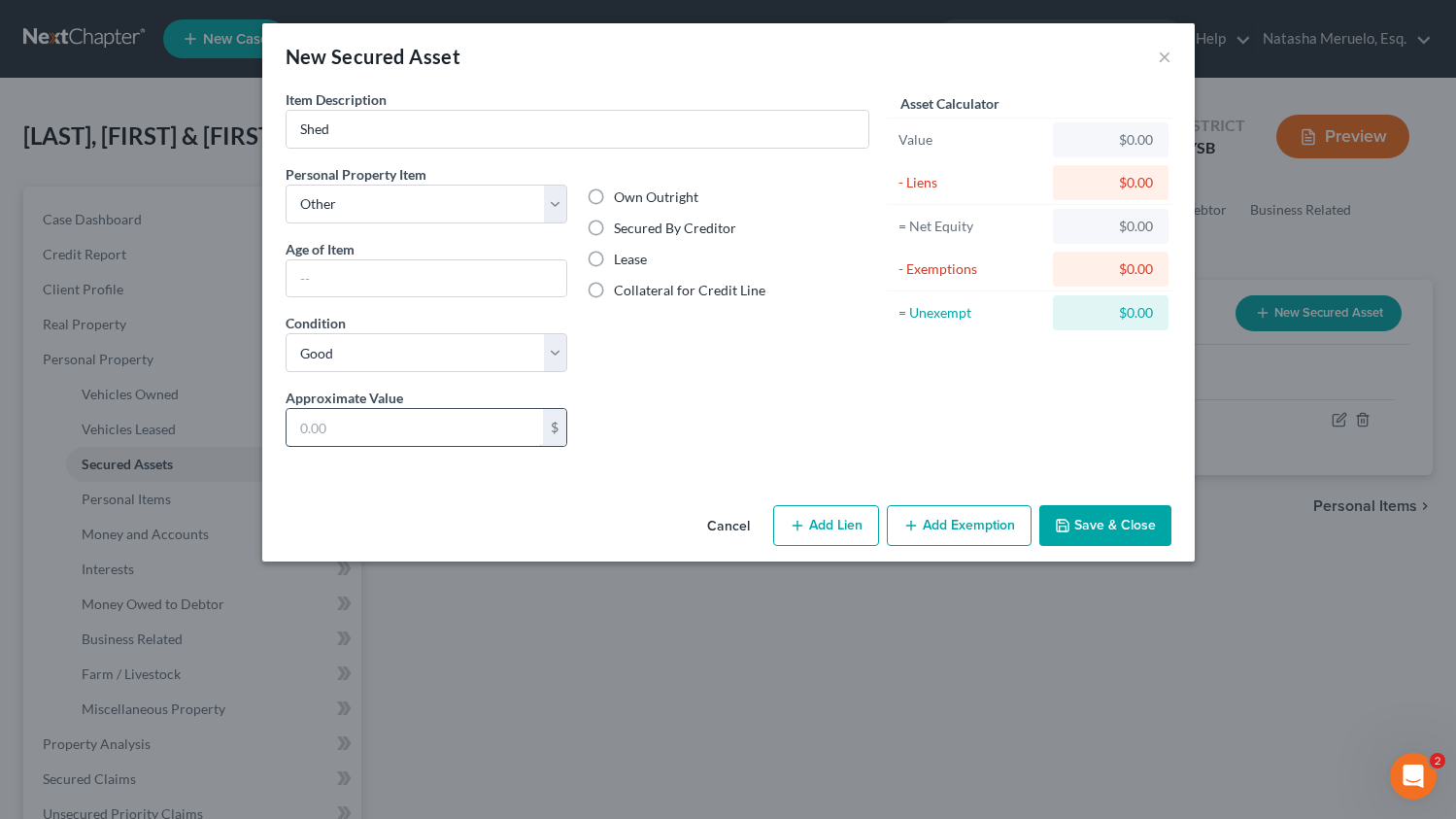 click at bounding box center (415, 427) 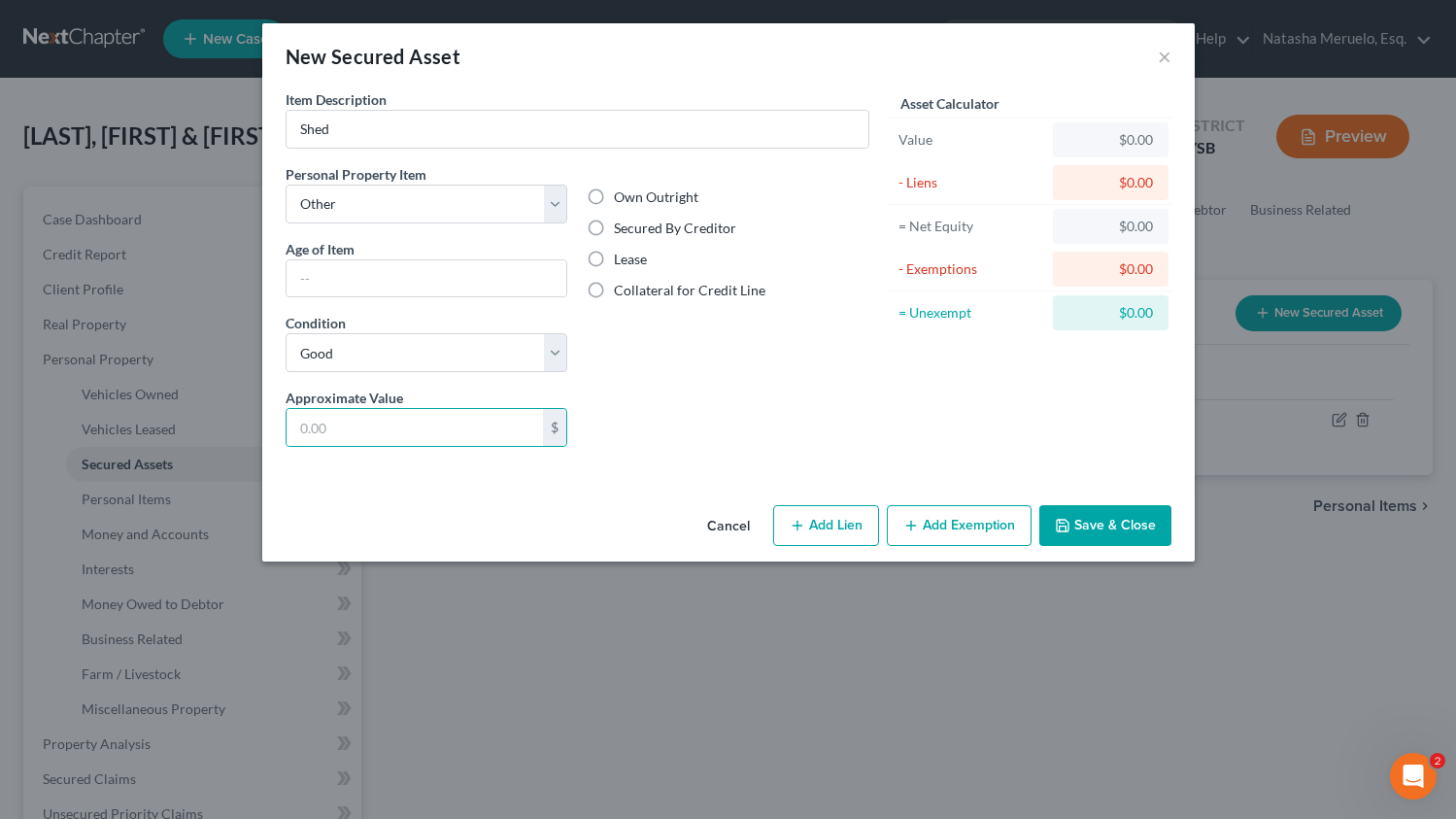 click on "Own Outright Secured By Creditor Lease Collateral for Credit Line" at bounding box center (728, 276) 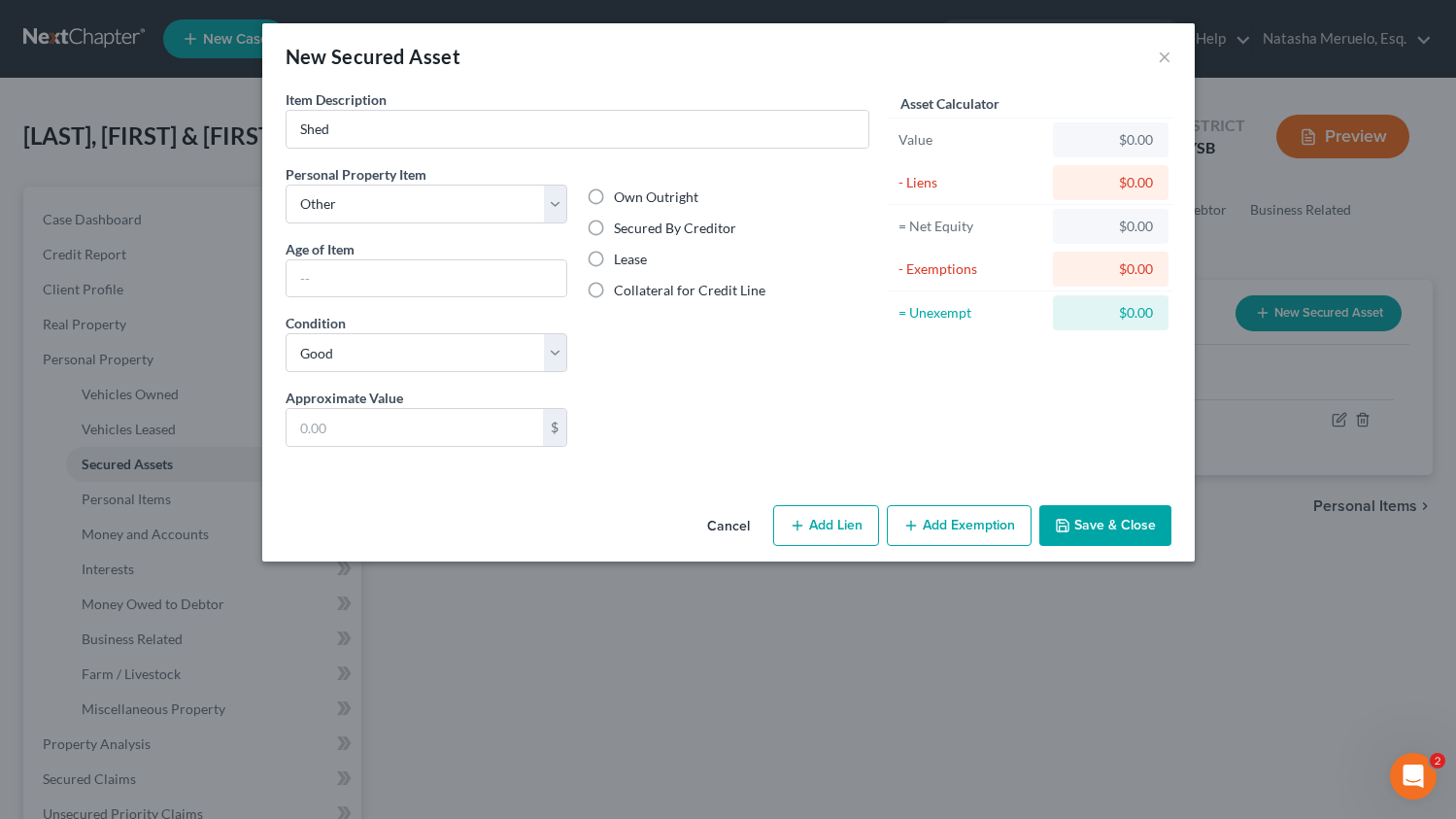 click on "Secured By Creditor" at bounding box center [675, 228] 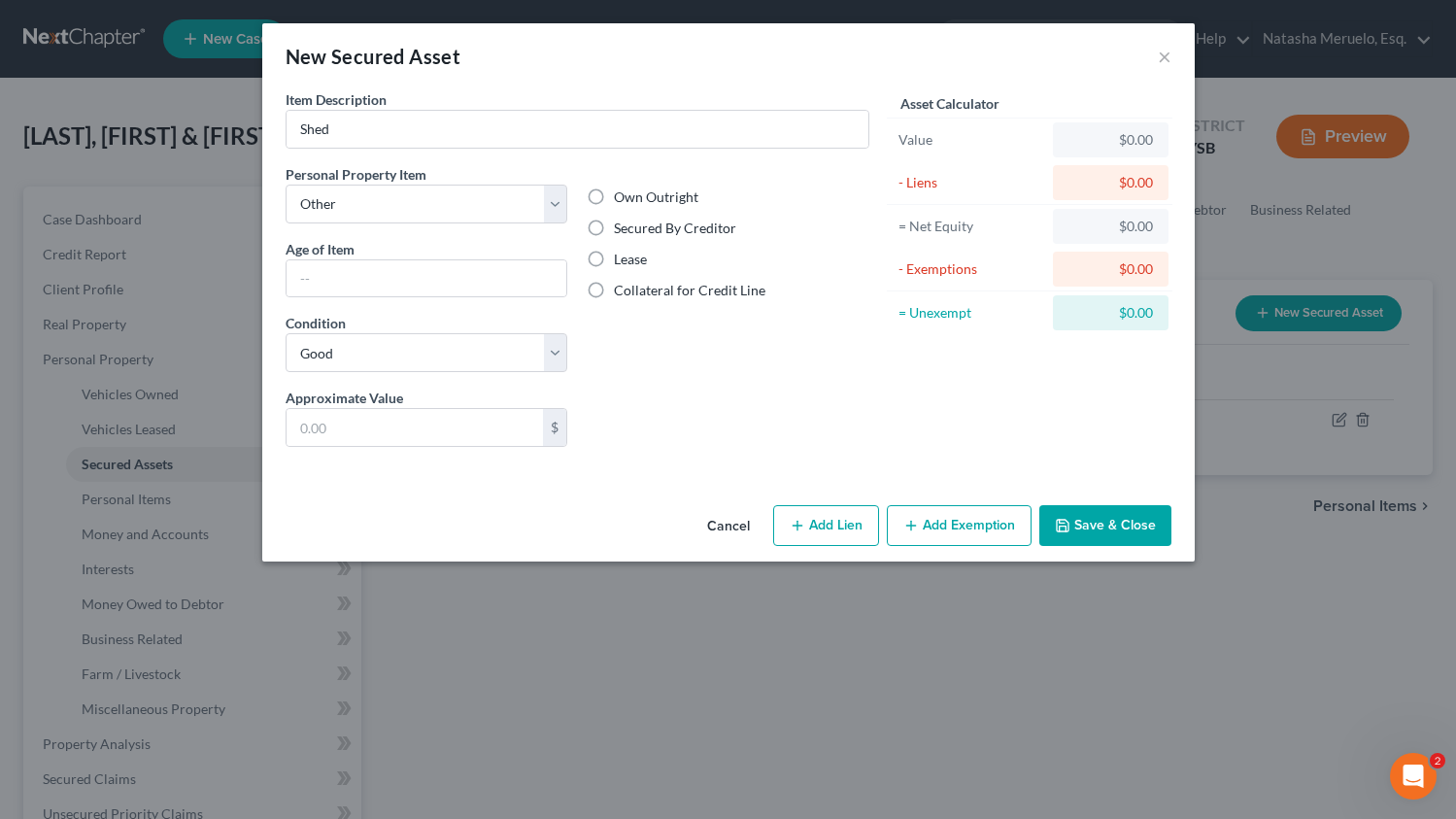 click on "Secured By Creditor" at bounding box center (627, 224) 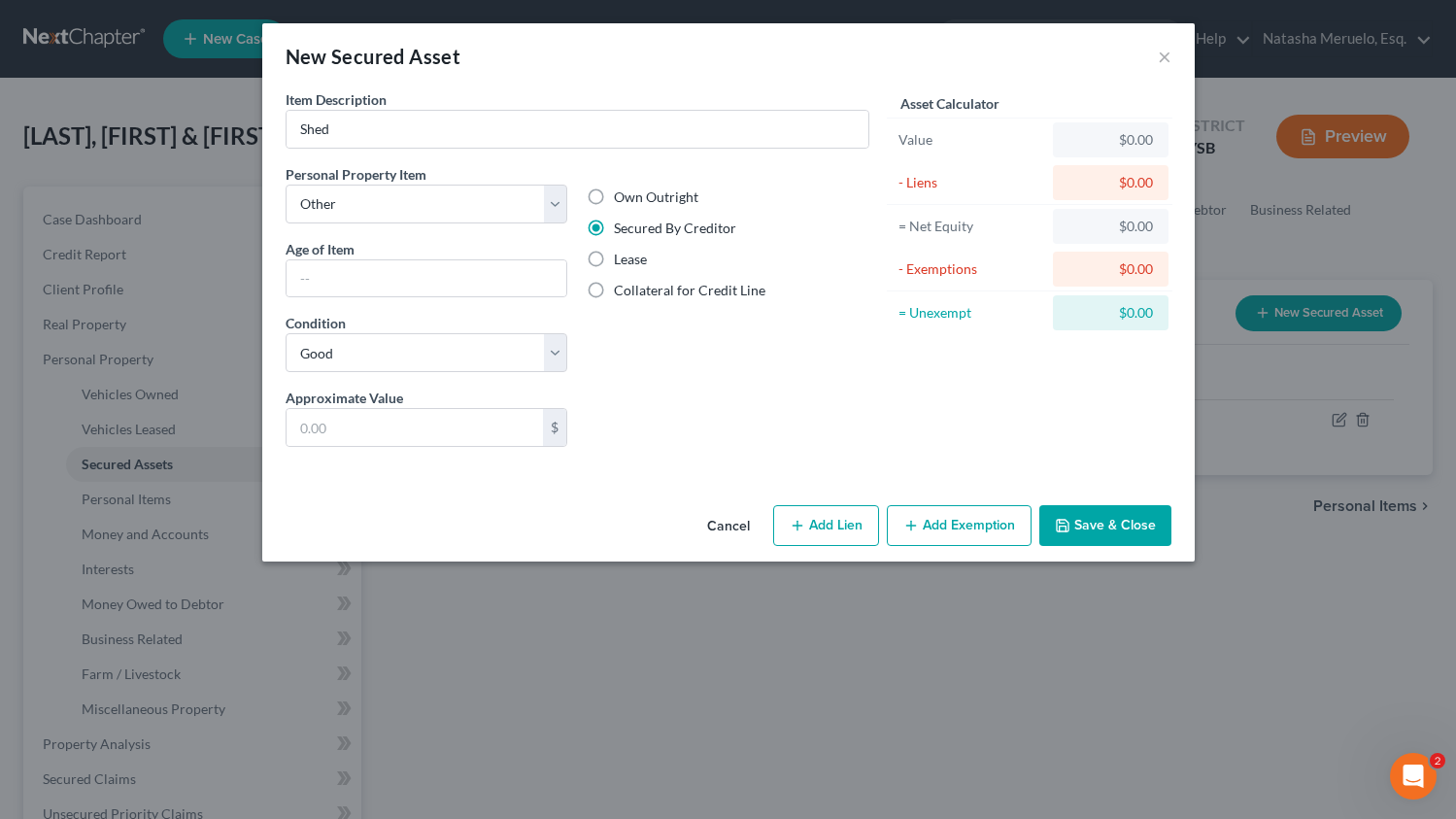 click on "Add Lien" at bounding box center (826, 526) 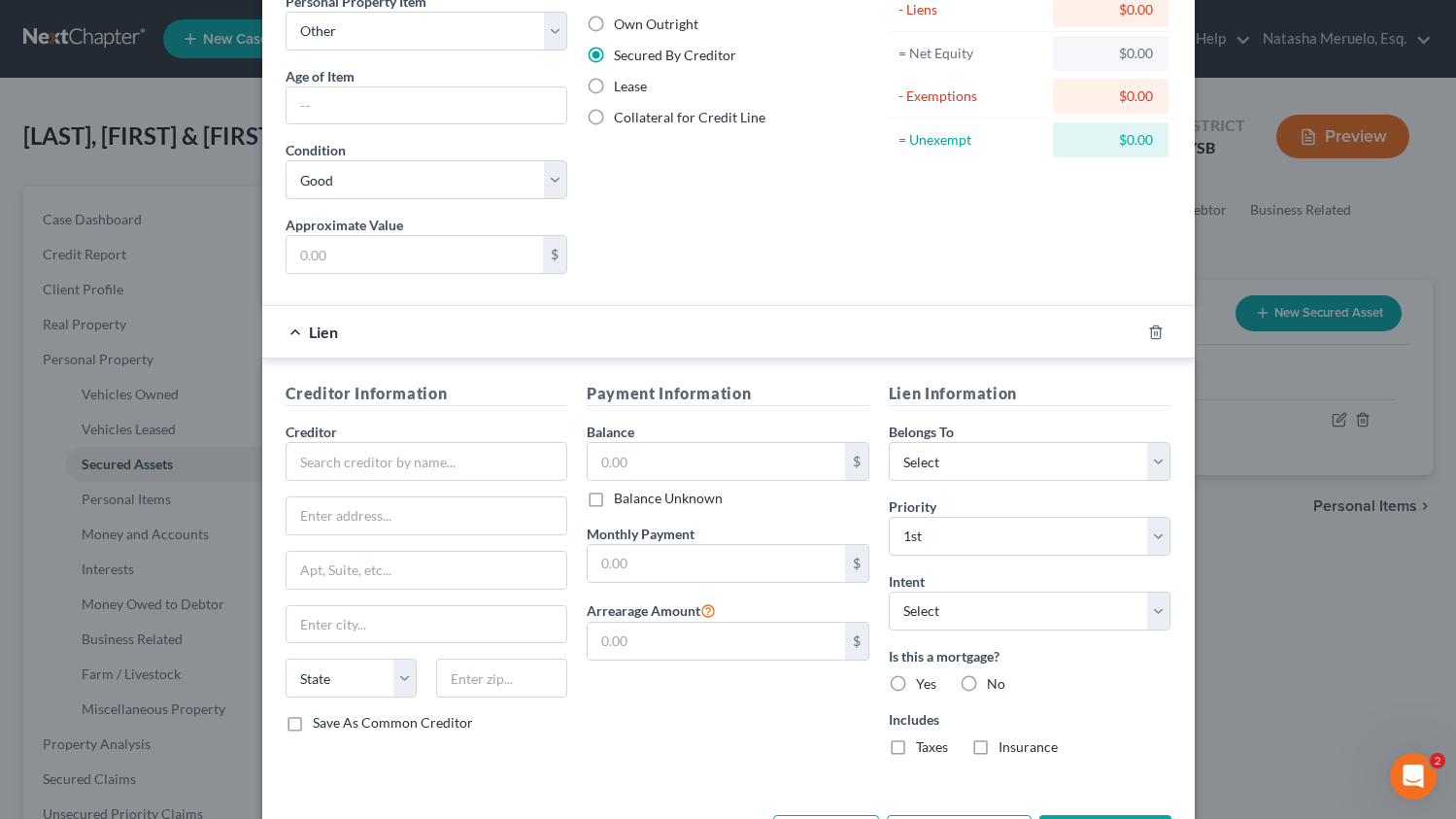 scroll, scrollTop: 248, scrollLeft: 0, axis: vertical 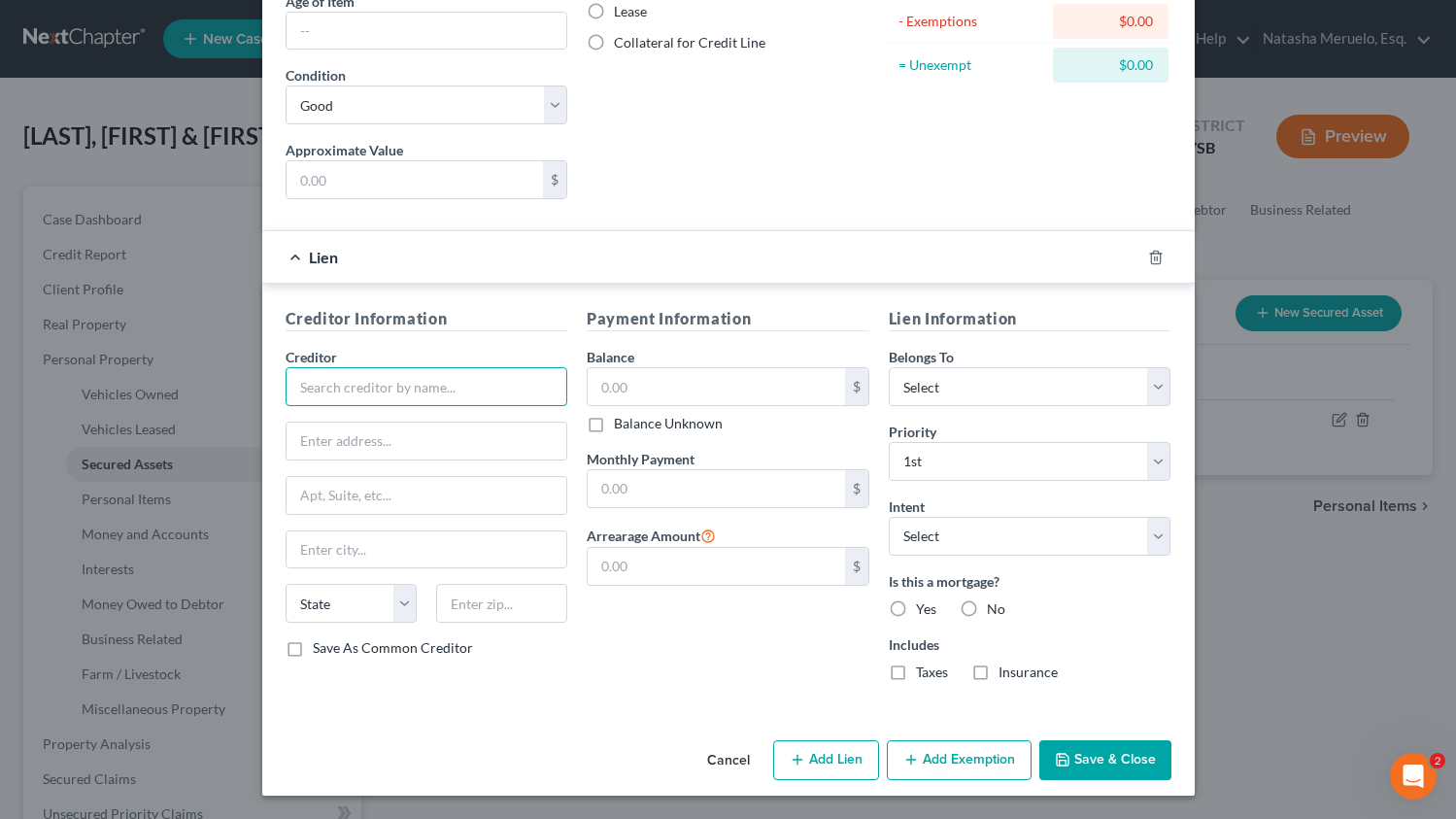 click at bounding box center (426, 387) 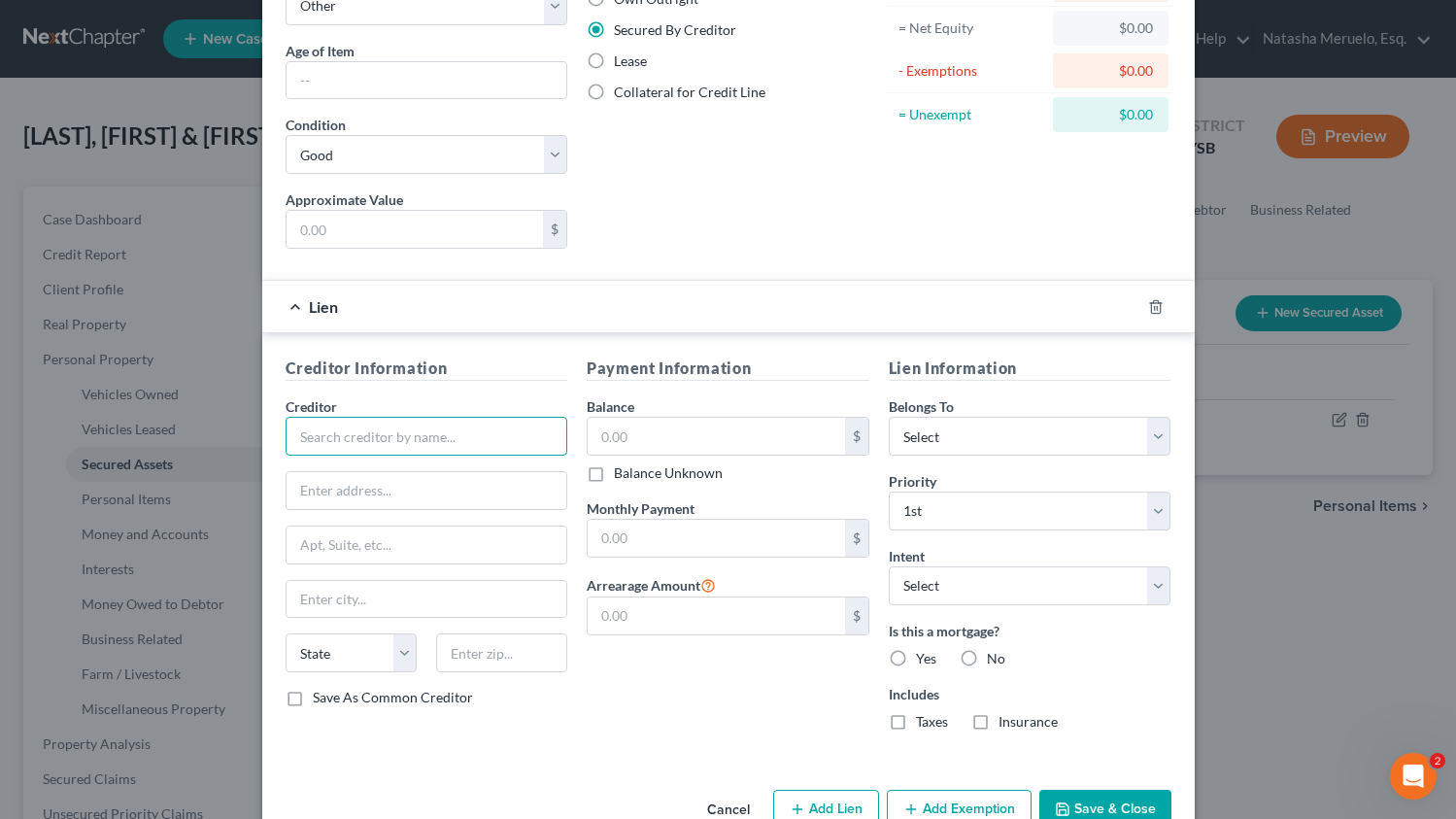 scroll, scrollTop: 112, scrollLeft: 0, axis: vertical 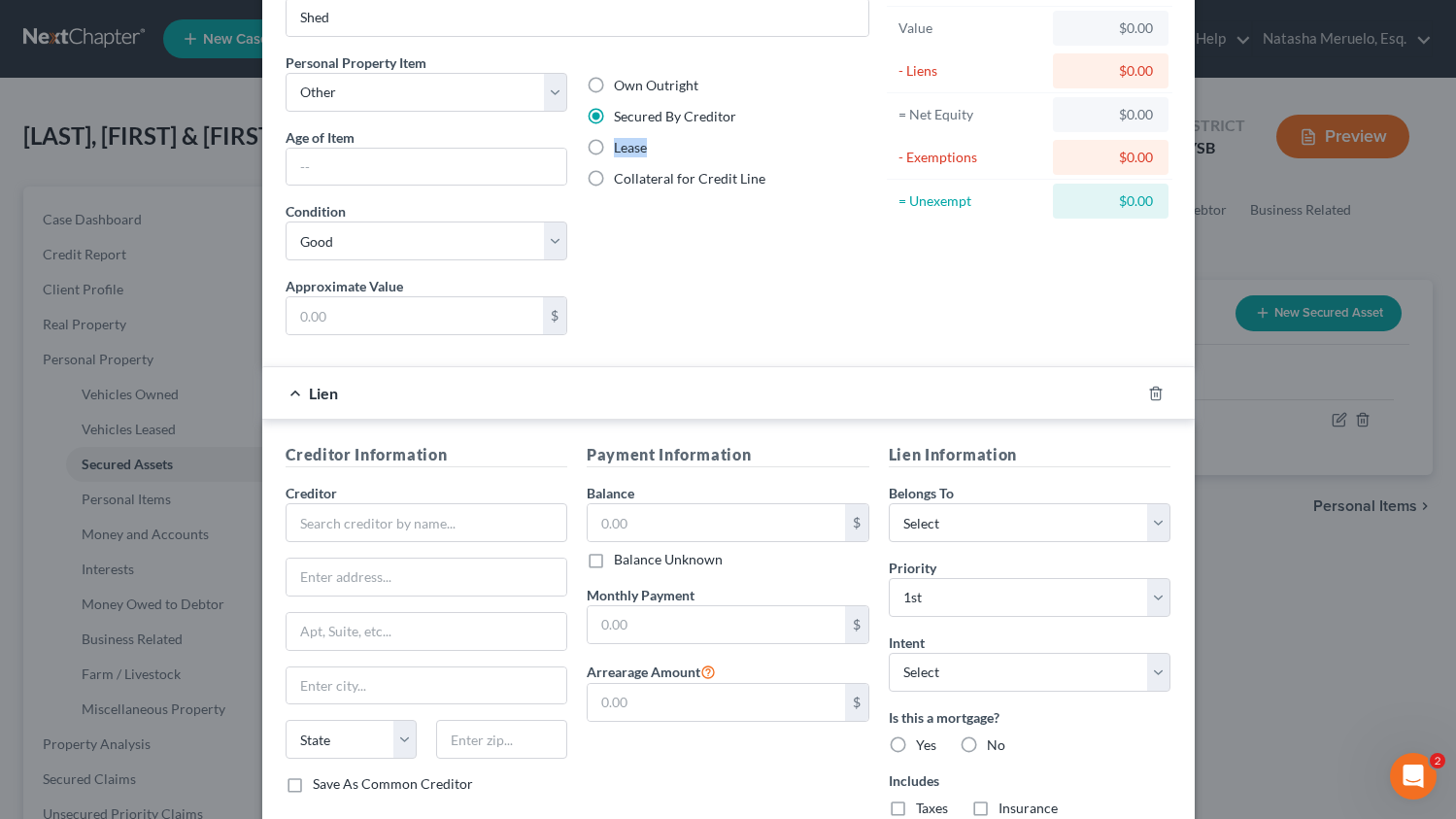 click on "Lease" at bounding box center [630, 148] 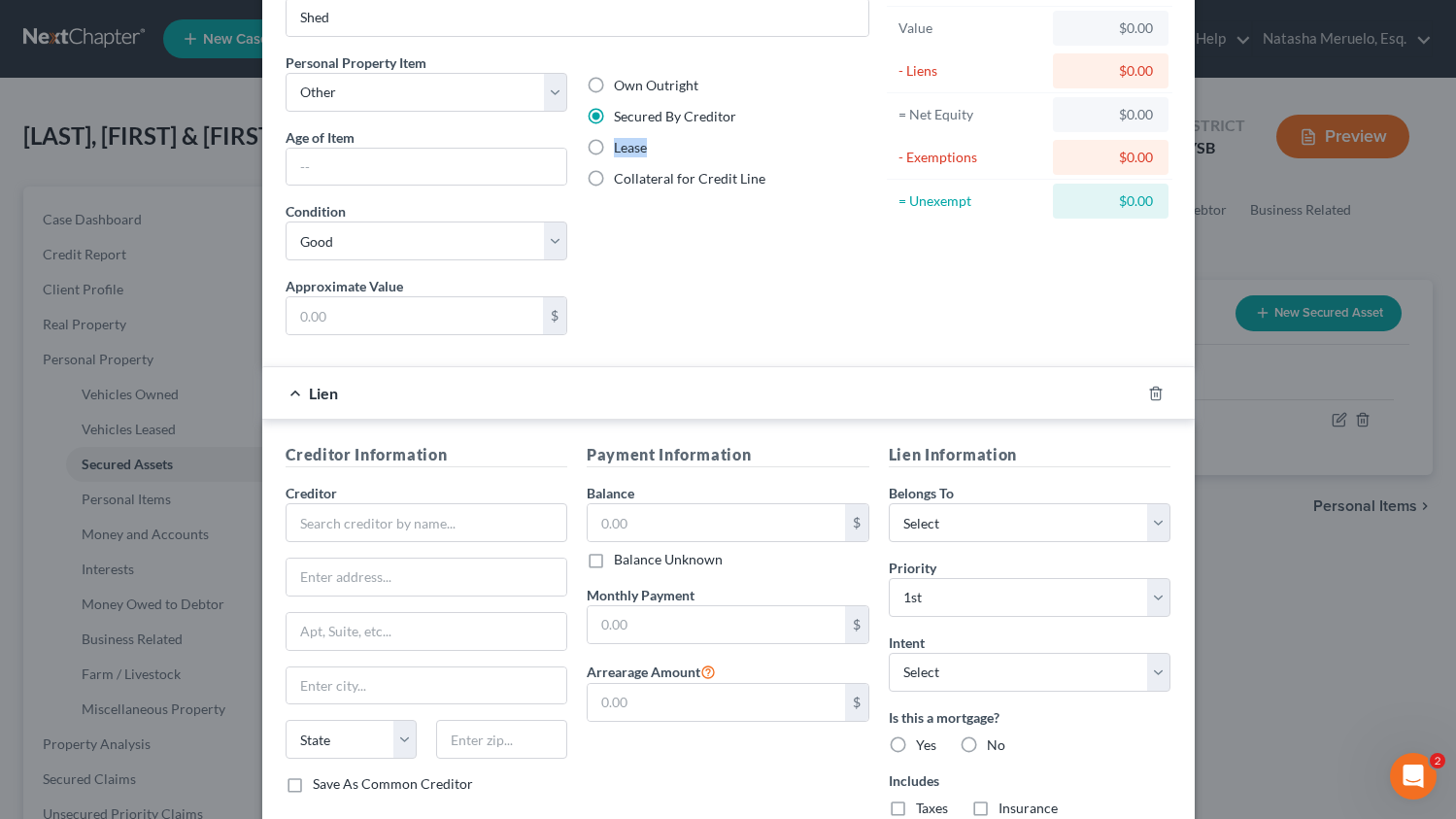 click on "Lease" at bounding box center (627, 144) 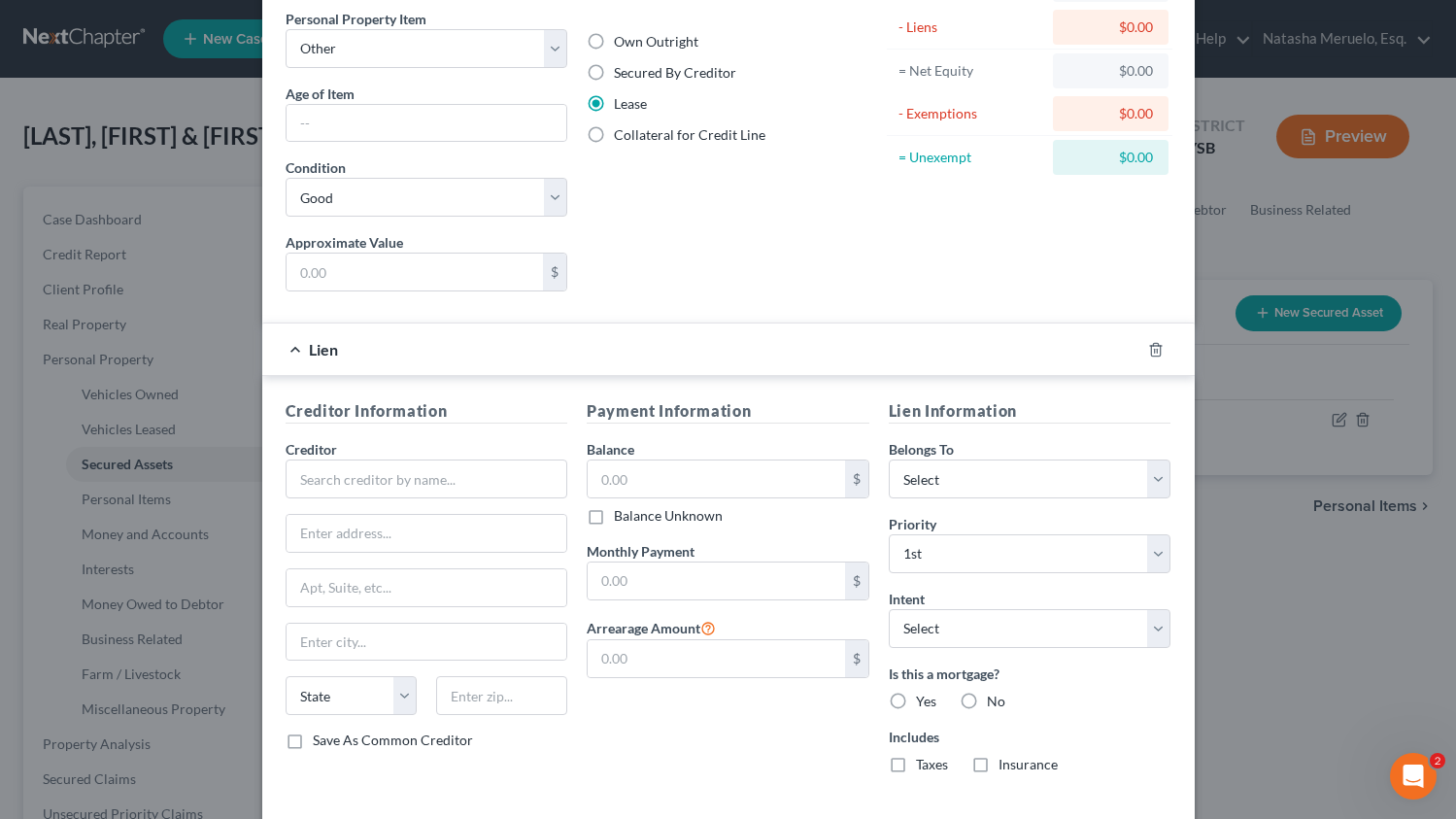 scroll, scrollTop: 168, scrollLeft: 0, axis: vertical 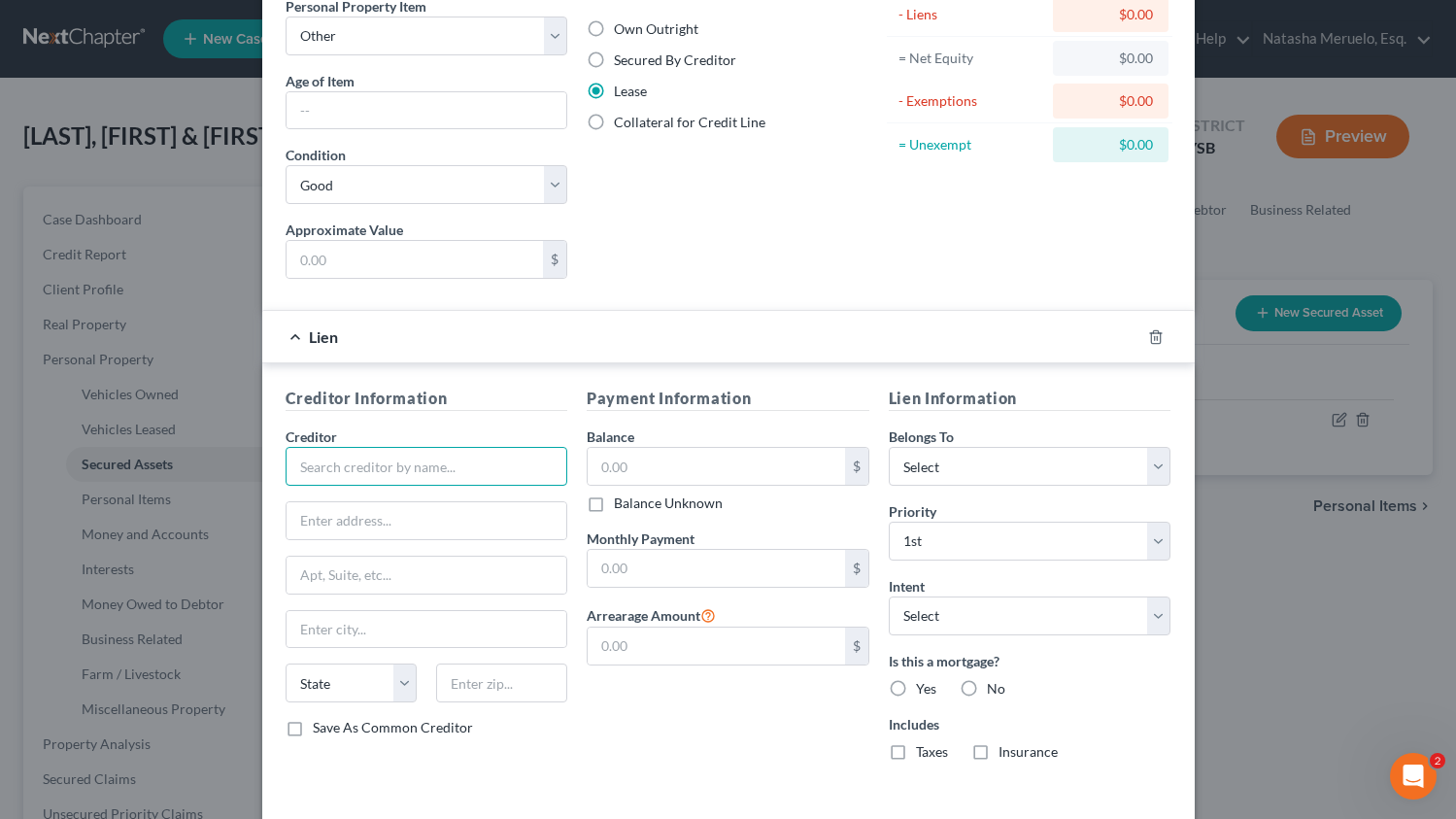 click at bounding box center (426, 466) 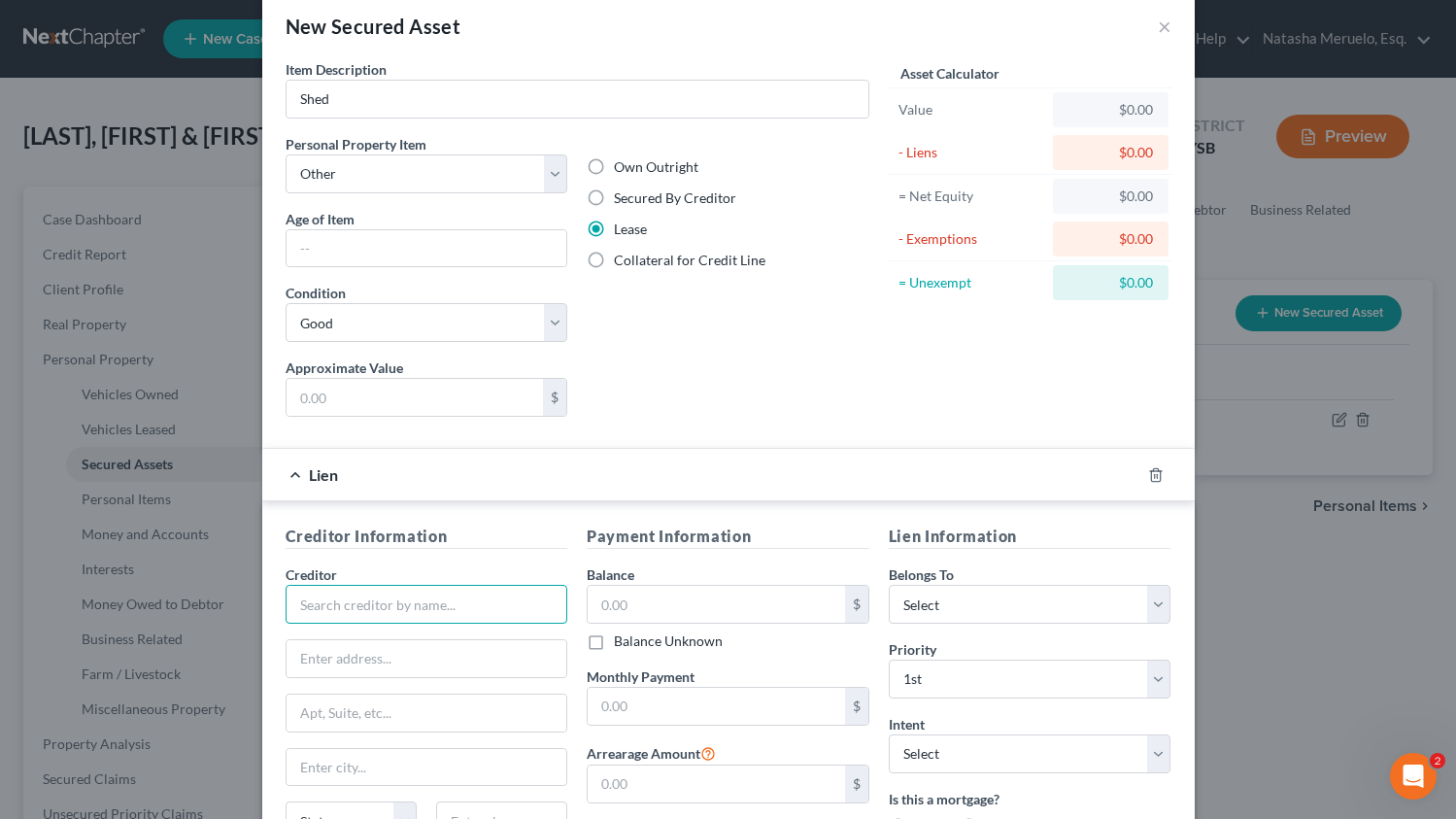 scroll, scrollTop: 0, scrollLeft: 0, axis: both 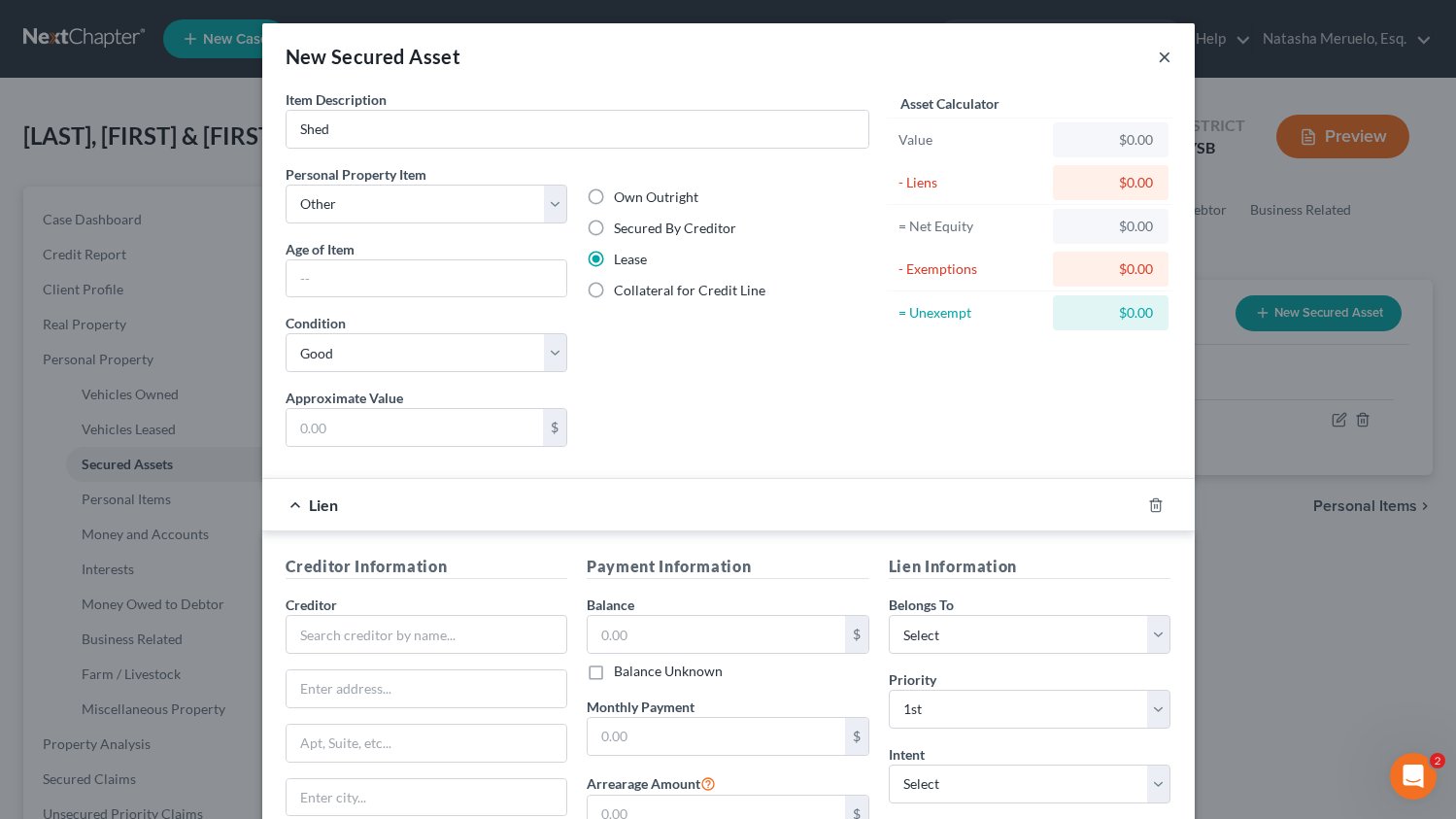 click on "×" at bounding box center [1165, 56] 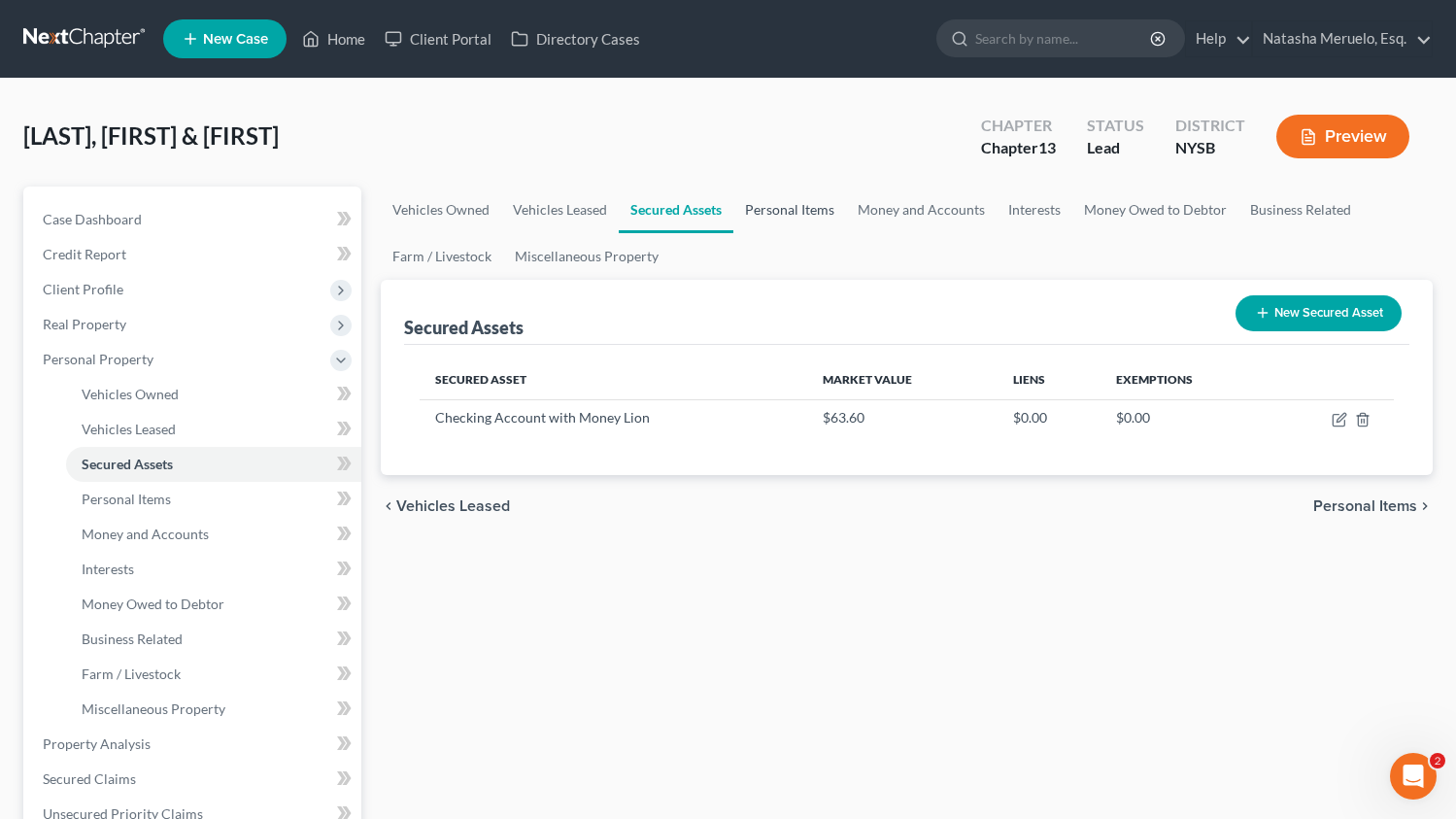 click on "Personal Items" at bounding box center [790, 210] 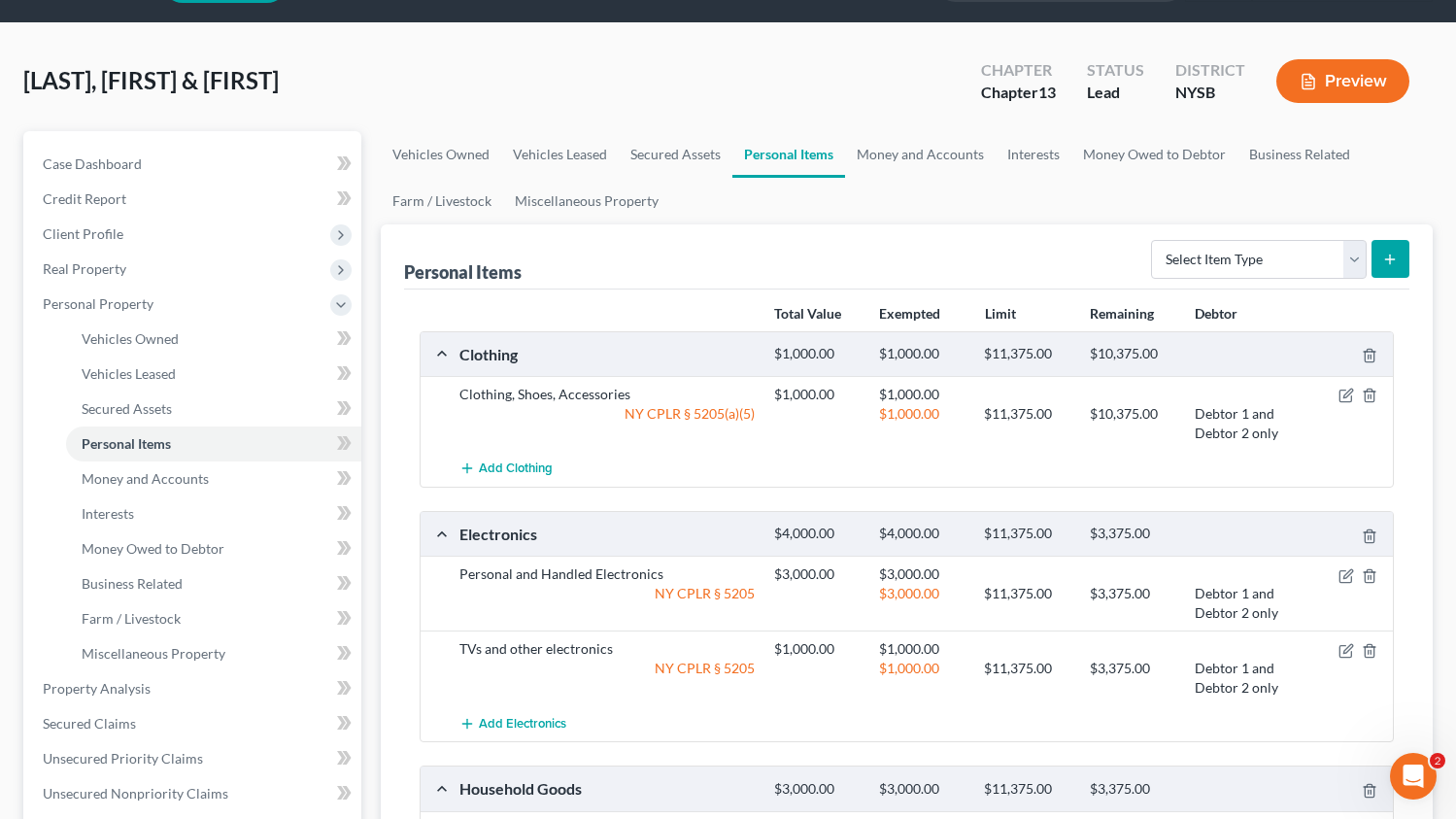 scroll, scrollTop: 0, scrollLeft: 0, axis: both 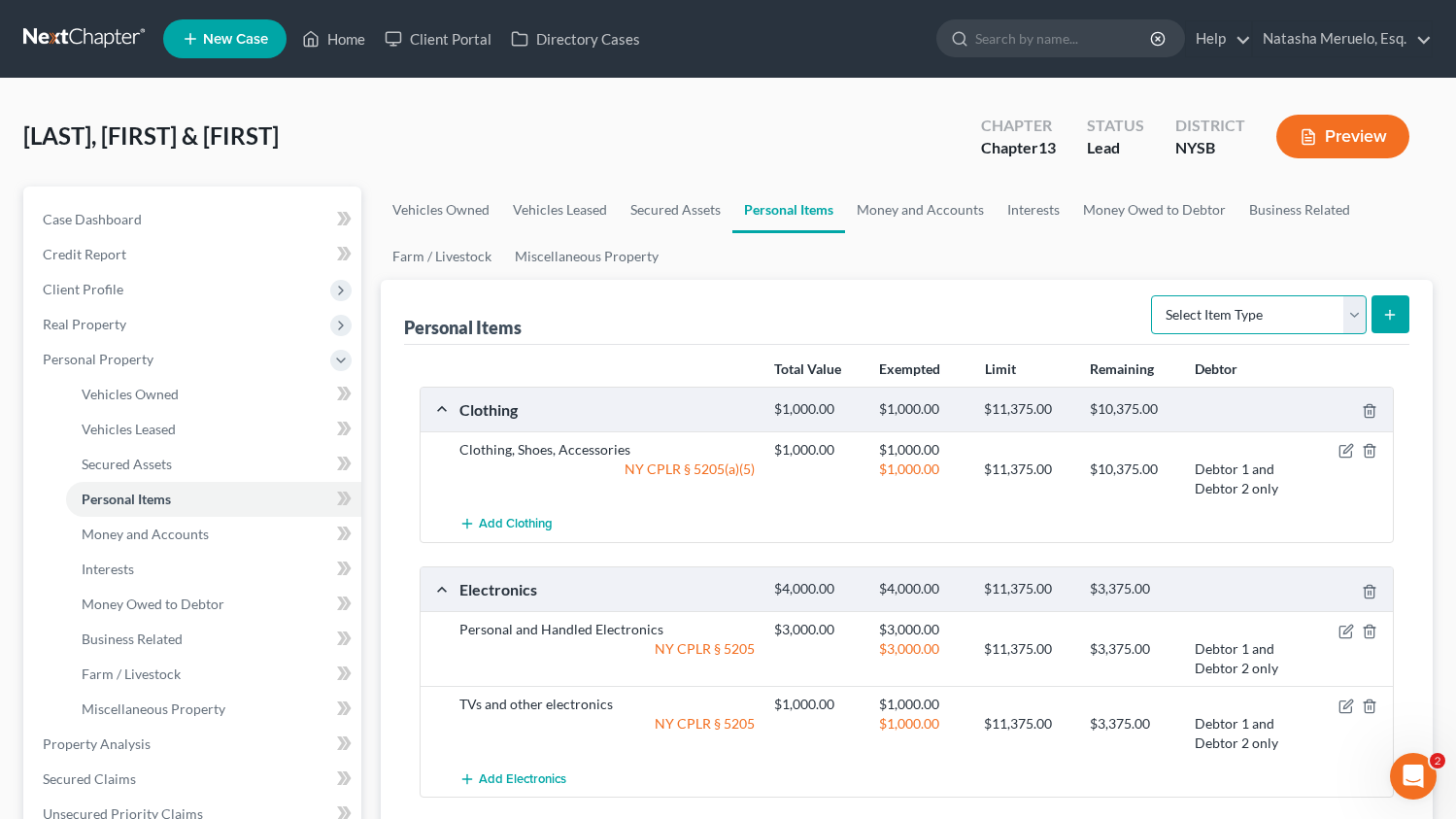 click on "Select Item Type Clothing Collectibles Of Value Electronics Firearms Household Goods Jewelry Other Pet(s) Sports & Hobby Equipment" at bounding box center (1259, 315) 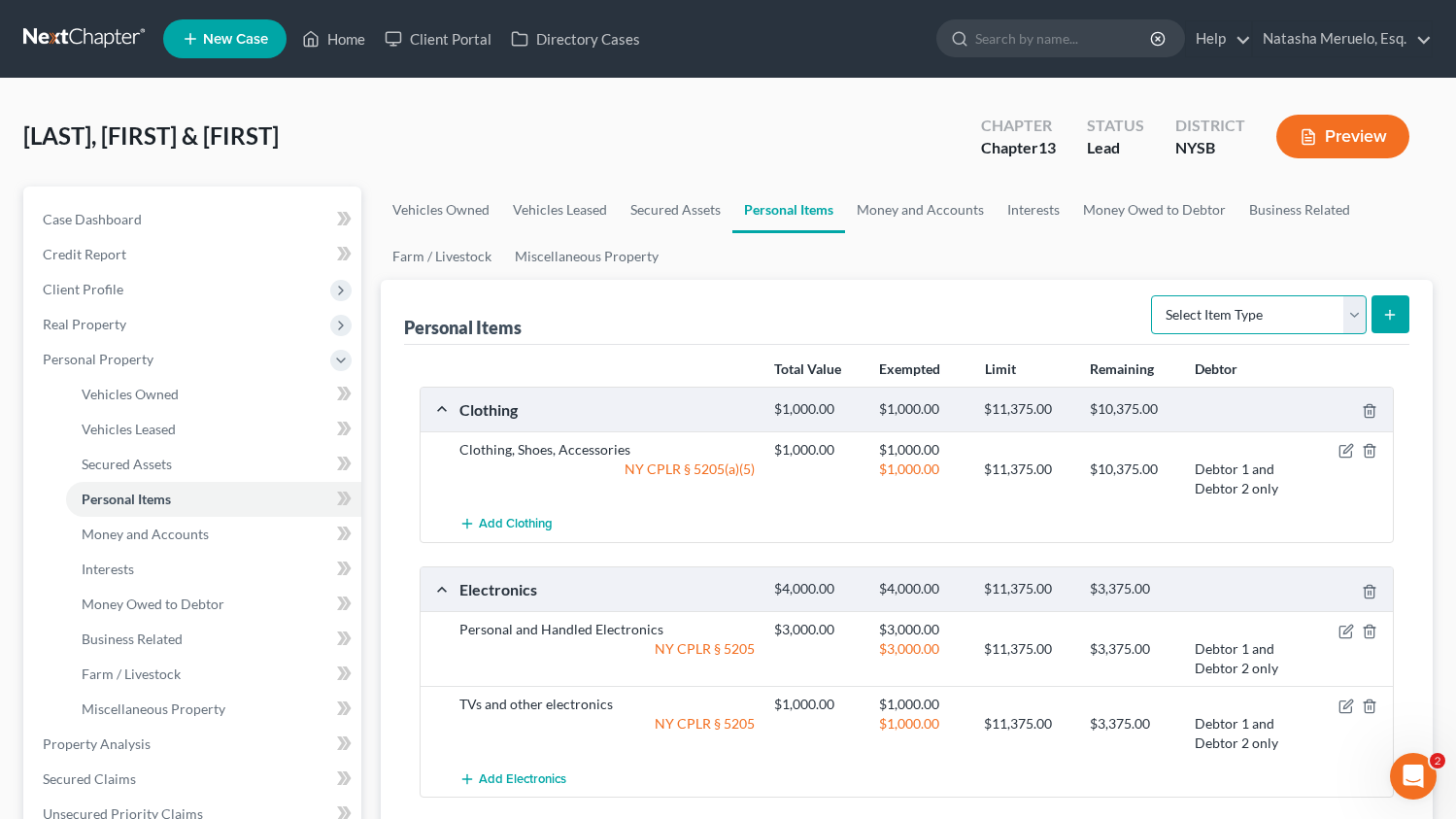 select on "other" 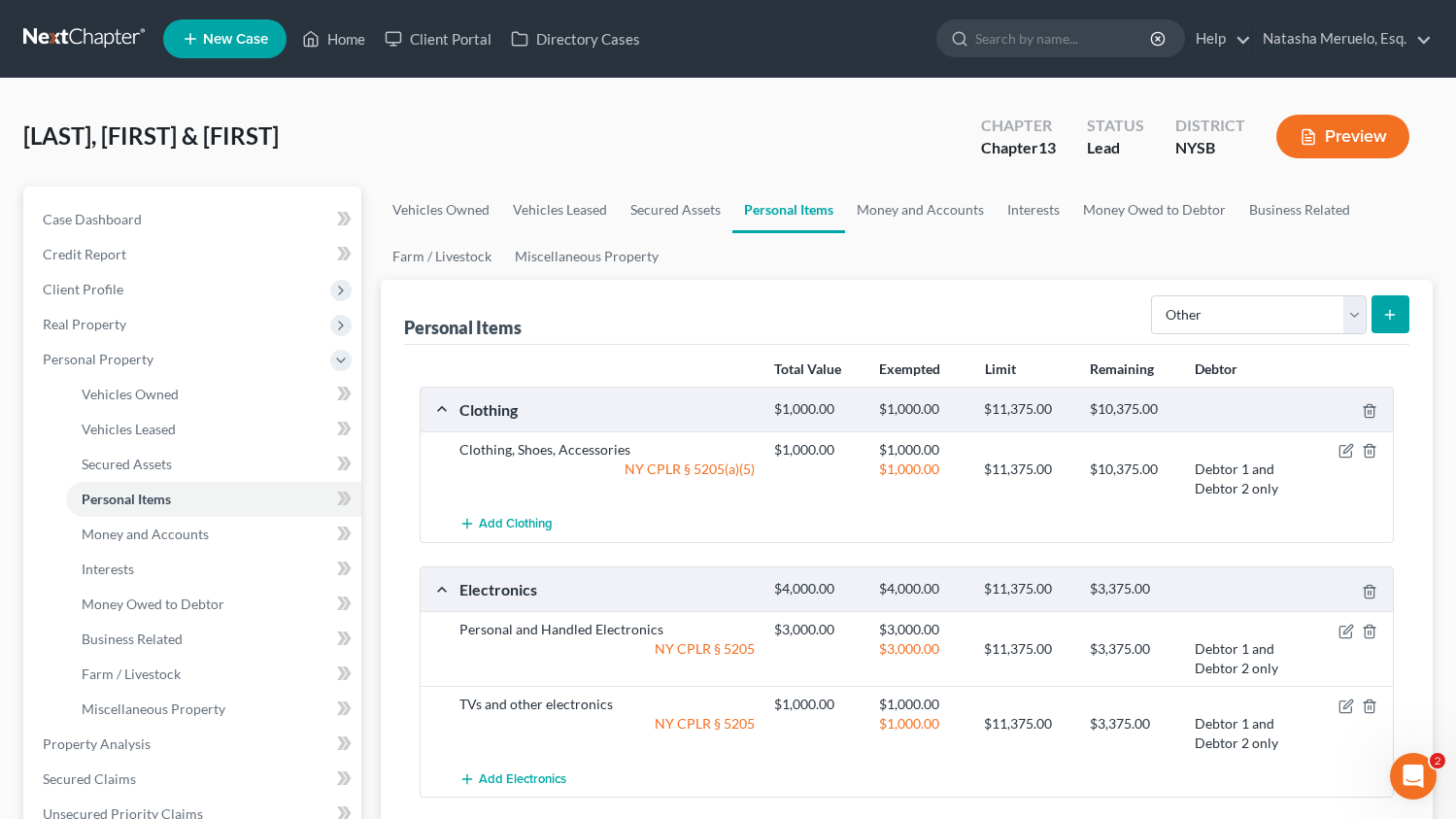 click 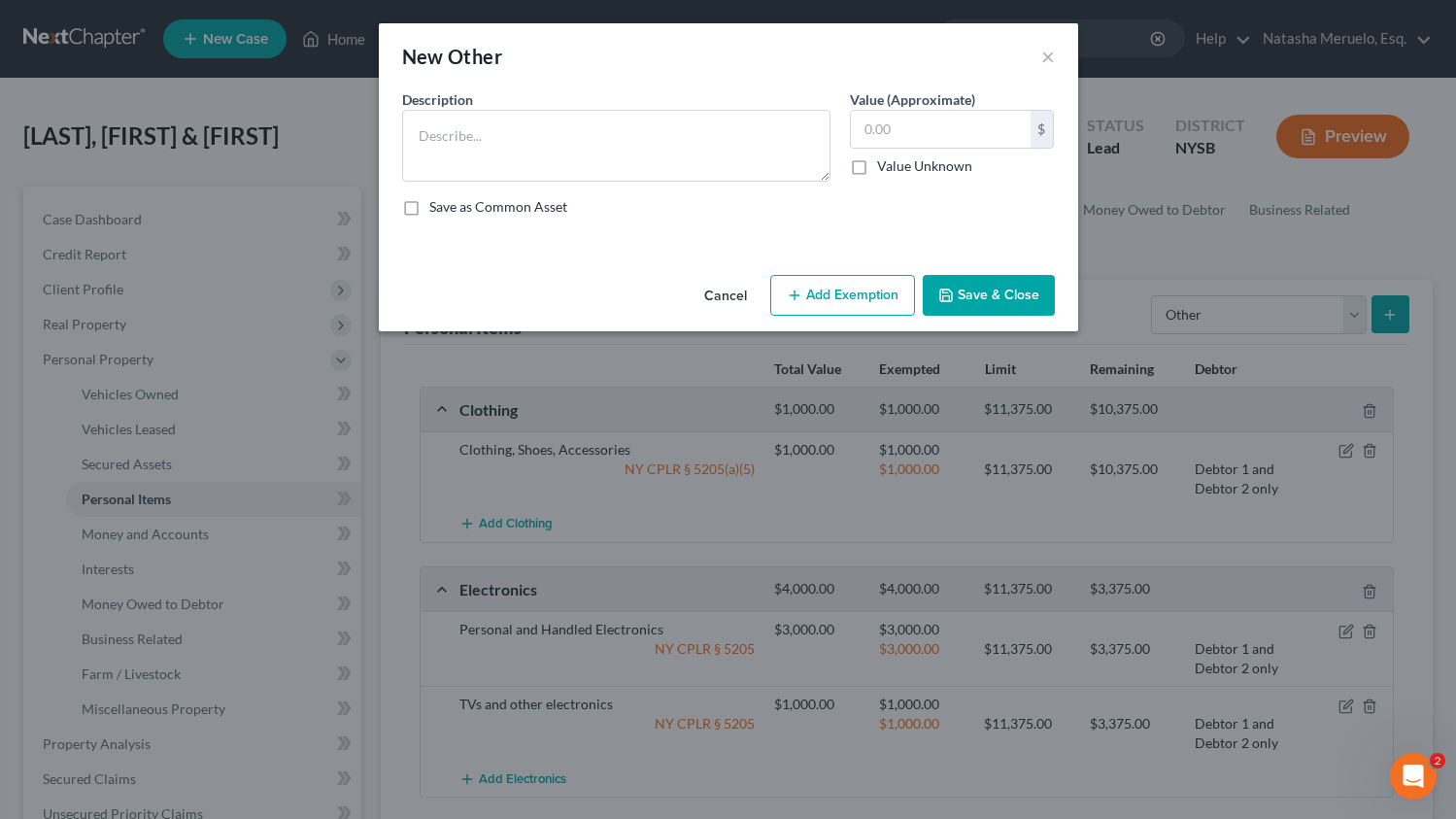 click on "Description
*" at bounding box center (616, 135) 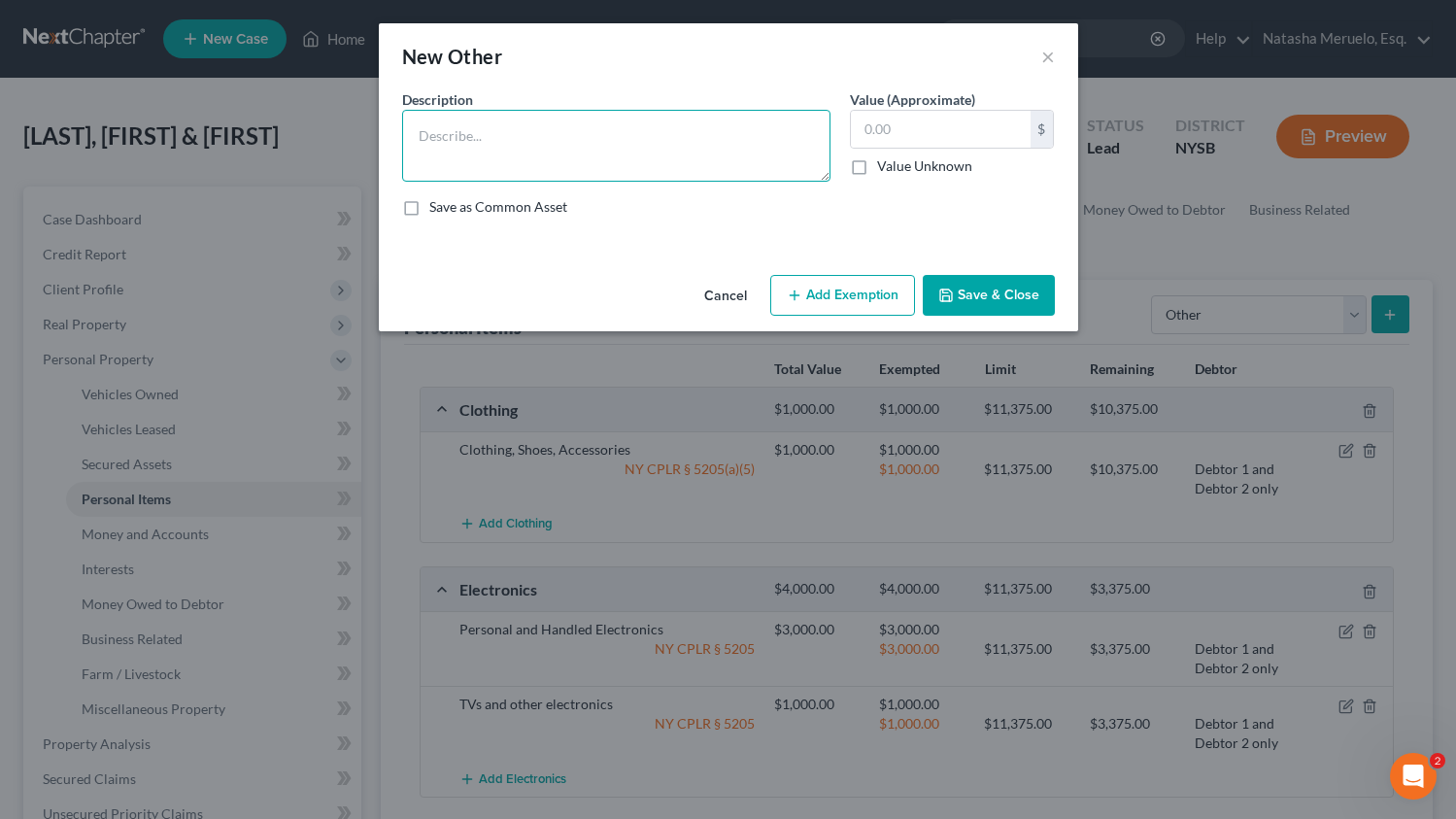 click at bounding box center [616, 146] 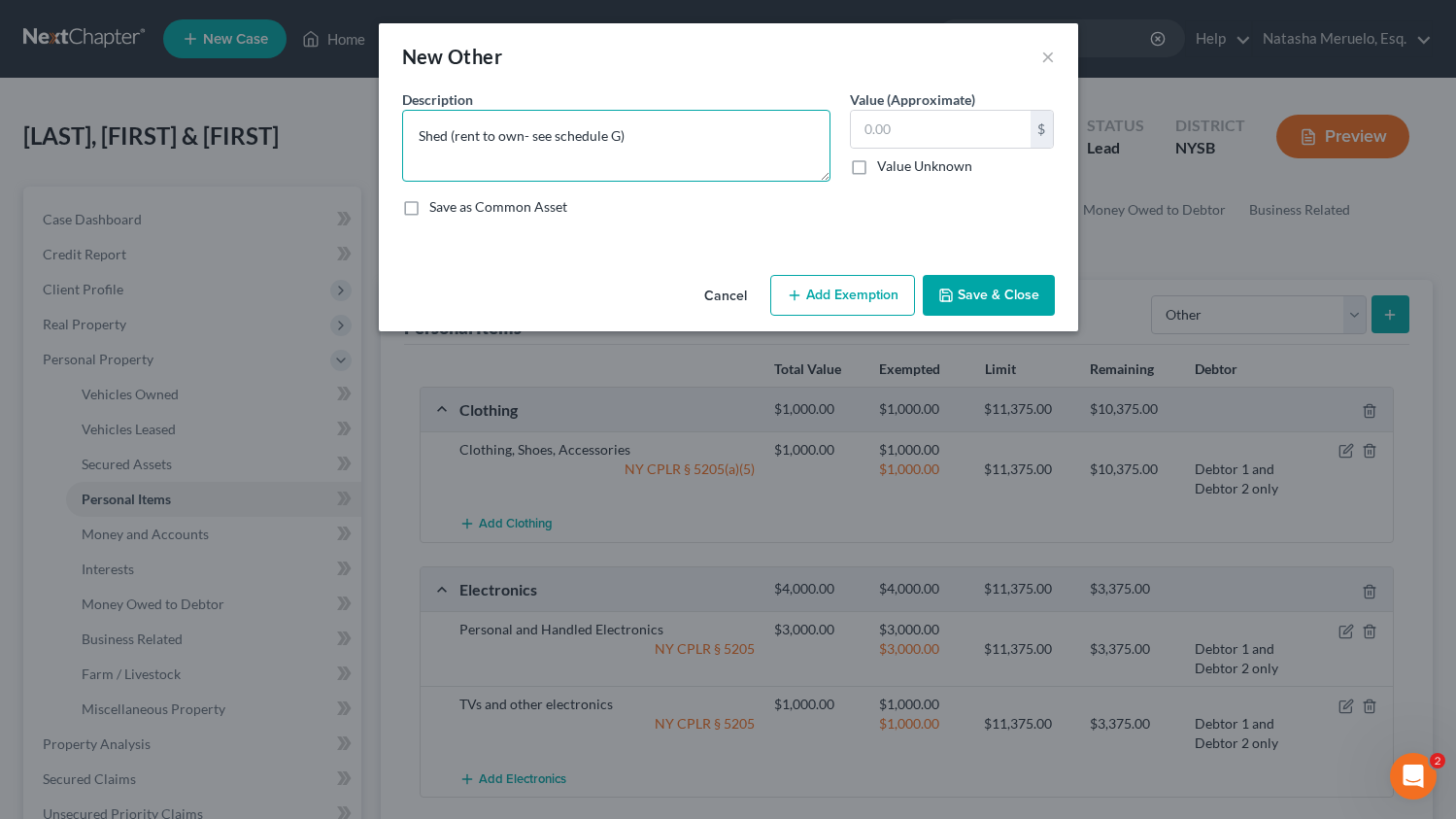type on "Shed (rent to own- see schedule G)" 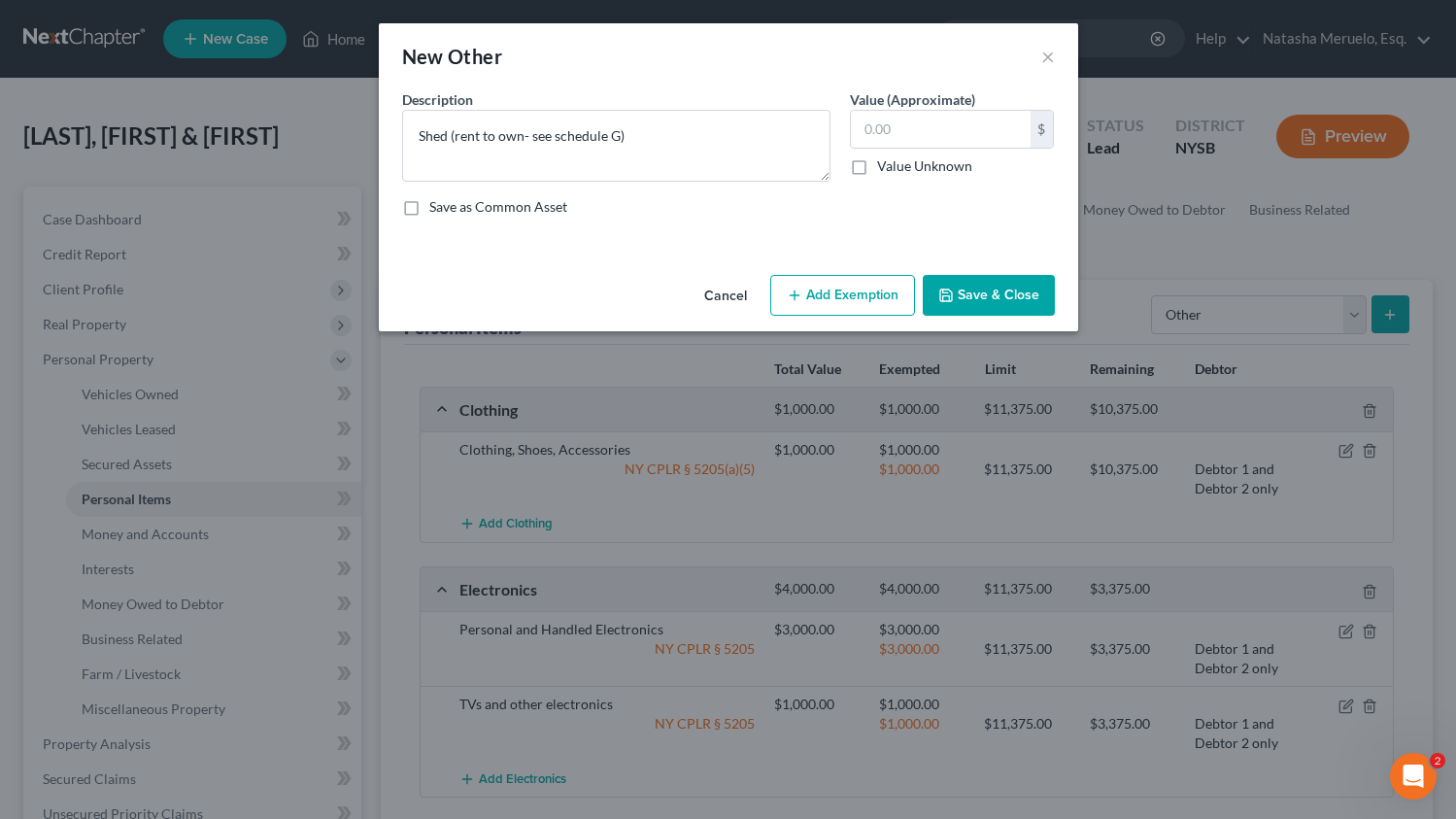 click on "Value Unknown" at bounding box center (925, 166) 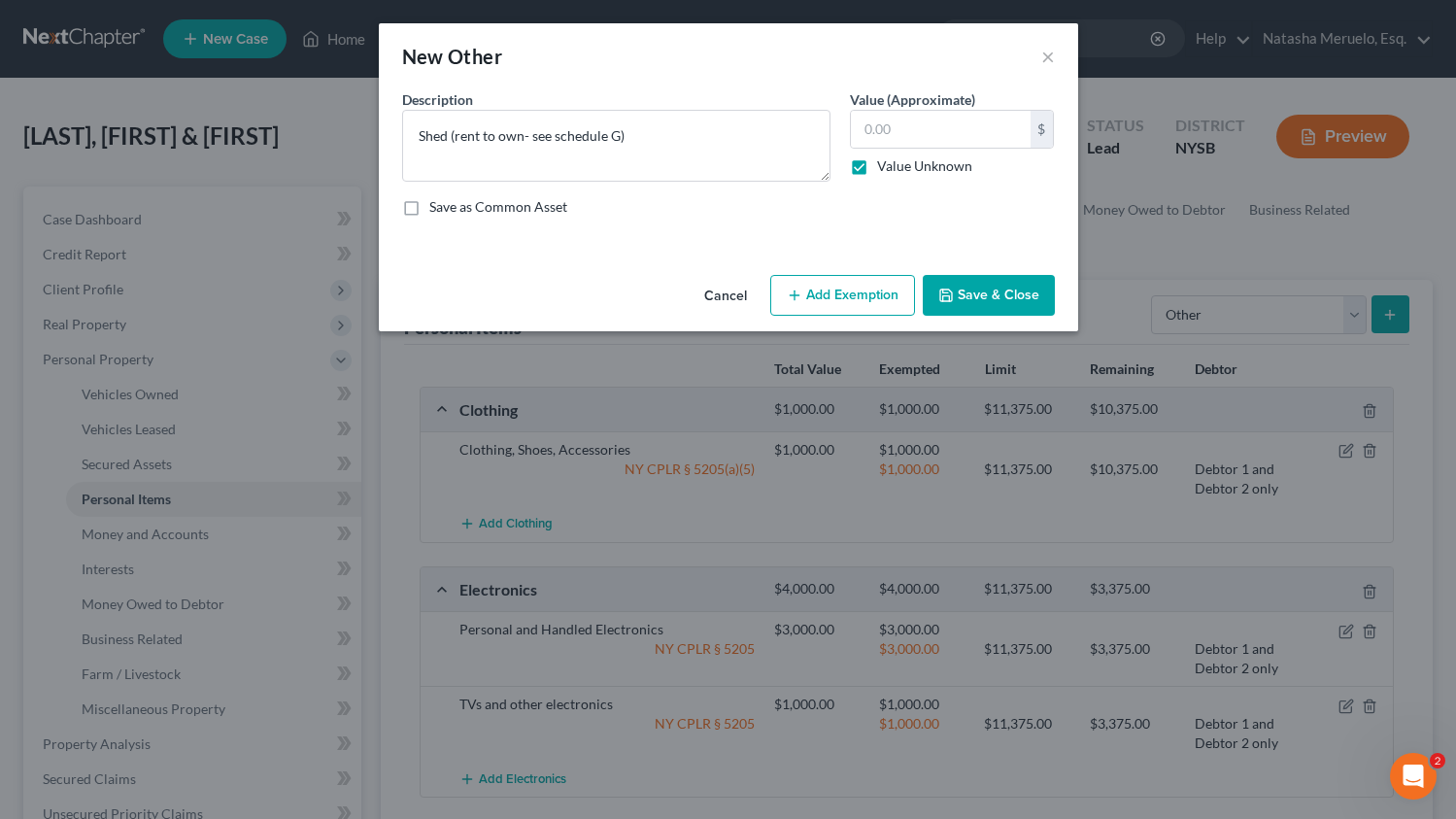 type on "0.00" 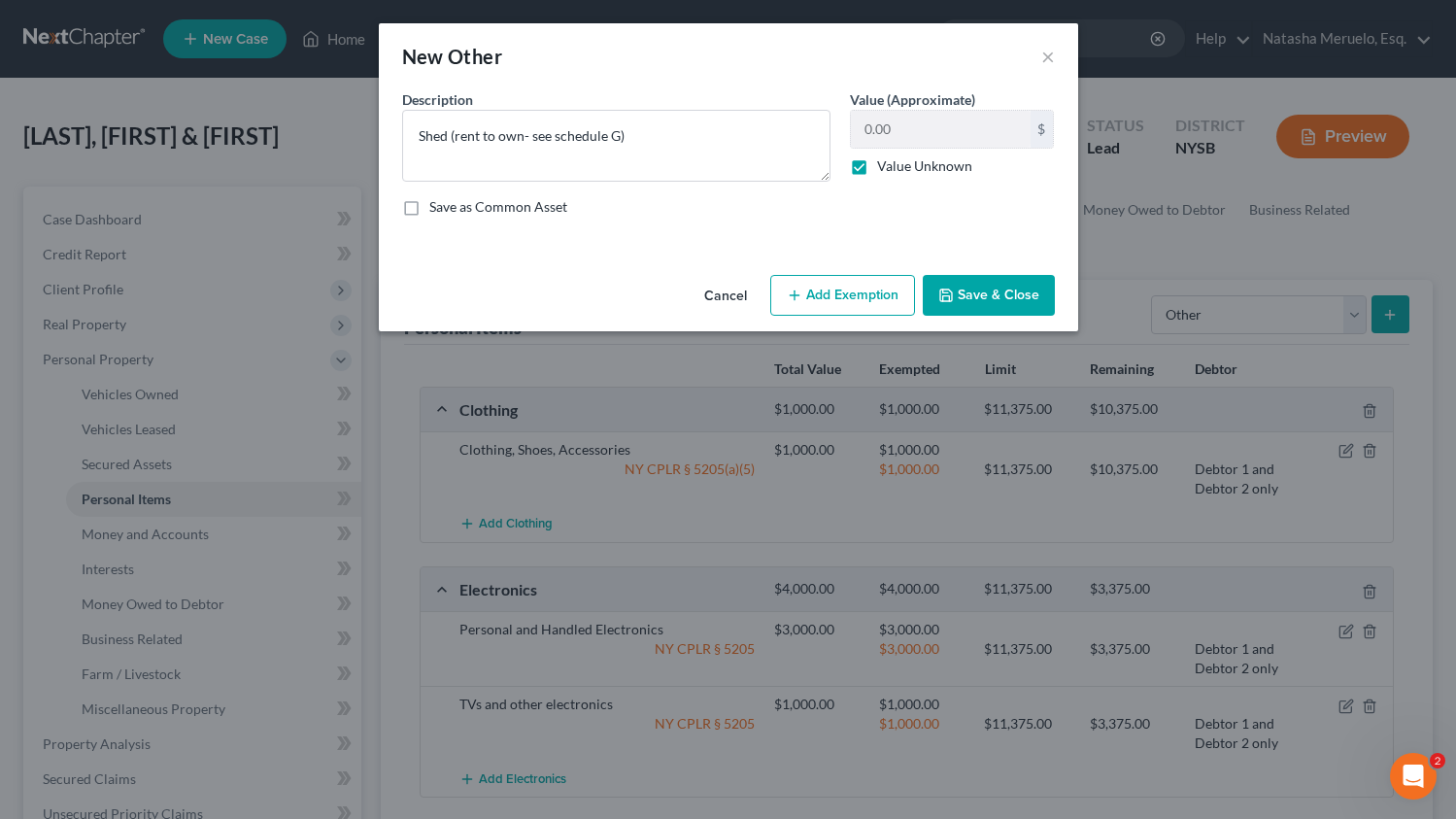 click on "Save & Close" at bounding box center [989, 295] 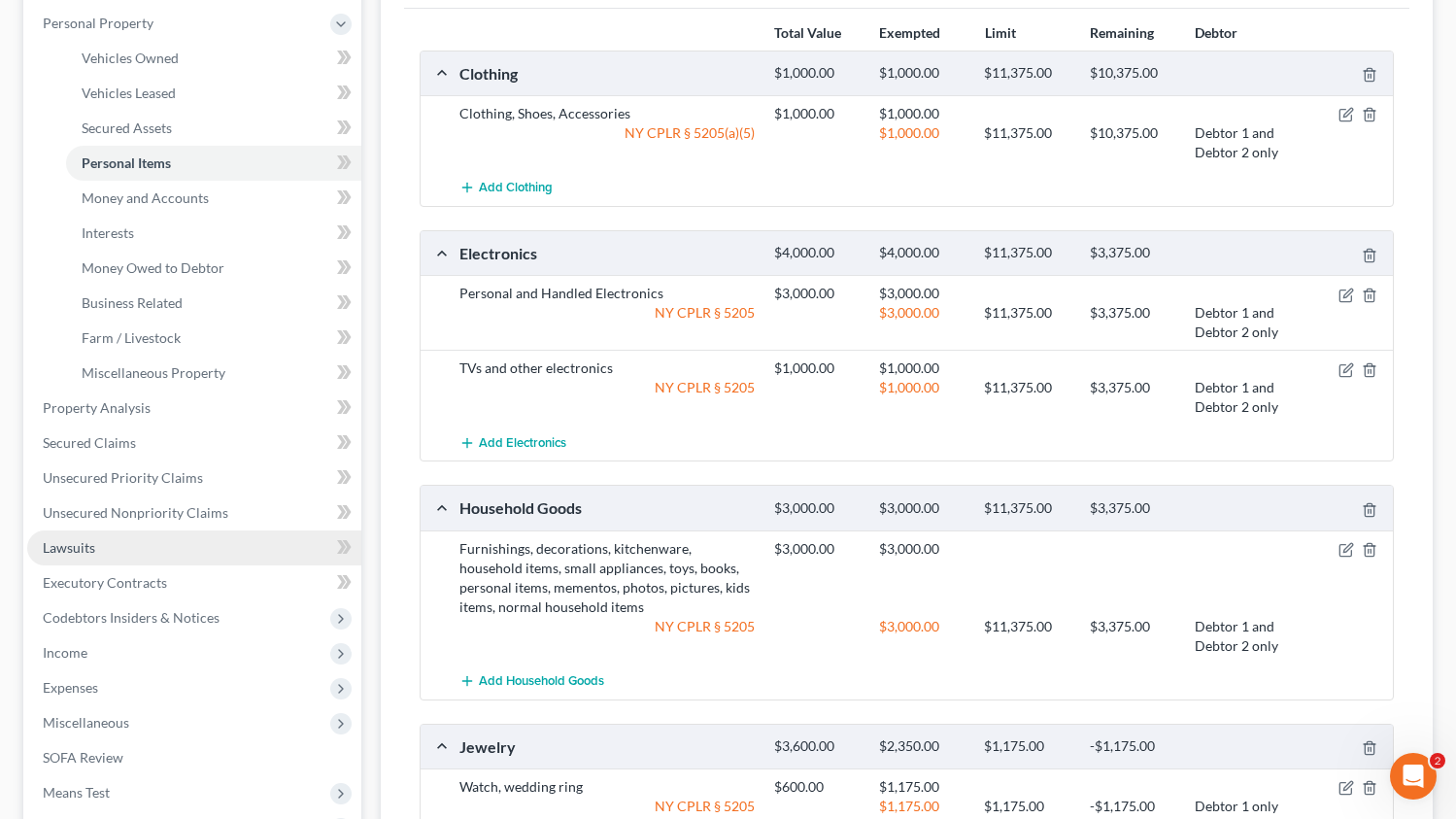 scroll, scrollTop: 337, scrollLeft: 0, axis: vertical 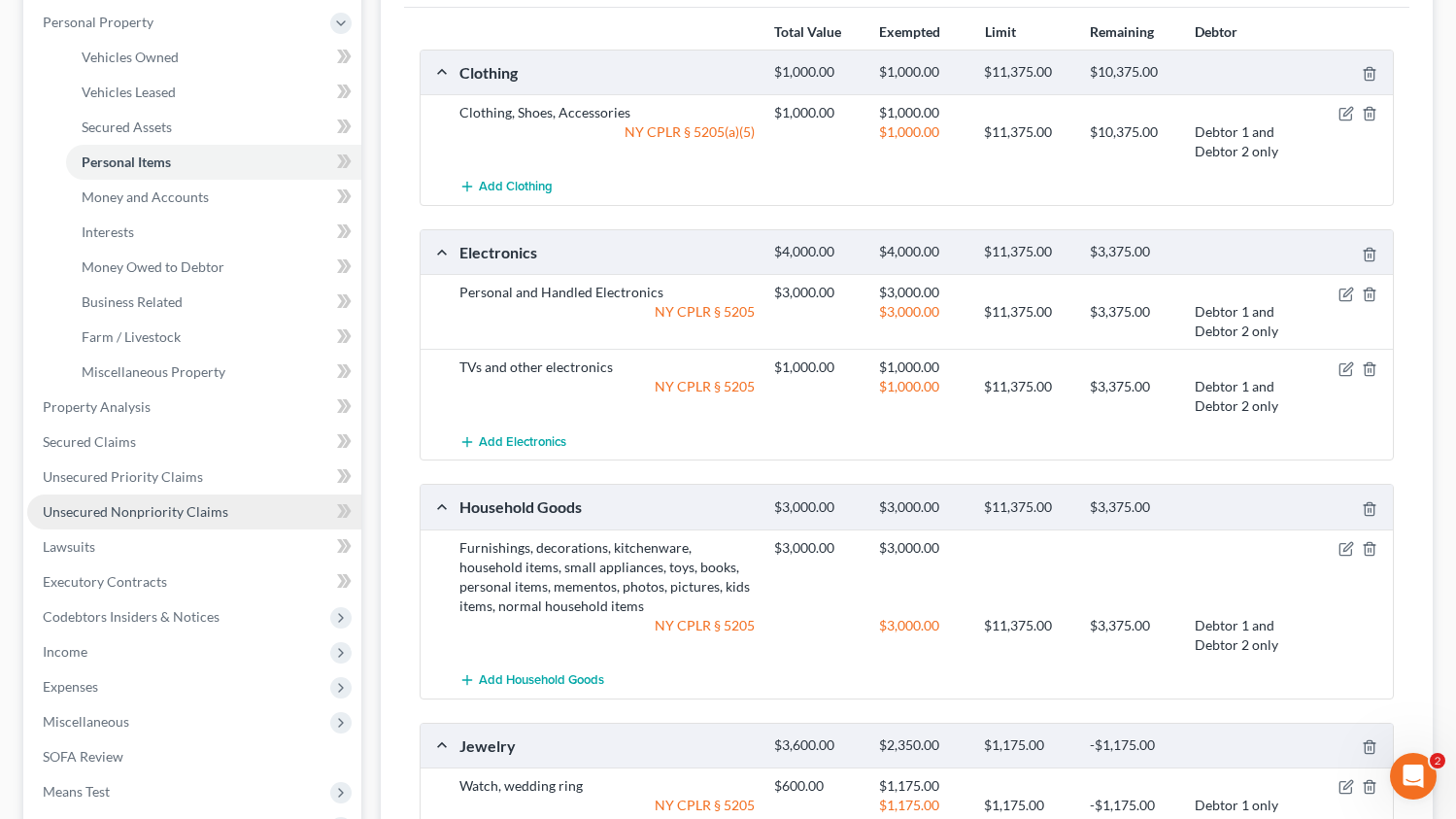 click on "Unsecured Nonpriority Claims" at bounding box center [135, 511] 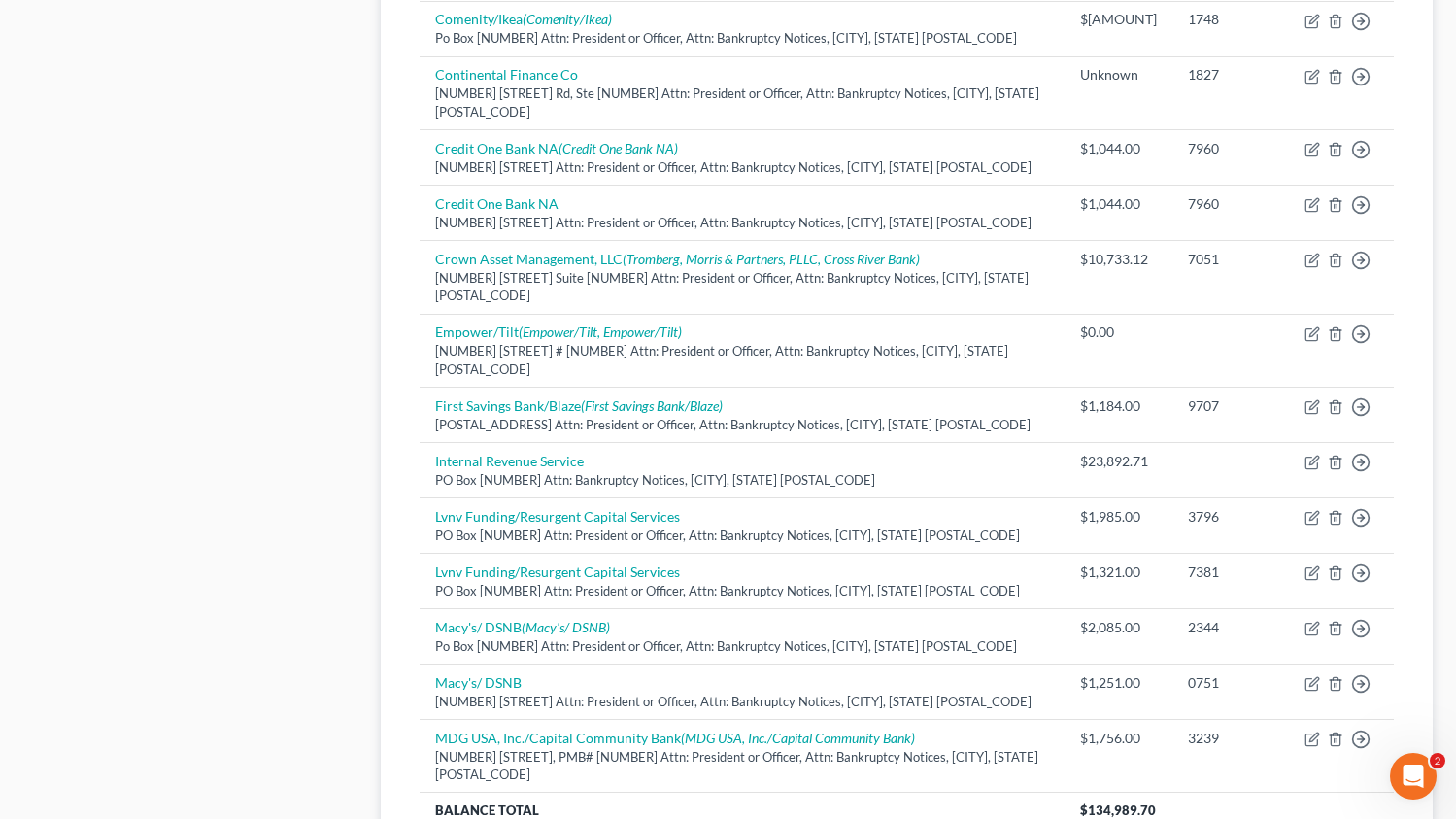 scroll, scrollTop: 1357, scrollLeft: 0, axis: vertical 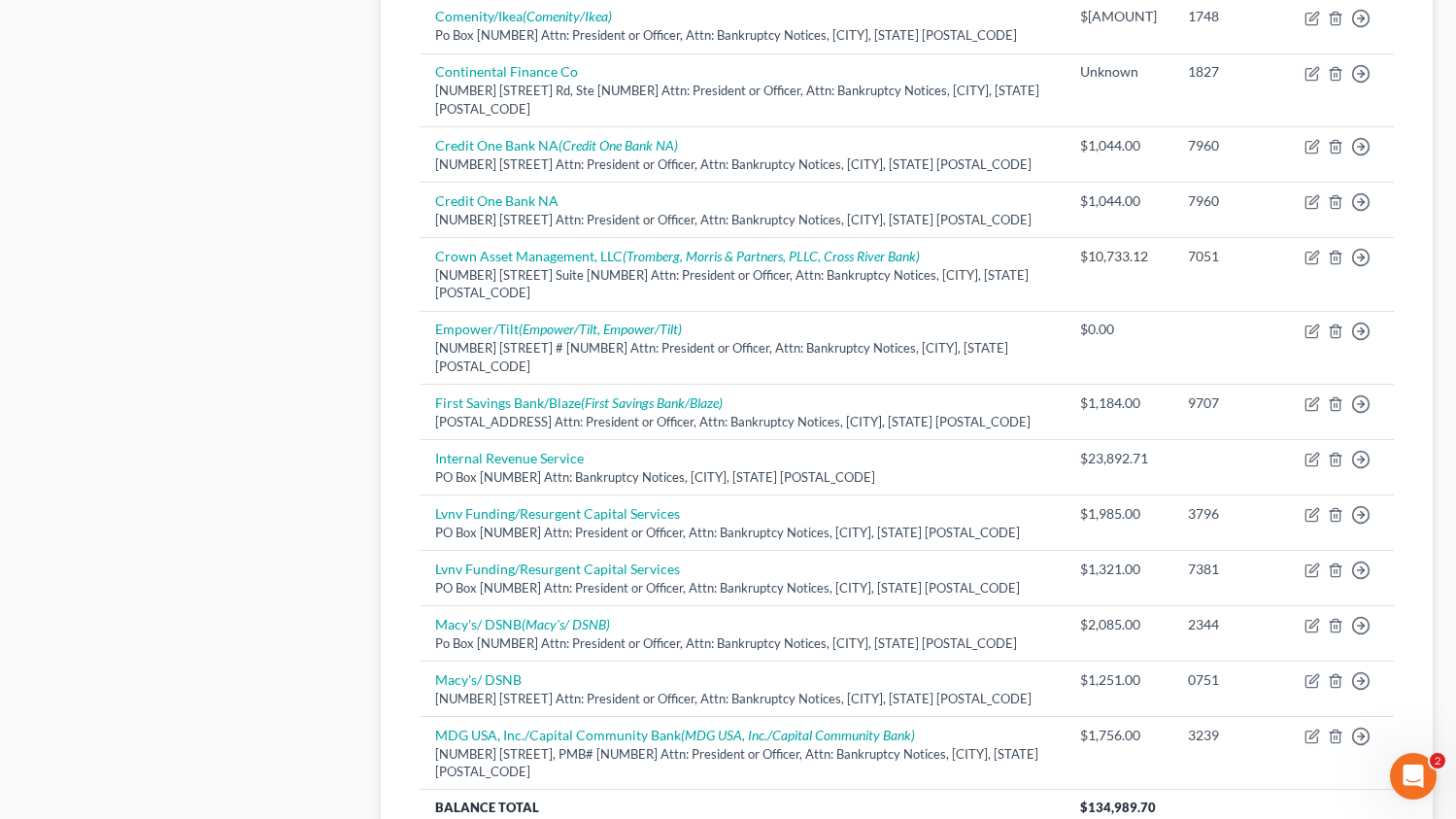 click on "2" at bounding box center (552, 889) 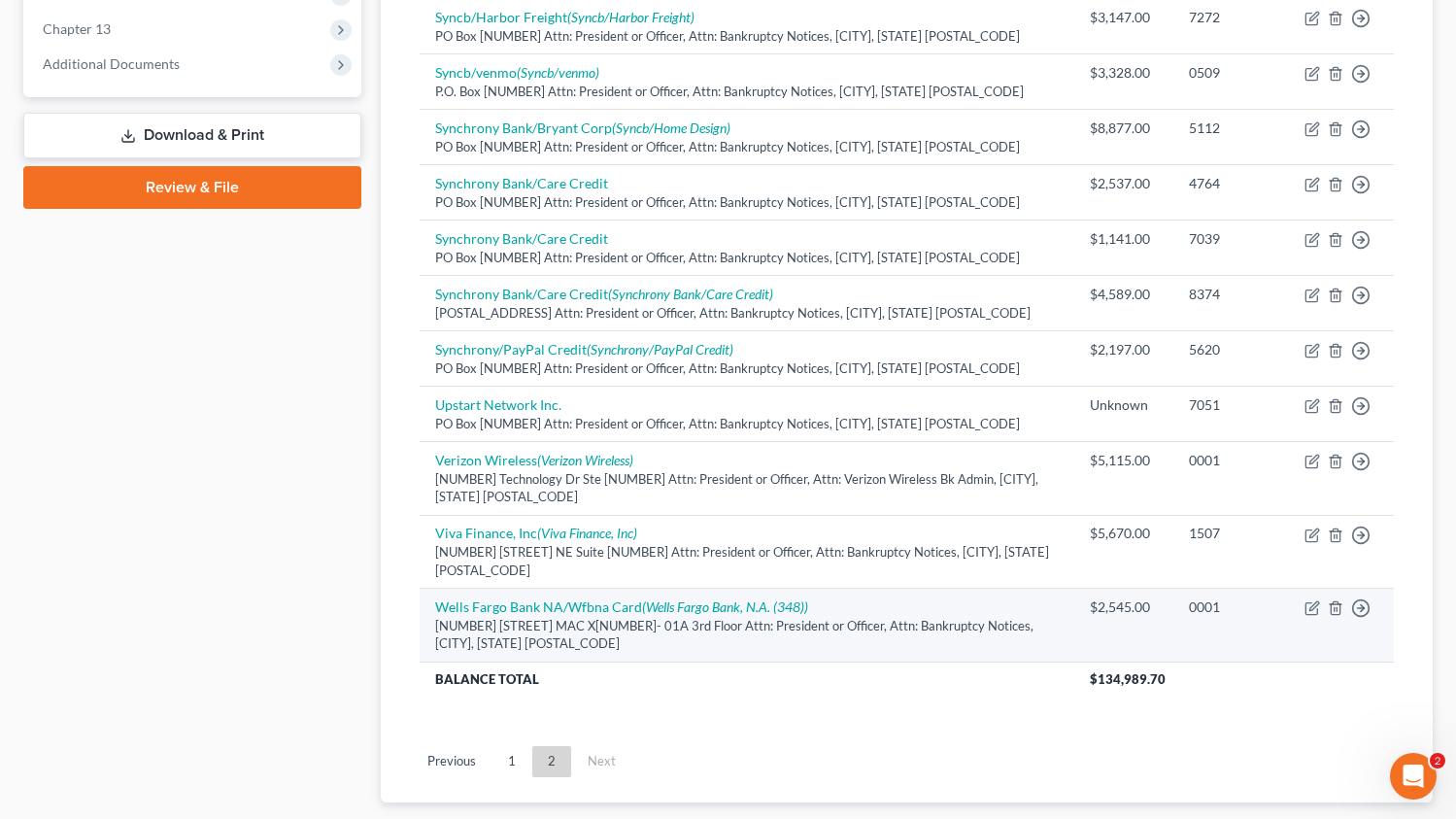 scroll, scrollTop: 773, scrollLeft: 0, axis: vertical 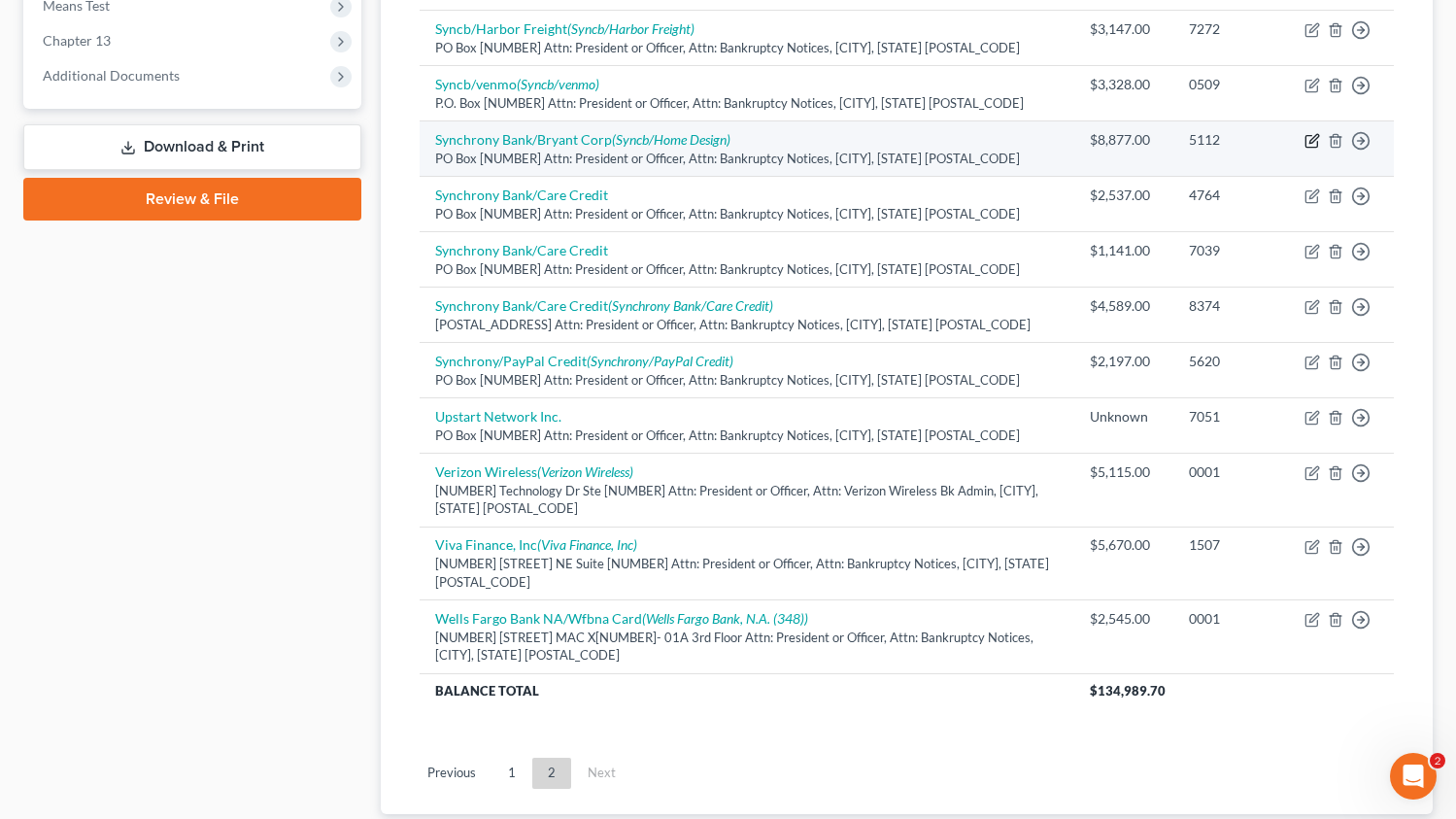click 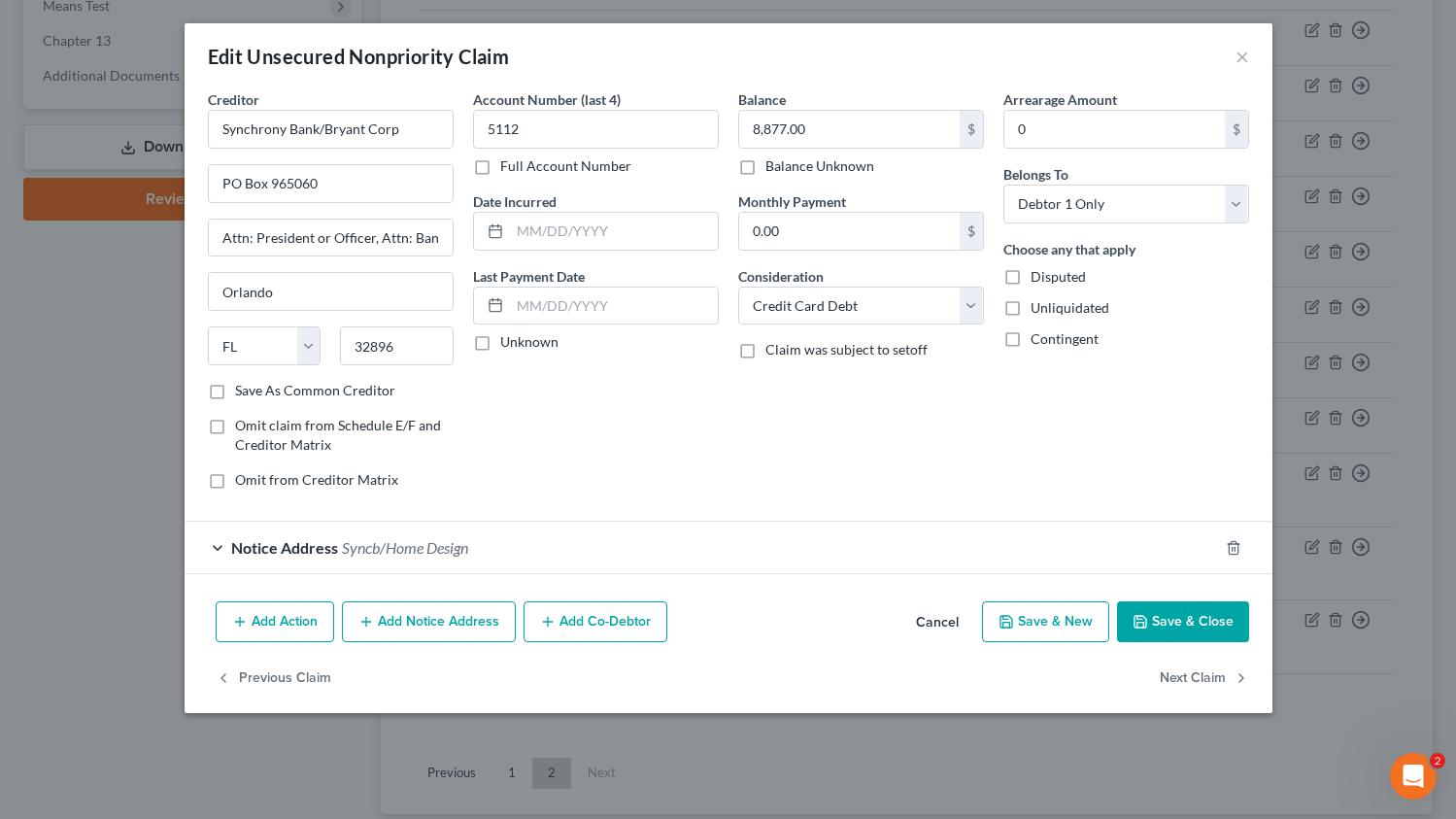click on "Add Co-Debtor" at bounding box center [595, 622] 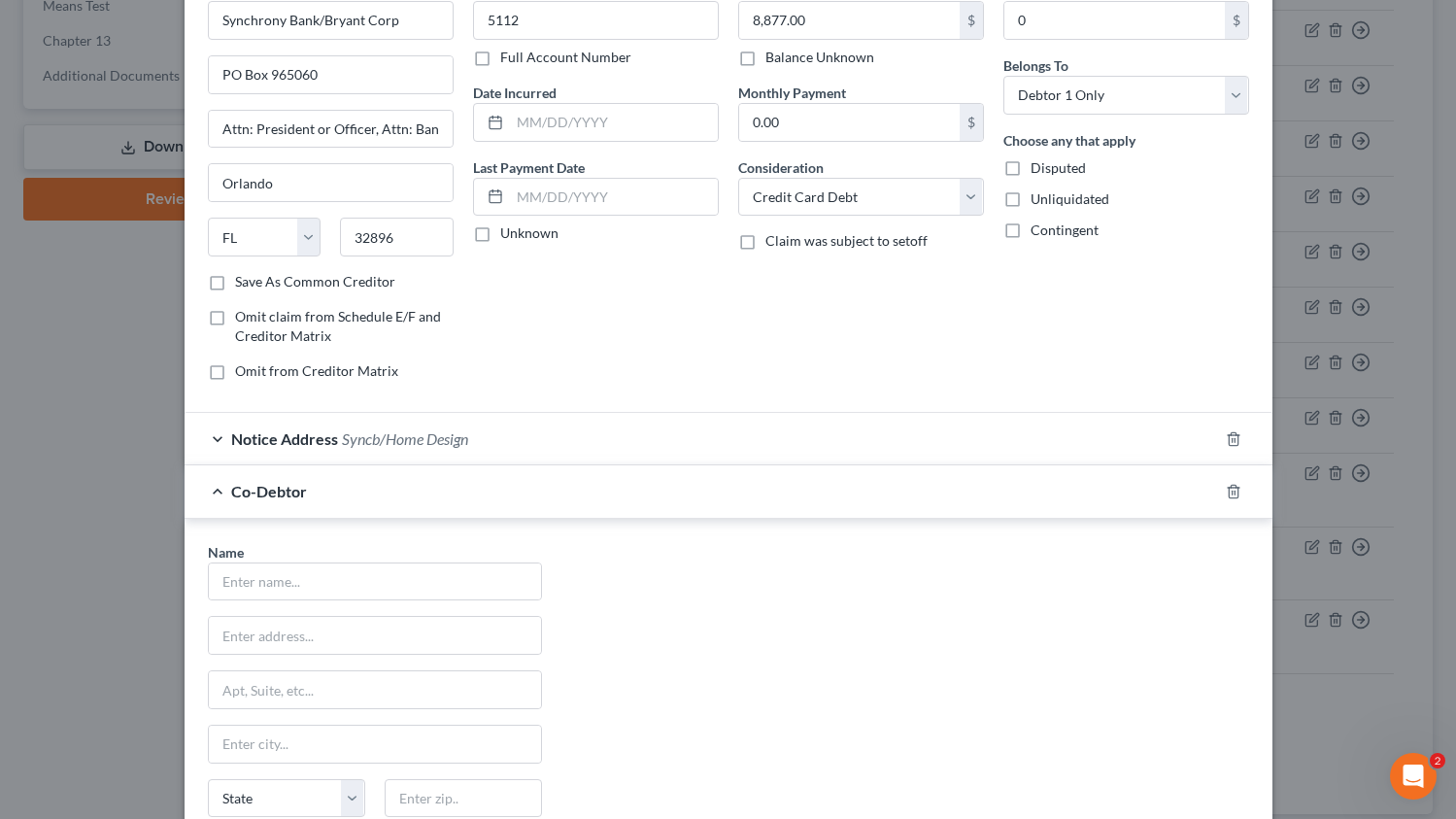 scroll, scrollTop: 182, scrollLeft: 0, axis: vertical 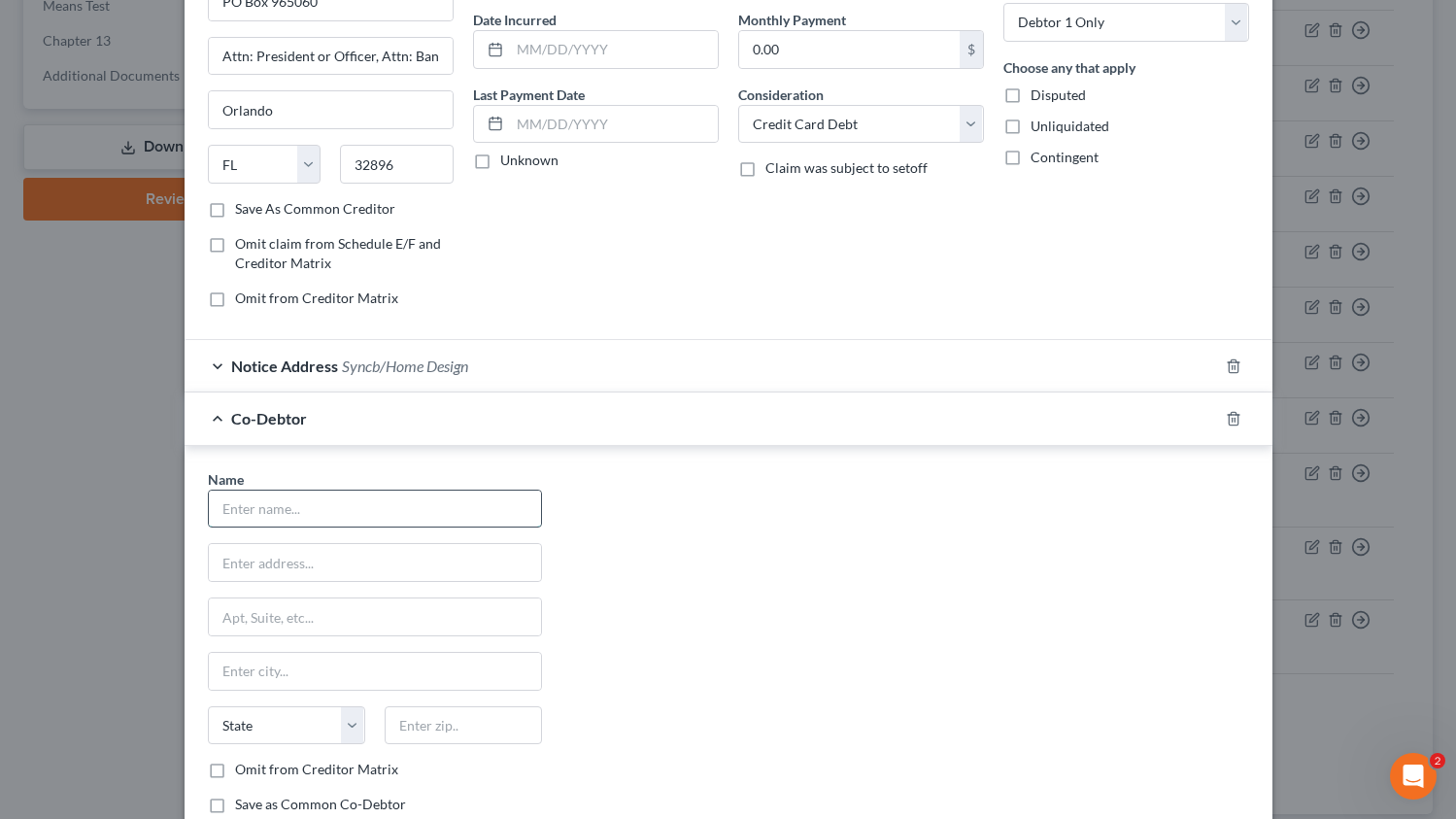 click at bounding box center (375, 509) 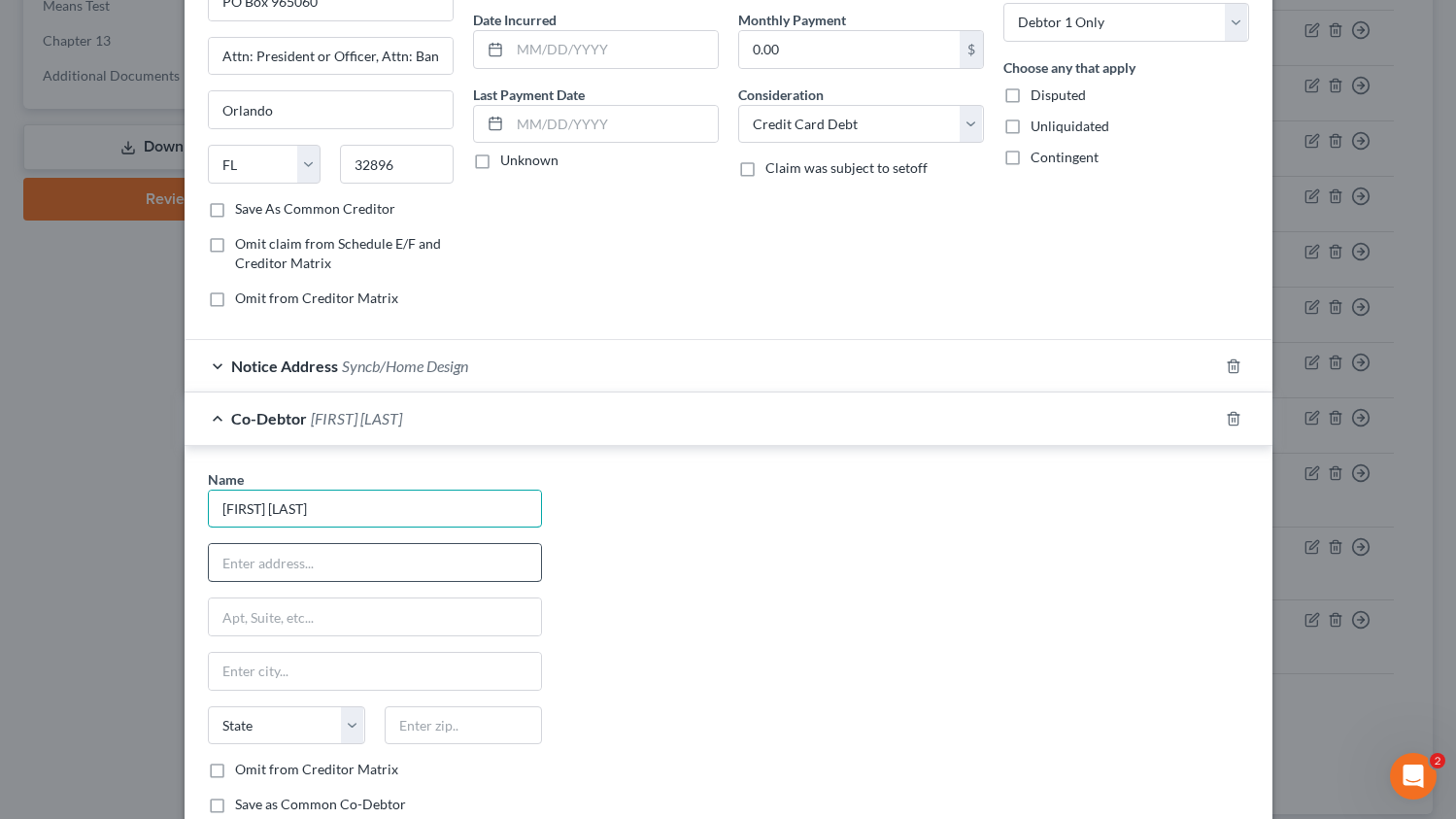 type on "[FIRST] [LAST]" 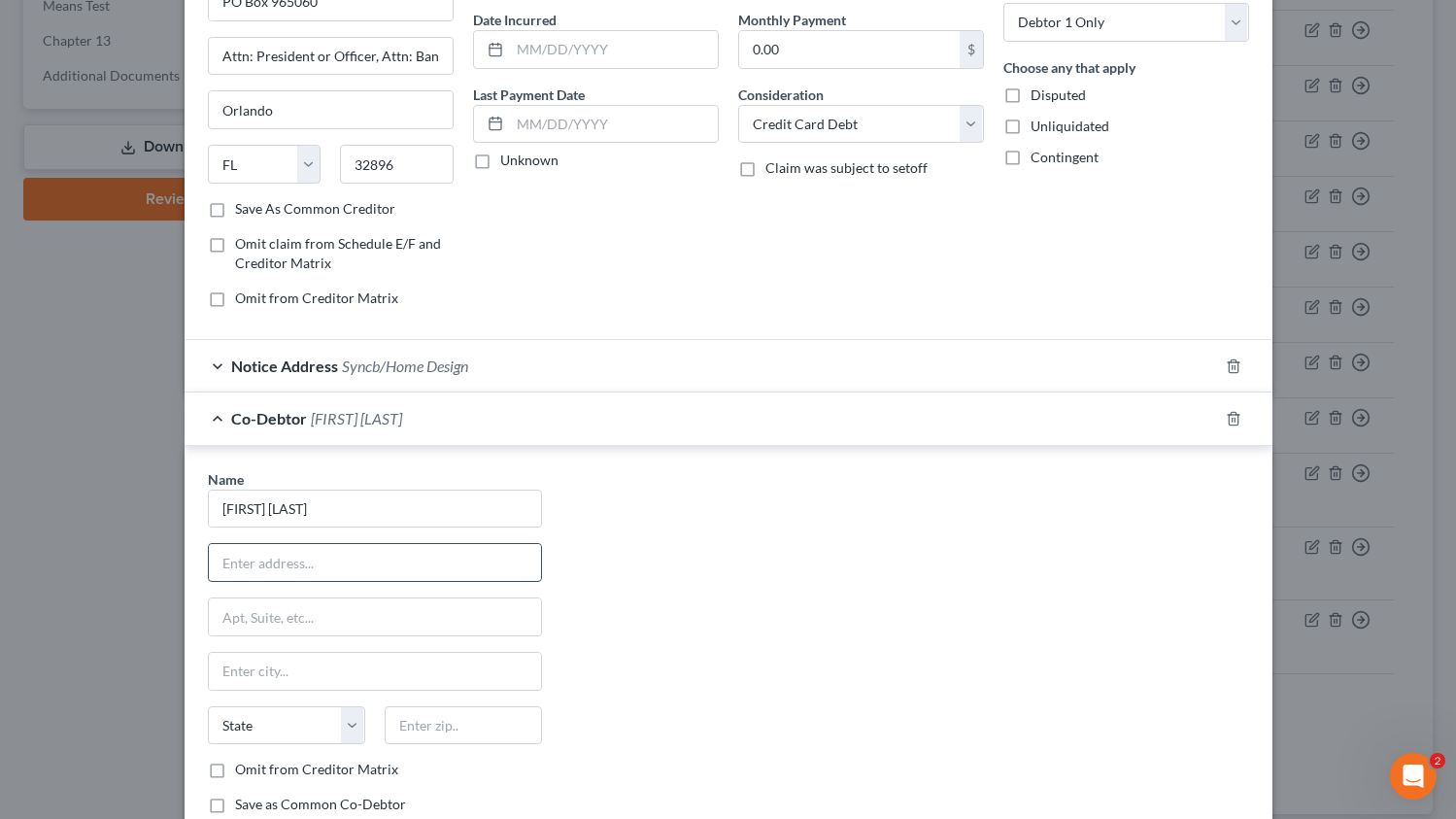 click at bounding box center (375, 563) 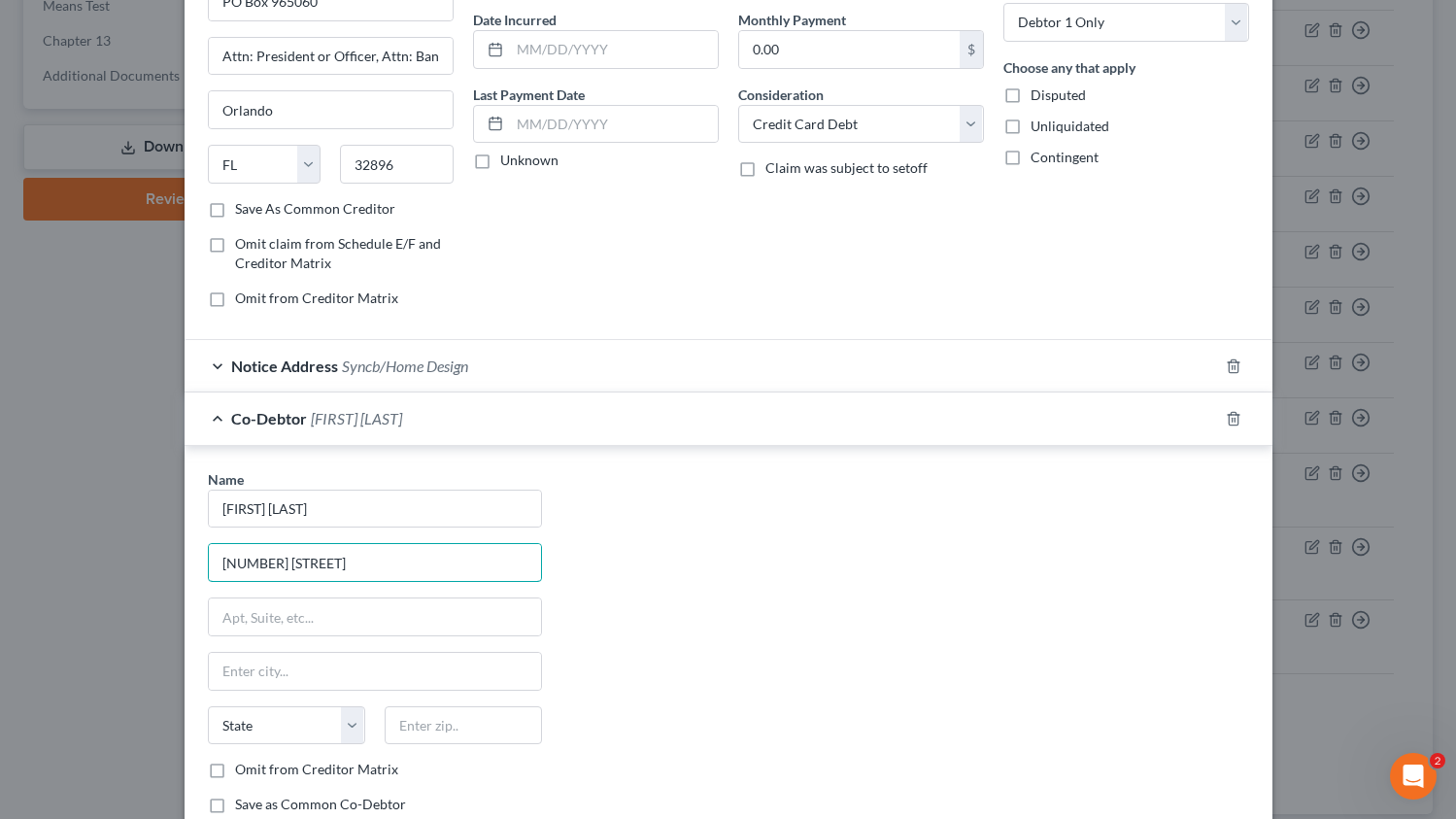 type on "[NUMBER] [STREET]" 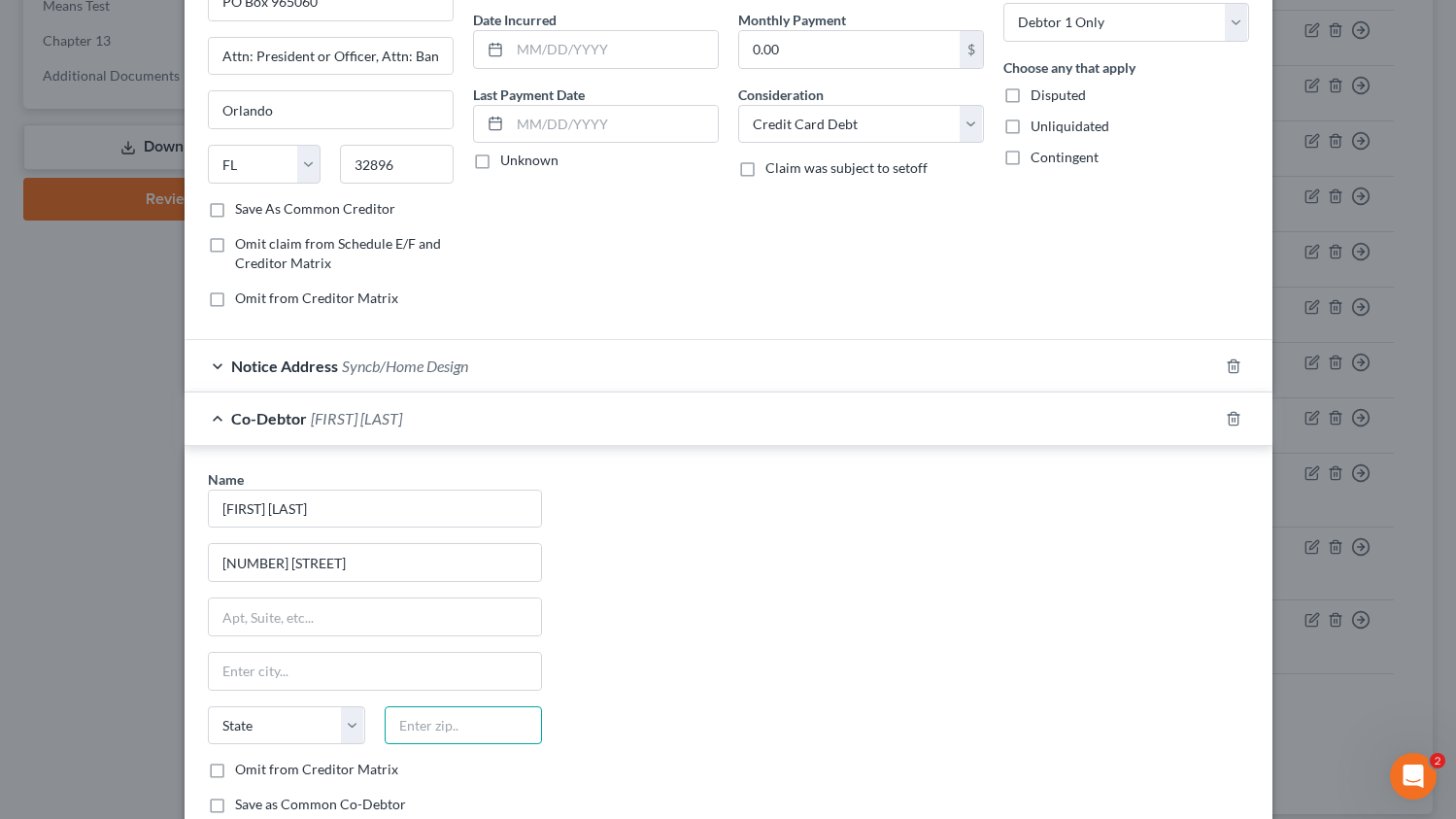 click at bounding box center [463, 726] 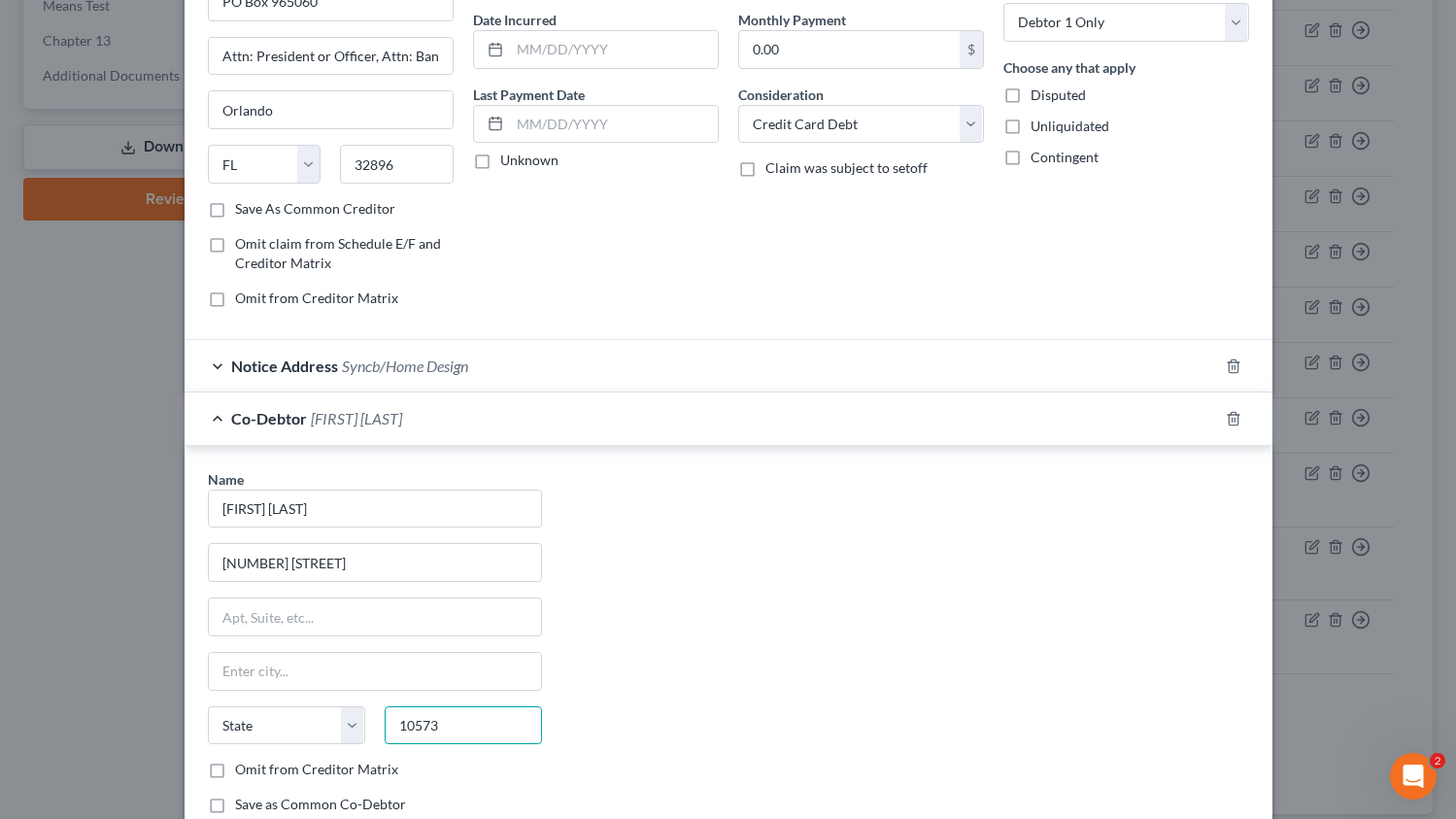 type on "10573" 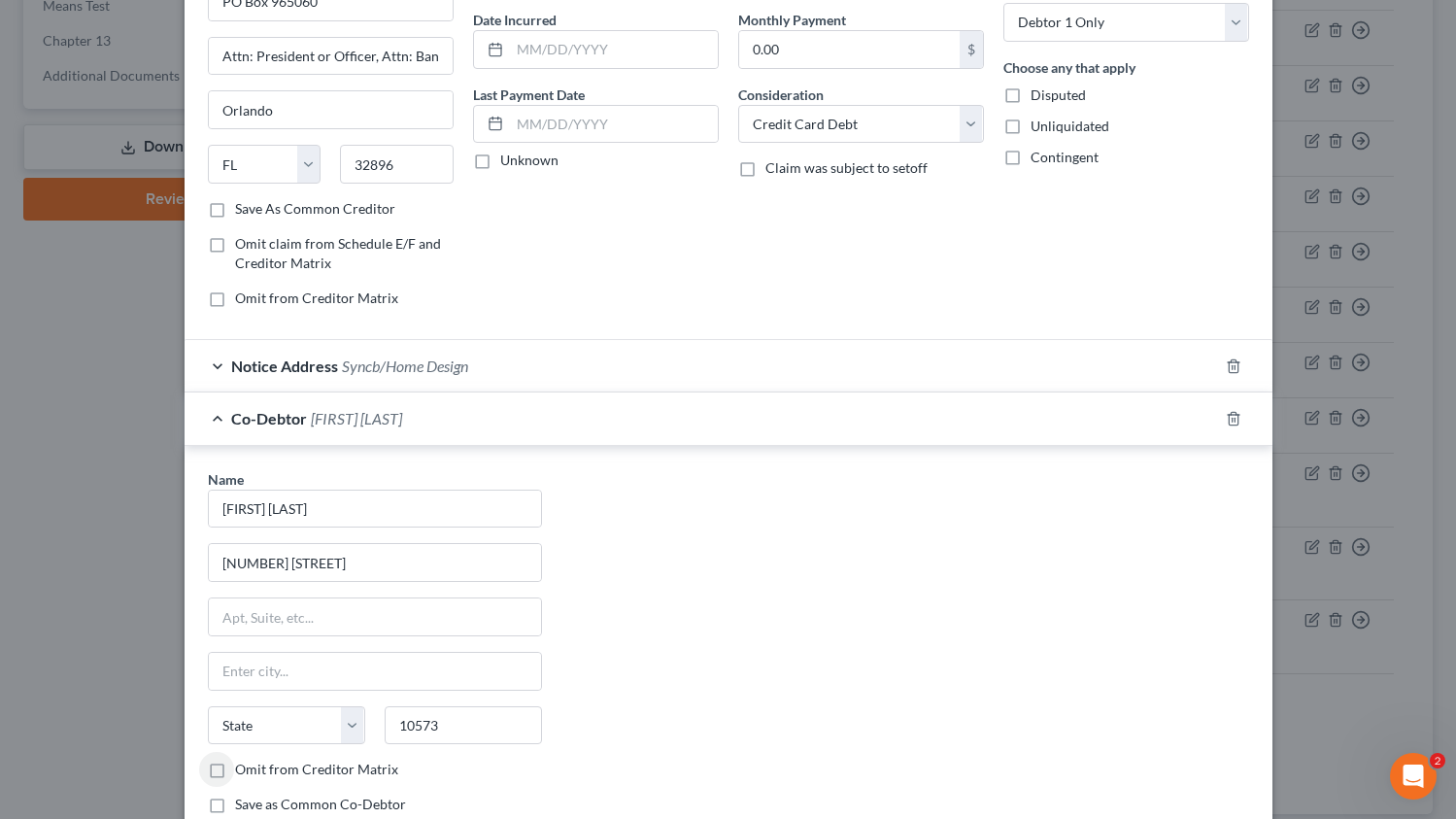 type on "[CITY]" 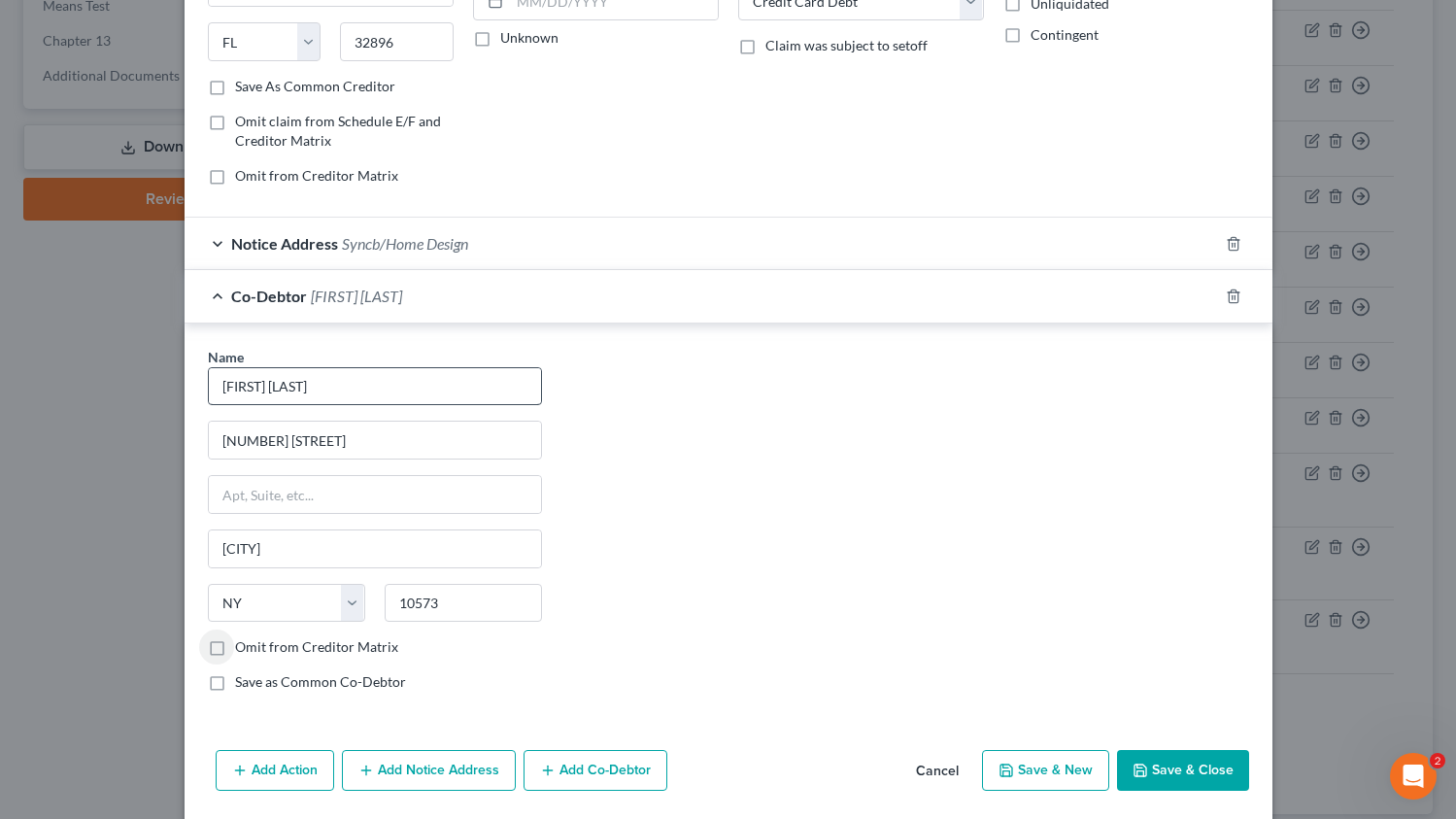scroll, scrollTop: 369, scrollLeft: 0, axis: vertical 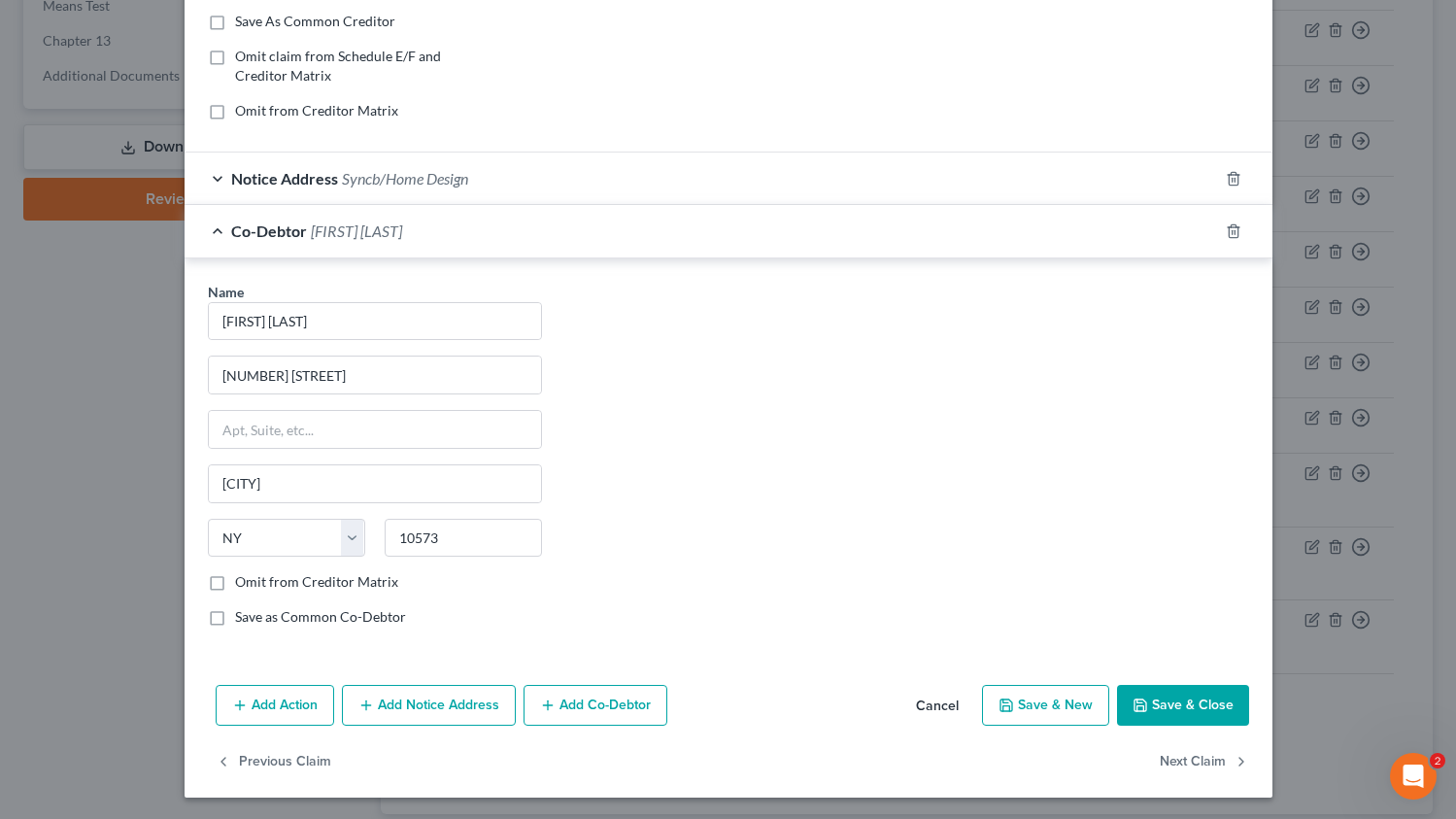 click on "Save as Common Co-Debtor" at bounding box center [321, 617] 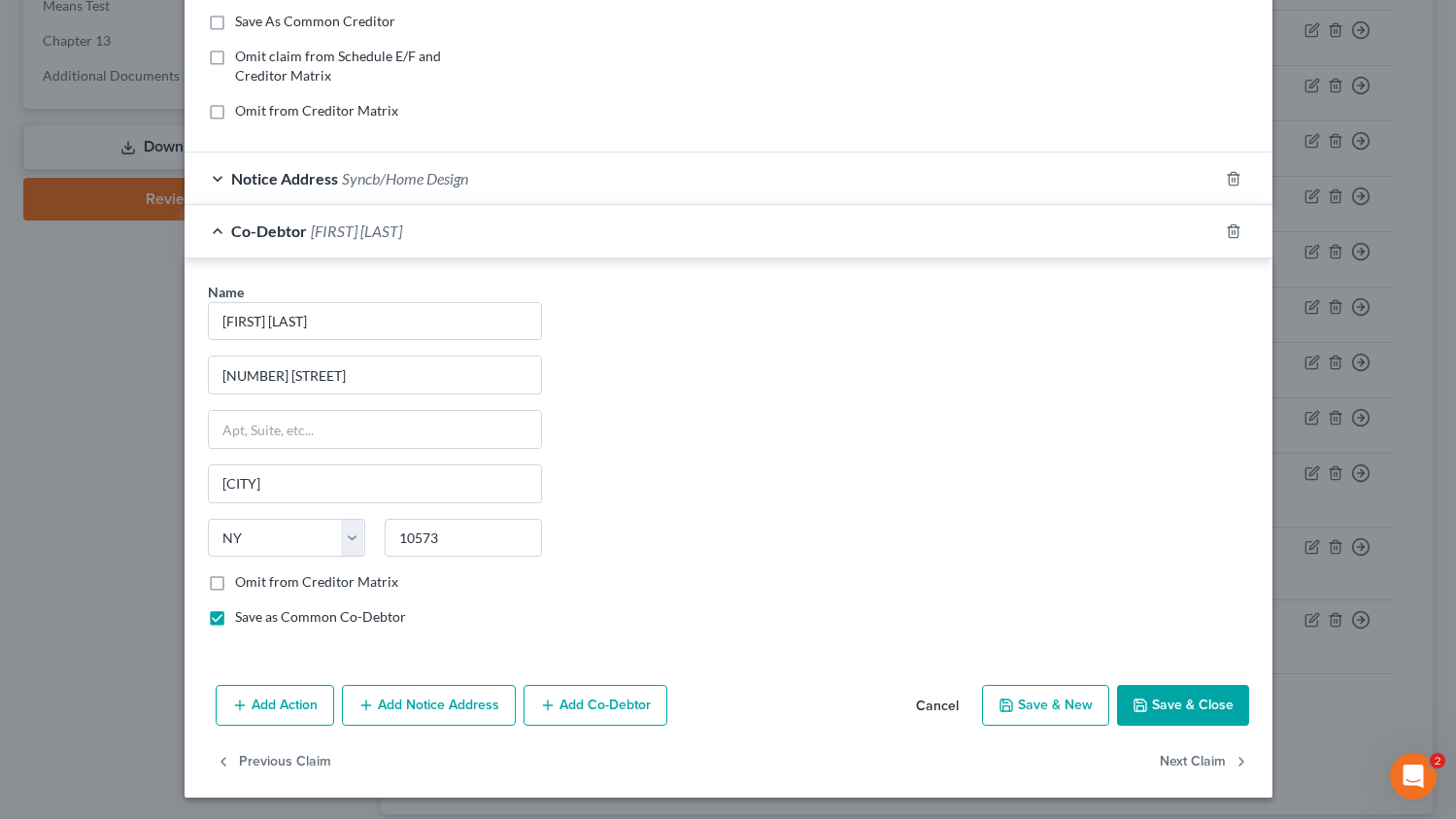 click on "Save & Close" at bounding box center [1183, 705] 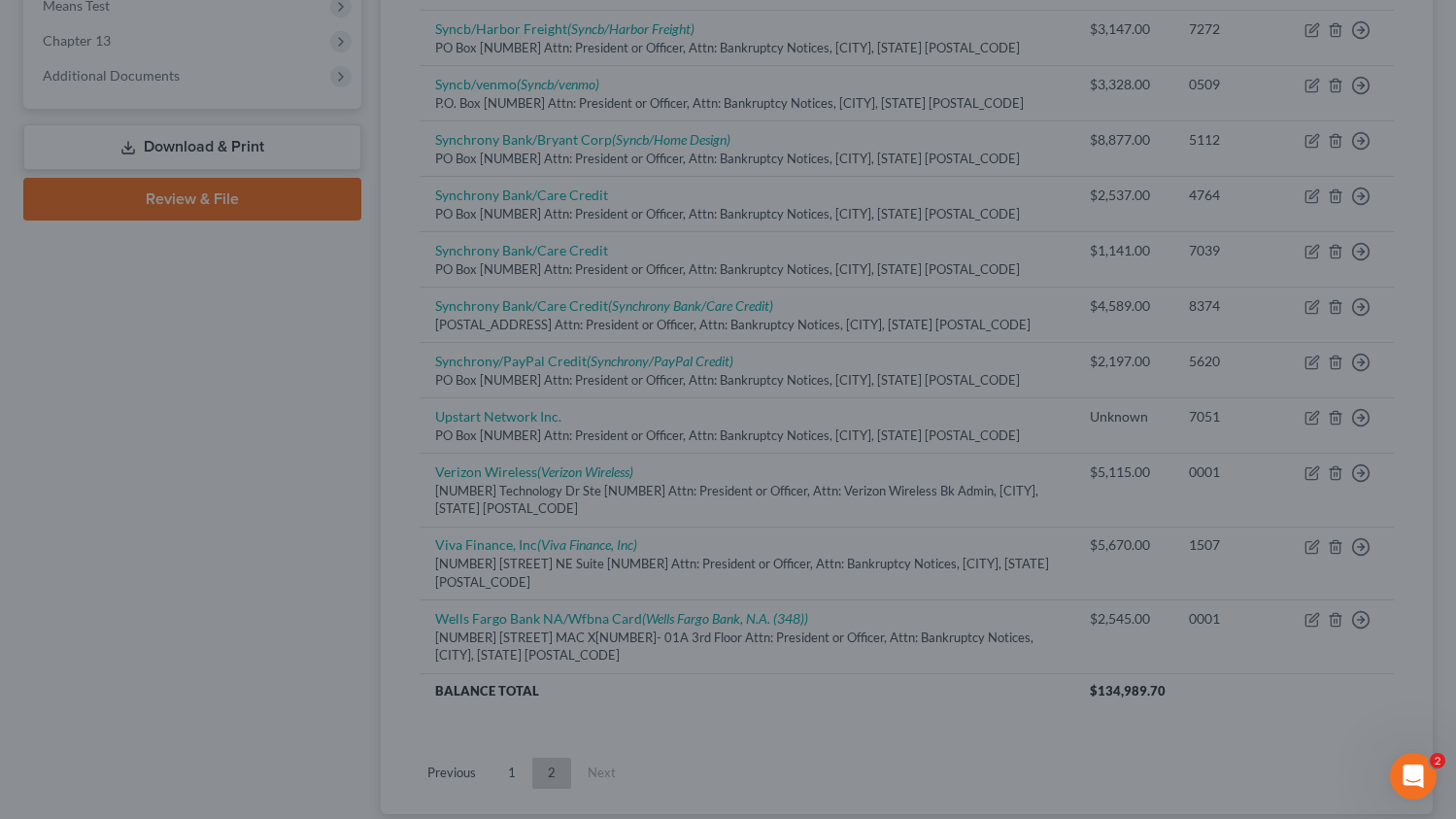 scroll, scrollTop: 0, scrollLeft: 0, axis: both 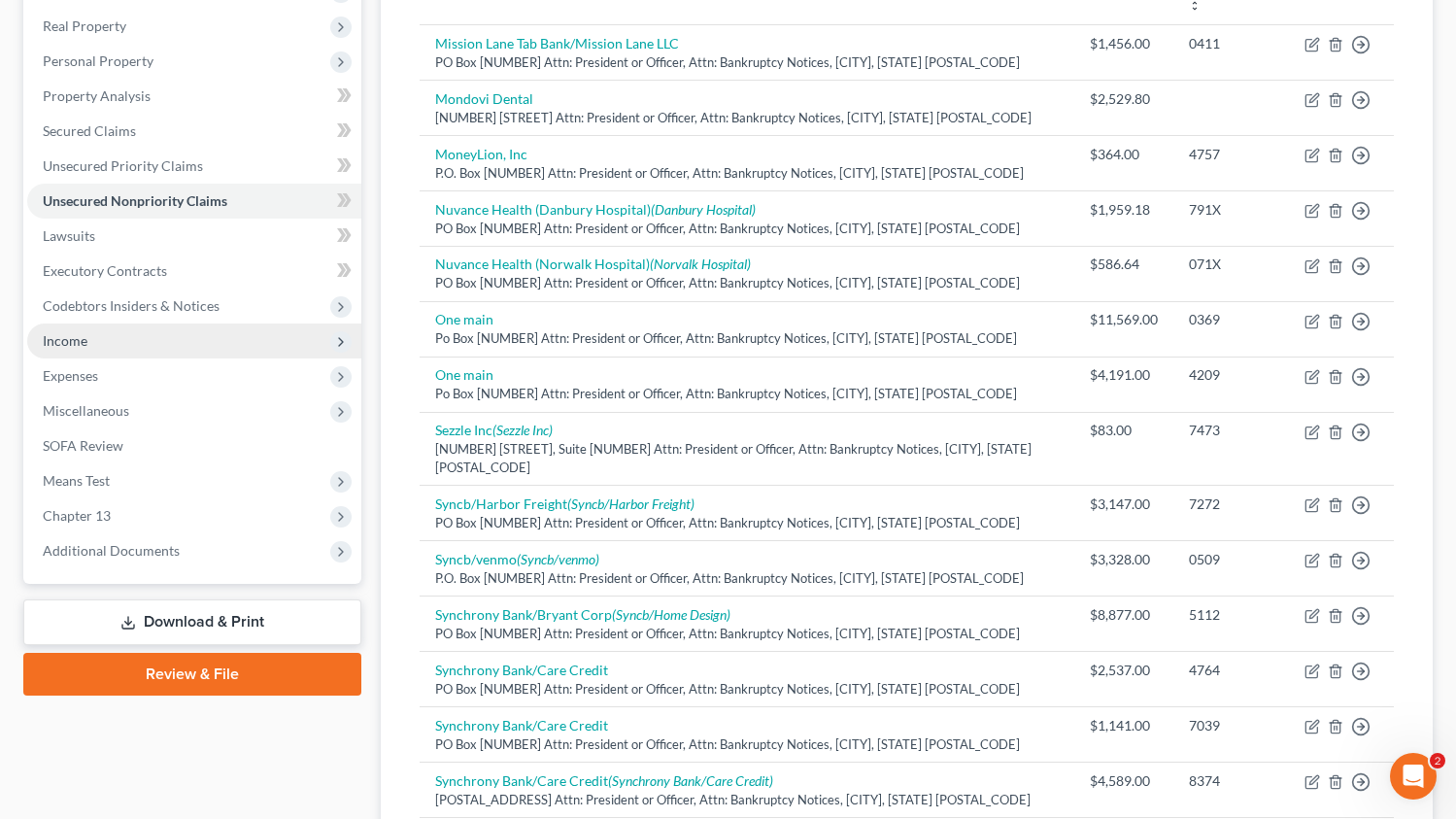 click on "Income" at bounding box center [194, 341] 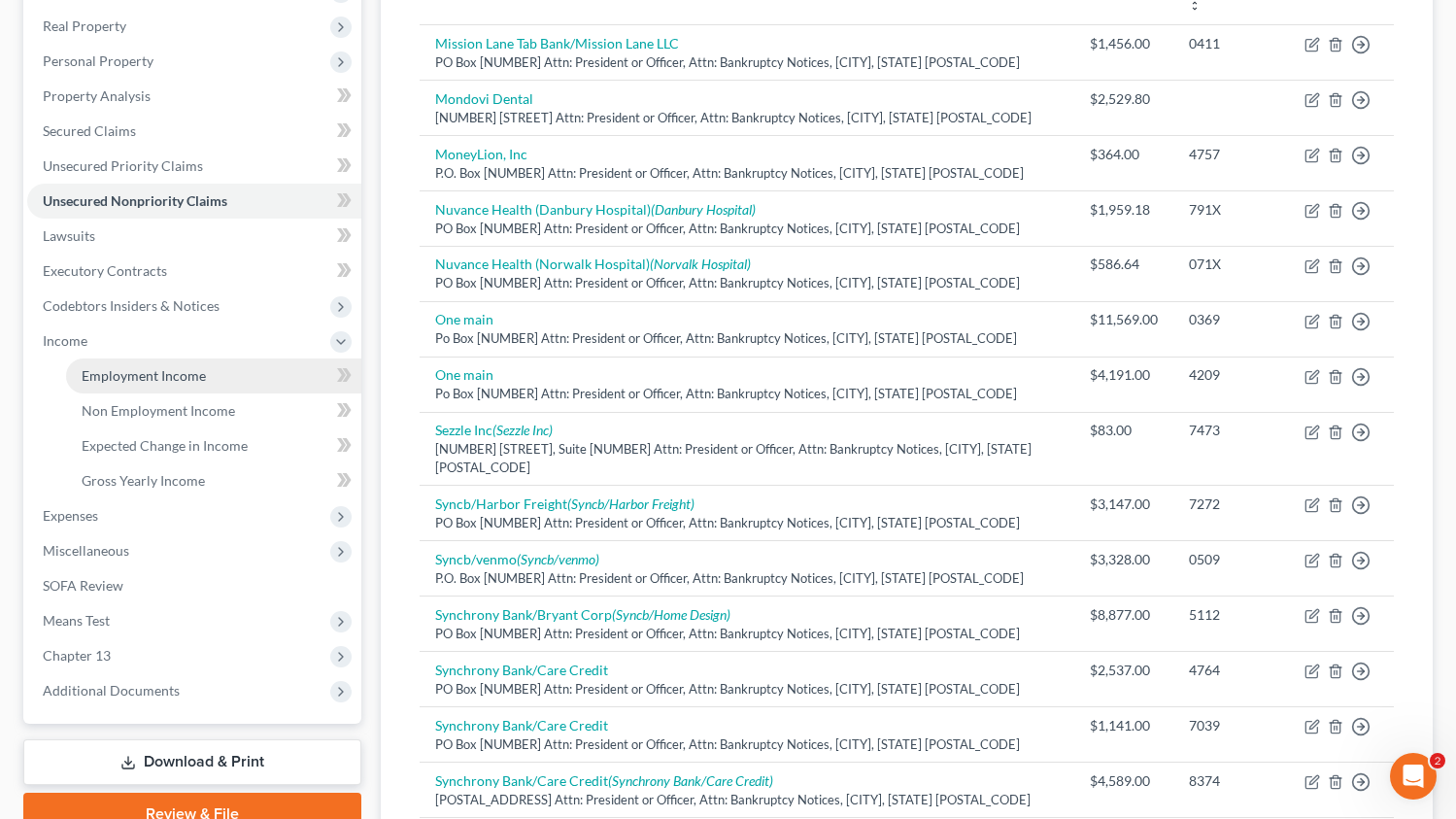 click on "Employment Income" at bounding box center (144, 375) 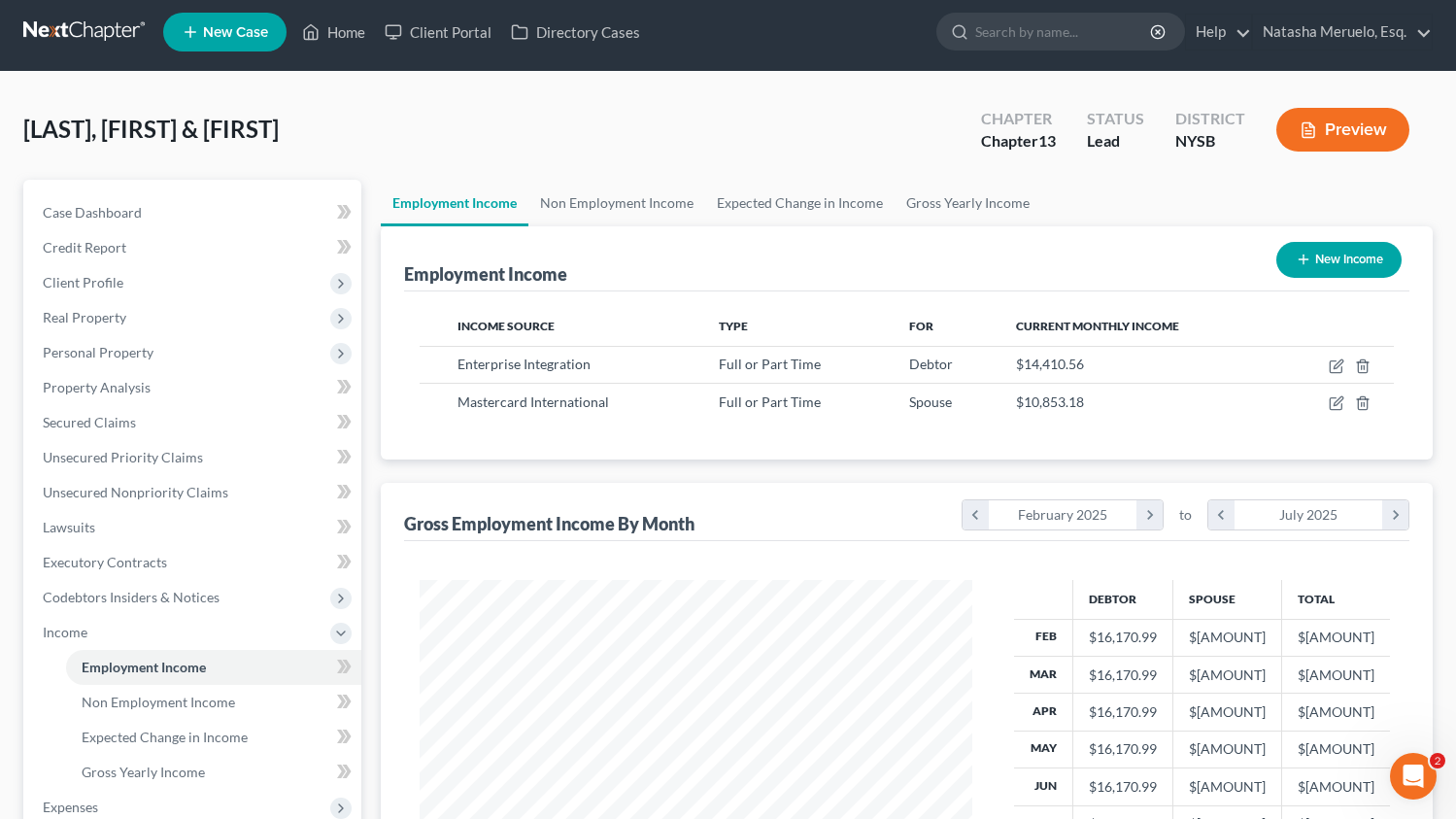 scroll, scrollTop: 0, scrollLeft: 0, axis: both 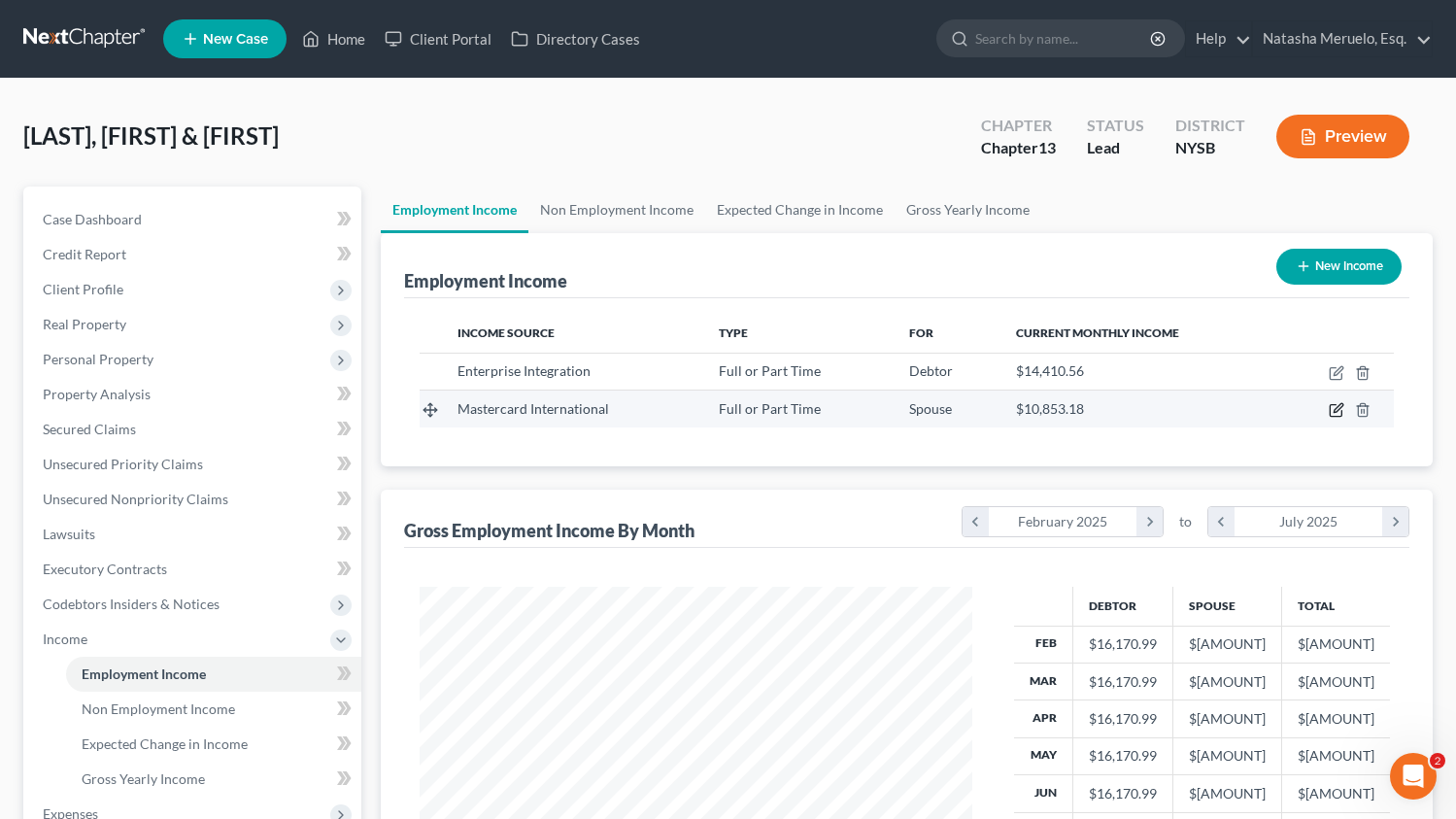 click 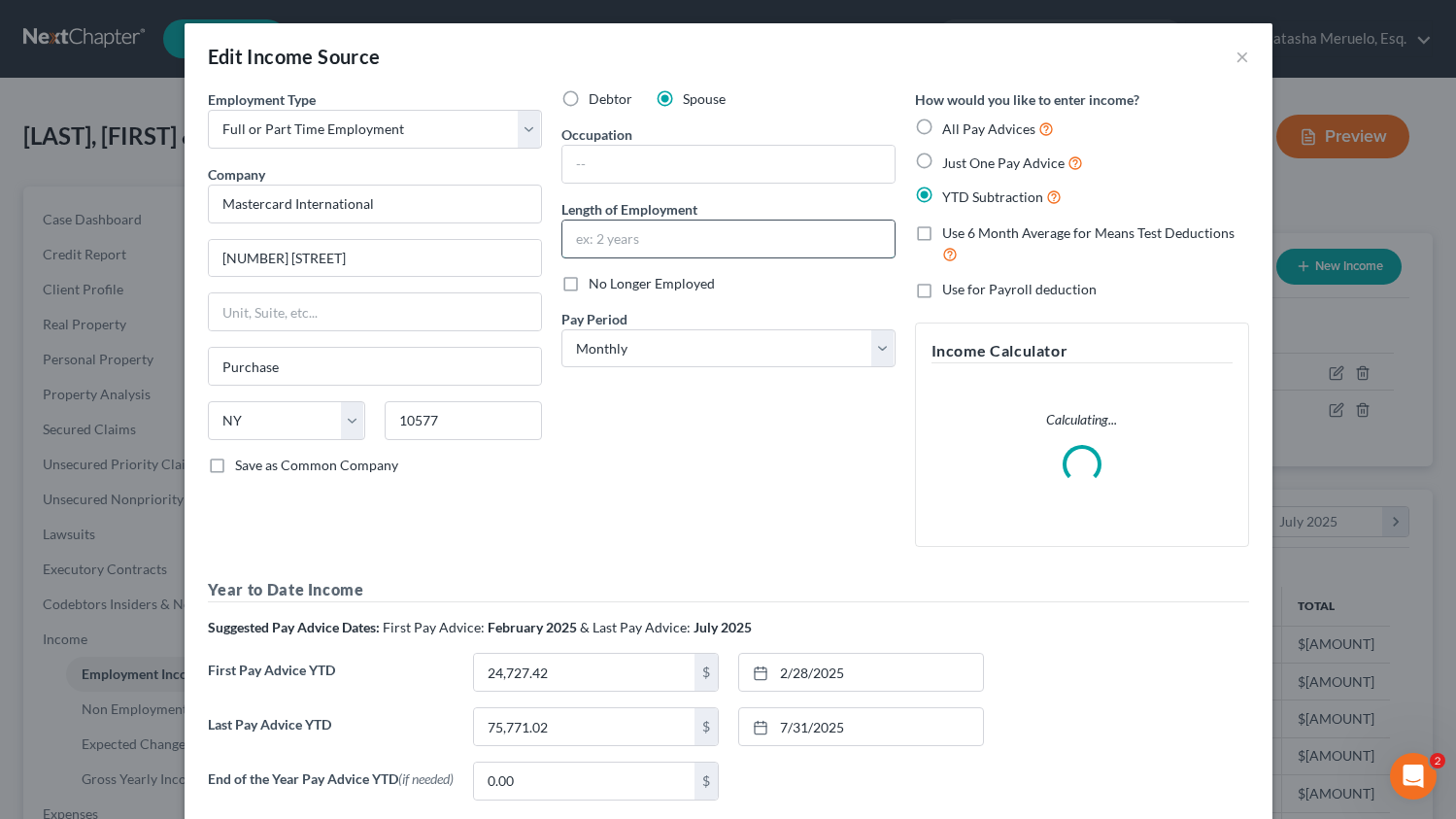 click at bounding box center (728, 239) 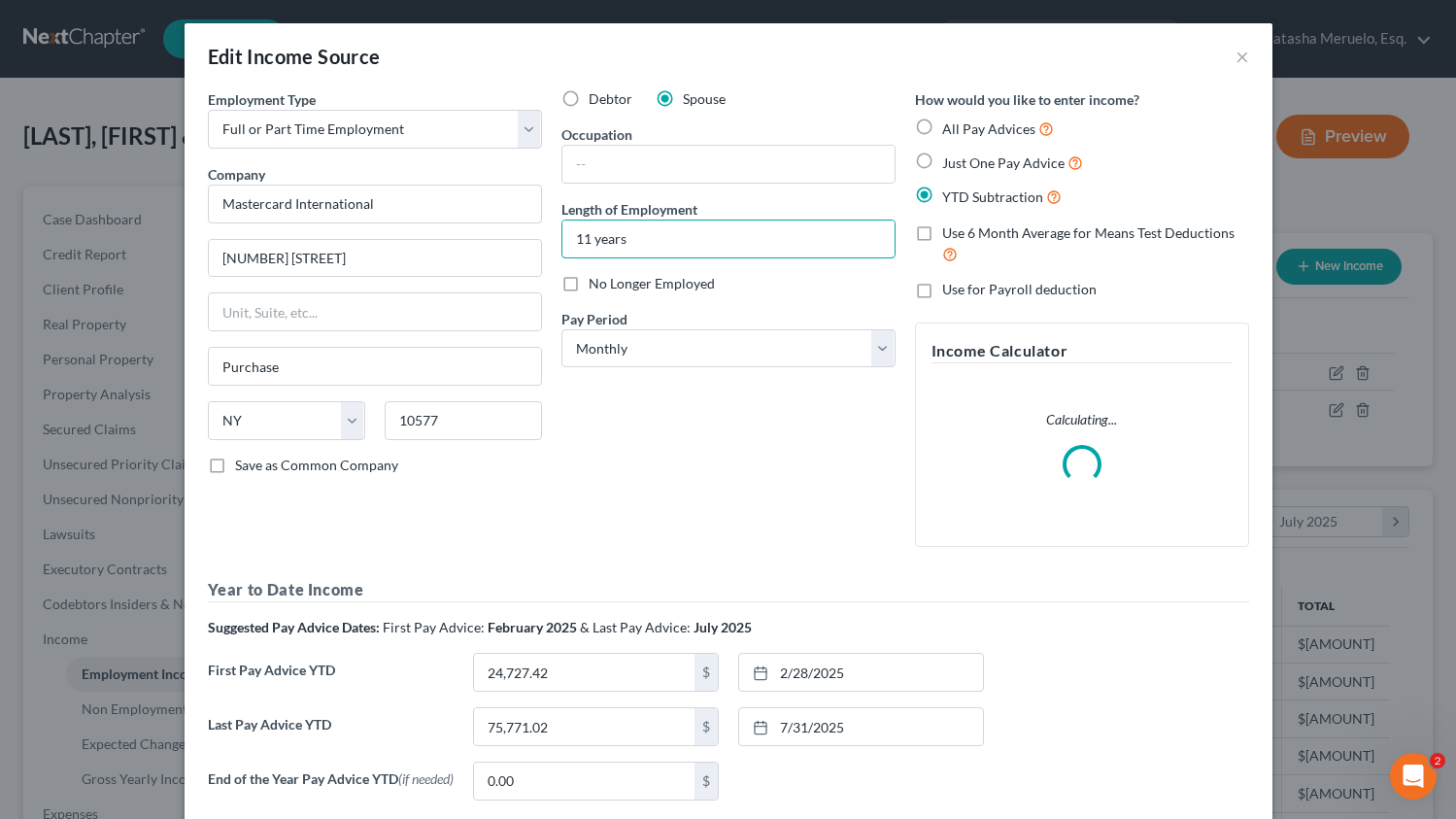 type on "11 years" 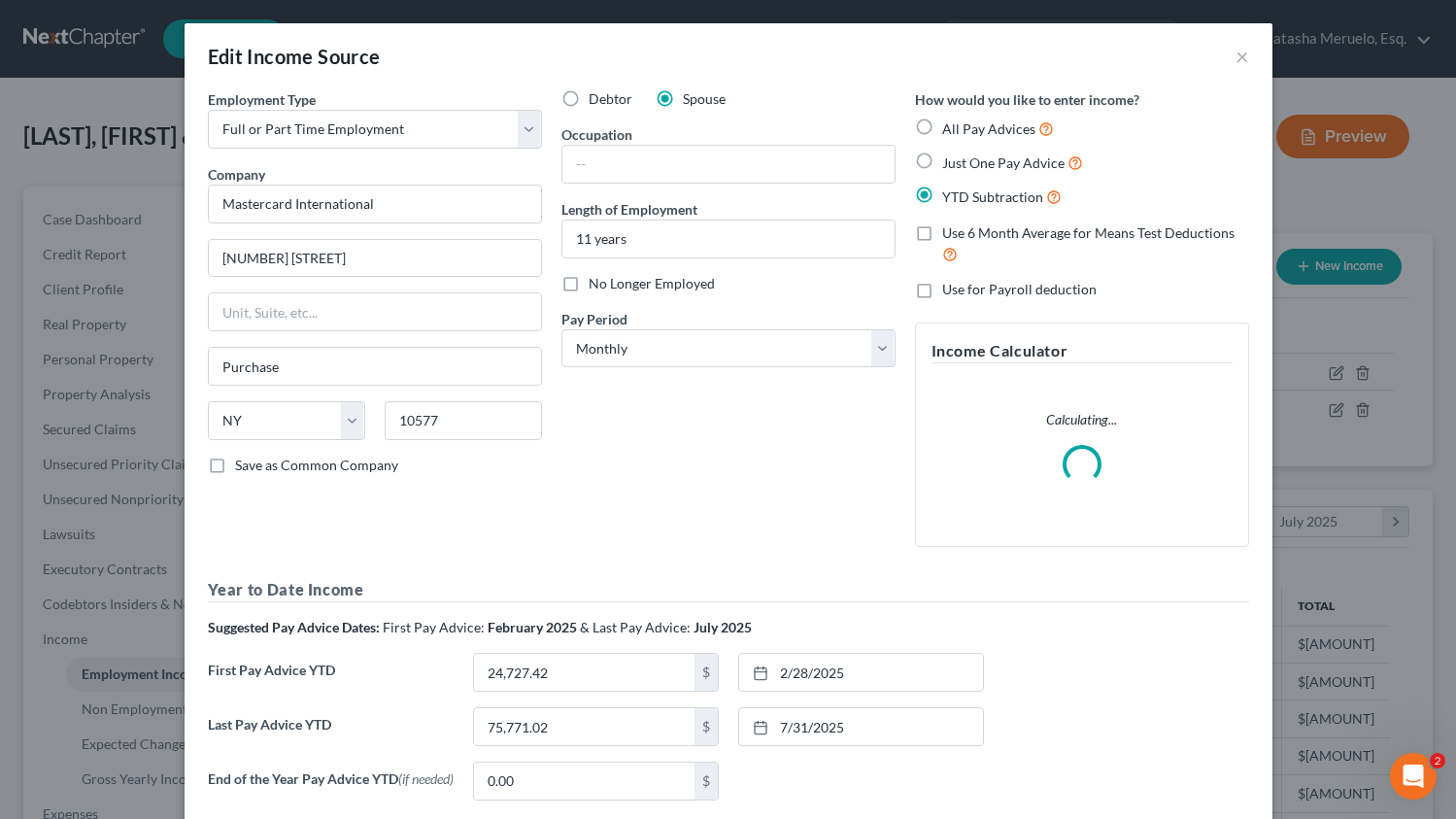 click on "Occupation" at bounding box center (728, 154) 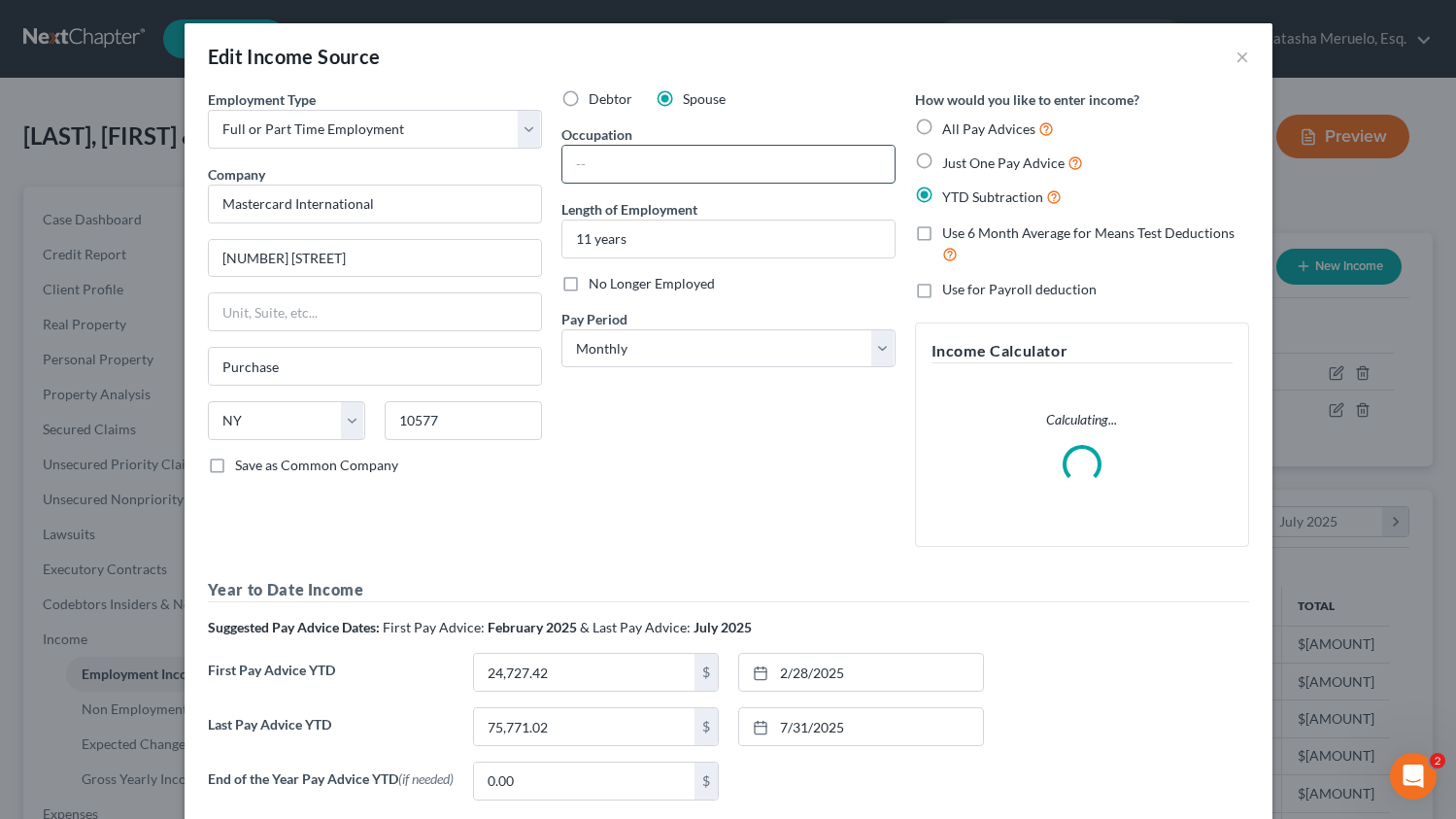 click at bounding box center [728, 164] 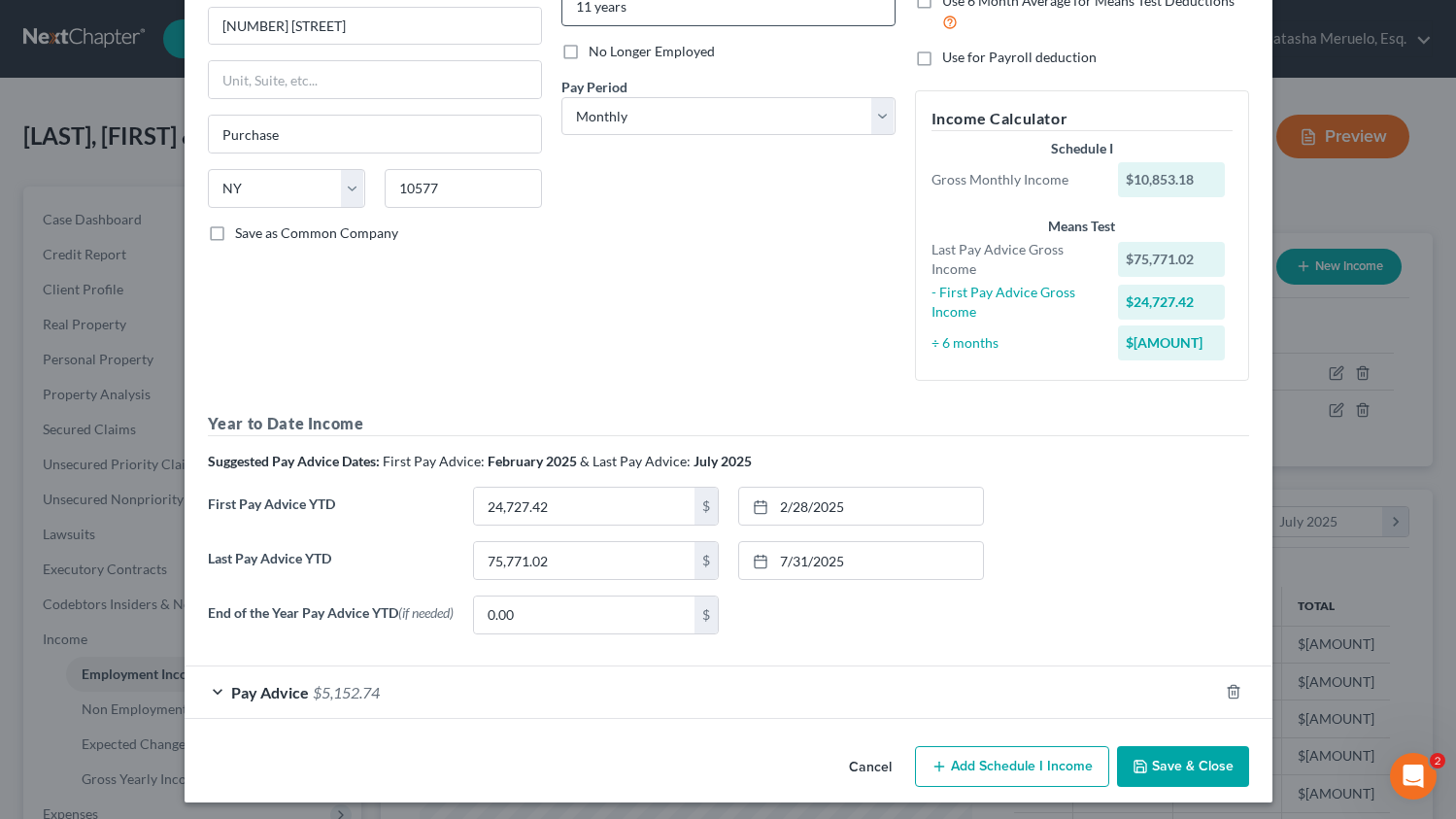 scroll, scrollTop: 243, scrollLeft: 0, axis: vertical 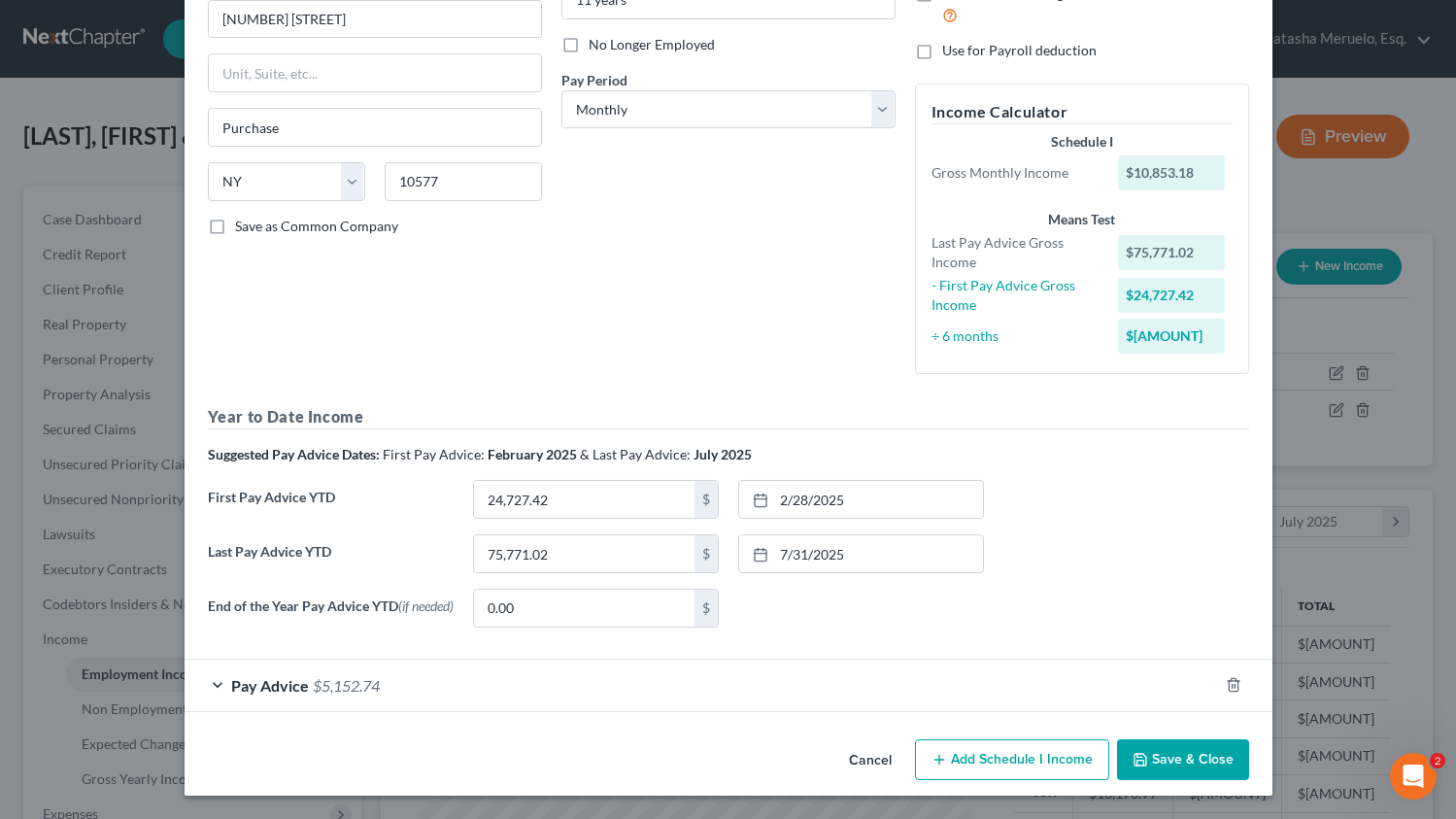 type on "Executive Assistant" 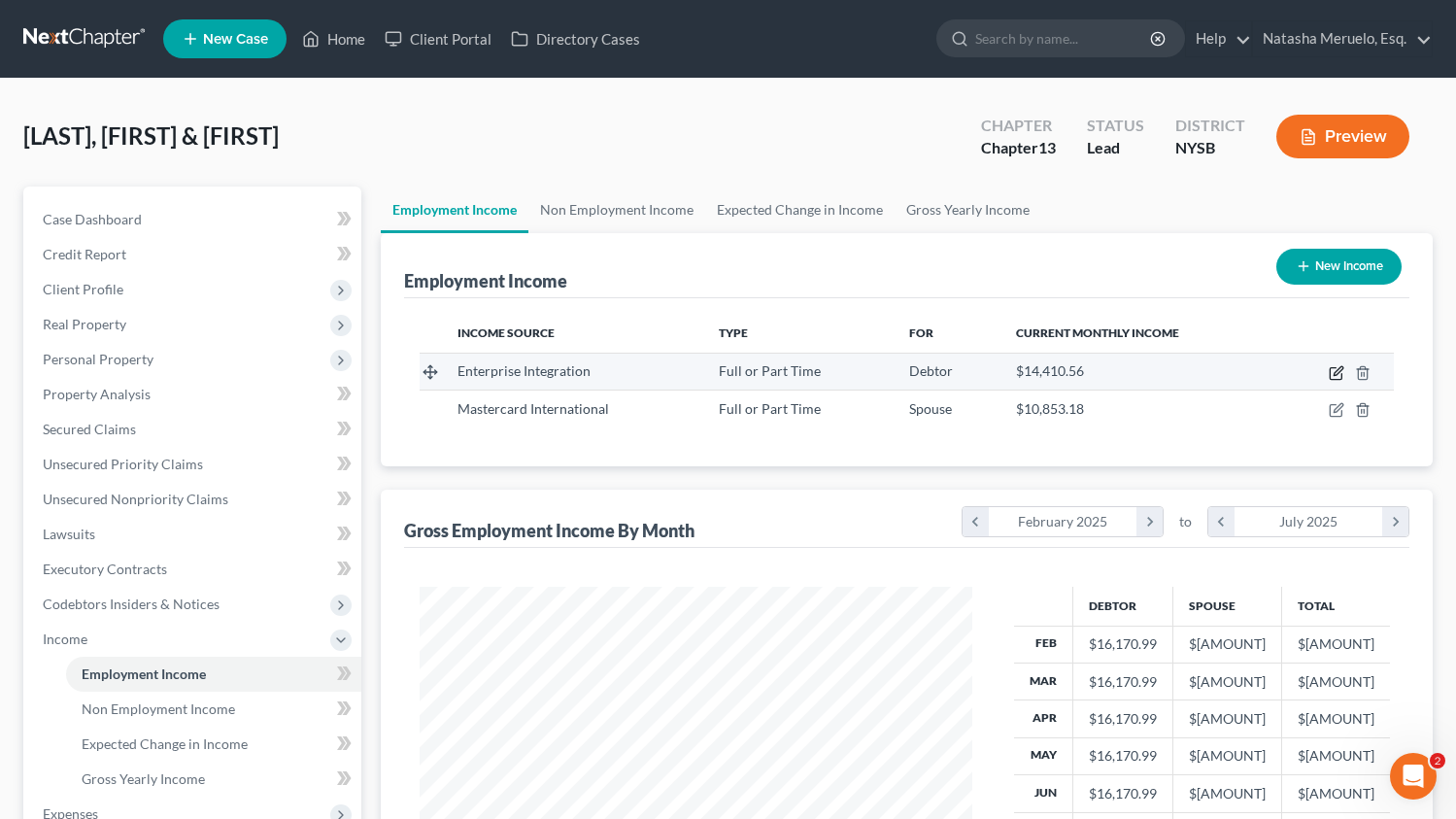 click 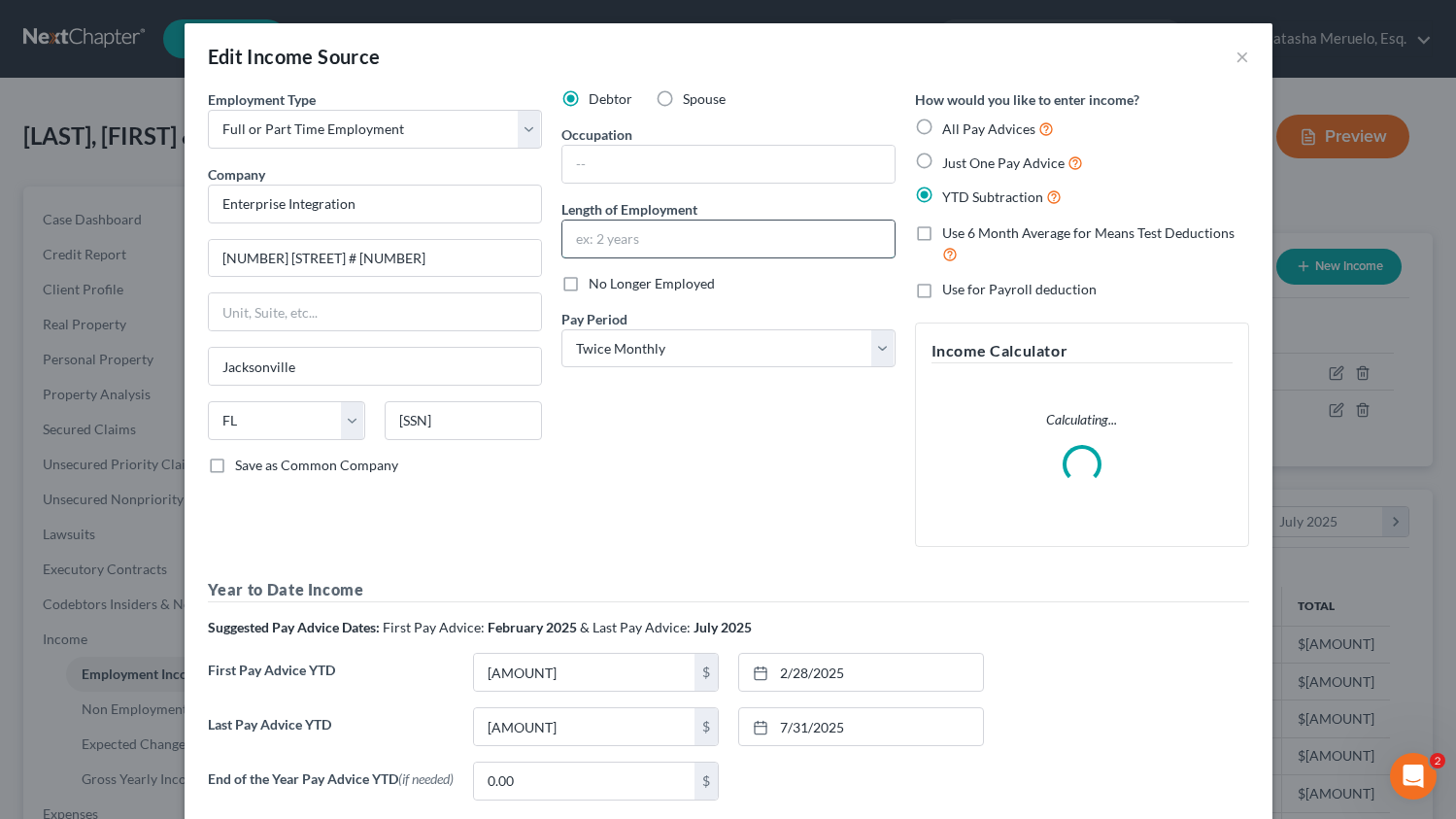 click at bounding box center (728, 239) 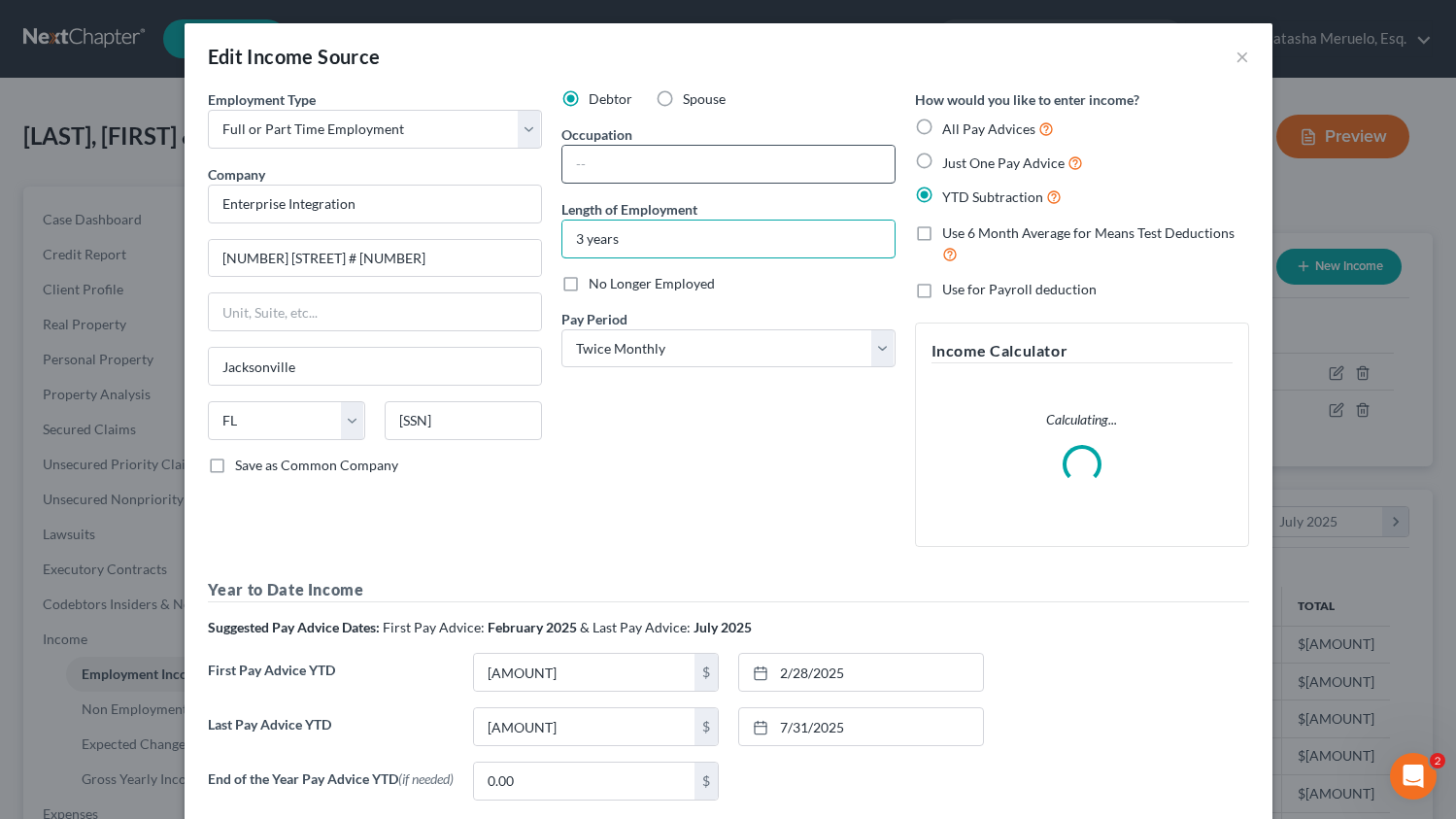 type on "3 years" 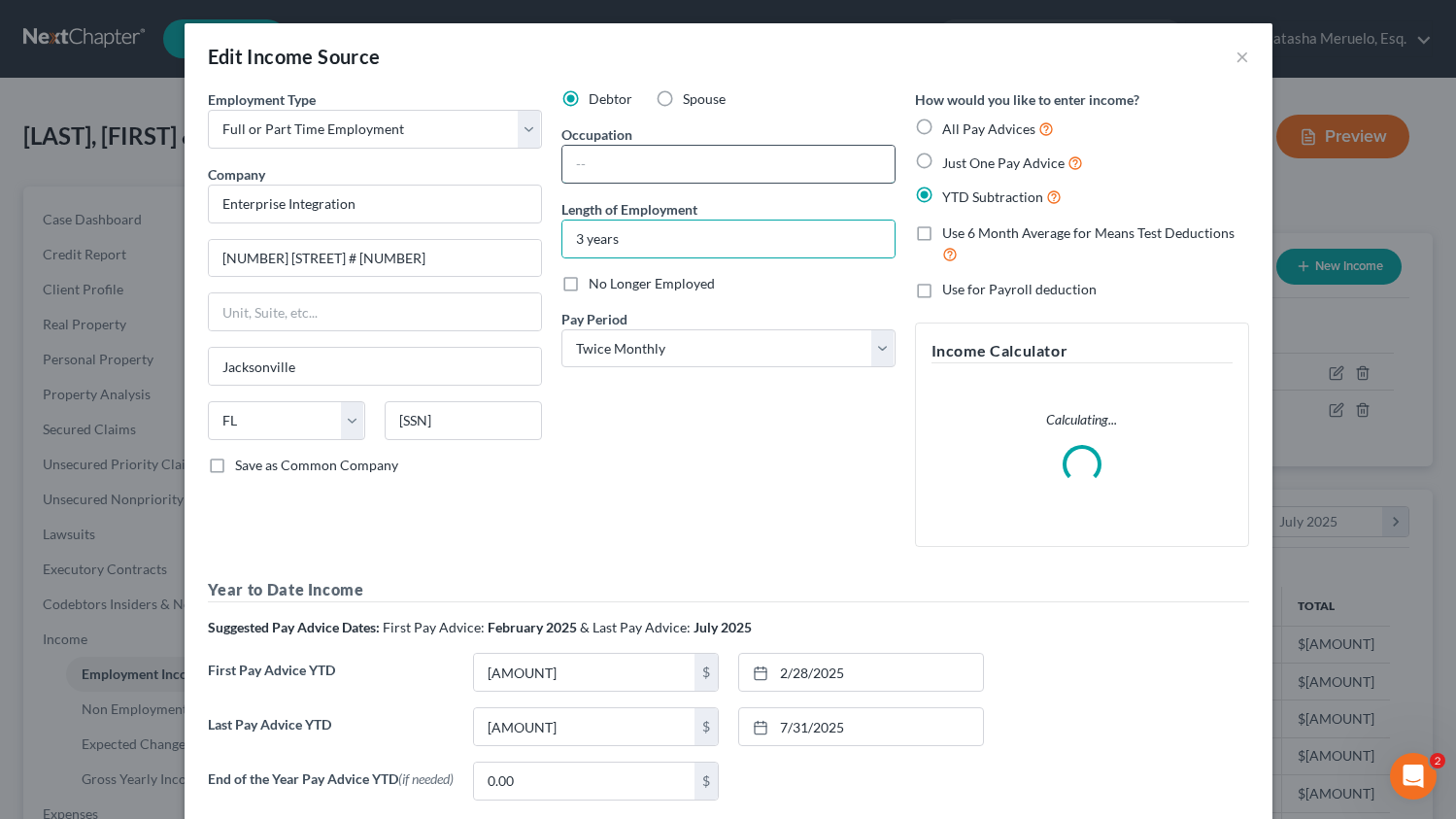 click at bounding box center [728, 164] 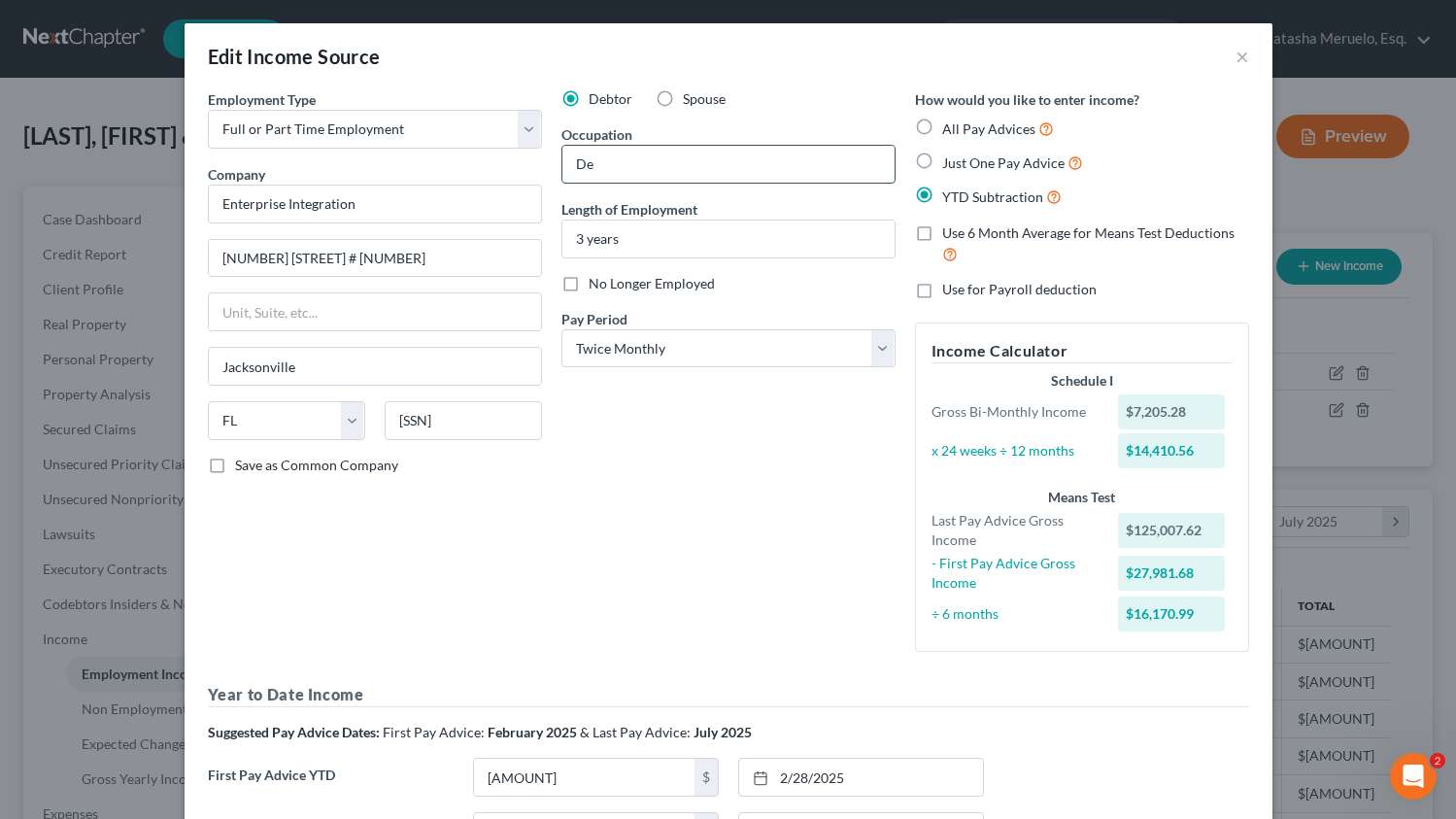 type on "D" 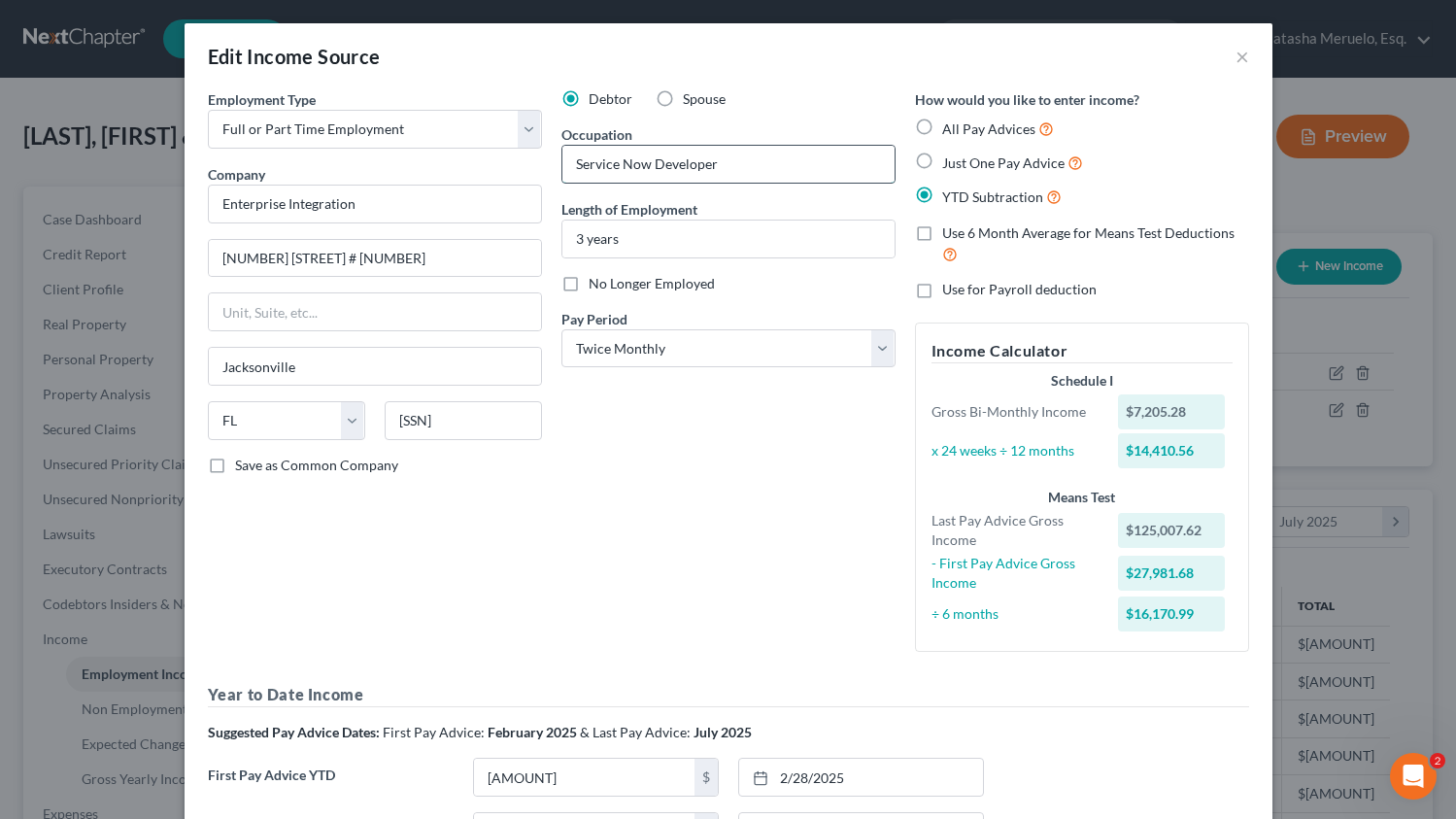 click on "Service Now Developer" at bounding box center (728, 164) 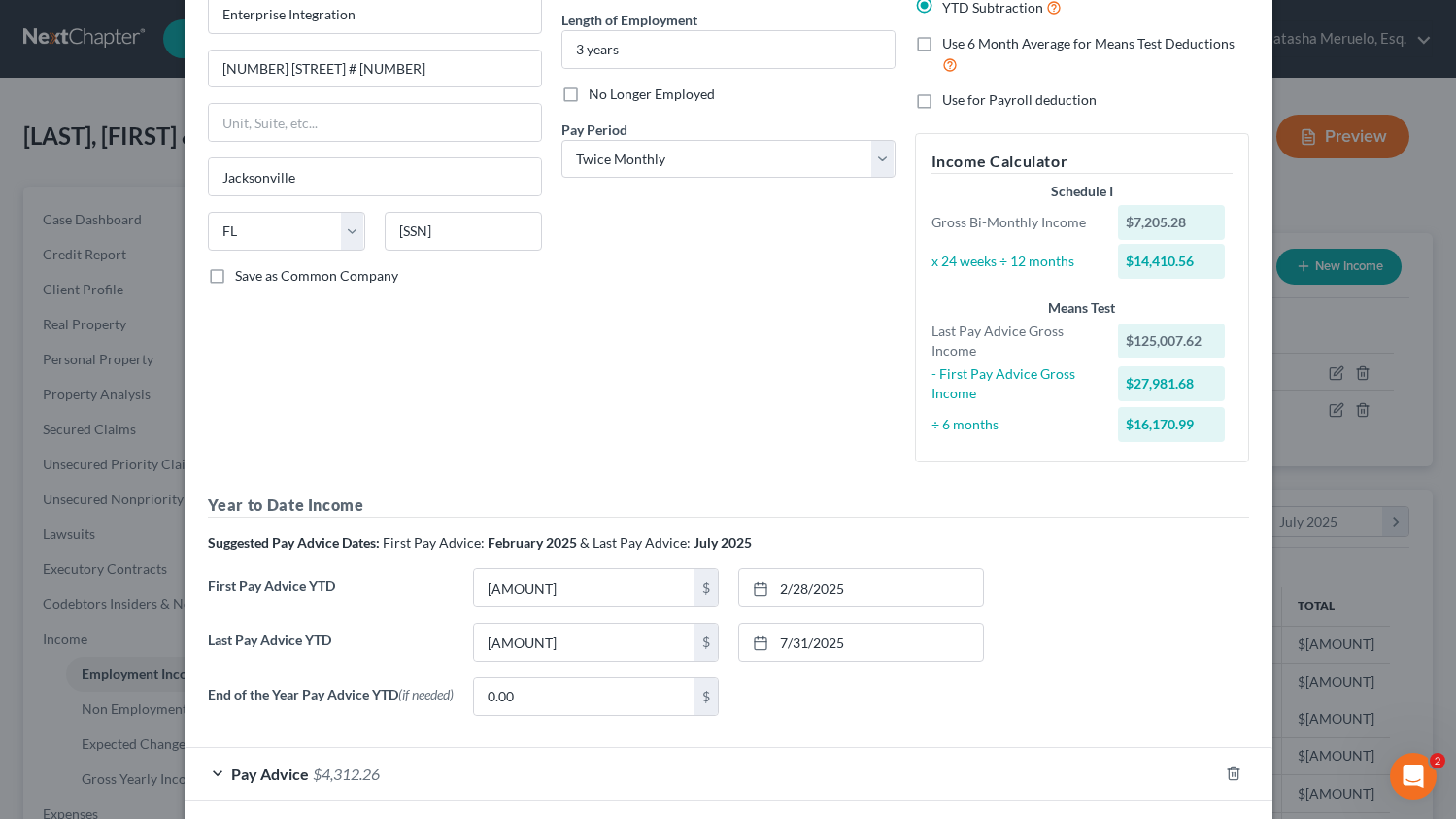 scroll, scrollTop: 282, scrollLeft: 0, axis: vertical 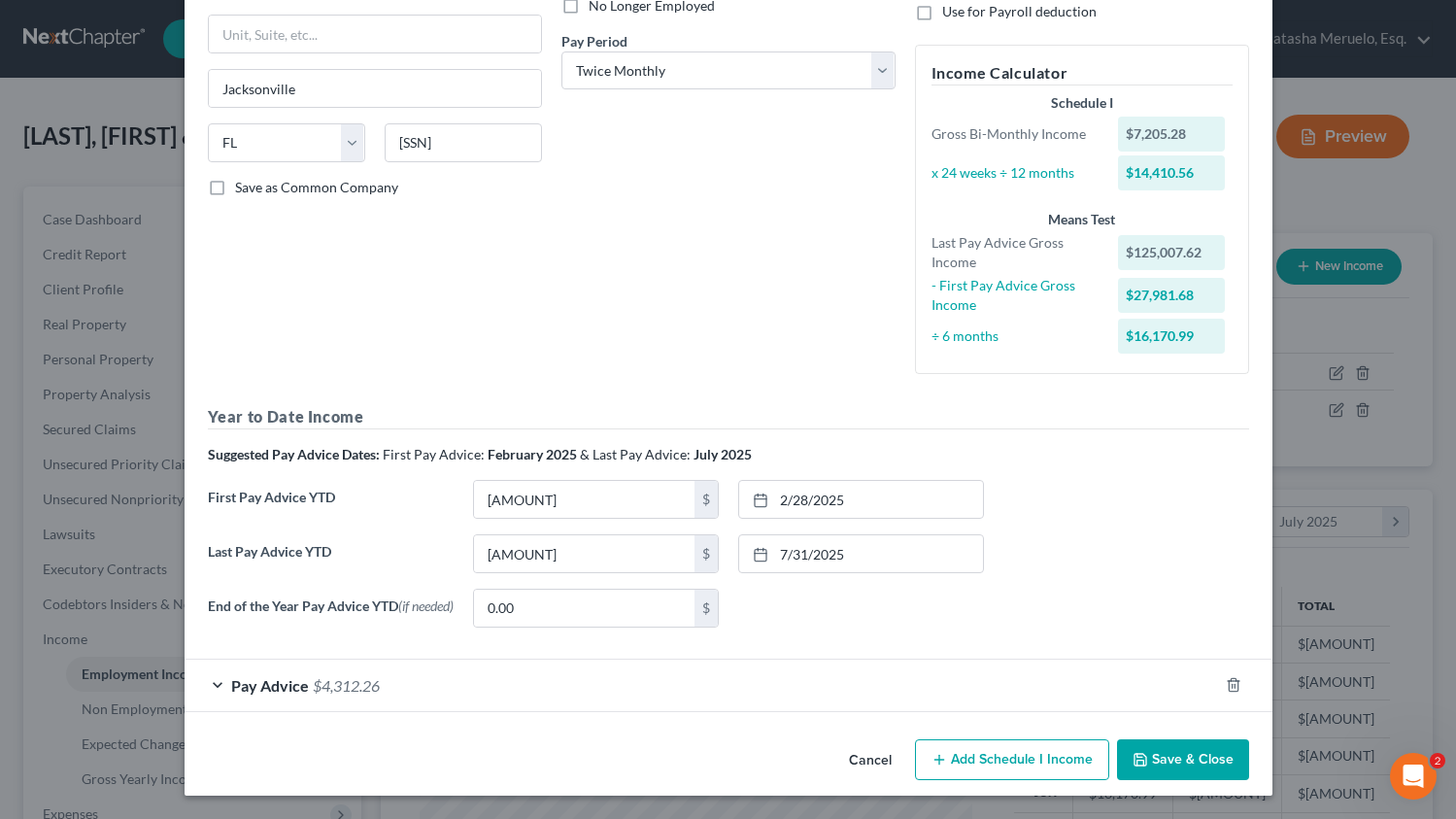 click on "Save & Close" at bounding box center [1183, 760] 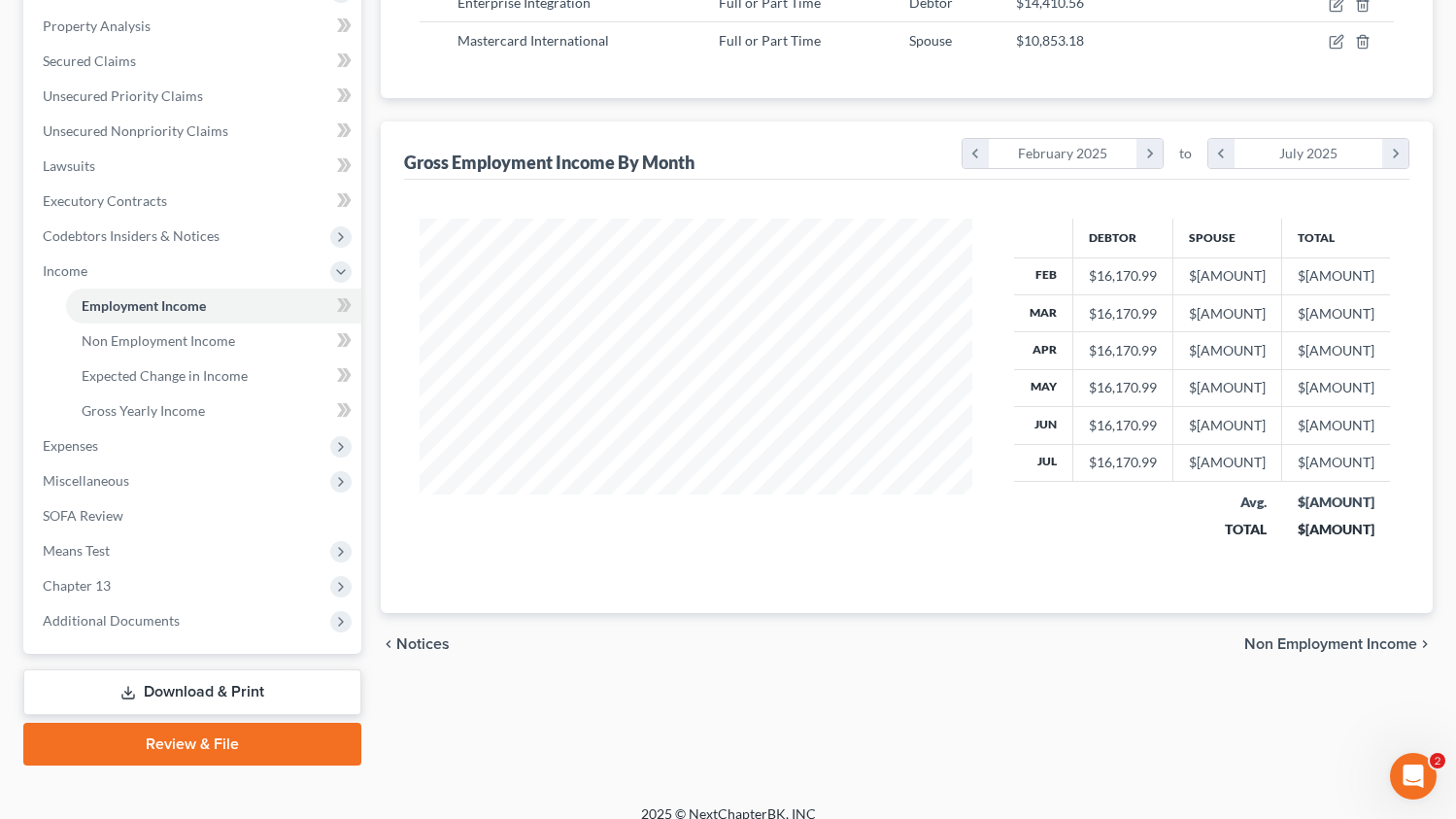 scroll, scrollTop: 387, scrollLeft: 0, axis: vertical 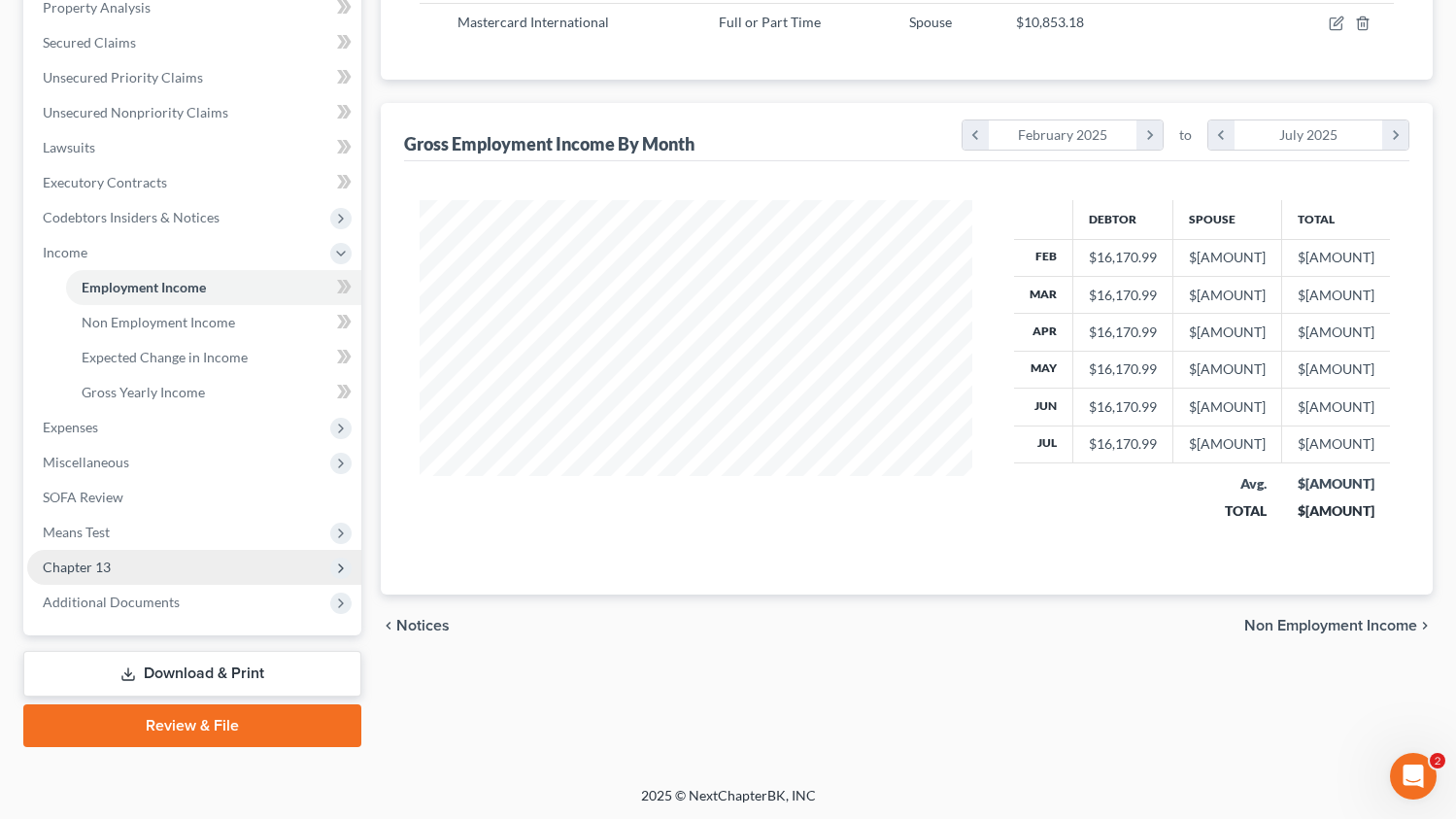click on "Chapter 13" at bounding box center [194, 567] 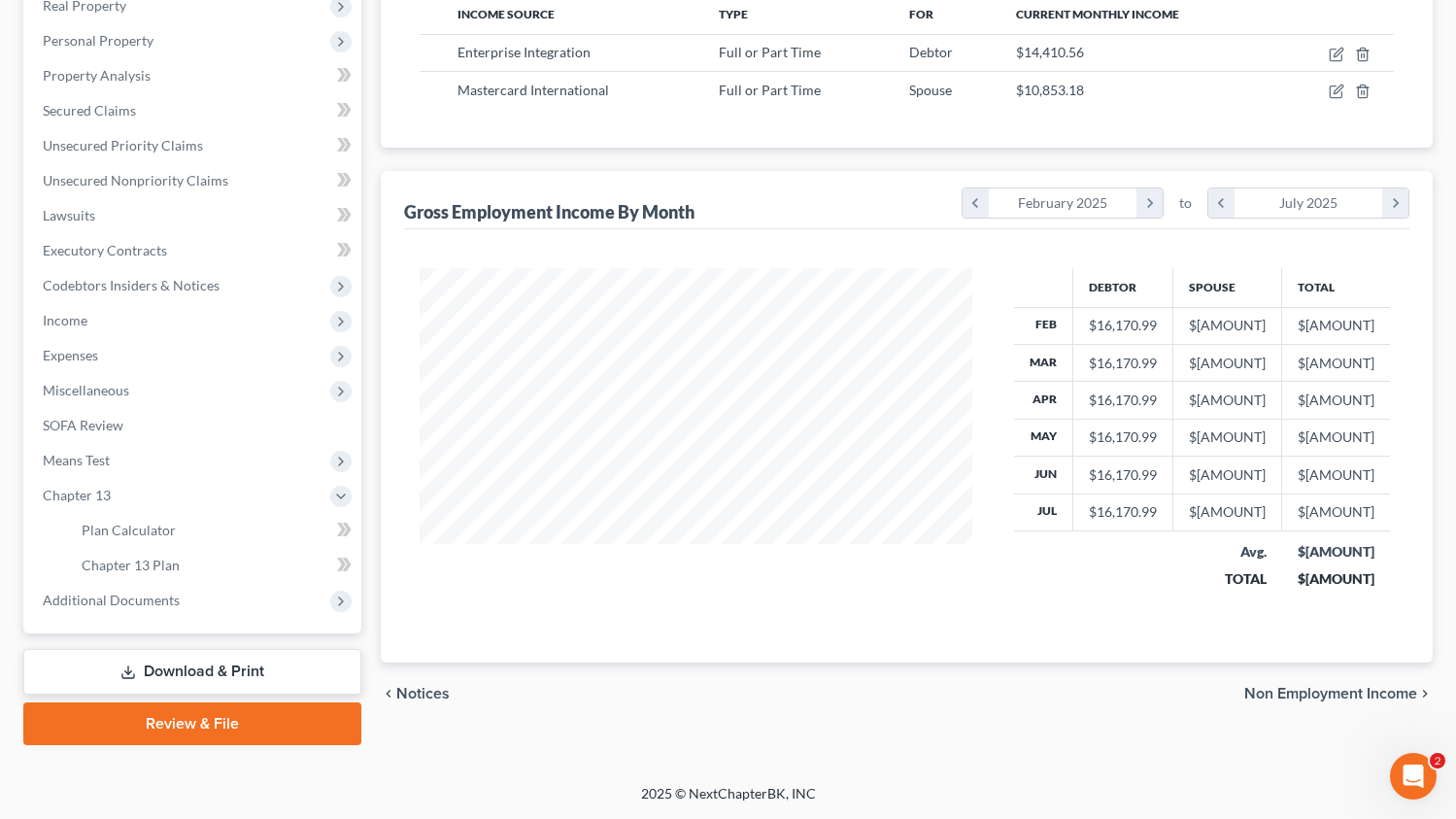 scroll, scrollTop: 317, scrollLeft: 0, axis: vertical 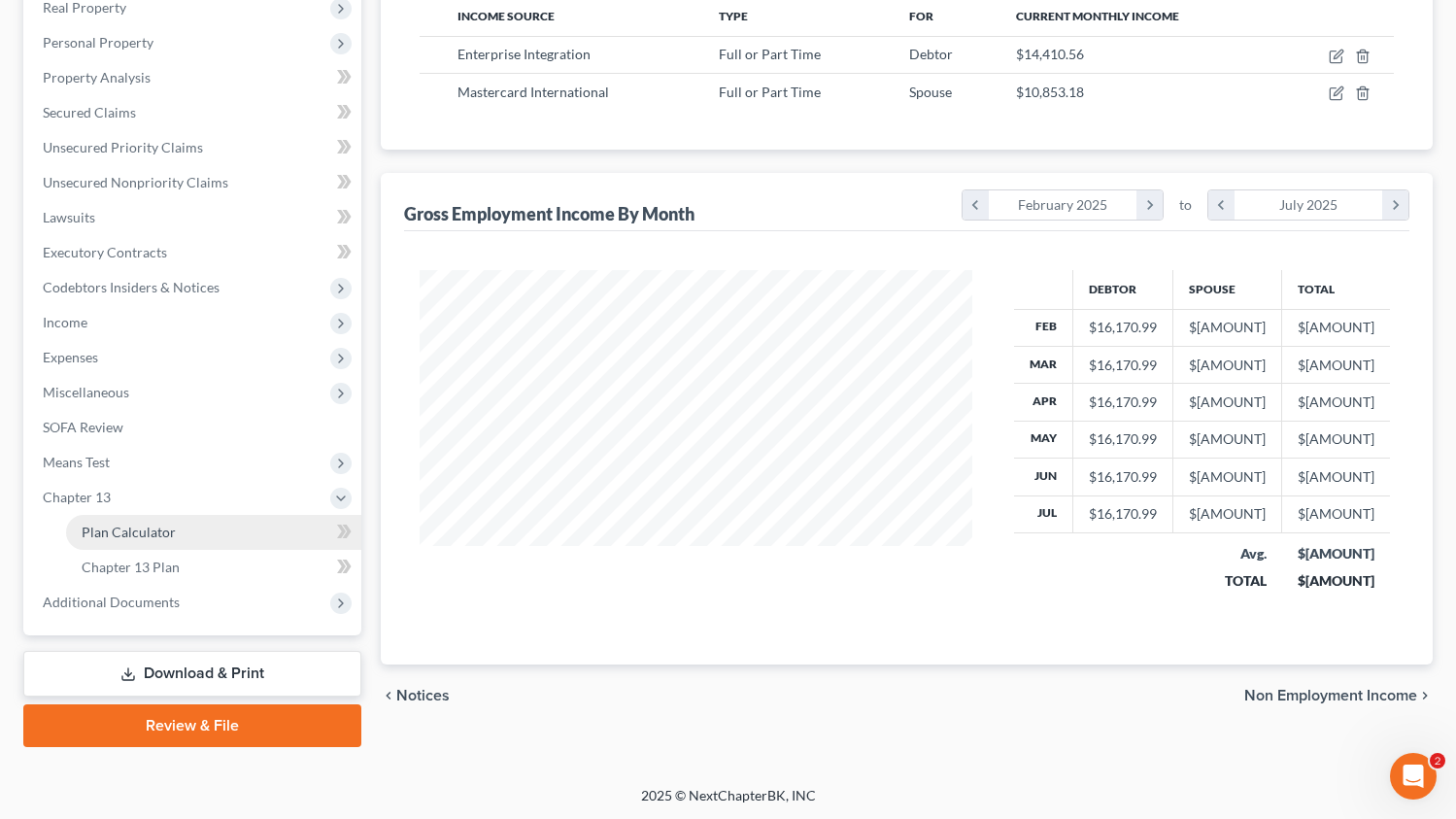 click on "Plan Calculator" at bounding box center (214, 532) 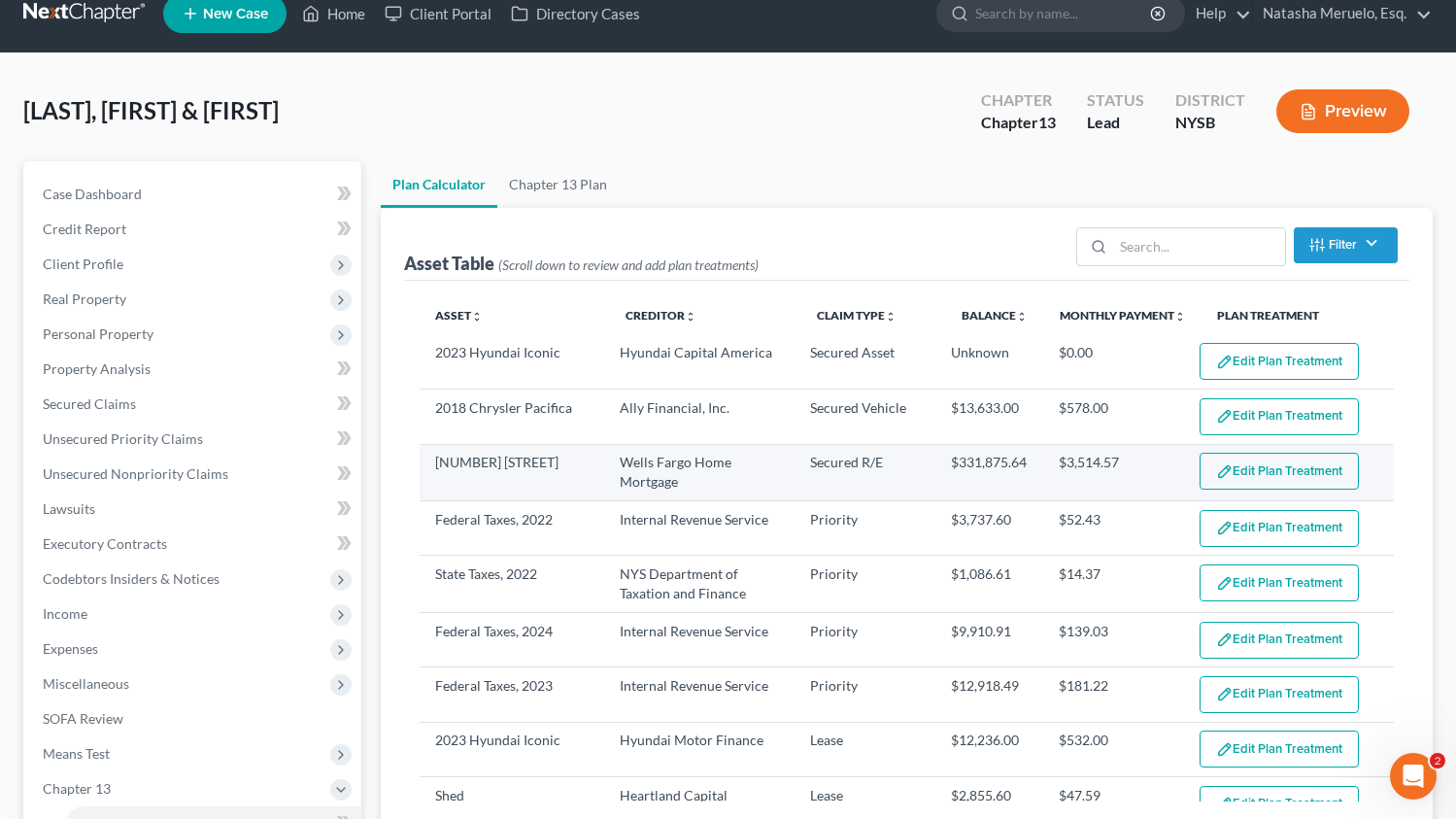 scroll, scrollTop: 0, scrollLeft: 0, axis: both 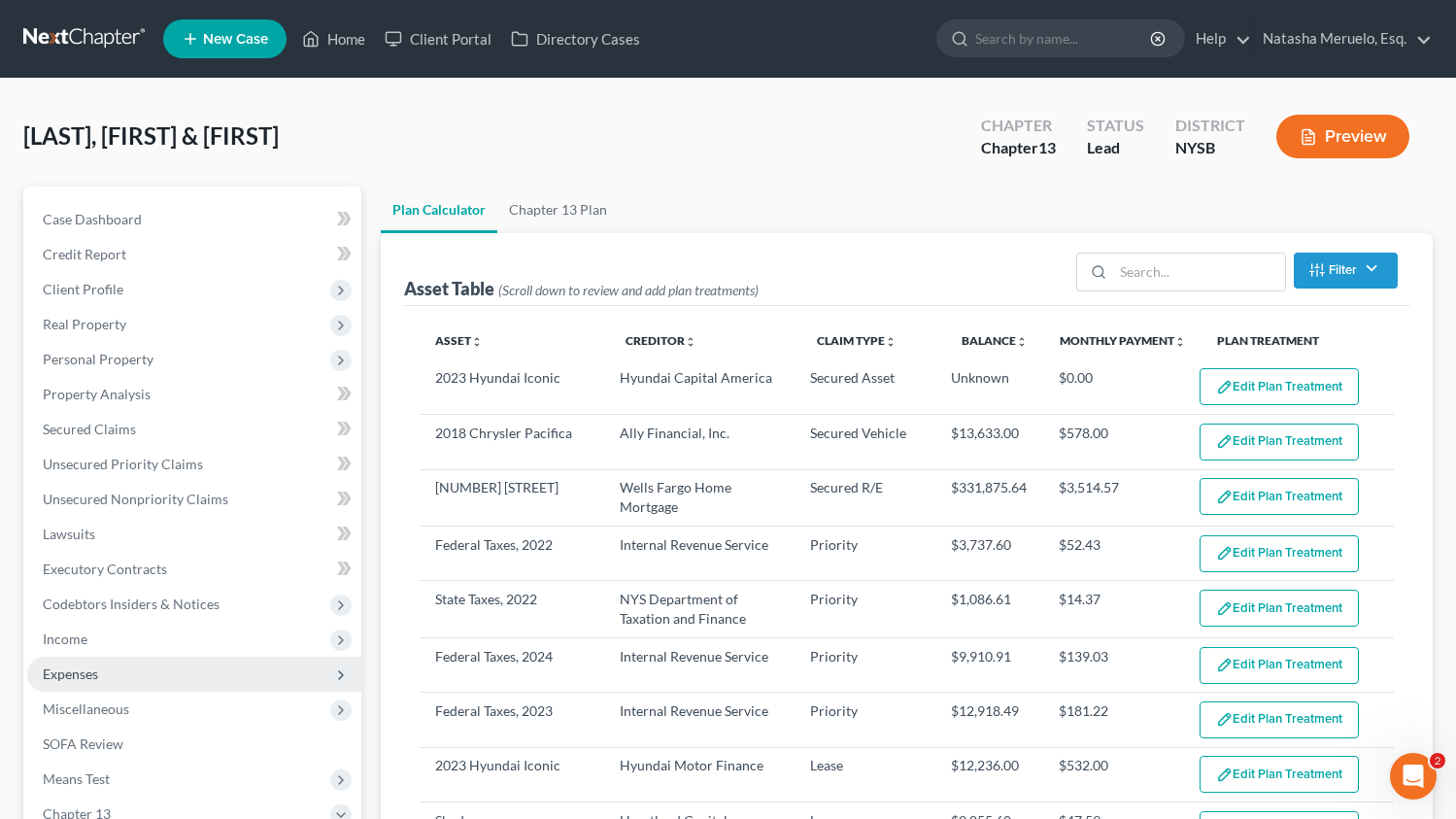 select on "59" 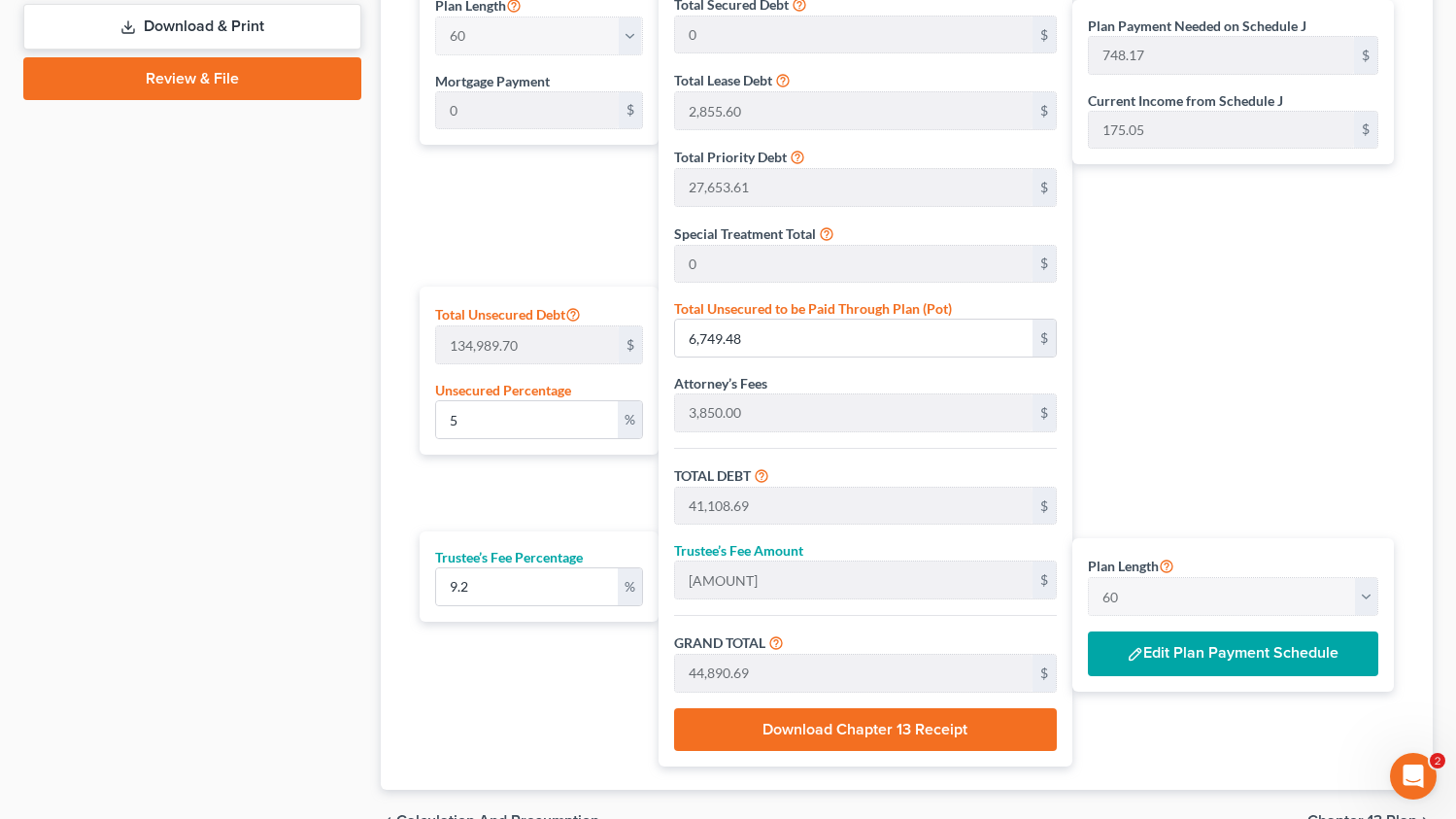 scroll, scrollTop: 1070, scrollLeft: 0, axis: vertical 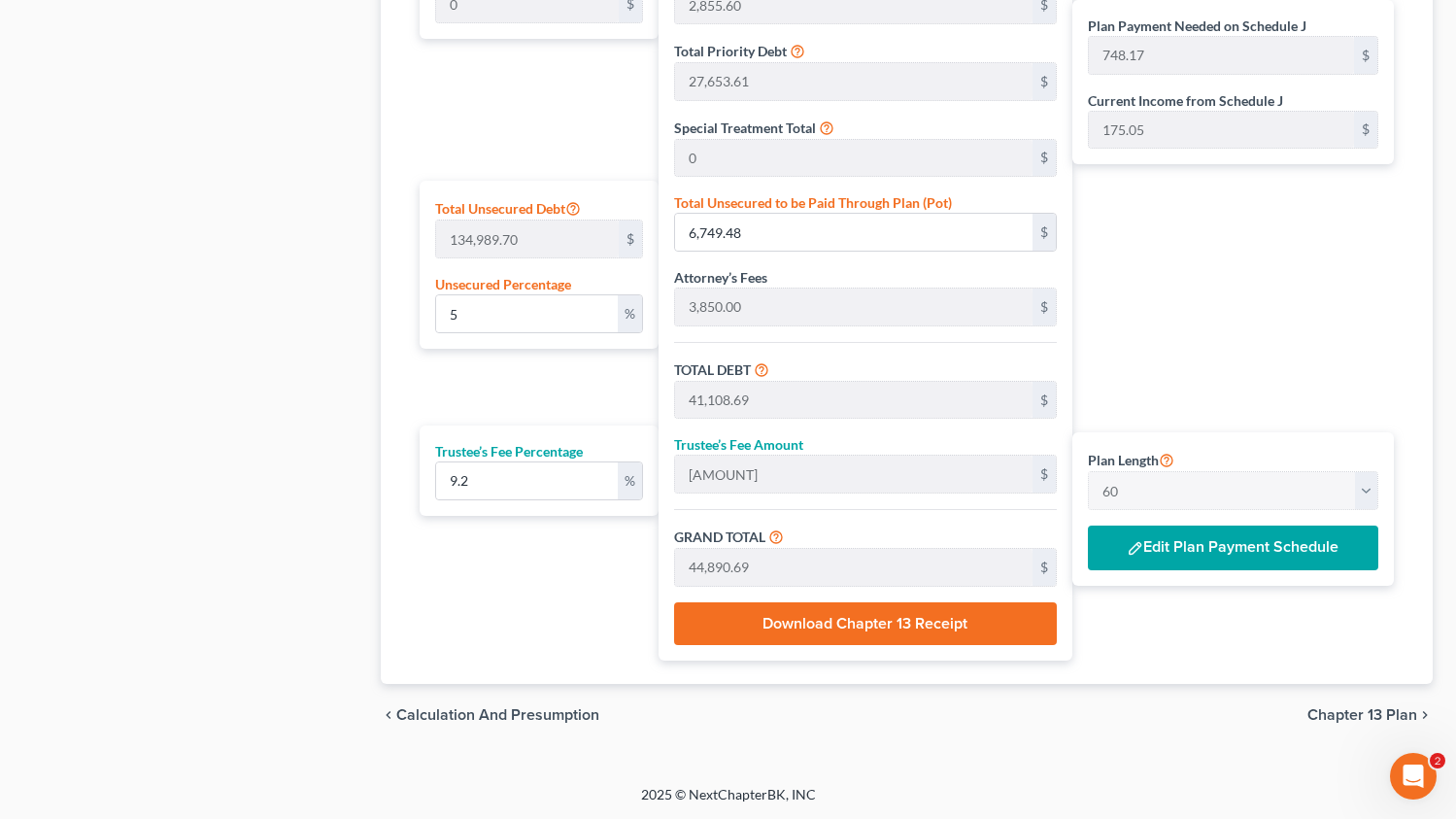click on "Edit Plan Payment Schedule" at bounding box center (1233, 548) 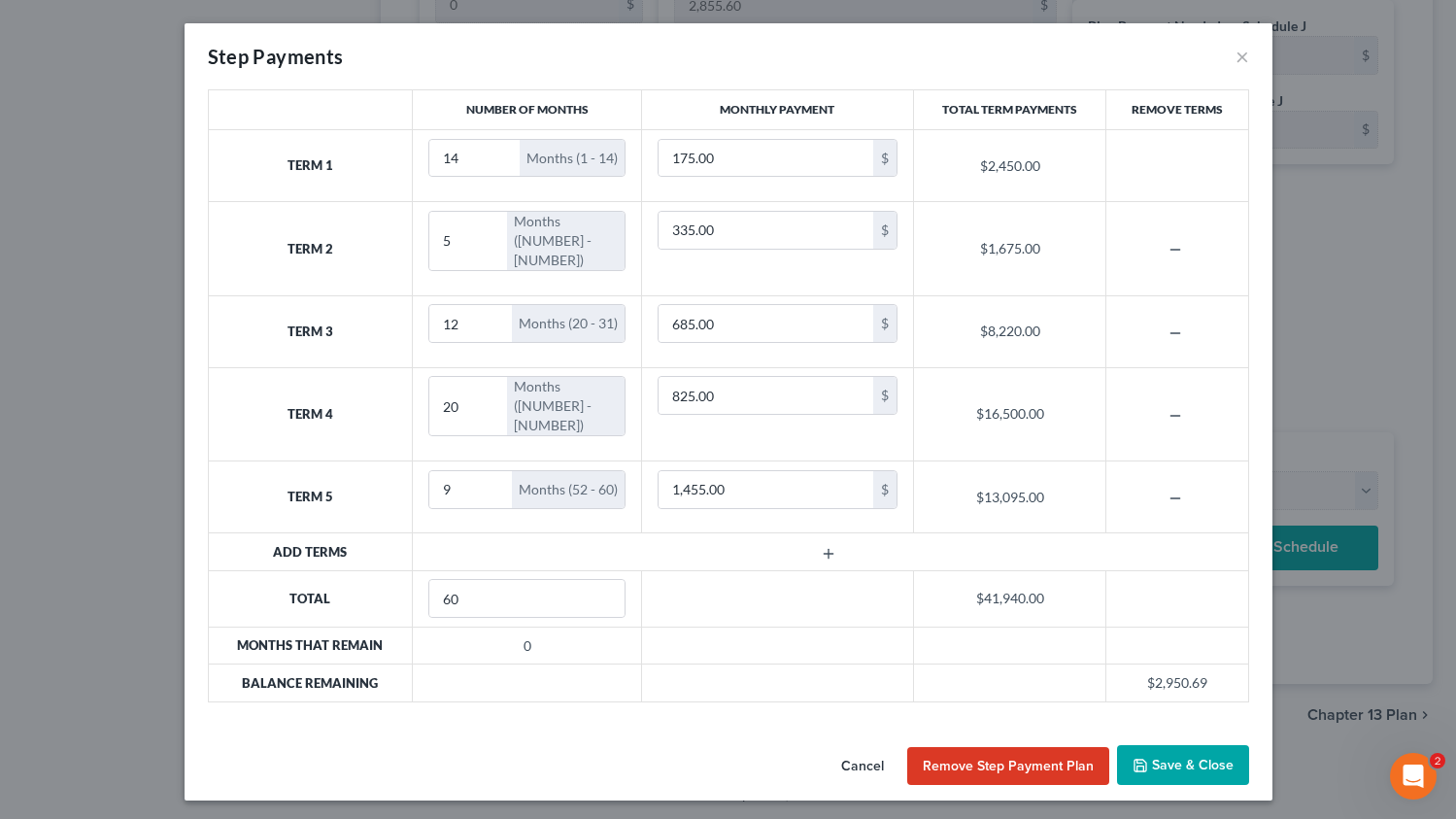 click on "Save & Close" at bounding box center [1183, 766] 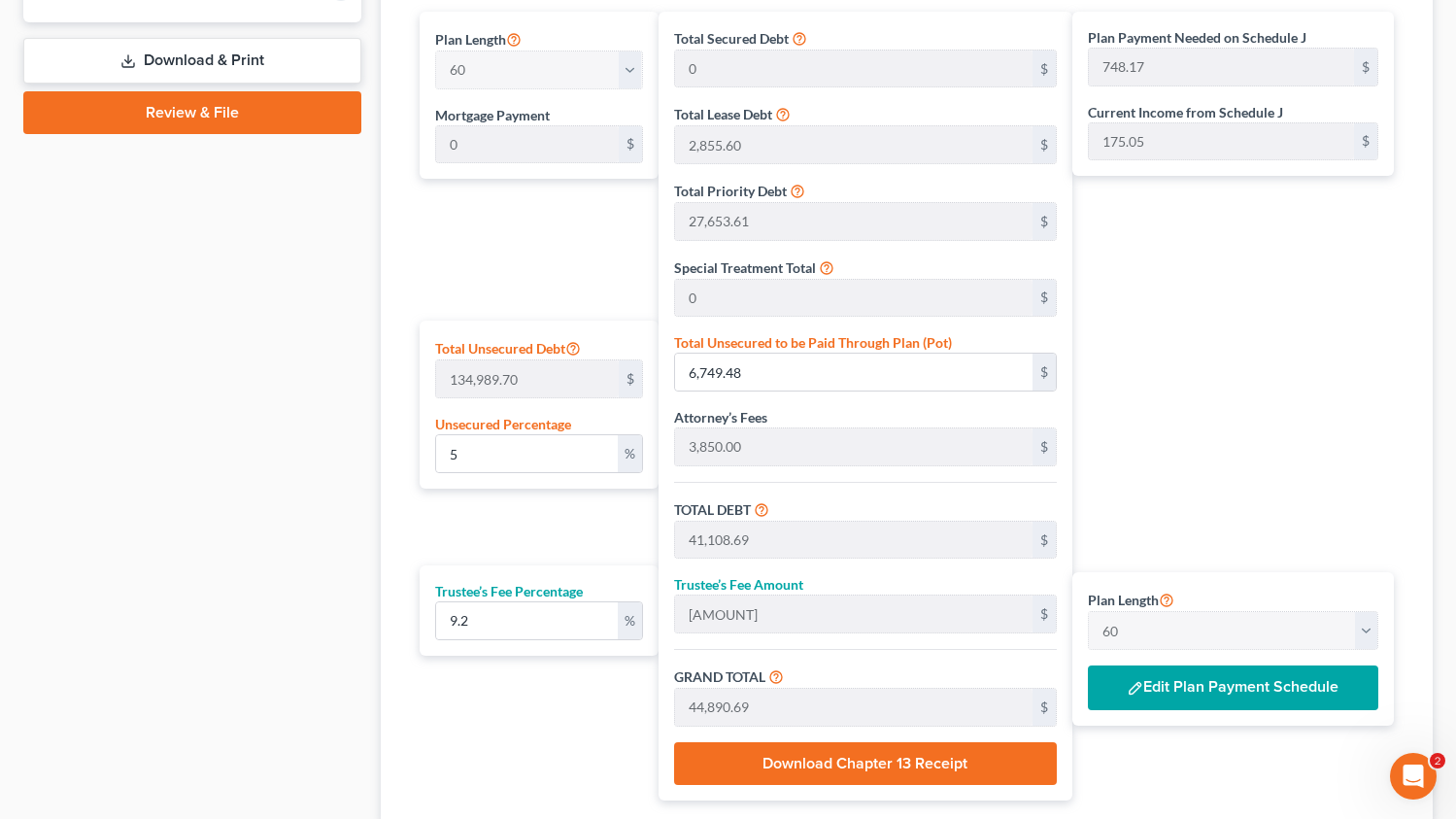 scroll, scrollTop: 945, scrollLeft: 0, axis: vertical 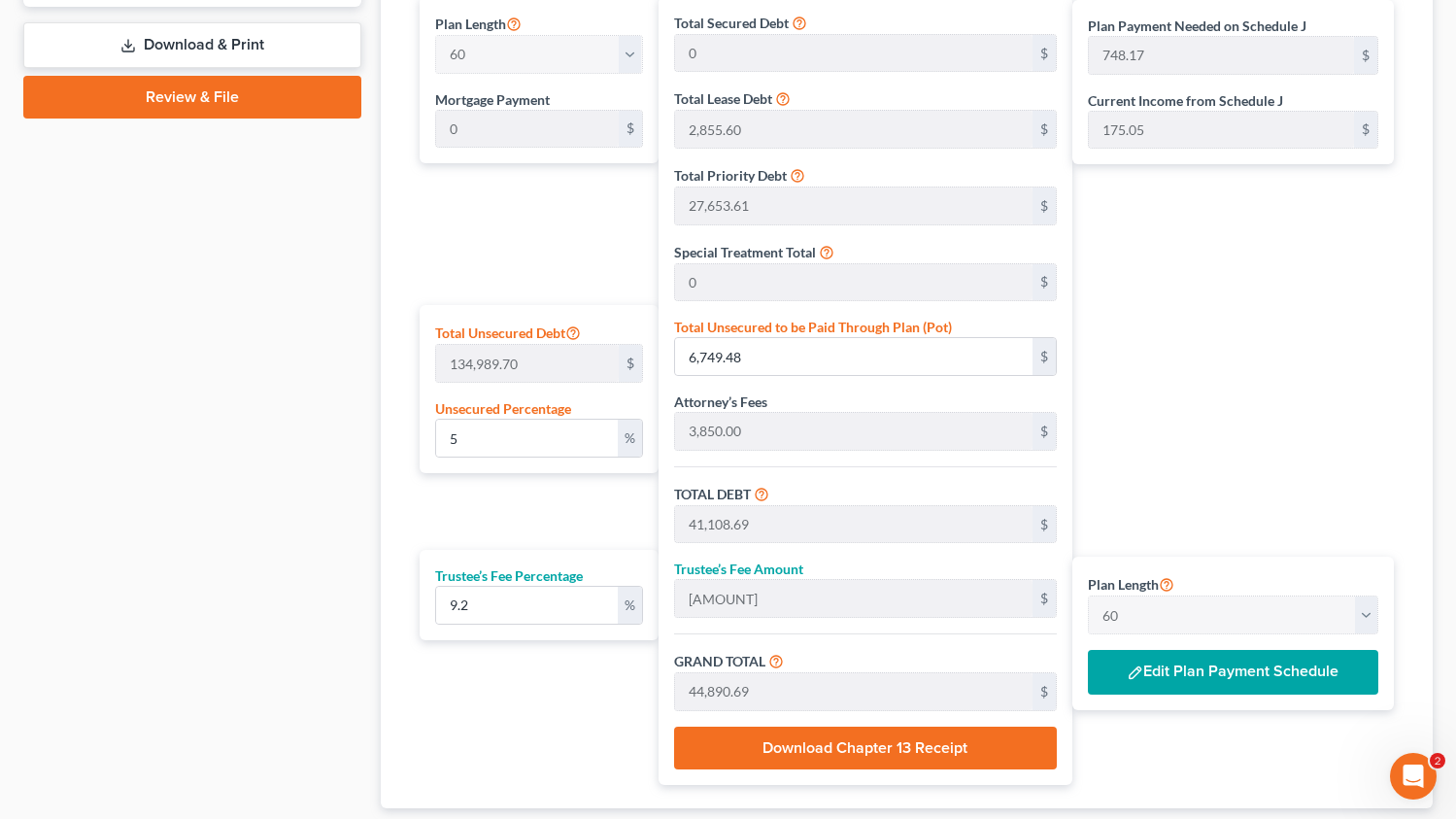 click on "Edit Plan Payment Schedule" at bounding box center [1233, 672] 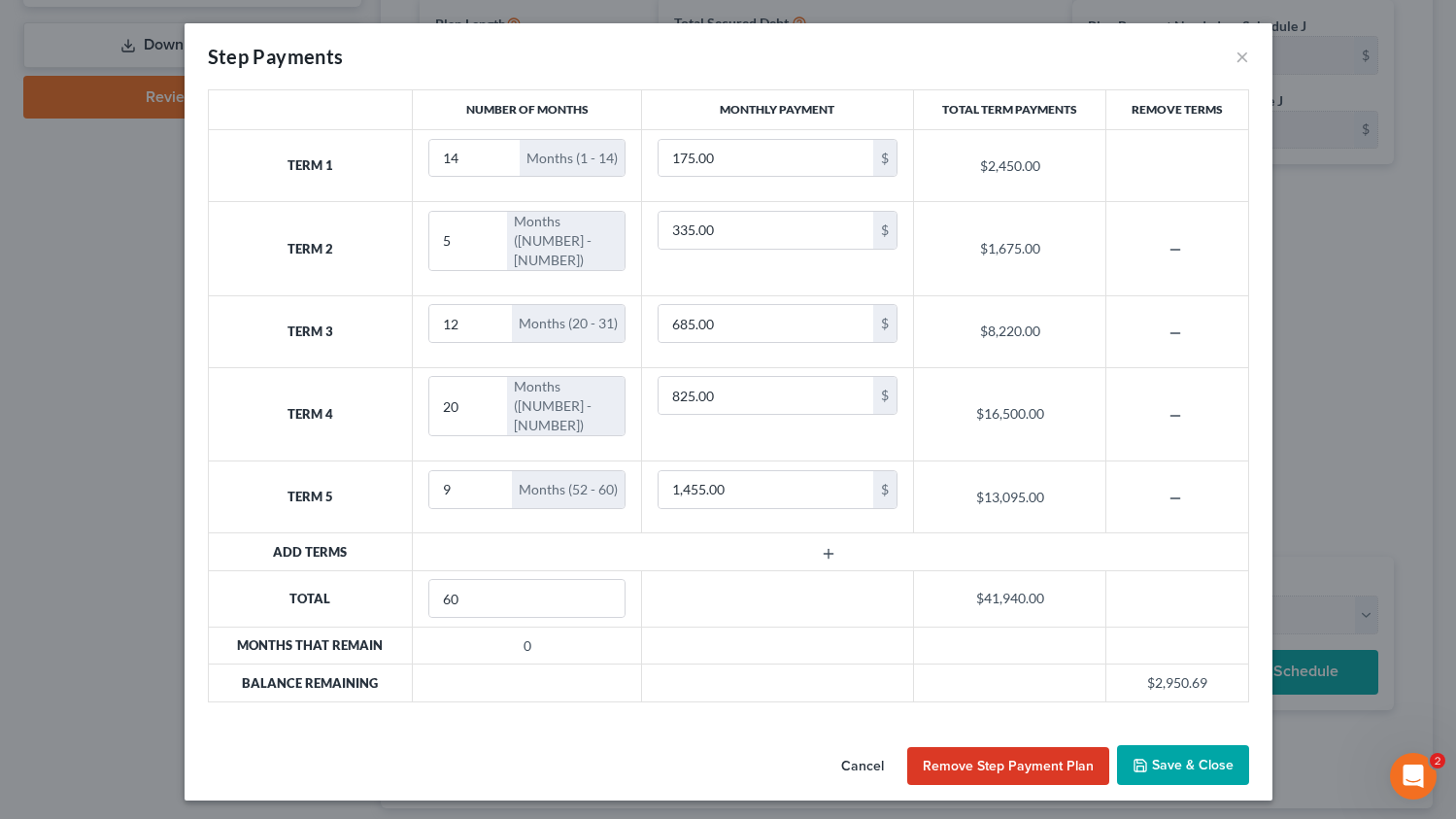 click on "Save & Close" at bounding box center (1183, 766) 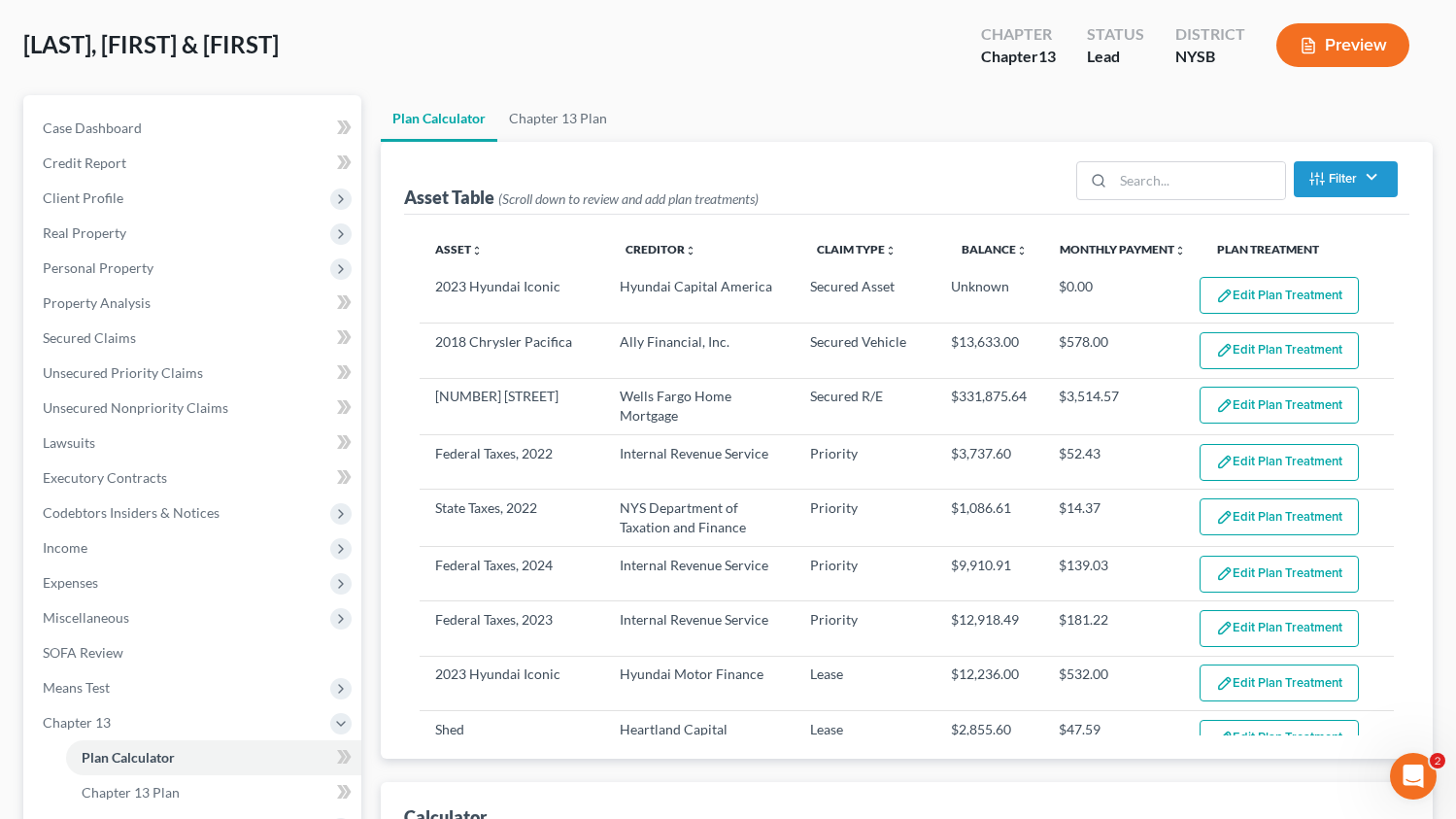 scroll, scrollTop: 88, scrollLeft: 0, axis: vertical 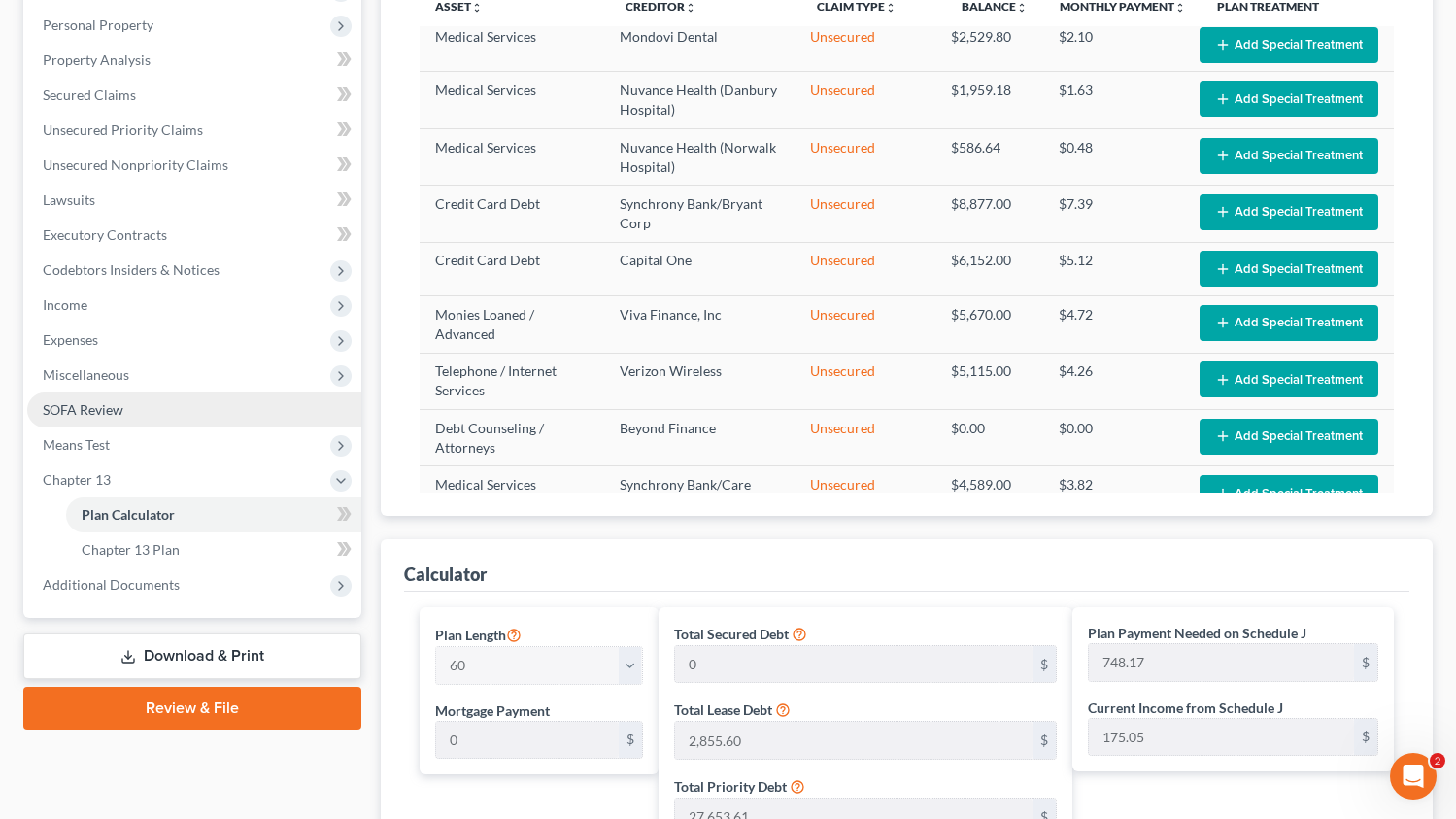 click on "SOFA Review" at bounding box center [194, 410] 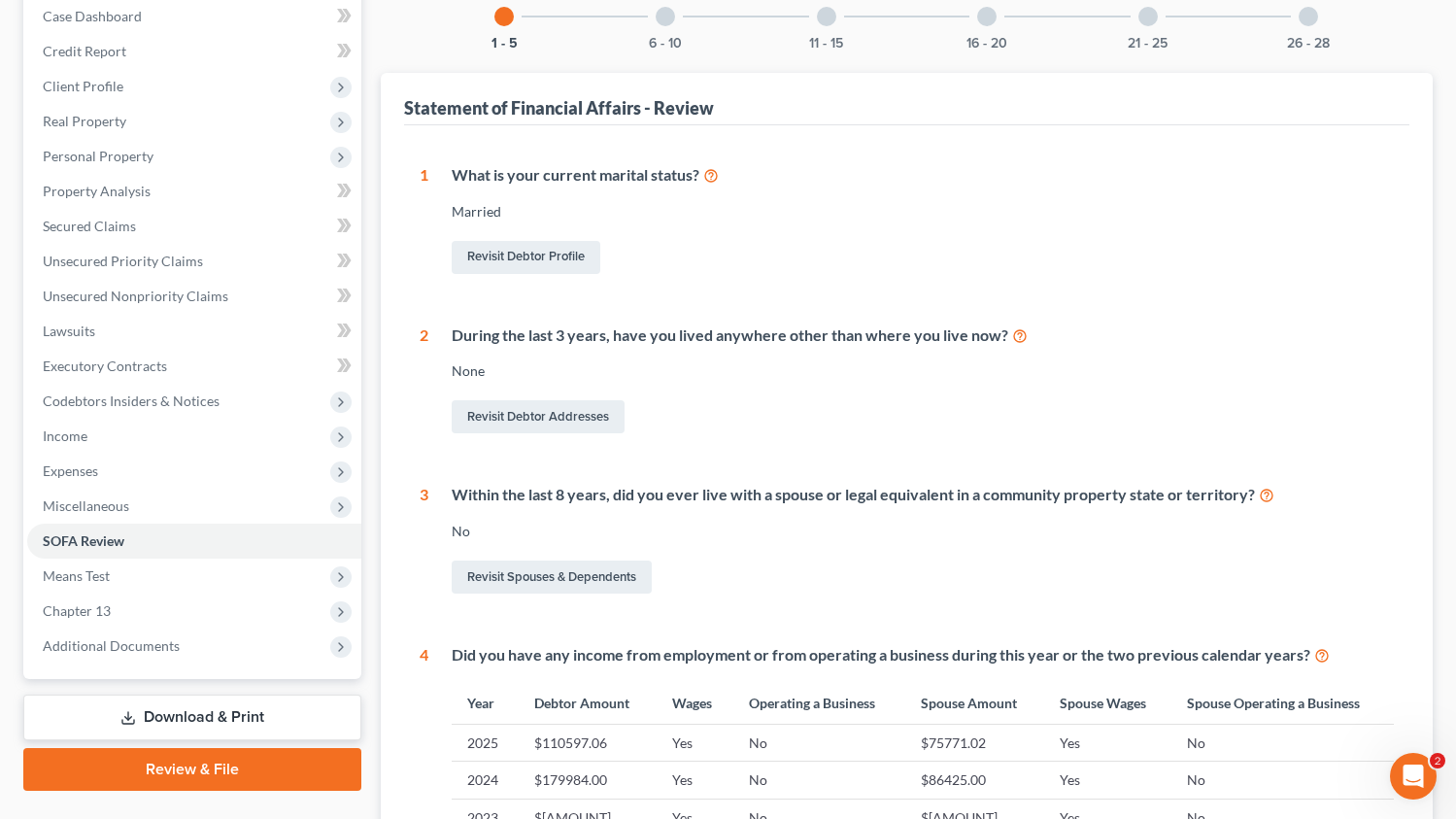 scroll, scrollTop: 0, scrollLeft: 0, axis: both 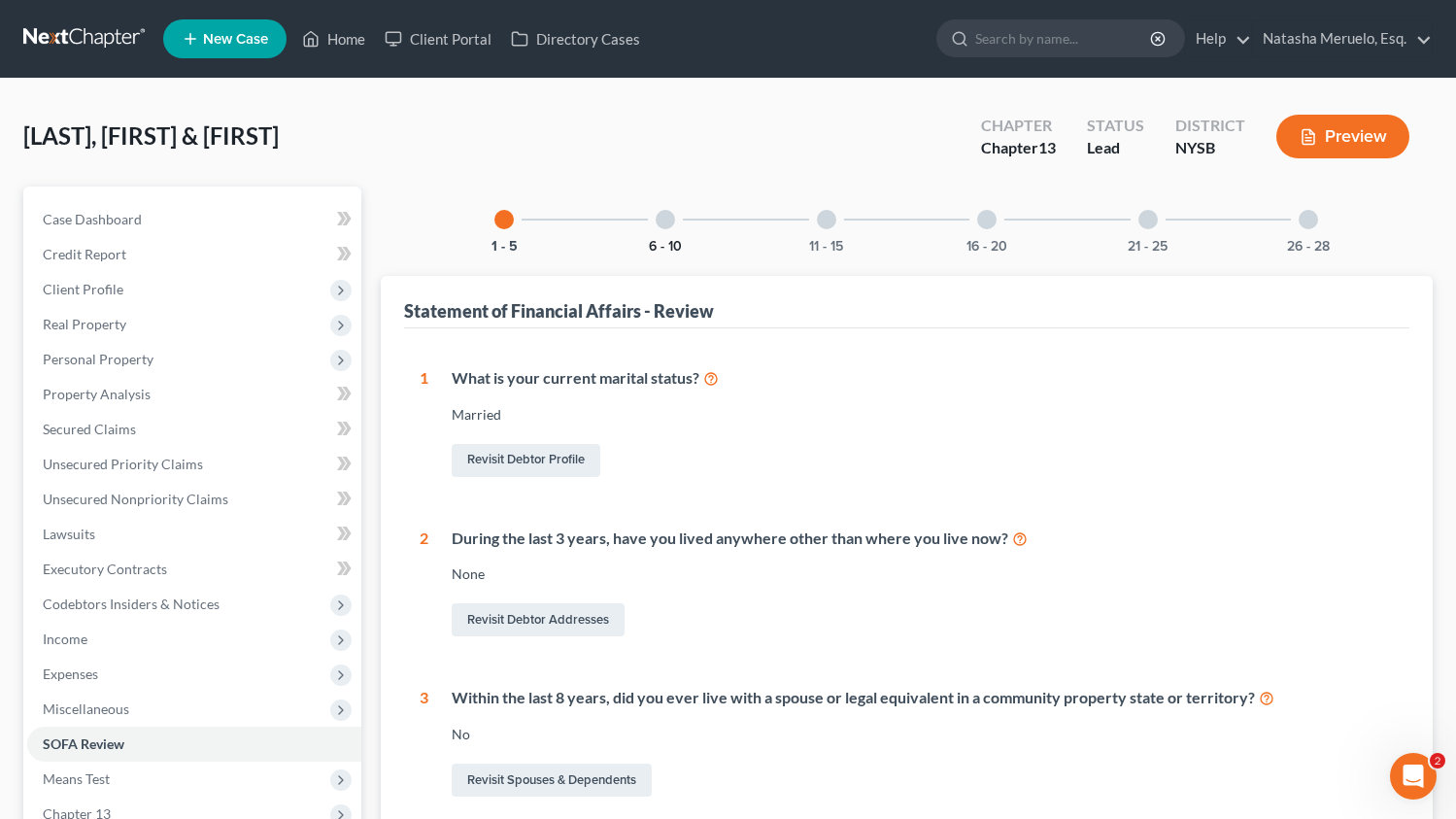 click on "6 - 10" at bounding box center [665, 247] 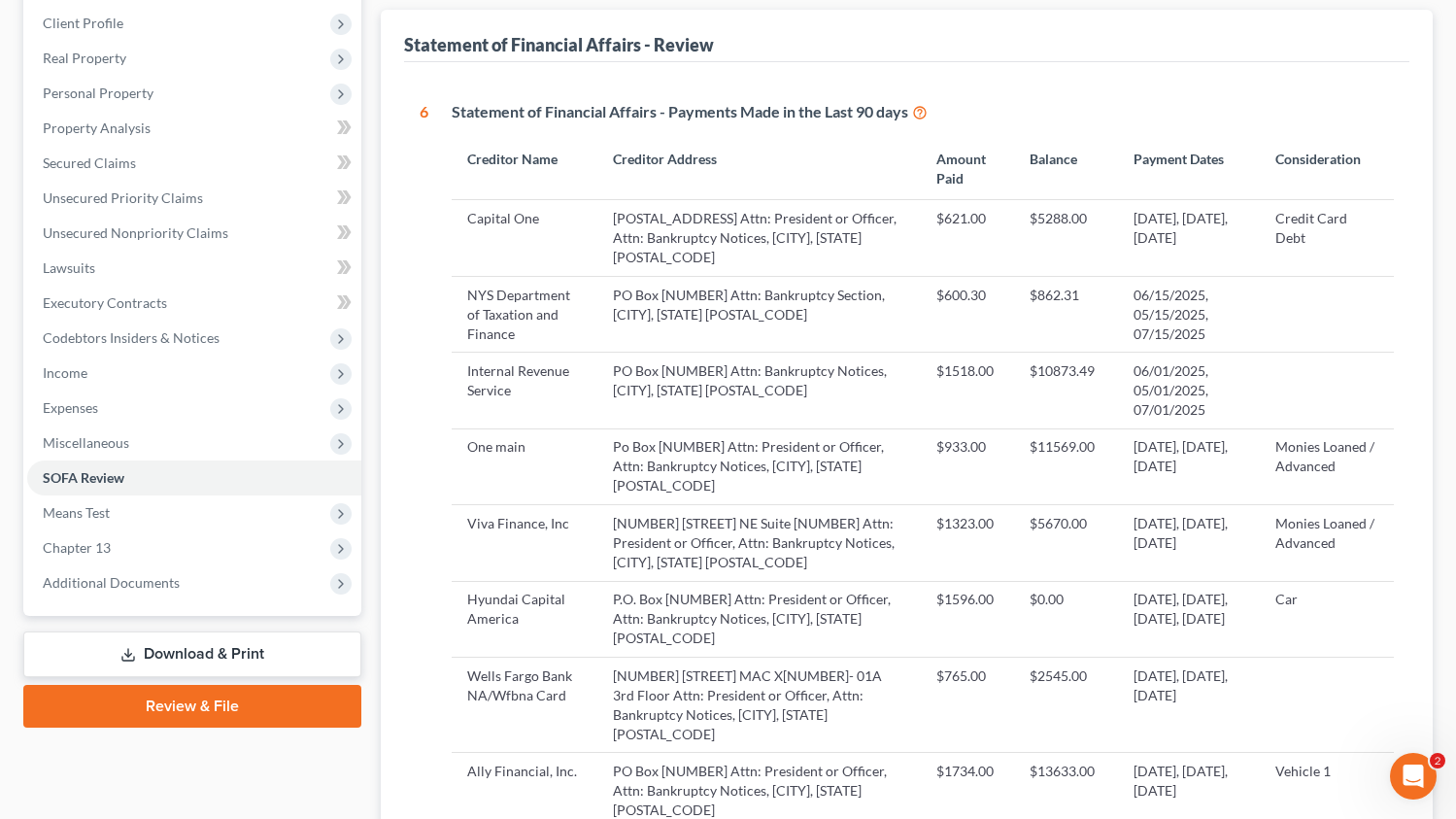 scroll, scrollTop: 85, scrollLeft: 0, axis: vertical 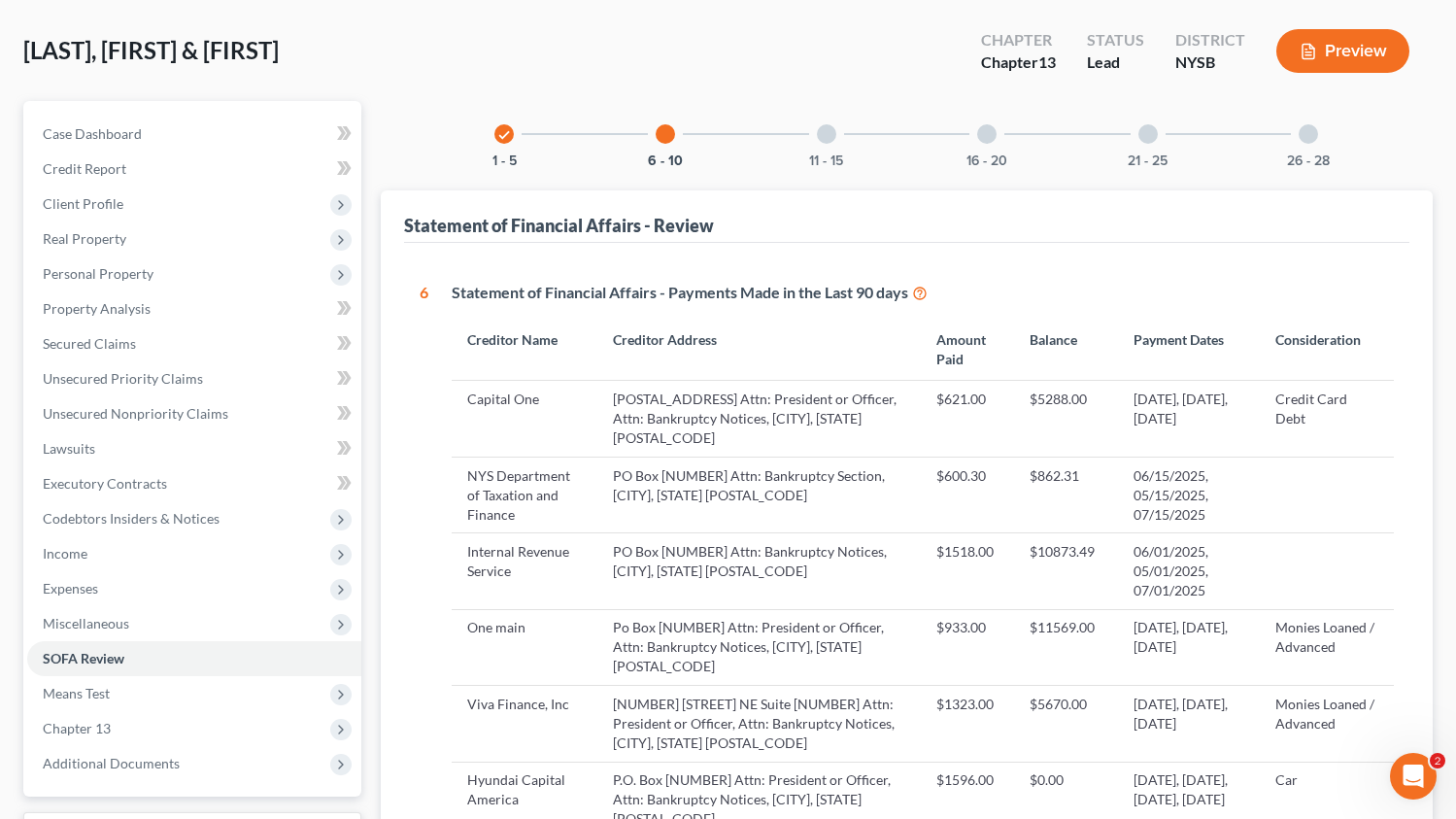 click at bounding box center (827, 134) 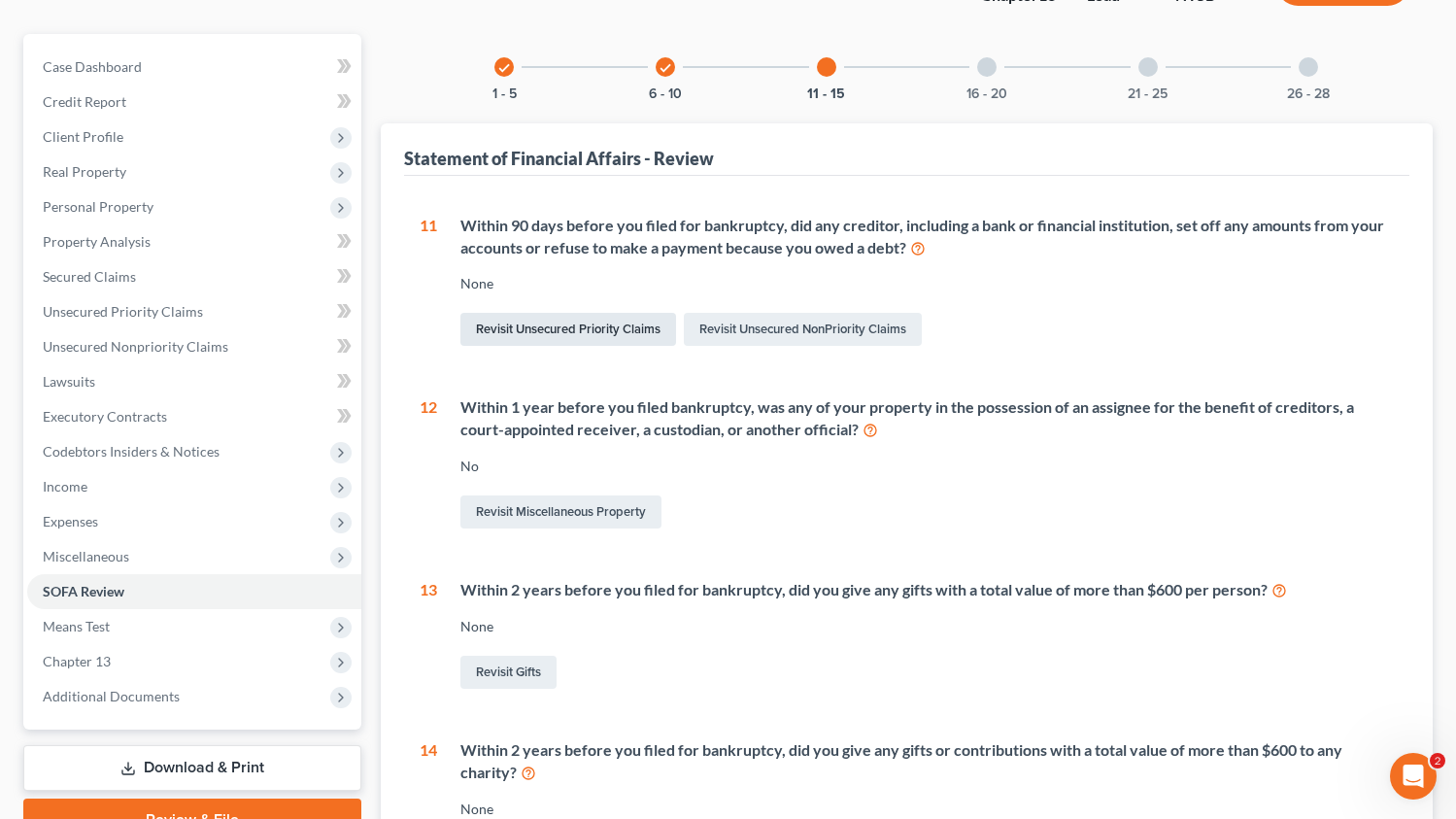 scroll, scrollTop: 0, scrollLeft: 0, axis: both 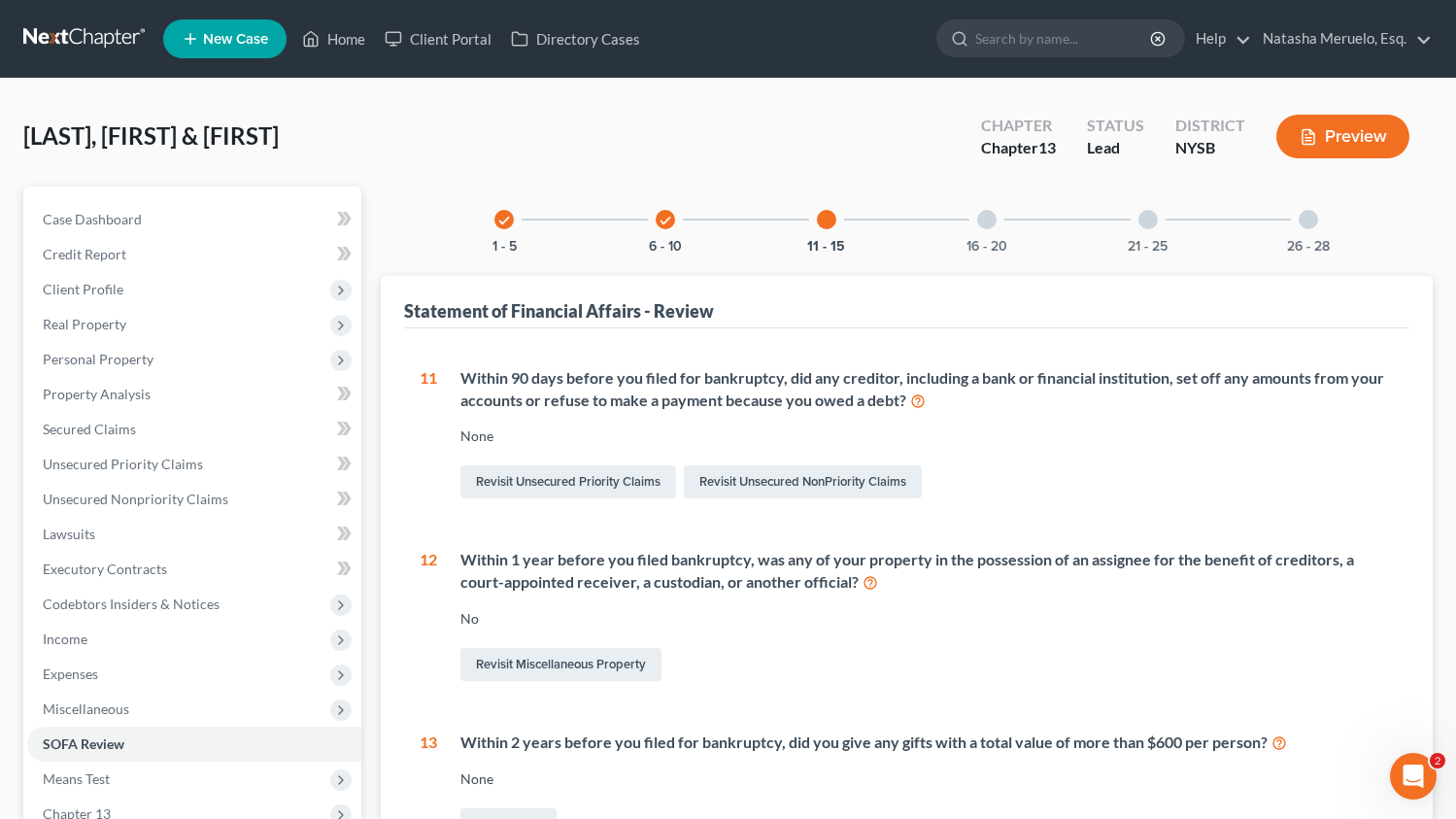 click at bounding box center [987, 220] 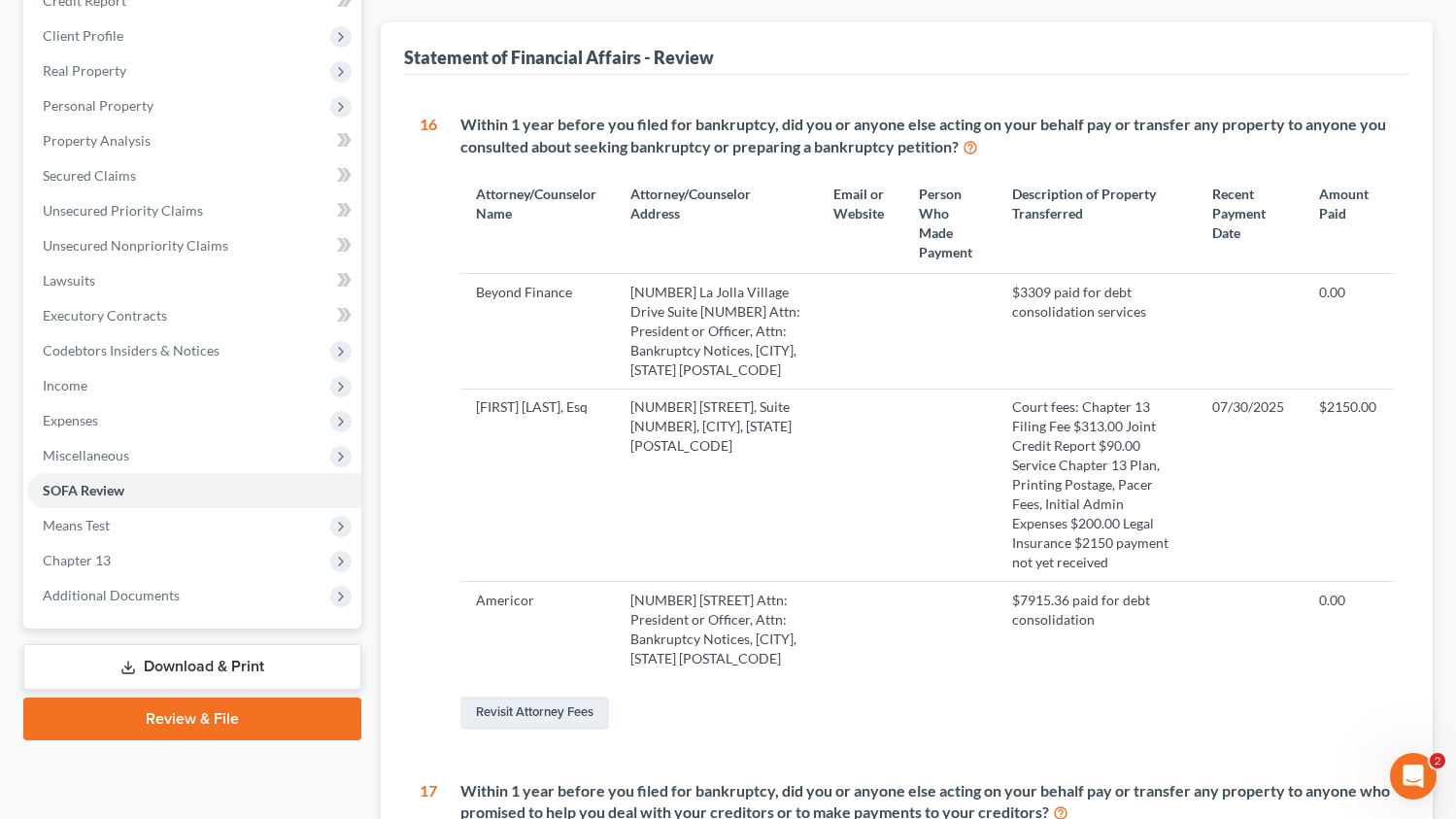 scroll, scrollTop: 0, scrollLeft: 0, axis: both 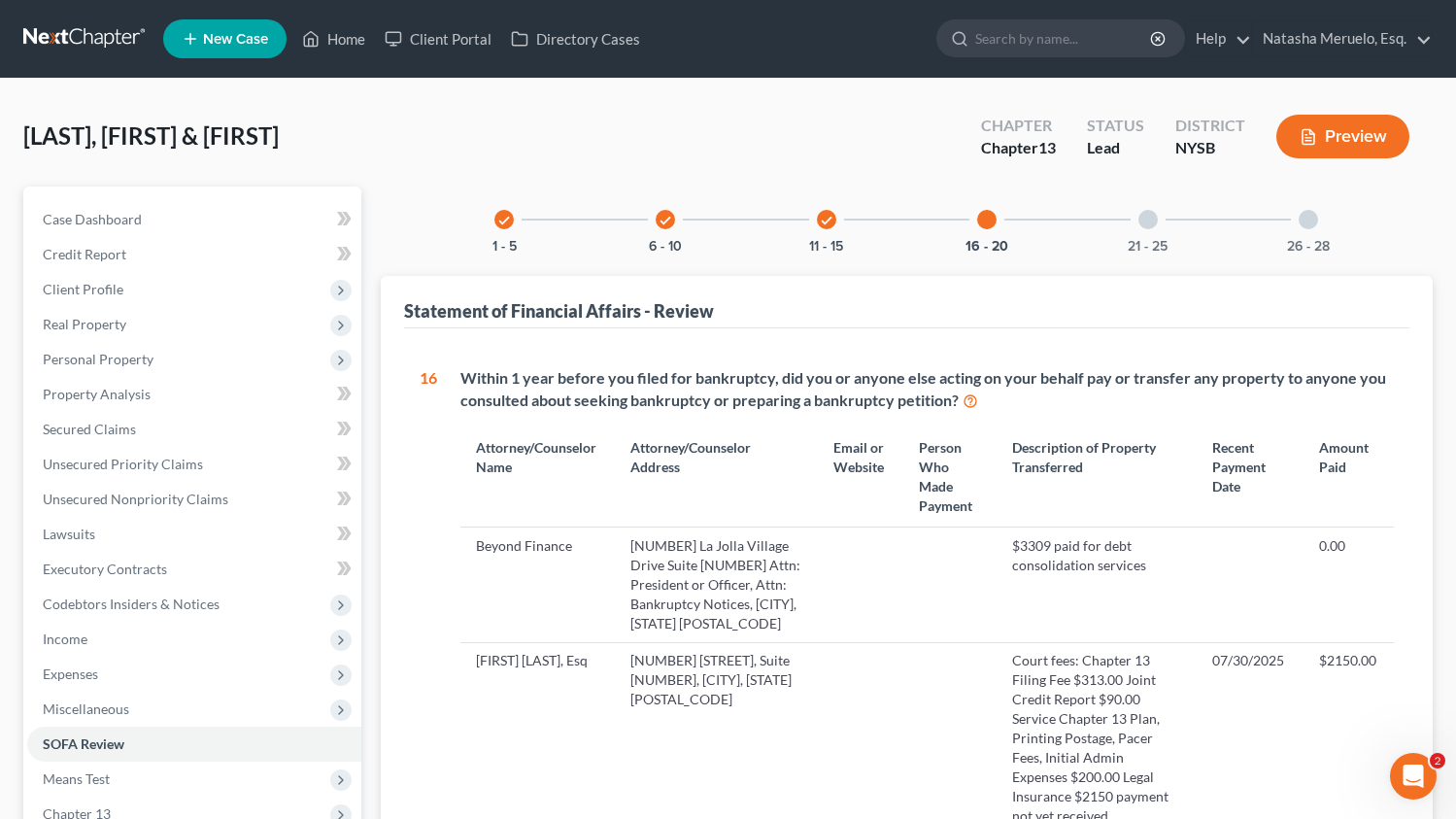 click on "check 6 - 10" at bounding box center (665, 220) 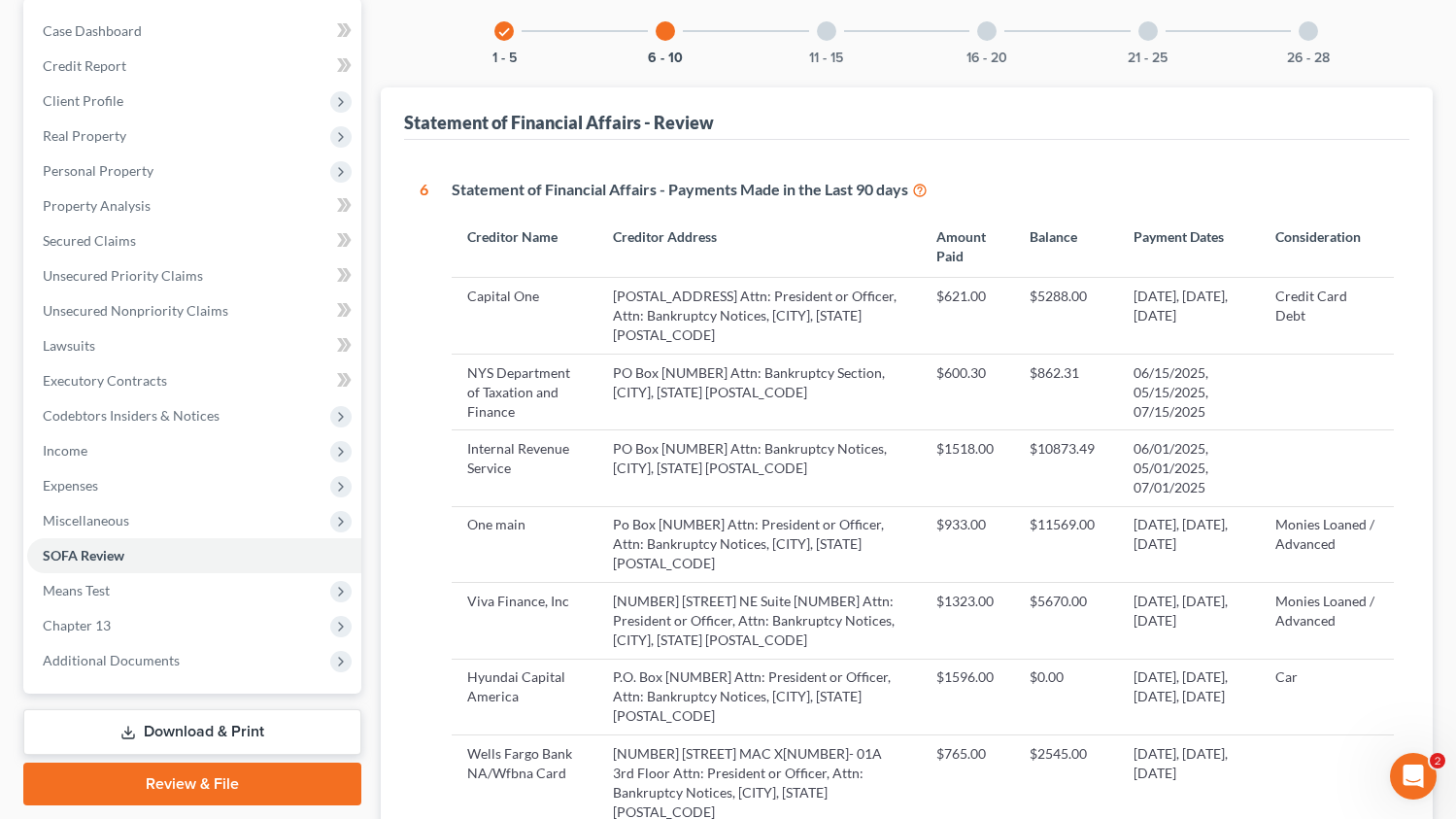 scroll, scrollTop: 199, scrollLeft: 0, axis: vertical 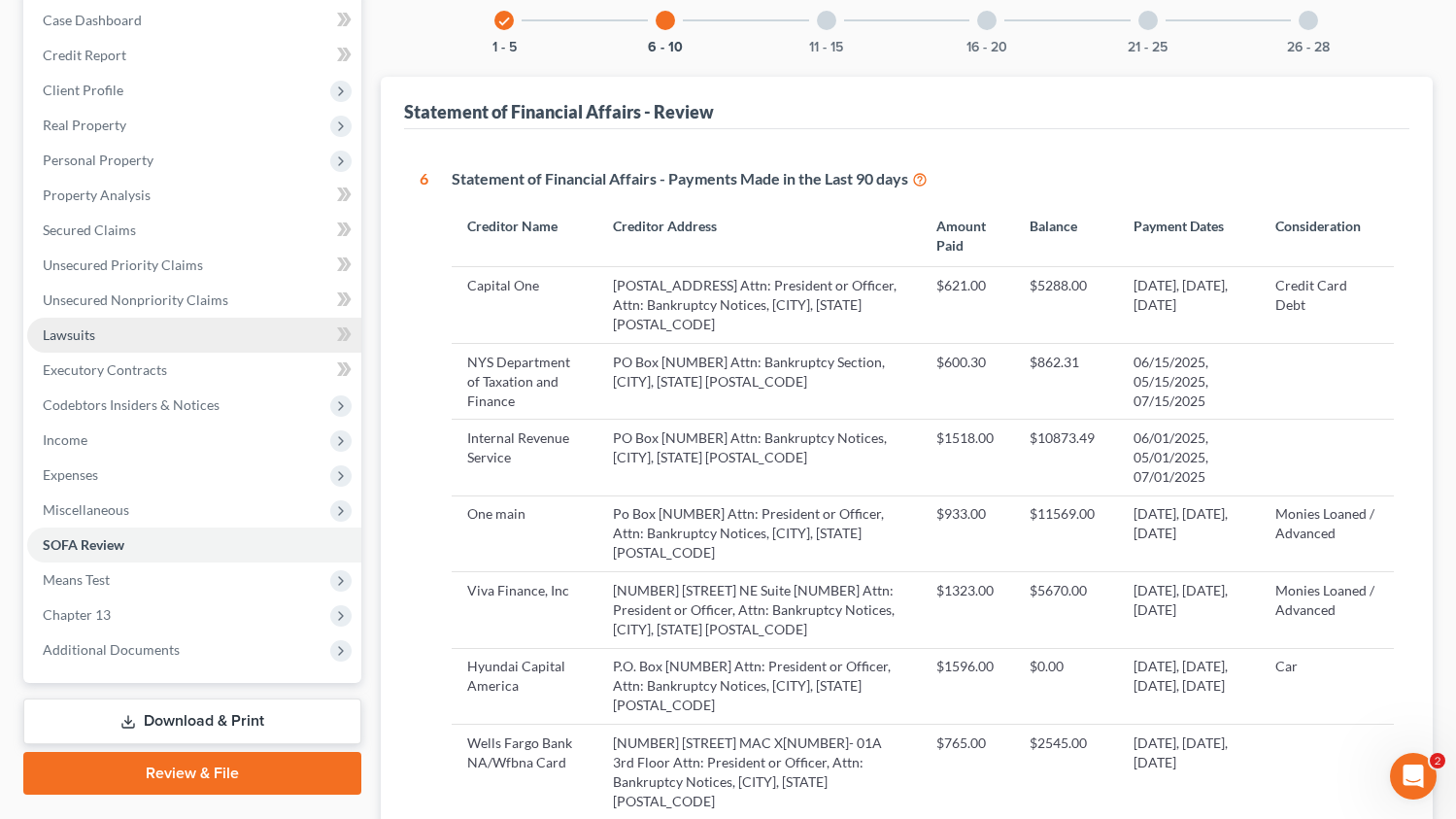 click on "Lawsuits" at bounding box center (194, 335) 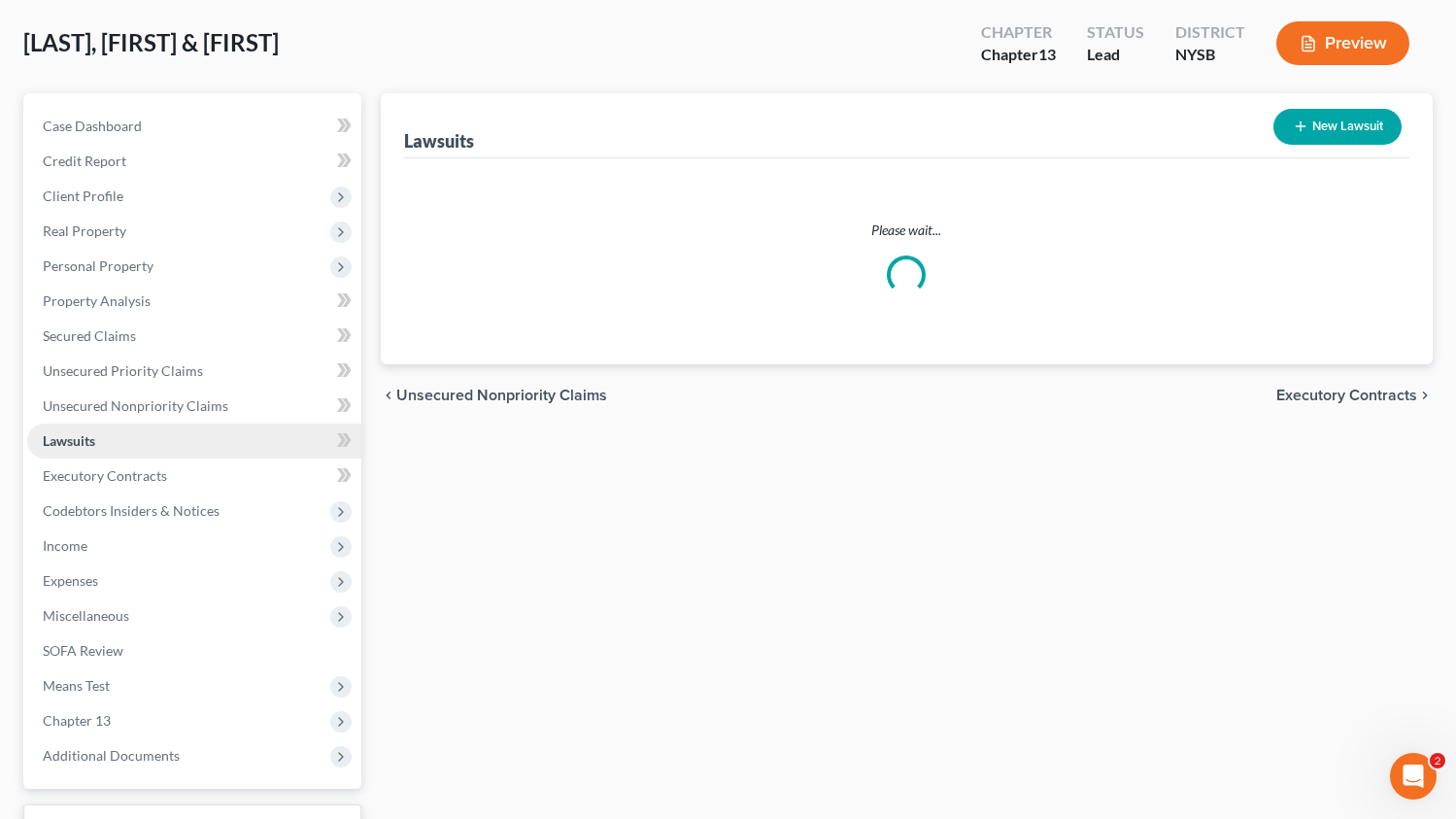 scroll, scrollTop: 0, scrollLeft: 0, axis: both 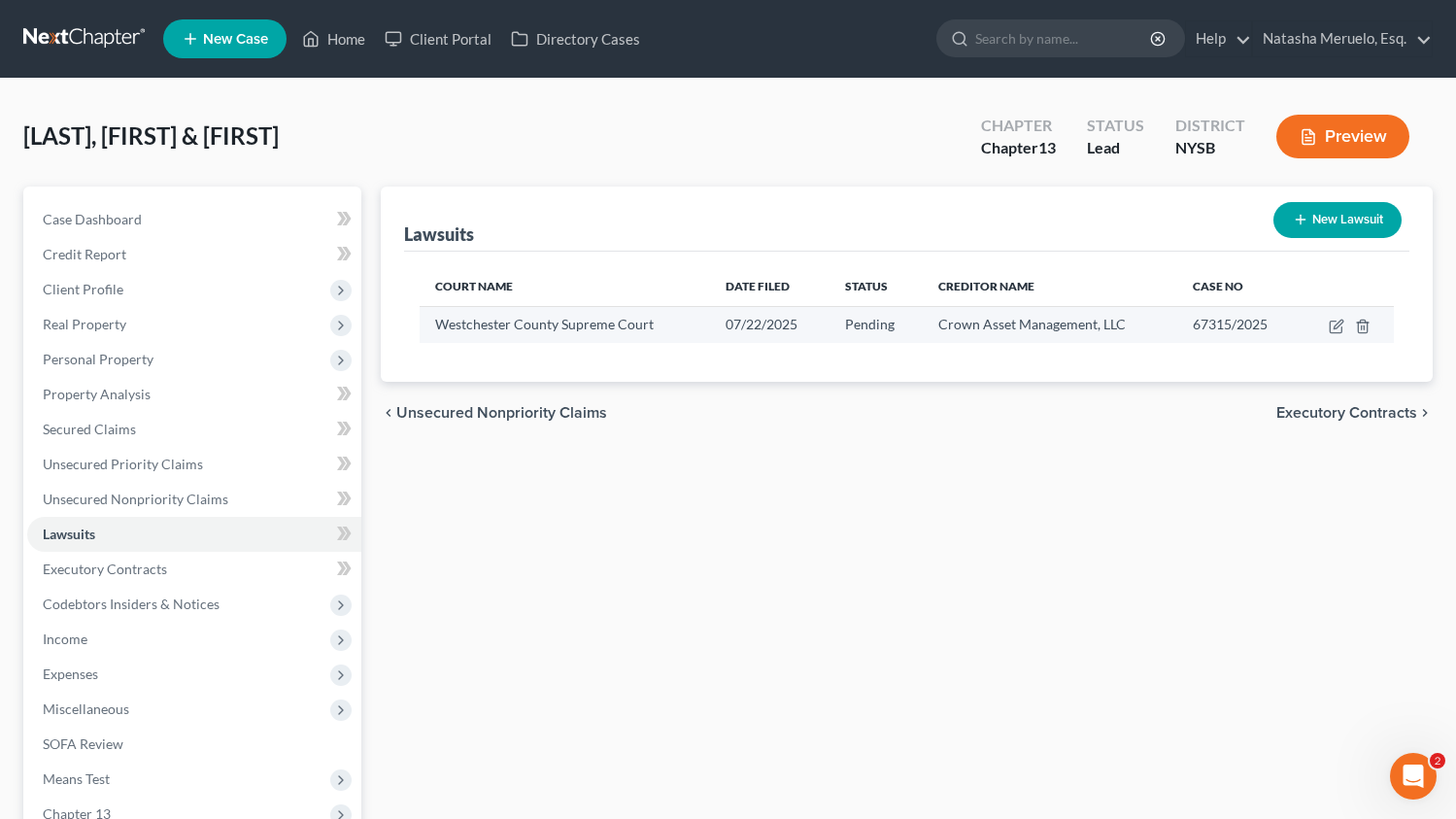 click on "Westchester County Supreme Court" at bounding box center [544, 324] 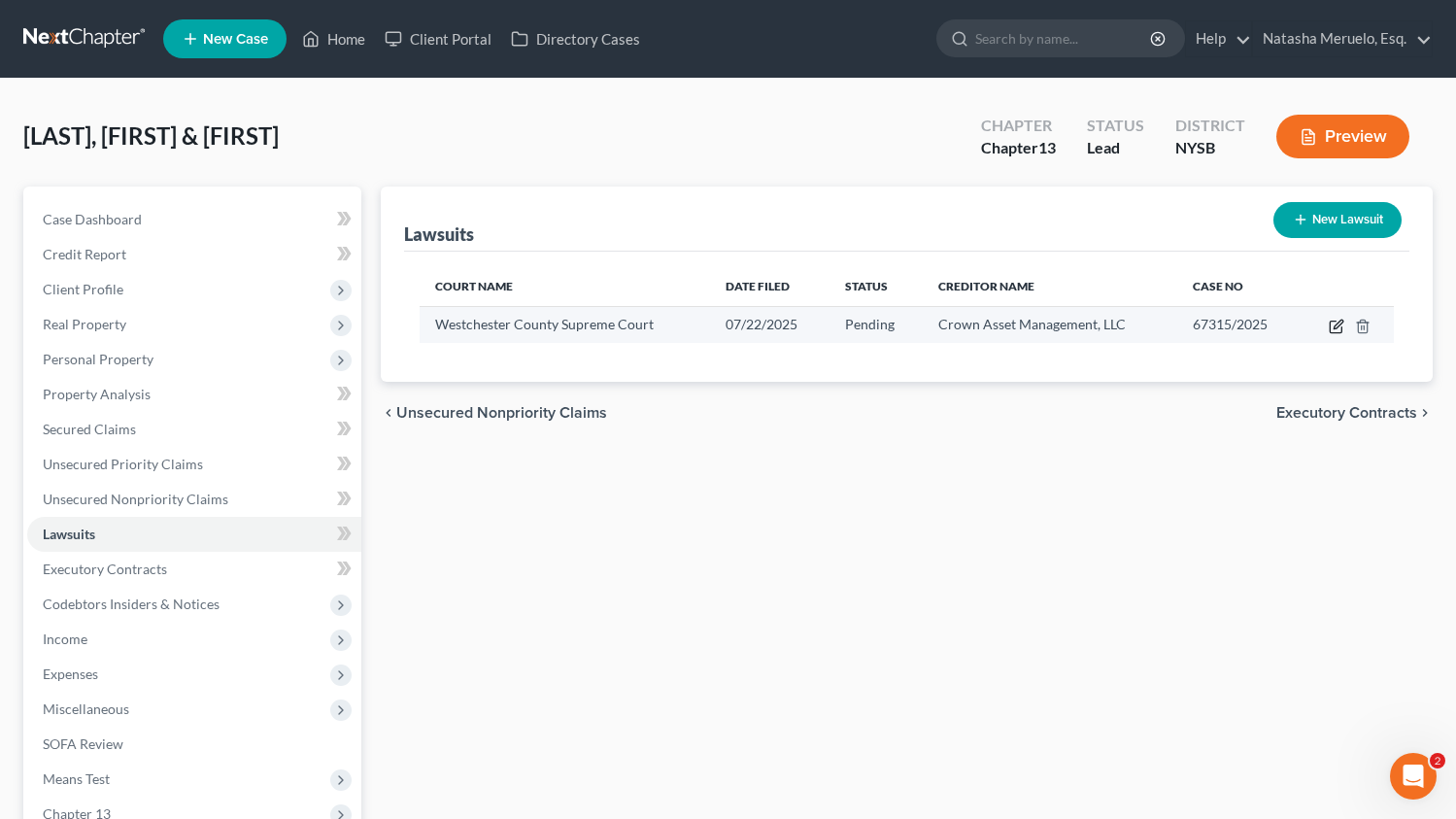 click 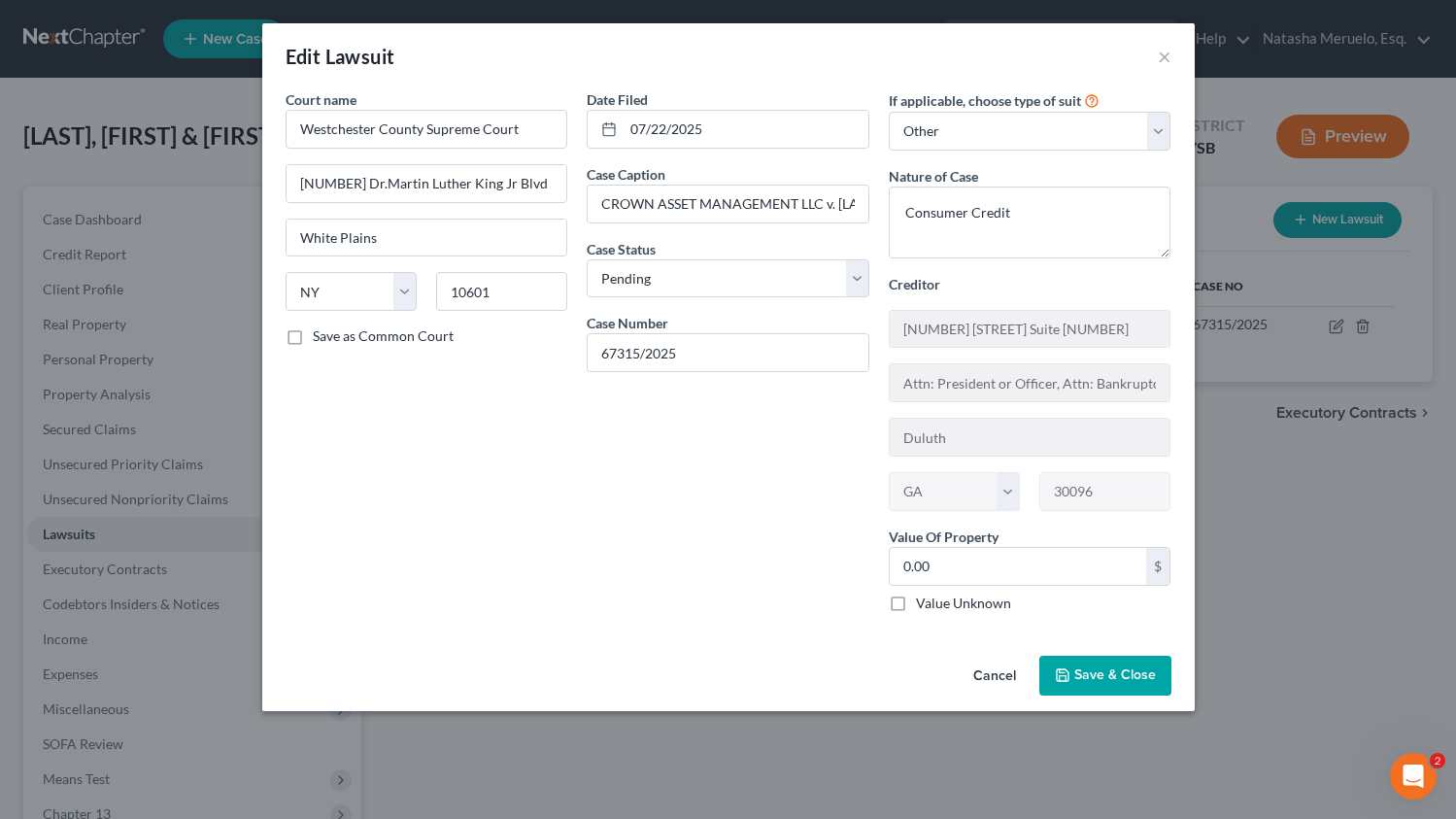click on "Cancel" at bounding box center (995, 677) 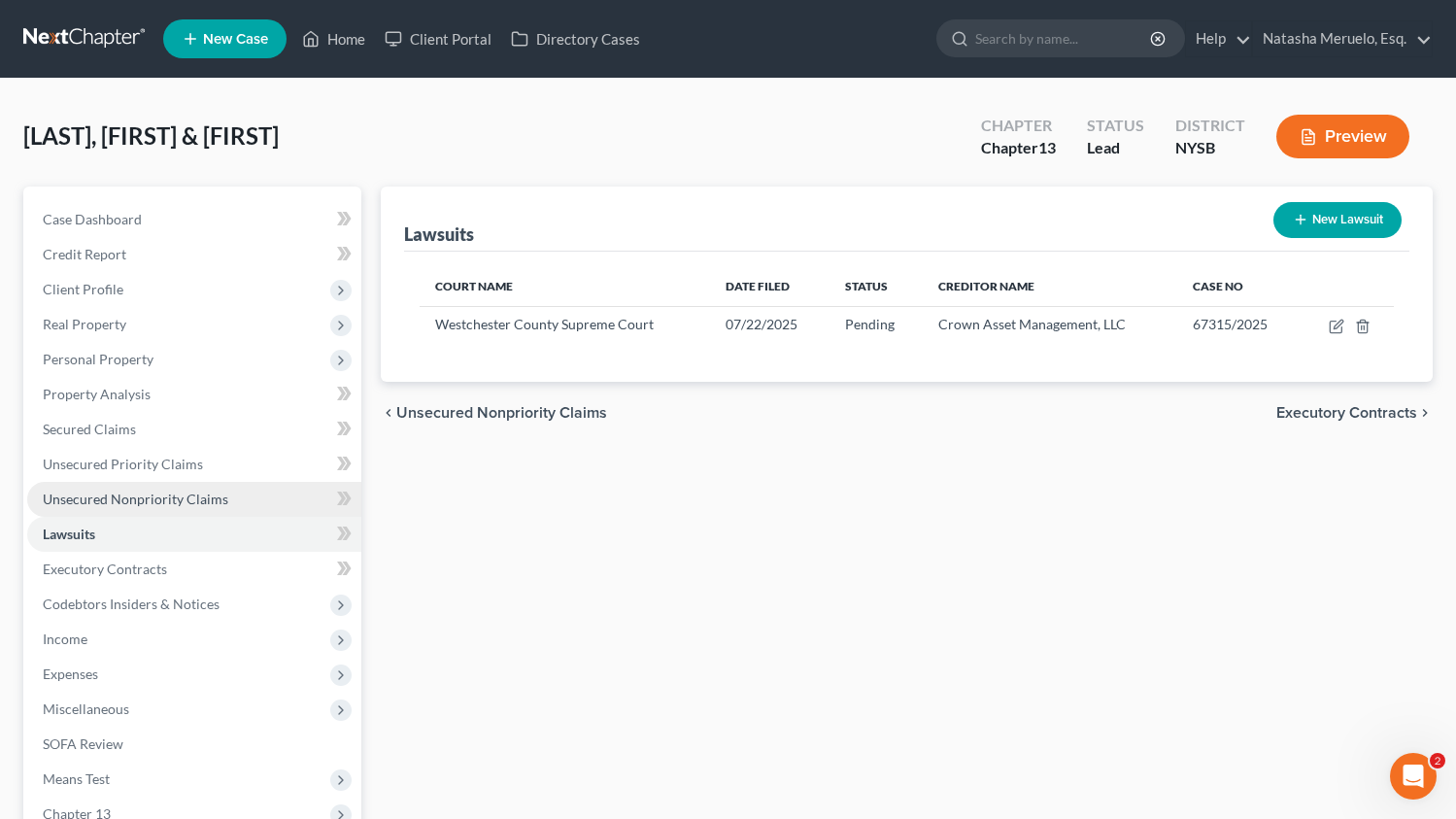 click on "Unsecured Nonpriority Claims" at bounding box center [135, 498] 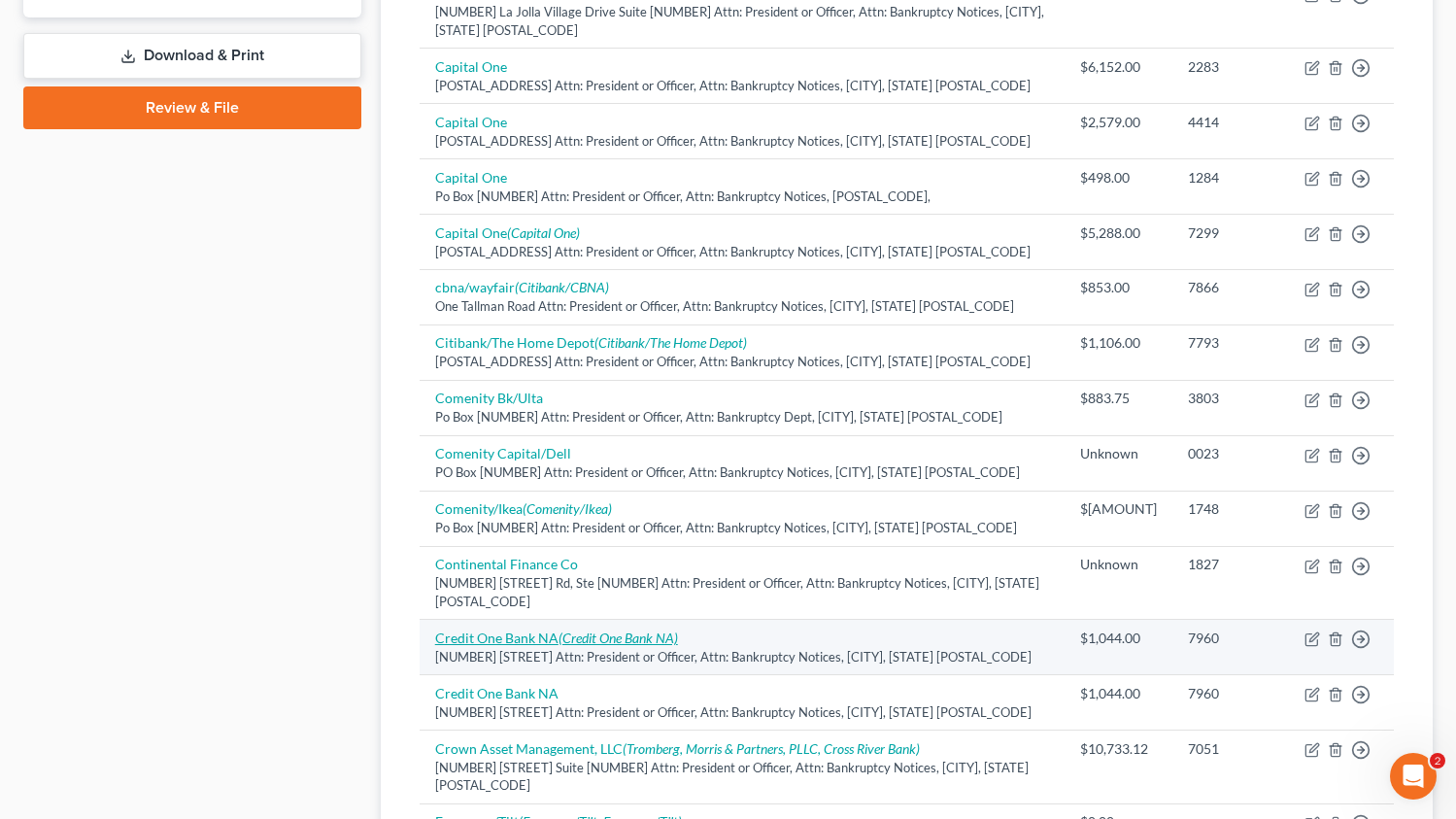 scroll, scrollTop: 889, scrollLeft: 0, axis: vertical 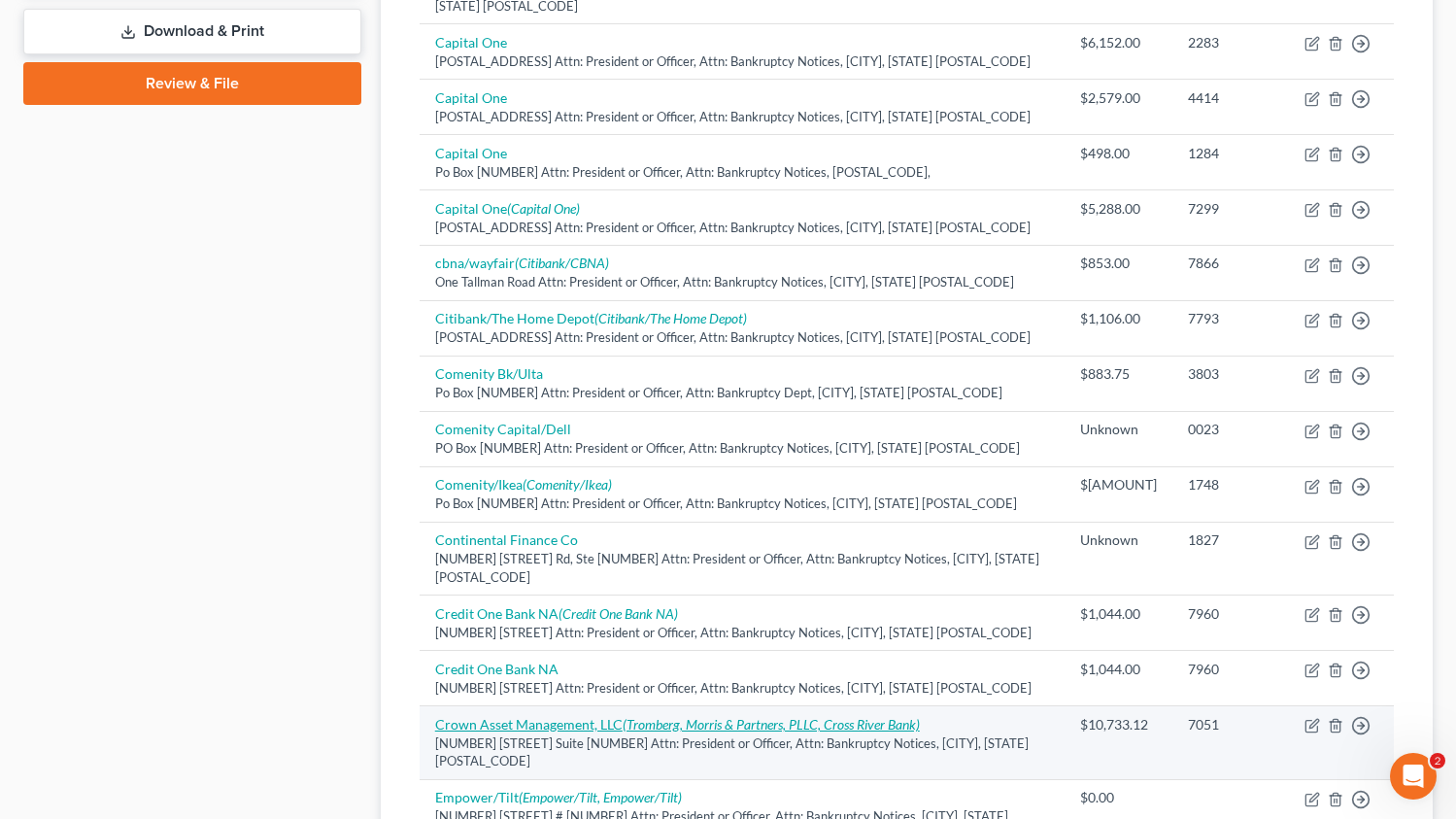 click on "Crown Asset Management, LLC  (Tromberg, Morris & Partners, PLLC, Cross River Bank)" at bounding box center [677, 724] 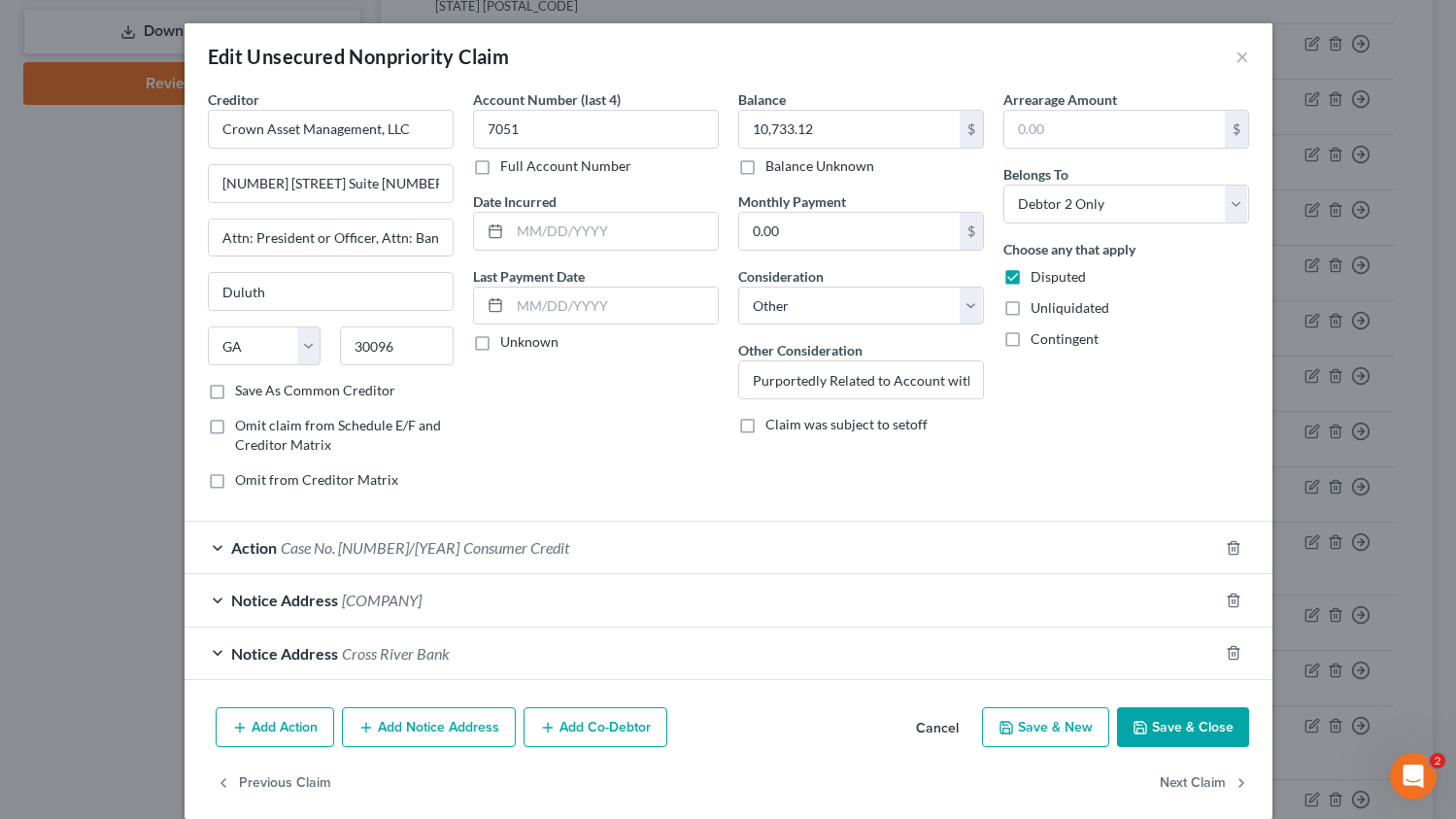 click on "Case No. [NUMBER]/[YEAR]" at bounding box center [370, 547] 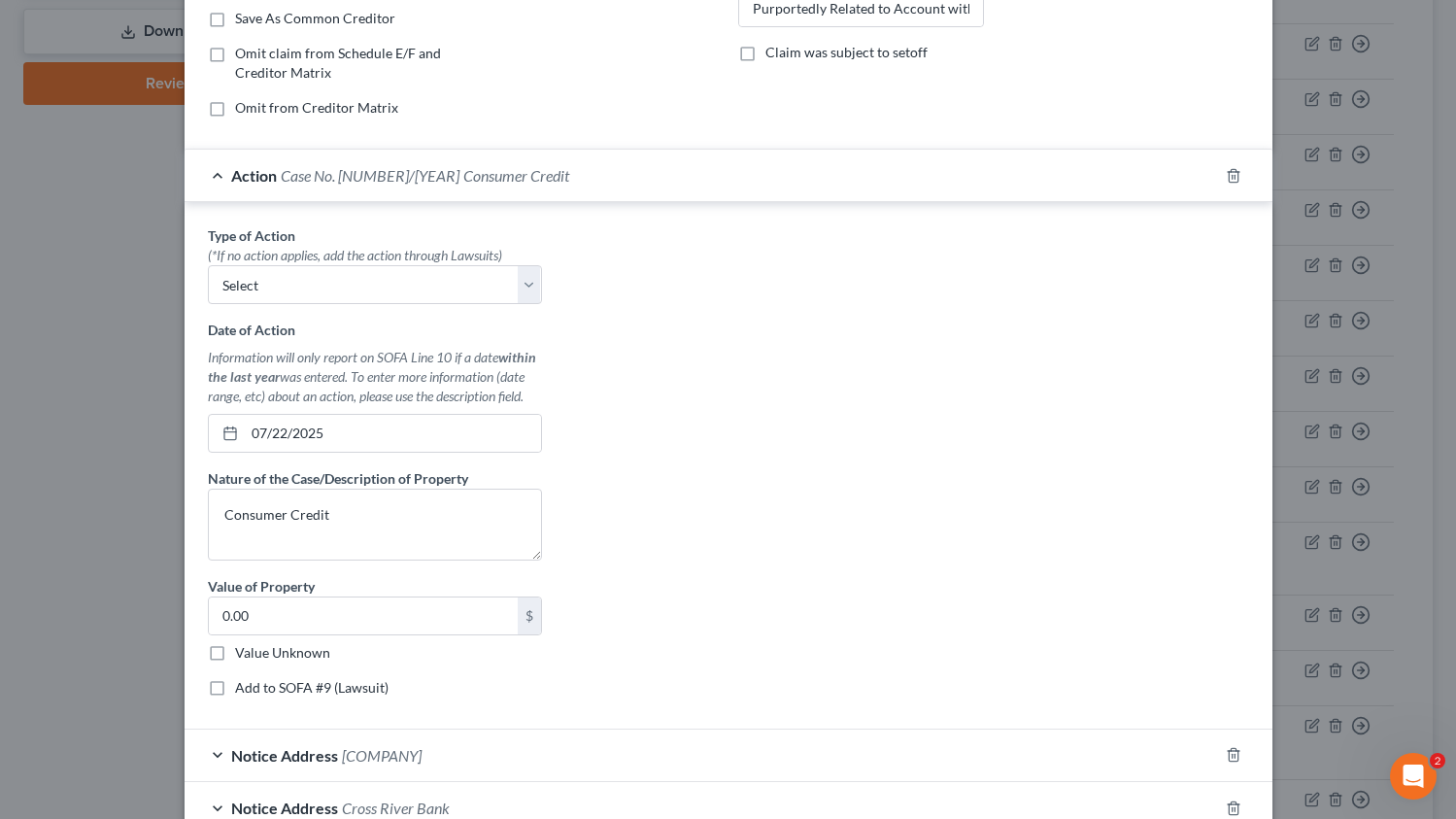 scroll, scrollTop: 348, scrollLeft: 0, axis: vertical 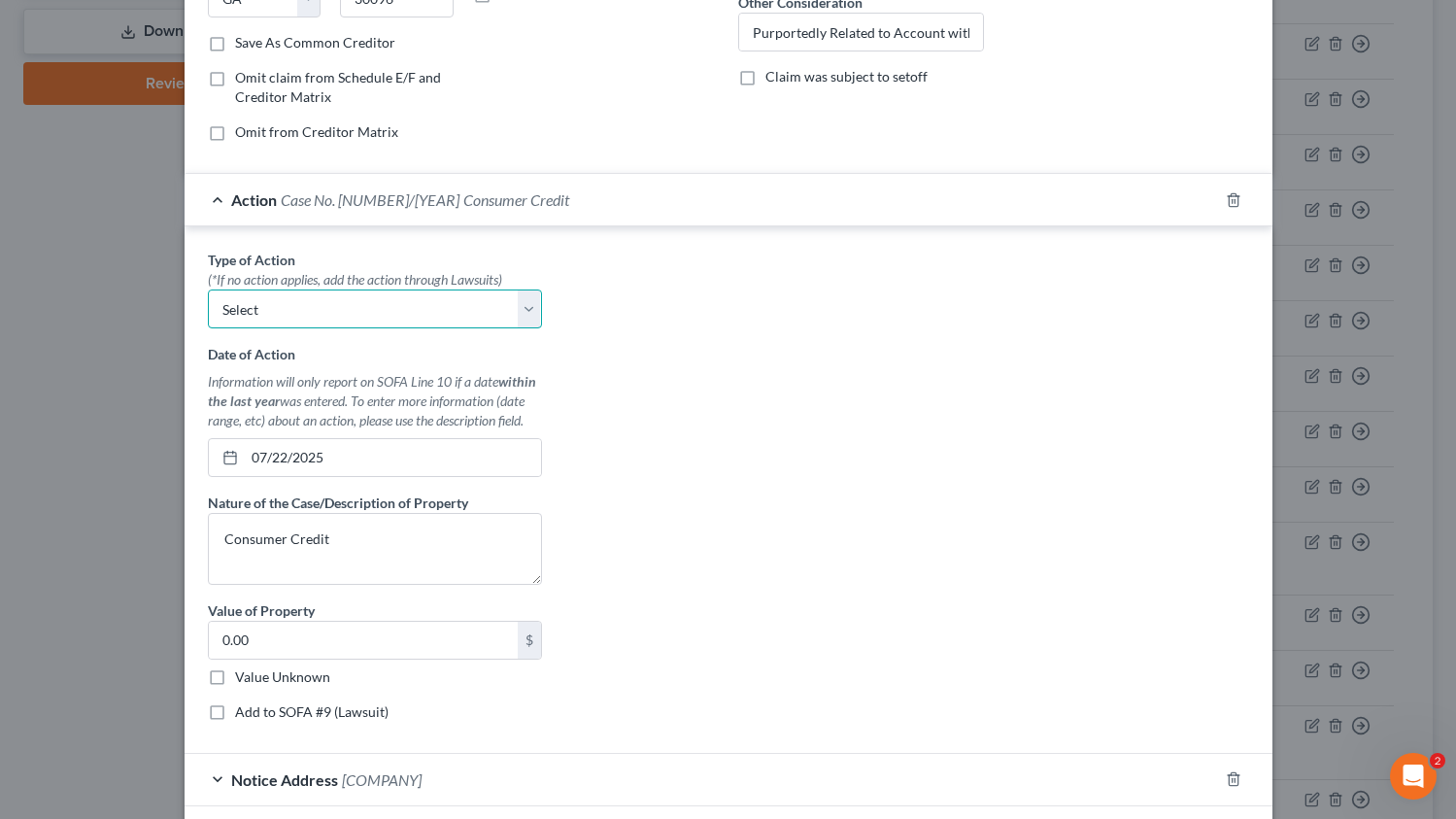 click on "Select Repossession Garnishment Foreclosure Personal Injury Attached, Seized, Or Levied" at bounding box center [375, 309] 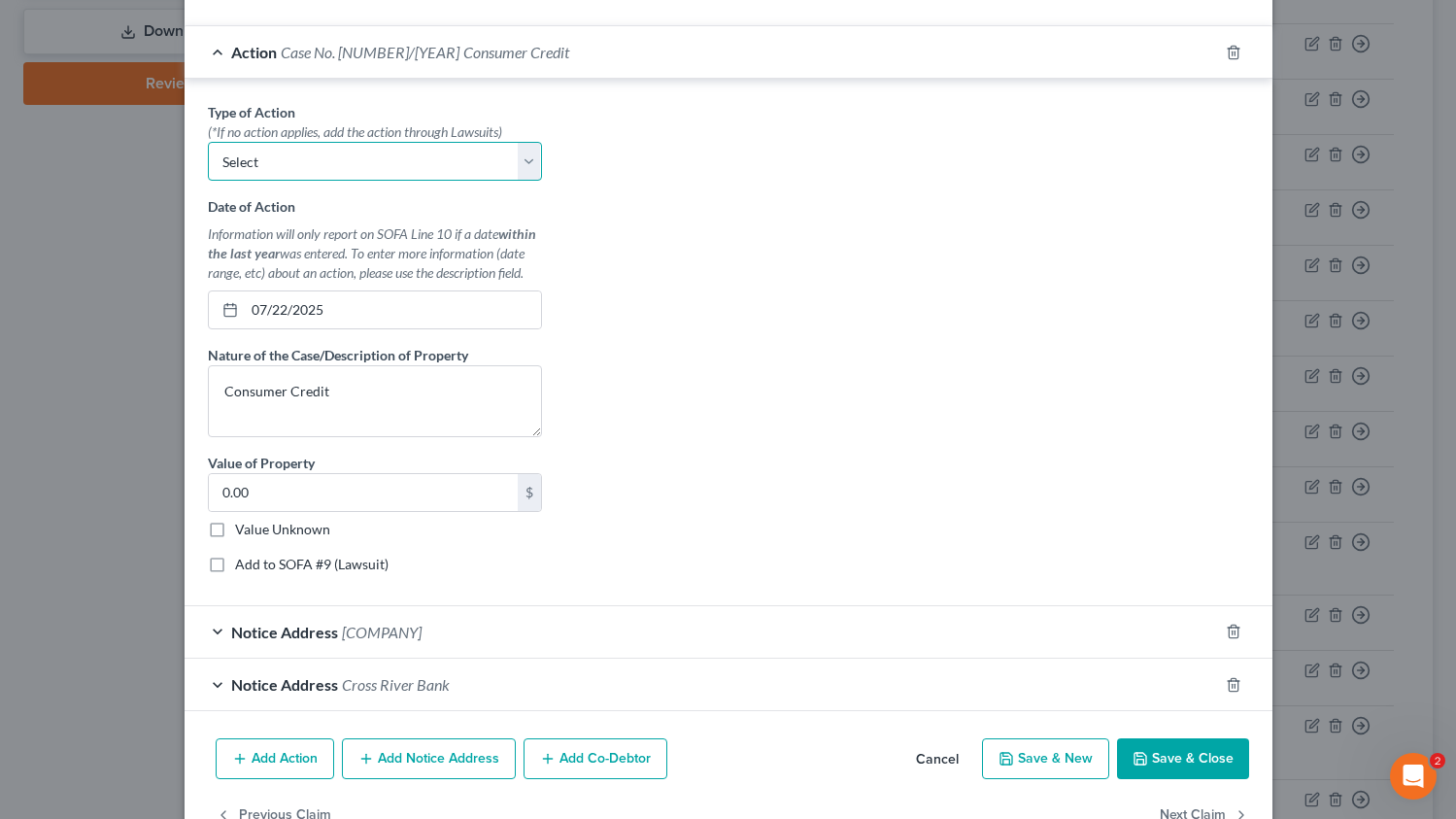 scroll, scrollTop: 550, scrollLeft: 0, axis: vertical 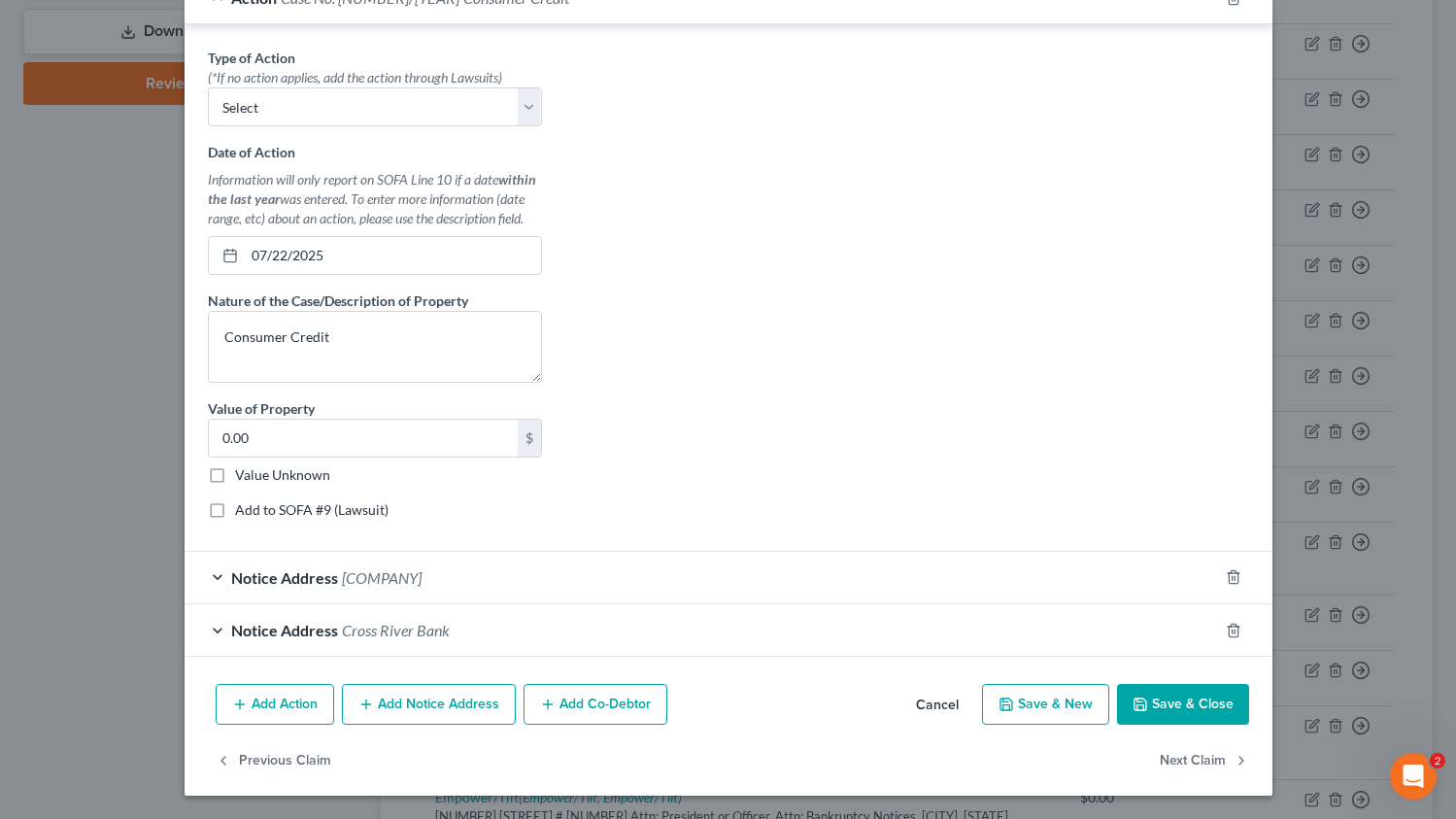click on "Cancel" at bounding box center (937, 705) 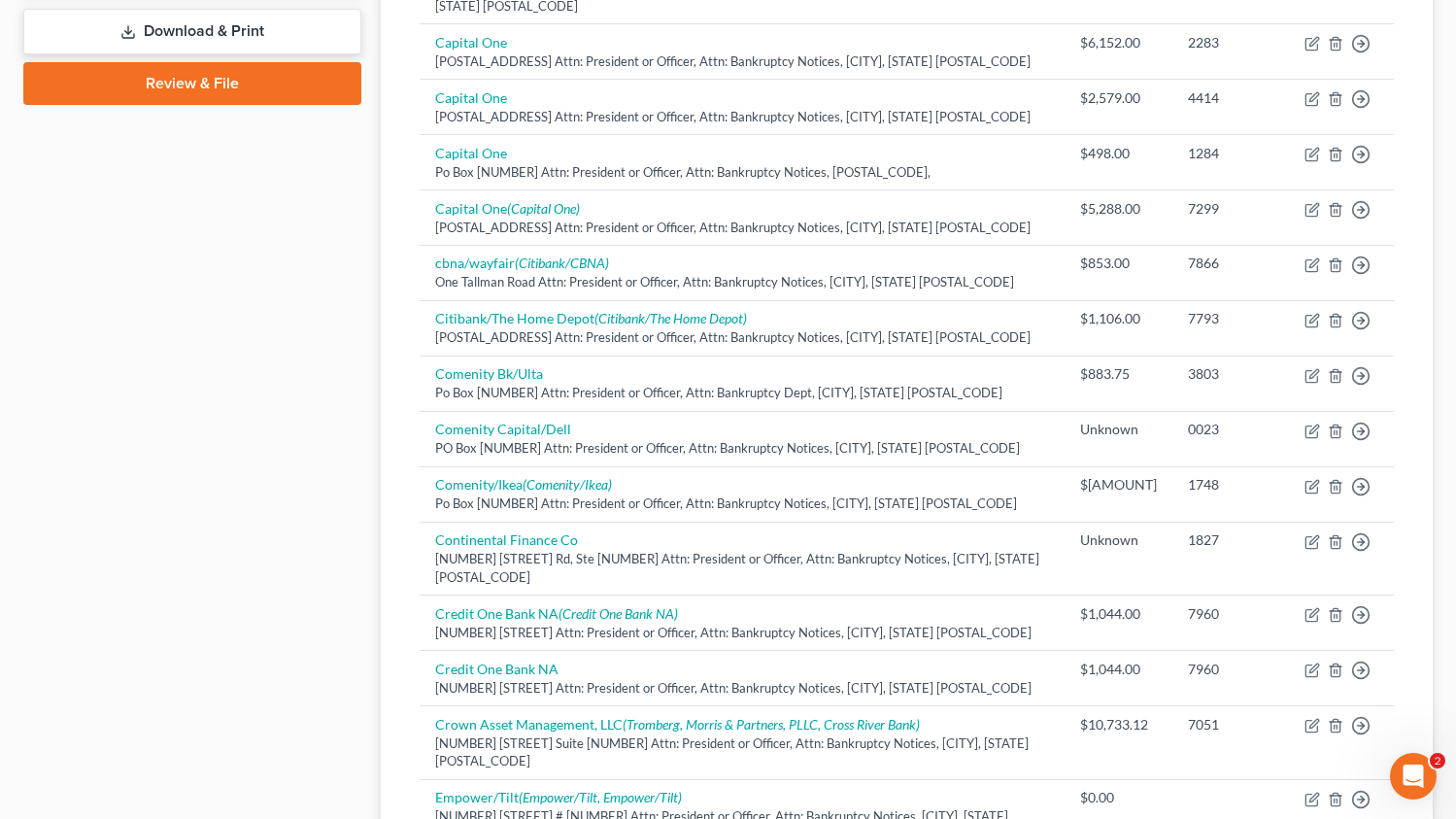 scroll, scrollTop: 0, scrollLeft: 0, axis: both 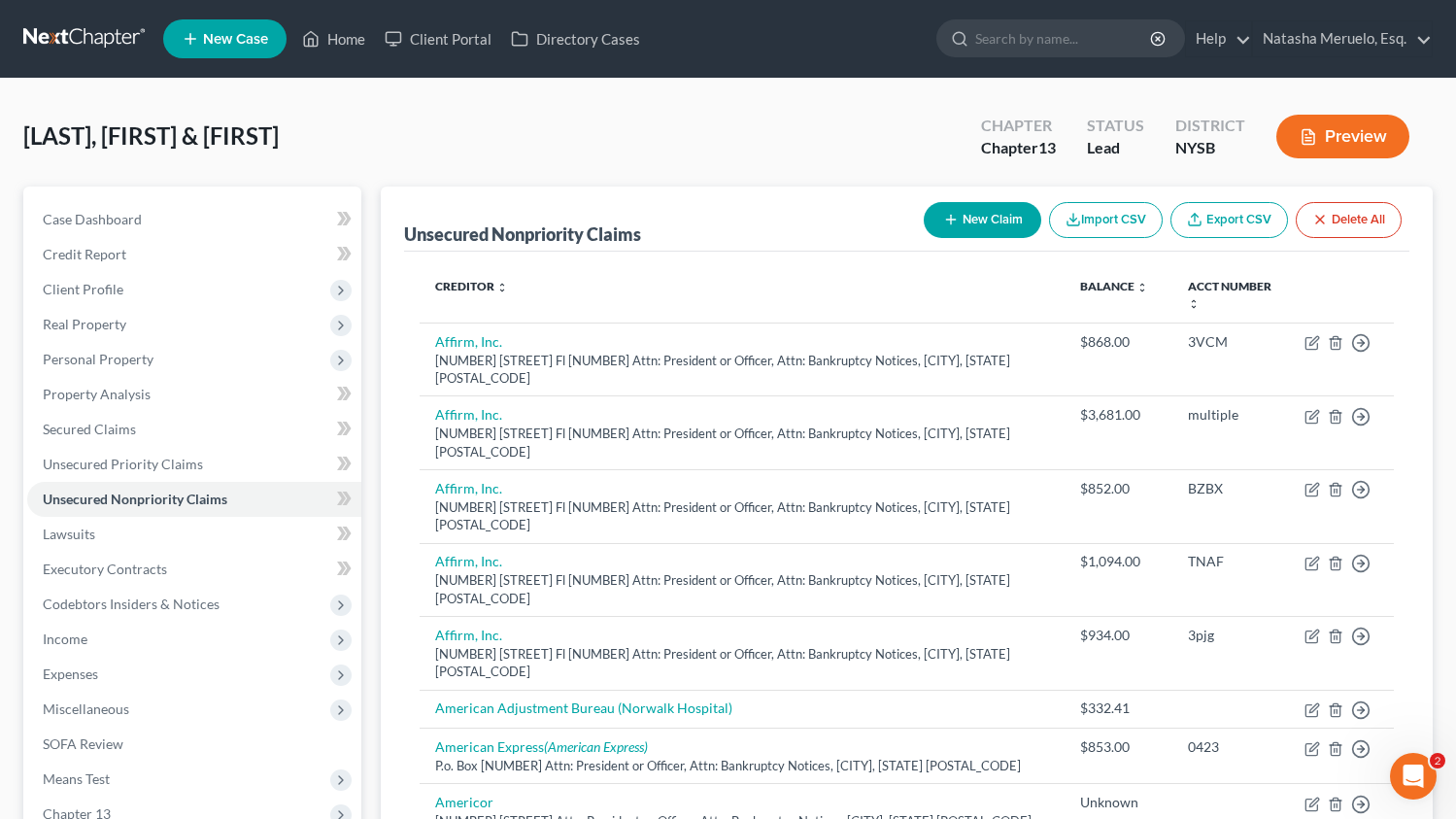 click on "Preview" at bounding box center [1342, 136] 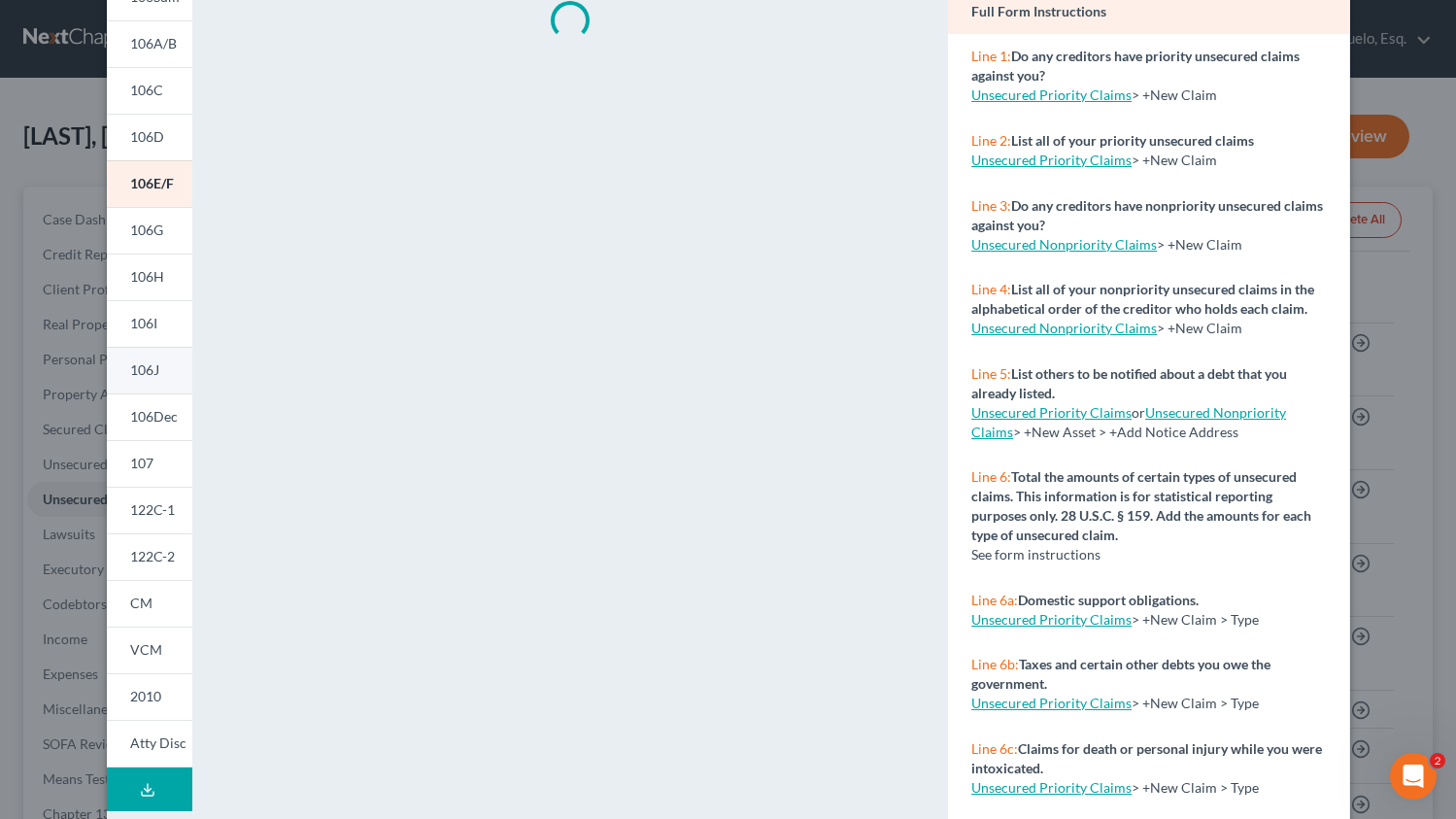 scroll, scrollTop: 258, scrollLeft: 0, axis: vertical 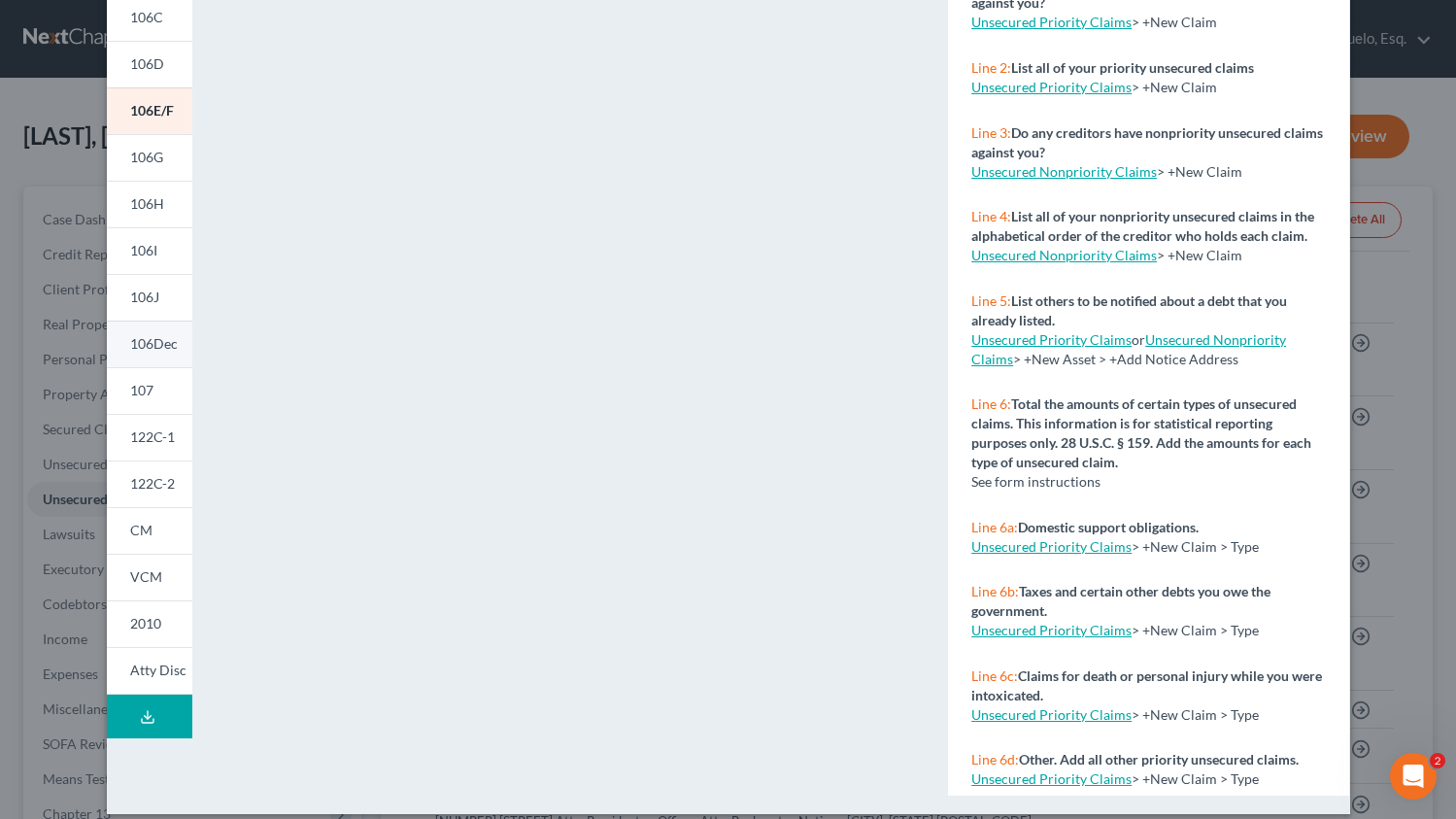 click on "106Dec" at bounding box center [153, 343] 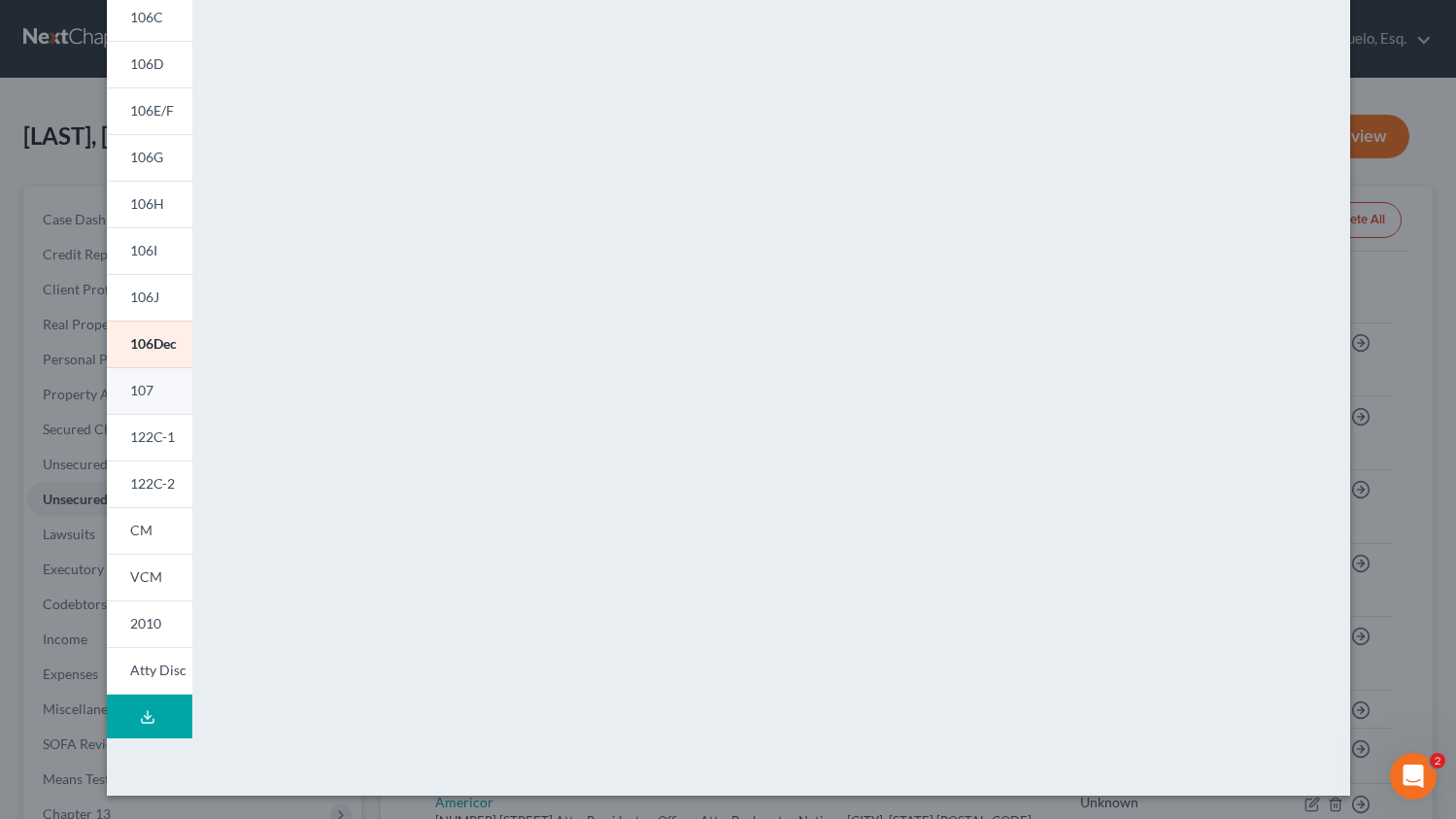 click on "107" at bounding box center [150, 391] 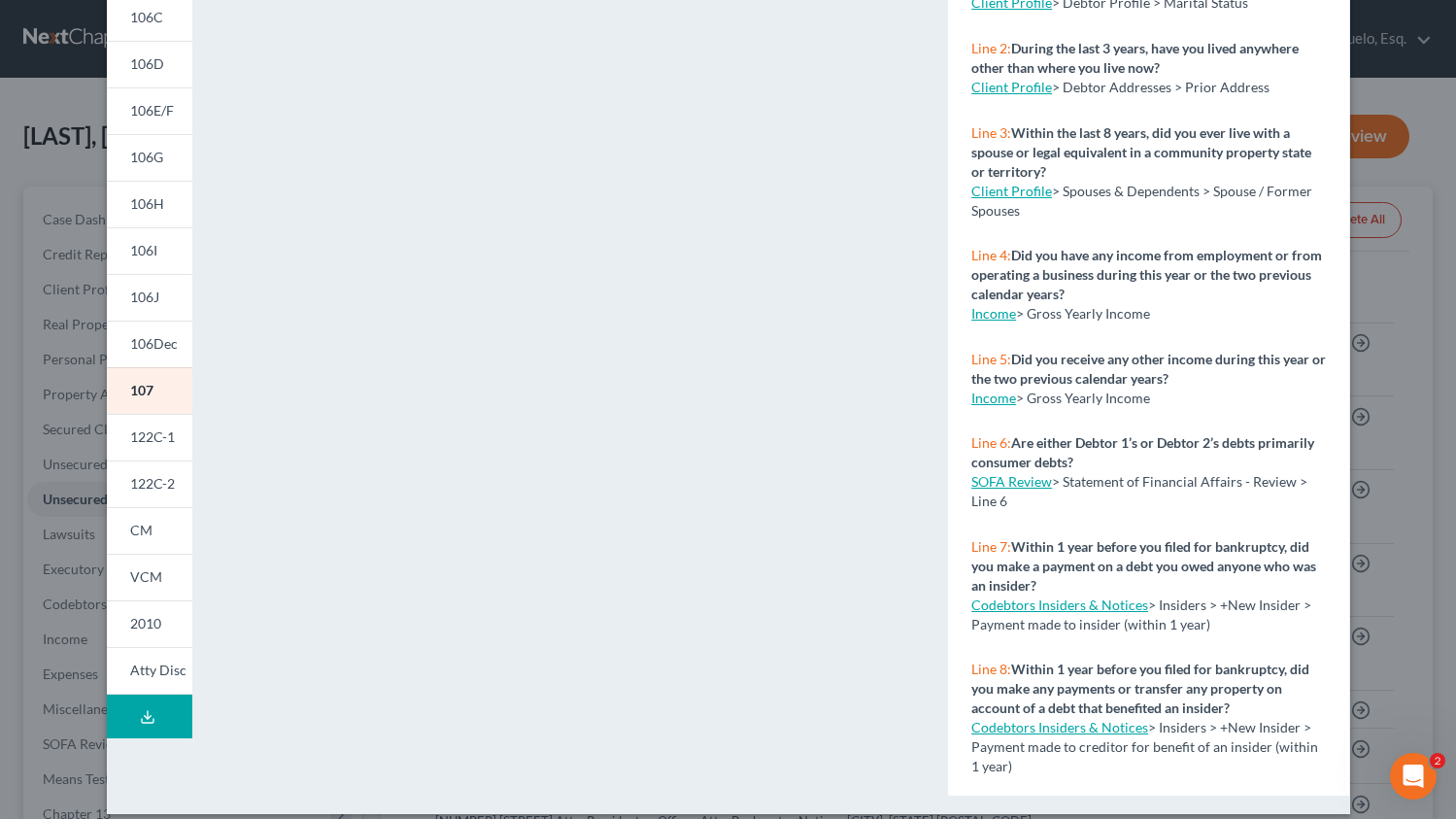 scroll, scrollTop: 276, scrollLeft: 0, axis: vertical 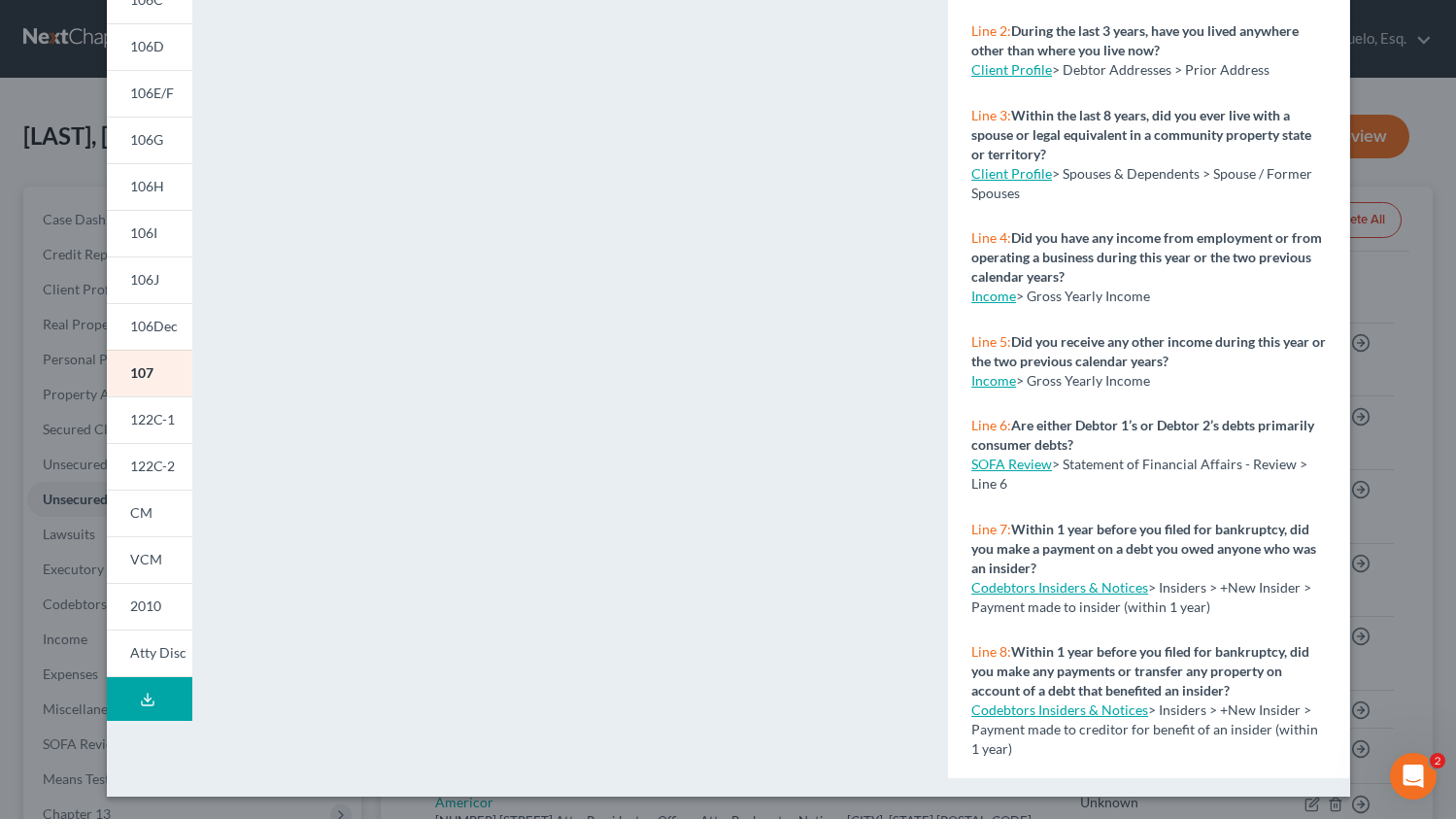 click on "NextChapter Map   Your Statement of Financial Affairs for Individuals Filing for Bankruptcy - Full Form Instructions  Line 1:  What is your current marital status?
Client Profile  > Debtor Profile > Marital Status
Line 2:  During the last 3 years, have you lived anywhere other than where you live now?
Client Profile  > Debtor Addresses > Prior Address
Line 3:  Within the last 8 years, did you ever live with a spouse or legal equivalent in a community property state or territory?
Client Profile  > Spouses & Dependents > Spouse / Former Spouses
Line 4:  Did you have any income from employment or from operating a business during this year or the two previous calendar years?
Income  > Gross Yearly Income
Line 5:  Did you receive any other income during this year or the two previous calendar years?
Income  > Gross Yearly Income
Line 6:  Are either Debtor 1’s or Debtor 2’s debts primarily consumer debts?
SOFA Review
Line 7:
Line 8:" at bounding box center [1148, 295] 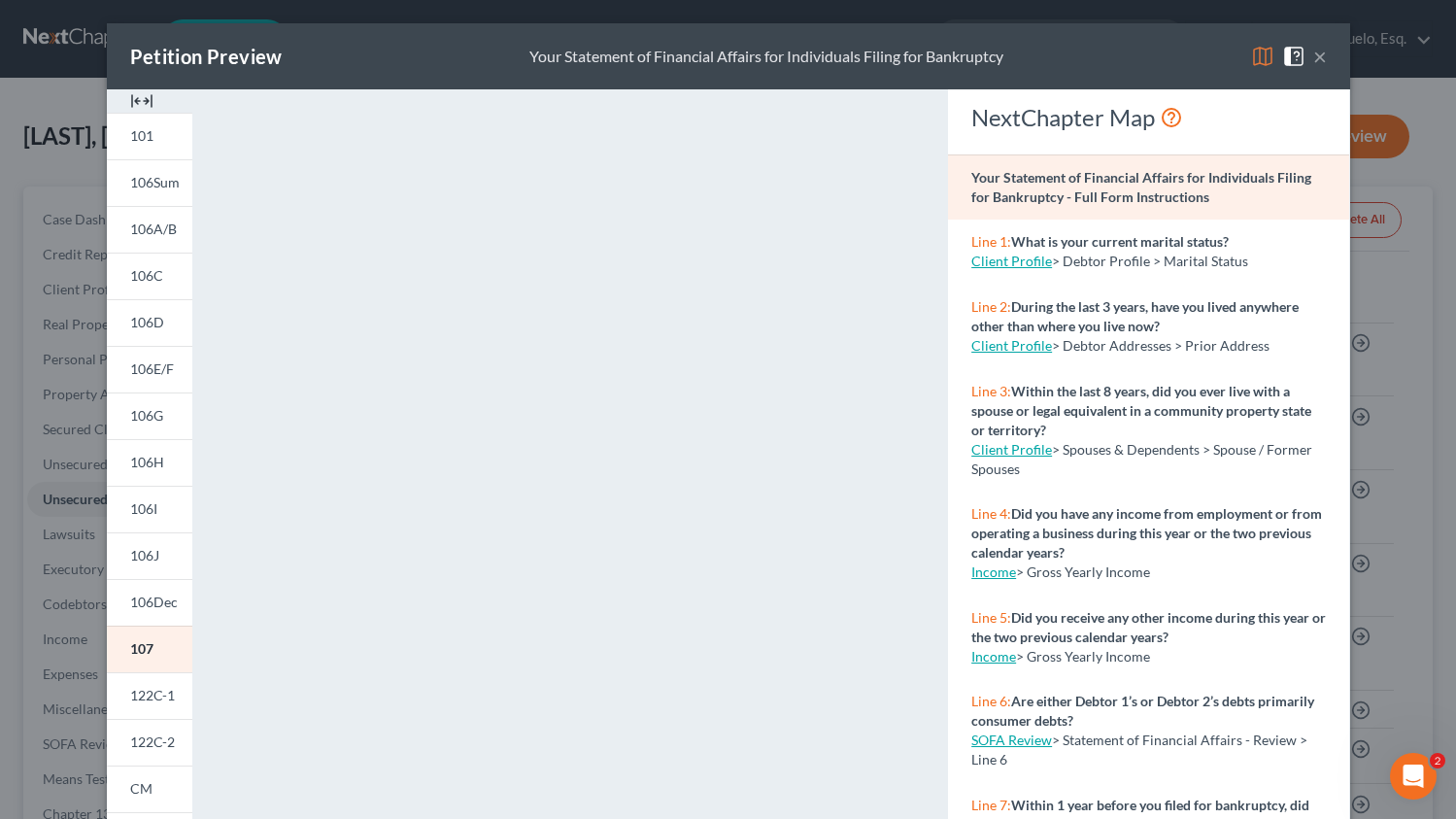 click on "Petition Preview Your Statement of Financial Affairs for Individuals Filing for Bankruptcy ×" at bounding box center (728, 56) 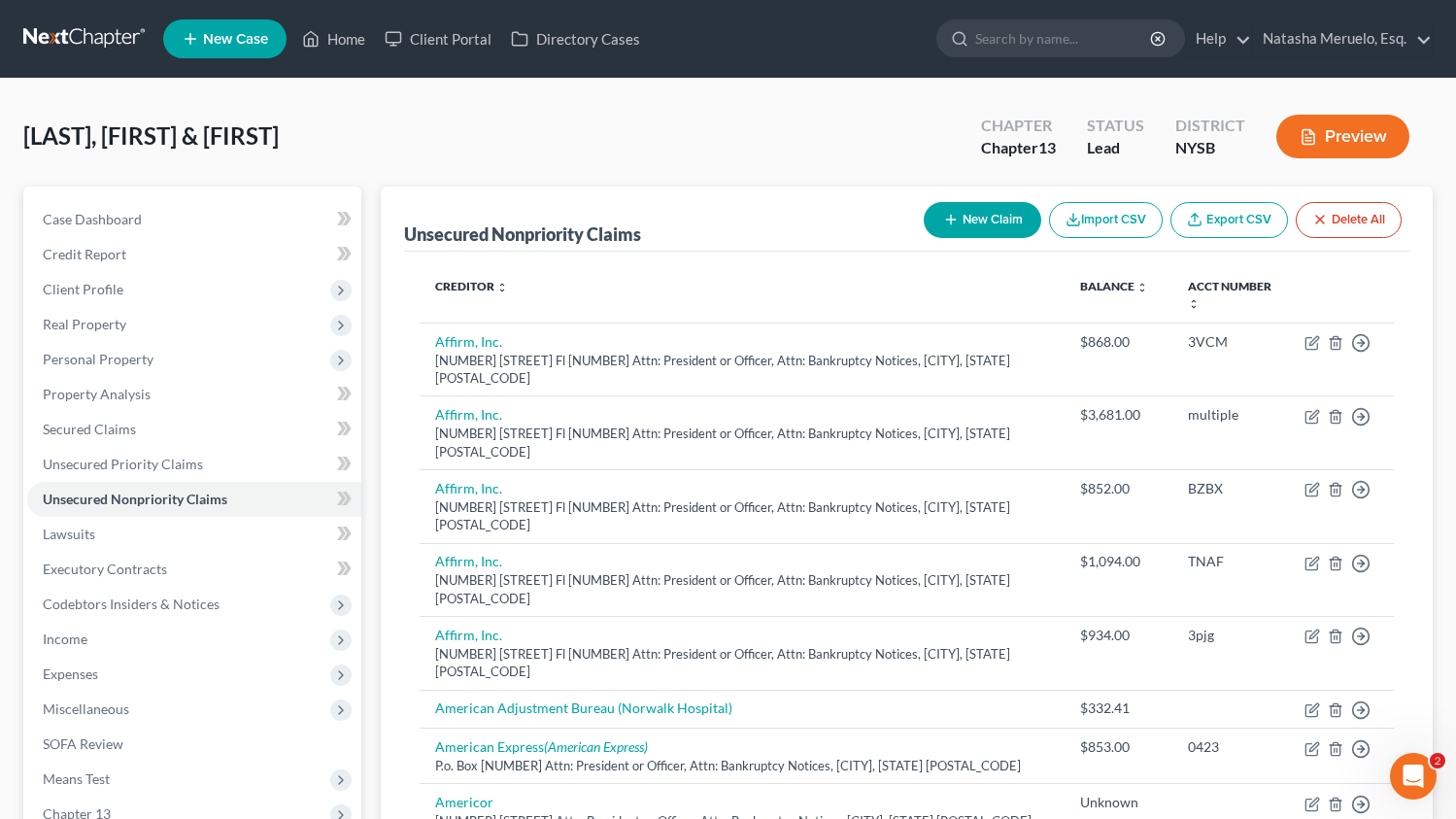 click at bounding box center [1413, 776] 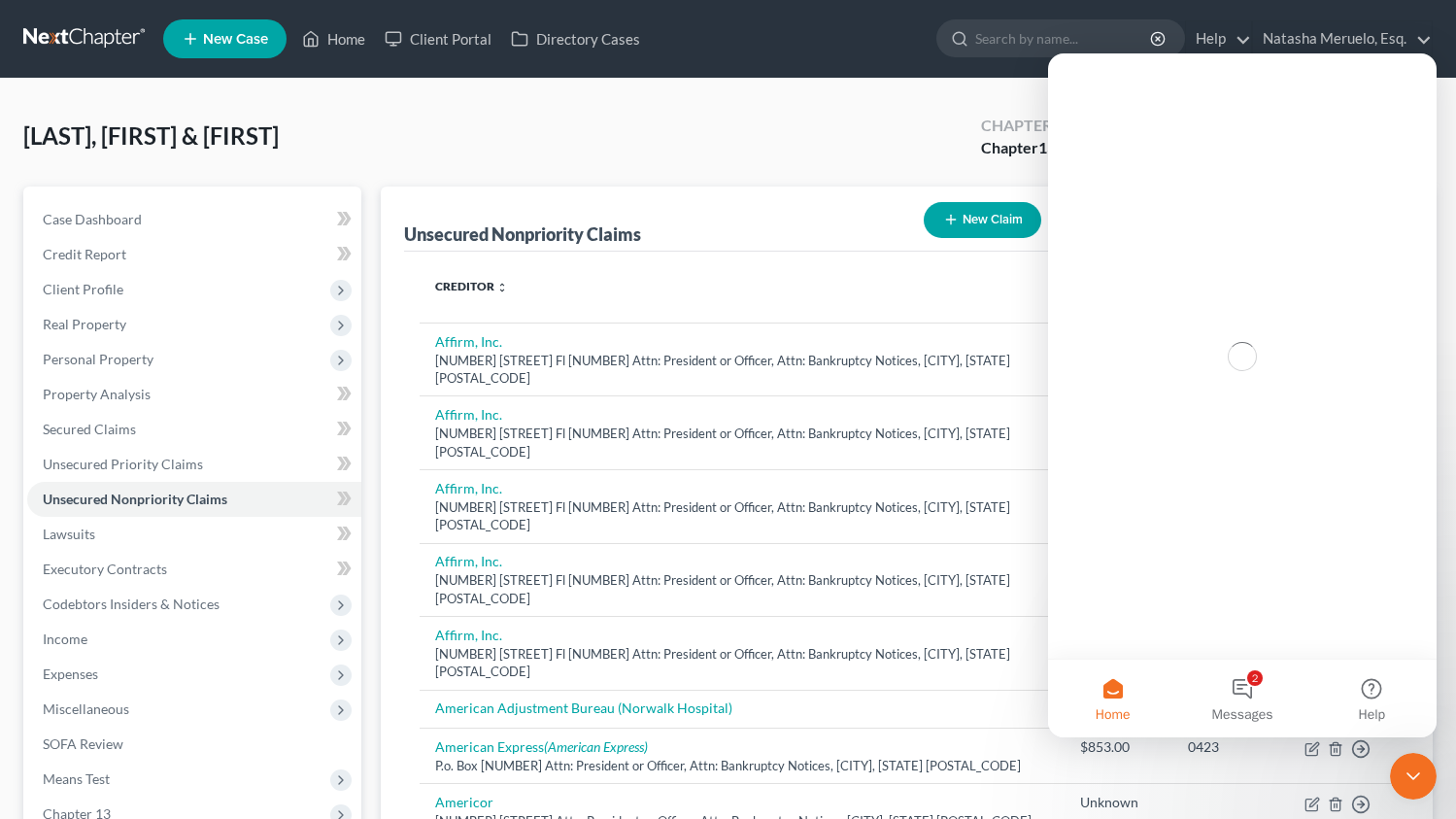 scroll, scrollTop: 0, scrollLeft: 0, axis: both 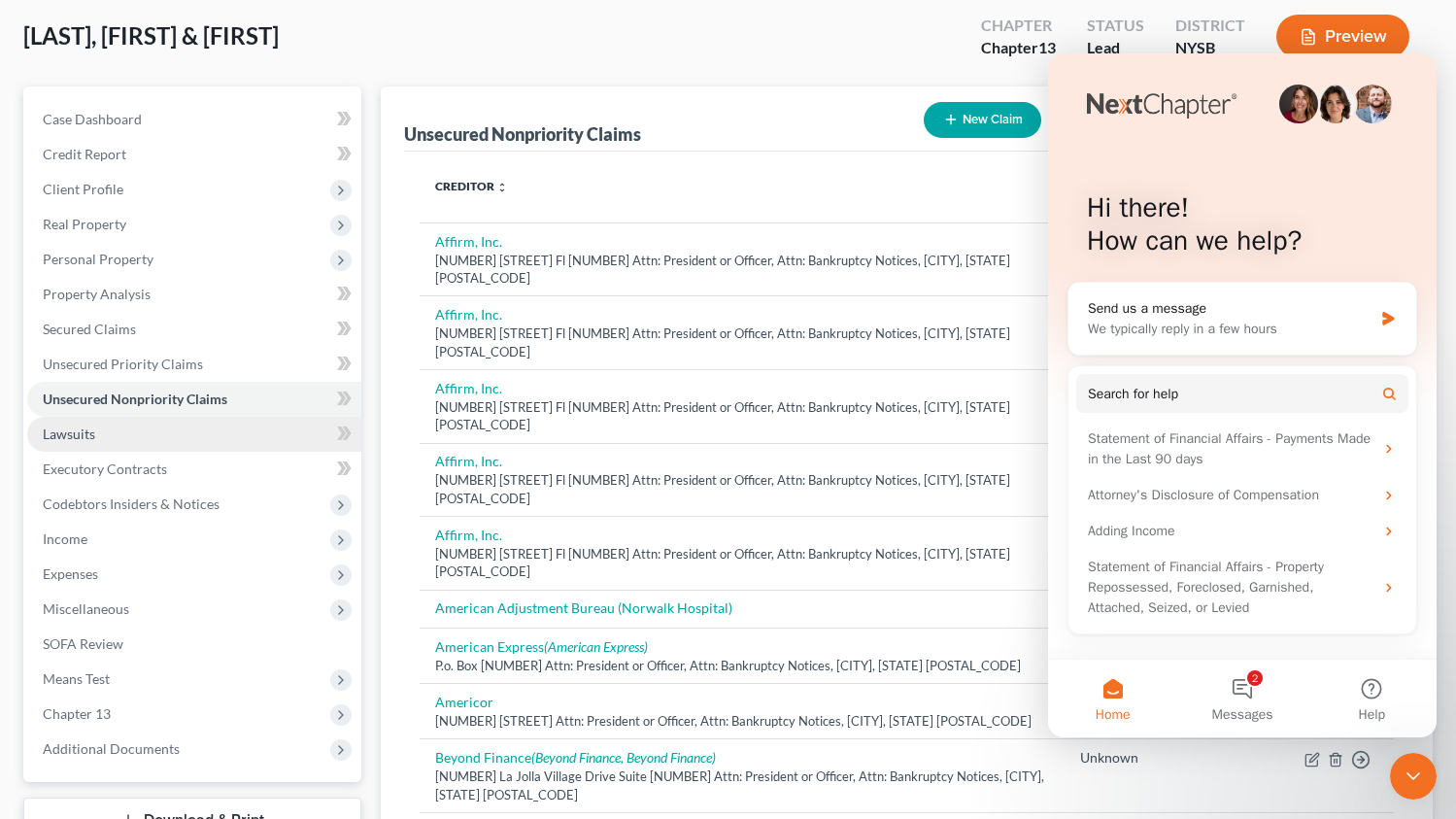 click on "Case Dashboard
Payments
Invoices
Payments
Payments
Credit Report
Client Profile" at bounding box center (194, 434) 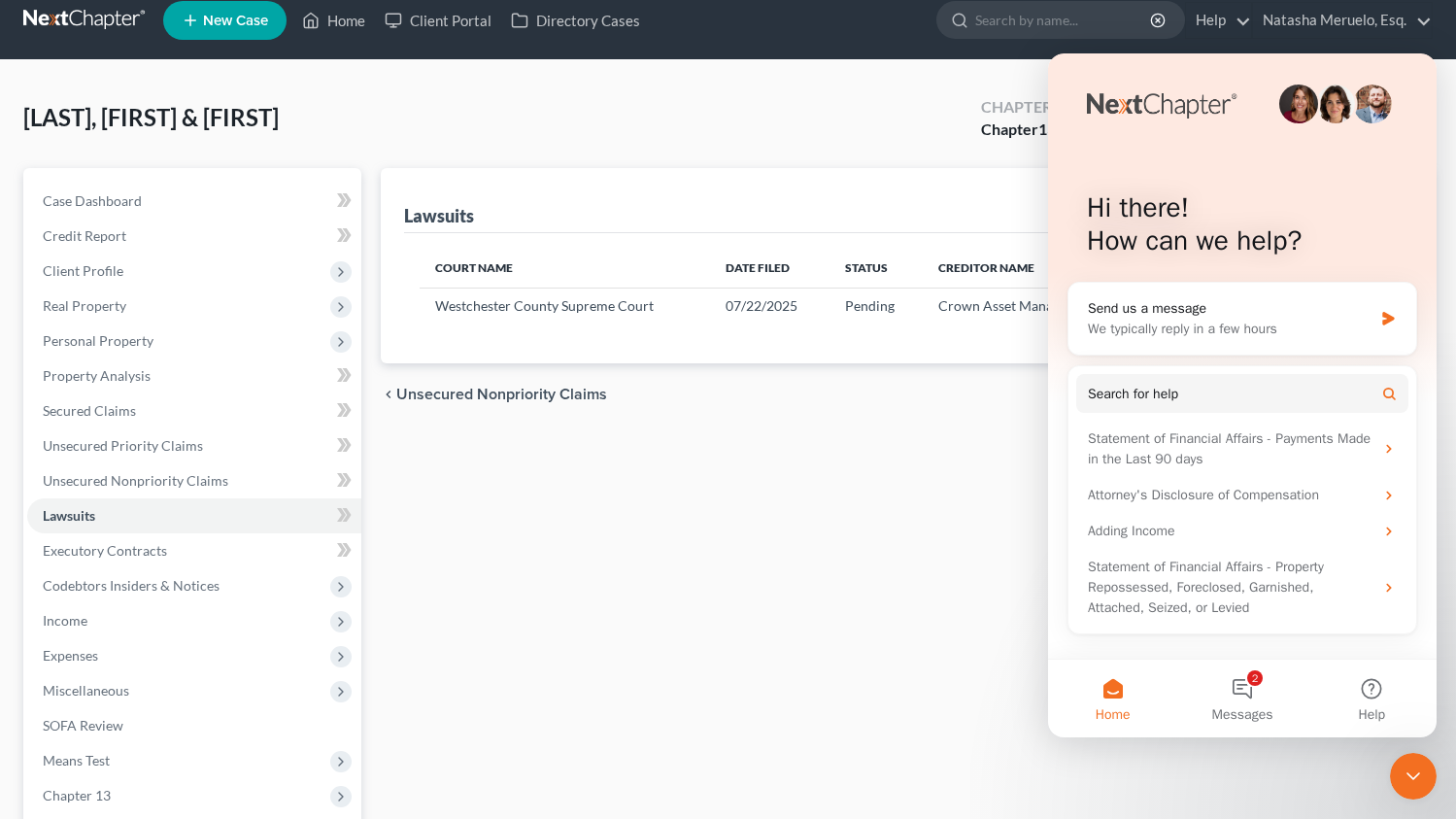 scroll, scrollTop: 0, scrollLeft: 0, axis: both 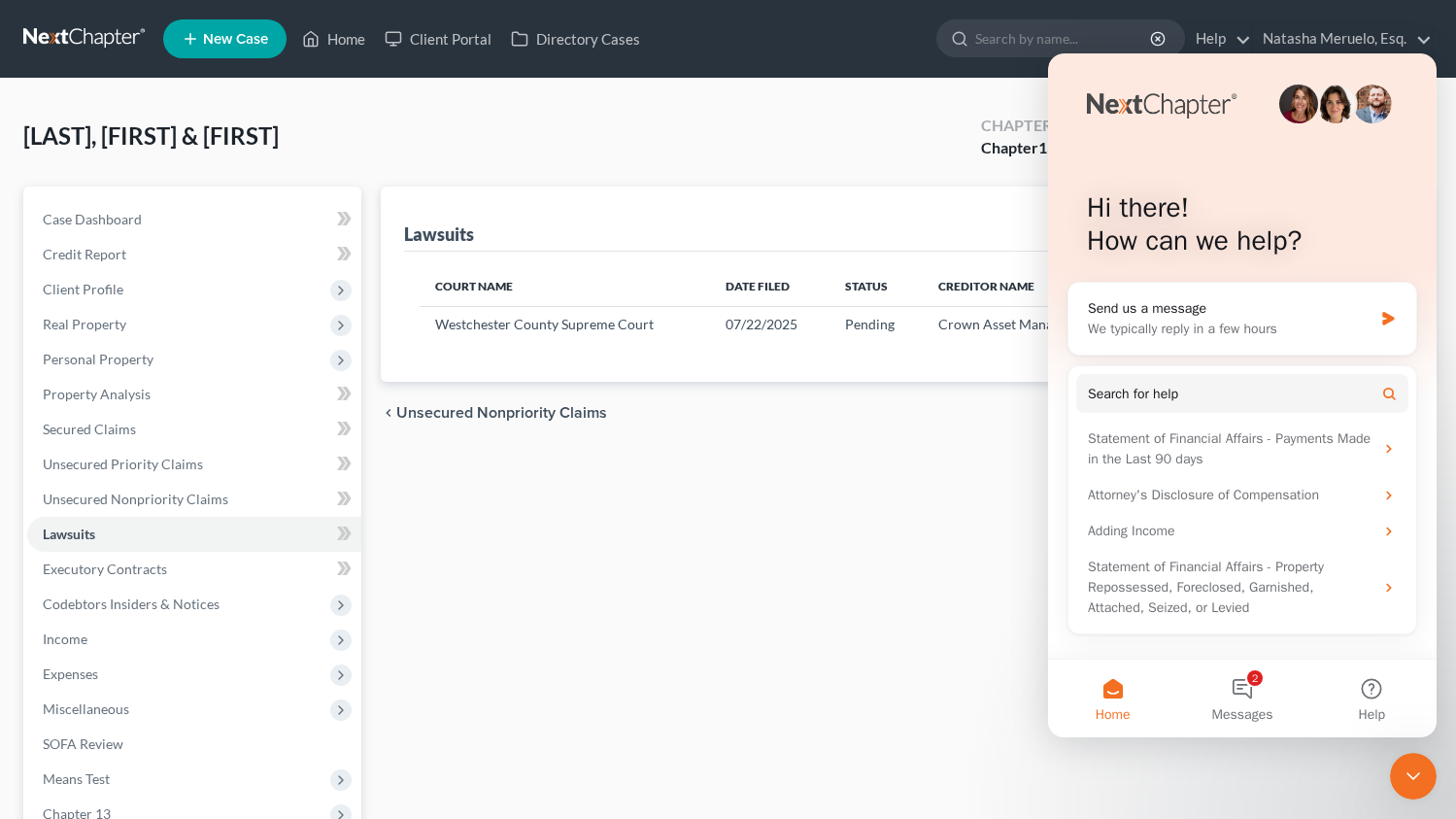 click at bounding box center (1413, 776) 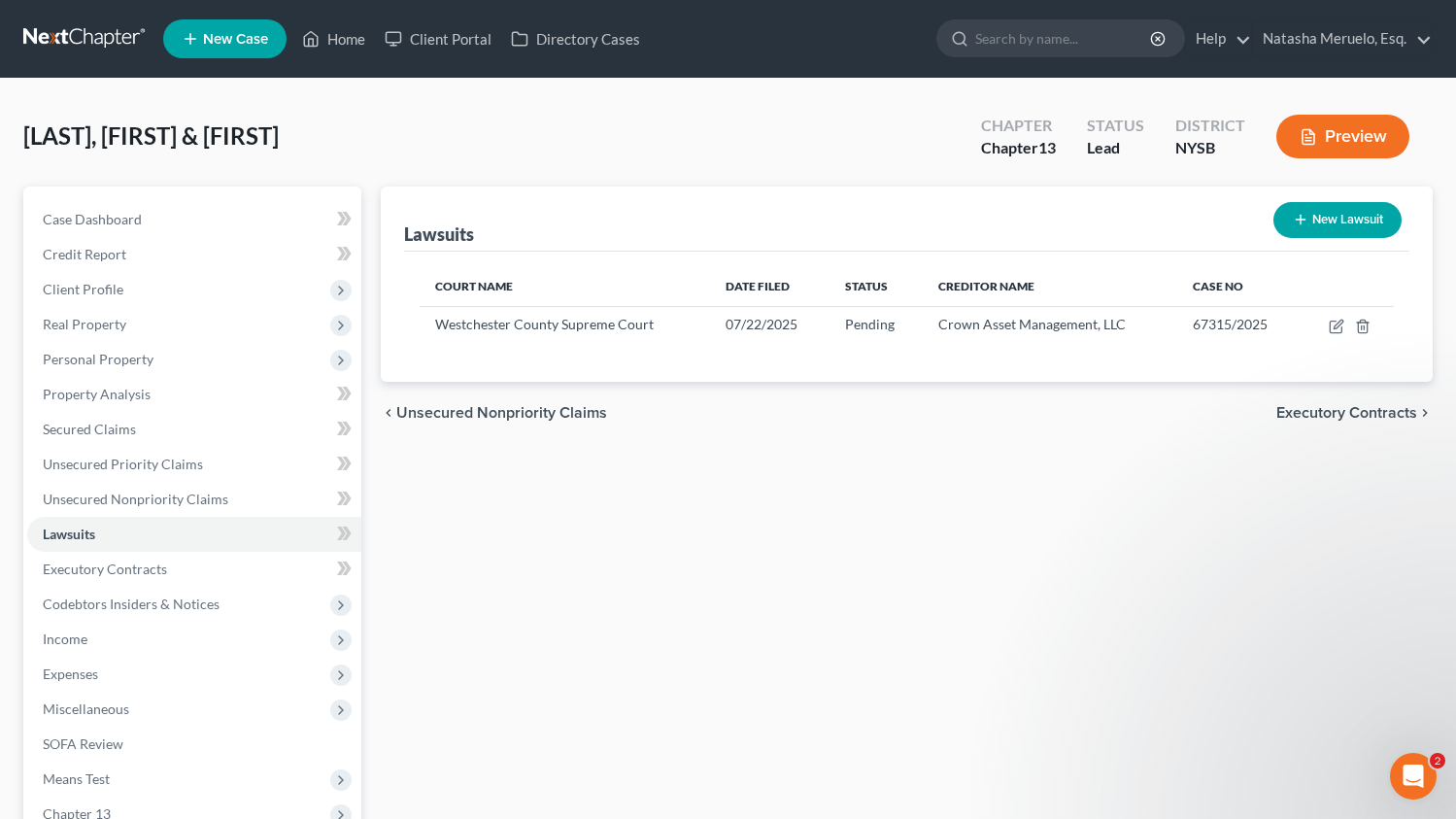 scroll, scrollTop: 0, scrollLeft: 0, axis: both 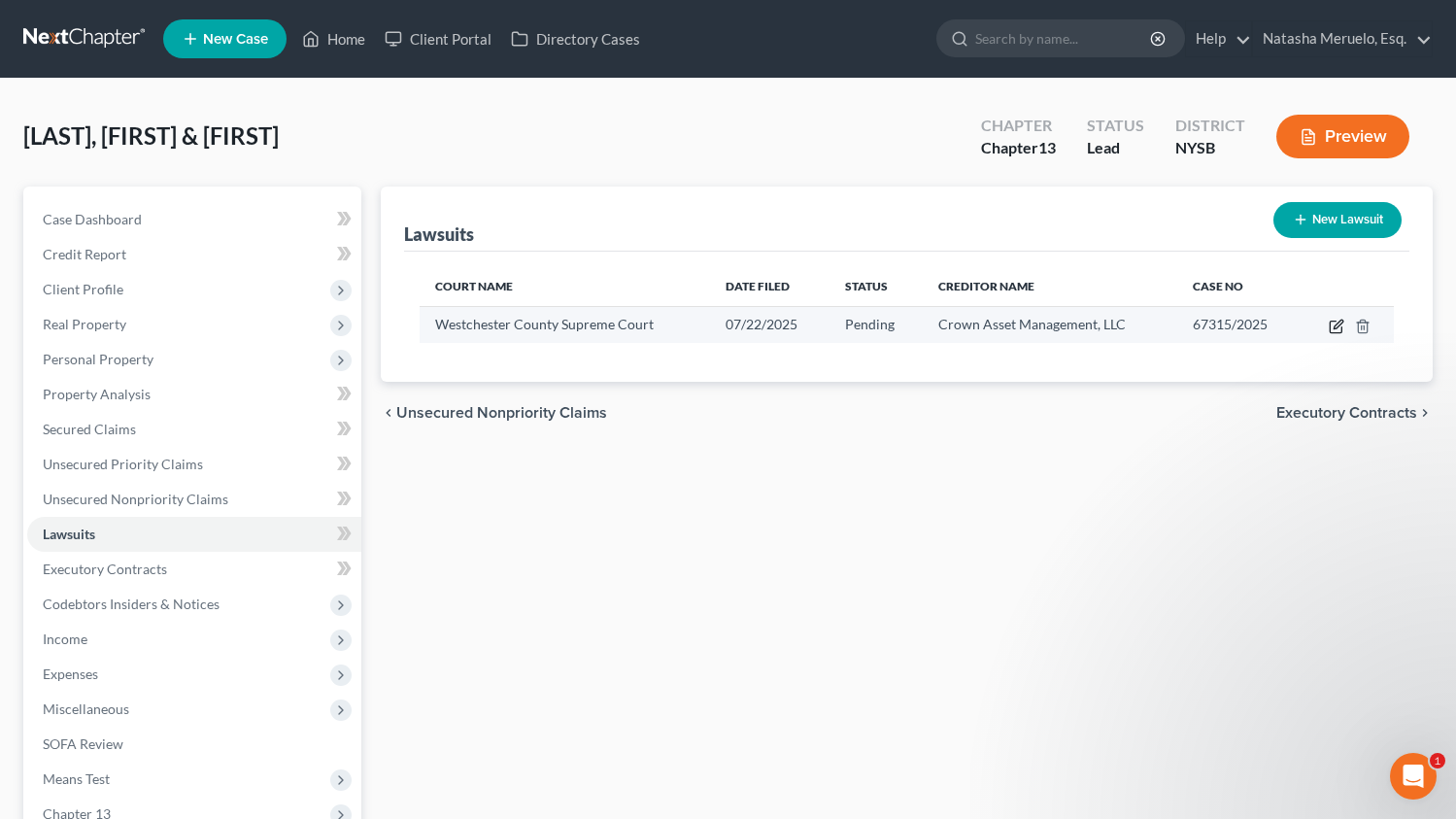 click 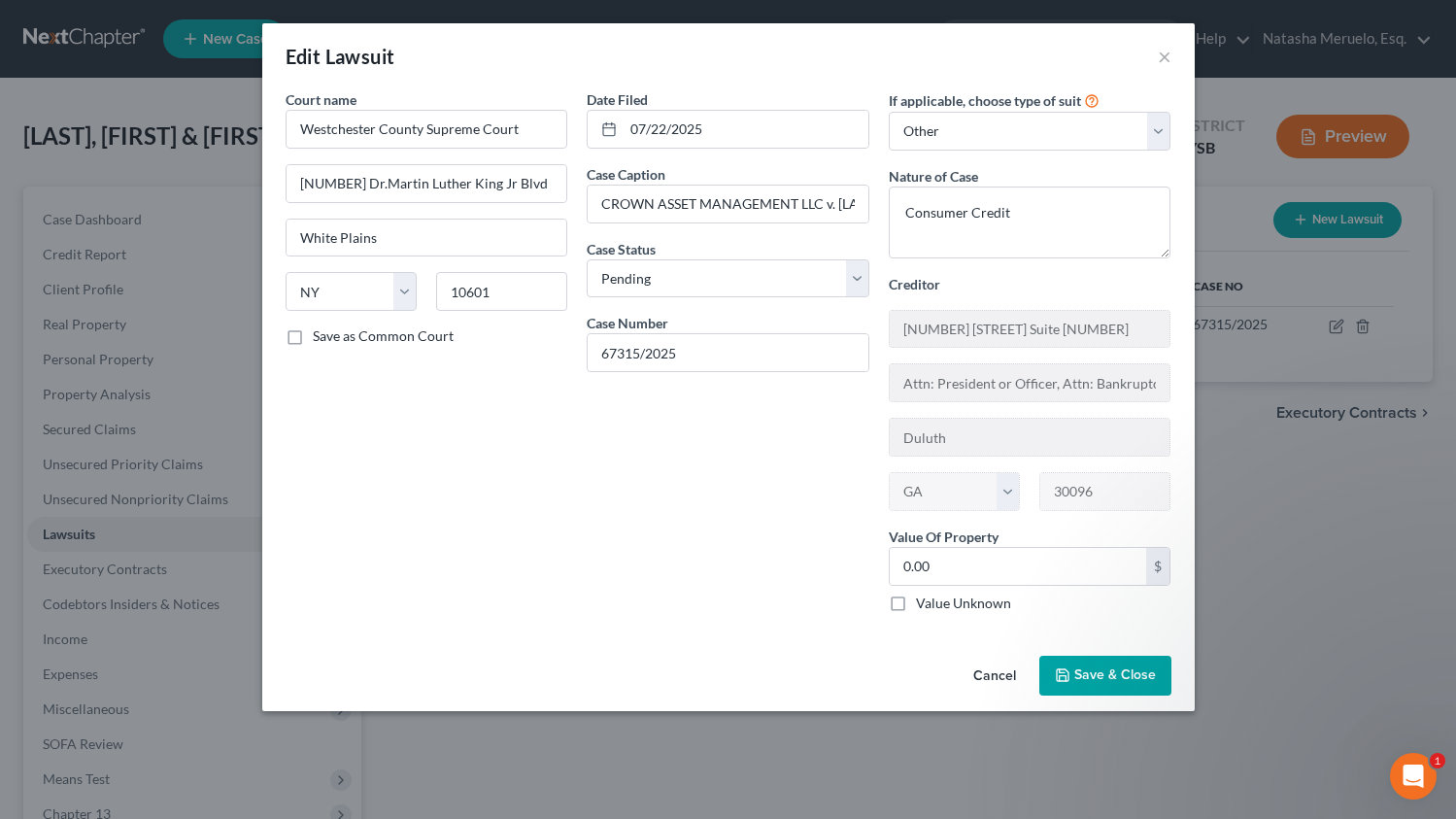 click on "Cancel" at bounding box center [995, 677] 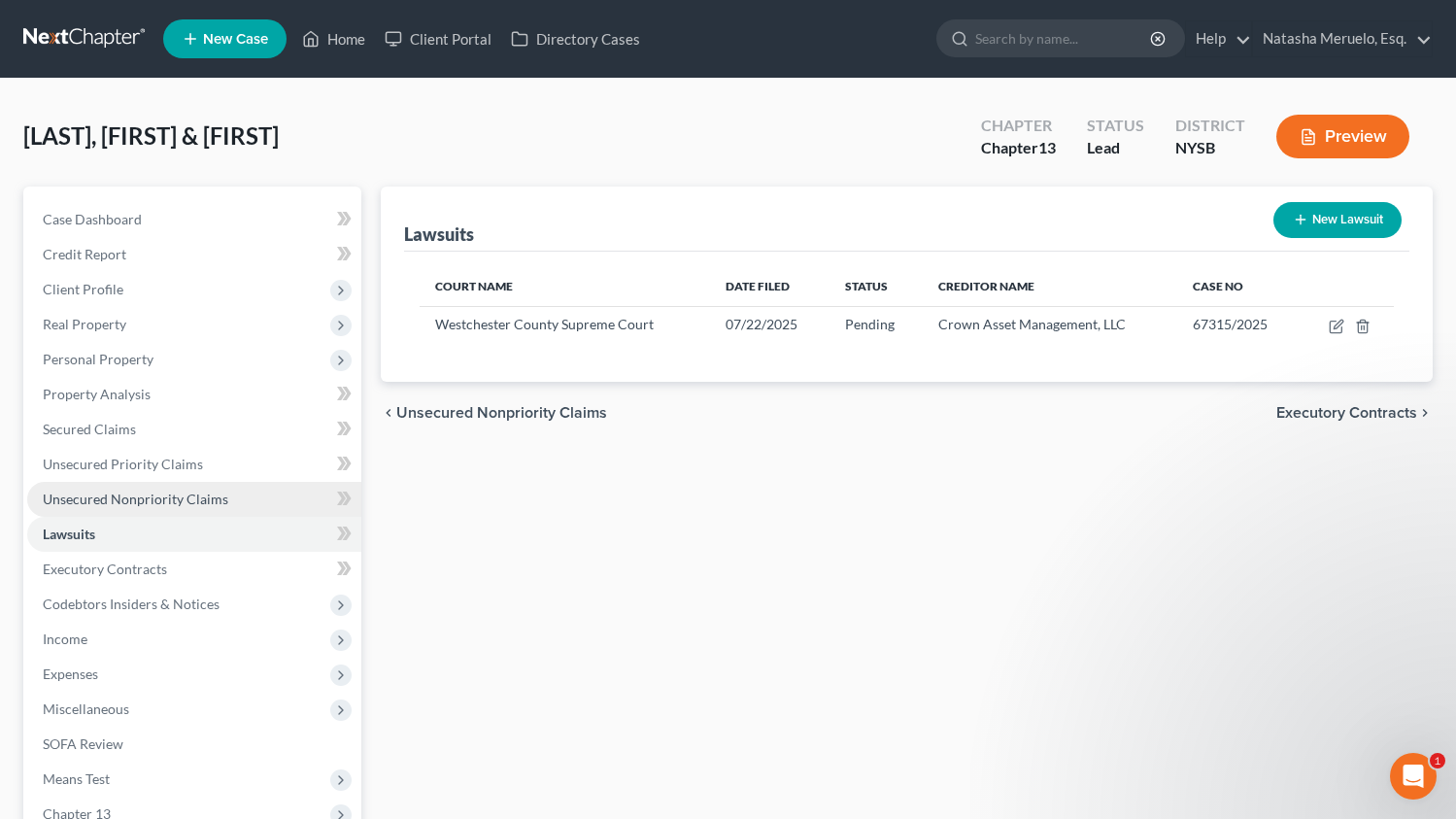 click on "Unsecured Nonpriority Claims" at bounding box center [194, 499] 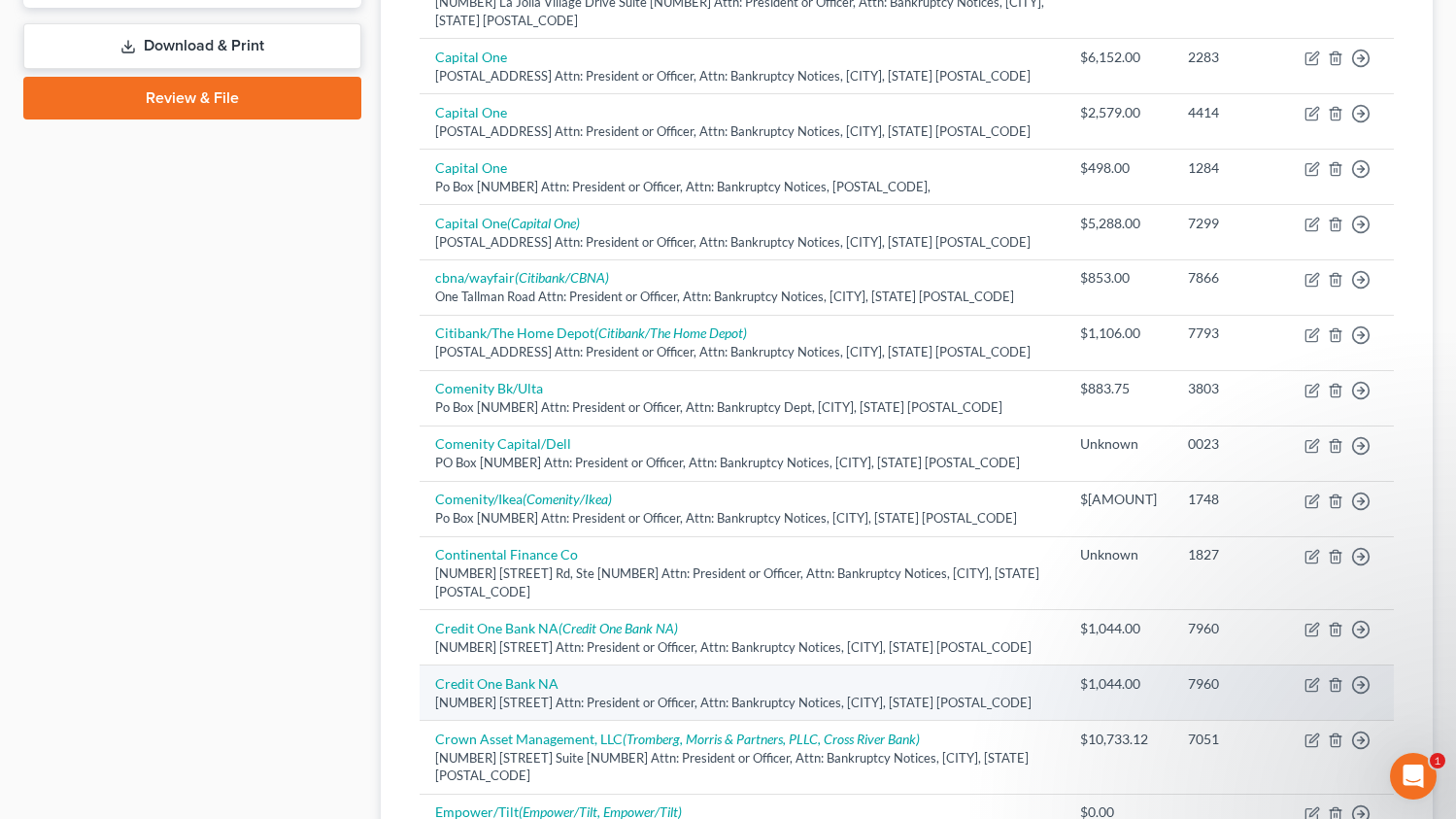 scroll, scrollTop: 877, scrollLeft: 0, axis: vertical 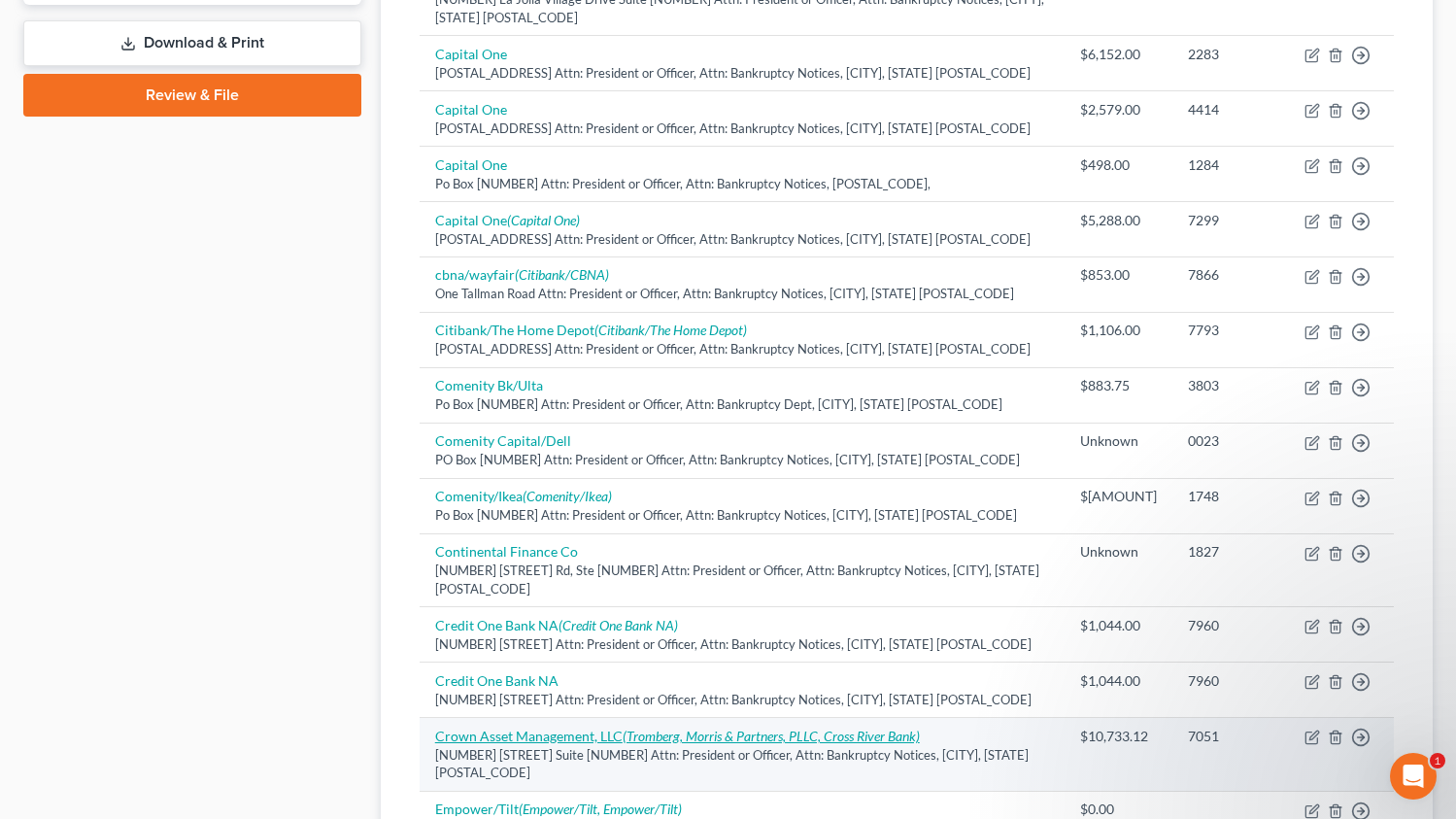 click on "Crown Asset Management, LLC  (Tromberg, Morris & Partners, PLLC, Cross River Bank)" at bounding box center (677, 735) 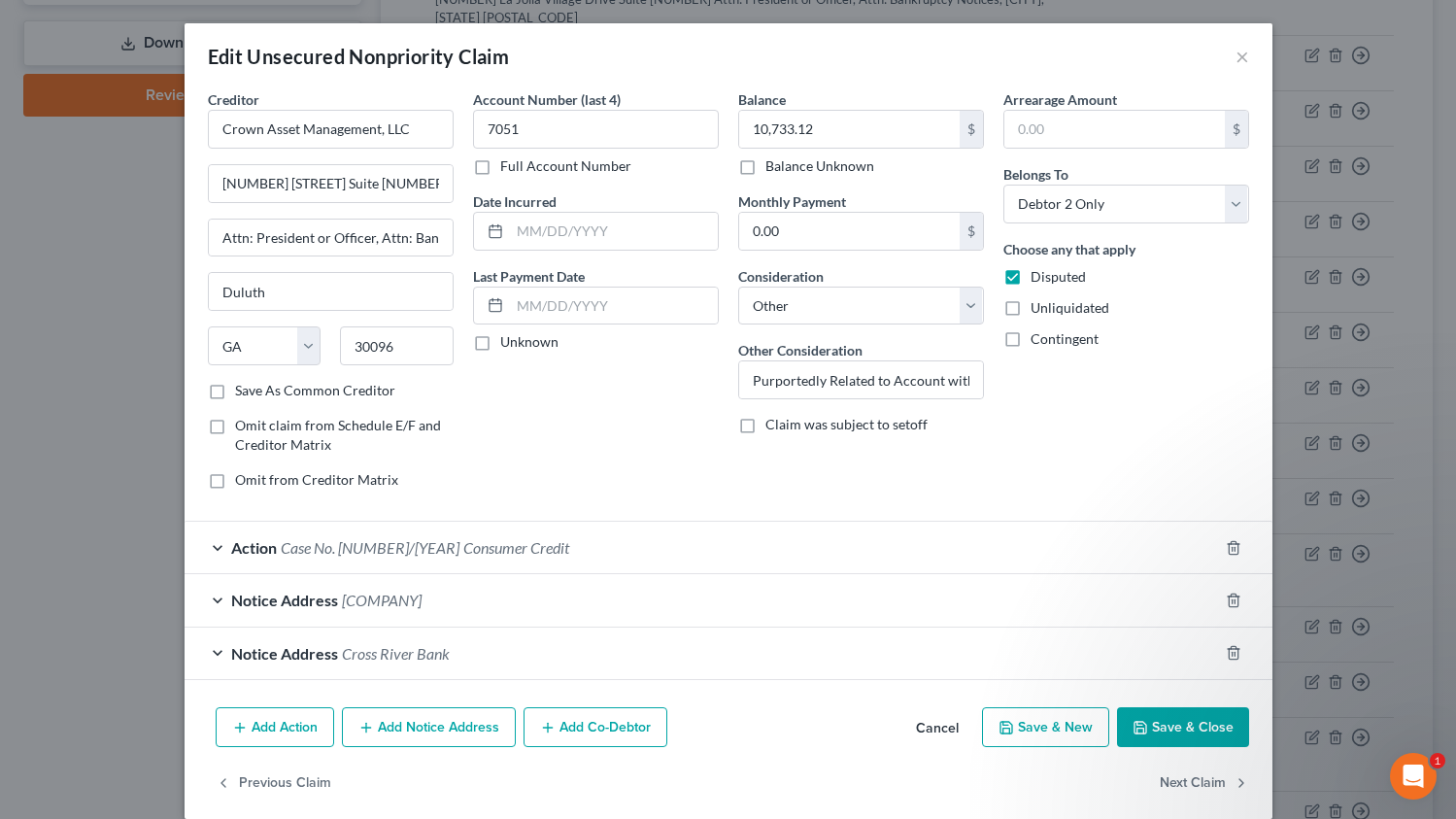 click on "Action Case No. [NUMBER]/[YEAR] Consumer Credit" at bounding box center [701, 547] 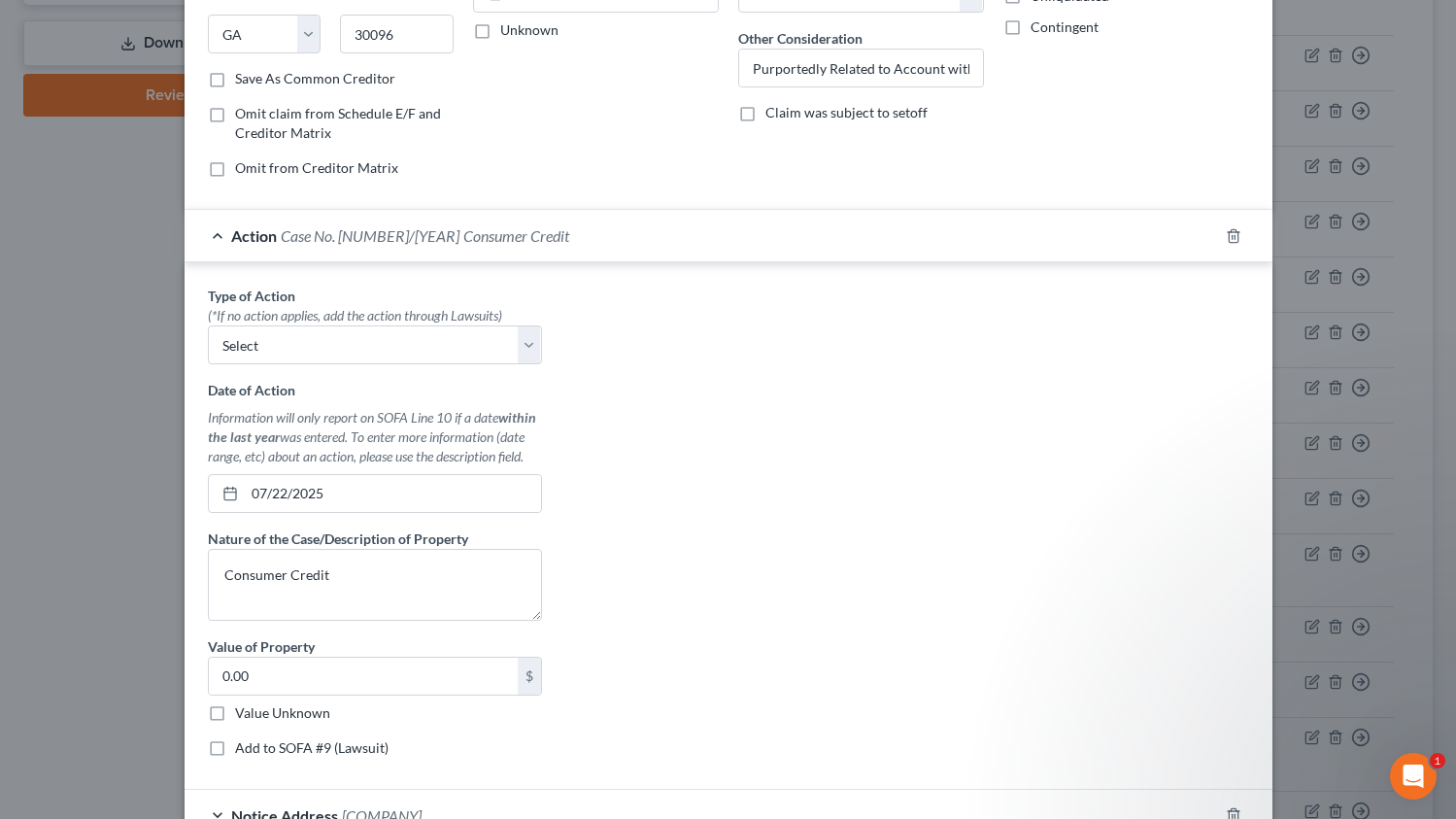 scroll, scrollTop: 291, scrollLeft: 0, axis: vertical 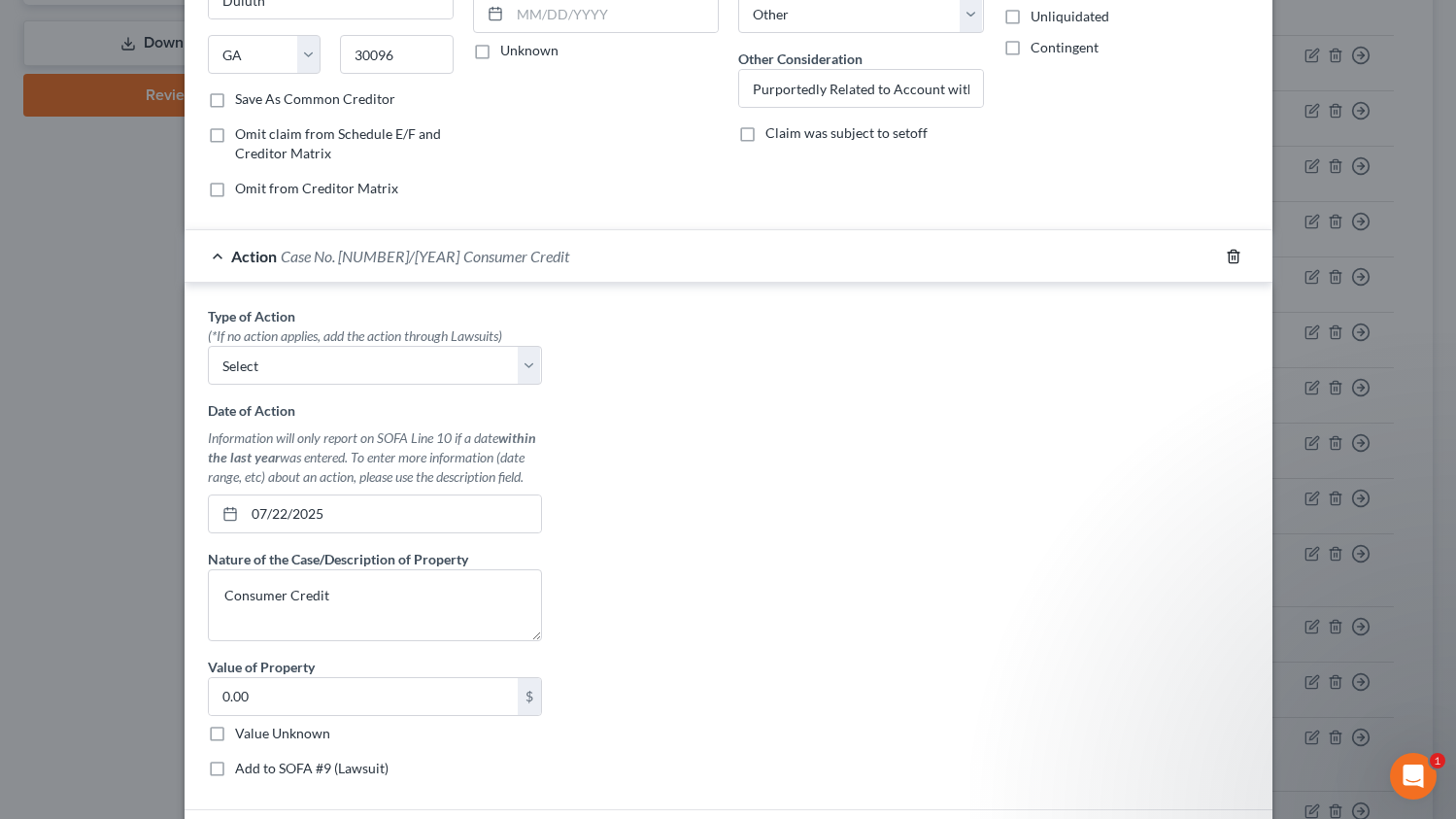 click 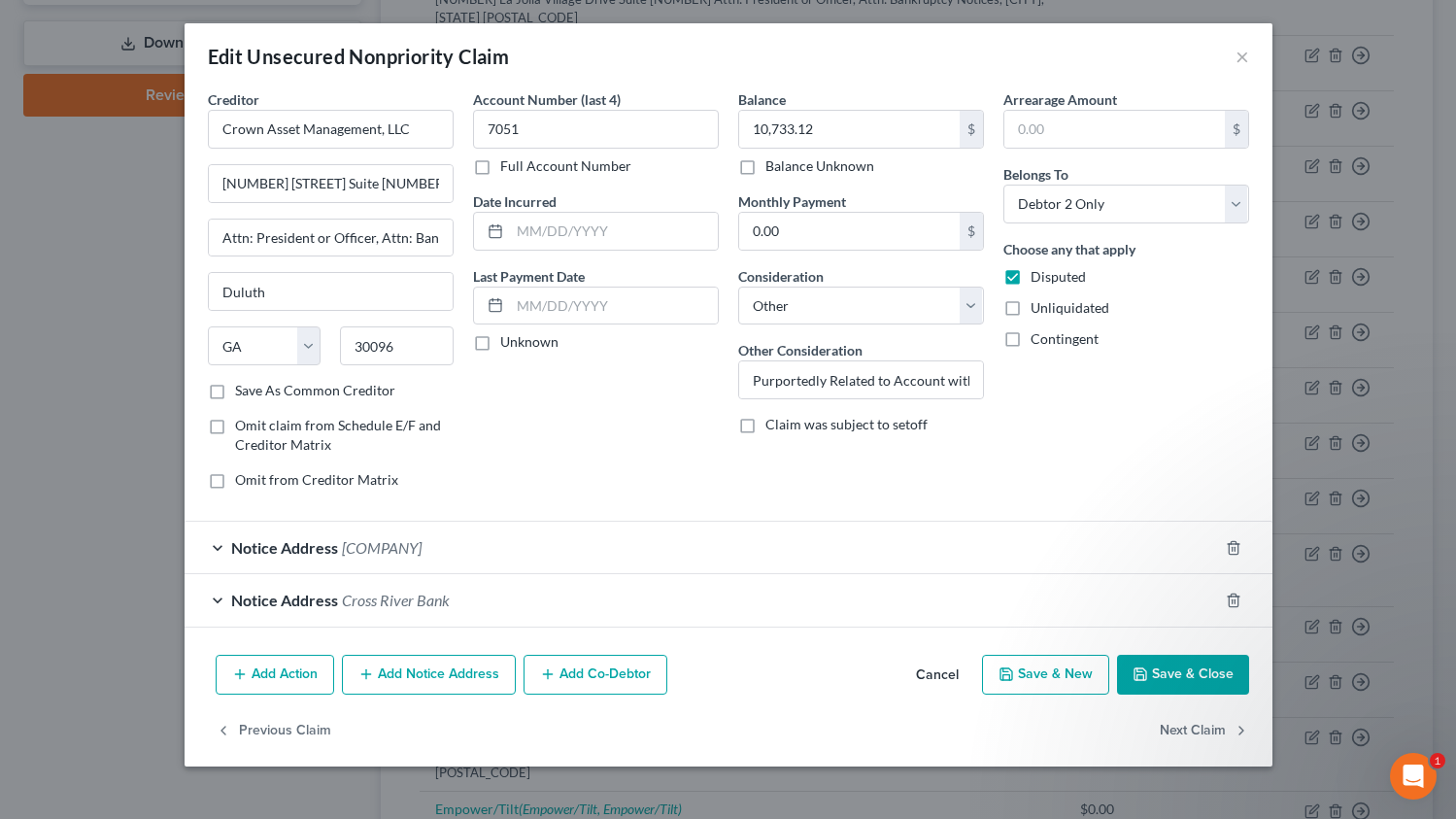 scroll, scrollTop: 0, scrollLeft: 0, axis: both 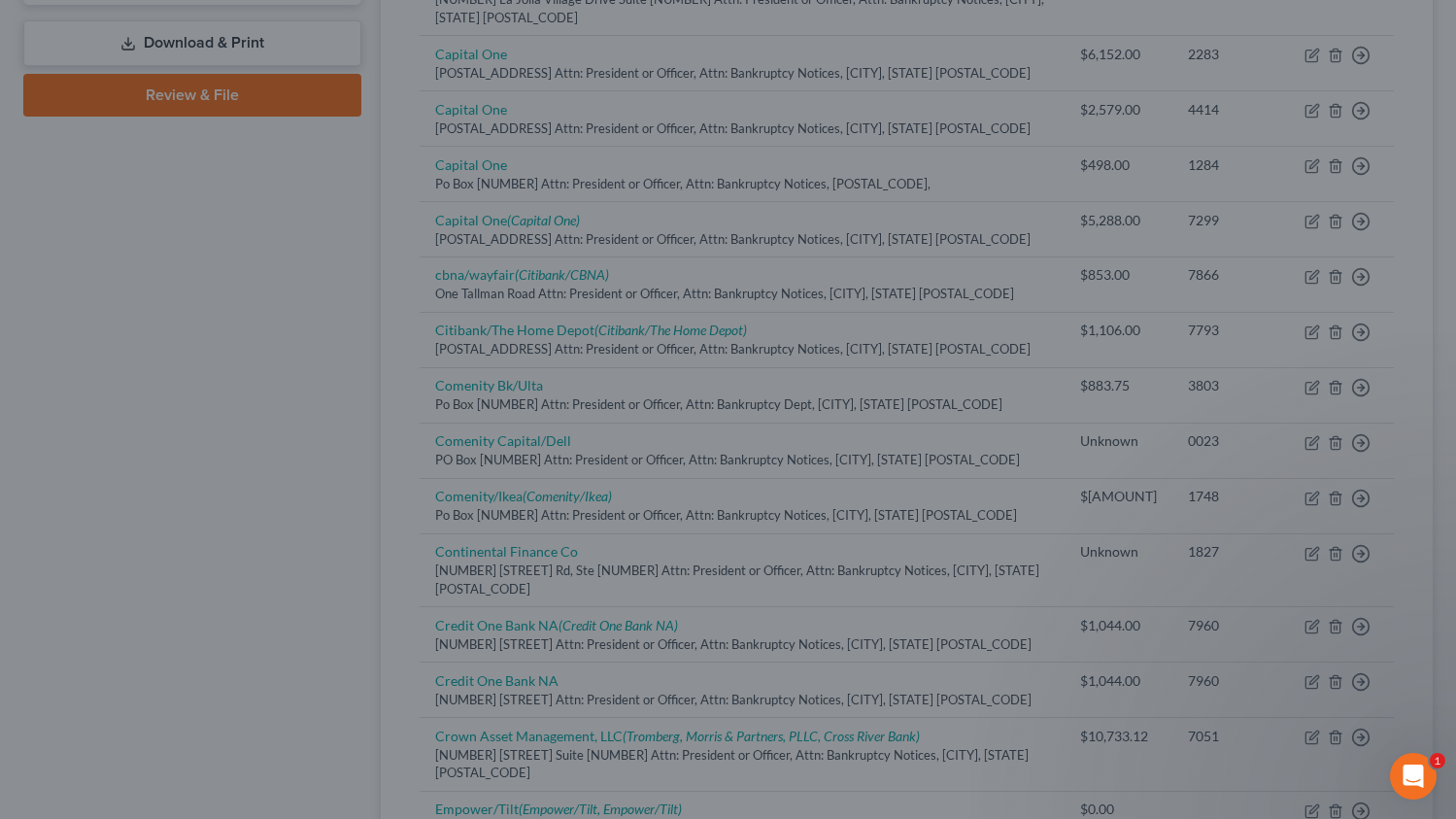 type on "0" 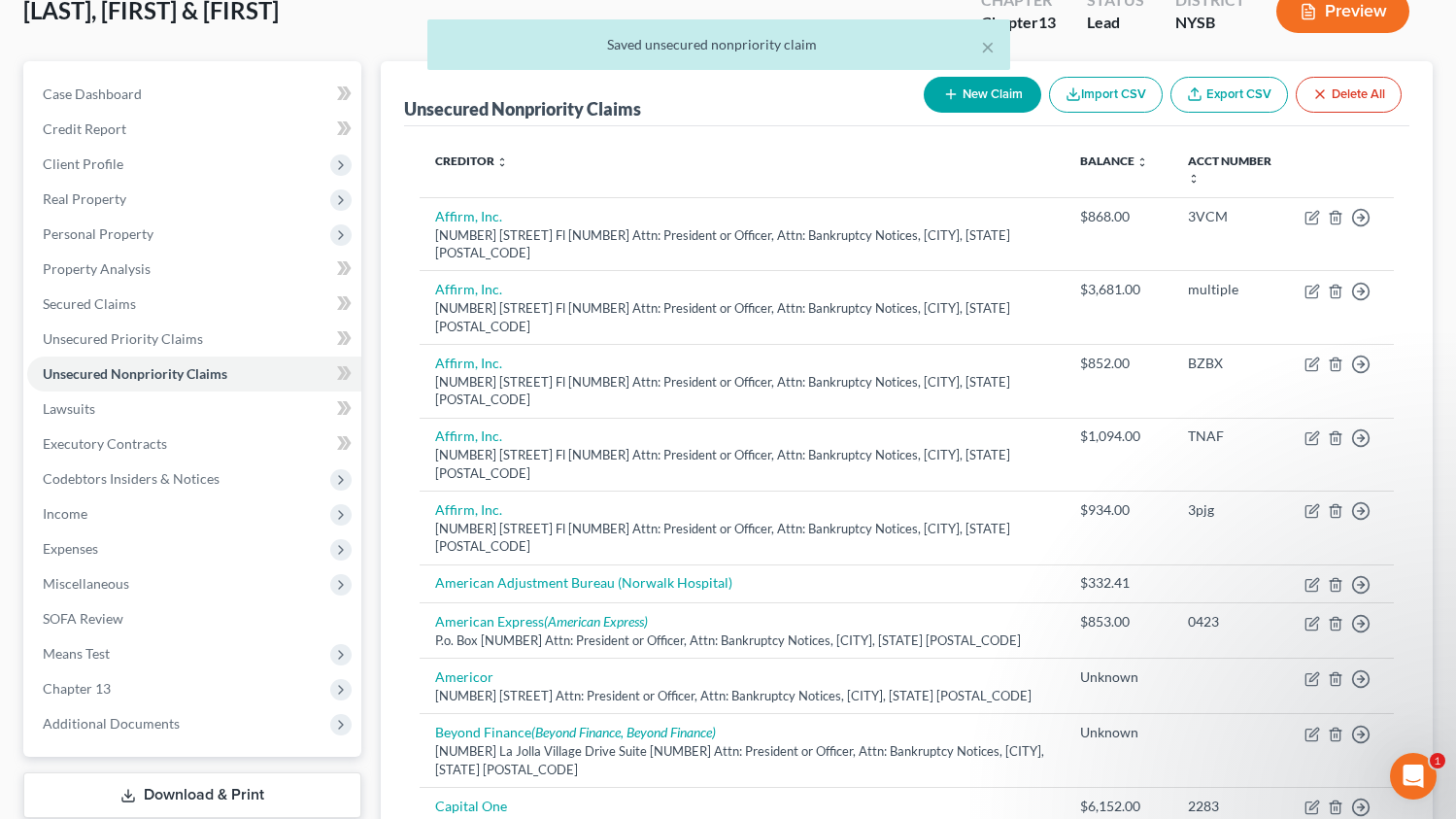 scroll, scrollTop: 0, scrollLeft: 0, axis: both 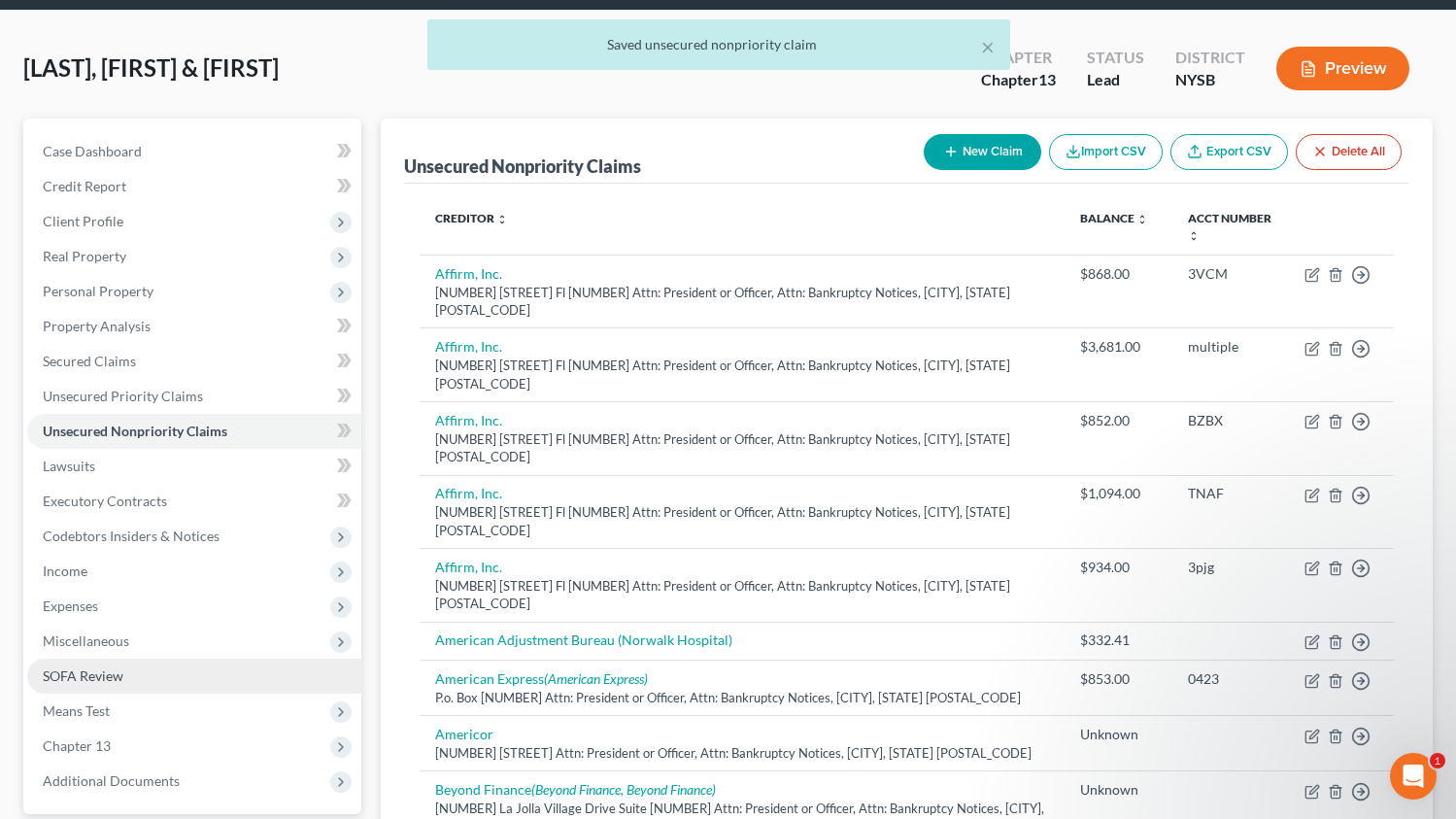 click on "SOFA Review" at bounding box center (83, 675) 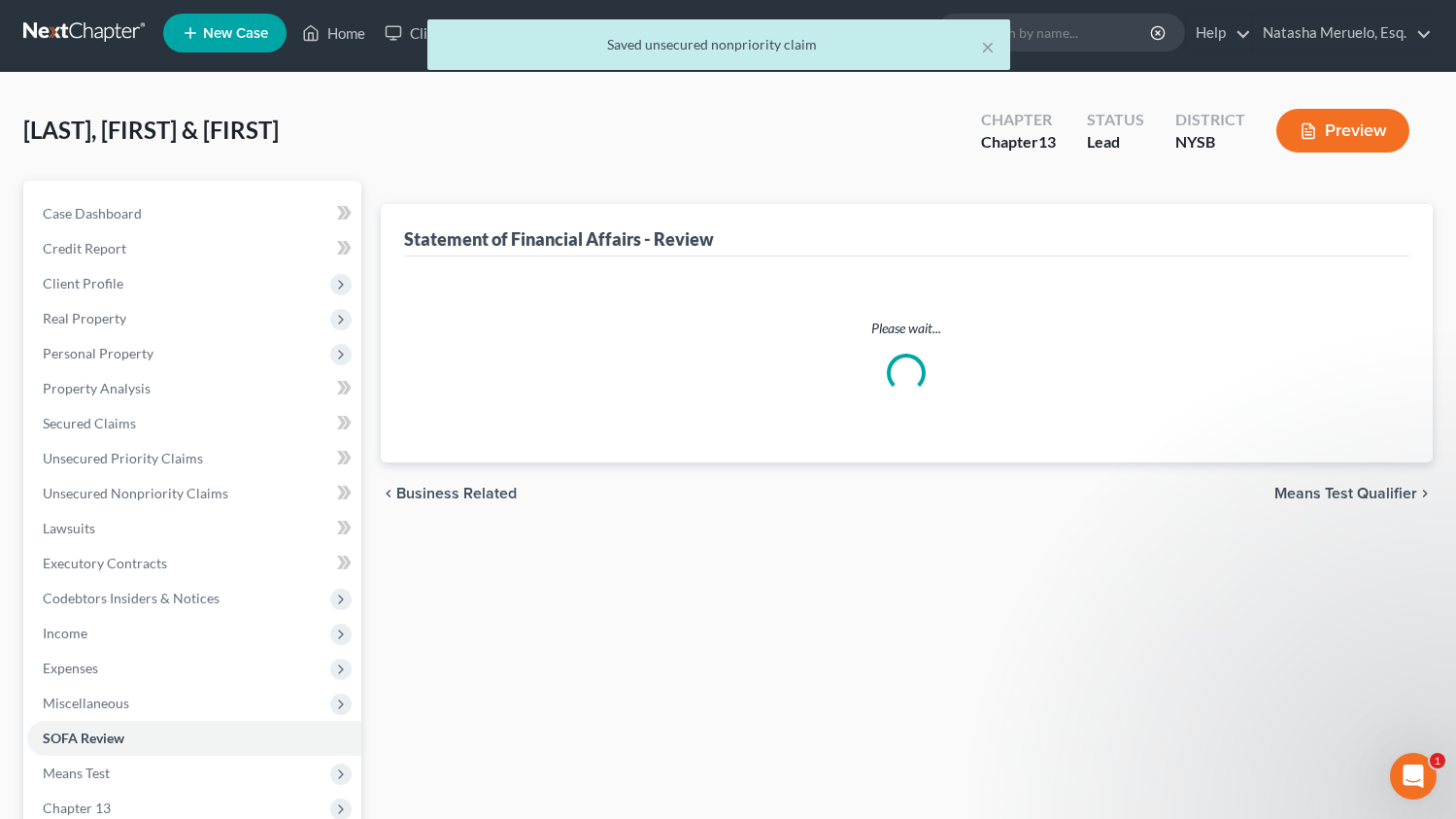 scroll, scrollTop: 0, scrollLeft: 0, axis: both 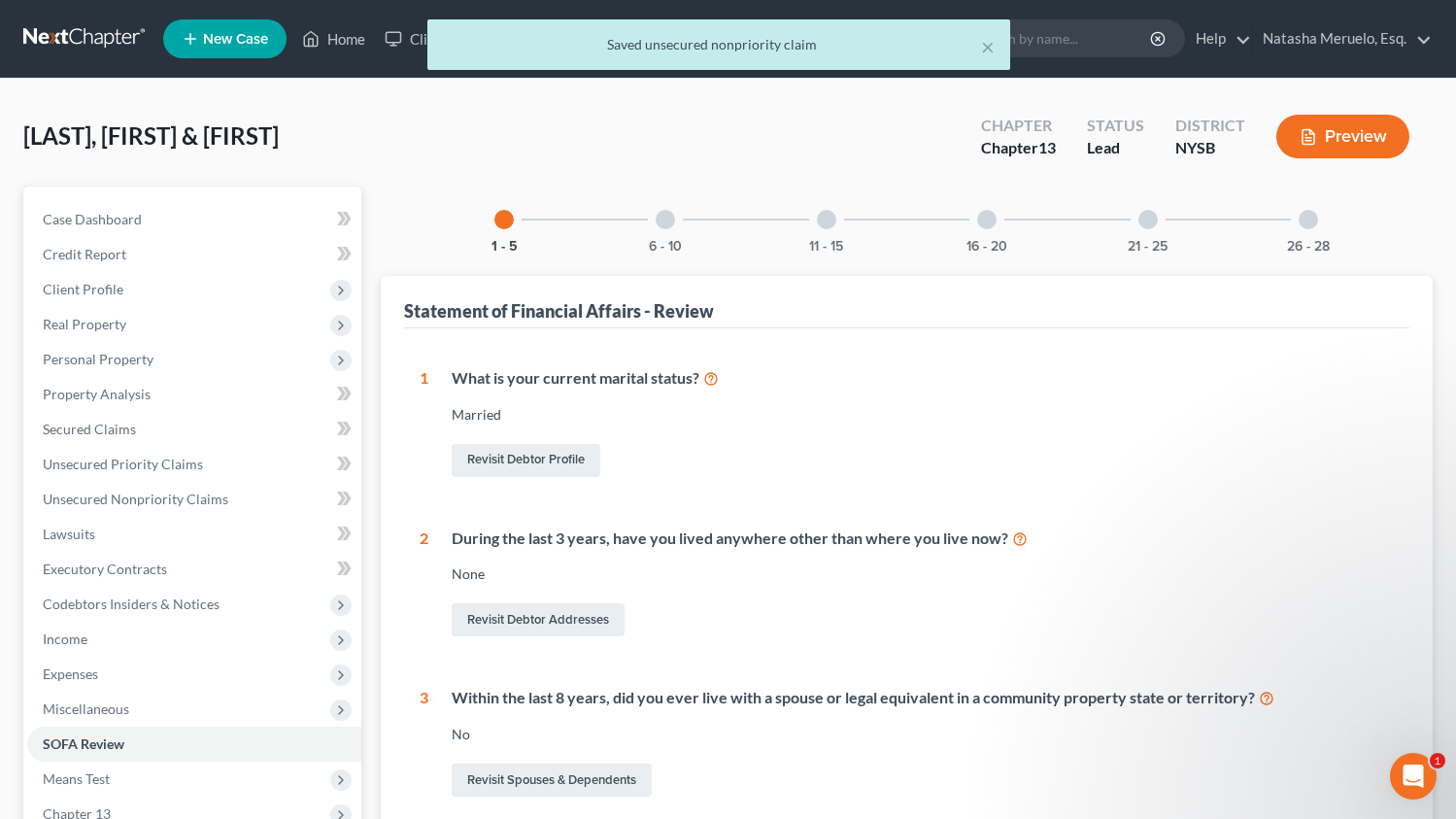 click on "Preview" at bounding box center [1342, 136] 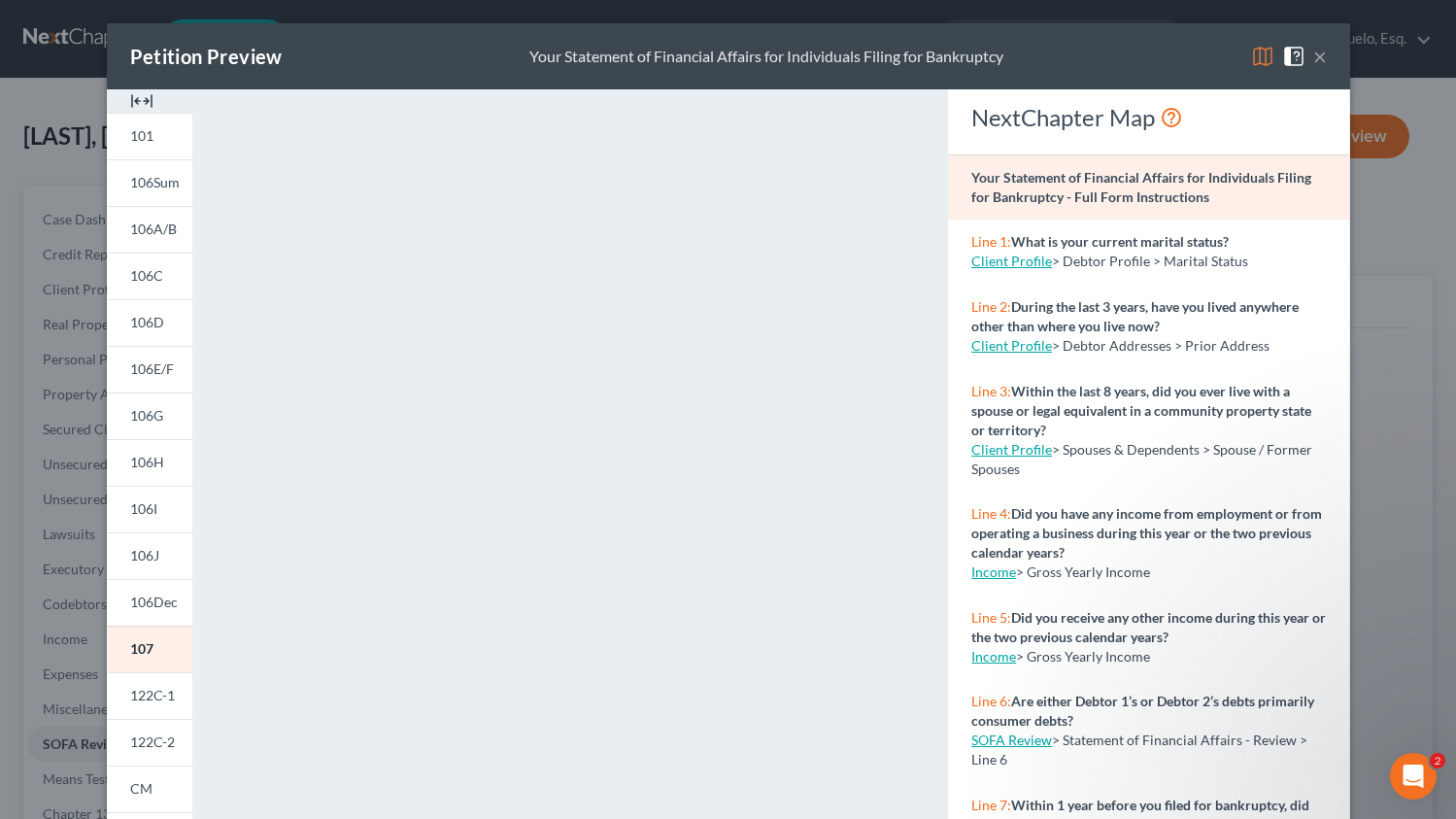 scroll, scrollTop: 518, scrollLeft: 0, axis: vertical 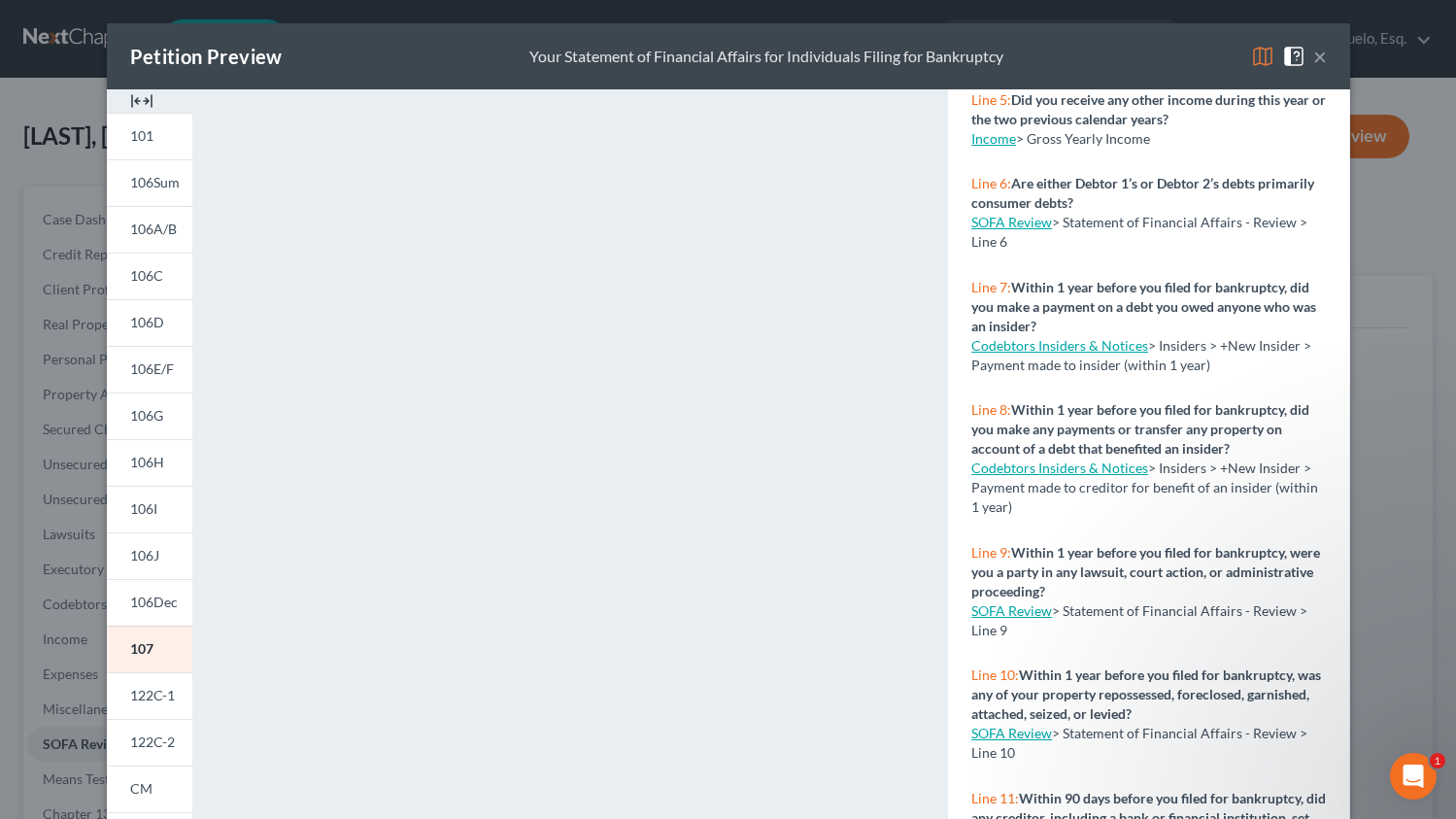 click on "Petition Preview Your Statement of Financial Affairs for Individuals Filing for Bankruptcy × 101 106Sum 106A/B 106C 106D 106E/F 106G 106H 106I 106J 106Dec 107 122C-1 122C-2 CM VCM 2010 Atty Disc Download Draft
<object ng-attr-data='https://nextchapter-prod.s3.amazonaws.com/pdfs/8879f424-632c-4f1d-83de-e4aeb44f8777.pdf' type='application/pdf' width='100%' height='975px'></object>
<p><a href='https://nextchapter-prod.s3.amazonaws.com/pdfs/8879f424-632c-4f1d-83de-e4aeb44f8777.pdf' target='_blank'>Click here</a> to open in a new window.</p>
NextChapter Map   Your Statement of Financial Affairs for Individuals Filing for Bankruptcy - Full Form Instructions  Line 1:  What is your current marital status?
Client Profile  > Debtor Profile > Marital Status
Line 2:  During the last 3 years, have you lived anywhere other than where you live now?
Client Profile  > Debtor Addresses > Prior Address
Line 3:
Client Profile
Line 4:
Income  > Gross Yearly Income" at bounding box center (728, 409) 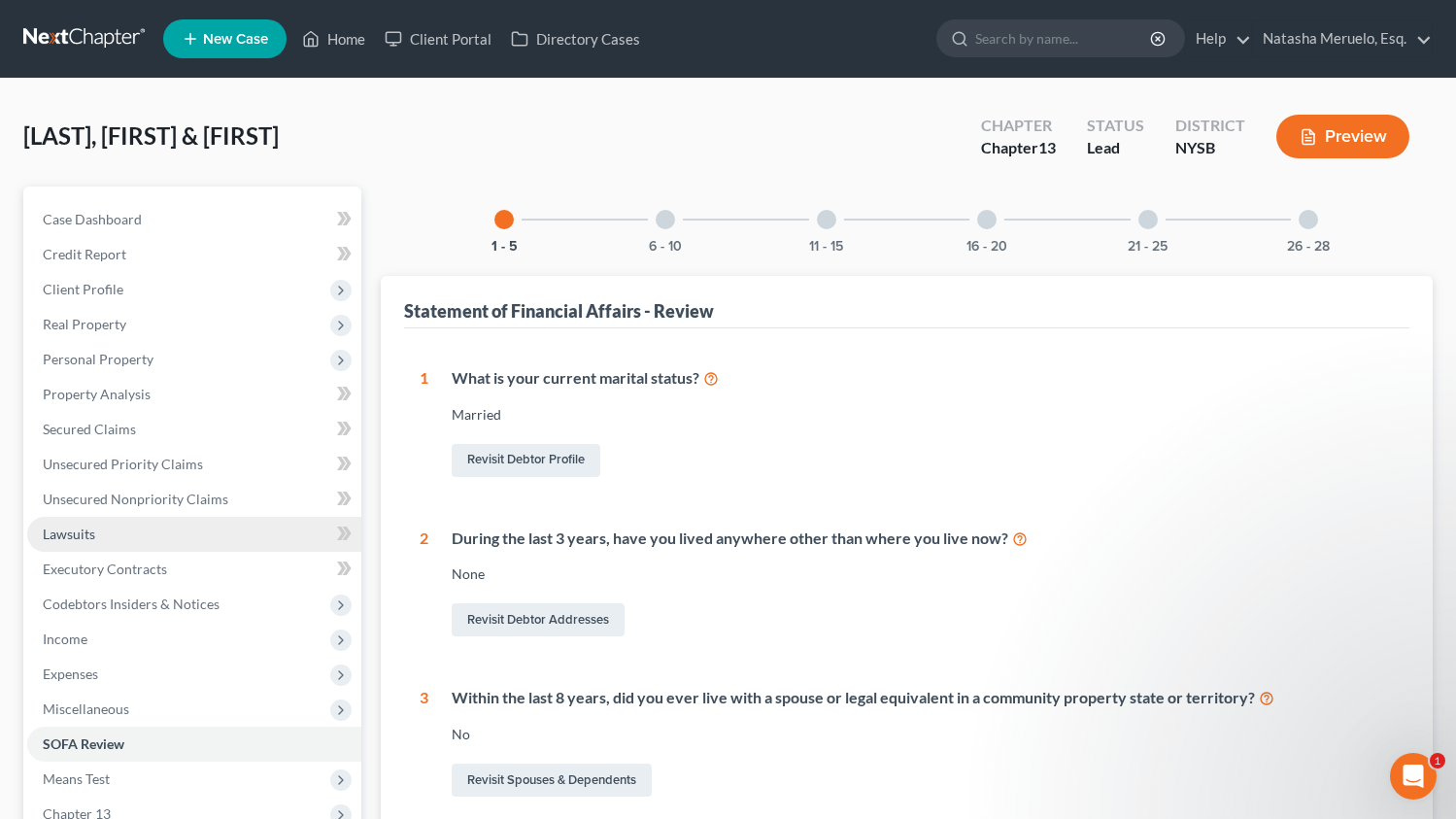 click on "Lawsuits" at bounding box center (194, 534) 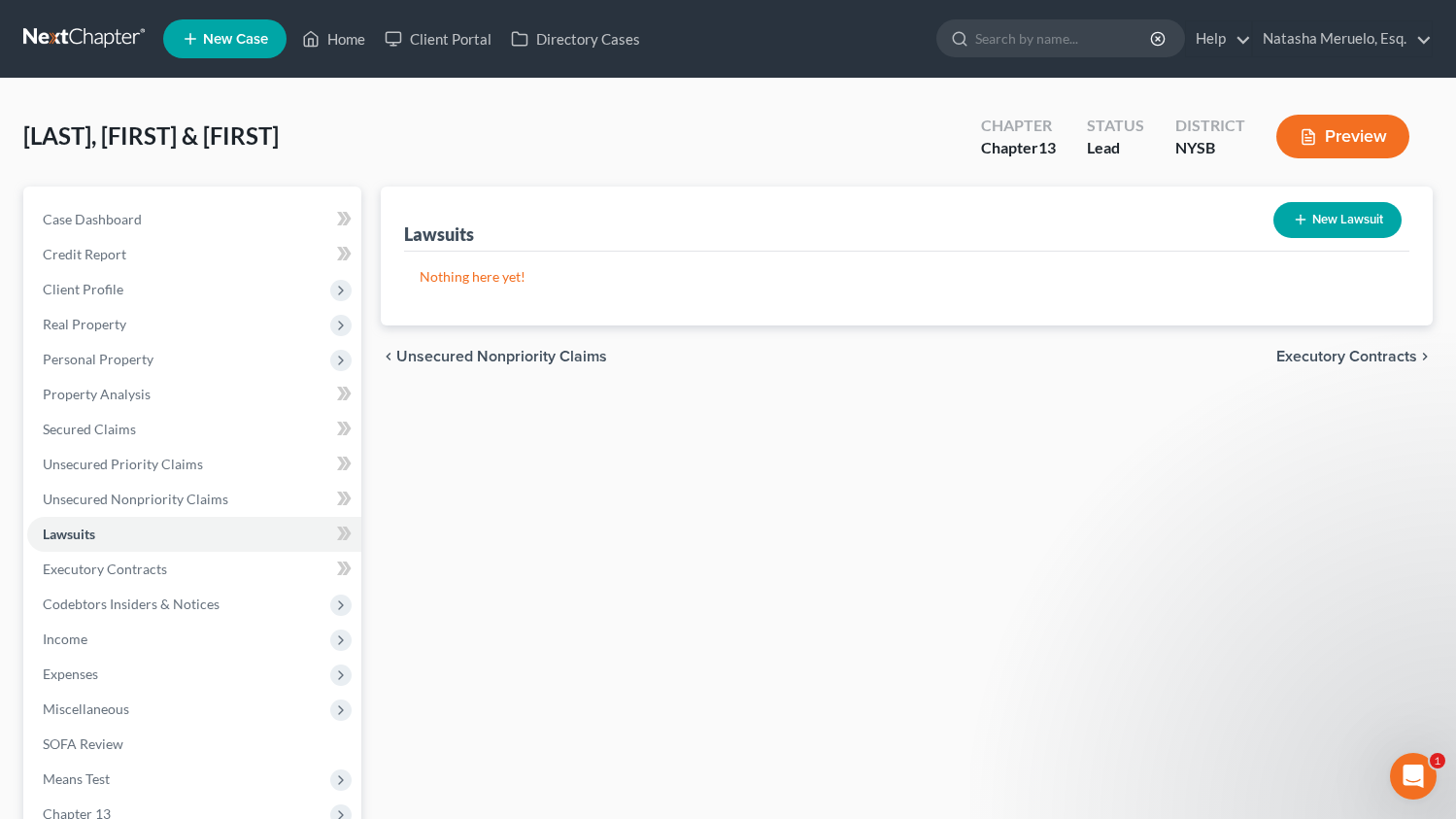 click on "New Lawsuit" at bounding box center [1337, 220] 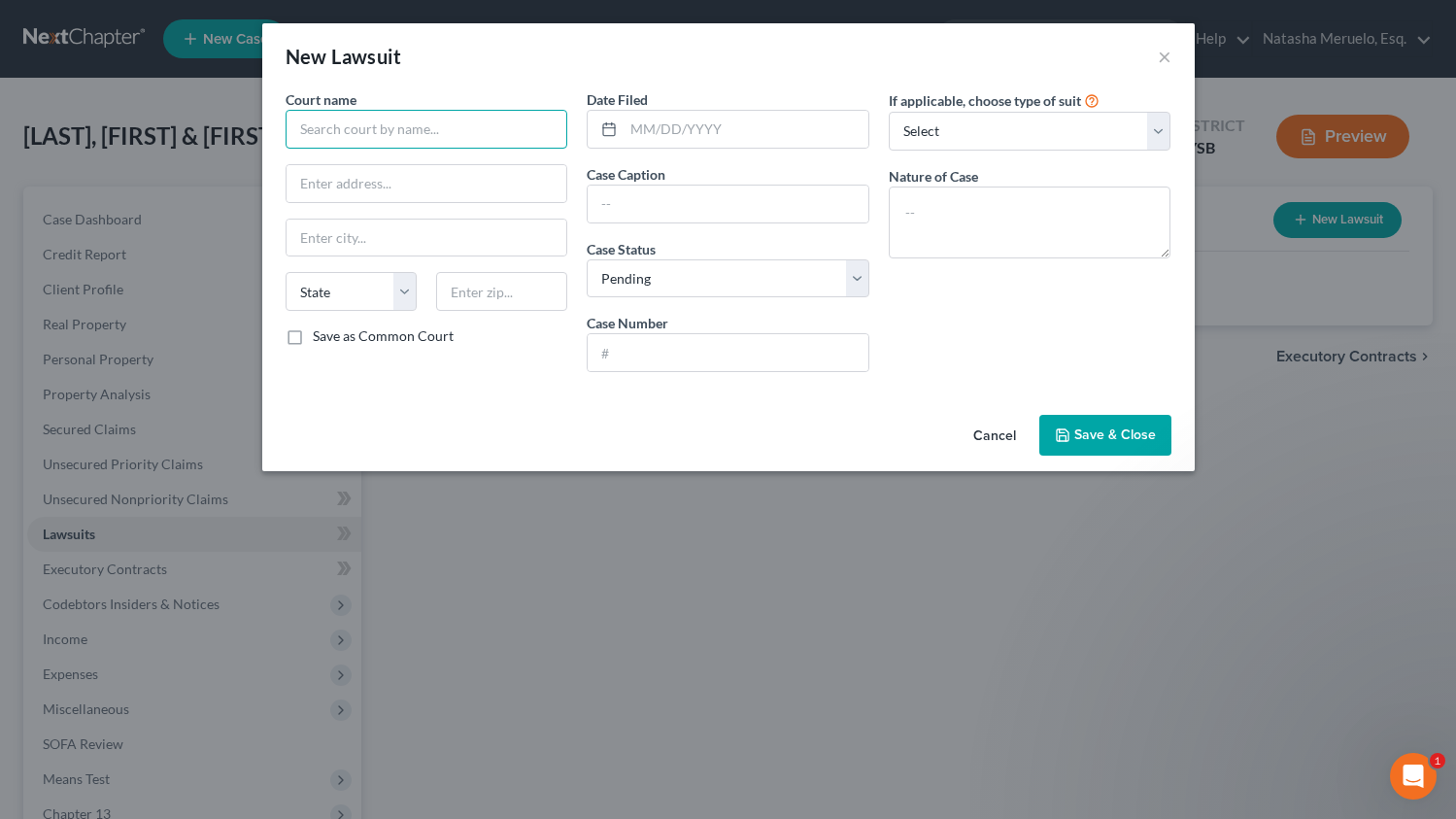 click at bounding box center (426, 129) 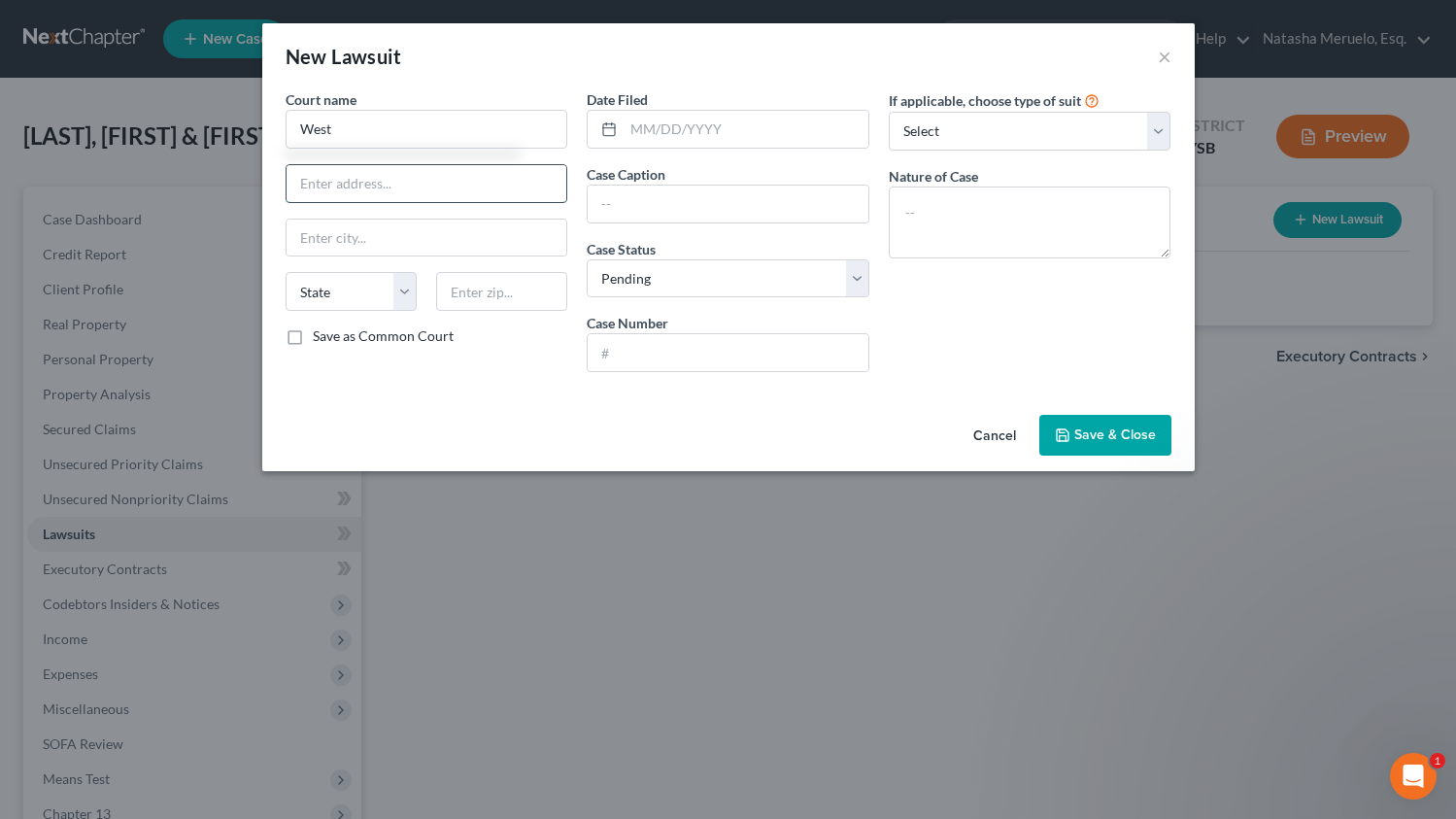 click at bounding box center (426, 184) 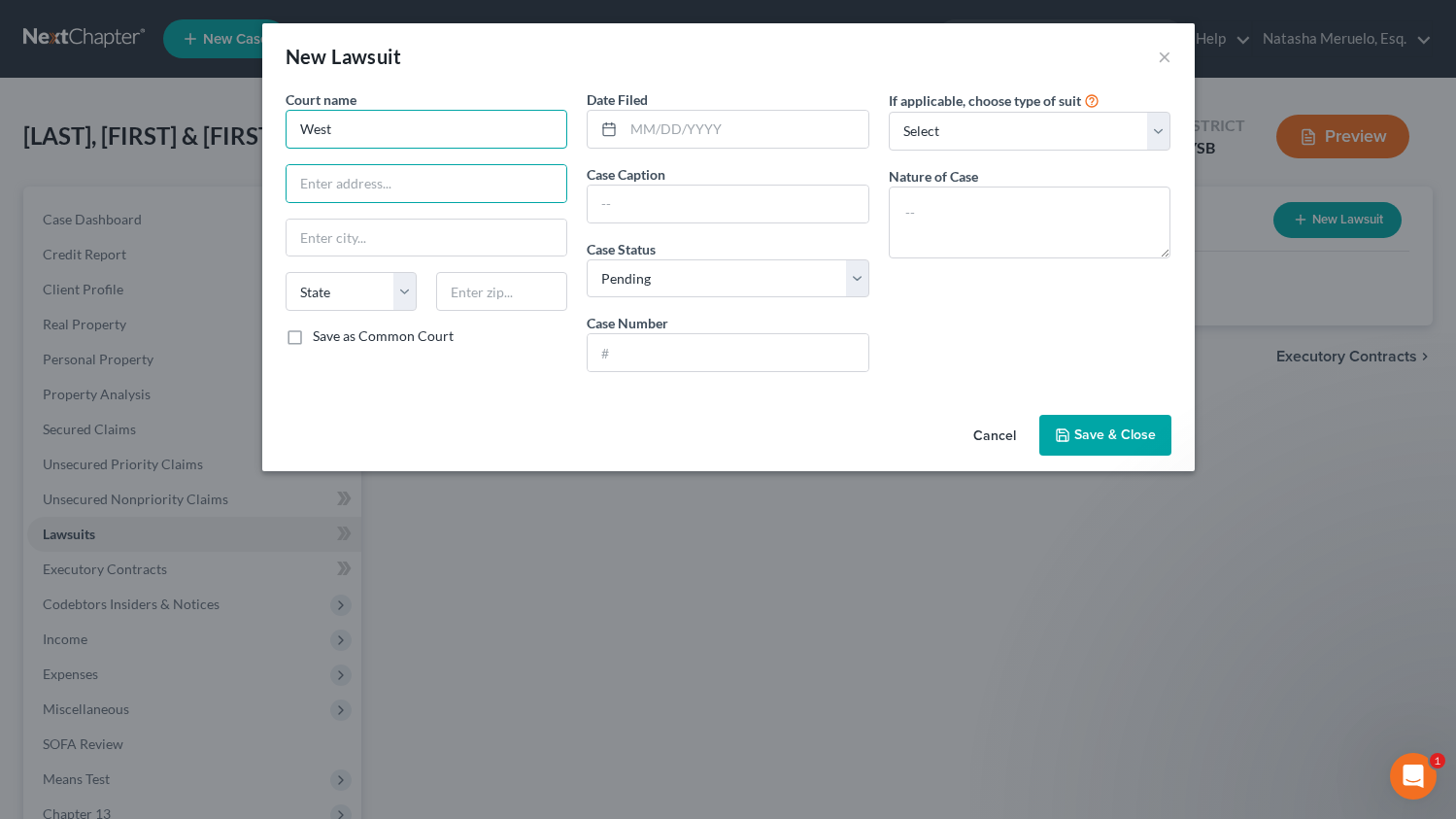 click on "West" at bounding box center [426, 129] 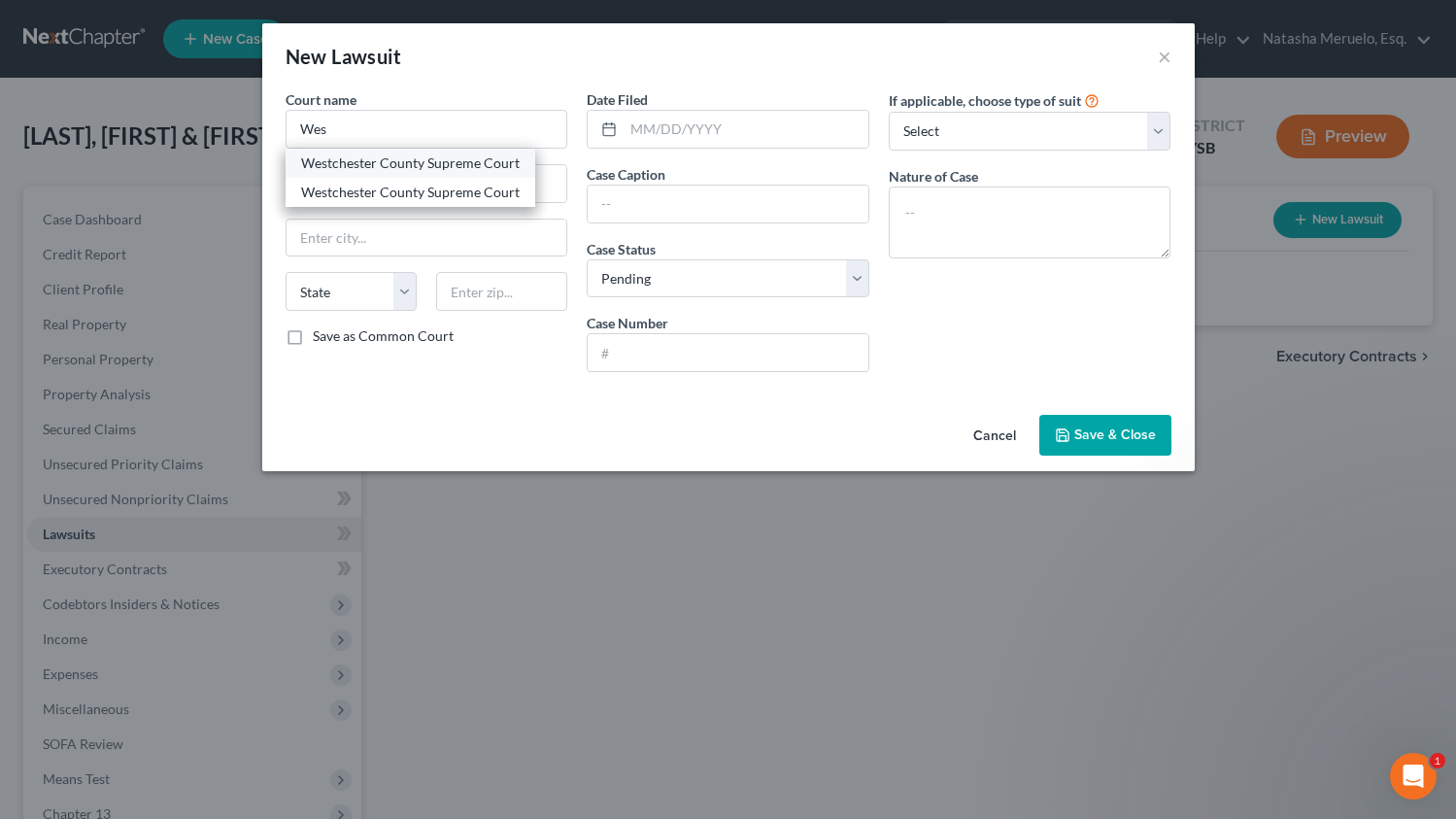click on "Westchester County Supreme Court" at bounding box center (410, 163) 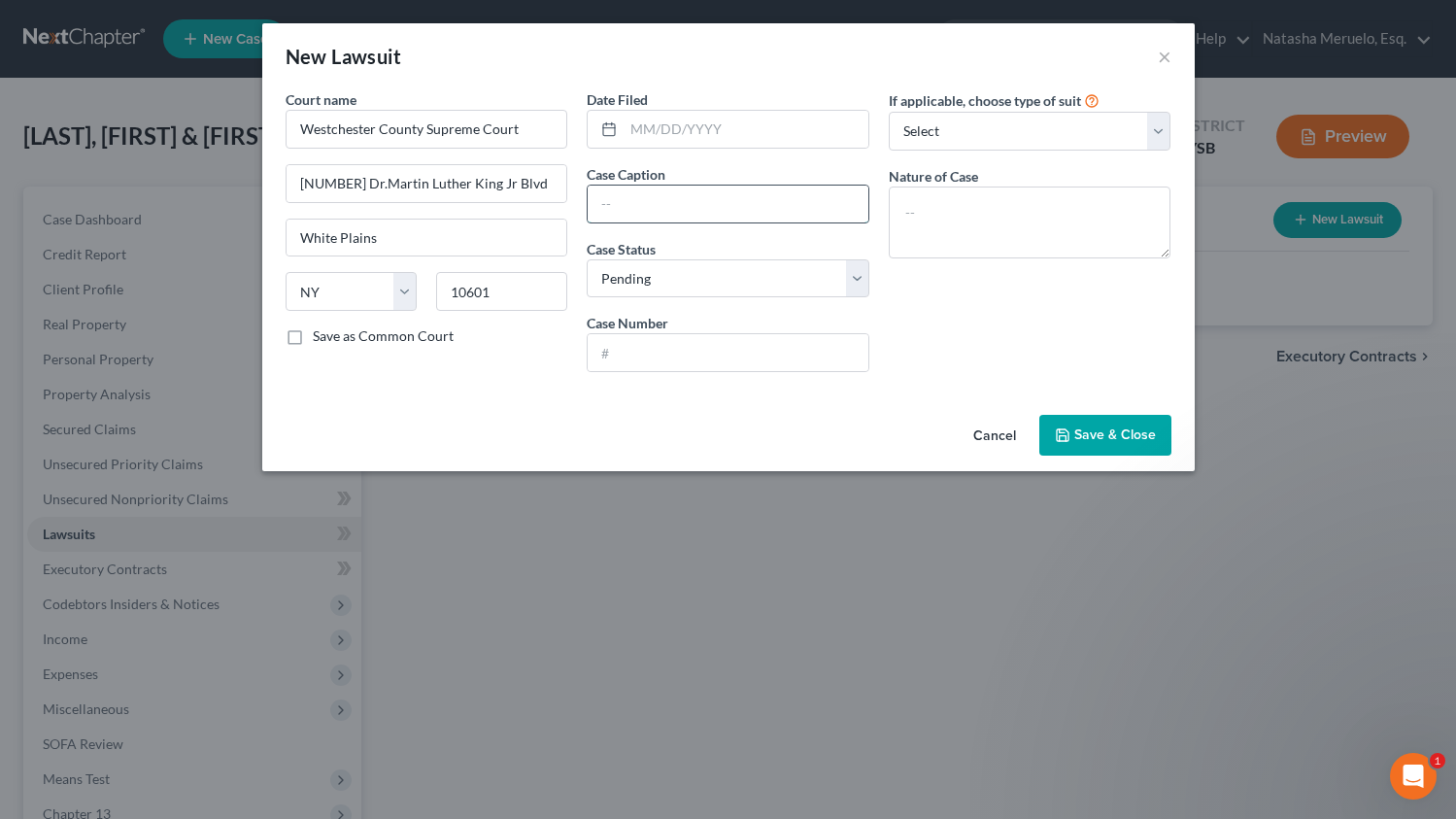 click at bounding box center (728, 204) 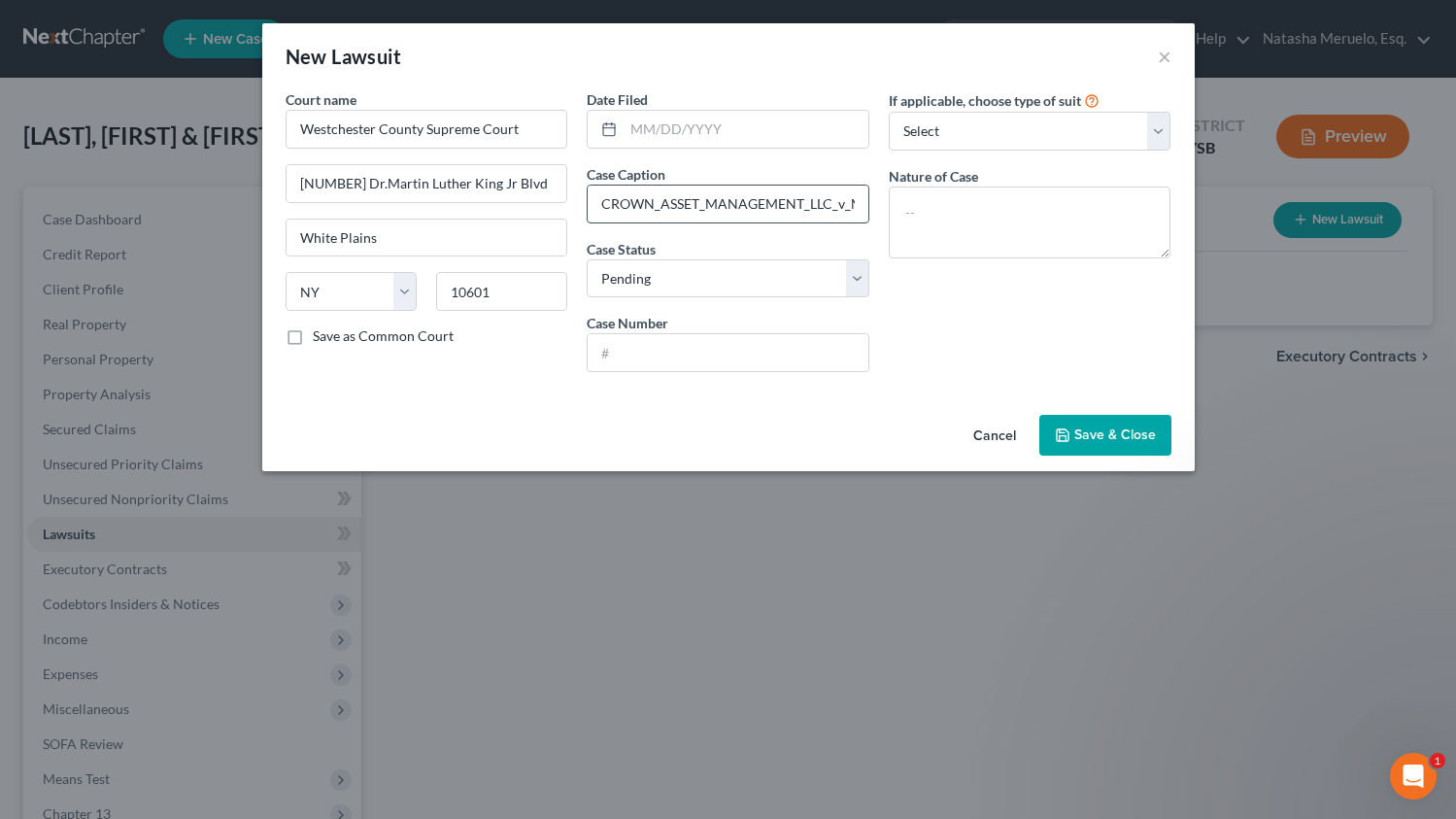 scroll, scrollTop: 0, scrollLeft: 104, axis: horizontal 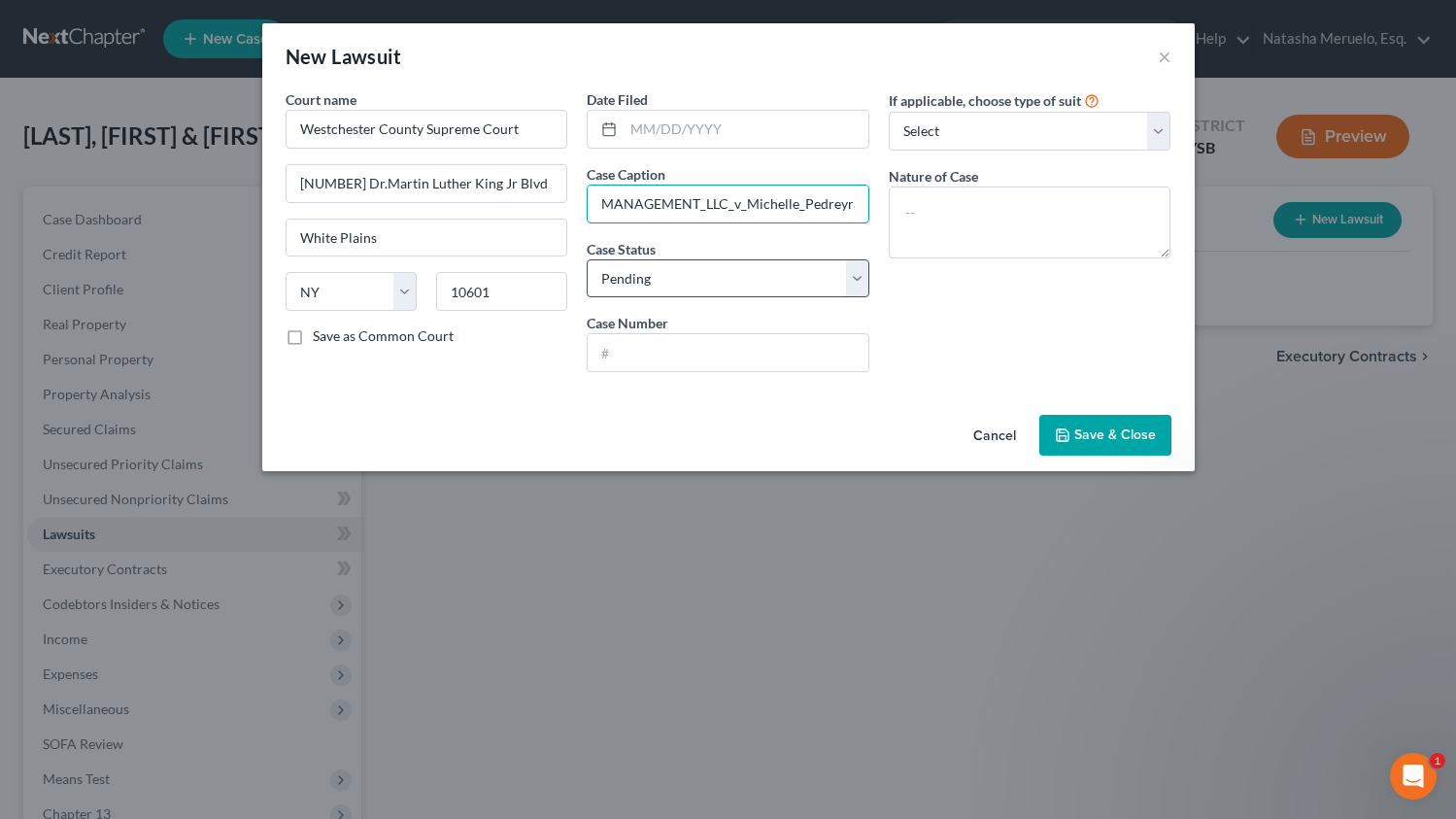 type on "CROWN_ASSET_MANAGEMENT_LLC_v_Michelle_Pedreyra" 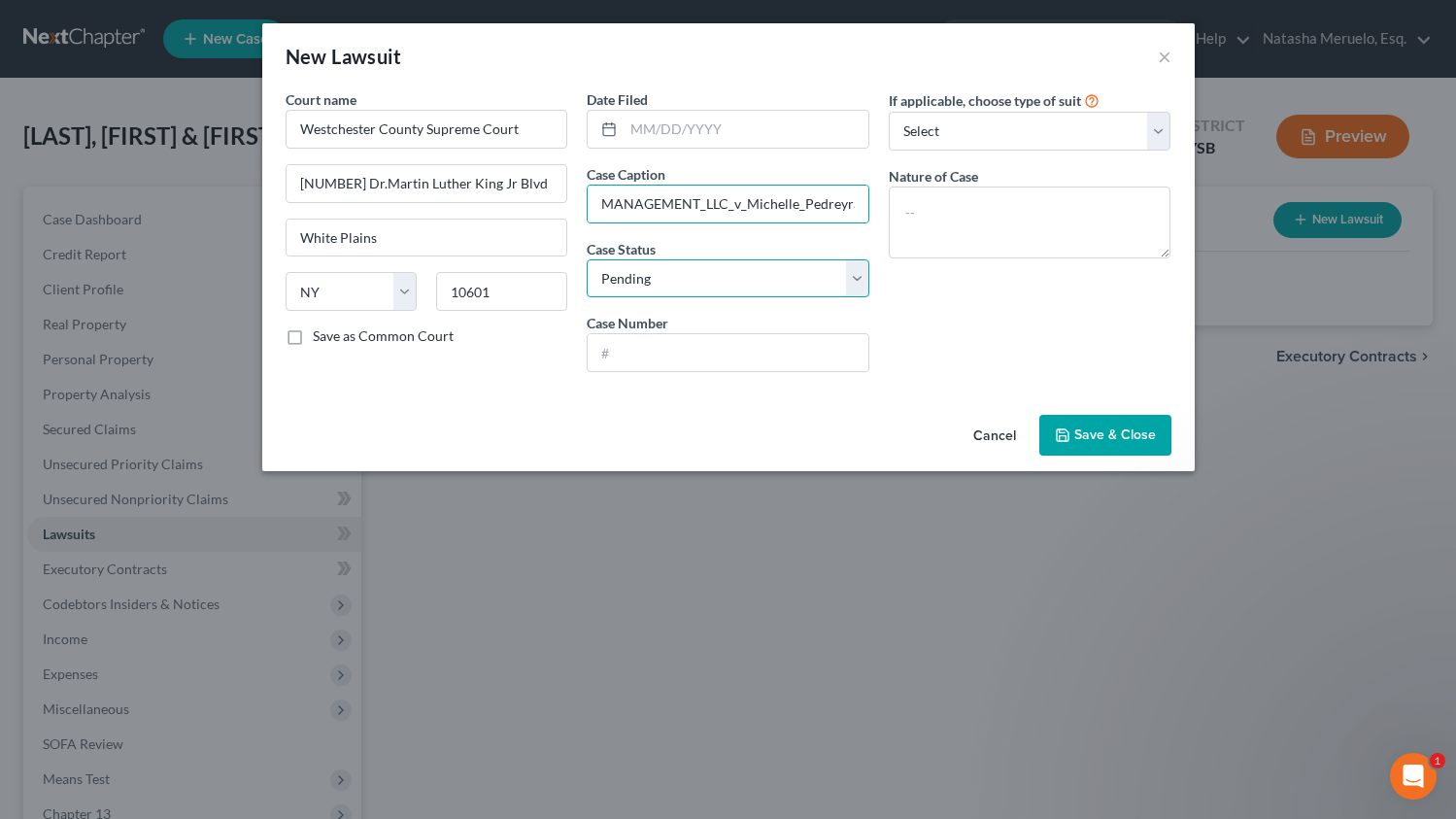 click on "Select Pending On Appeal Concluded" at bounding box center [728, 279] 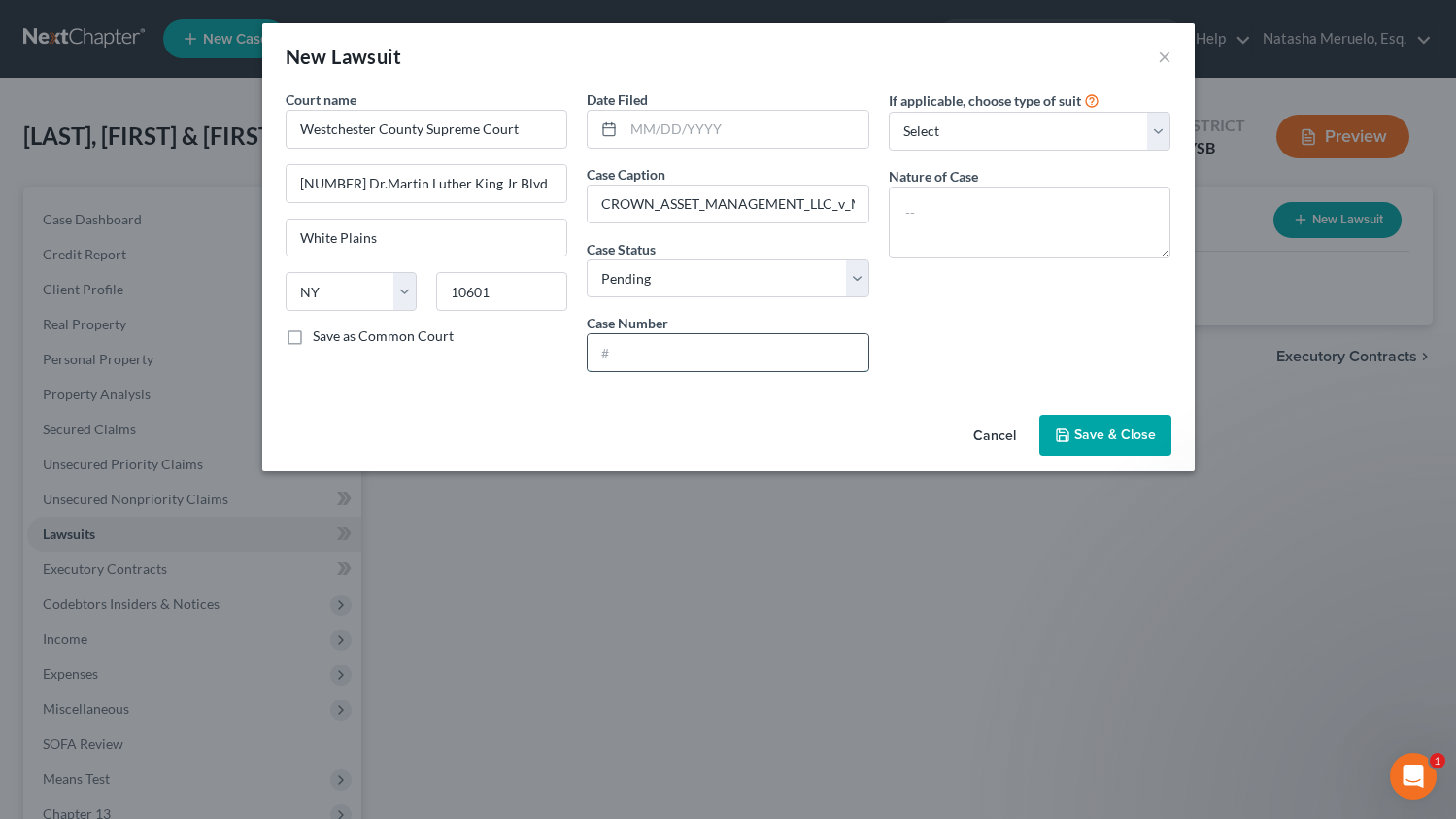 click at bounding box center [728, 353] 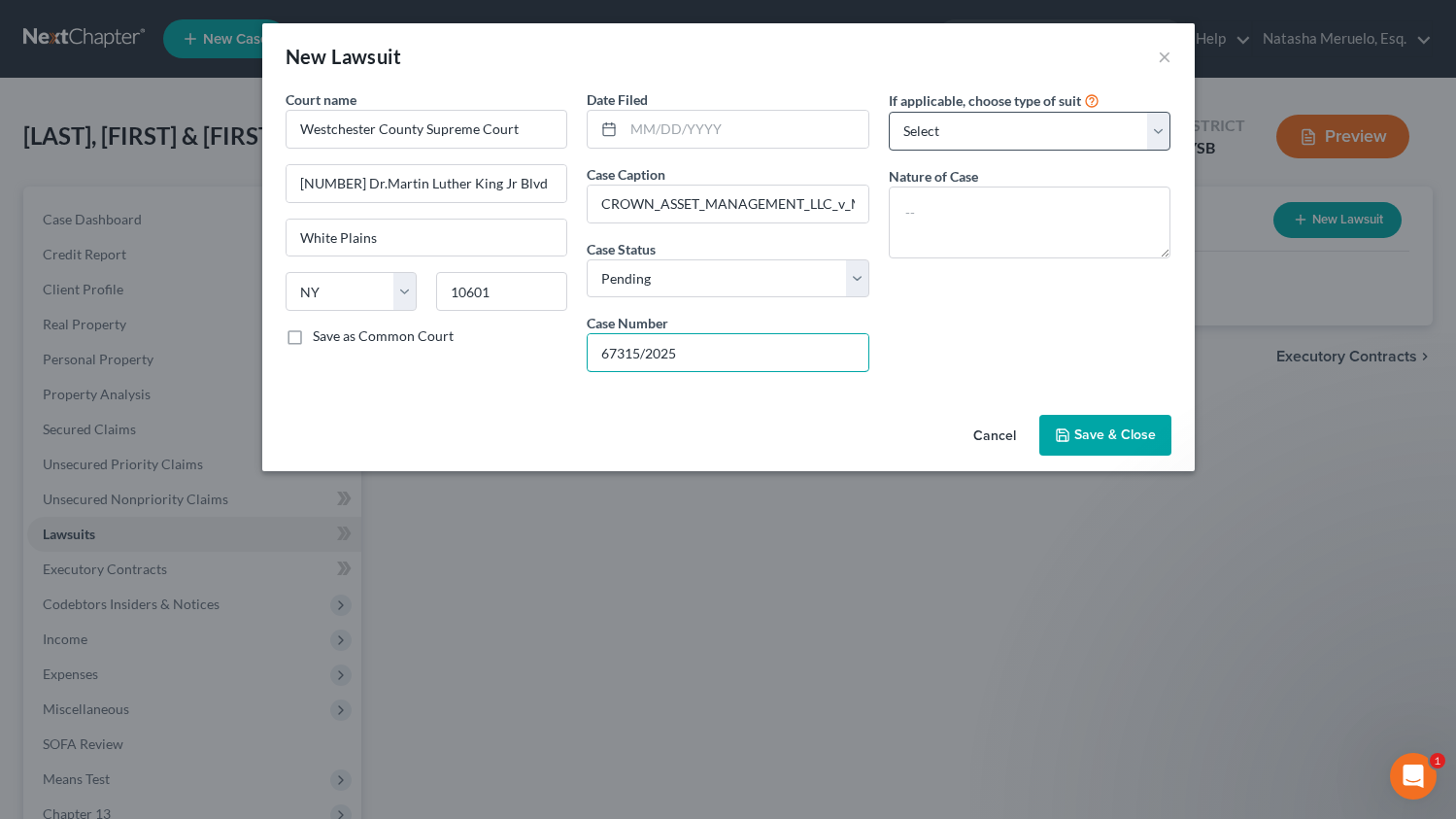 type on "67315/2025" 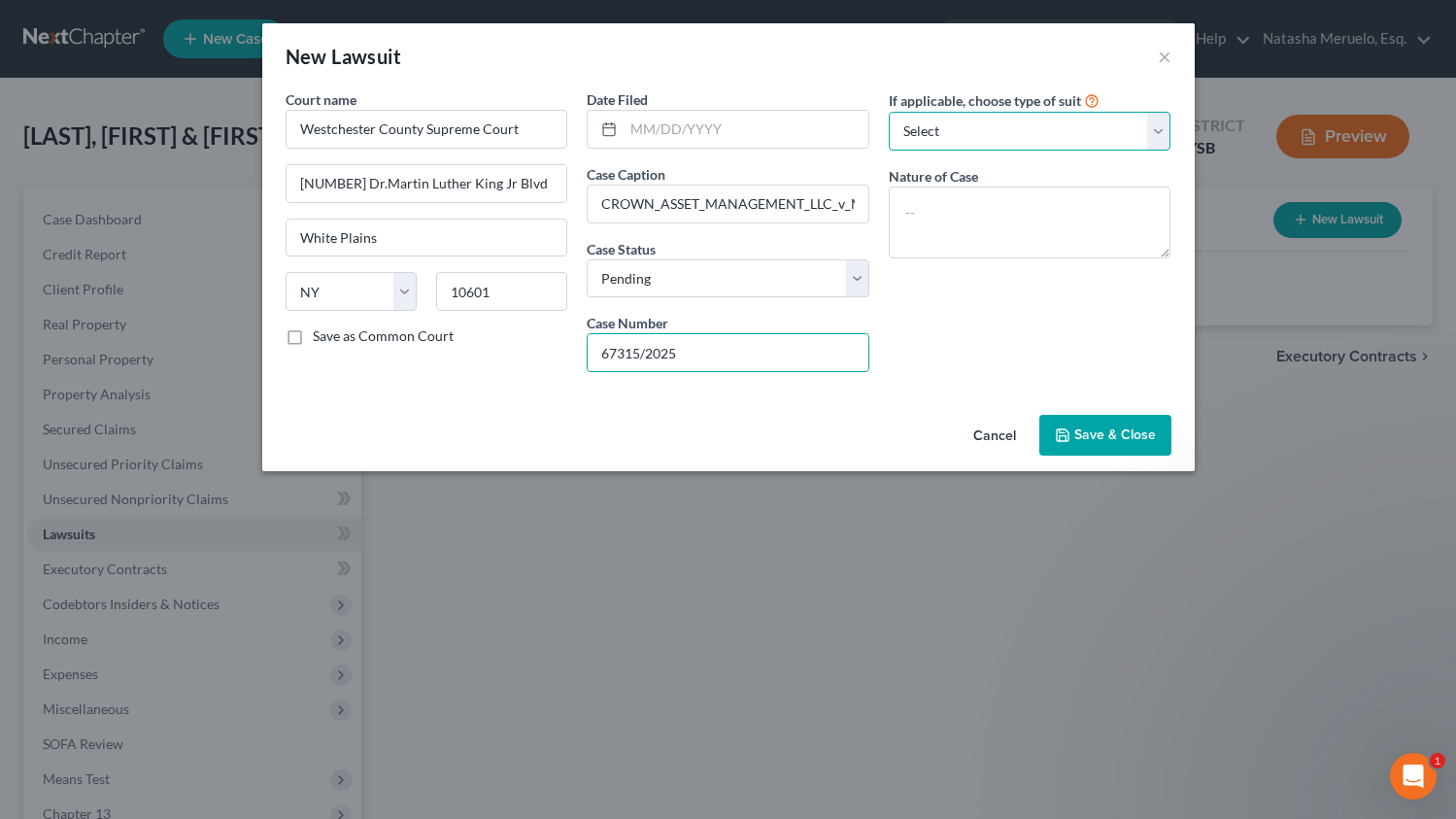 click on "Select Repossession Garnishment Foreclosure Attached, Seized, Or Levied Other" at bounding box center [1030, 131] 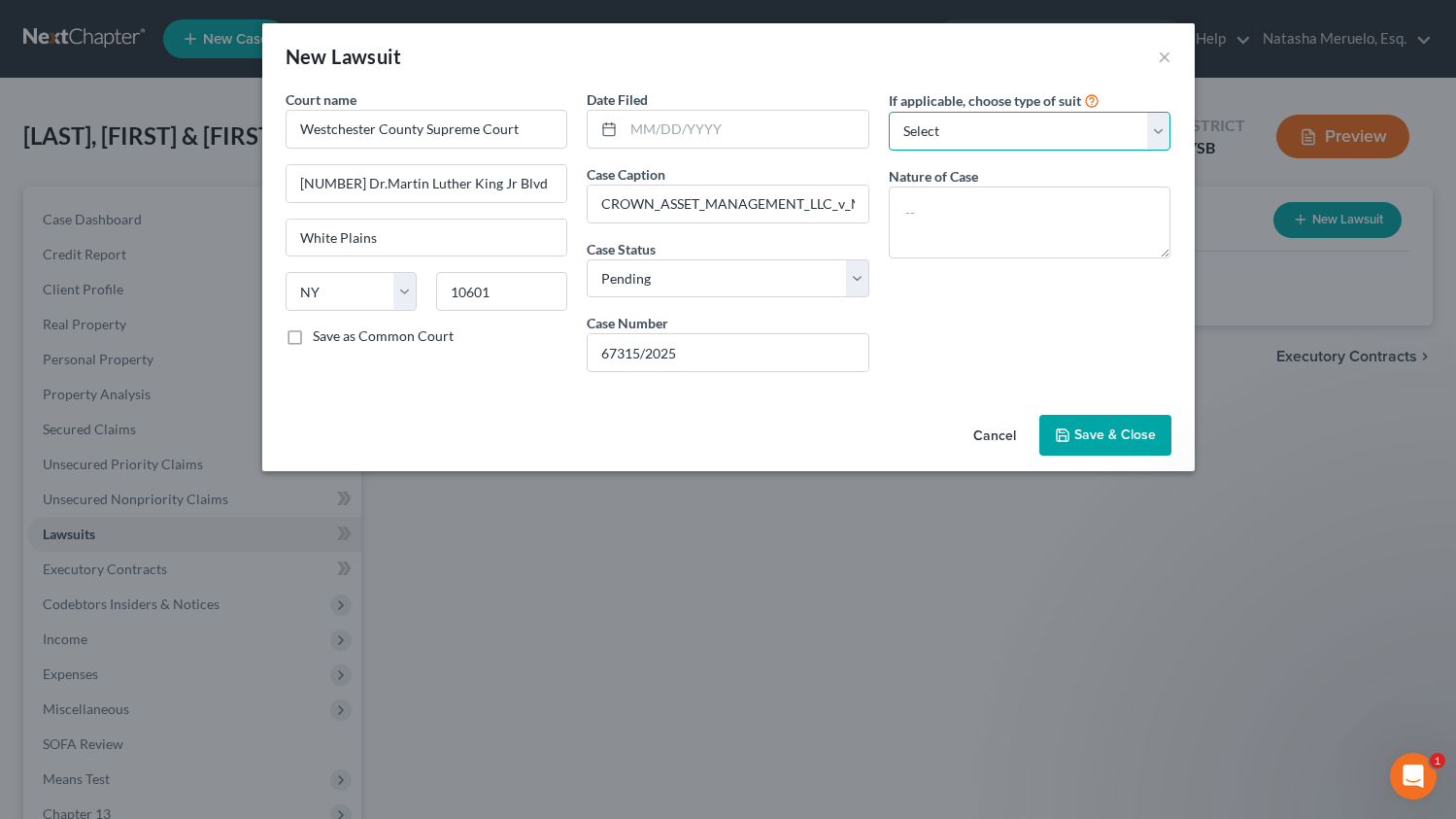 select on "4" 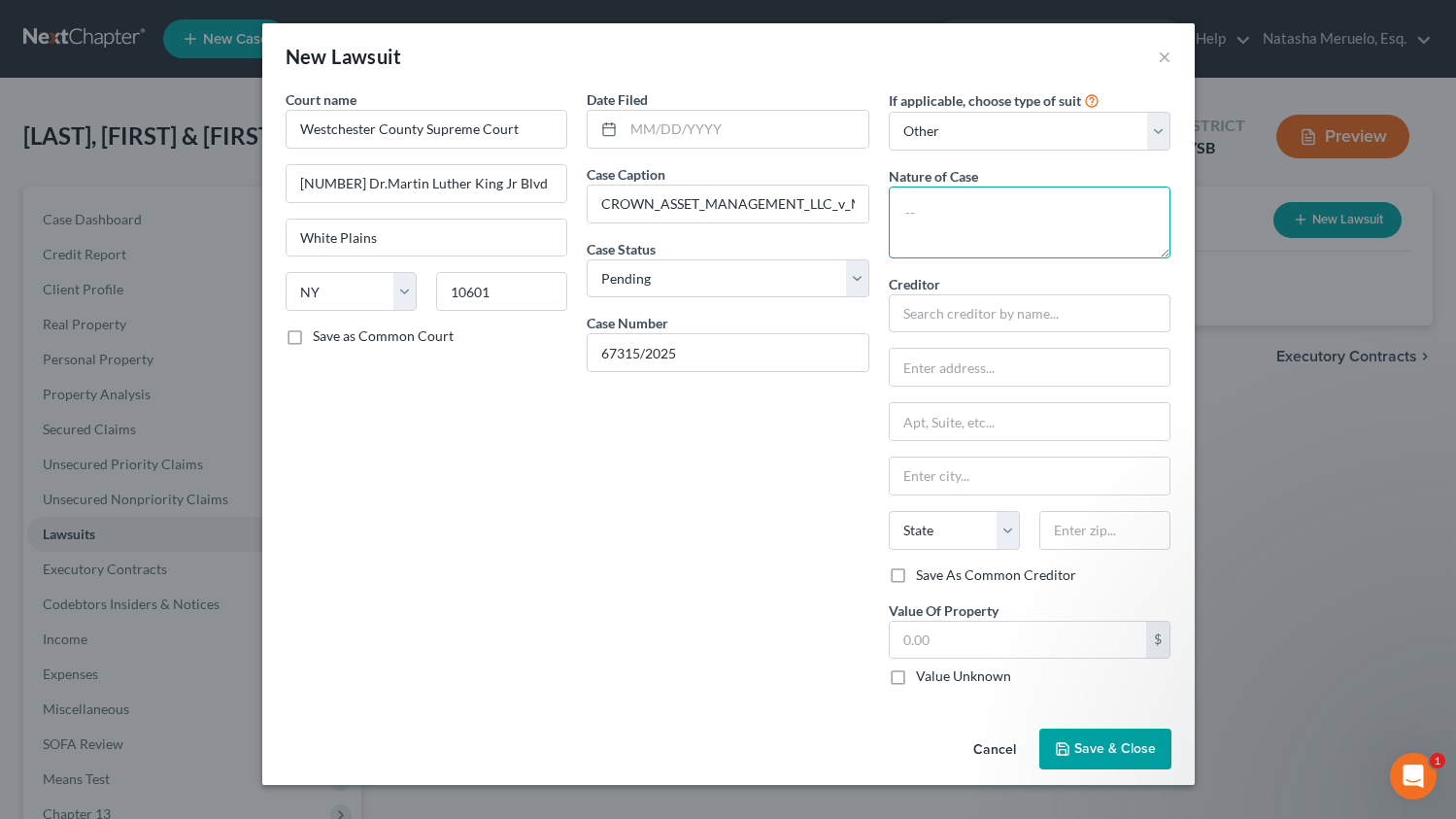 click at bounding box center [1030, 222] 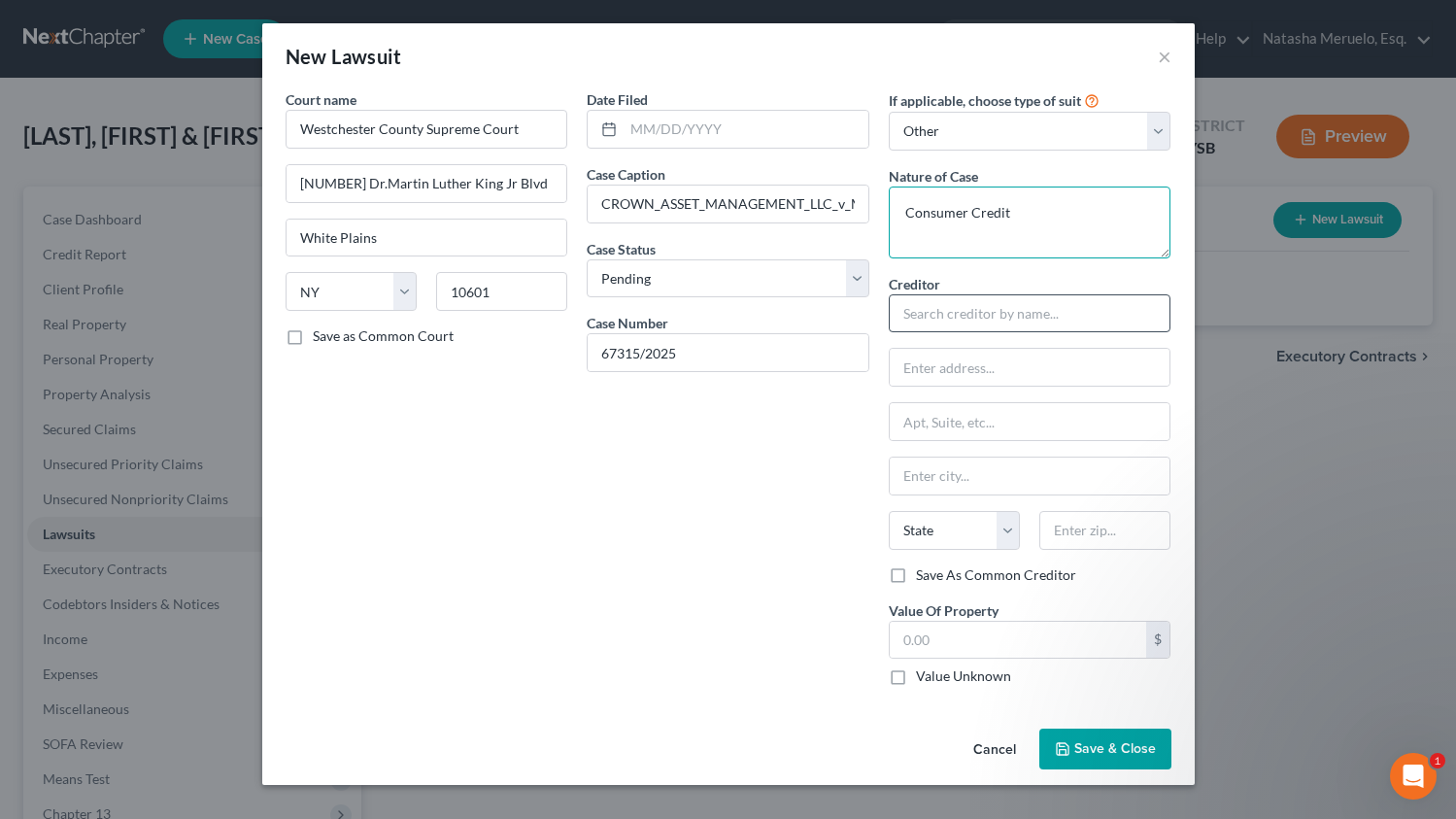 type on "Consumer Credit" 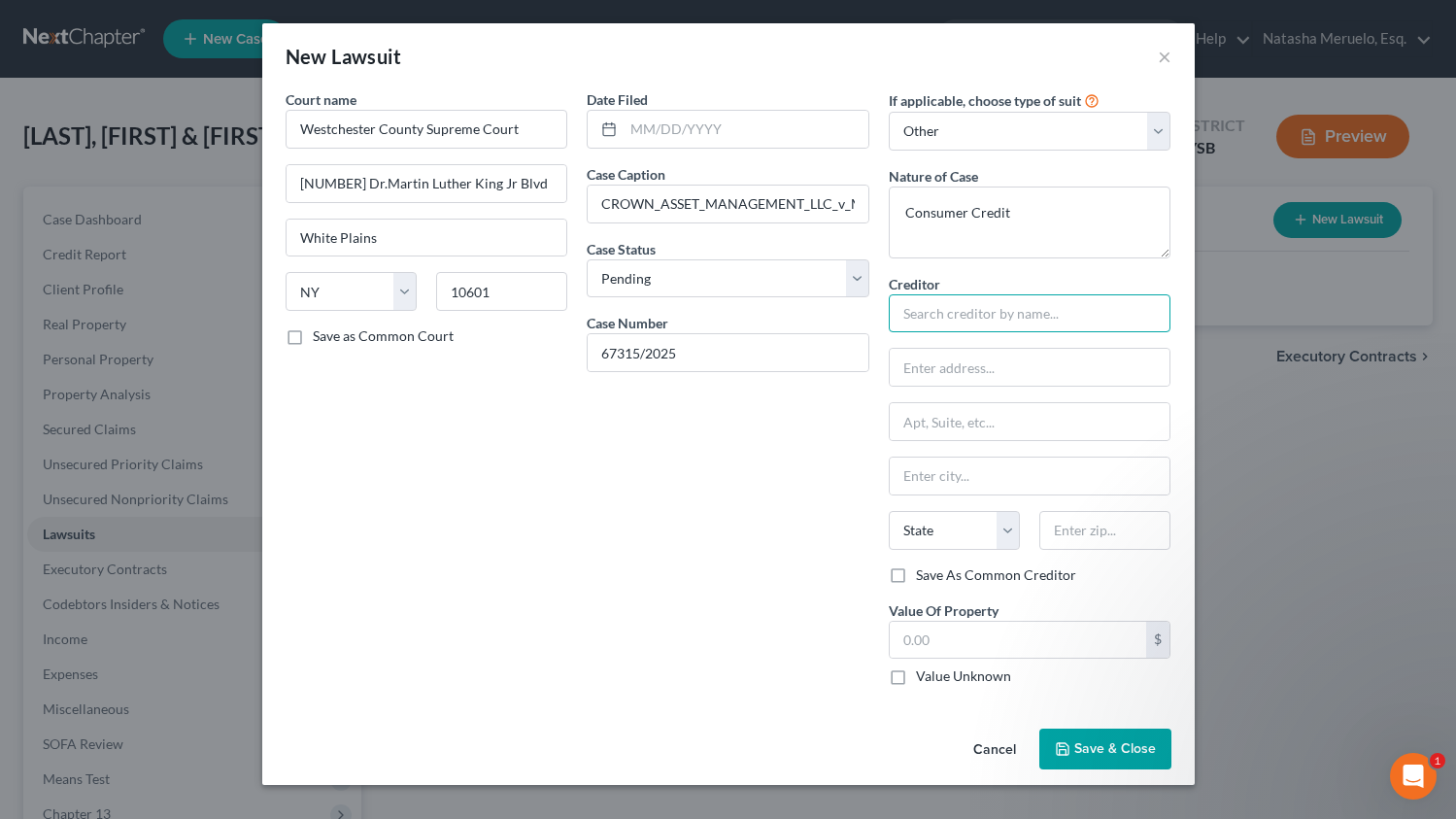 click at bounding box center [1030, 314] 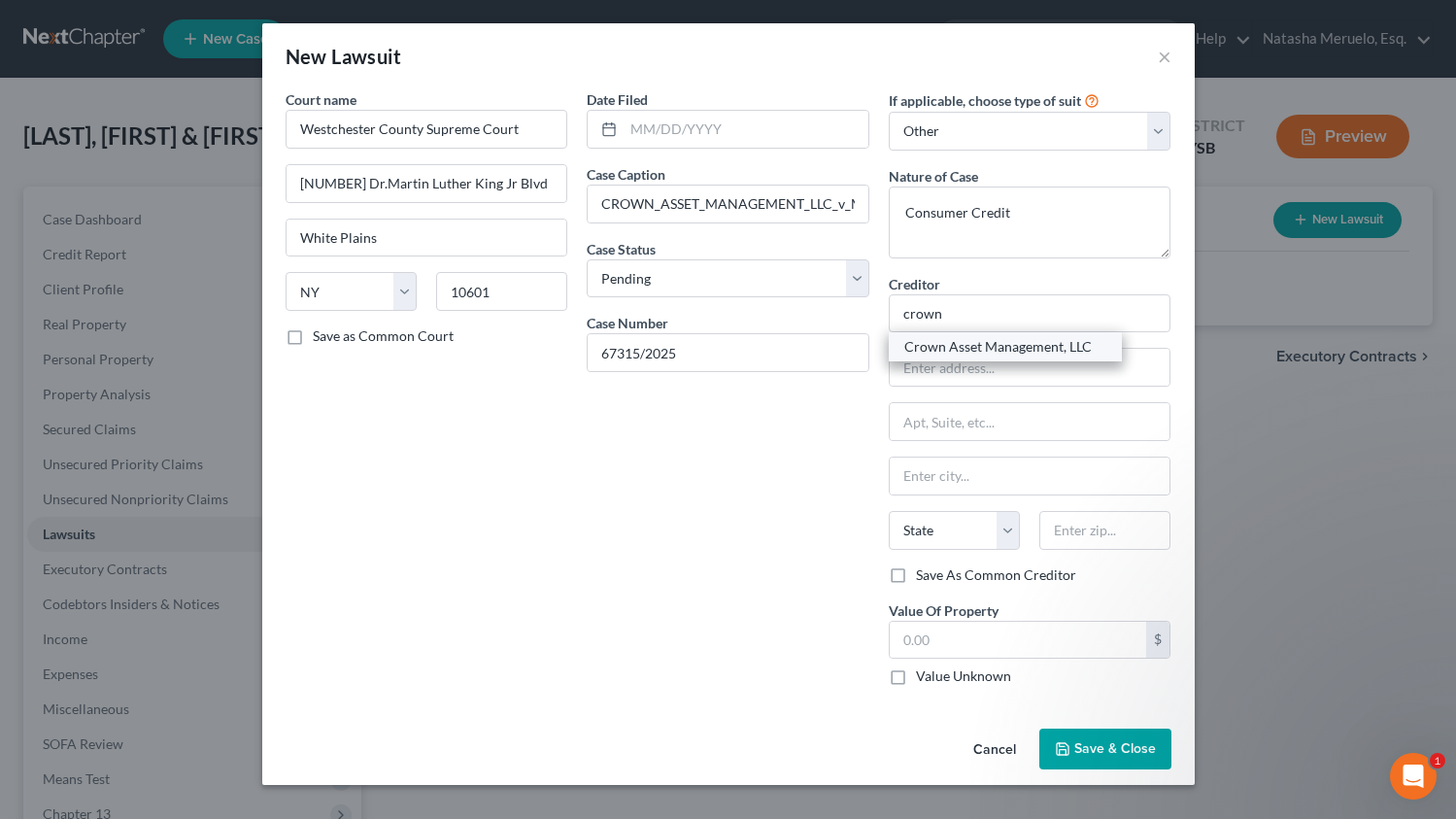 click on "Crown Asset Management, LLC" at bounding box center (1005, 347) 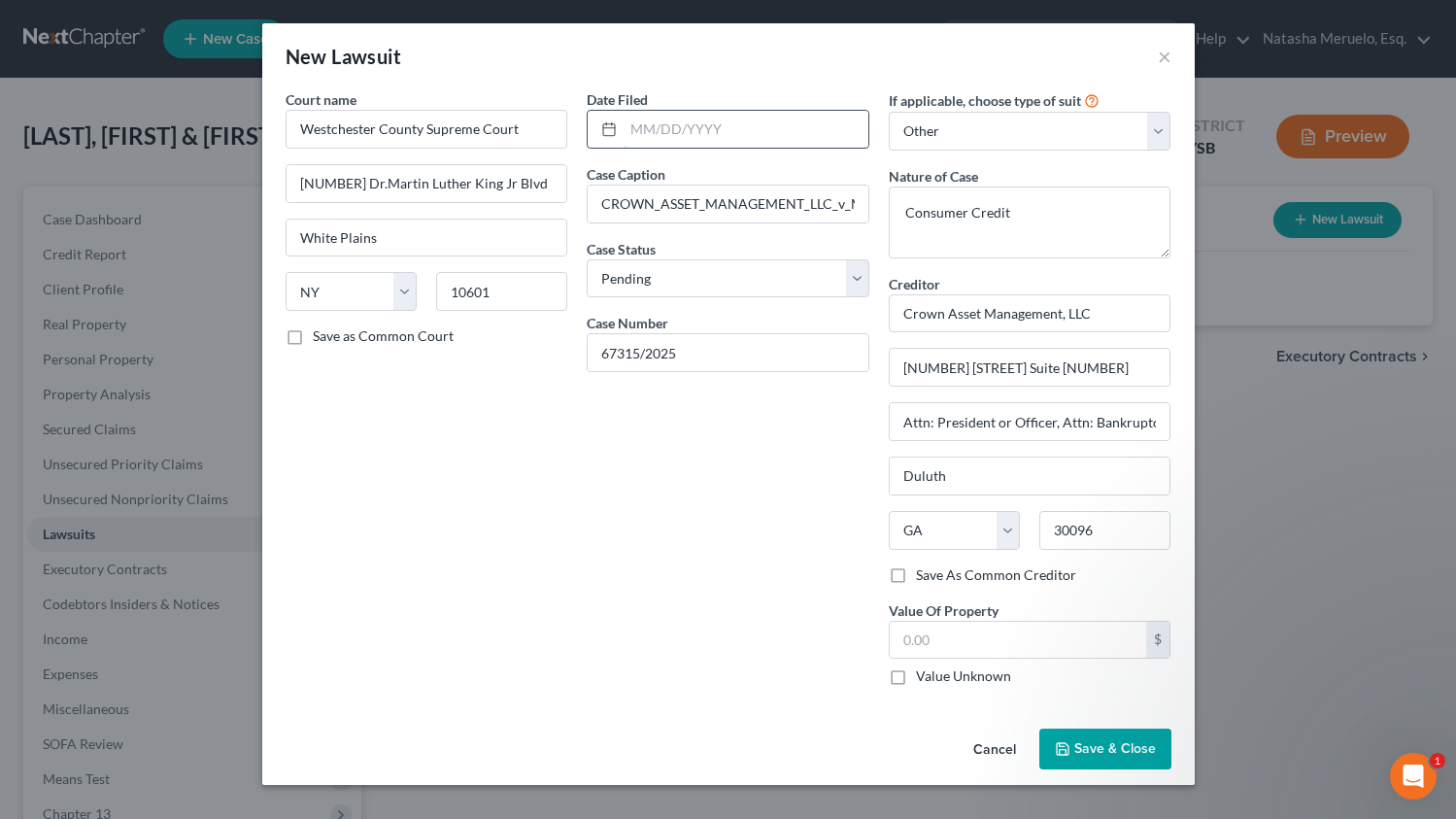 click at bounding box center (746, 129) 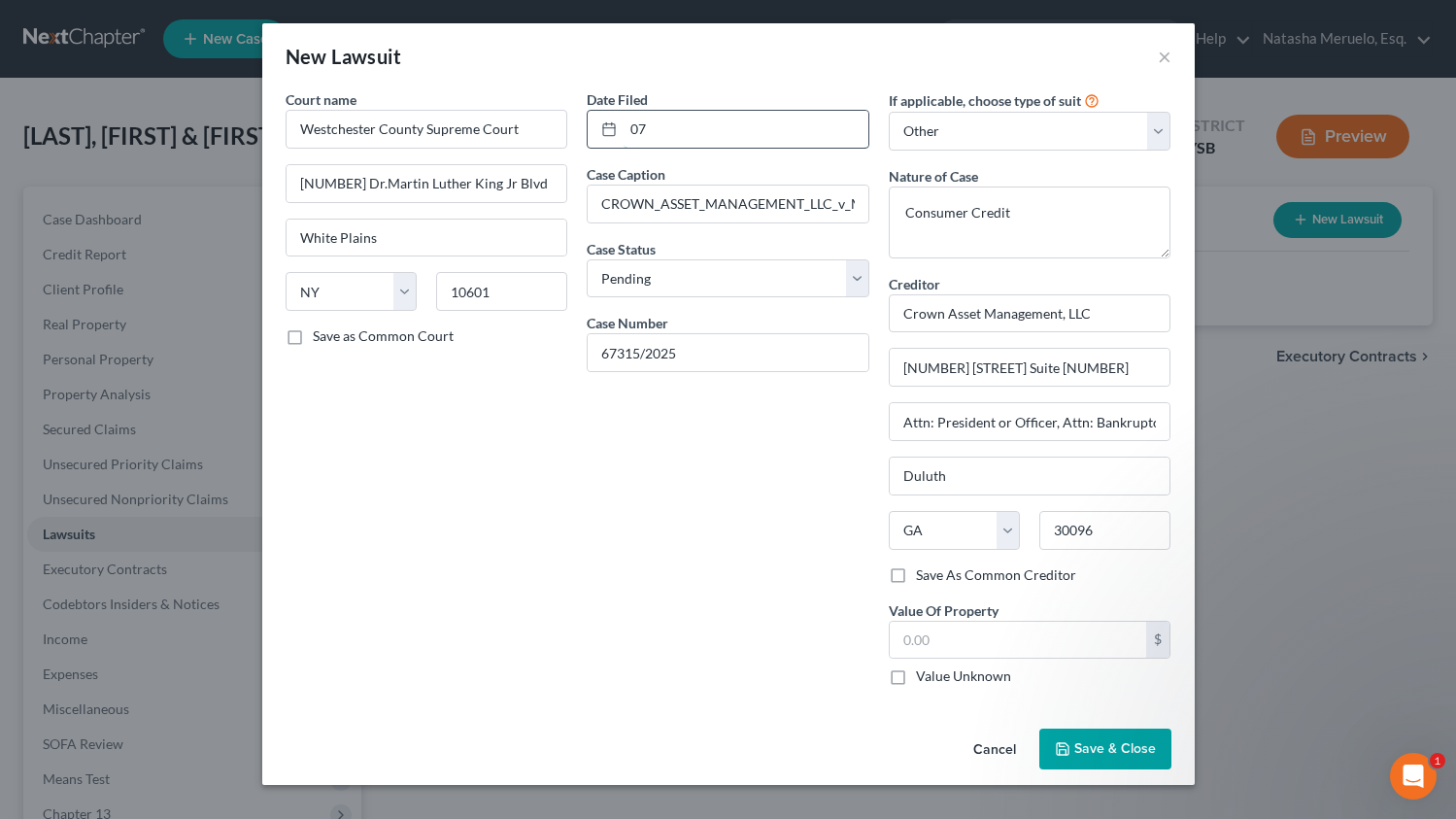 type on "07/22/2025" 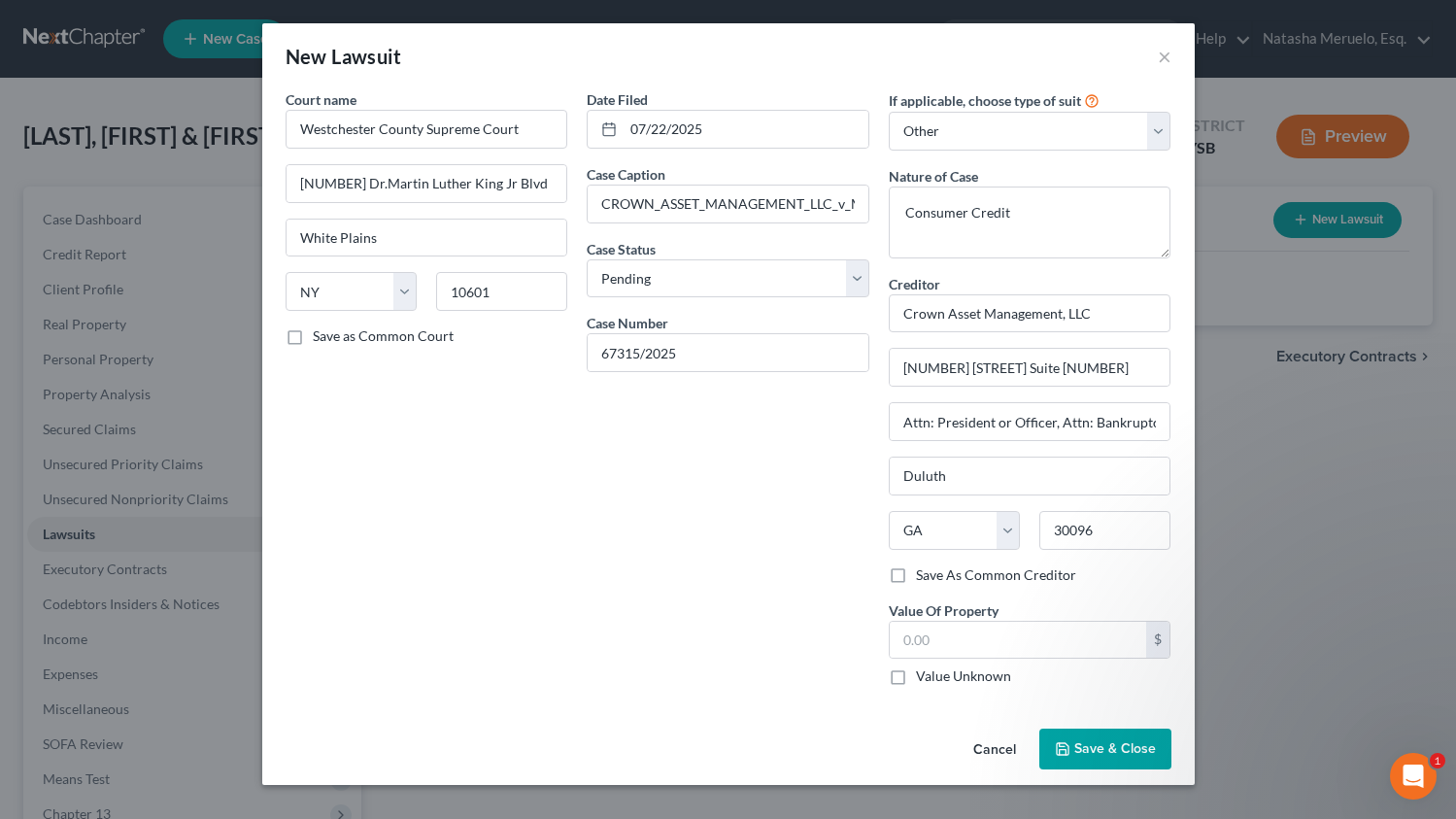 click on "Save & Close" at bounding box center (1115, 748) 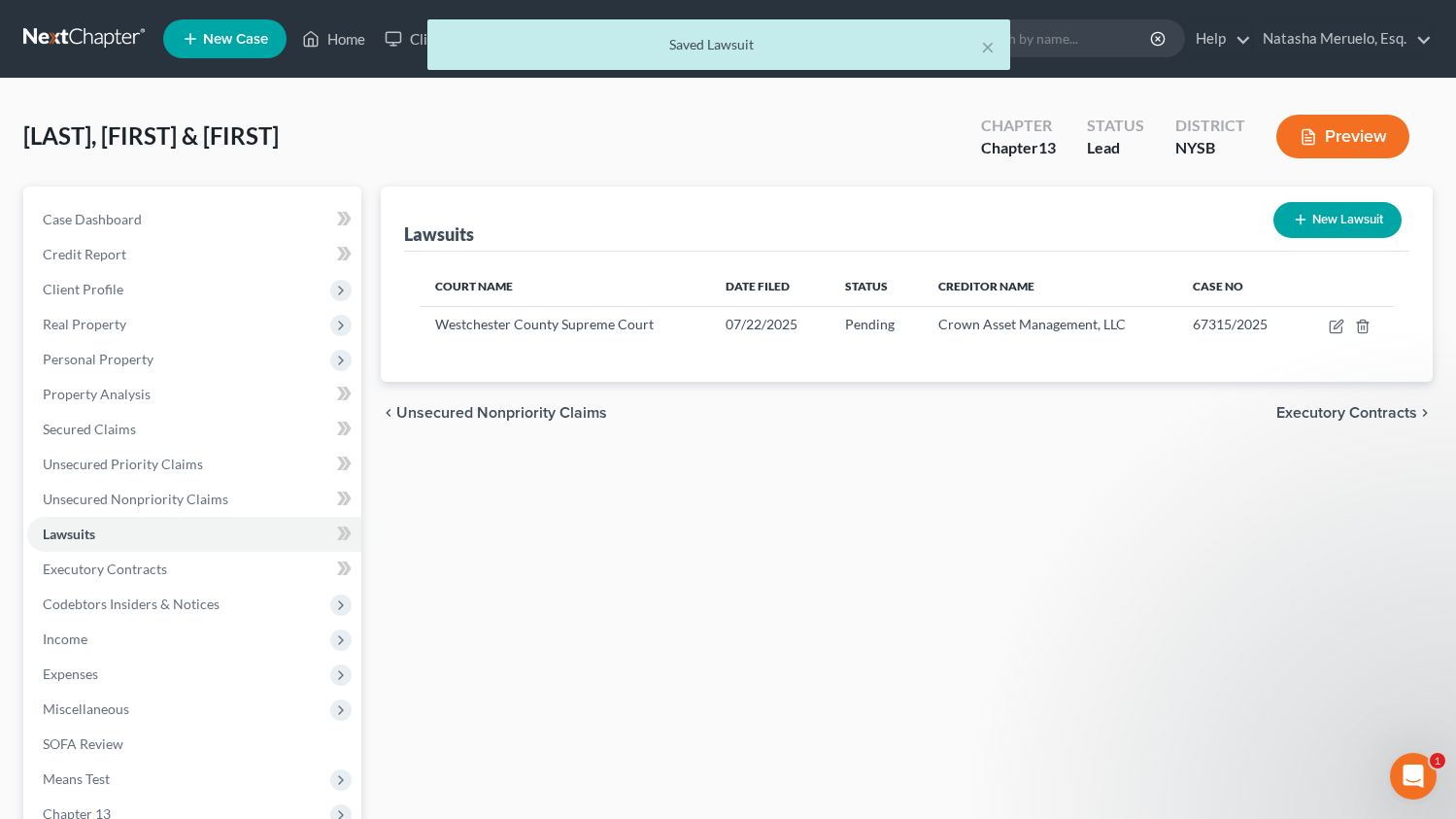 click on "Preview" at bounding box center [1342, 136] 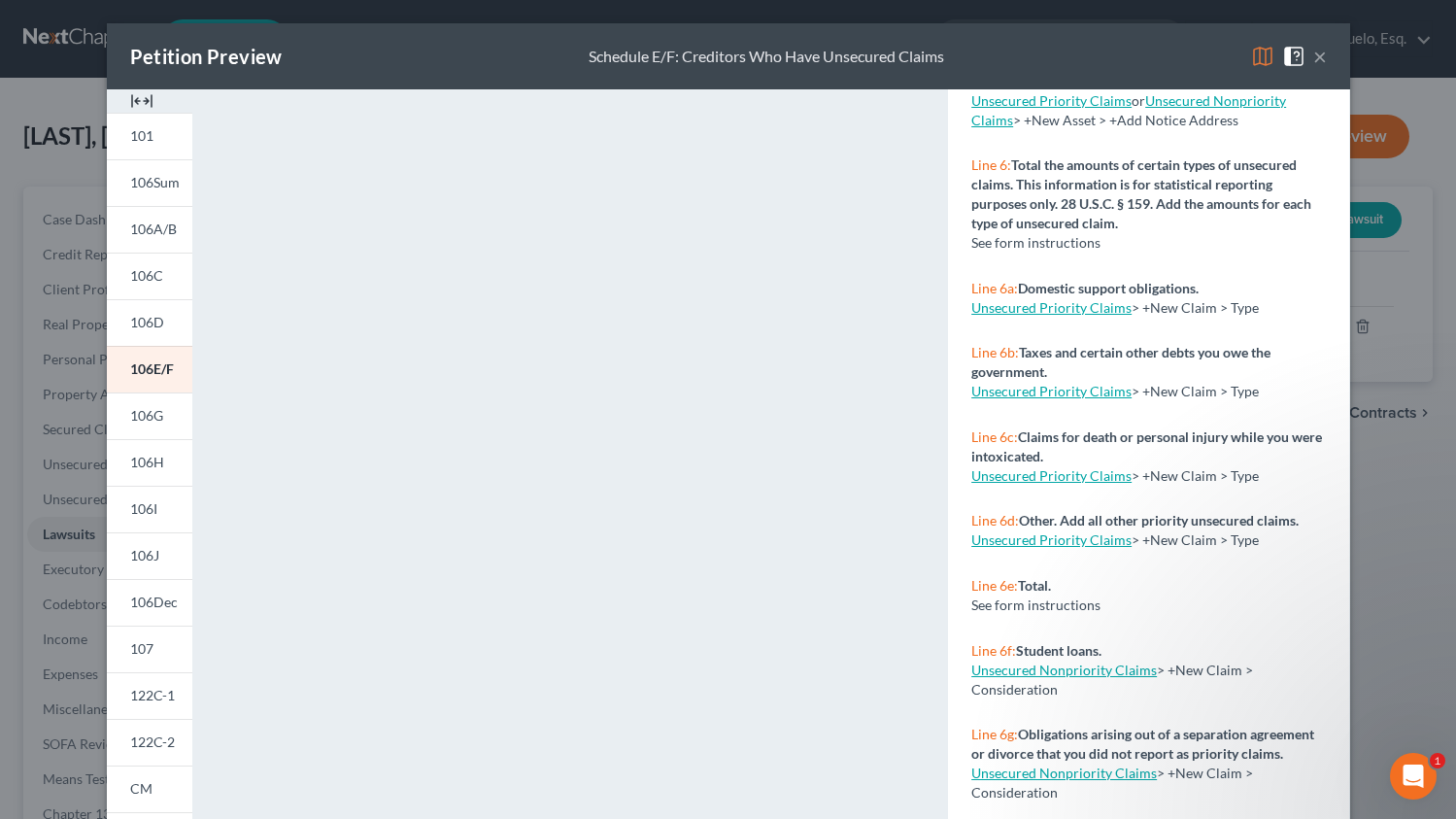 scroll, scrollTop: 511, scrollLeft: 0, axis: vertical 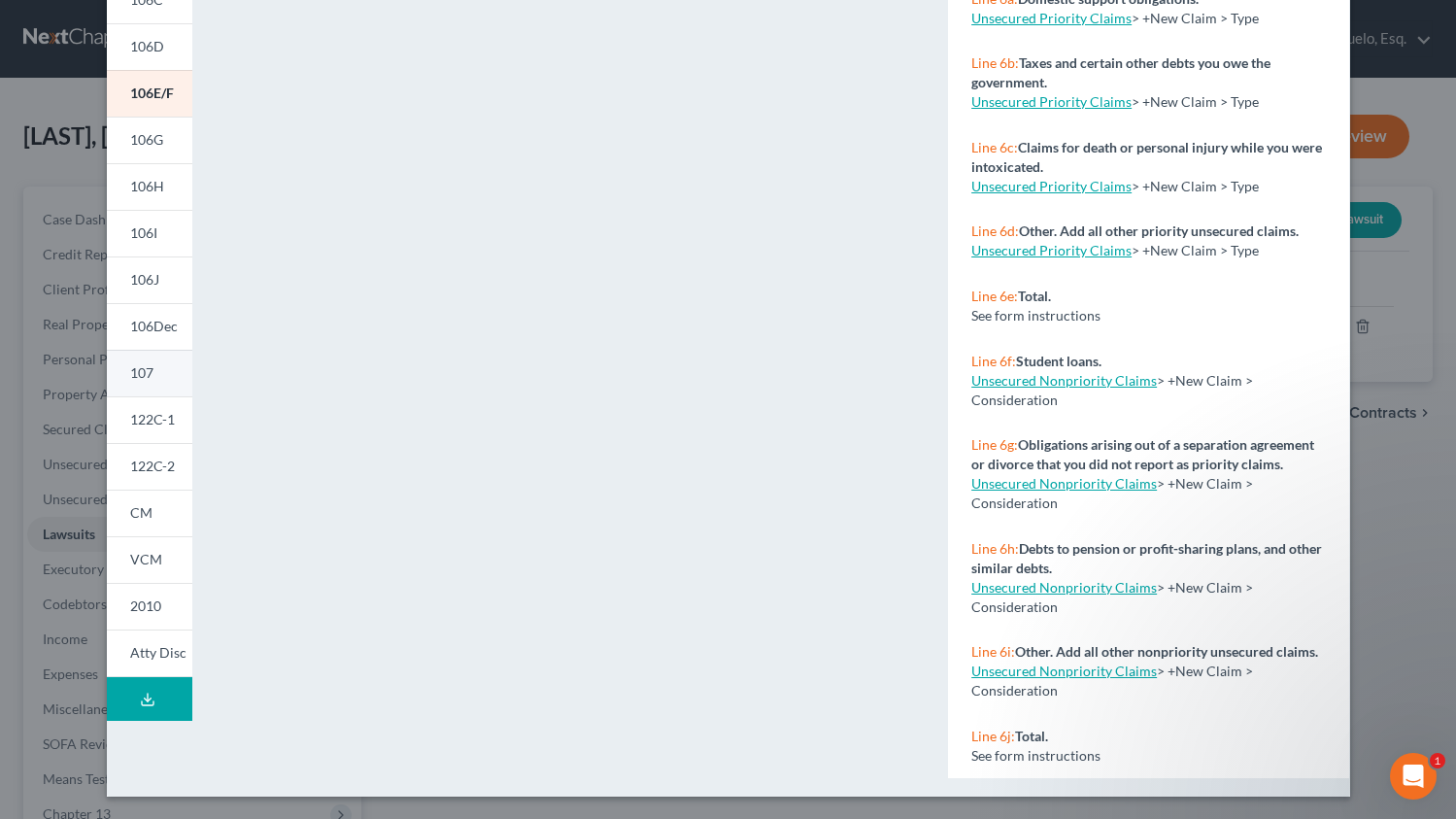 click on "107" at bounding box center [142, 372] 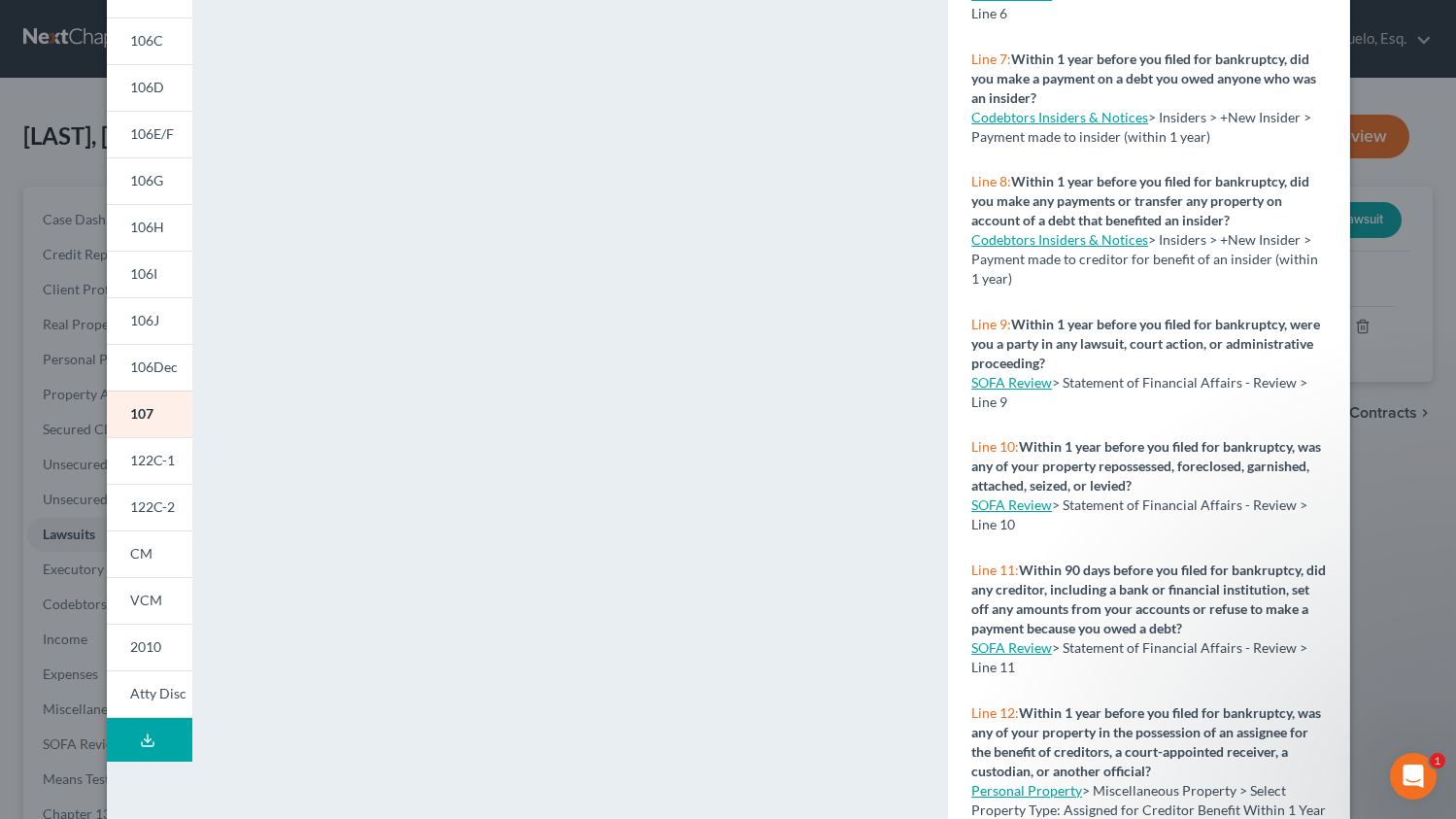 scroll, scrollTop: 258, scrollLeft: 0, axis: vertical 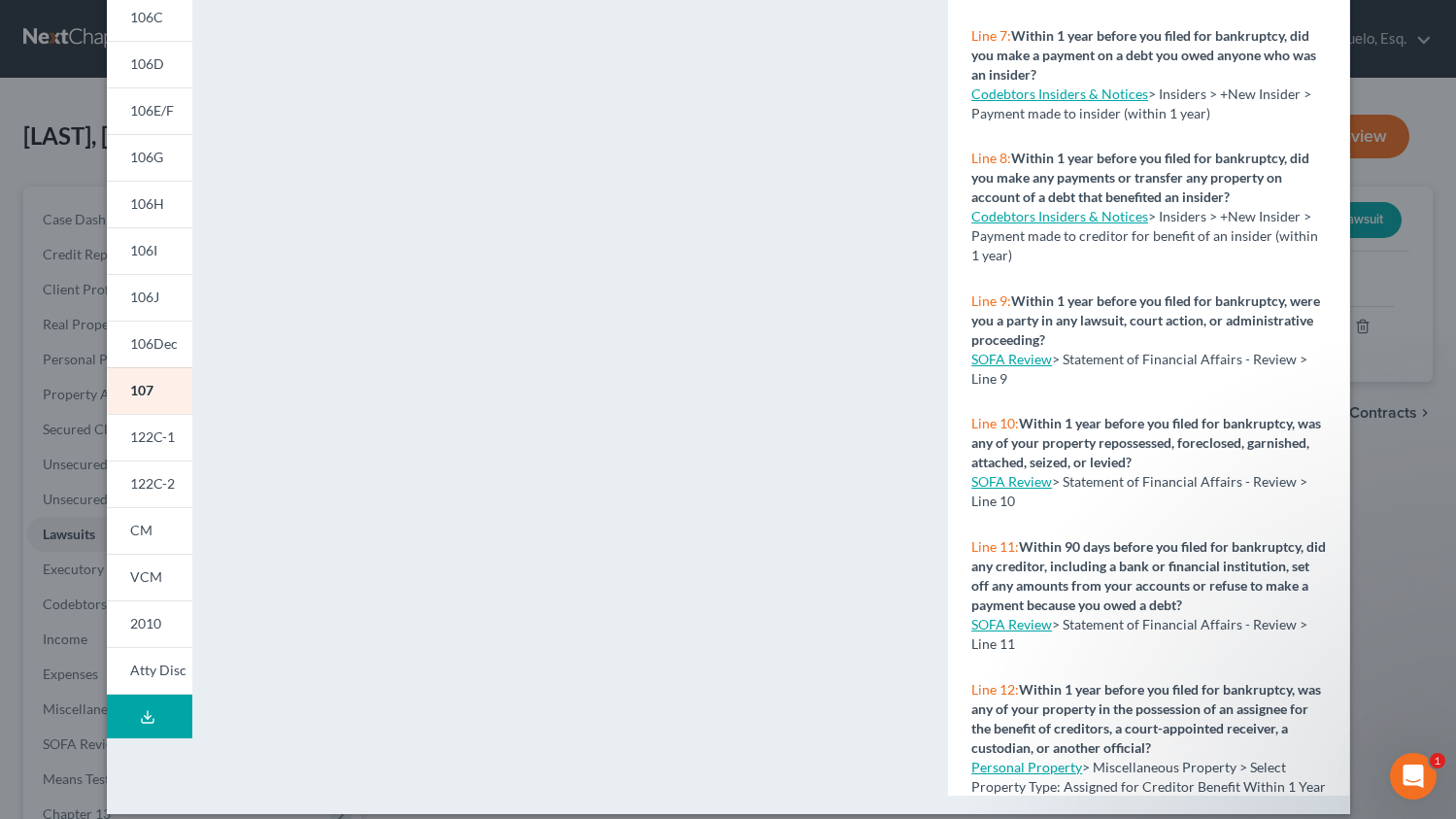 click on "Petition Preview Your Statement of Financial Affairs for Individuals Filing for Bankruptcy × 101 106Sum 106A/B 106C 106D 106E/F 106G 106H 106I 106J 106Dec 107 122C-1 122C-2 CM VCM 2010 Atty Disc Download Draft
<object ng-attr-data='https://nextchapter-prod.s3.amazonaws.com/pdfs/8877203b-db50-467d-a62e-f22d9aa14ba4.pdf' type='application/pdf' width='100%' height='975px'></object>
<p><a href='https://nextchapter-prod.s3.amazonaws.com/pdfs/8877203b-db50-467d-a62e-f22d9aa14ba4.pdf' target='_blank'>Click here</a> to open in a new window.</p>
NextChapter Map   Your Statement of Financial Affairs for Individuals Filing for Bankruptcy - Full Form Instructions  Line 1:  What is your current marital status?
Client Profile  > Debtor Profile > Marital Status
Line 2:  During the last 3 years, have you lived anywhere other than where you live now?
Client Profile  > Debtor Addresses > Prior Address
Line 3:
Client Profile
Line 4:
Income  > Gross Yearly Income" at bounding box center [728, 409] 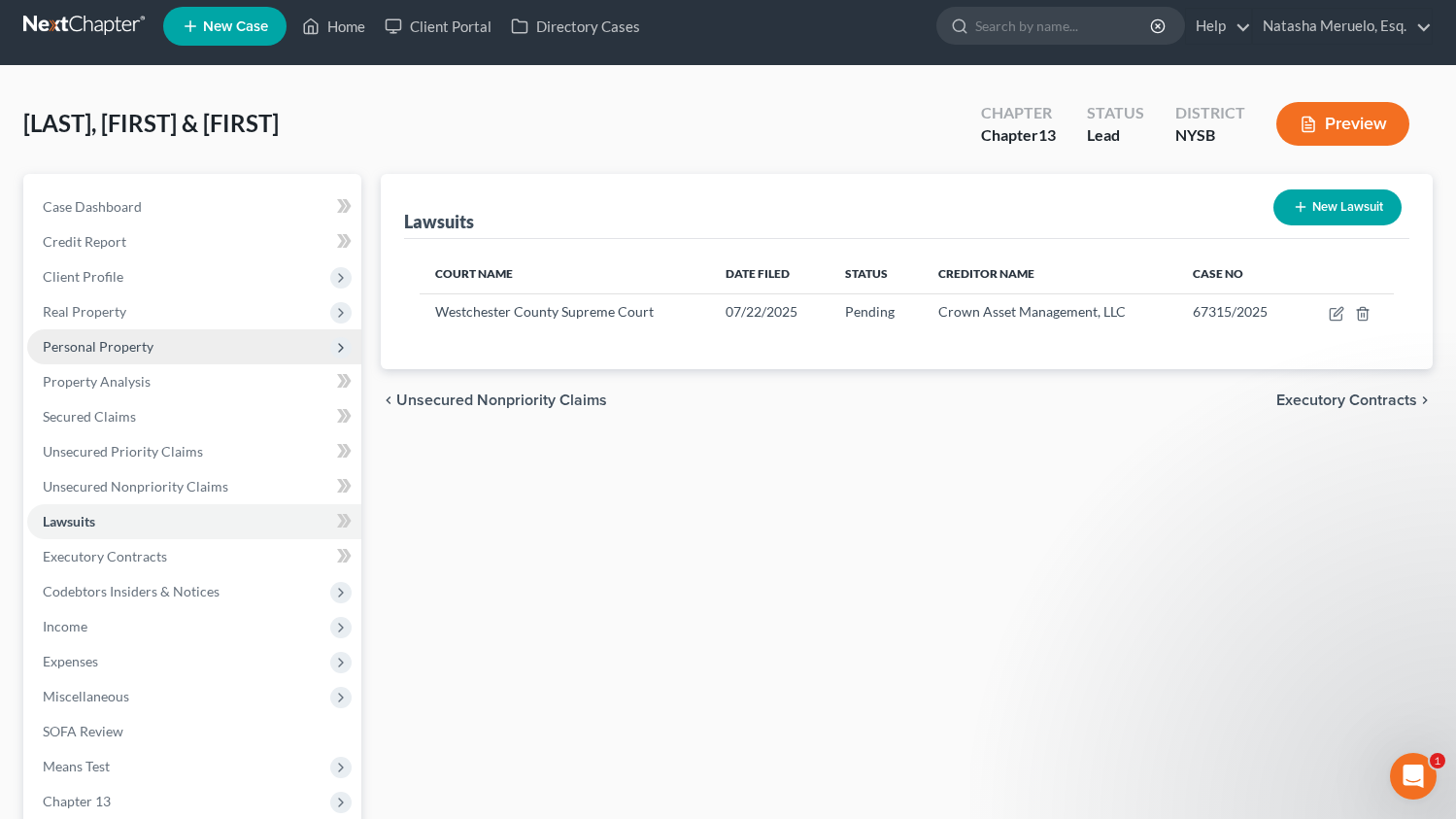 scroll, scrollTop: 247, scrollLeft: 0, axis: vertical 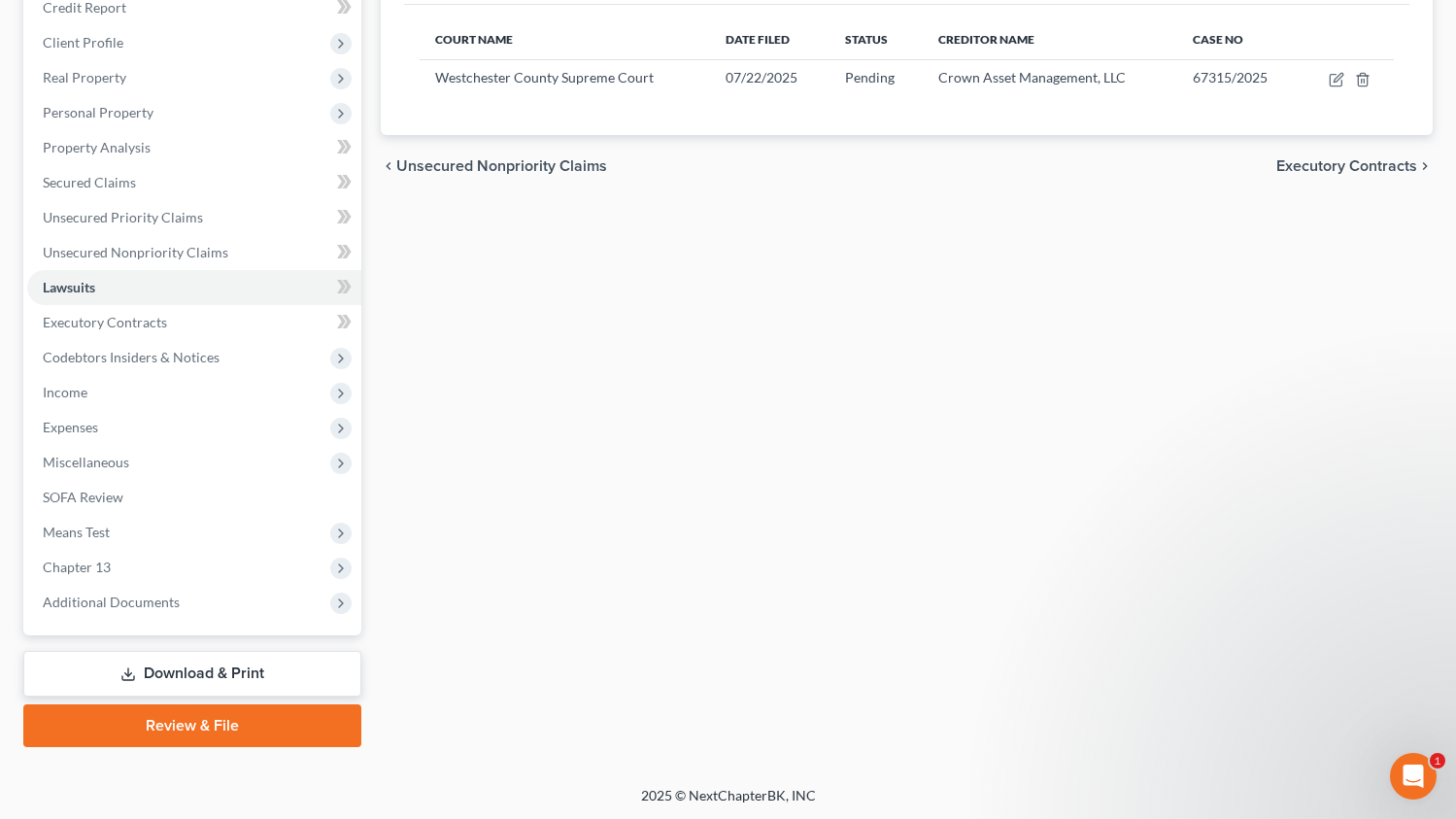 click on "Download & Print" at bounding box center (192, 673) 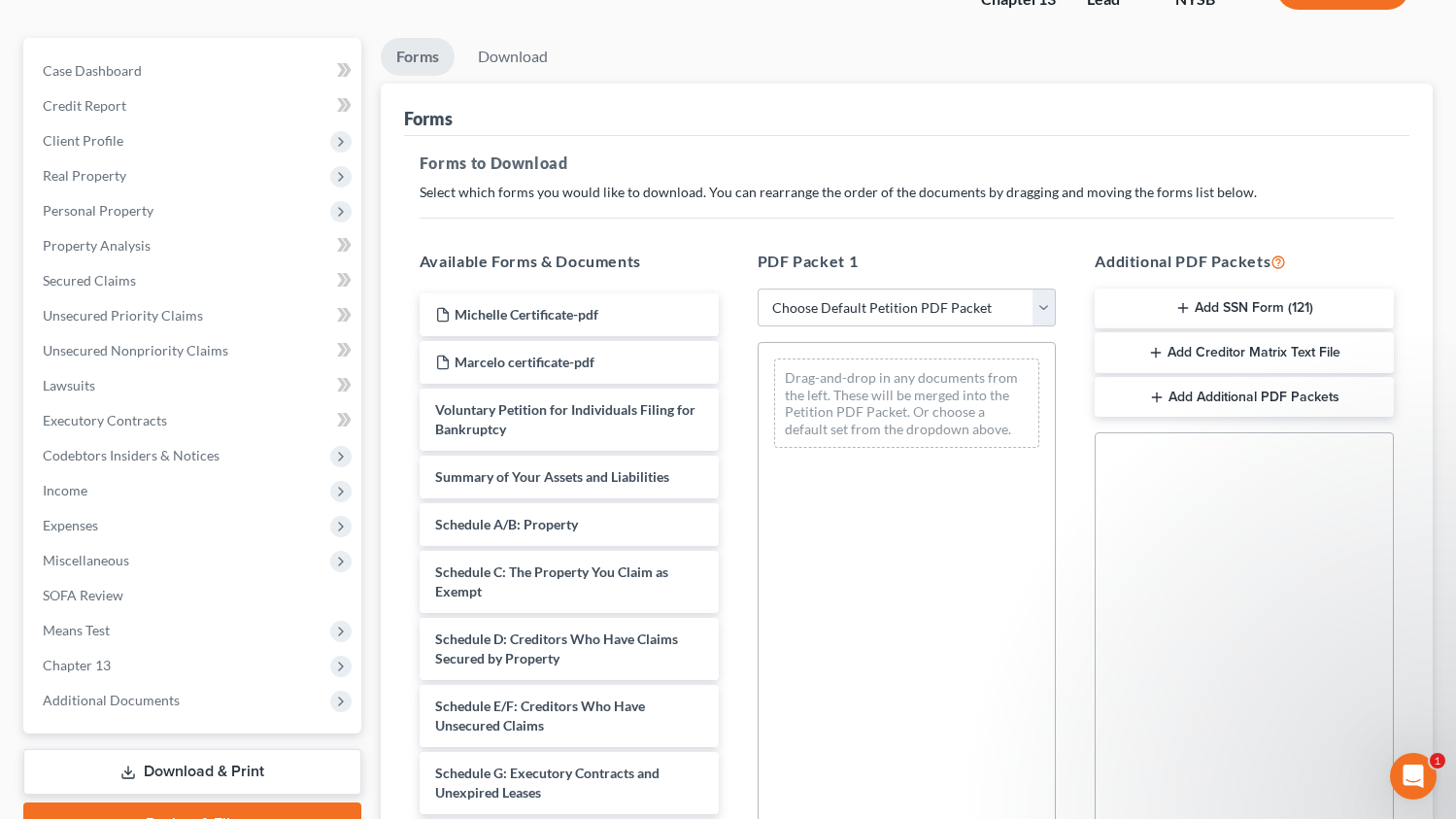 scroll, scrollTop: 207, scrollLeft: 0, axis: vertical 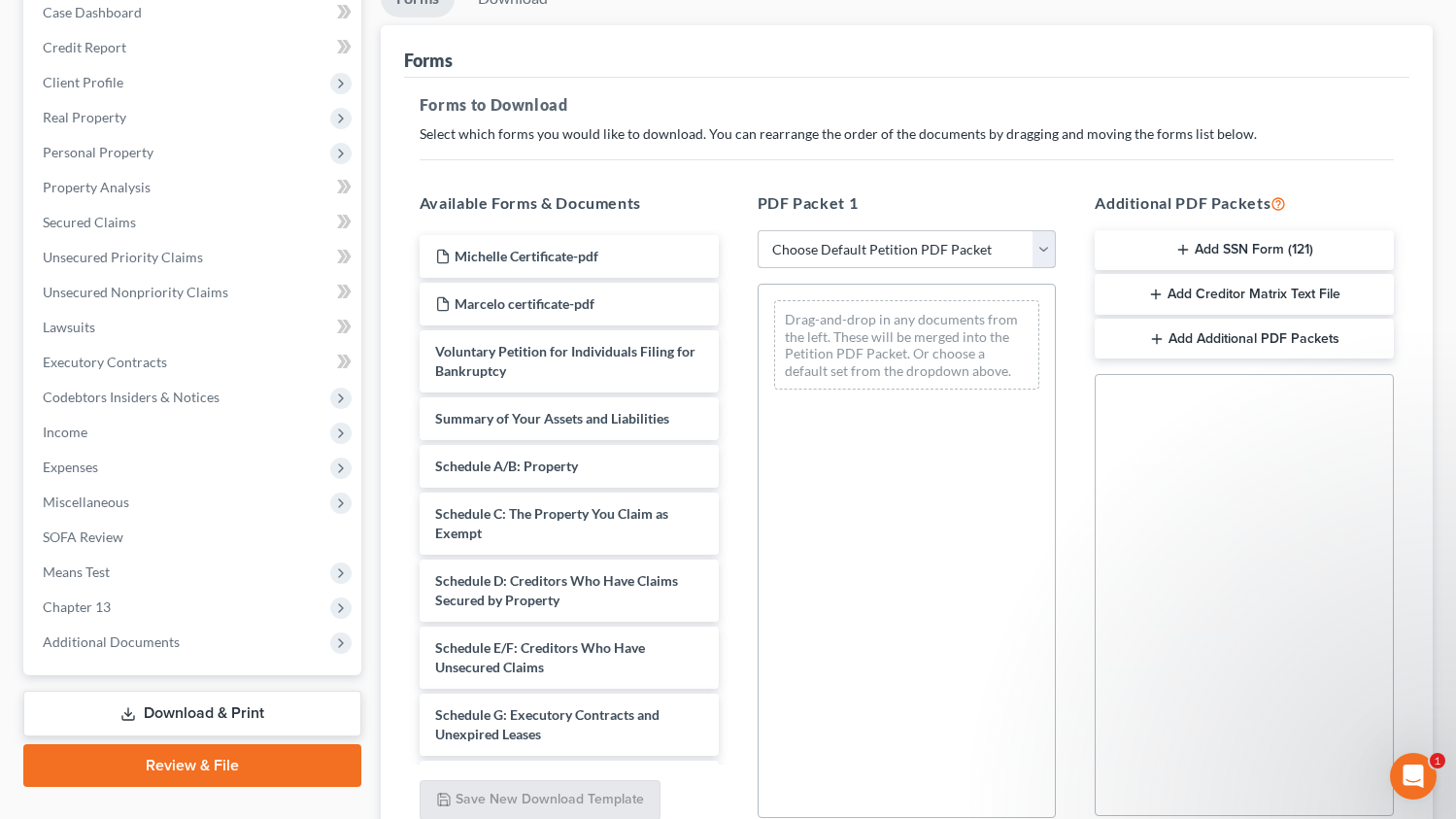 click on "Choose Default Petition PDF Packet Complete Bankruptcy Petition (all forms and schedules) Emergency Filing Forms (Petition and Creditor List Only) Amended Forms Signature Pages Only Supplemental Post Petition (Sch. I & J) Supplemental Post Petition (Sch. I) Supplemental Post Petition (Sch. J) Pre-Filing Documents to Review" at bounding box center (907, 250) 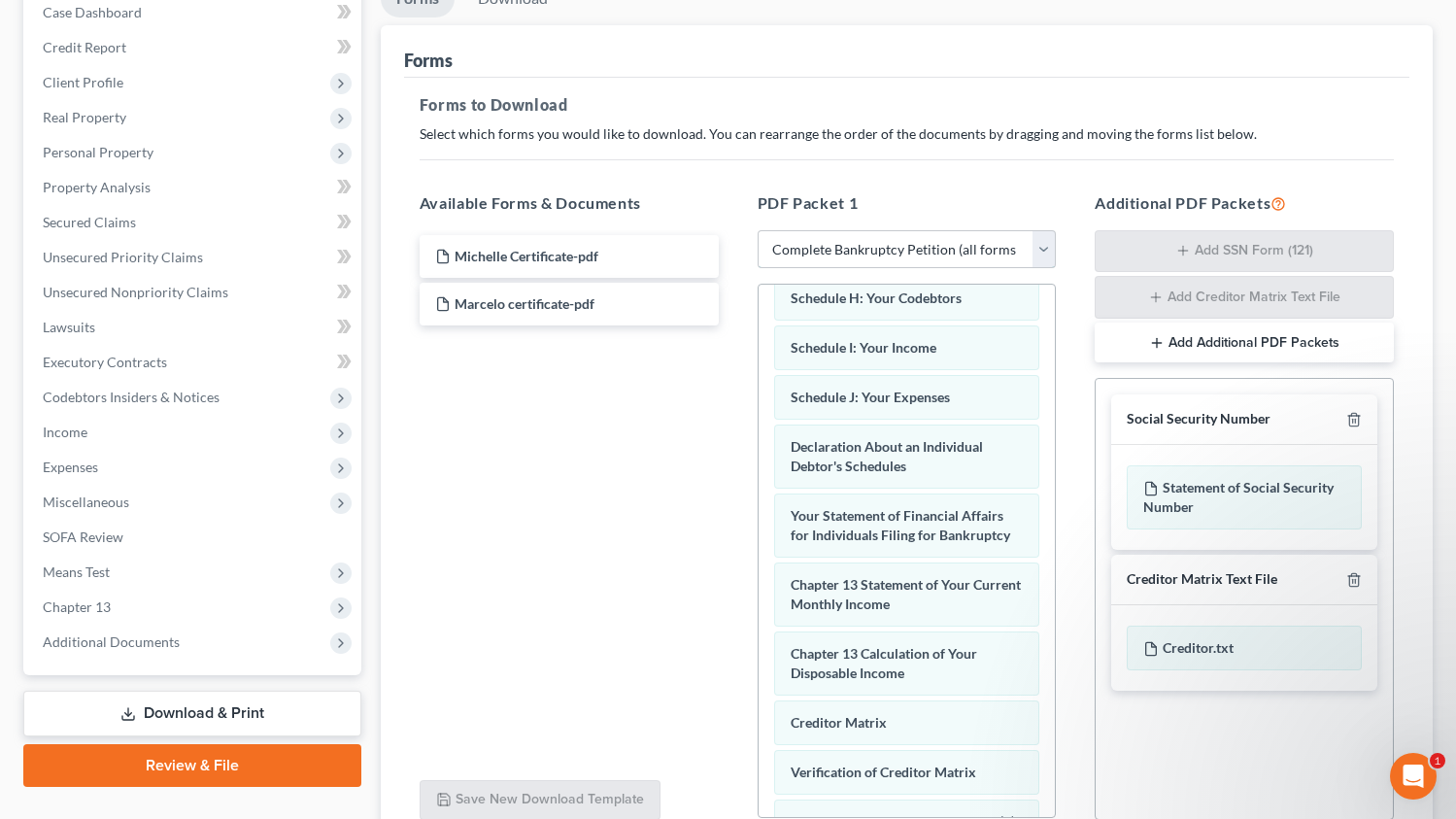 scroll, scrollTop: 713, scrollLeft: 0, axis: vertical 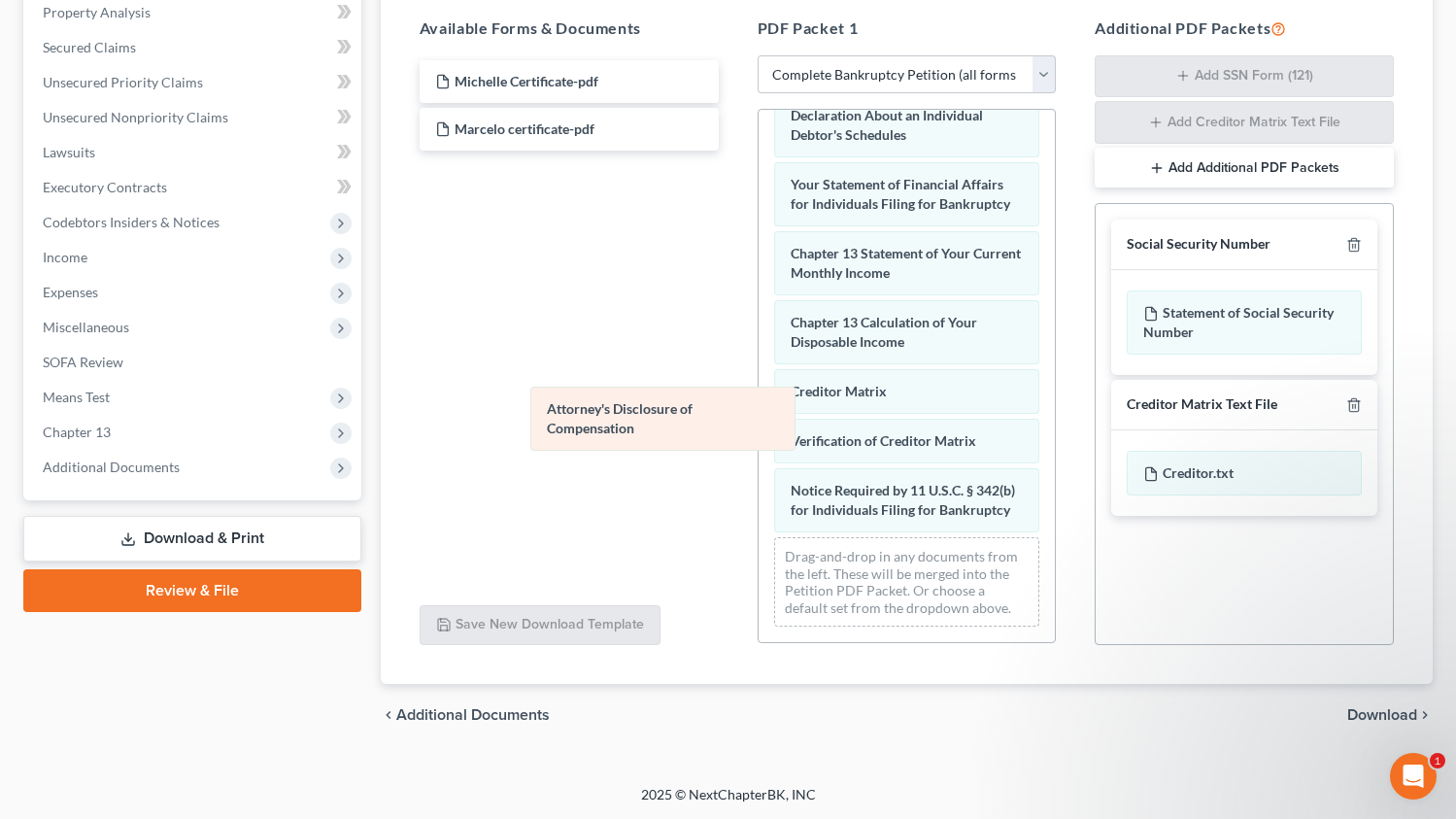 drag, startPoint x: 841, startPoint y: 486, endPoint x: 593, endPoint y: 403, distance: 261.5206 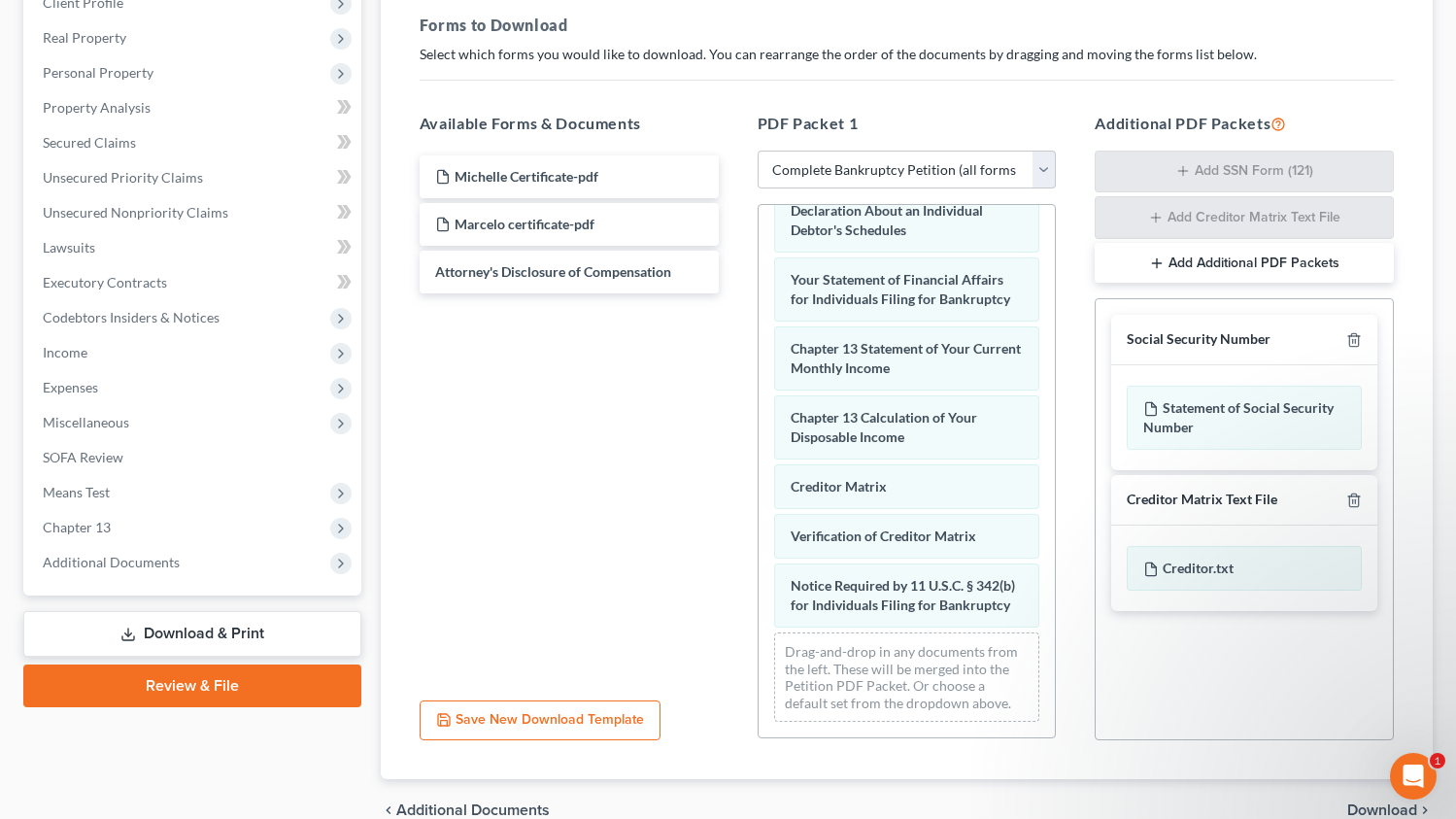scroll, scrollTop: 382, scrollLeft: 0, axis: vertical 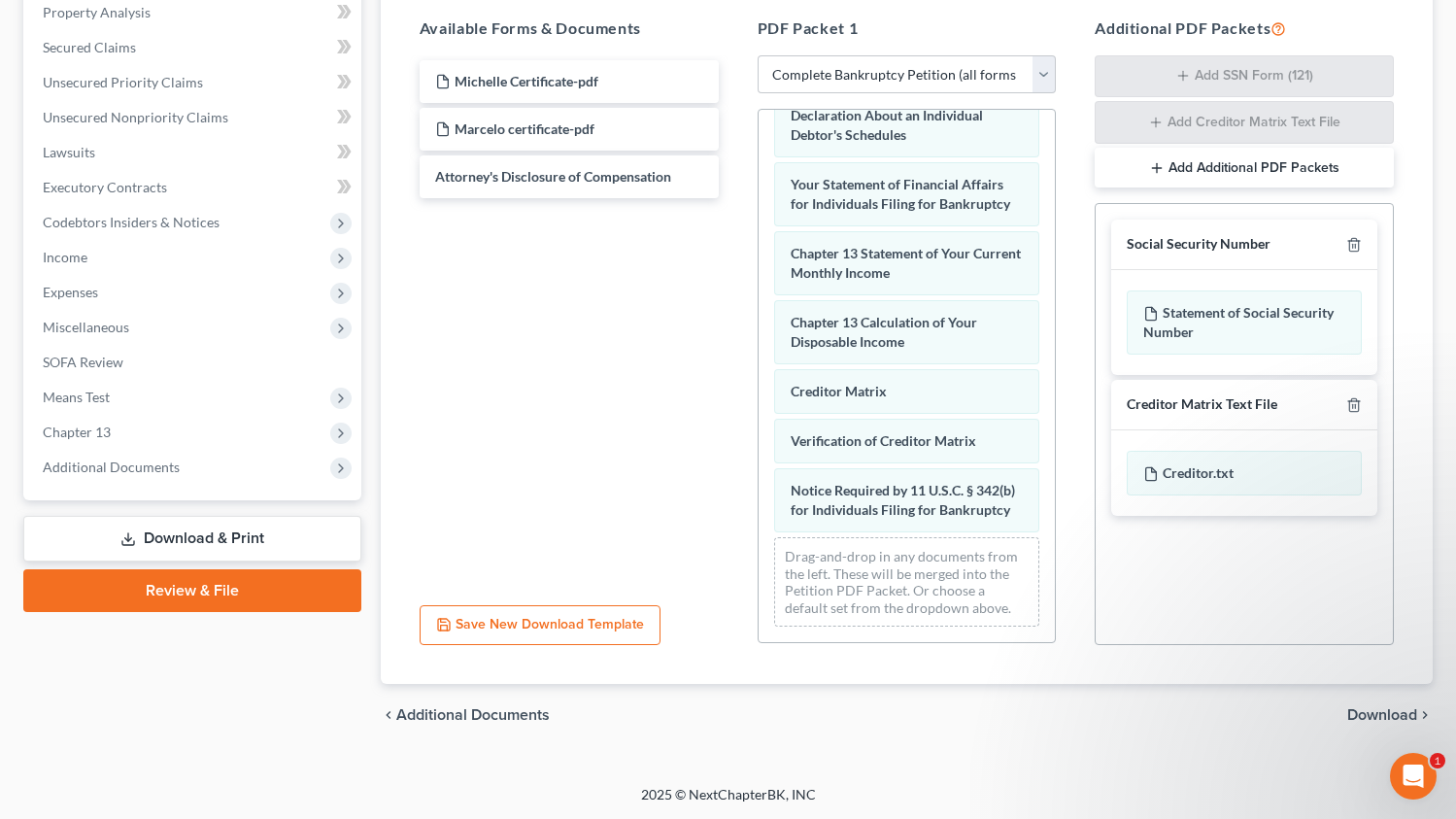 click on "Download" at bounding box center (1382, 715) 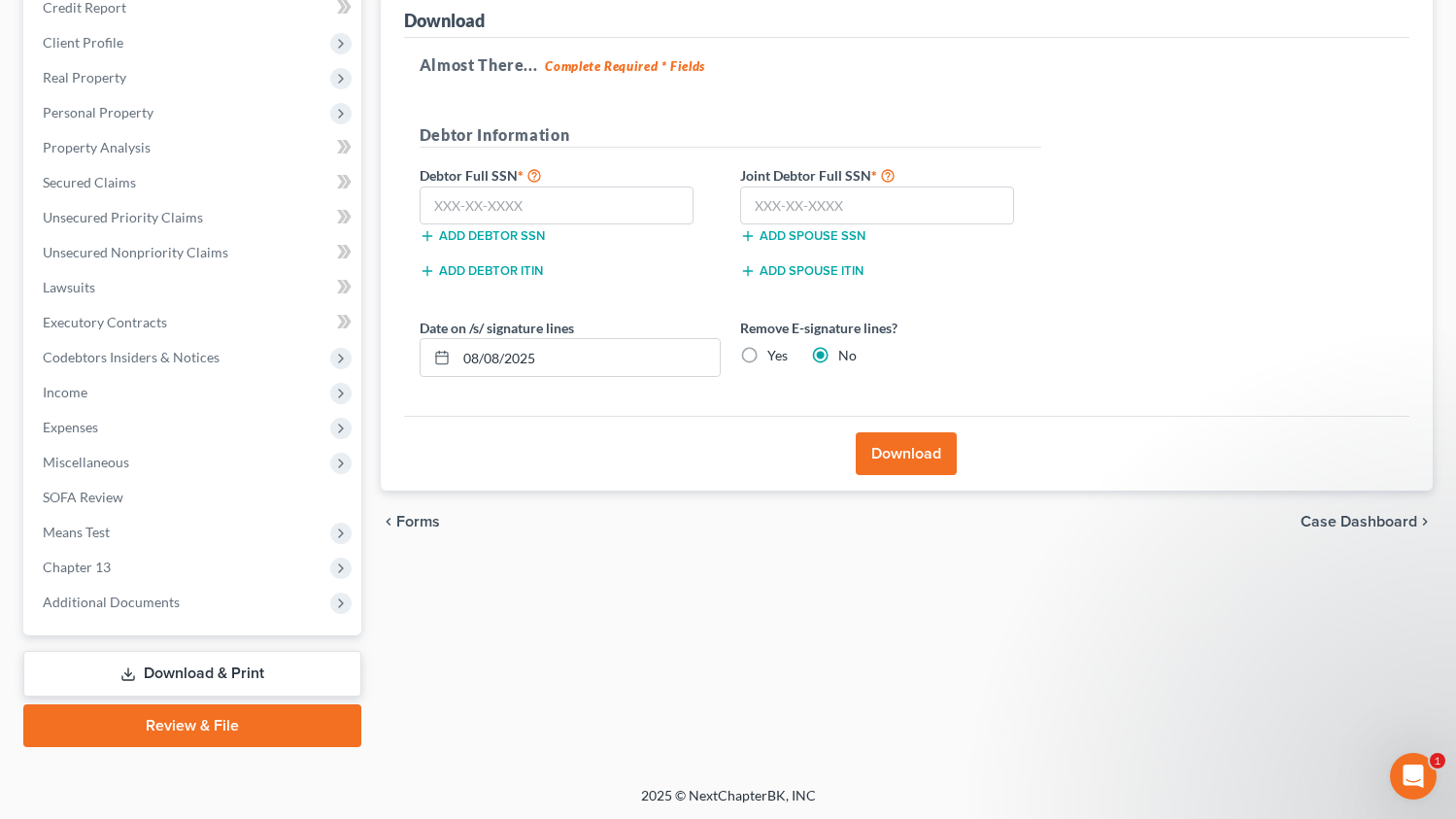 scroll, scrollTop: 0, scrollLeft: 0, axis: both 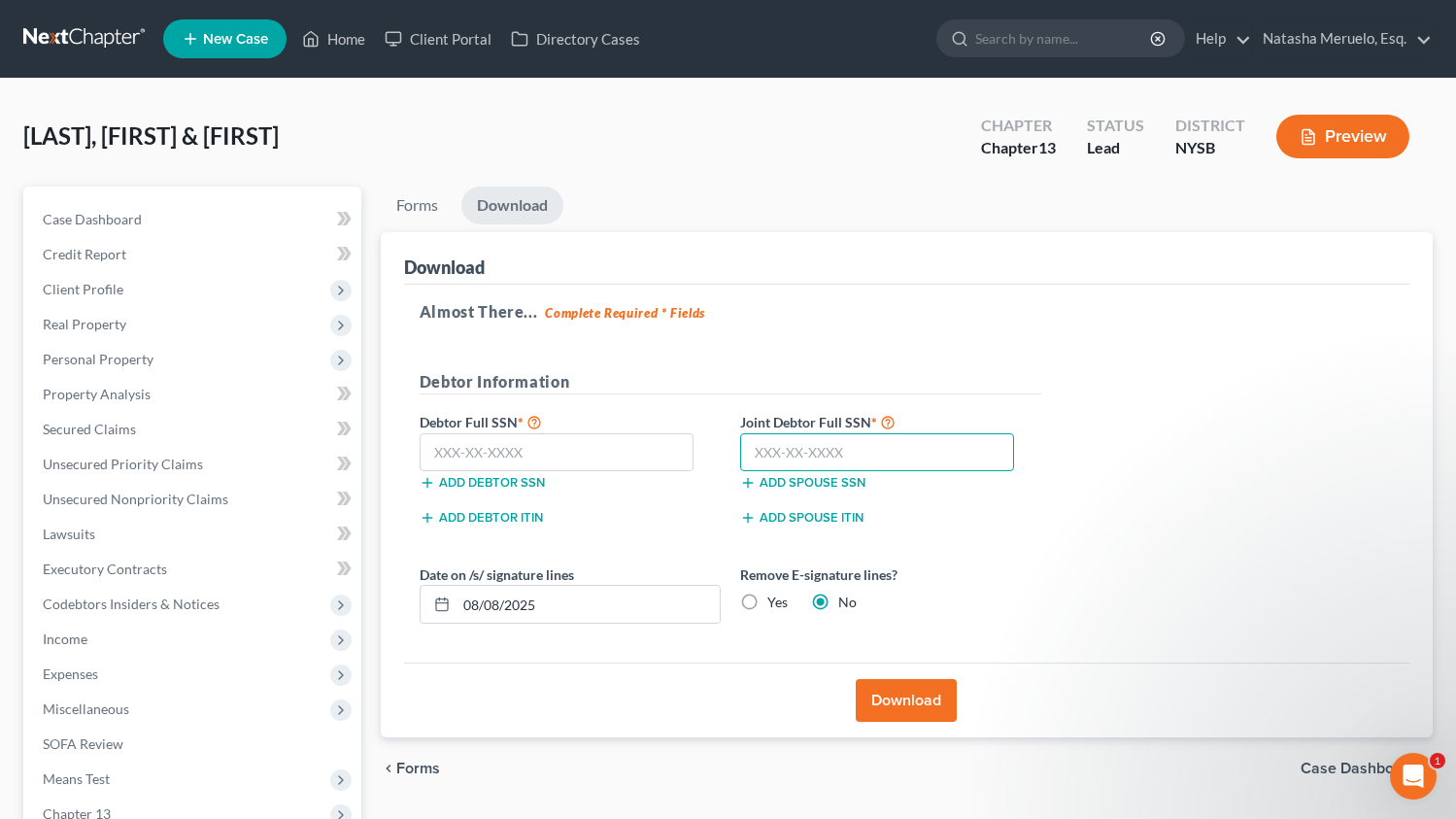click at bounding box center (877, 453) 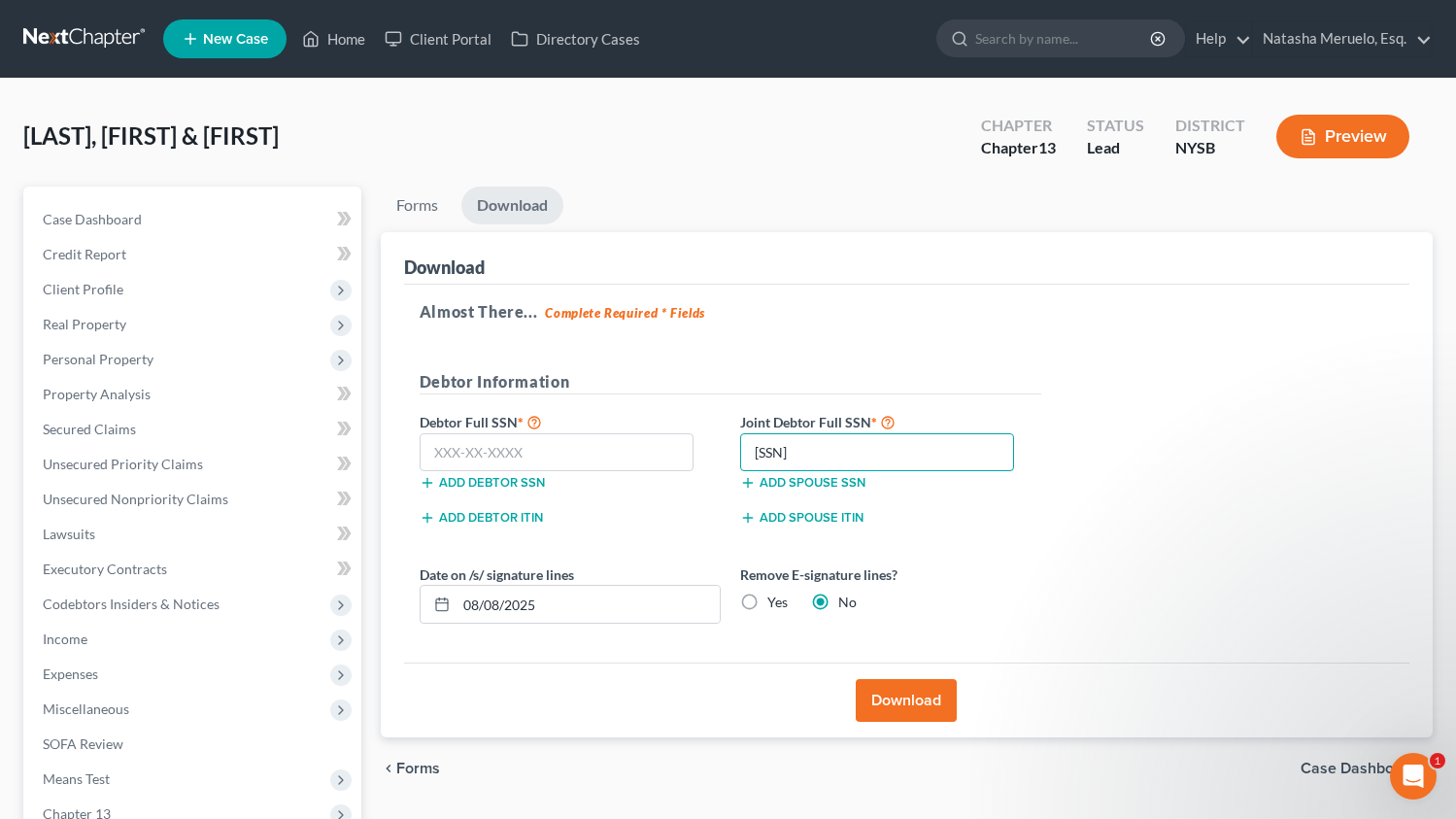 type on "[SSN]" 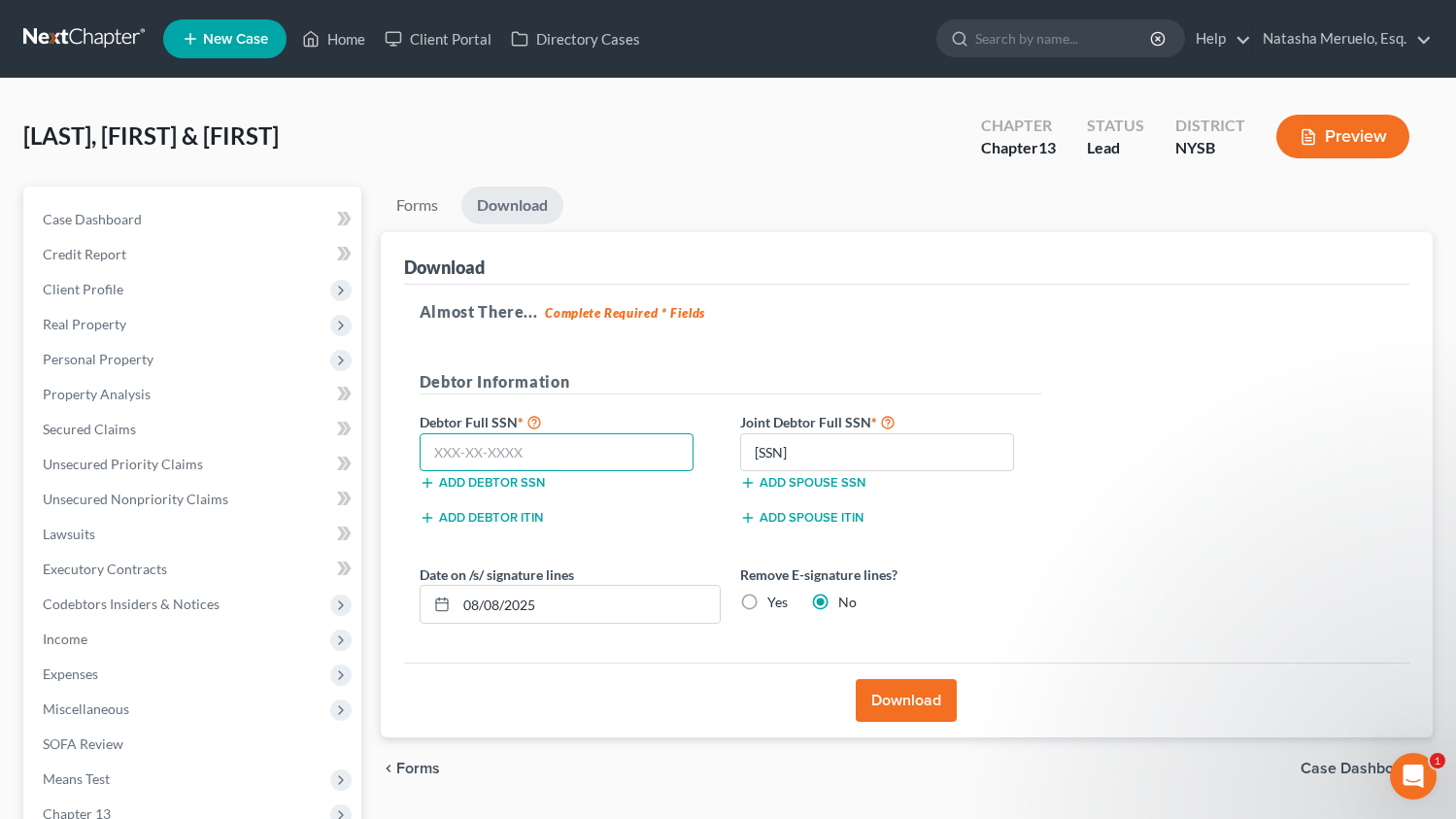 click at bounding box center (557, 453) 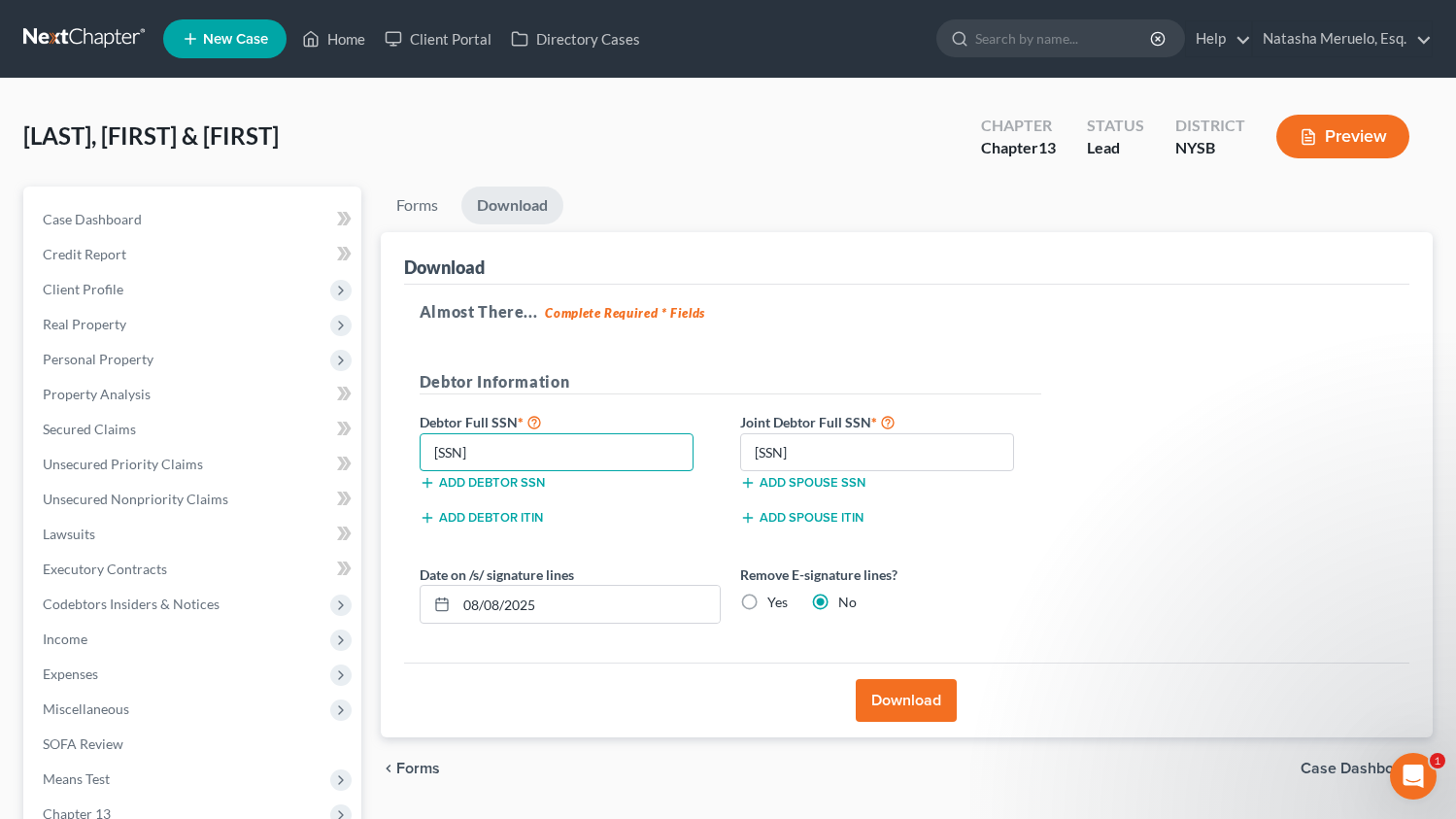type on "[SSN]" 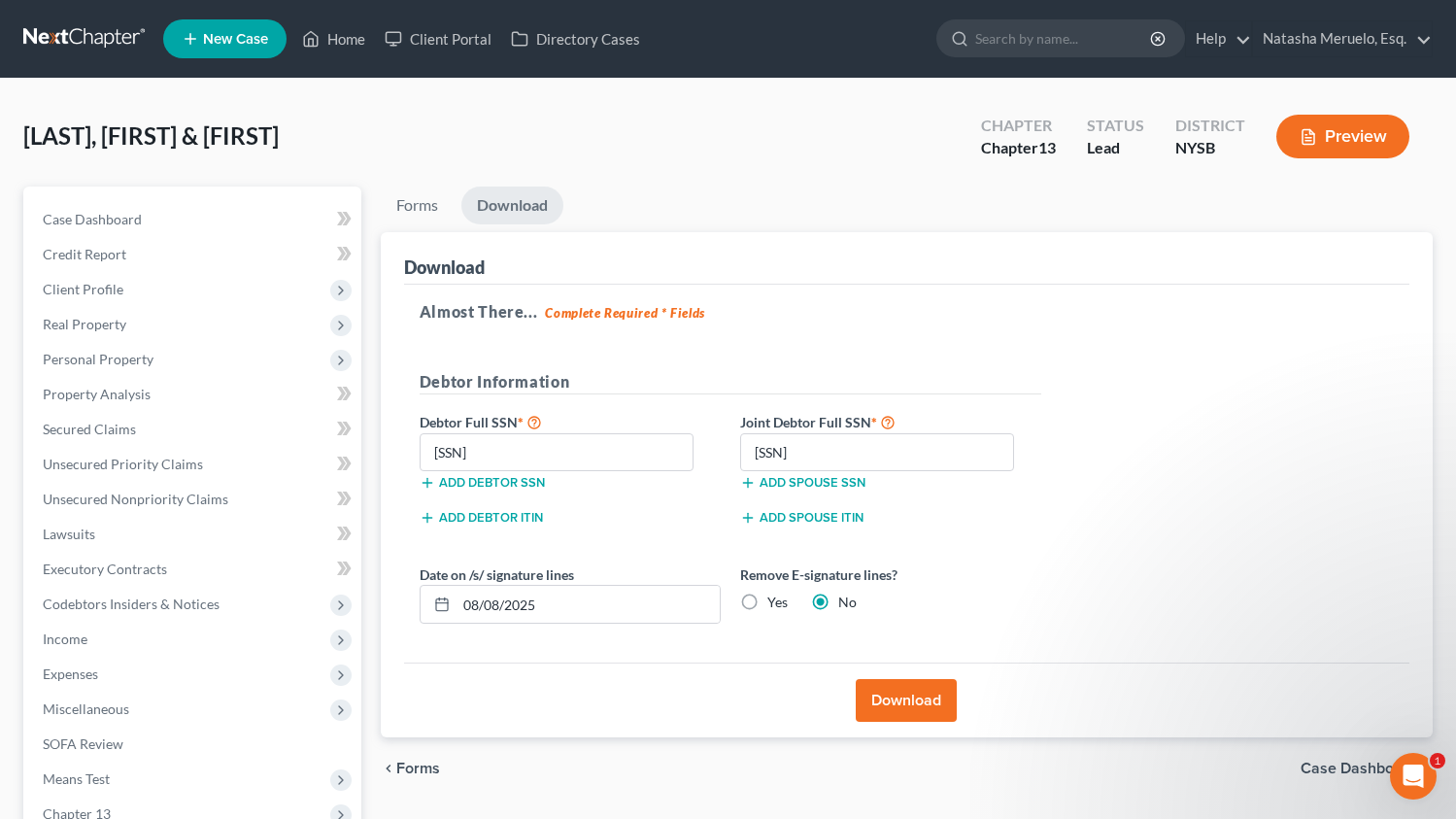 click on "Yes" at bounding box center (777, 602) 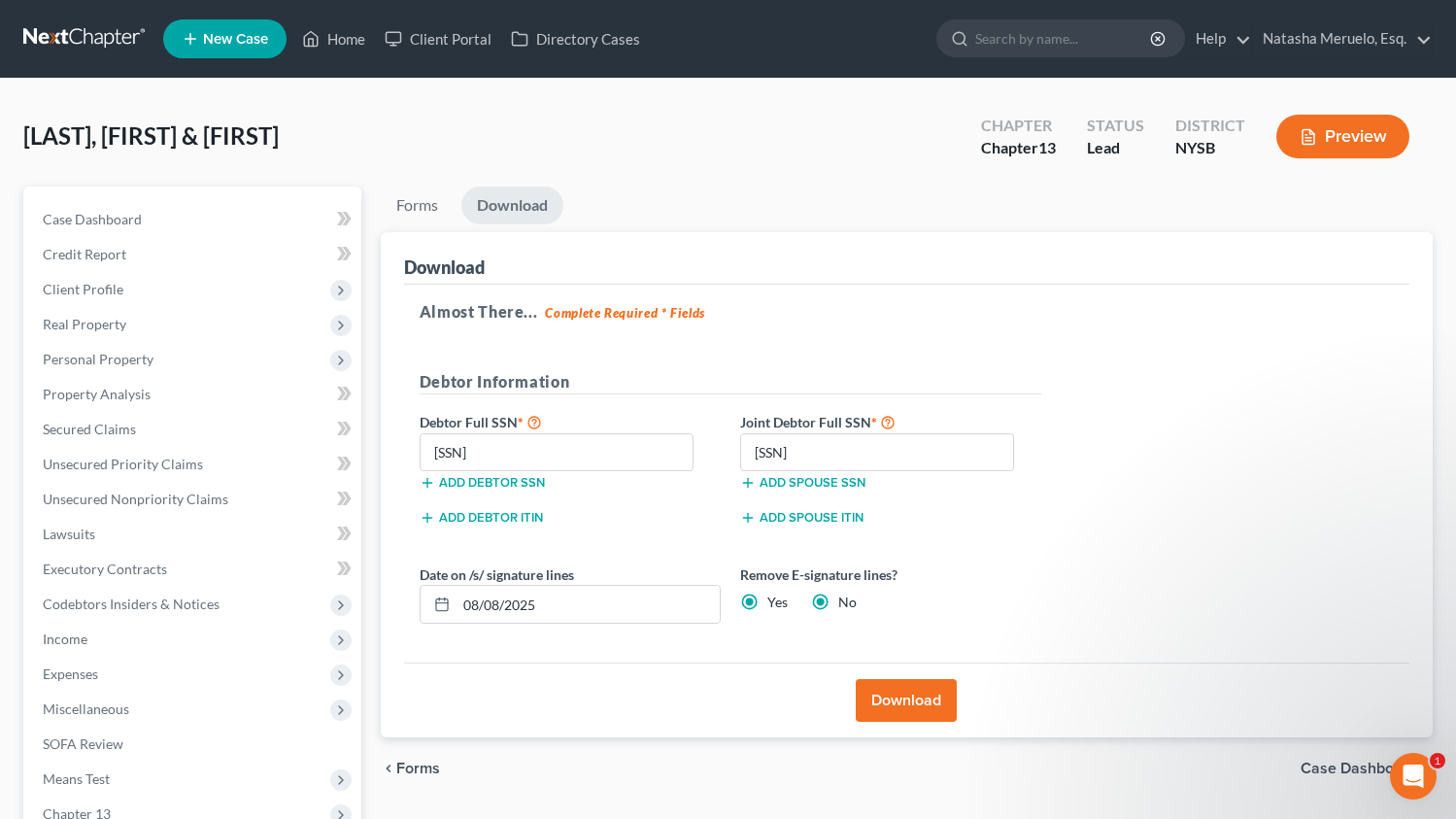radio on "false" 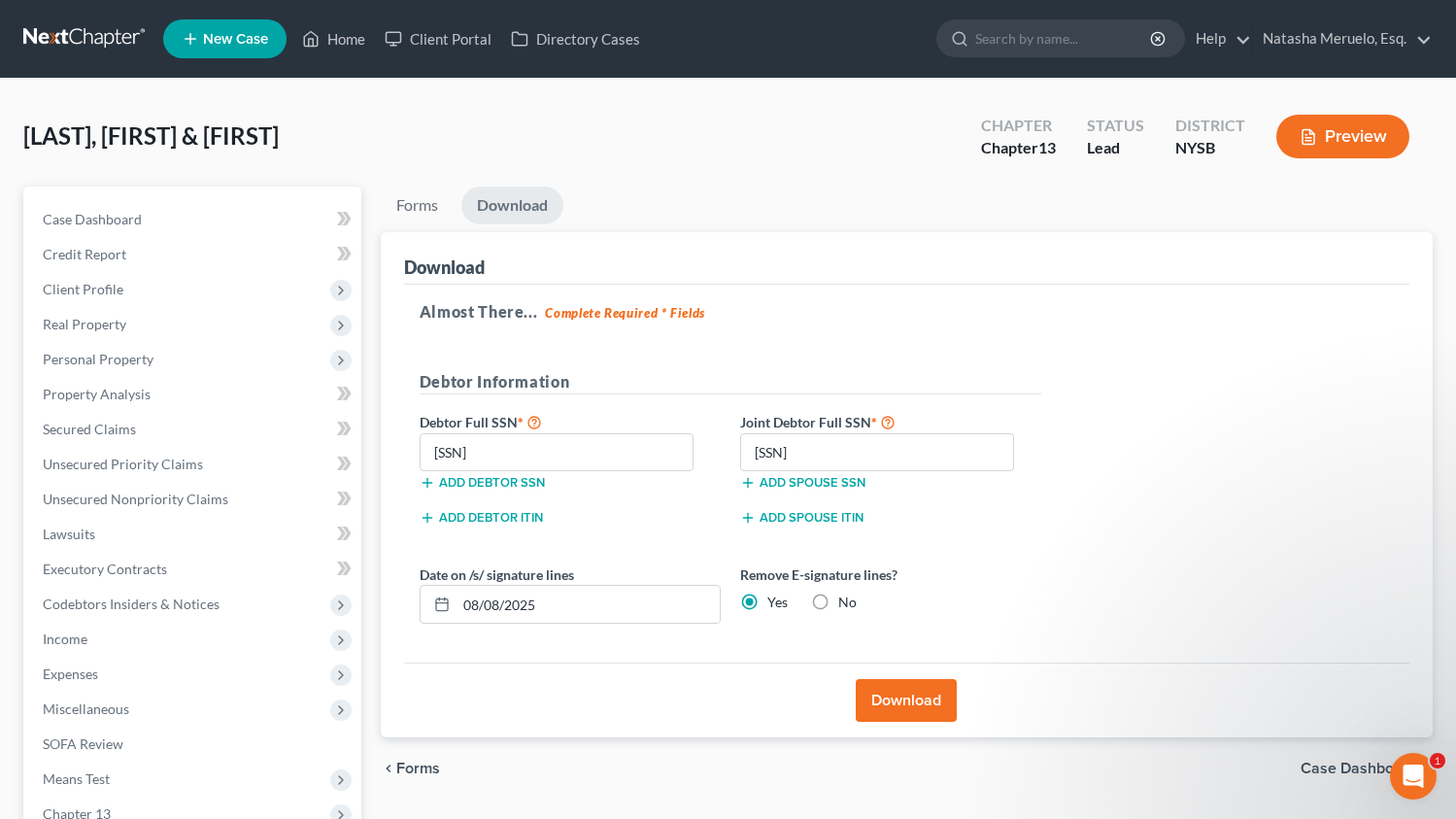 click on "Download" at bounding box center [906, 700] 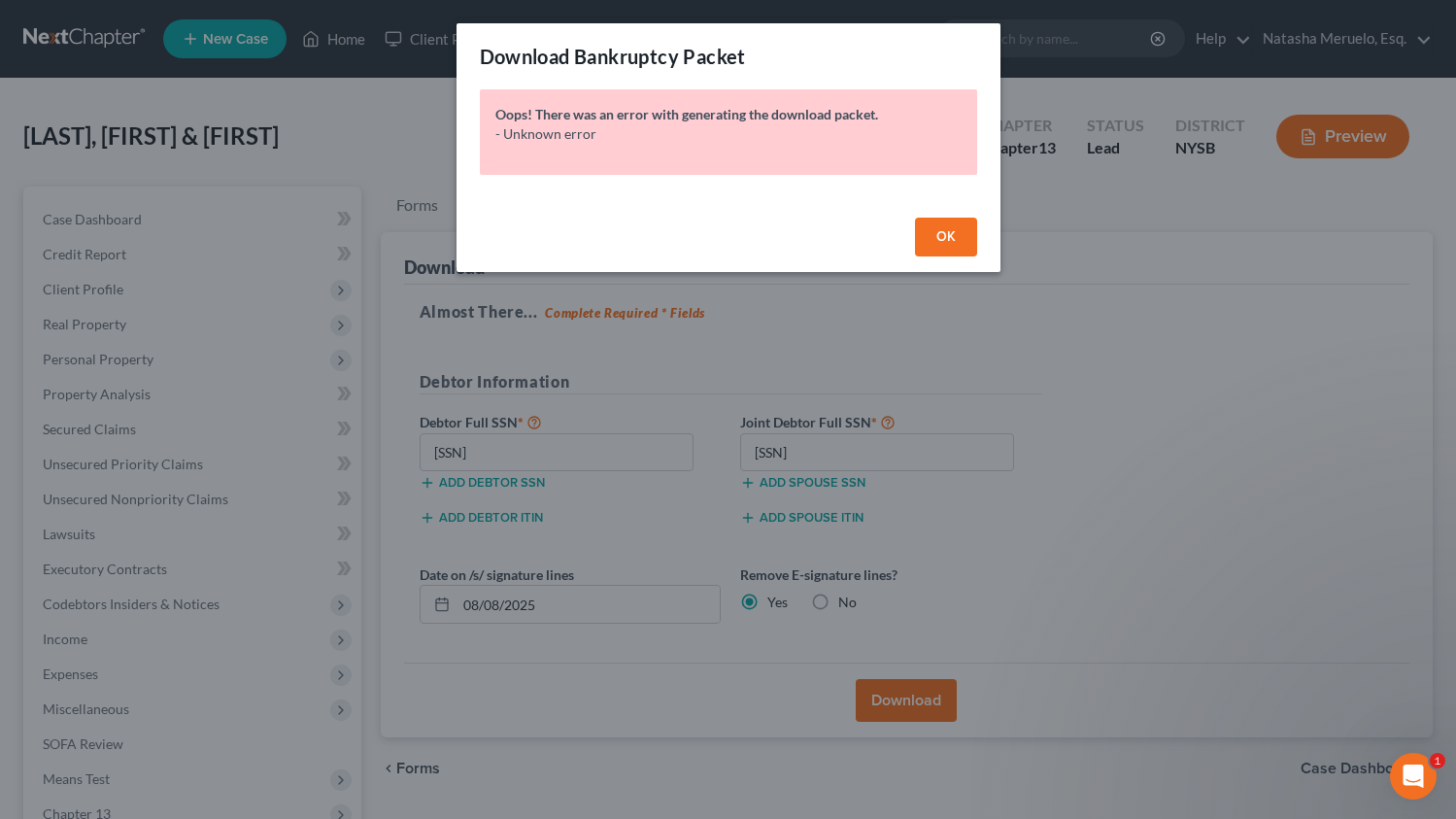 click on "OK" at bounding box center (946, 237) 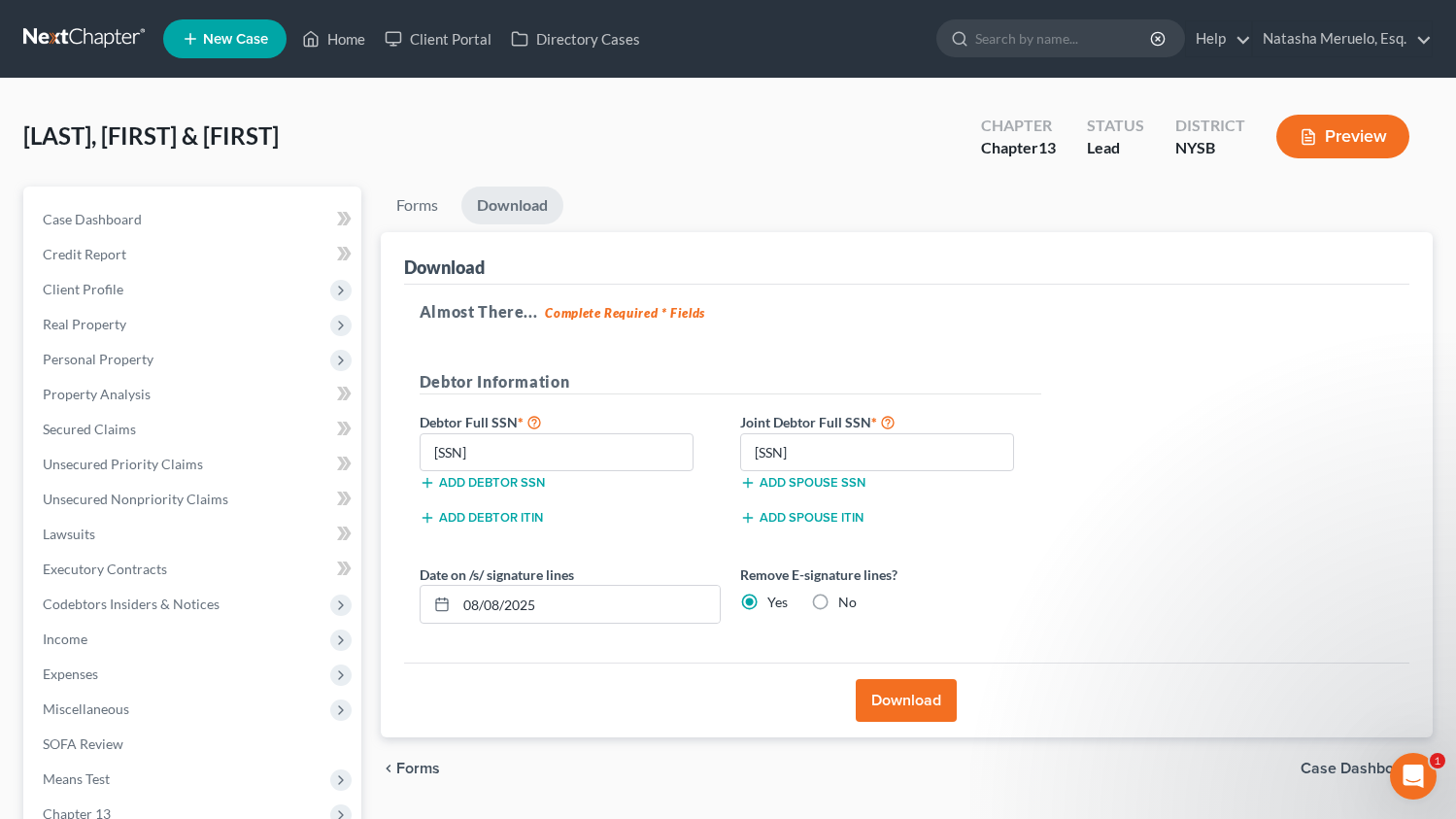 click on "Download" at bounding box center (906, 700) 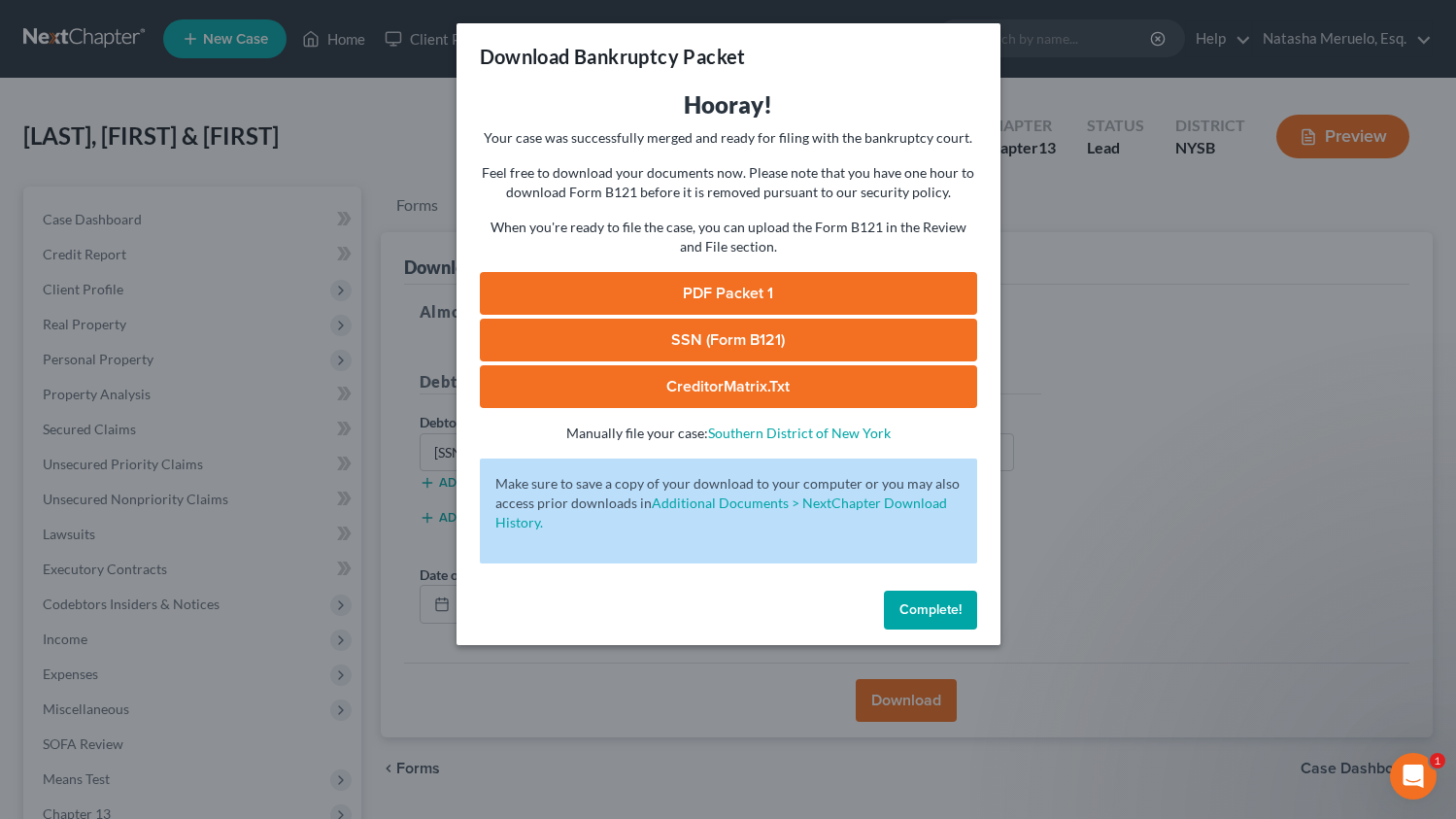 click on "PDF Packet 1" at bounding box center [728, 293] 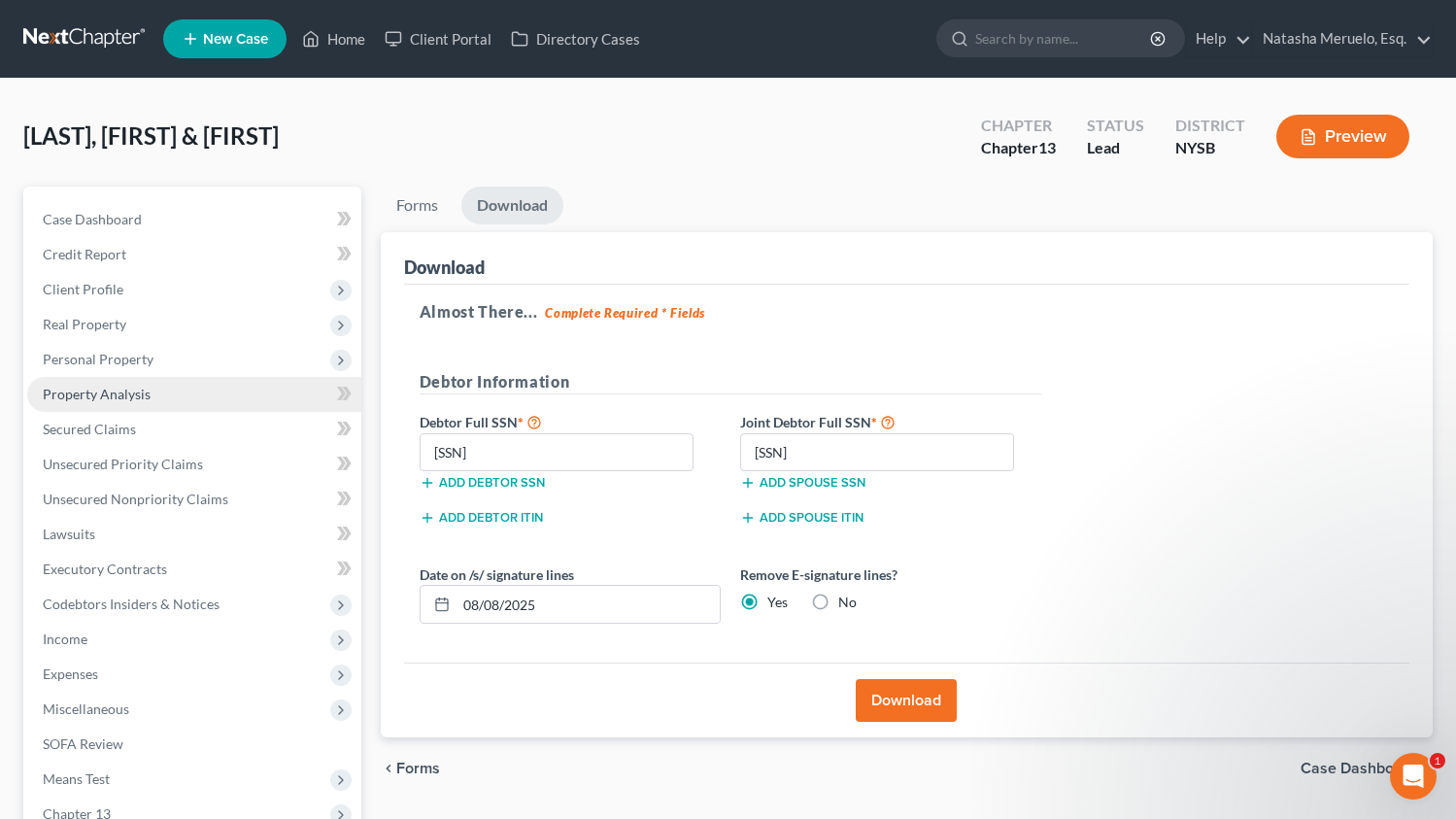 click on "Property Analysis" at bounding box center (96, 393) 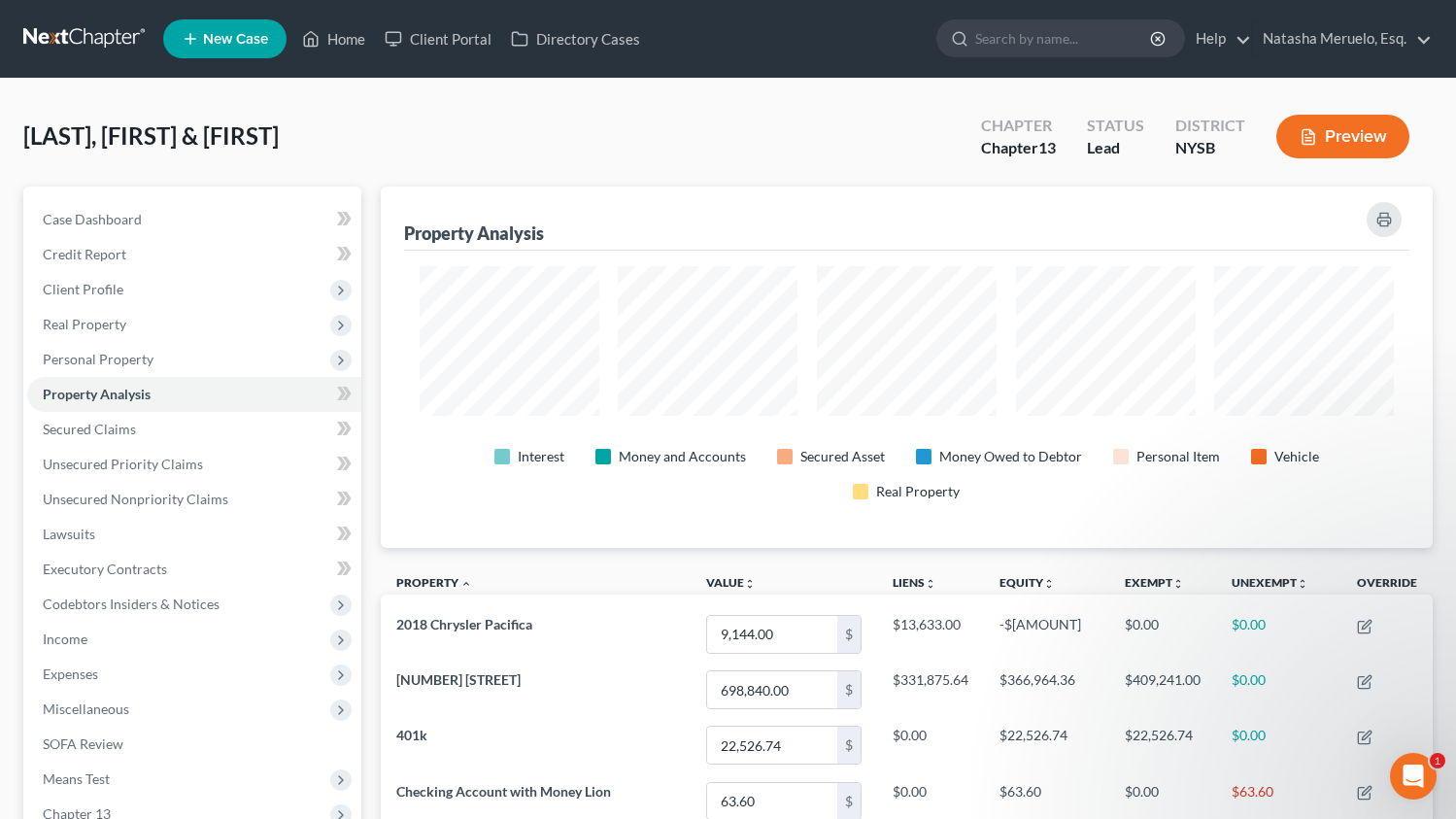 scroll, scrollTop: 971169, scrollLeft: 970261, axis: both 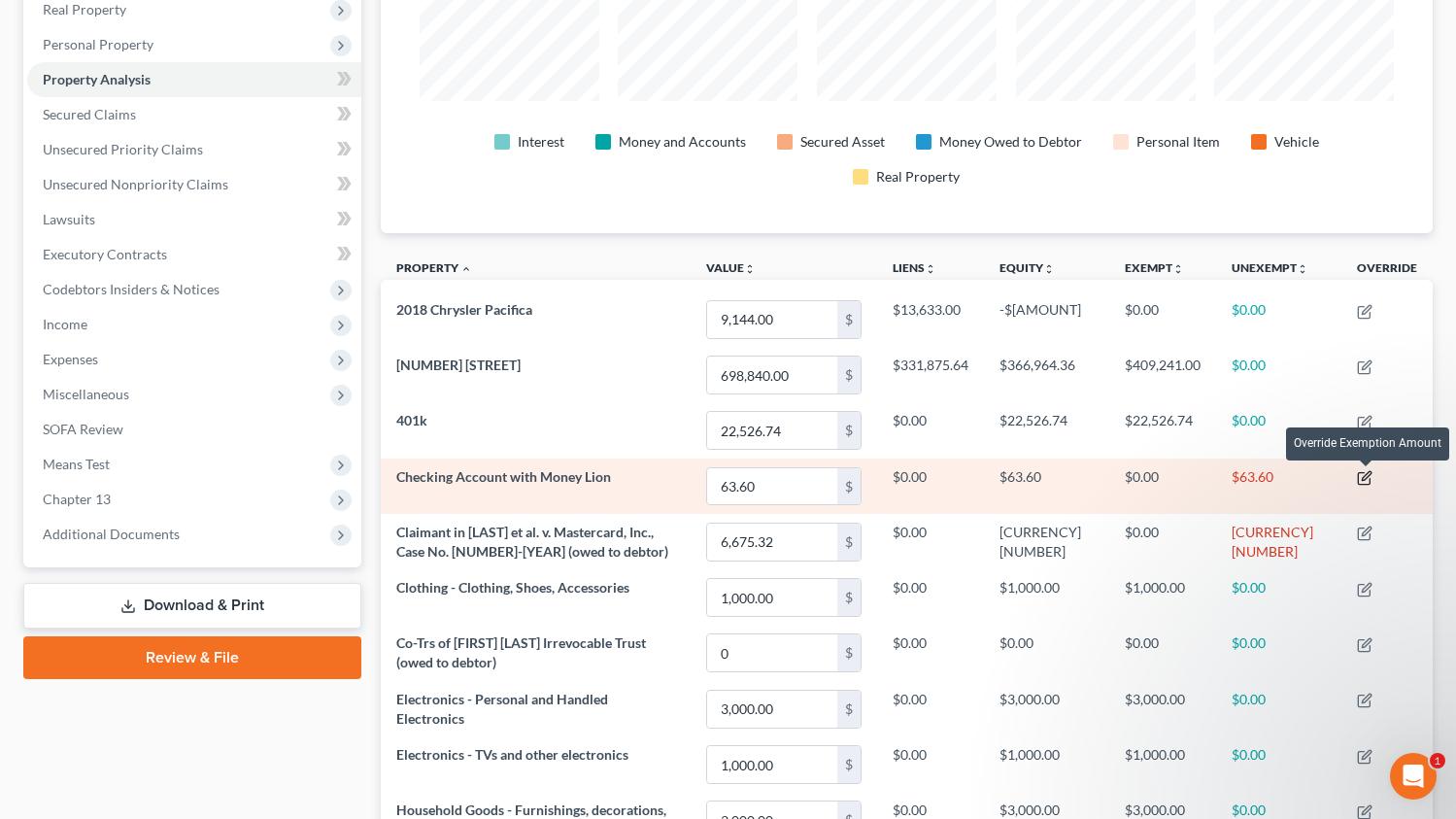 click 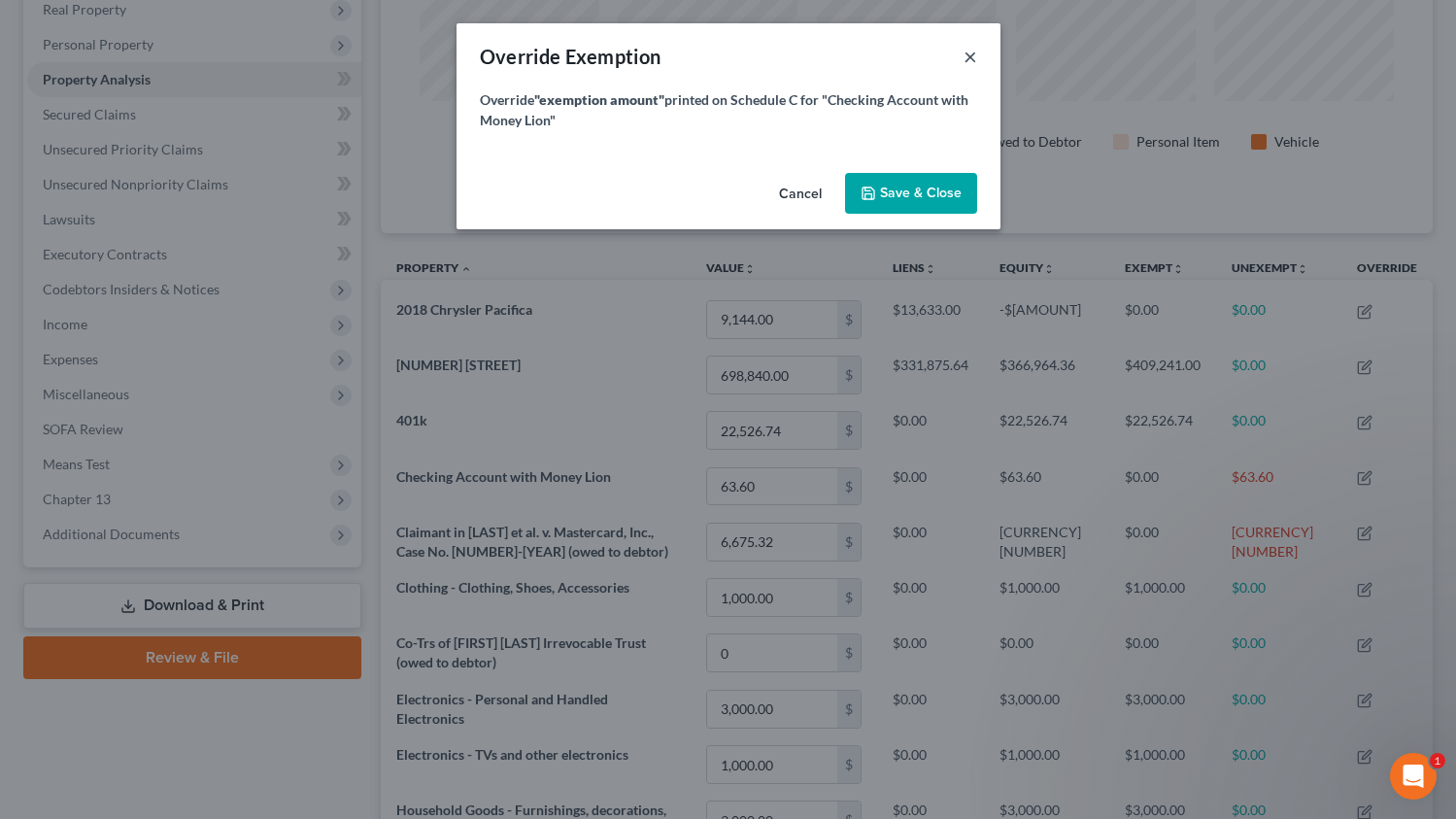 click on "×" at bounding box center (970, 56) 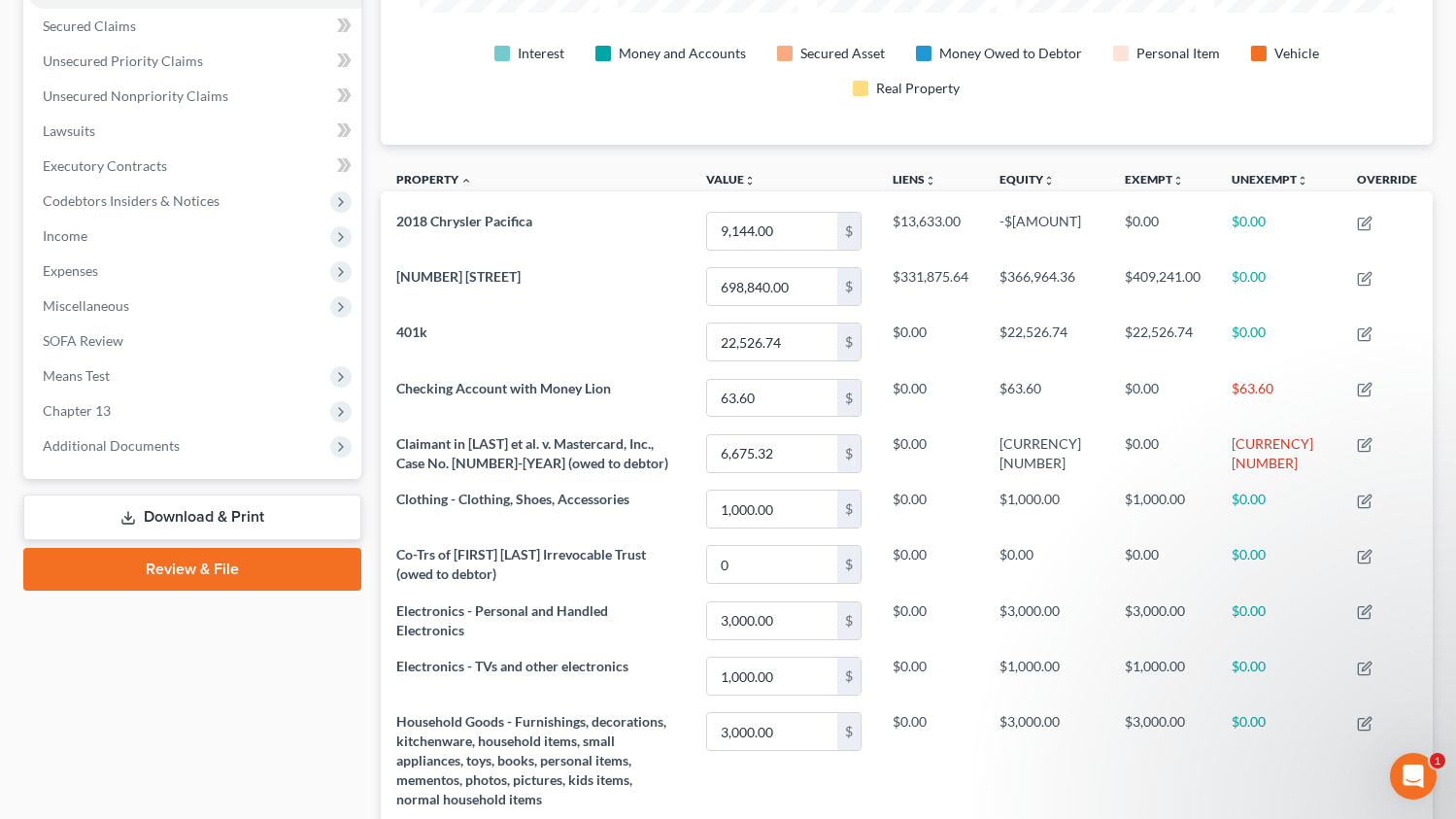 scroll, scrollTop: 0, scrollLeft: 0, axis: both 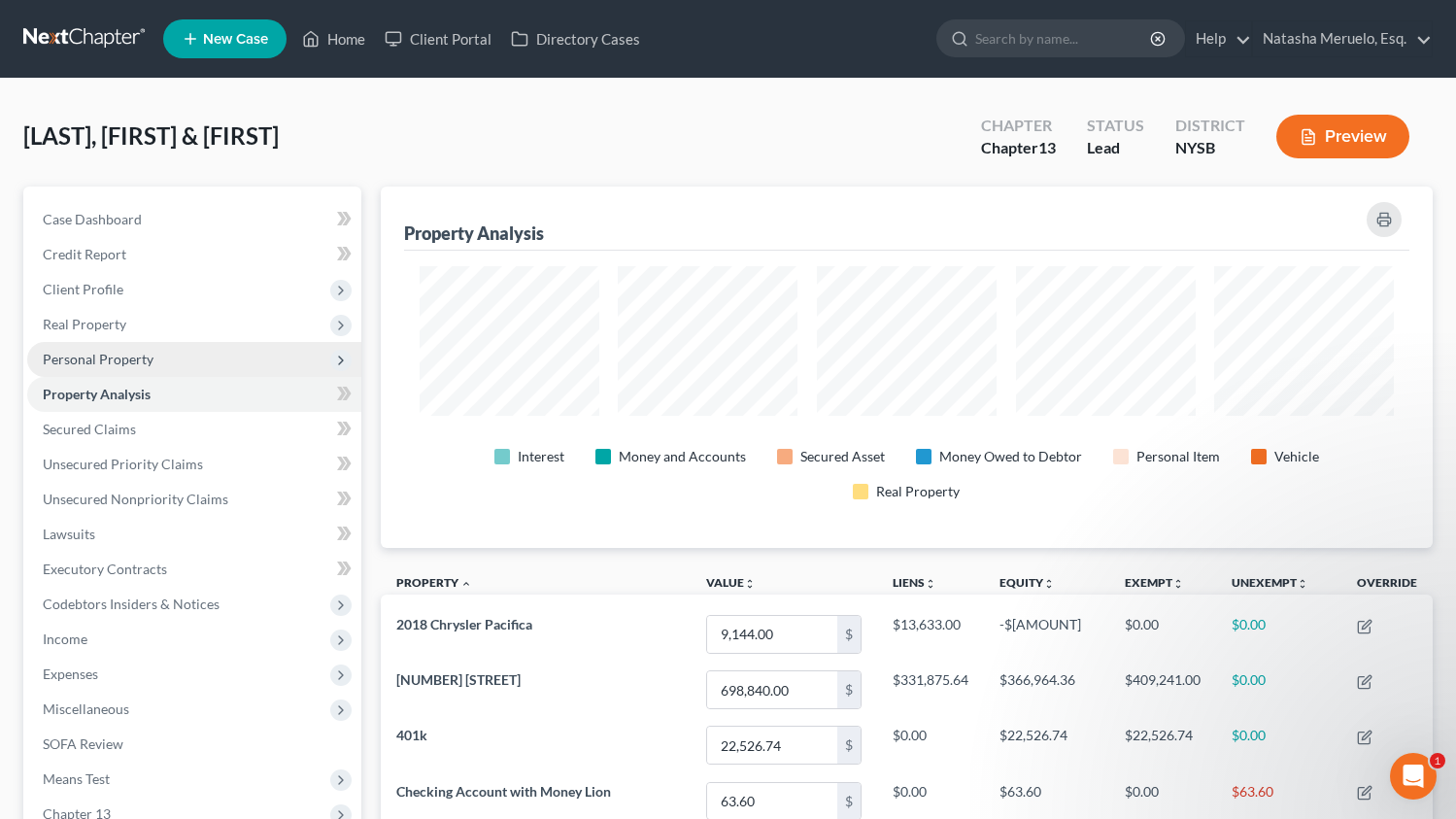 click on "Personal Property" at bounding box center (98, 358) 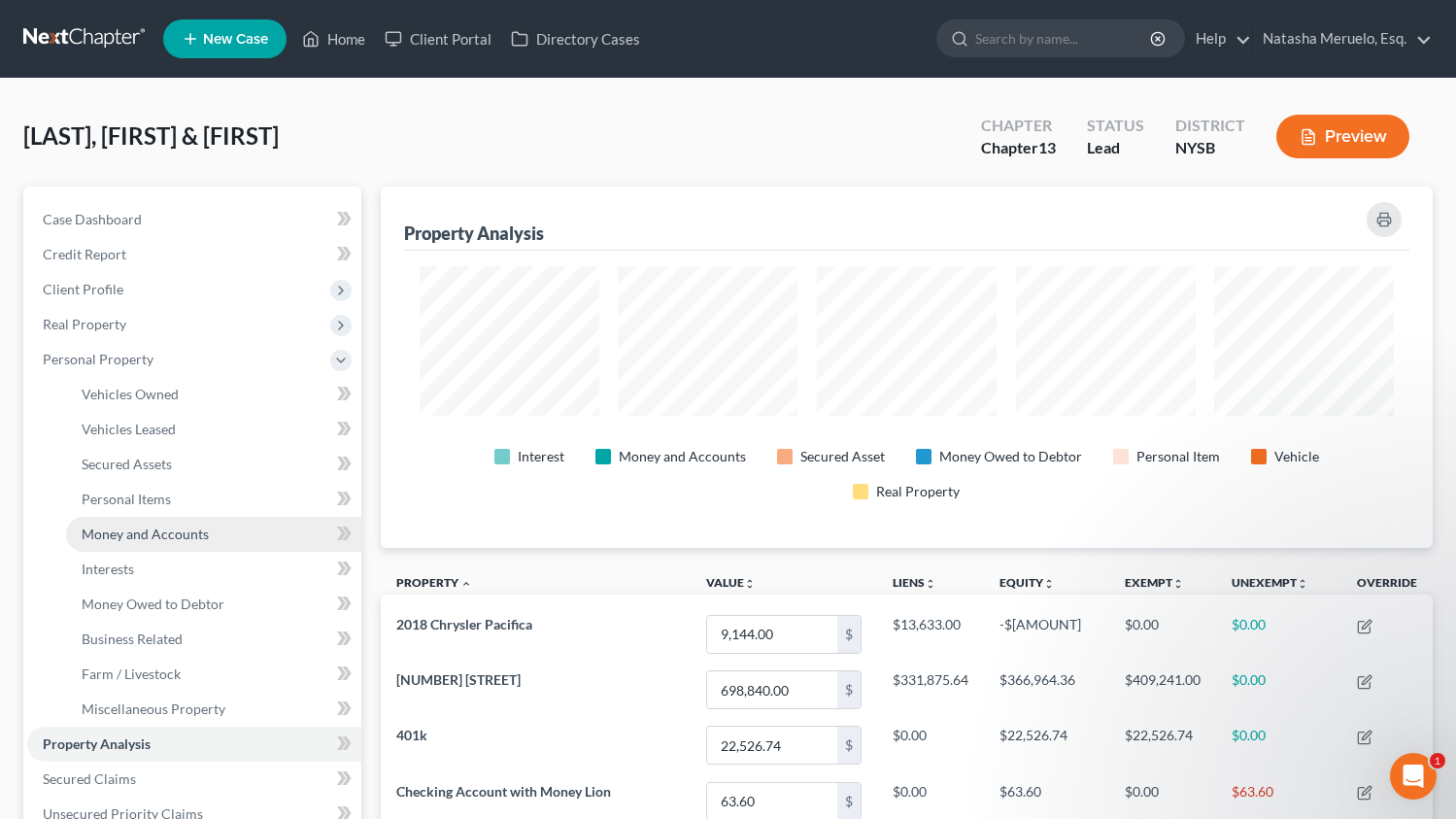 click on "Money and Accounts" at bounding box center (145, 533) 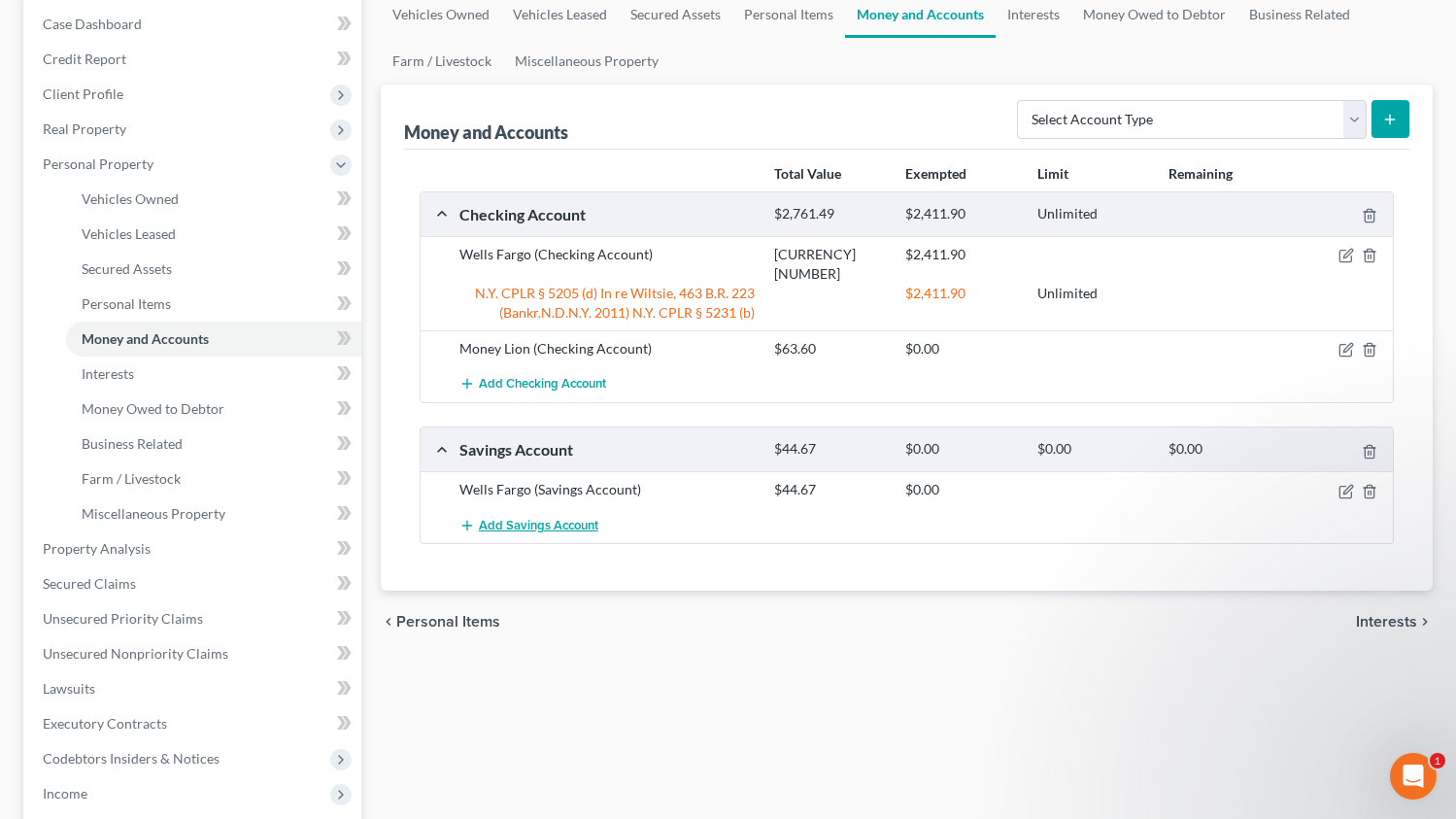 scroll, scrollTop: 228, scrollLeft: 0, axis: vertical 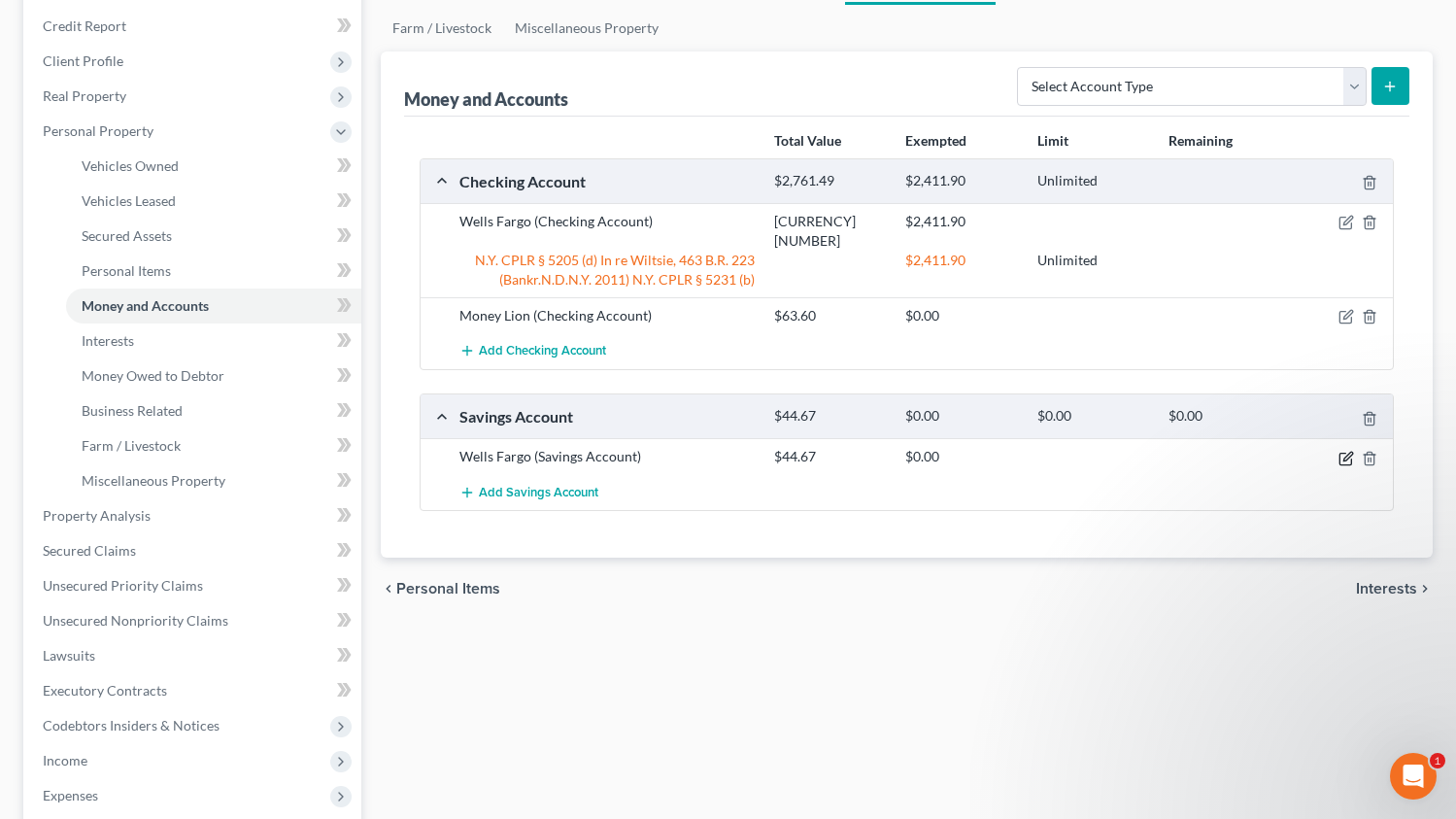 click 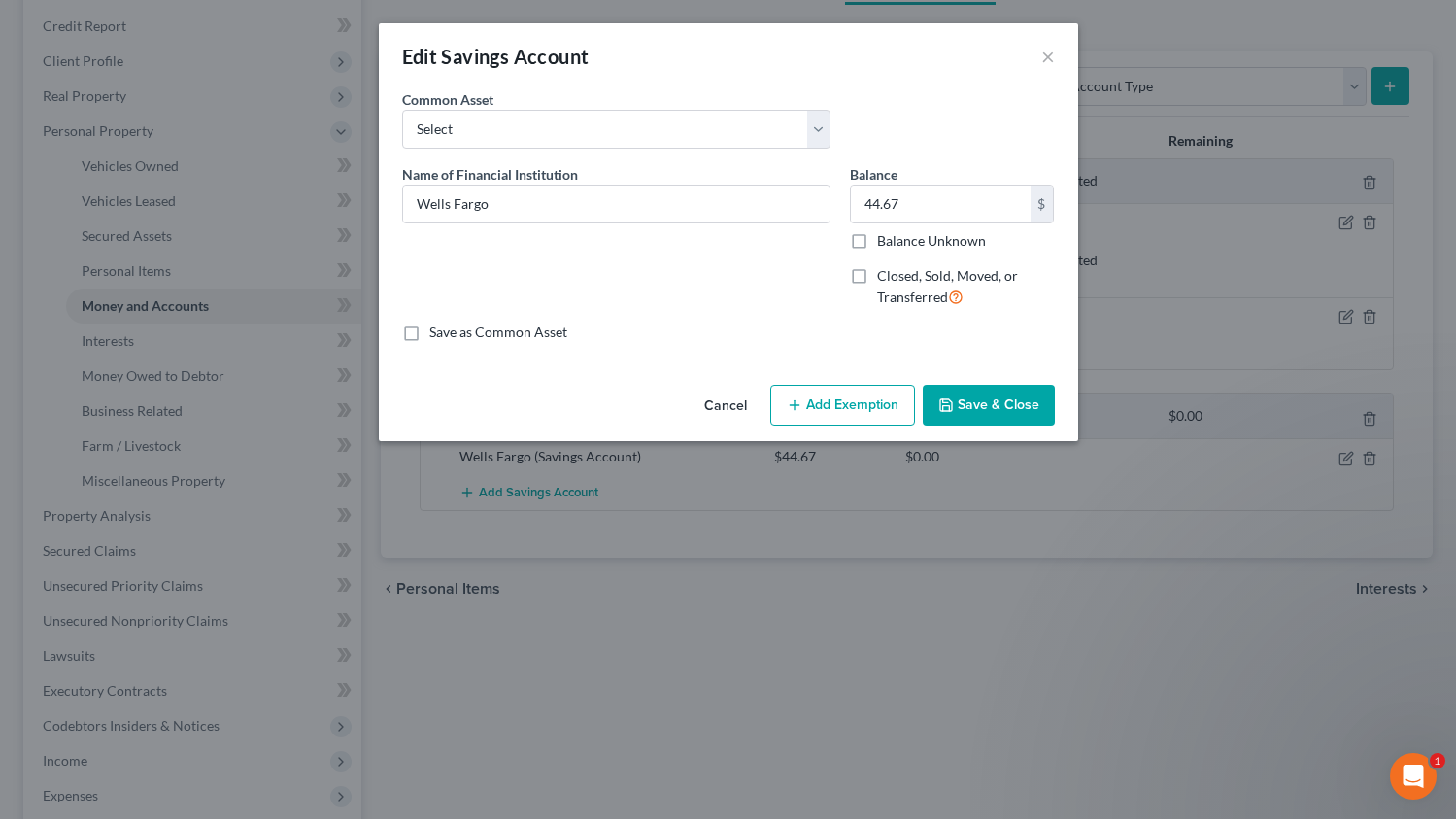 click on "Add Exemption" at bounding box center [842, 405] 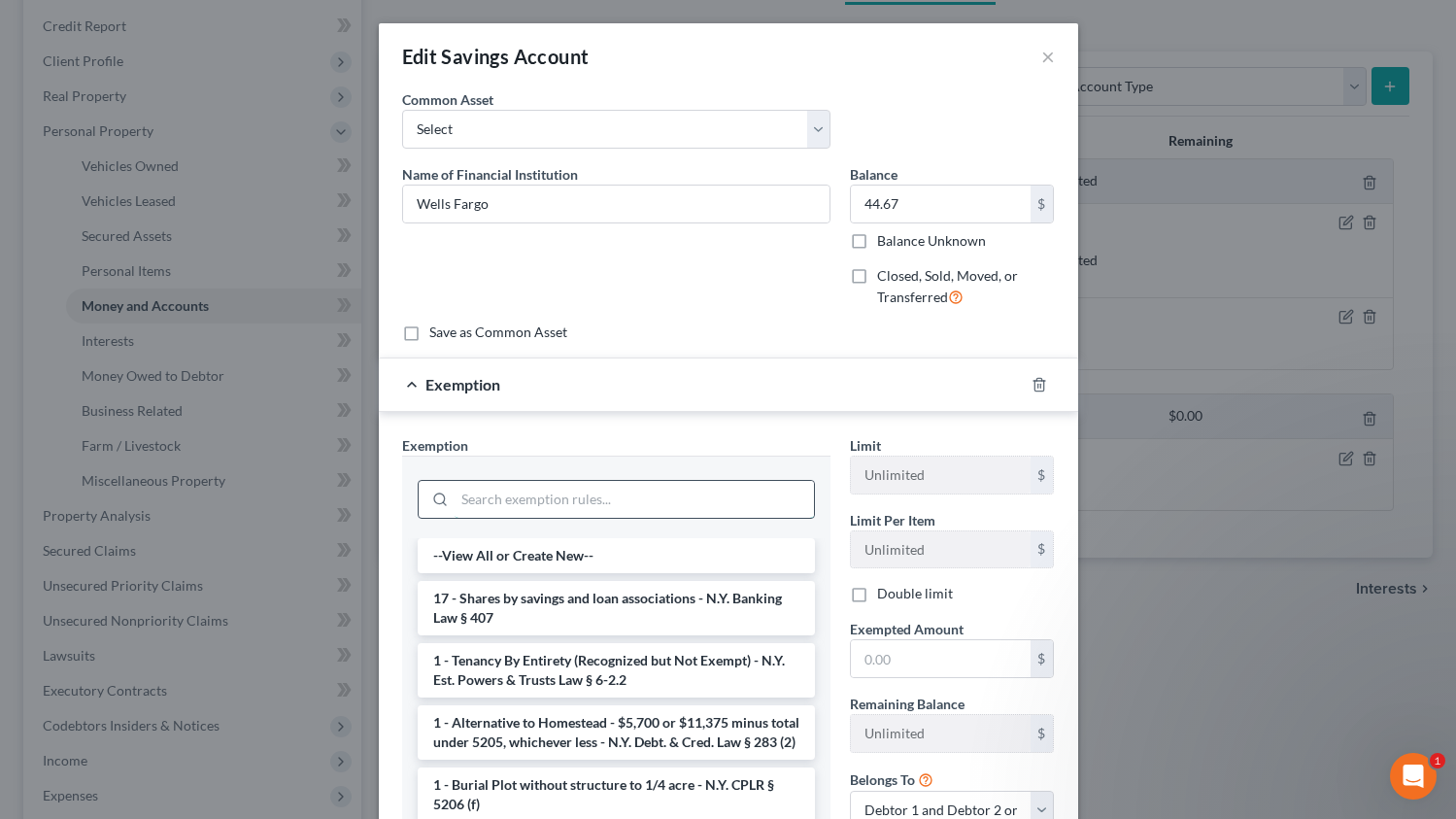 click at bounding box center (634, 499) 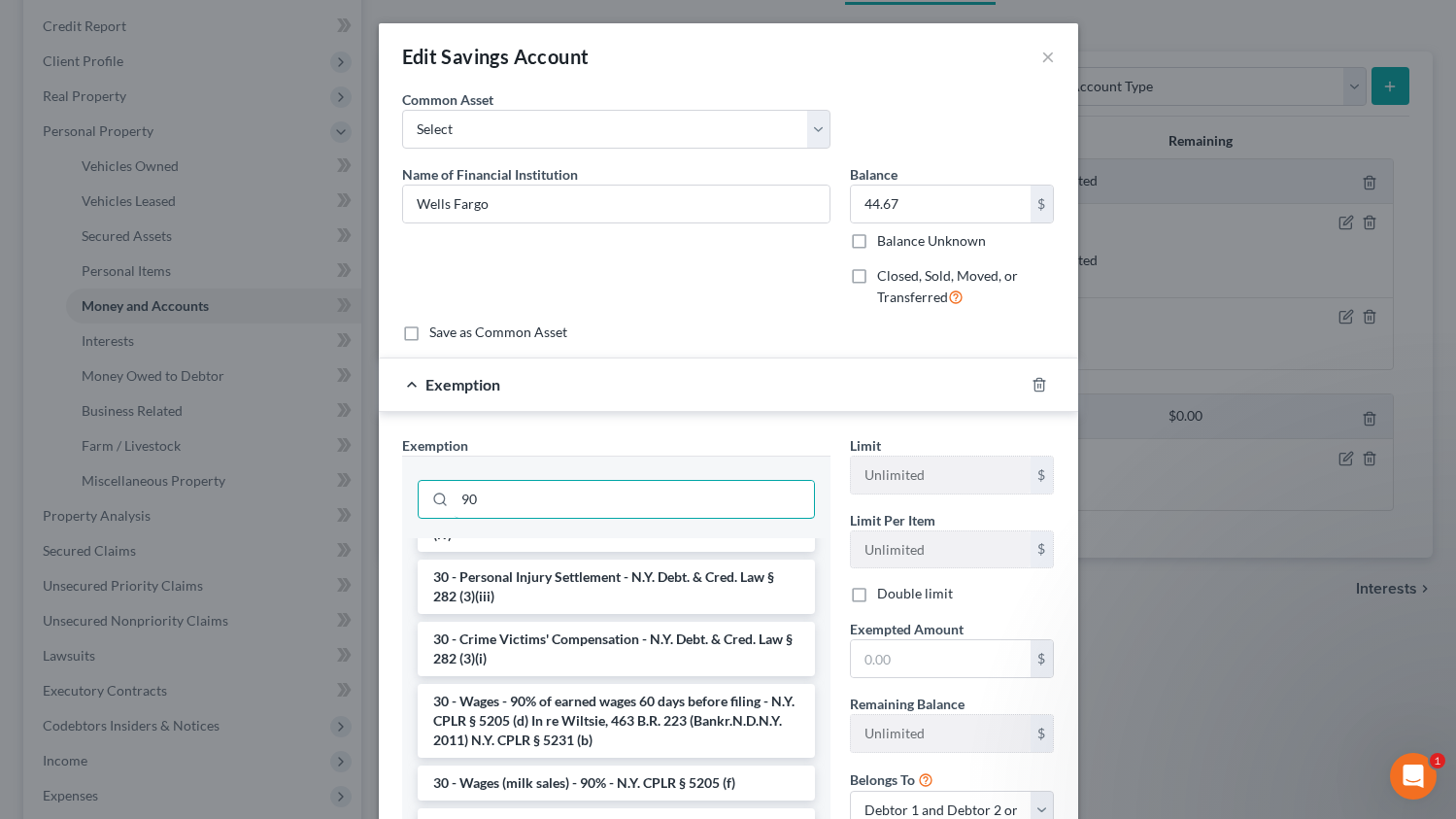 scroll, scrollTop: 214, scrollLeft: 0, axis: vertical 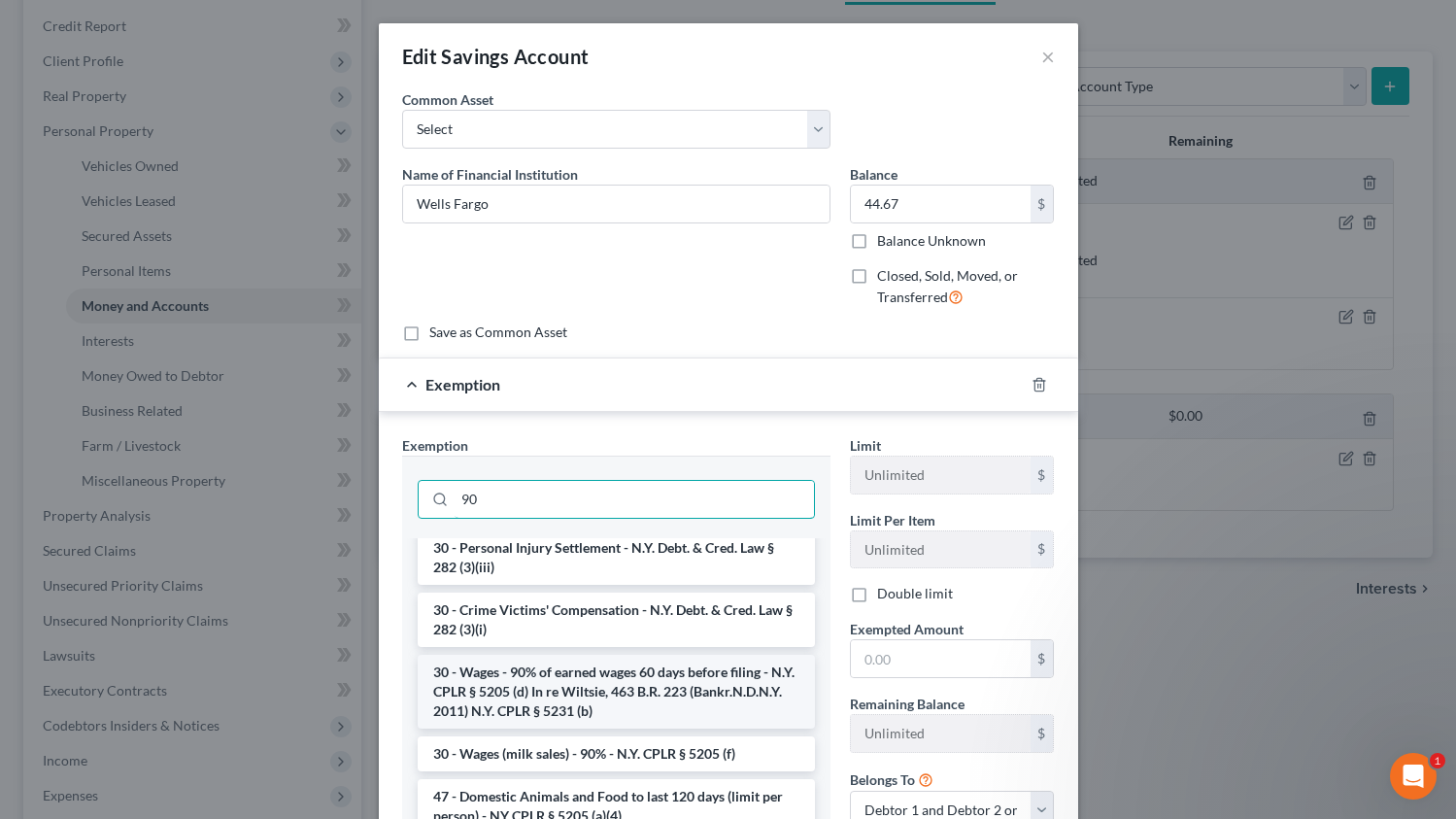 type on "90" 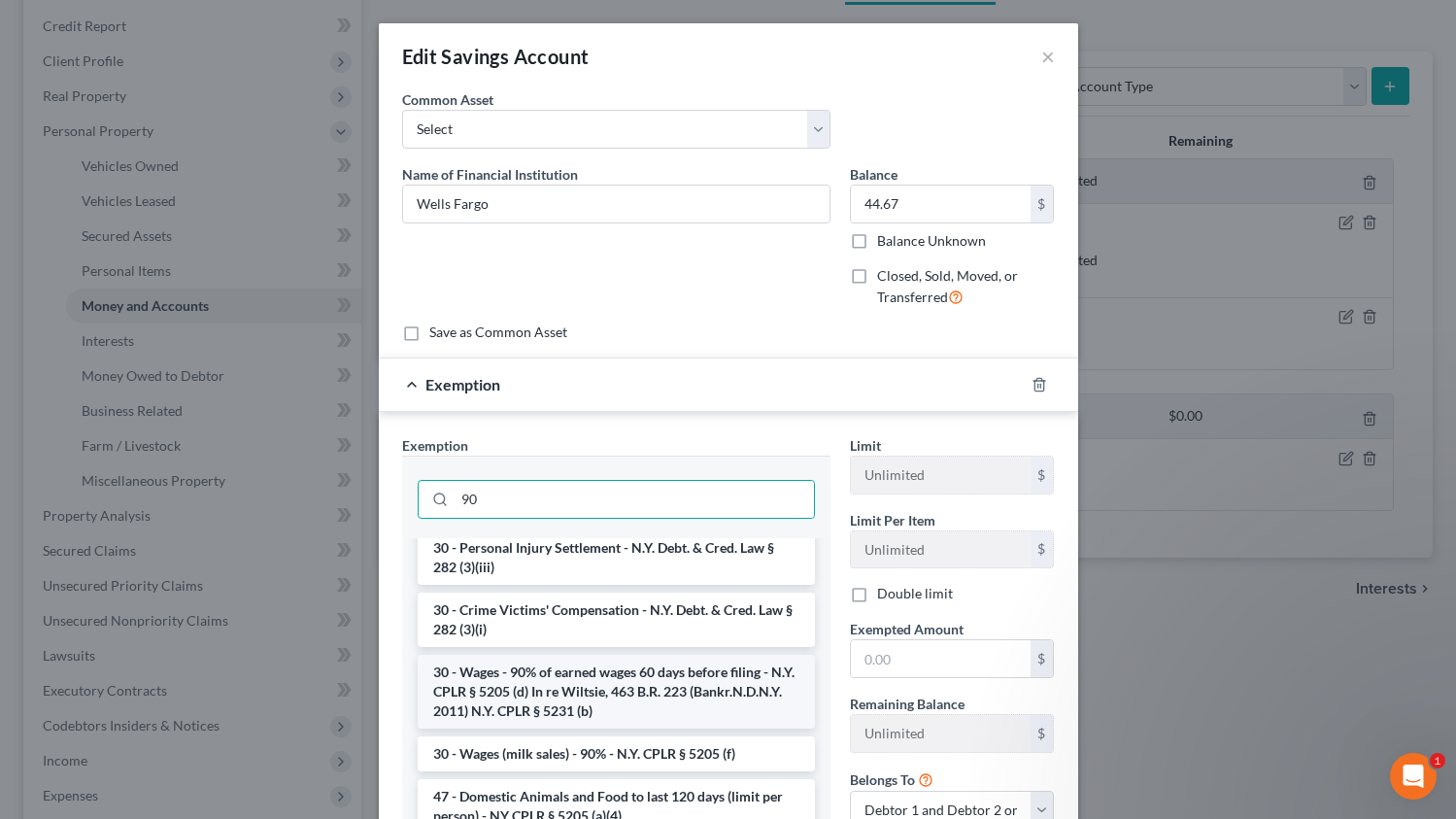 click on "30 - Wages - 90% of earned wages 60 days before filing - N.Y. CPLR § 5205 (d) In re Wiltsie, 463 B.R. 223 (Bankr.N.D.N.Y. 2011) N.Y. CPLR § 5231 (b)" at bounding box center [616, 692] 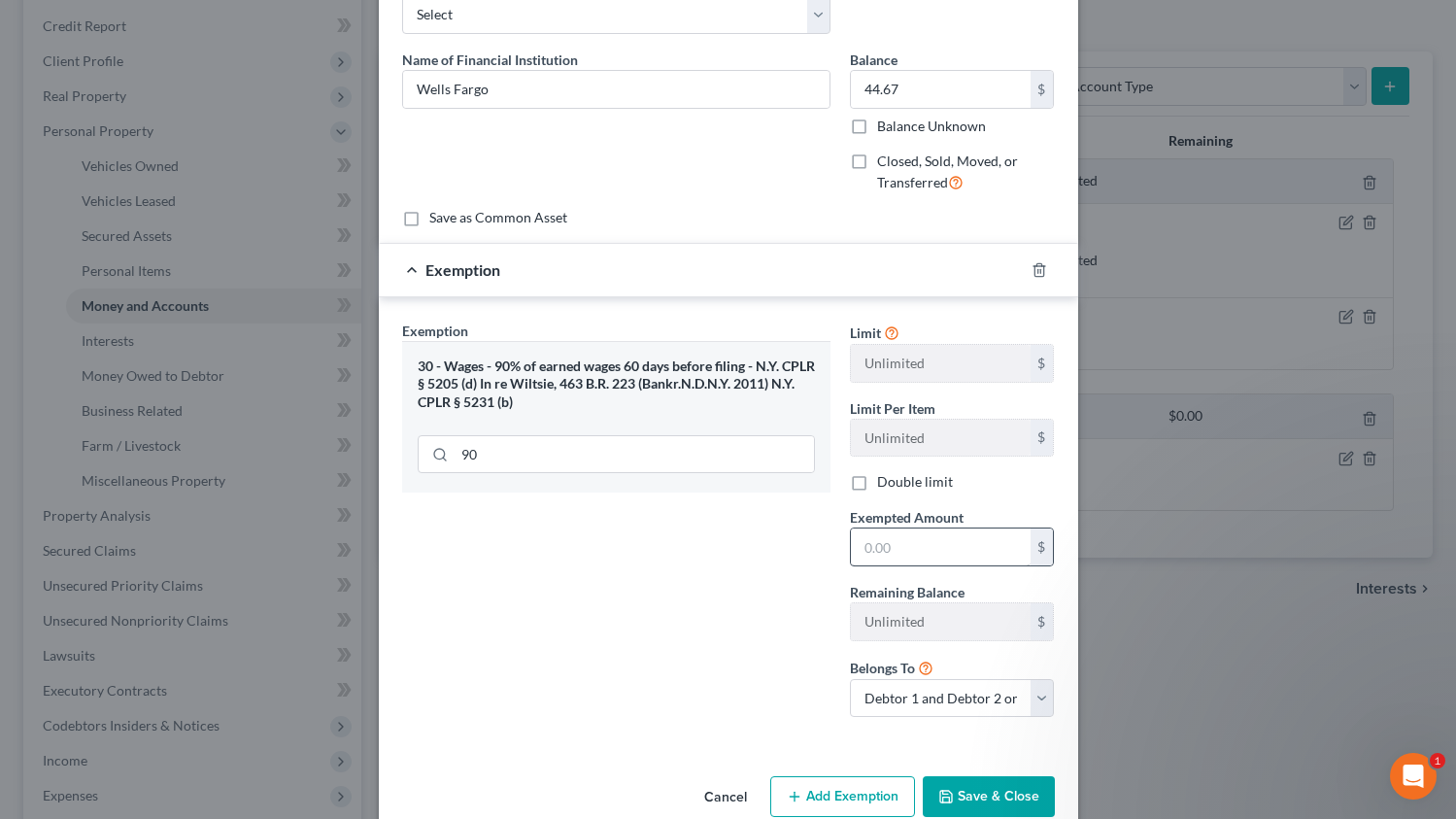 scroll, scrollTop: 152, scrollLeft: 0, axis: vertical 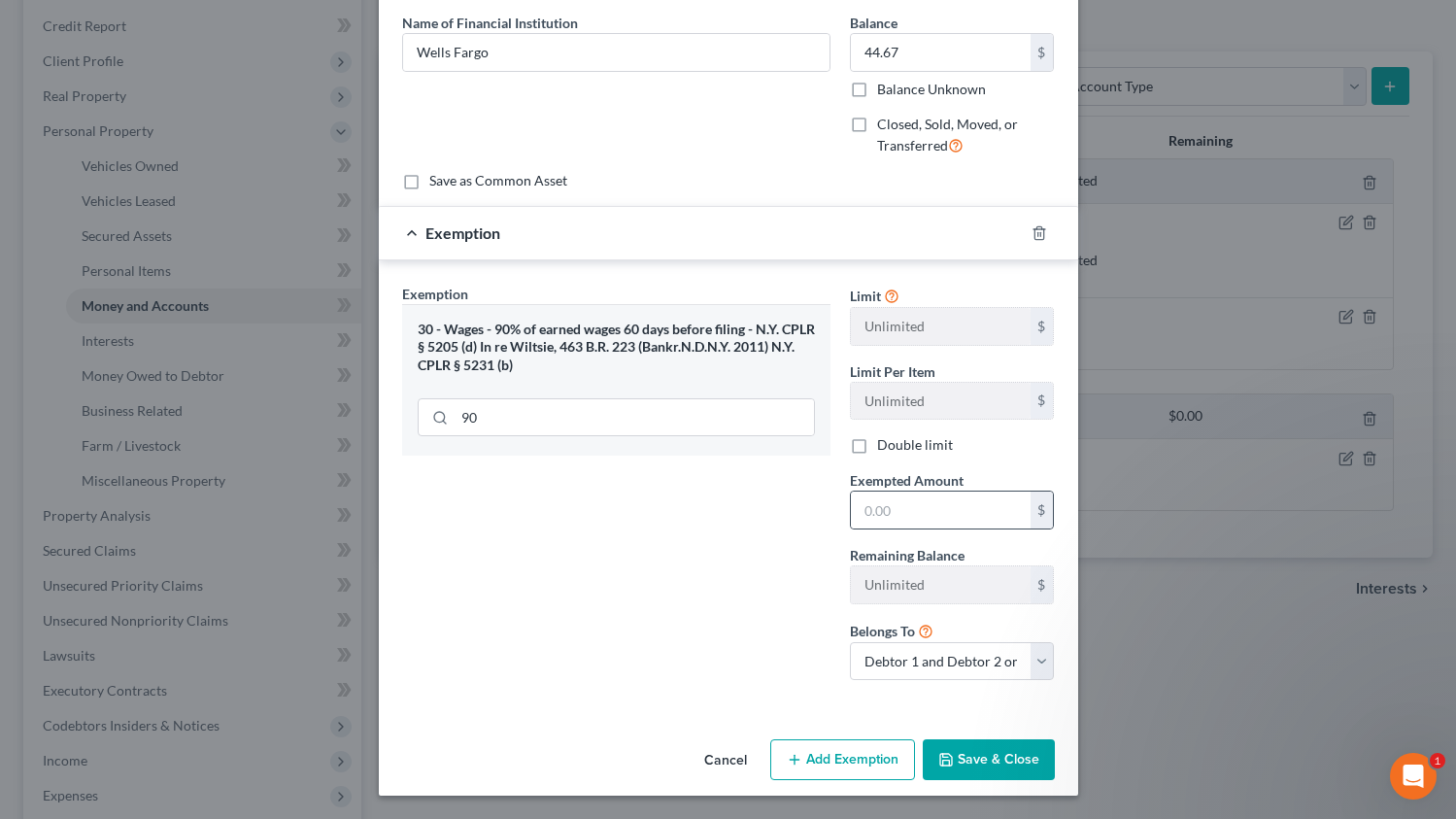 click on "$" at bounding box center (1042, 510) 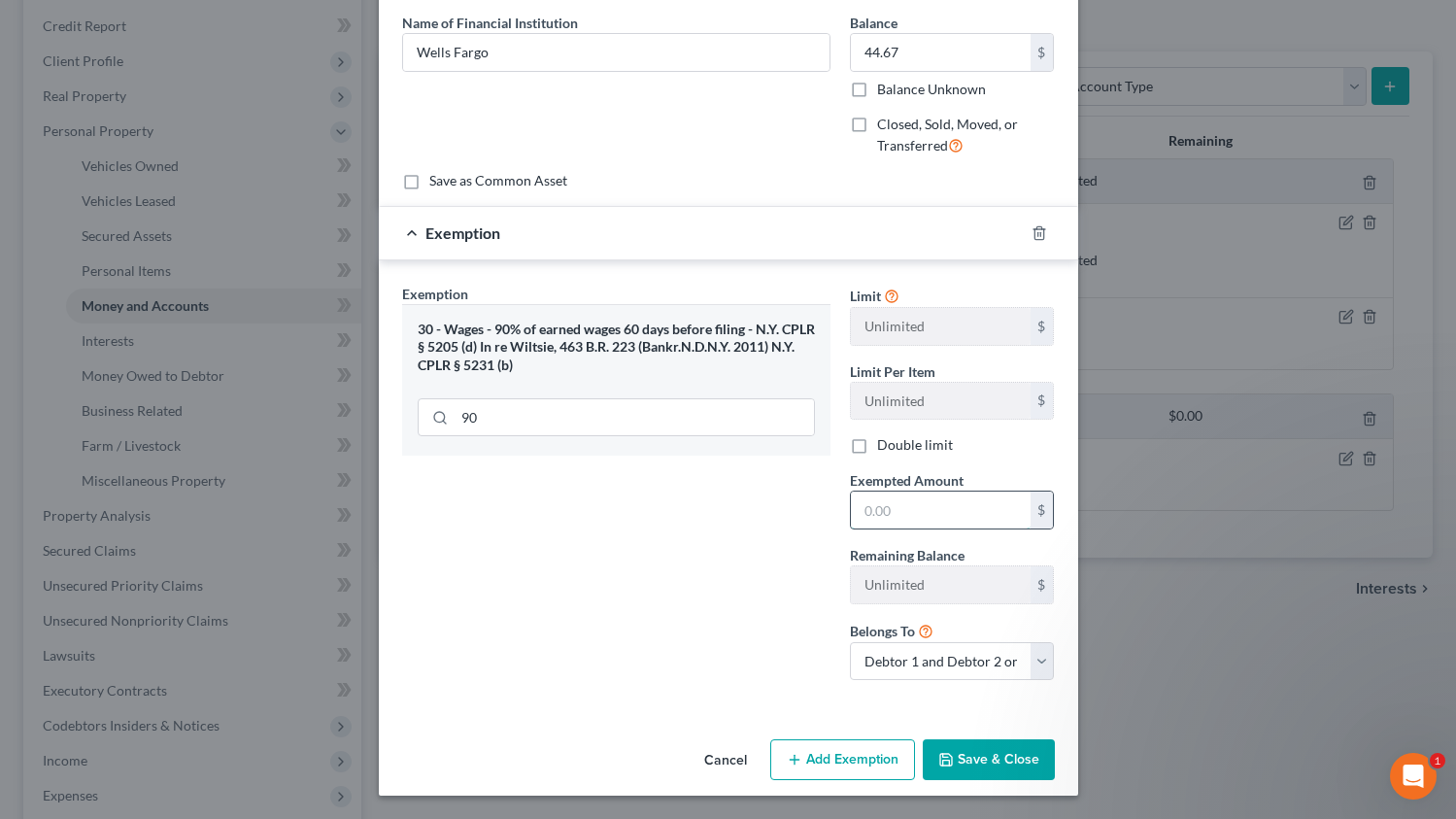 click at bounding box center [940, 510] 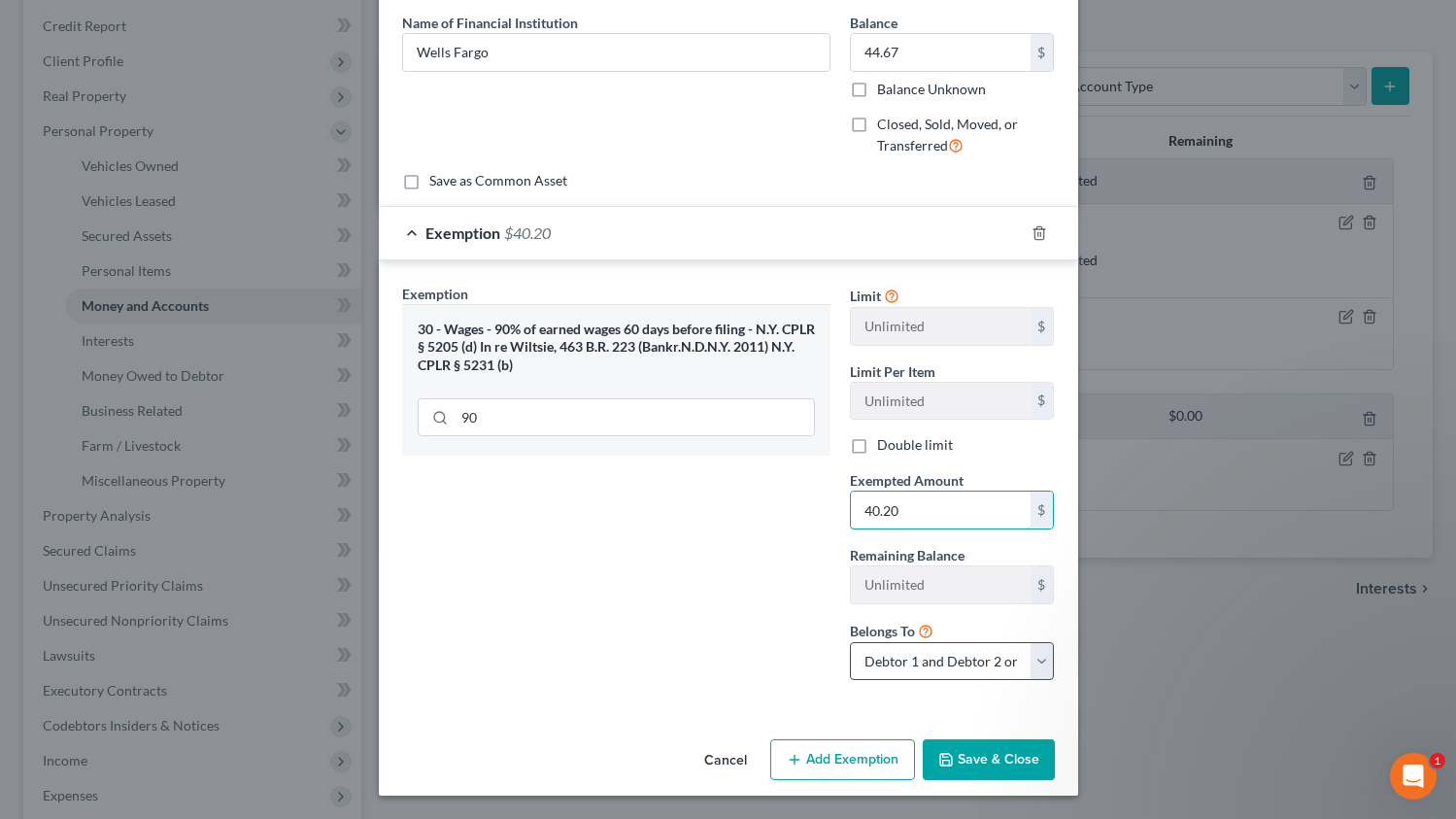 type on "40.20" 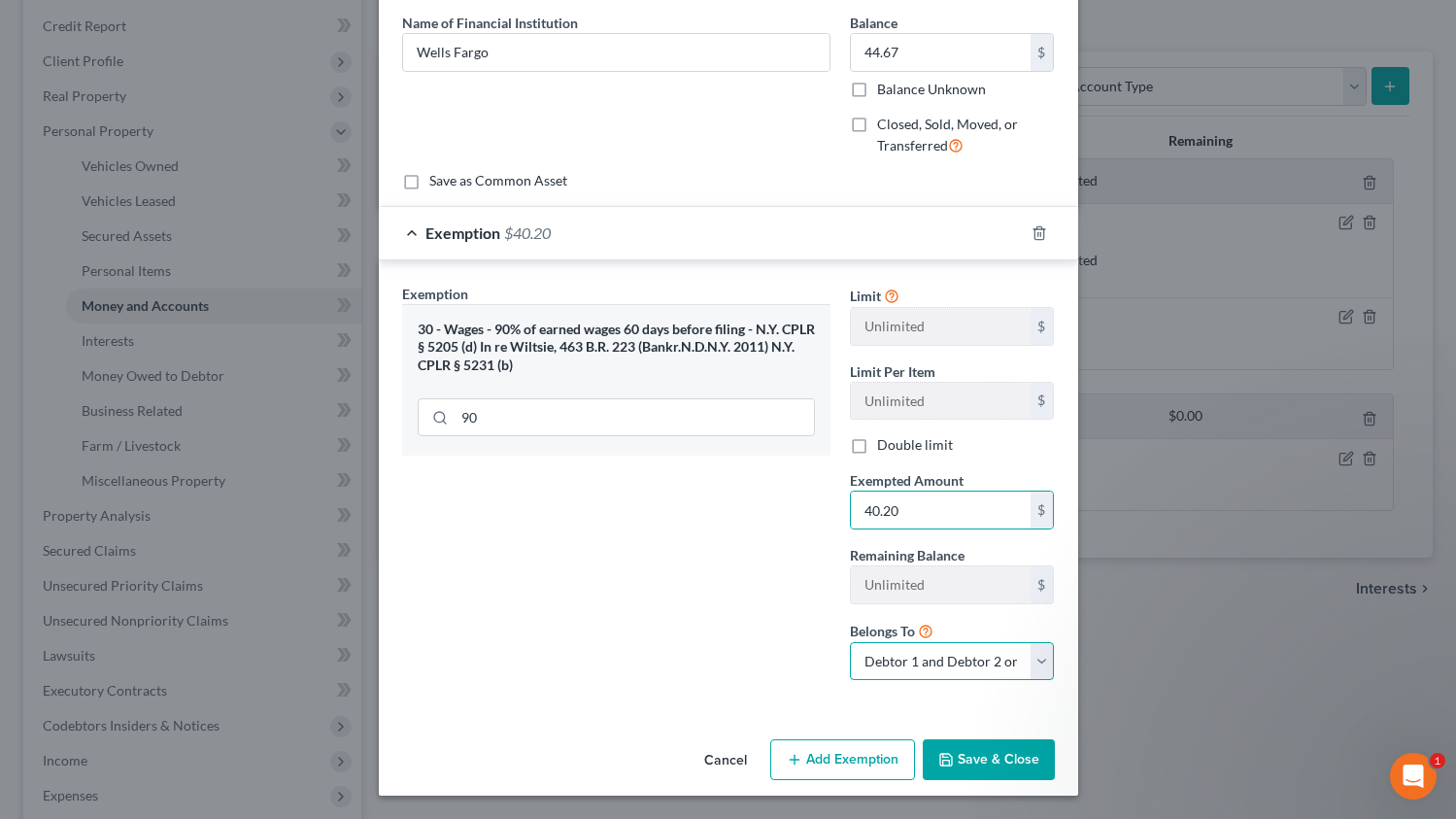 click on "Debtor 1 only Debtor 2 only Debtor 1 and Debtor 2 only" at bounding box center (952, 662) 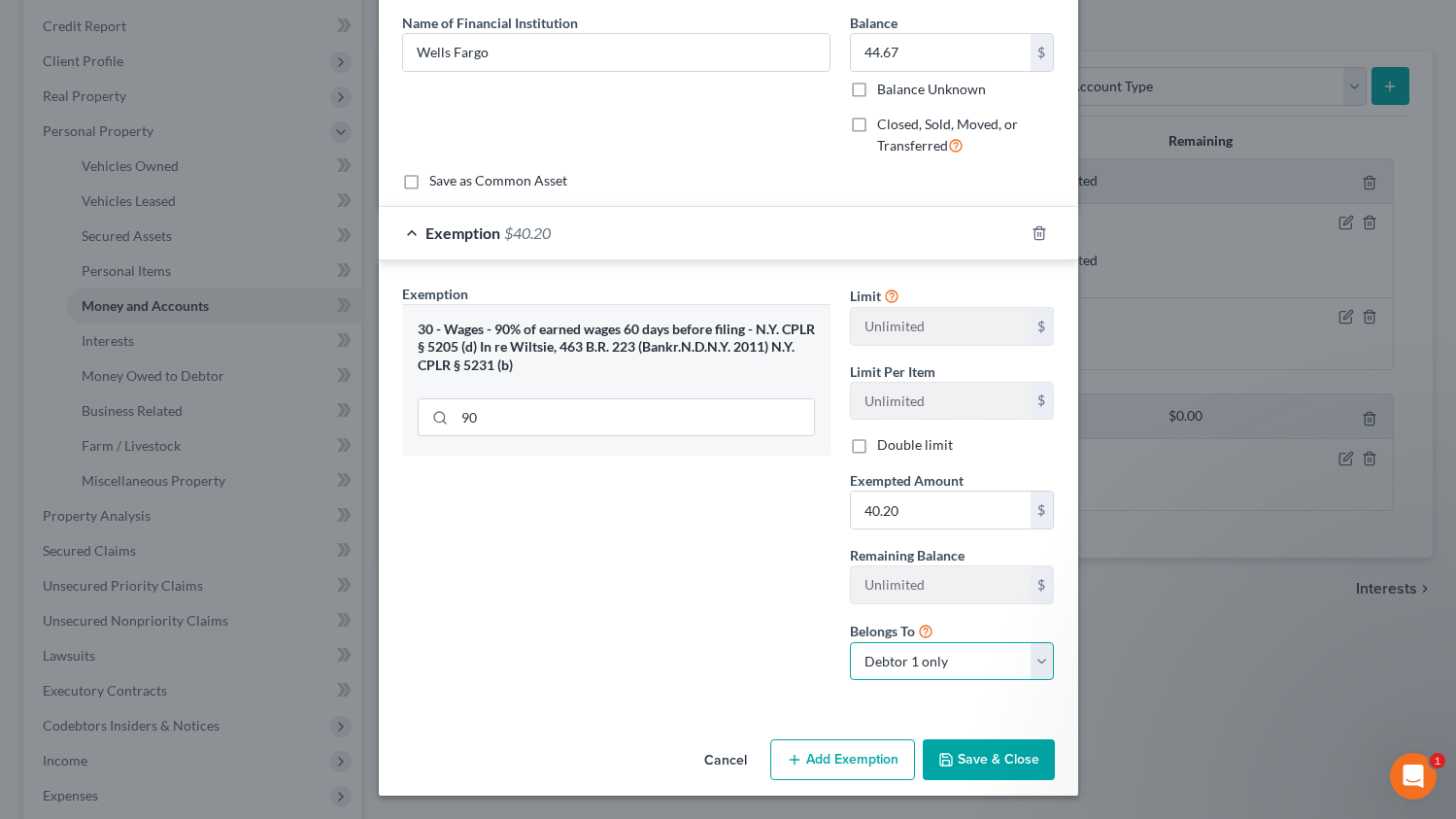 click on "Debtor 1 only Debtor 2 only Debtor 1 and Debtor 2 only" at bounding box center (952, 662) 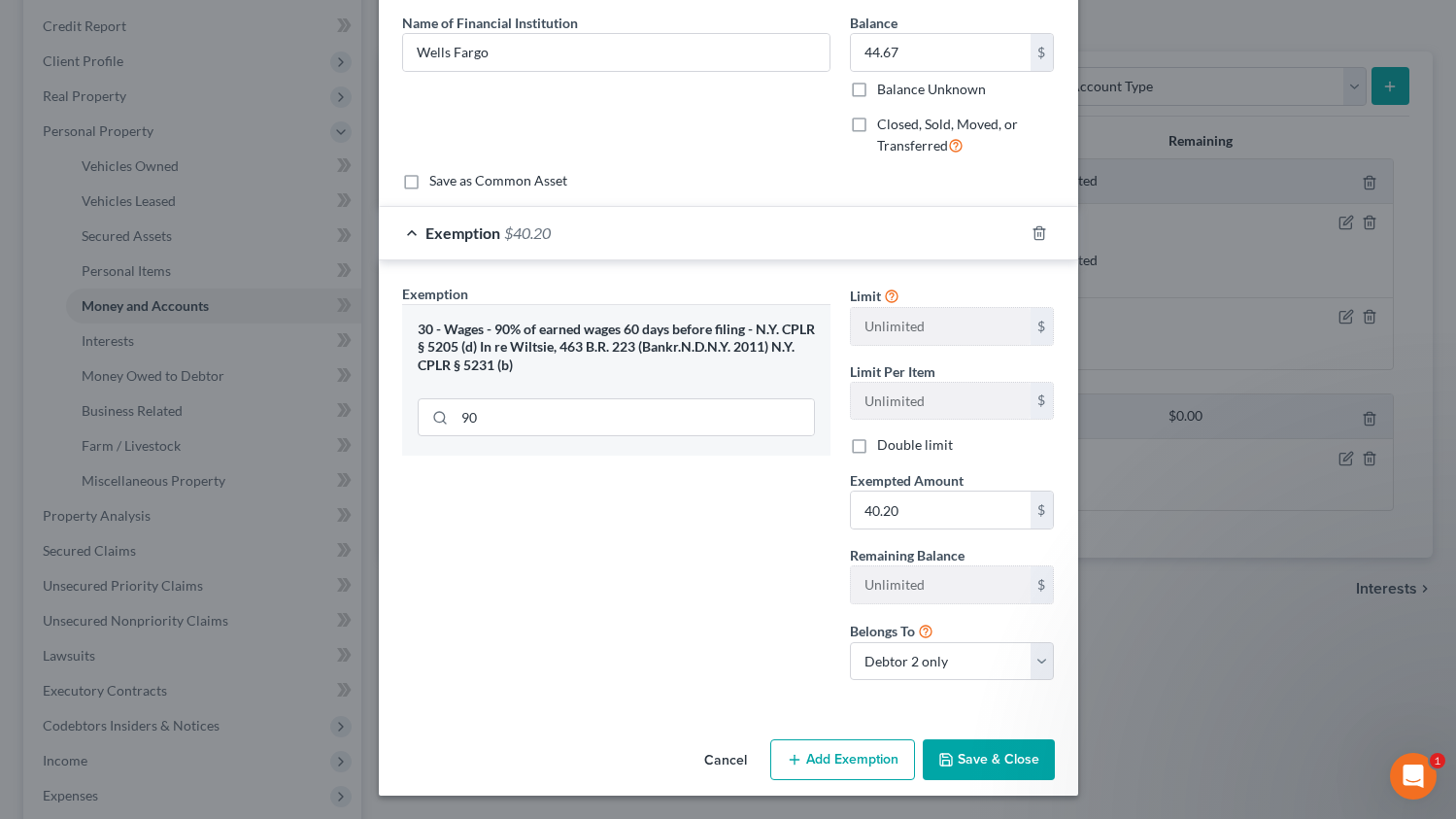 click on "Save & Close" at bounding box center (989, 760) 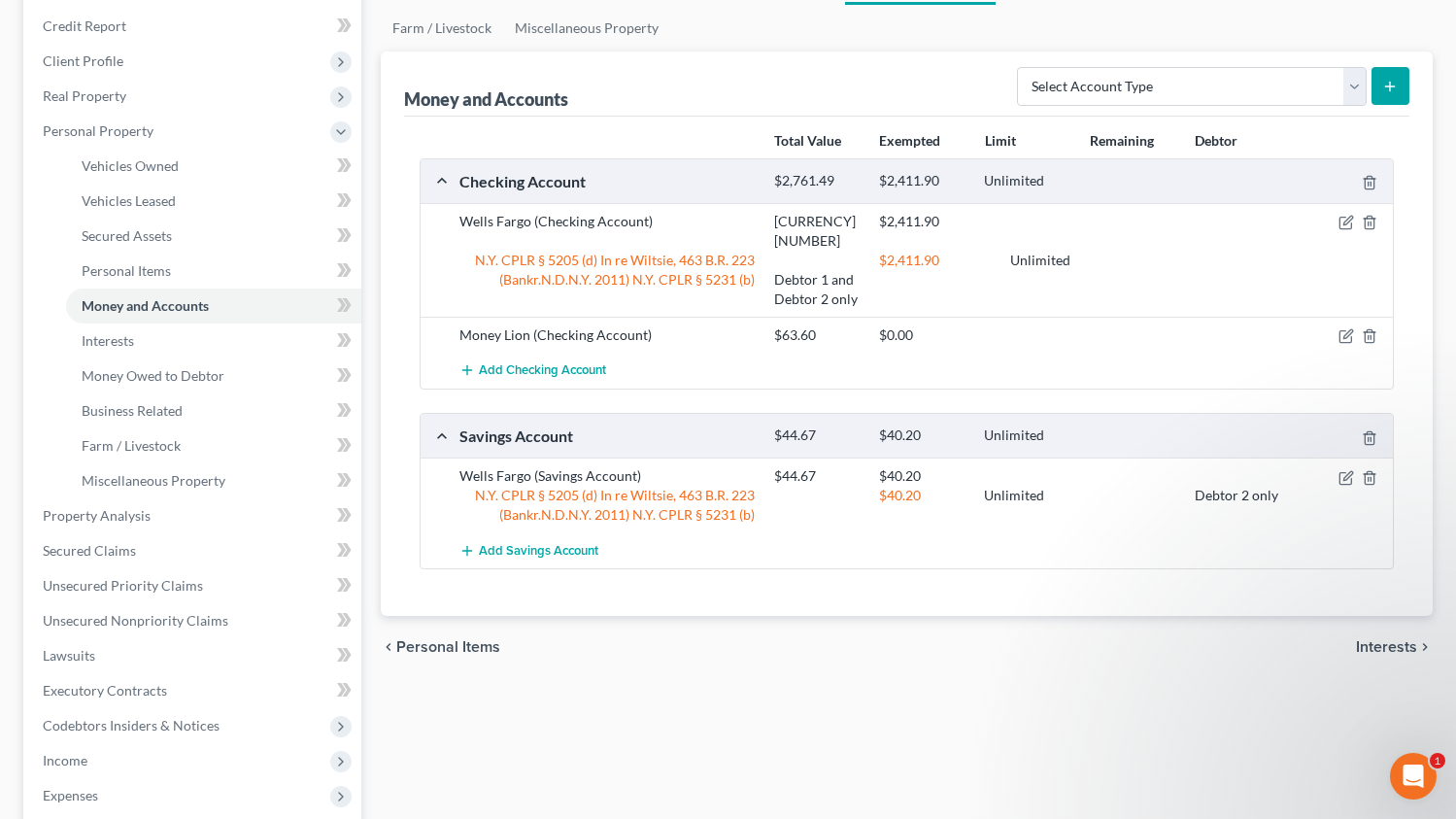 click at bounding box center [1342, 476] 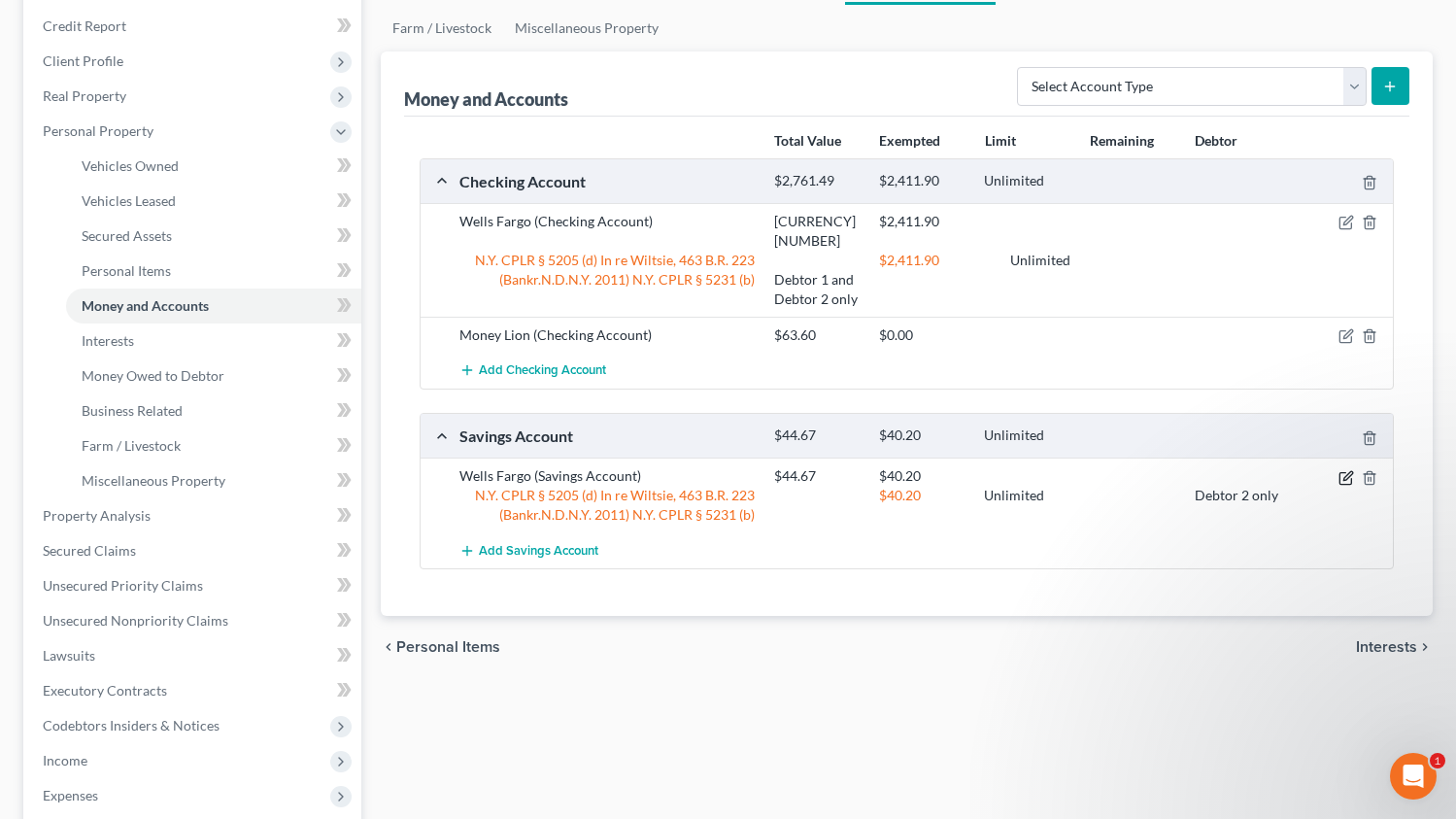 click 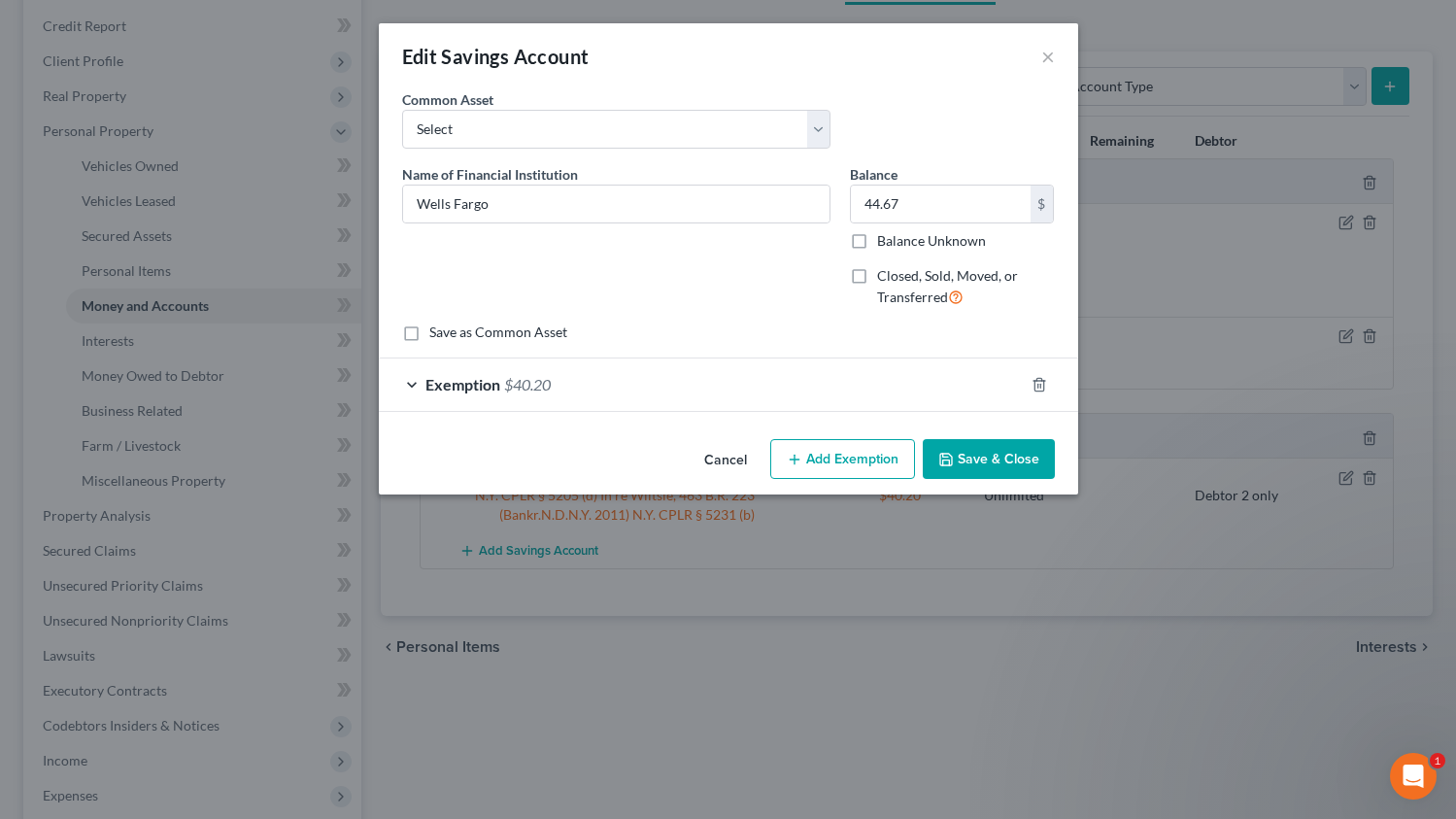 click on "Exemption [CURRENCY][NUMBER]" at bounding box center (701, 384) 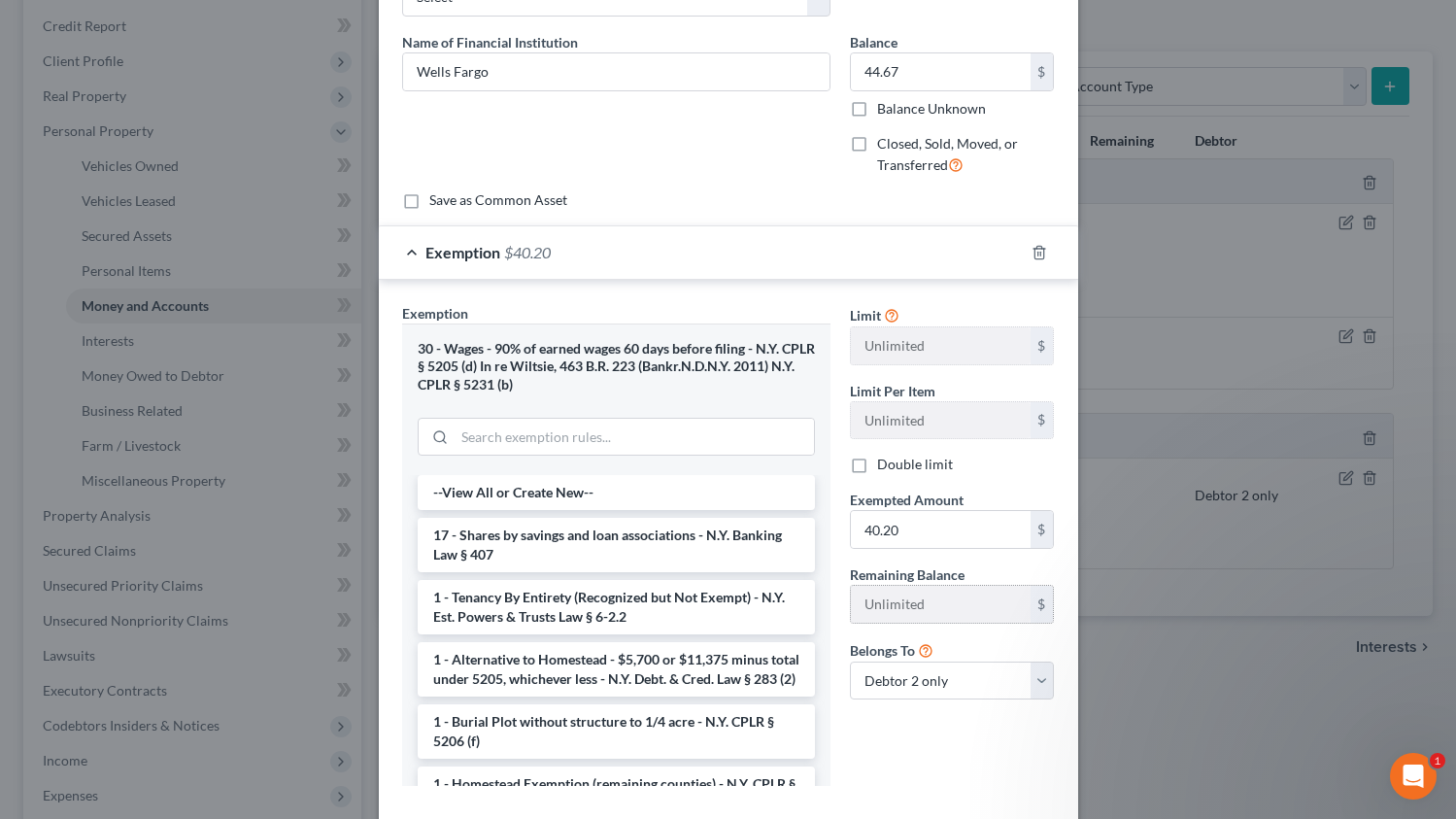 scroll, scrollTop: 238, scrollLeft: 0, axis: vertical 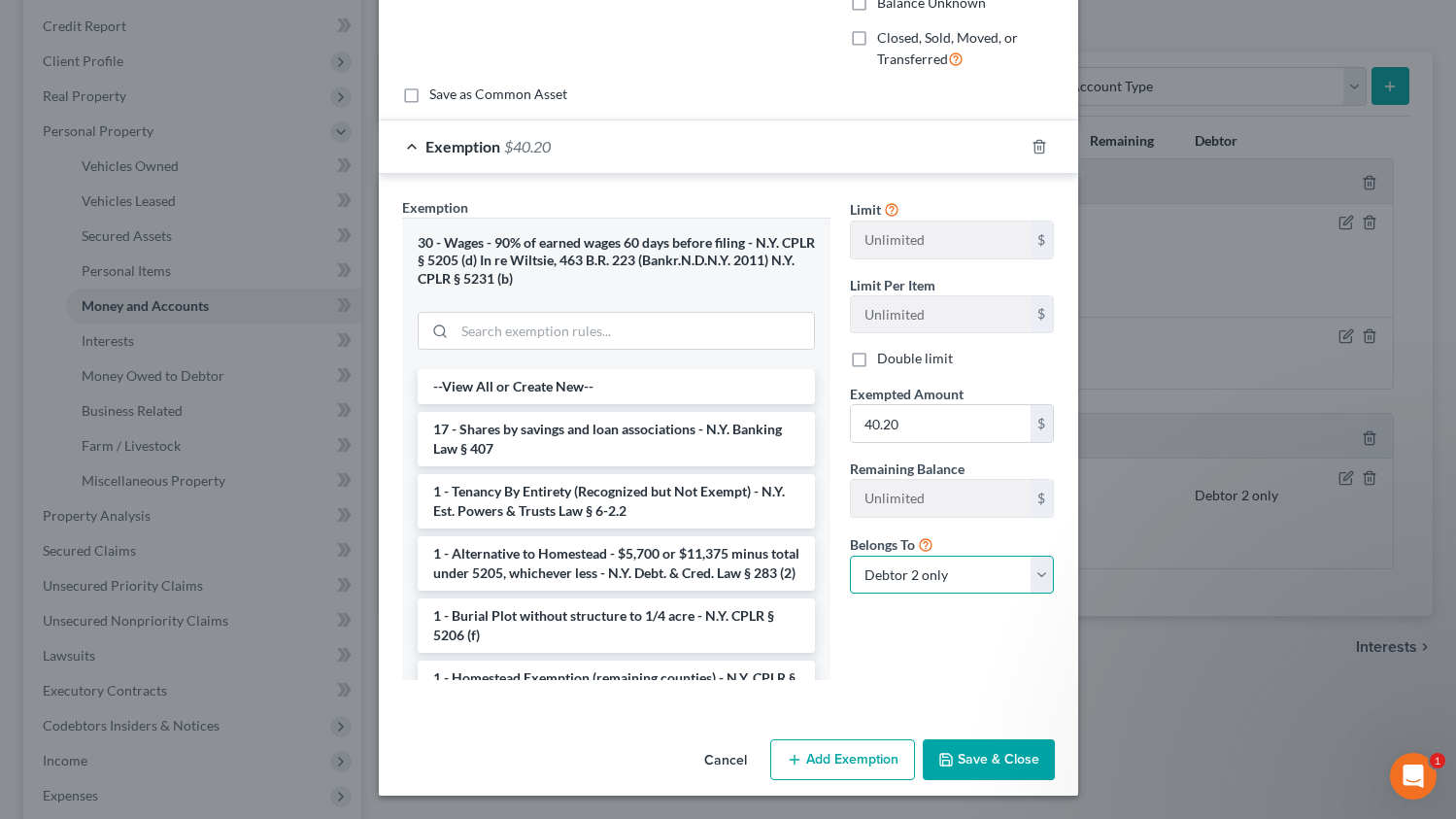 click on "Debtor 1 only Debtor 2 only Debtor 1 and Debtor 2 only" at bounding box center (952, 575) 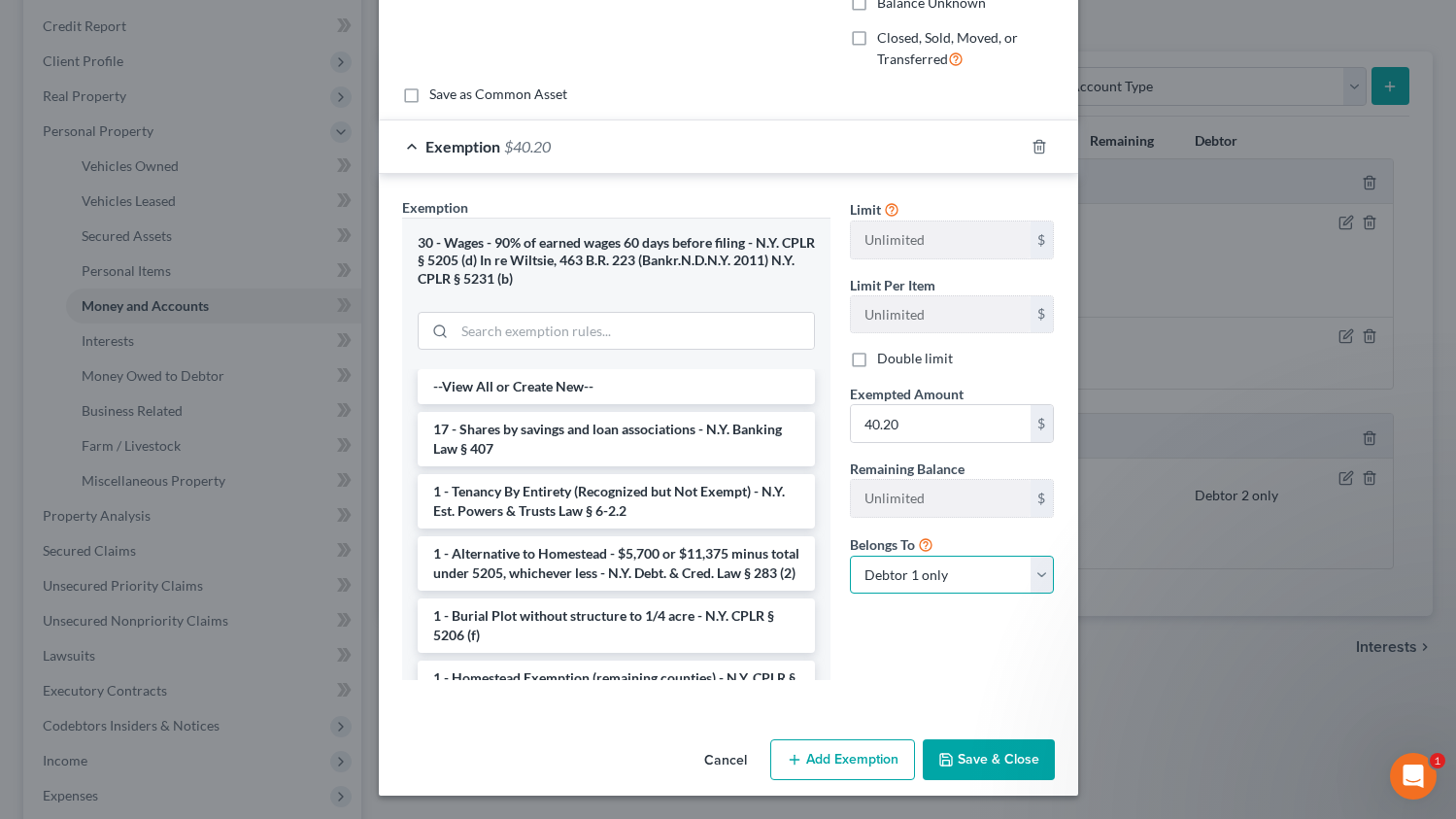 click on "Debtor 1 only Debtor 2 only Debtor 1 and Debtor 2 only" at bounding box center (952, 575) 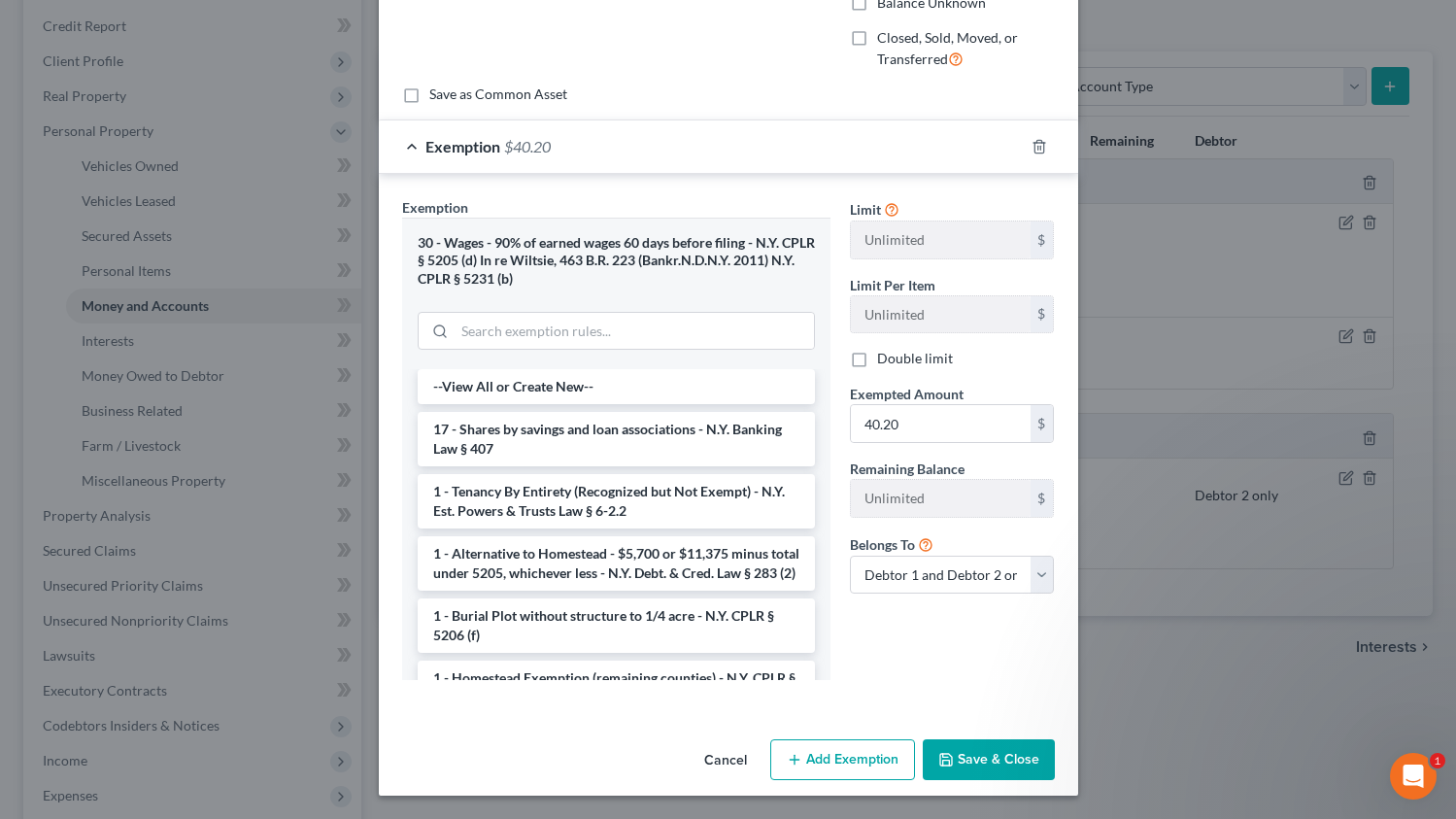 click on "Save & Close" at bounding box center (989, 760) 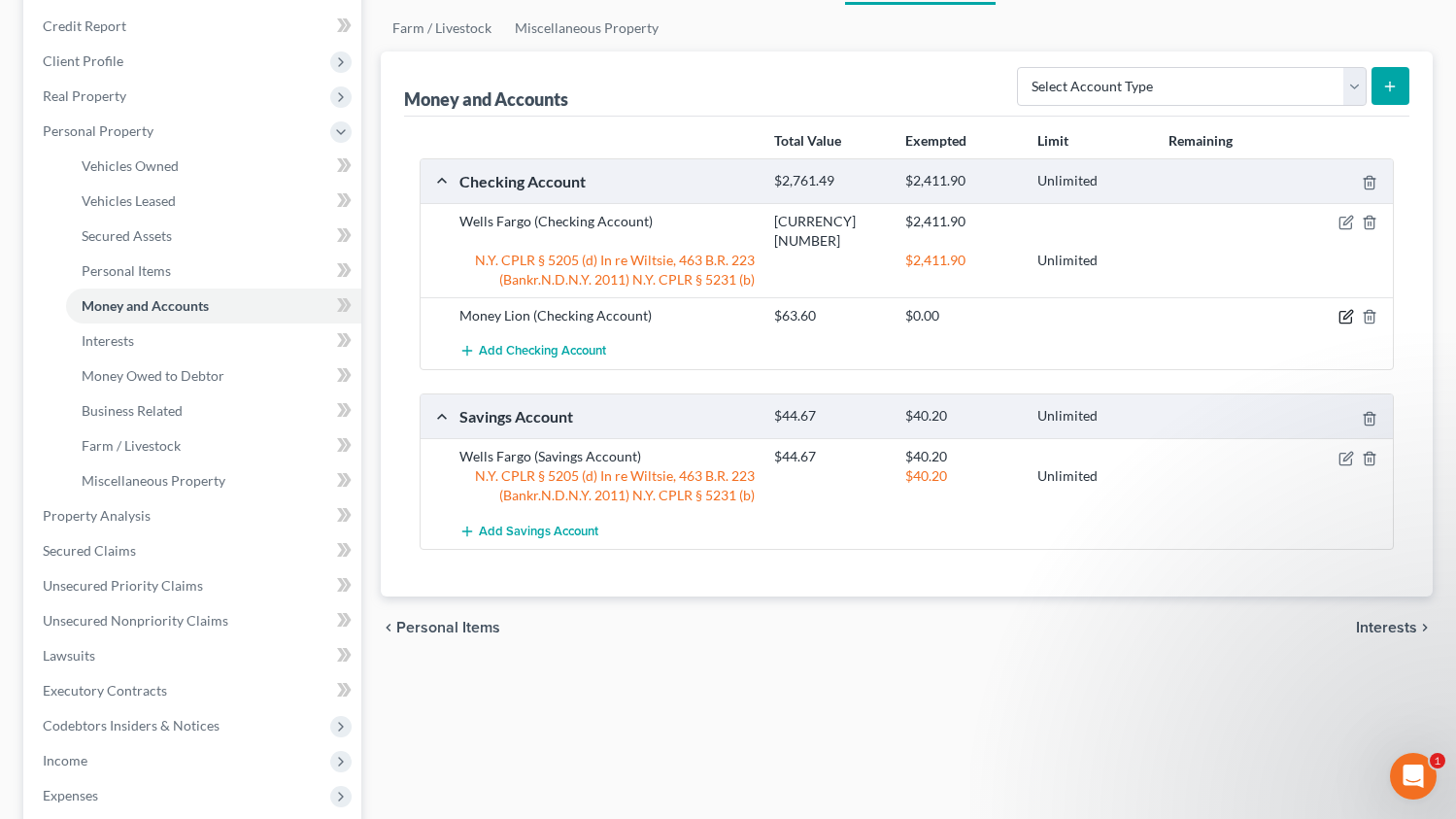 click 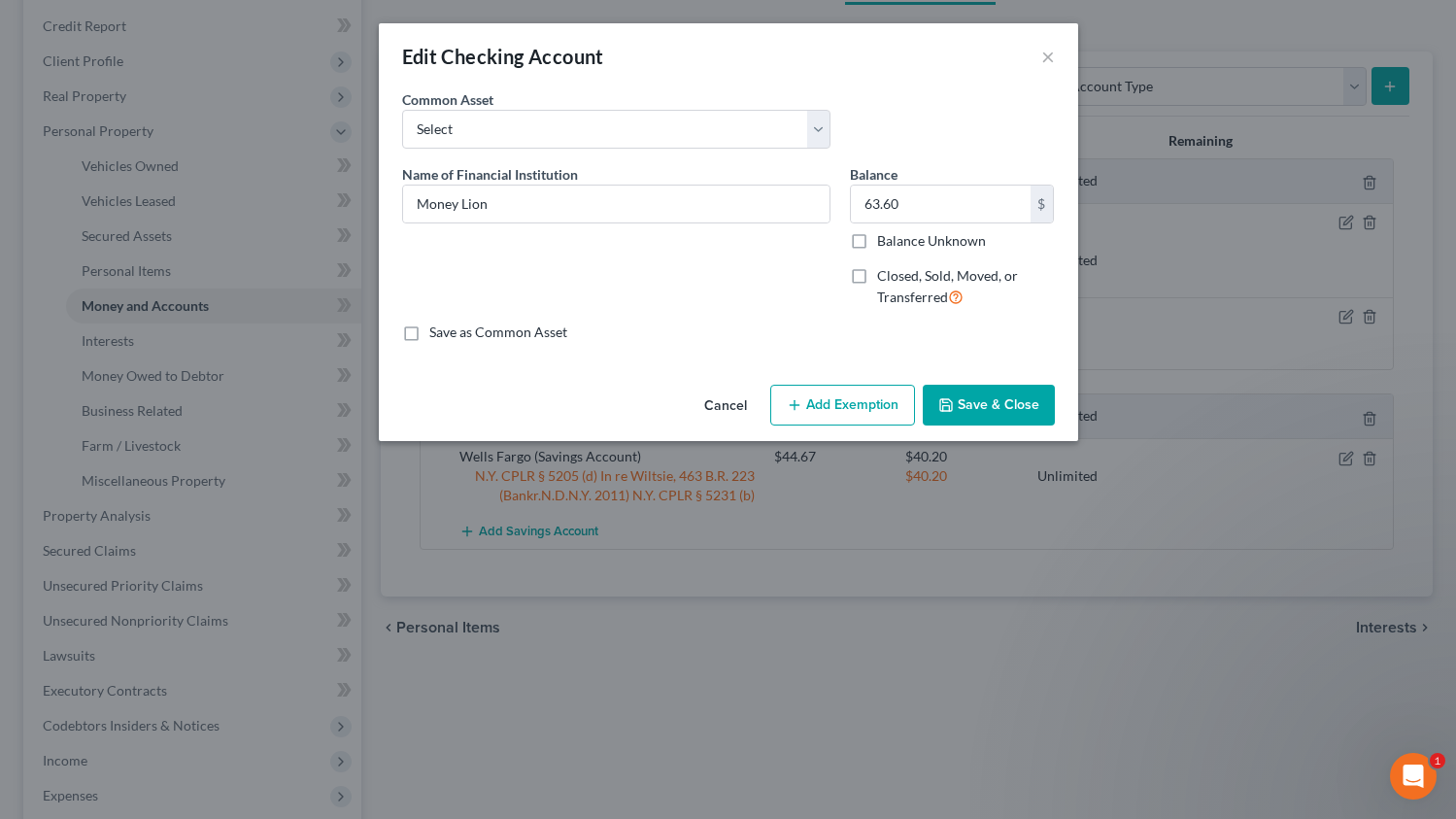click on "Add Exemption" at bounding box center [842, 405] 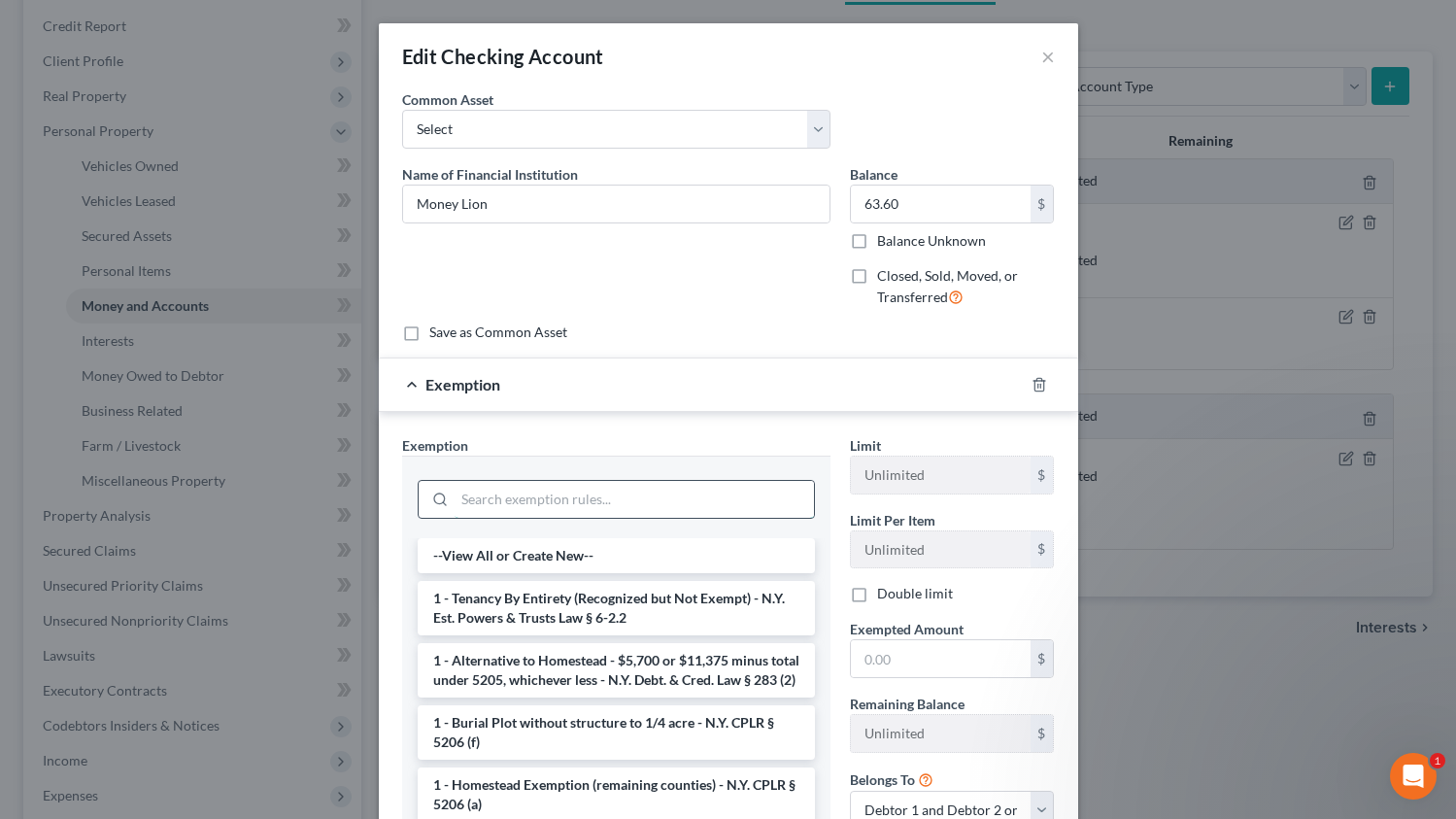 click at bounding box center (634, 499) 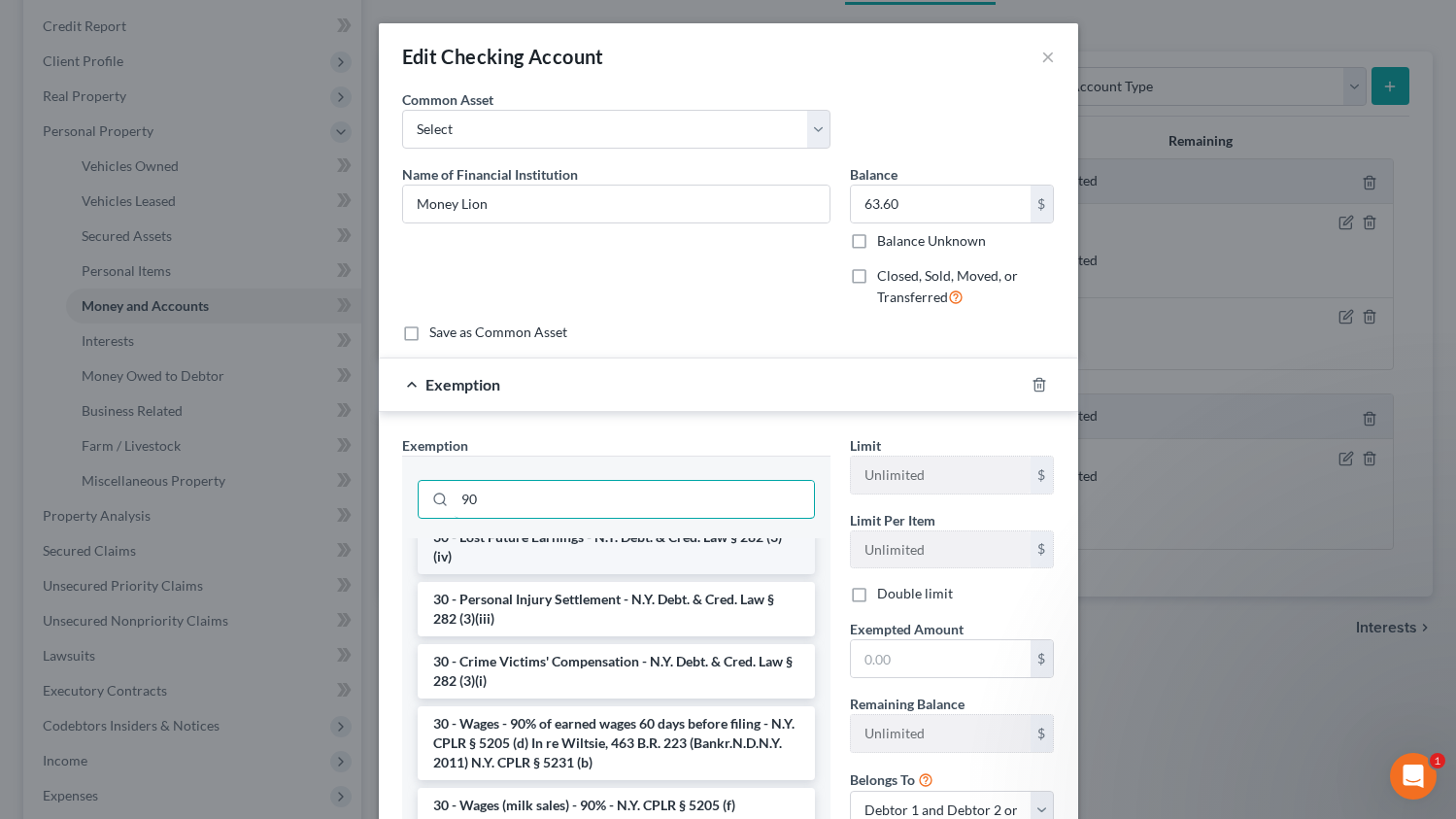 scroll, scrollTop: 214, scrollLeft: 0, axis: vertical 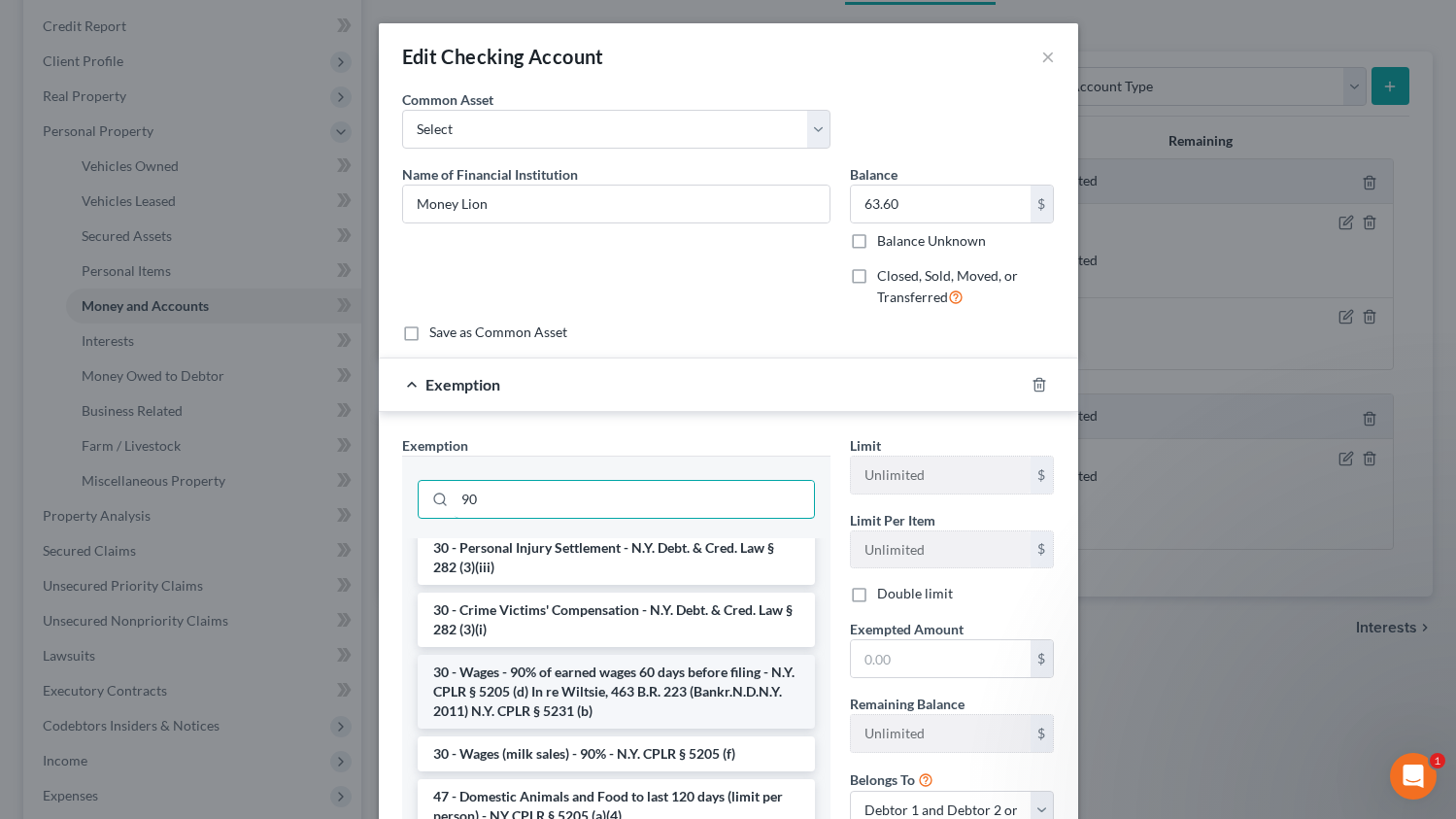 type on "90" 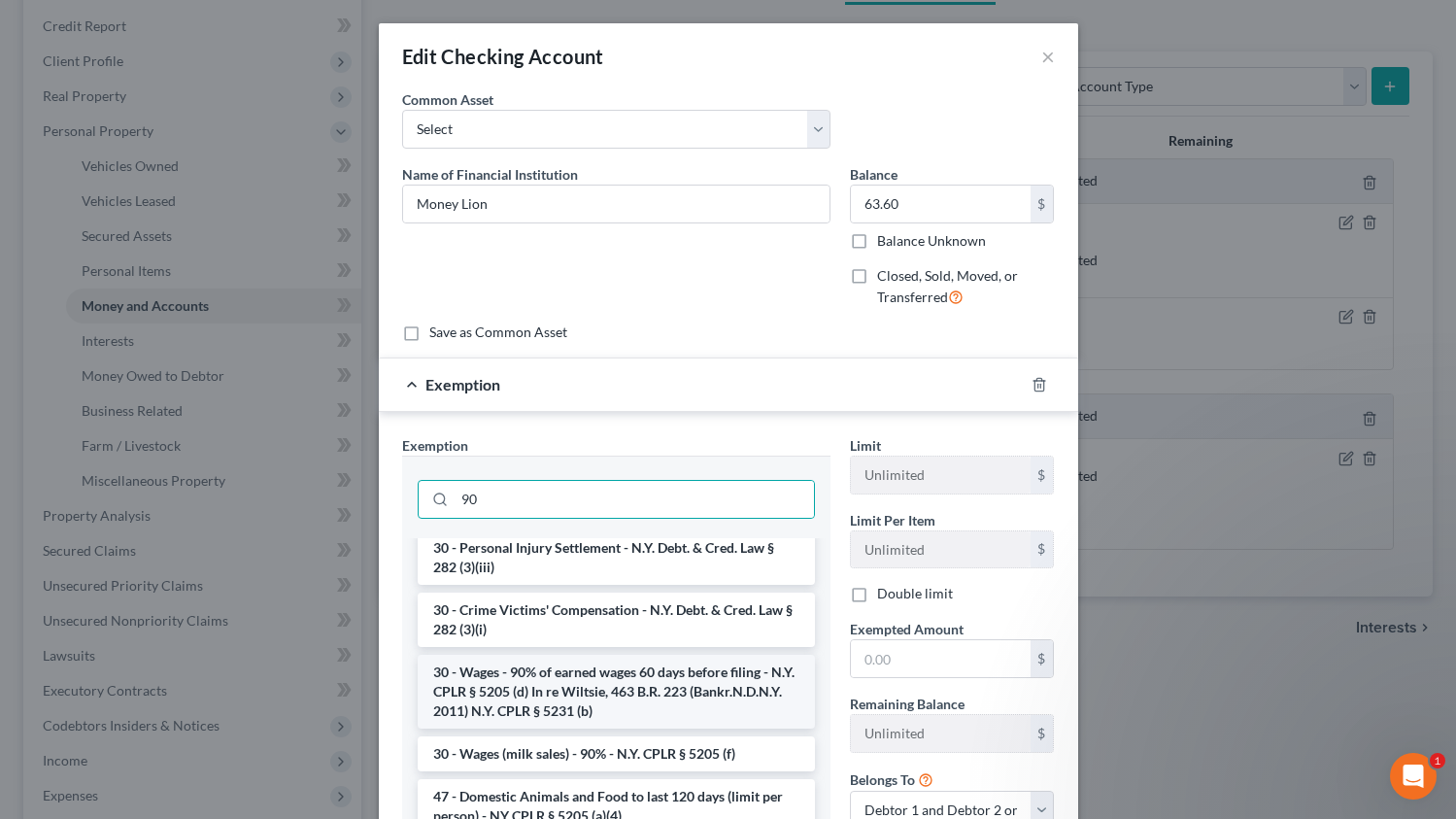 click on "30 - Wages - 90% of earned wages 60 days before filing - N.Y. CPLR § 5205 (d) In re Wiltsie, 463 B.R. 223 (Bankr.N.D.N.Y. 2011) N.Y. CPLR § 5231 (b)" at bounding box center (616, 692) 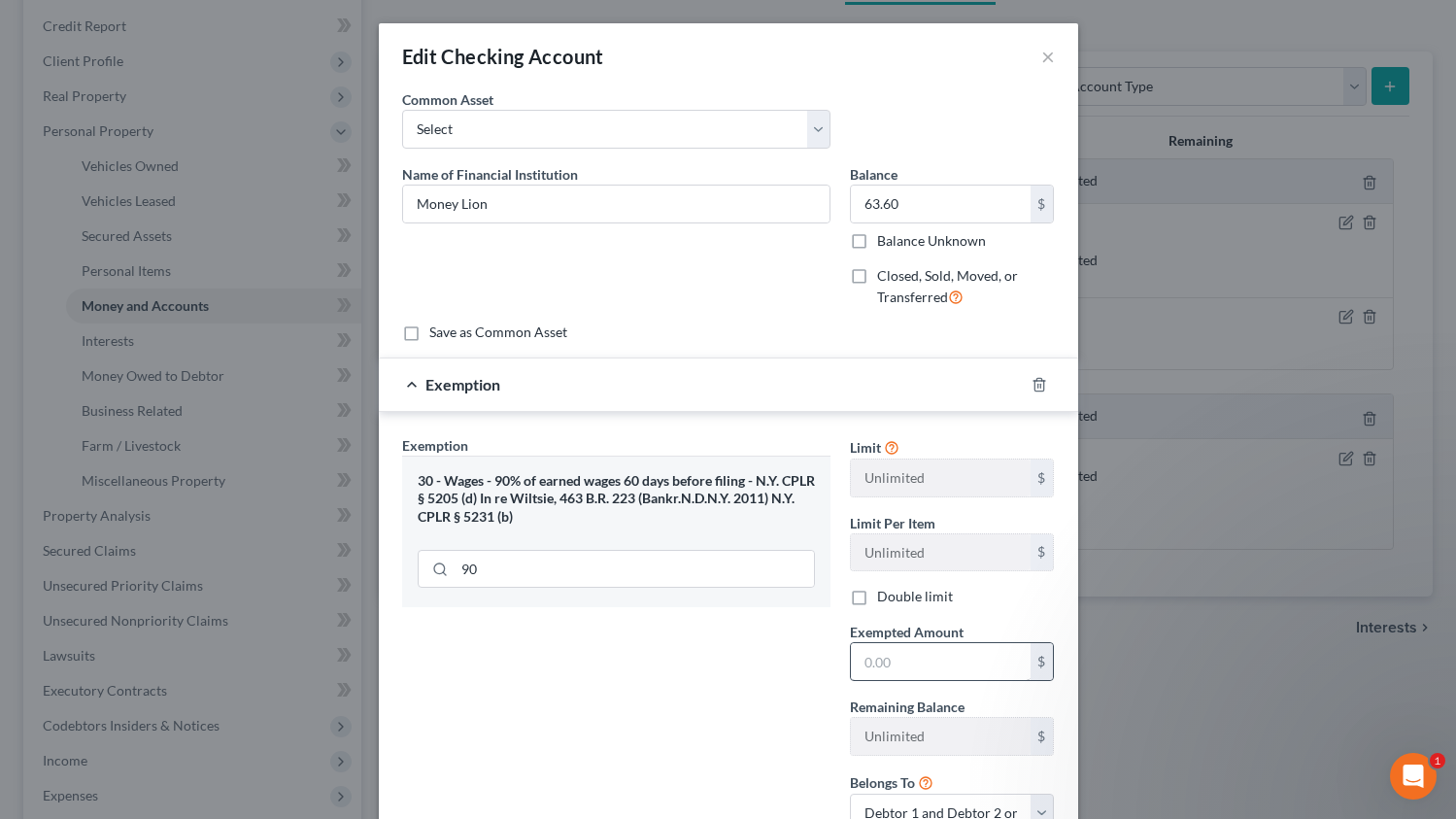 scroll, scrollTop: 152, scrollLeft: 0, axis: vertical 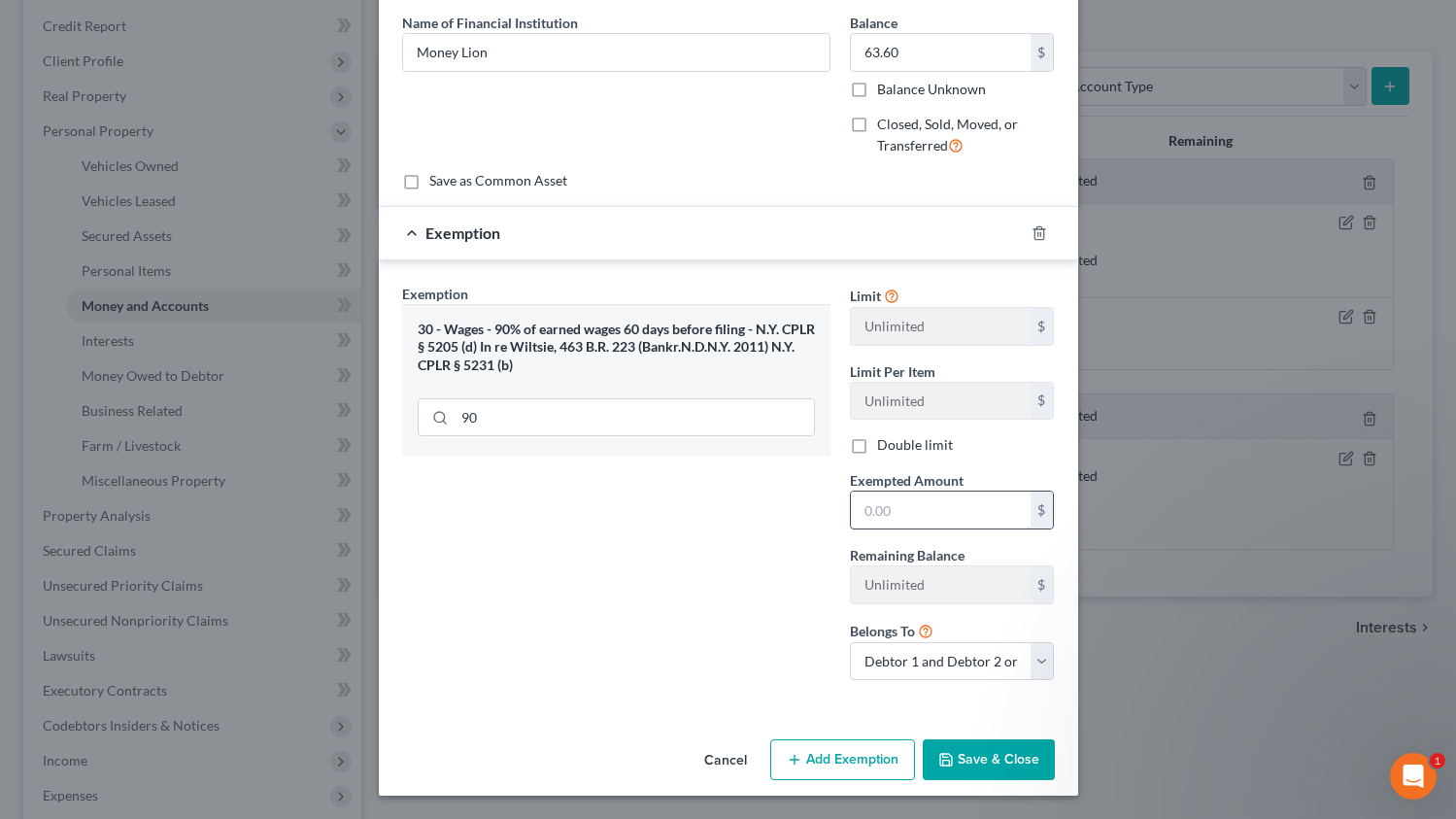 click at bounding box center (940, 510) 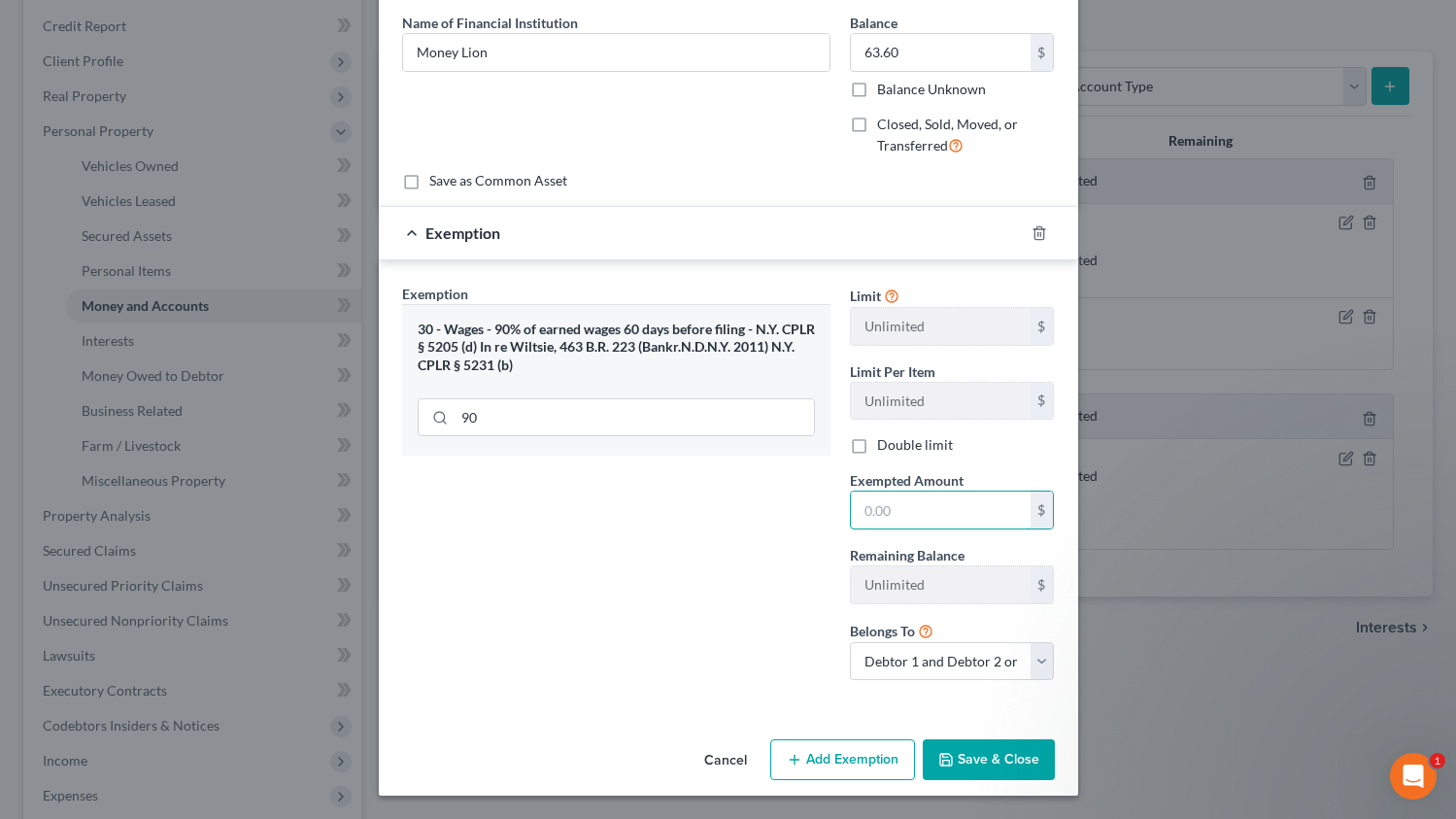 paste on "57.24" 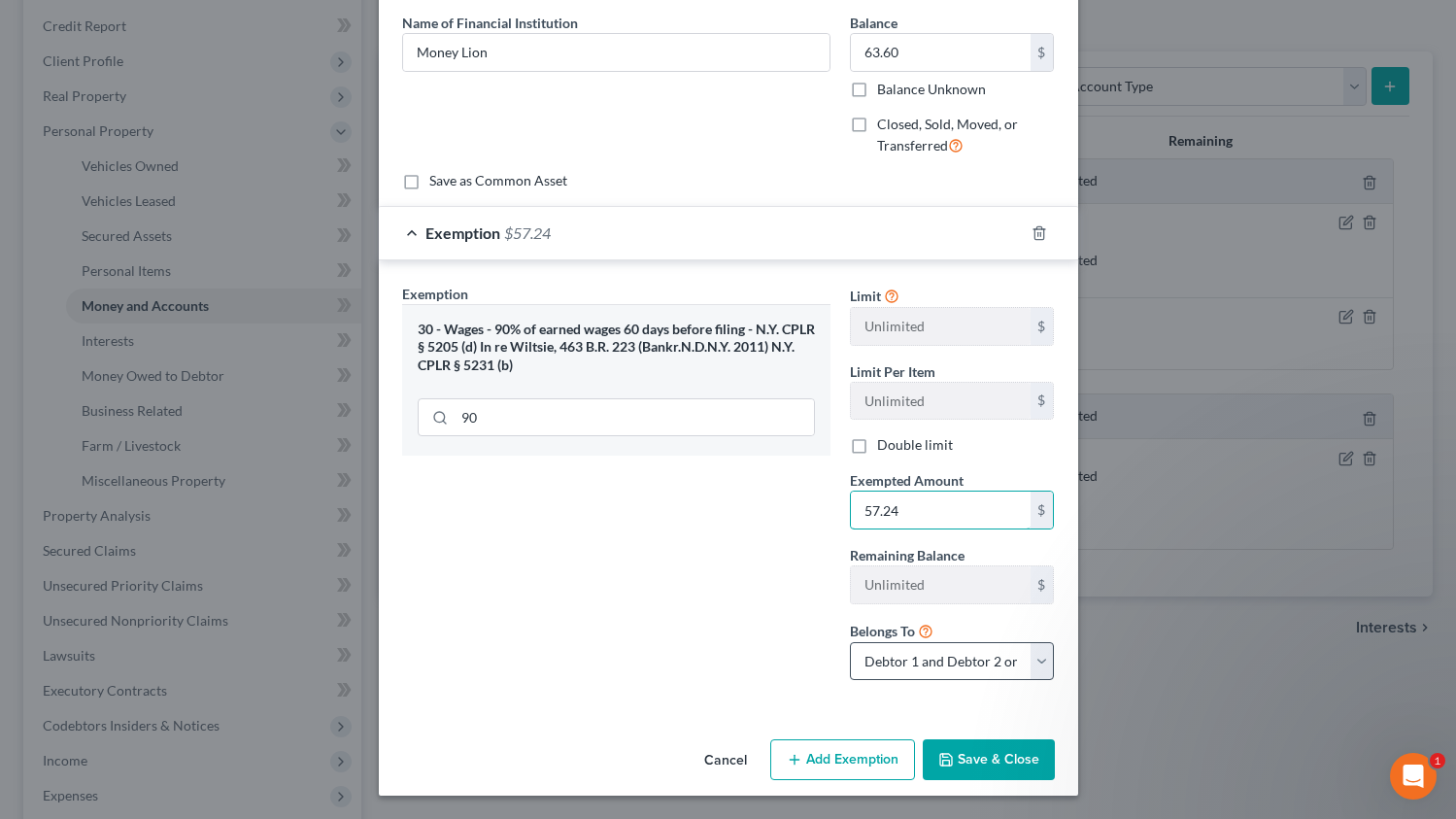 type on "57.24" 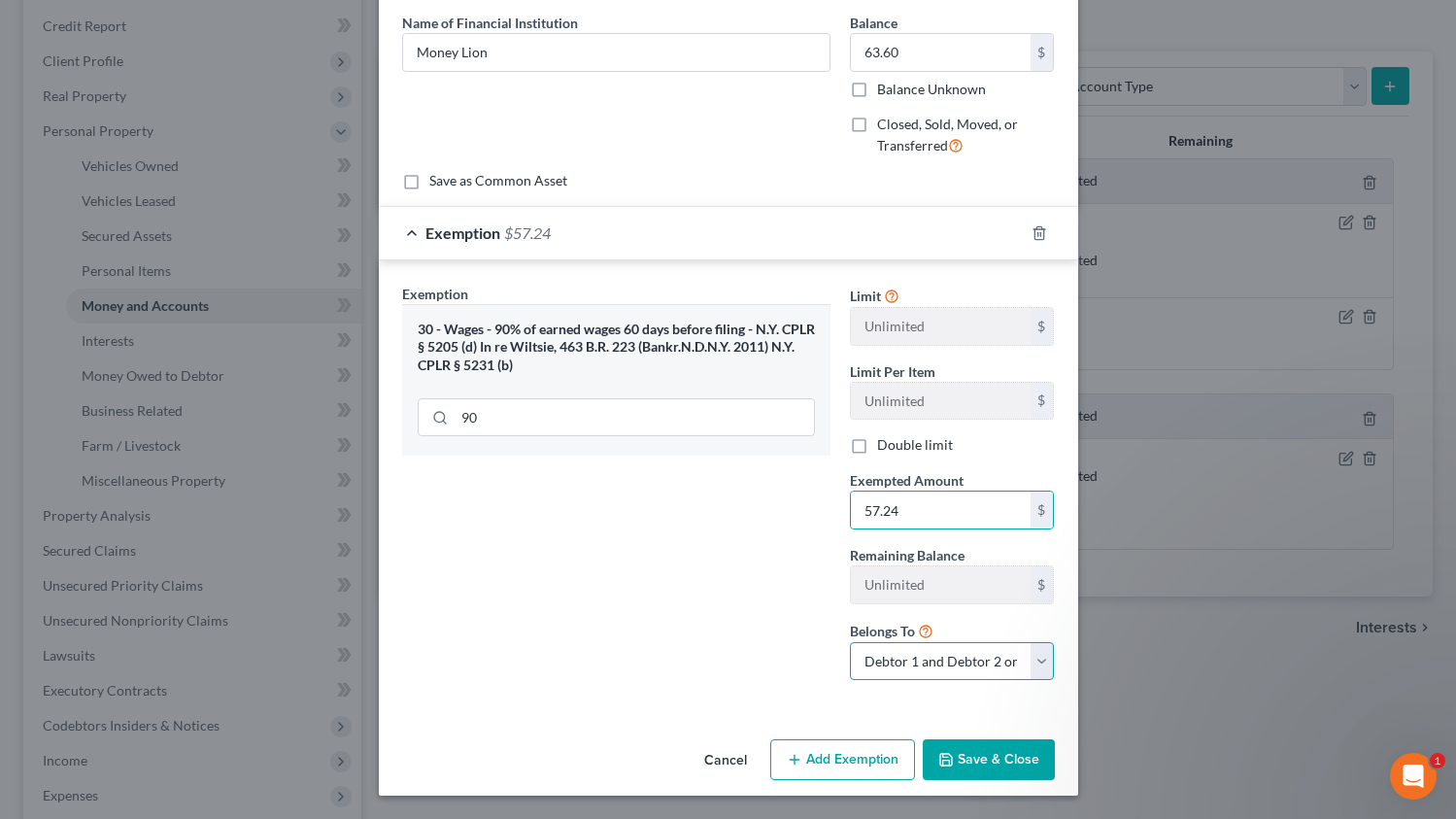 click on "Debtor 1 only Debtor 2 only Debtor 1 and Debtor 2 only" at bounding box center [952, 662] 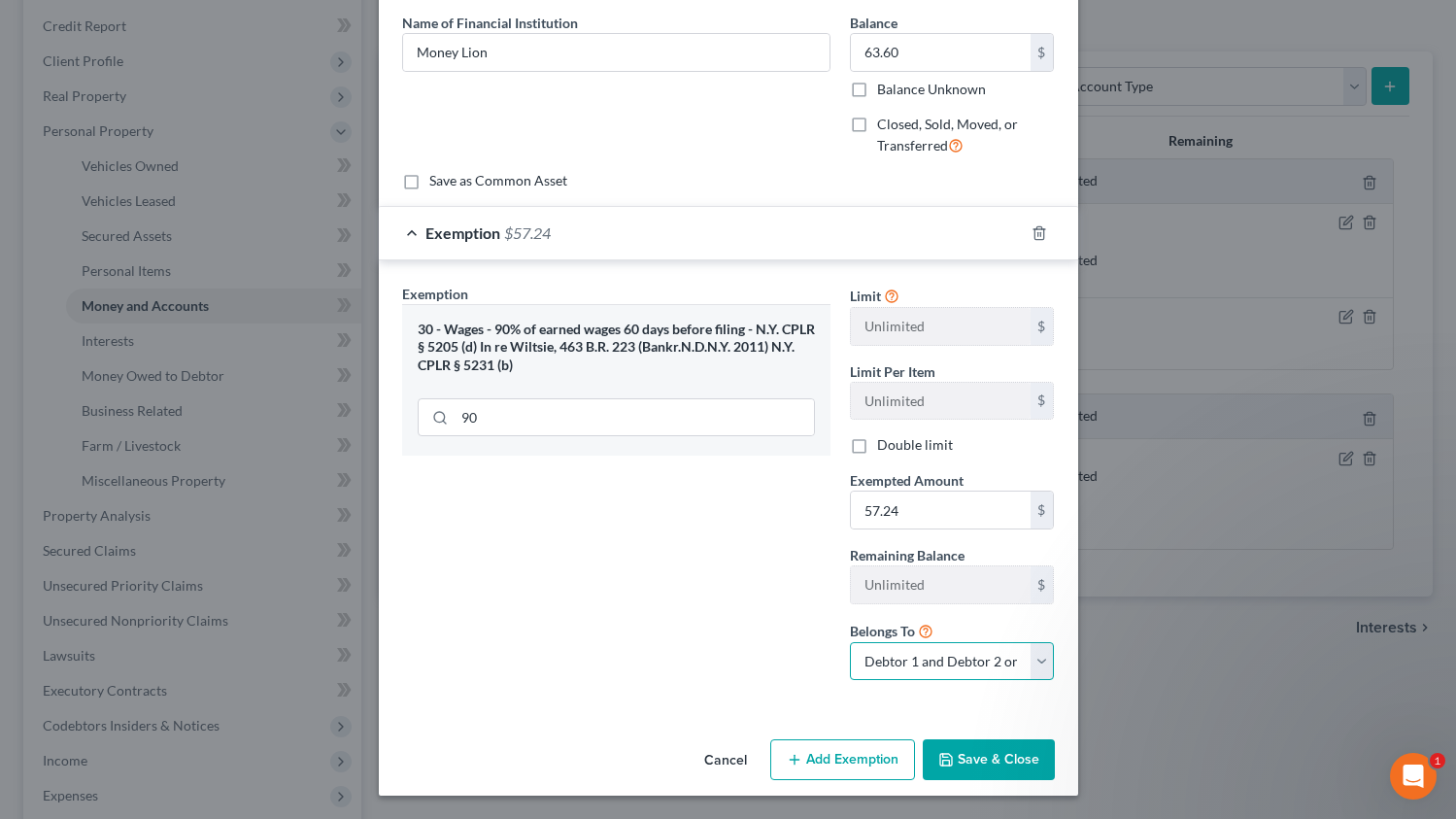 select on "1" 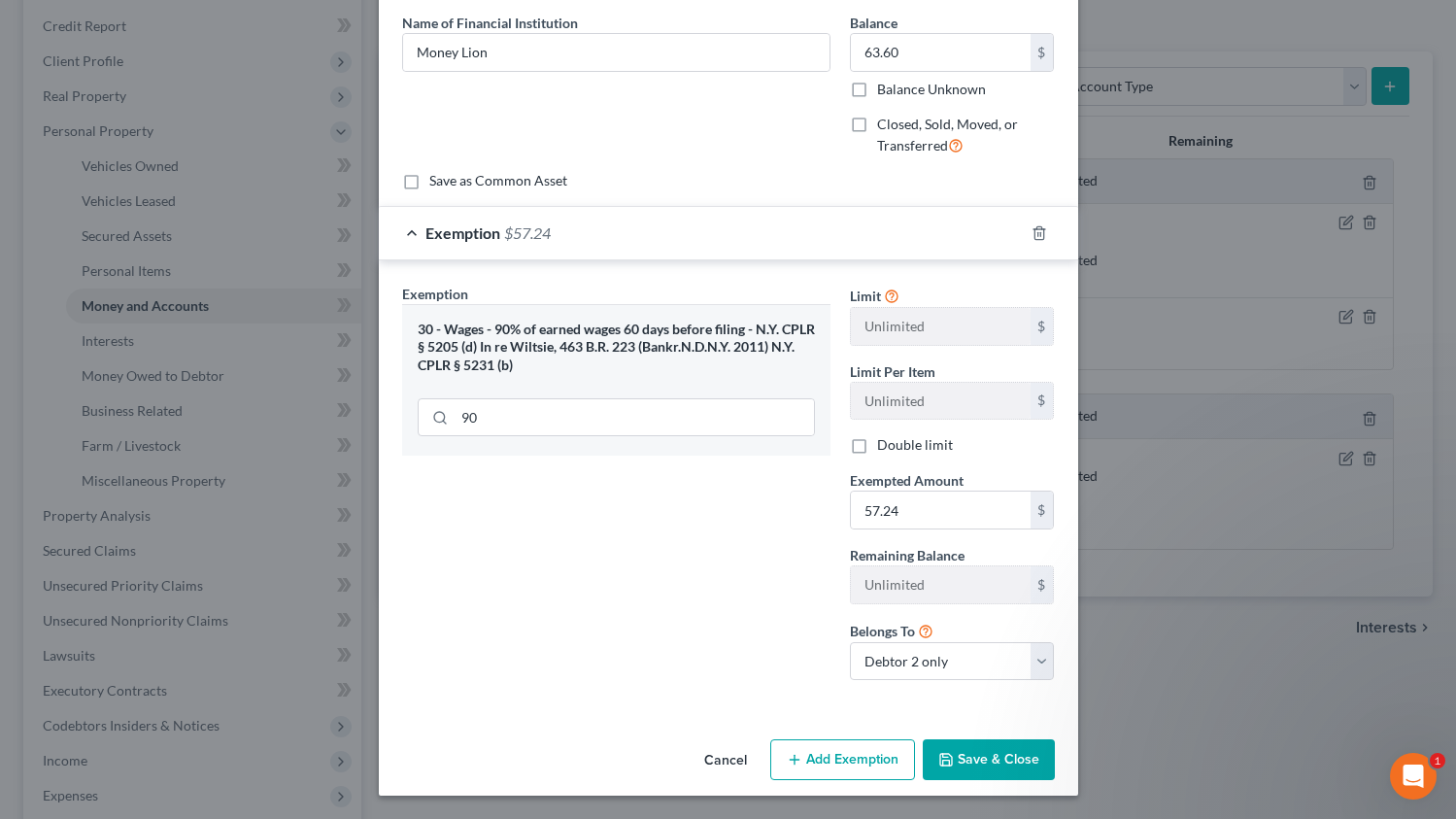 click on "Save & Close" at bounding box center [989, 760] 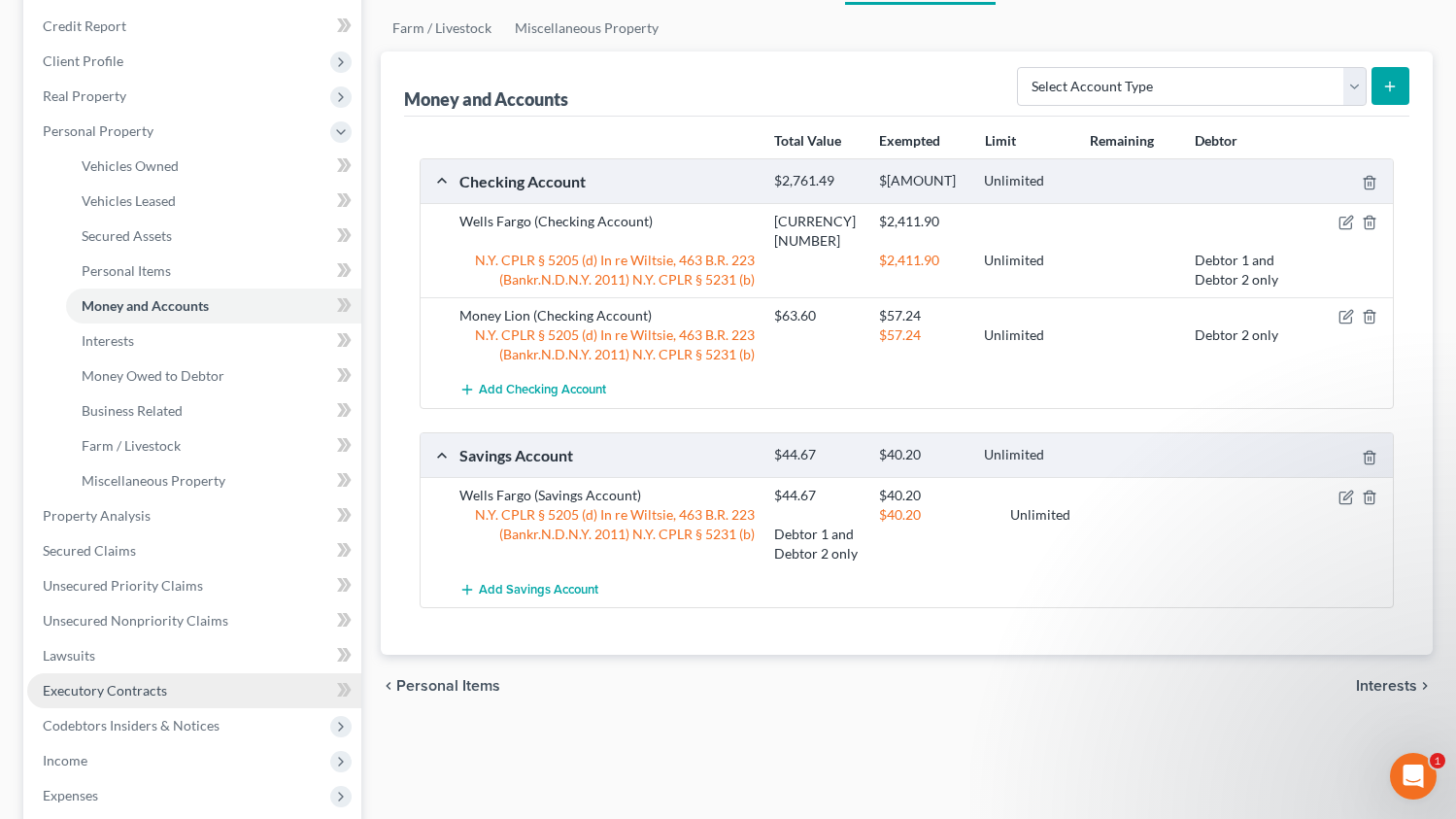 click on "Executory Contracts" at bounding box center (105, 690) 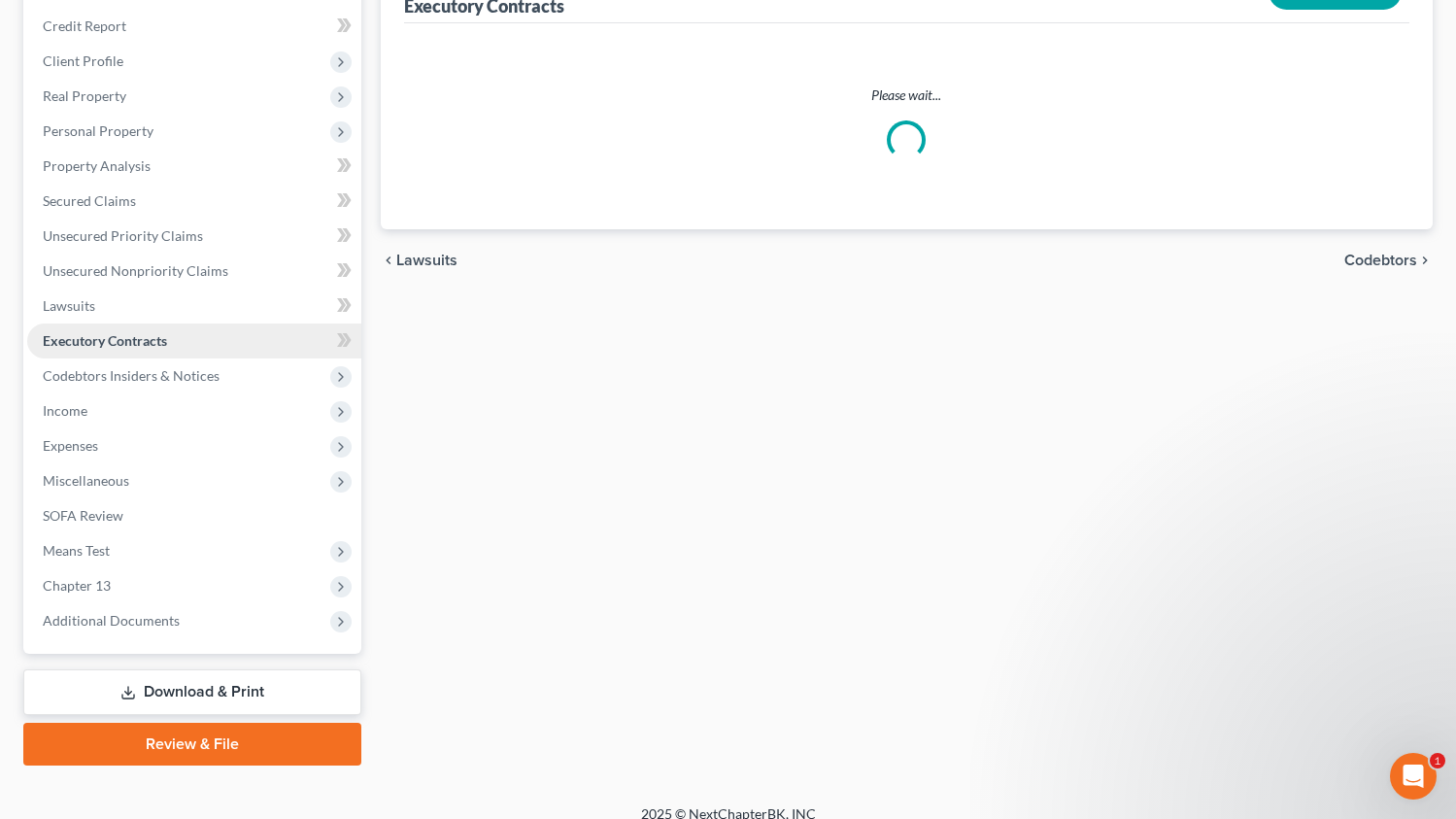 click on "Executory Contracts" at bounding box center [105, 340] 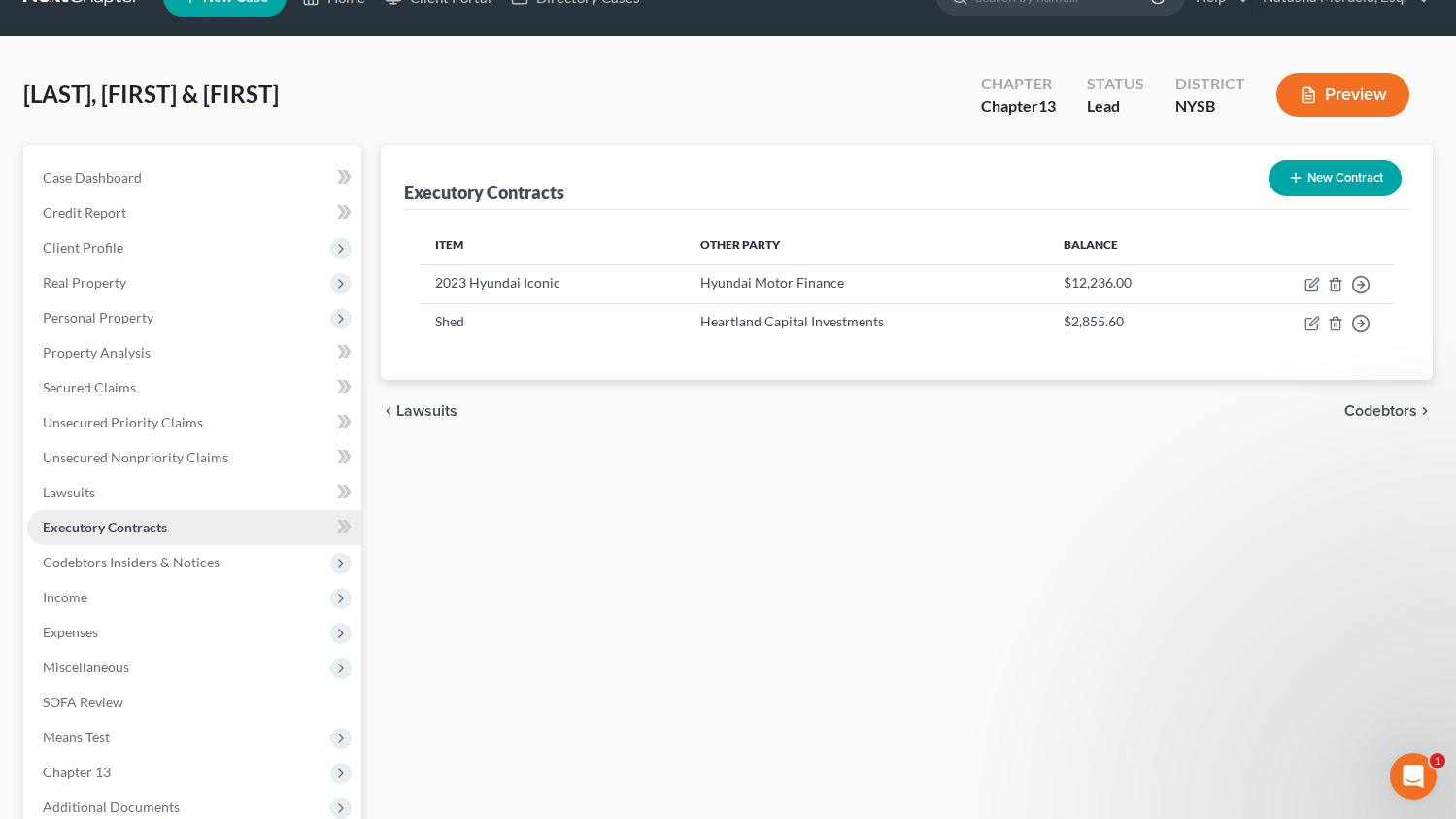 scroll, scrollTop: 0, scrollLeft: 0, axis: both 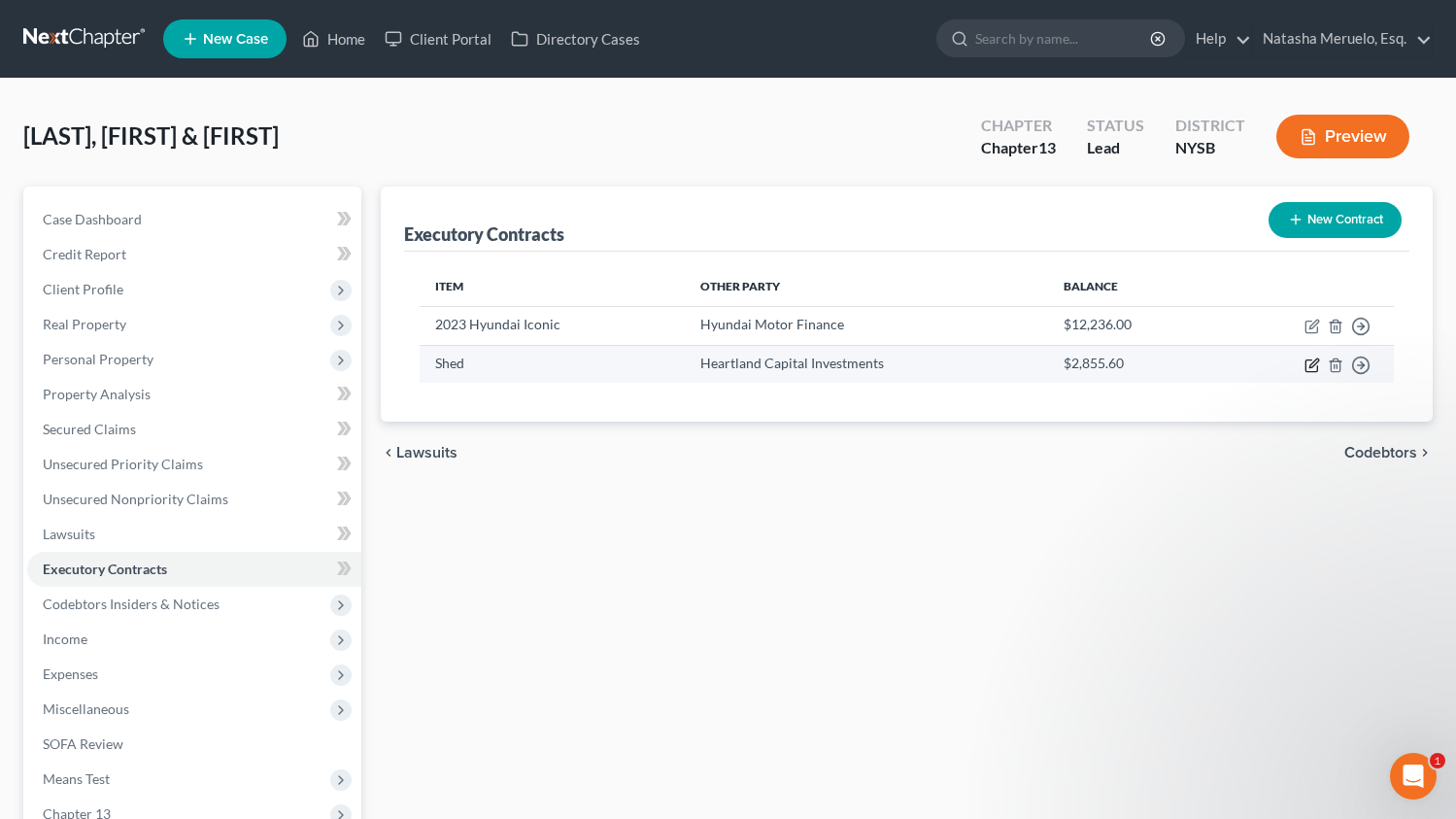 click 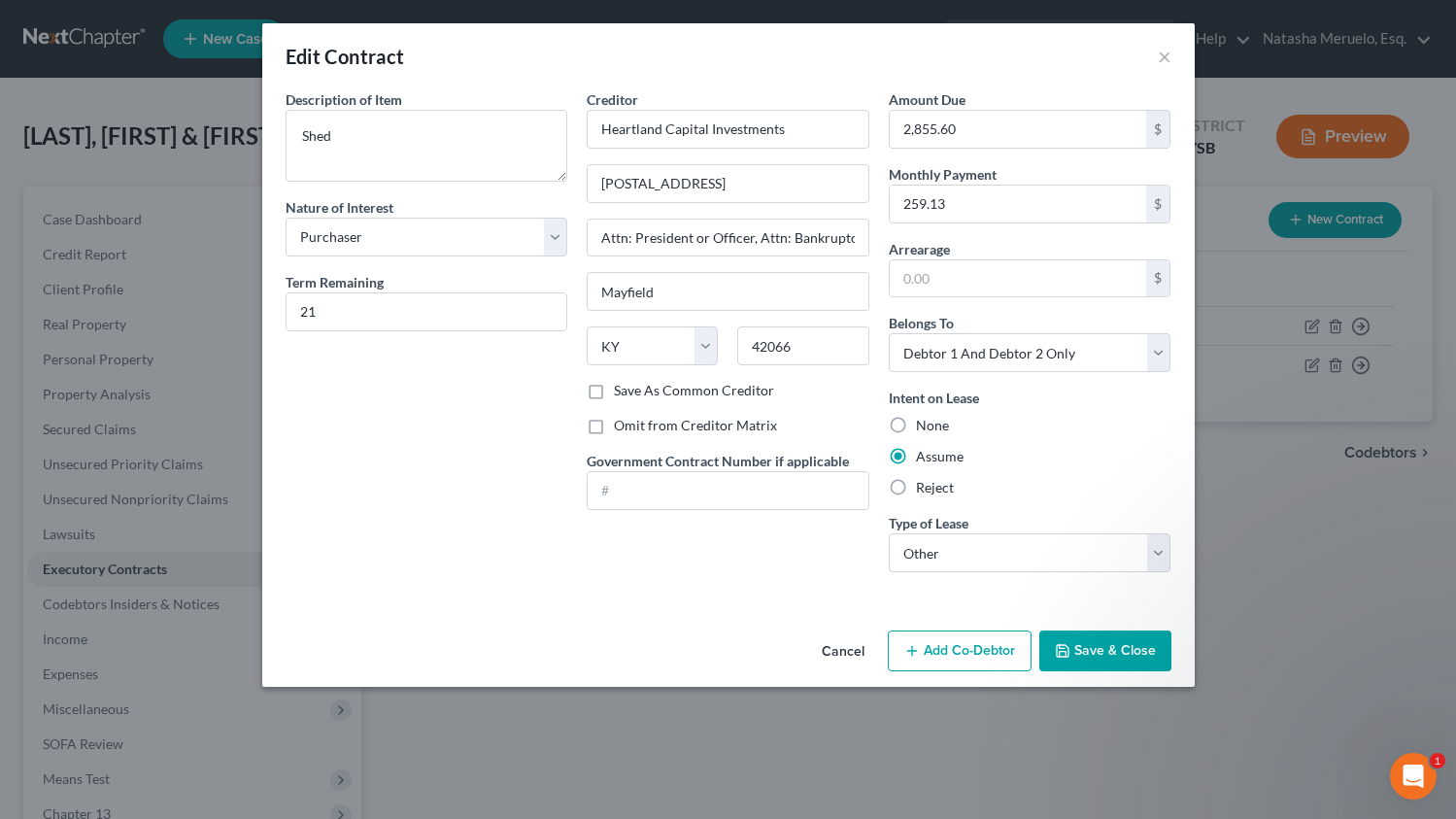 click on "Cancel" at bounding box center [843, 652] 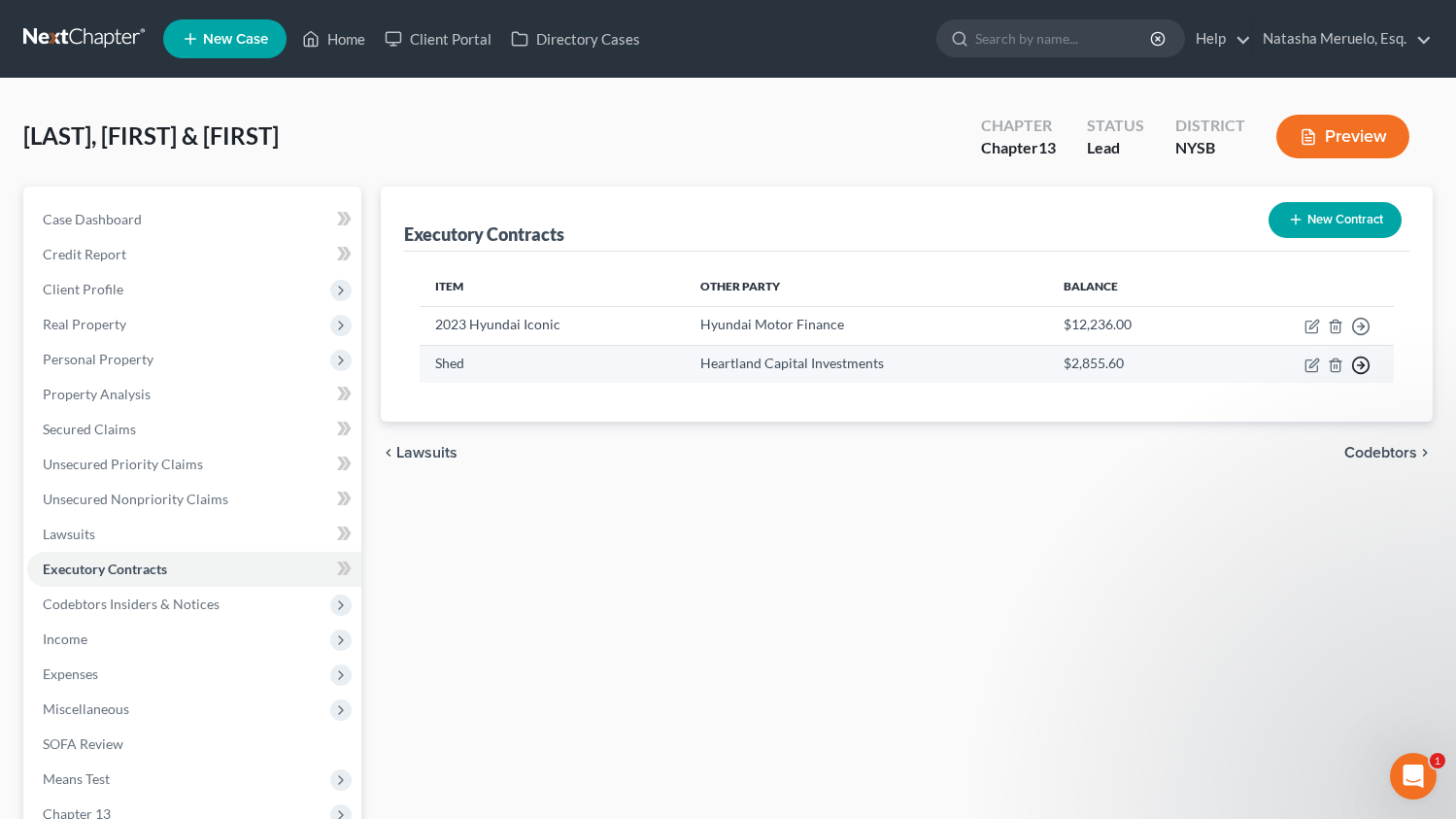 click 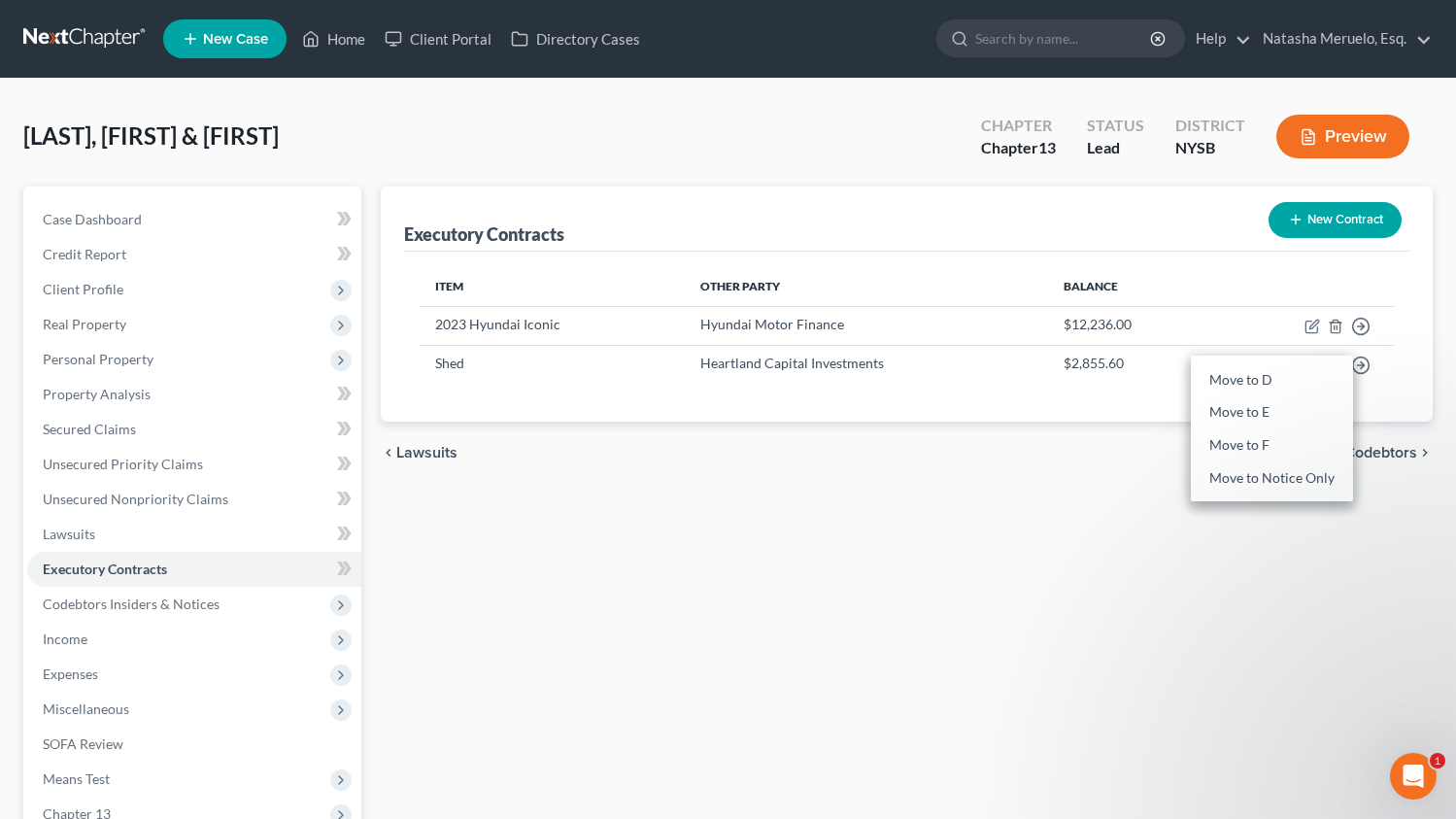 click on "Executory Contracts New Contract
Item Other Party Balance 2023 Hyundai Iconic Hyundai Motor Finance $12,236.00 Move to D Move to E Move to F Move to Notice Only Shed Heartland Capital Investments $2,855.60 Move to D Move to E Move to F Move to Notice Only
chevron_left
Lawsuits
Codebtors
chevron_right" at bounding box center [906, 590] 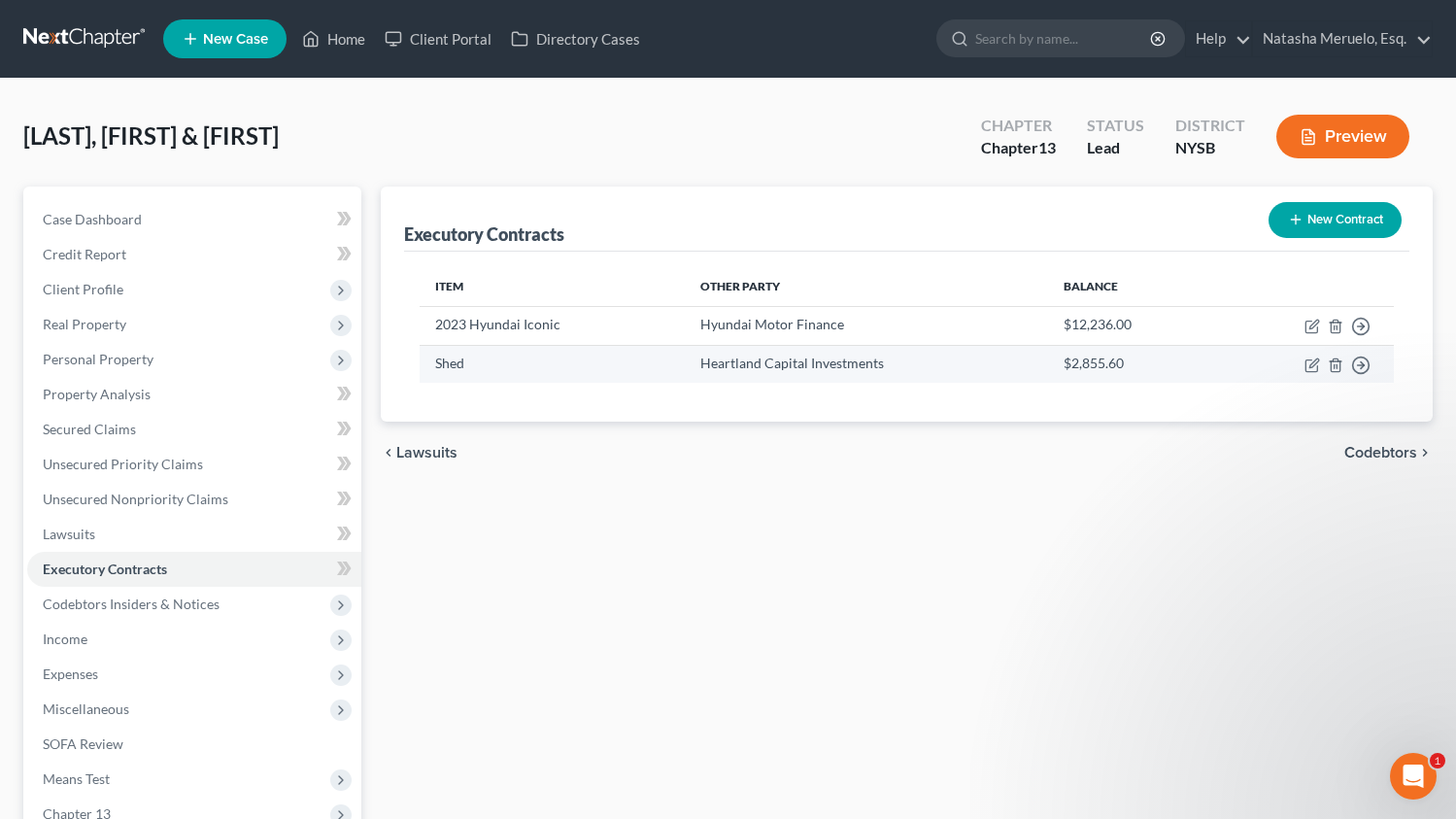 click on "$2,855.60" at bounding box center [1132, 363] 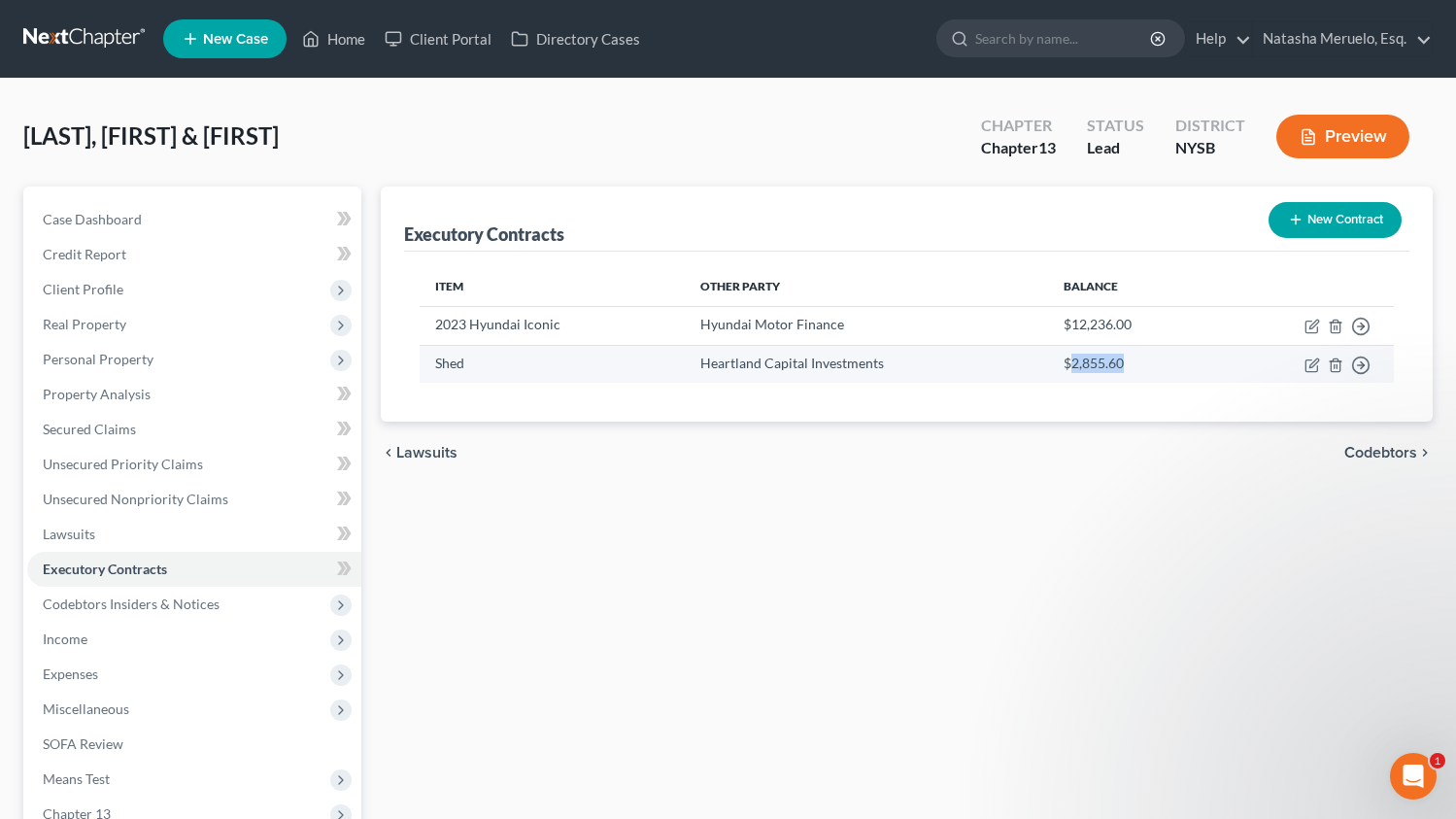 click on "$2,855.60" at bounding box center (1132, 363) 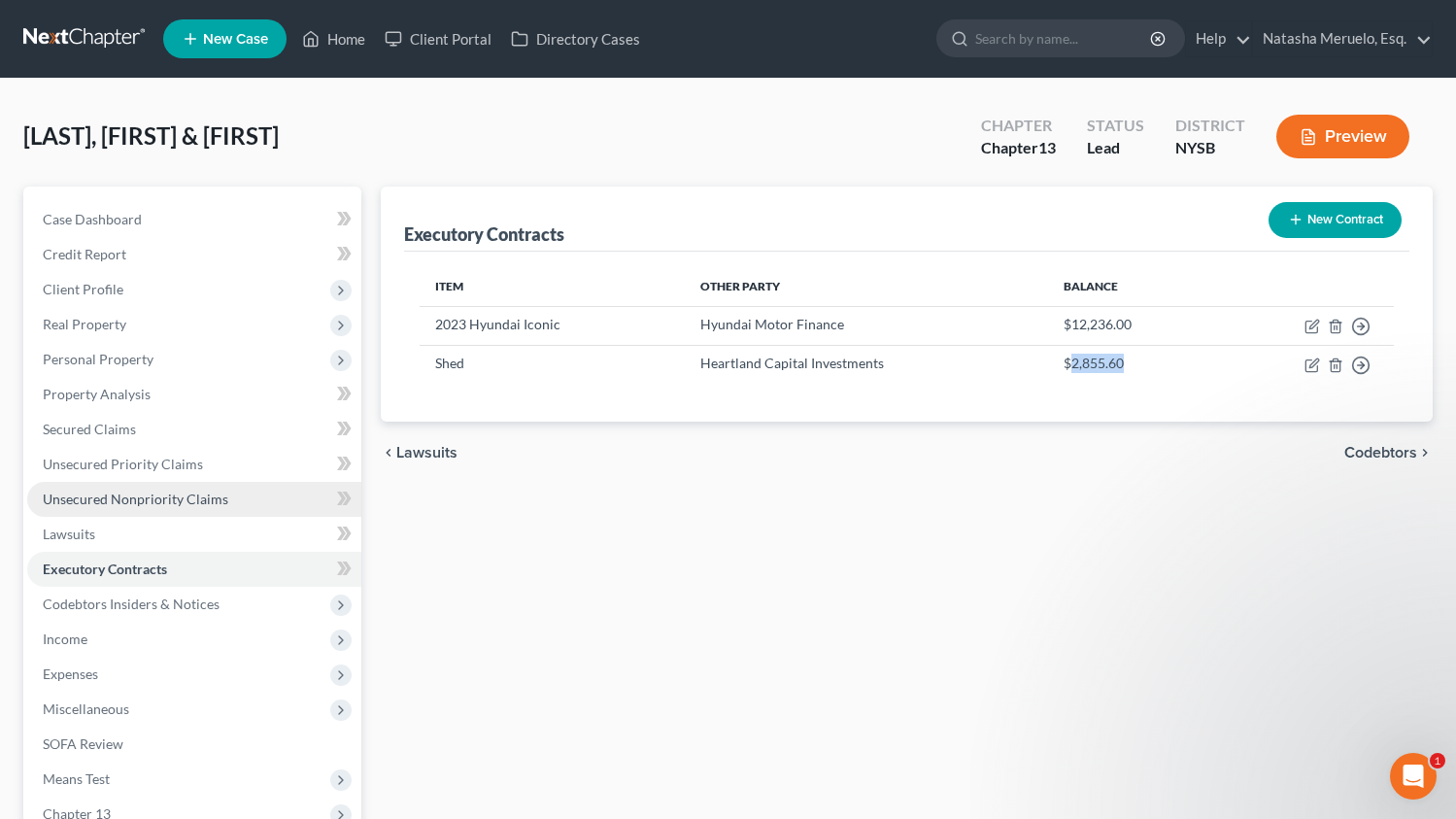 click on "Unsecured Nonpriority Claims" at bounding box center [135, 498] 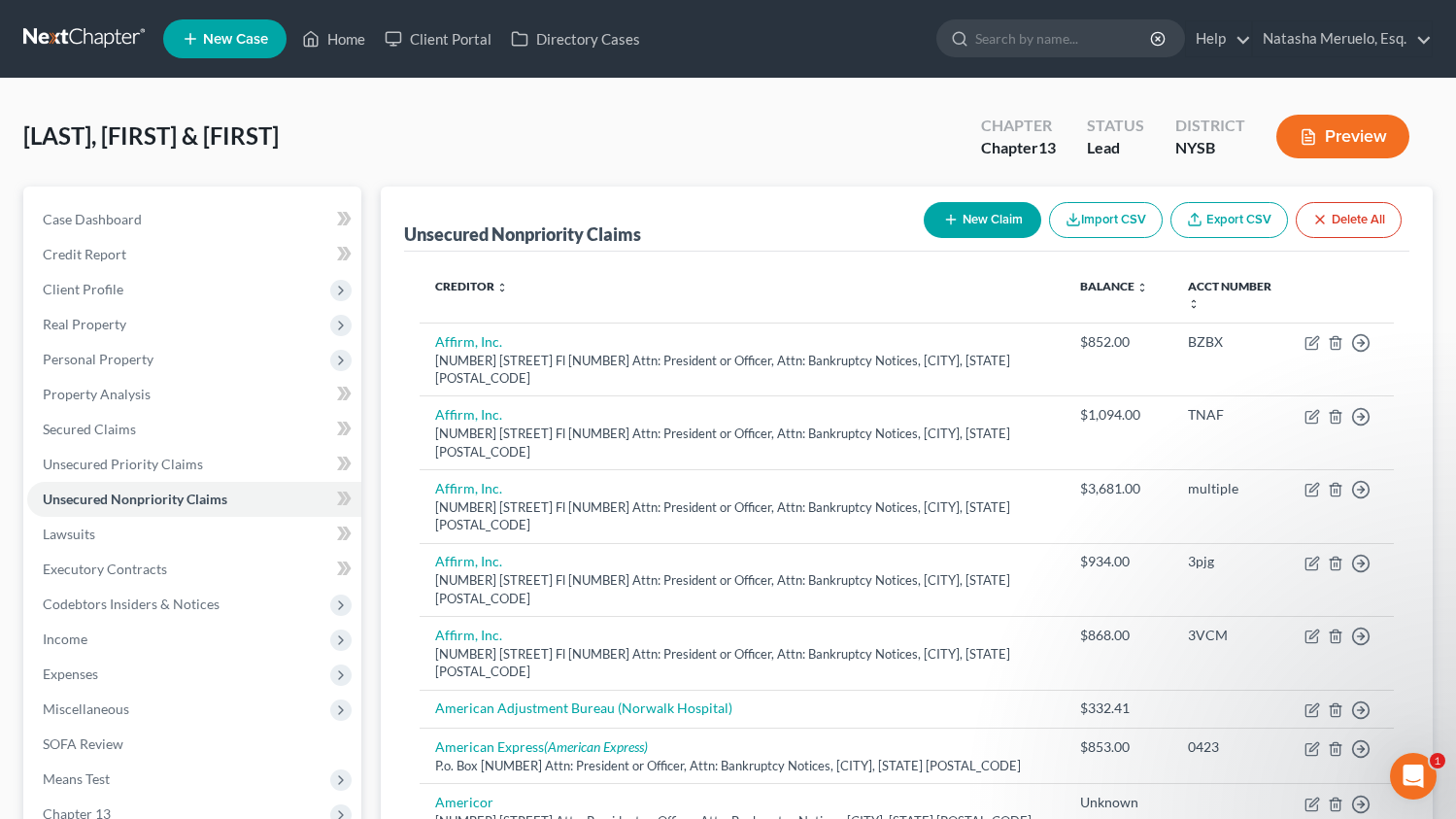 click on "New Claim" at bounding box center [982, 220] 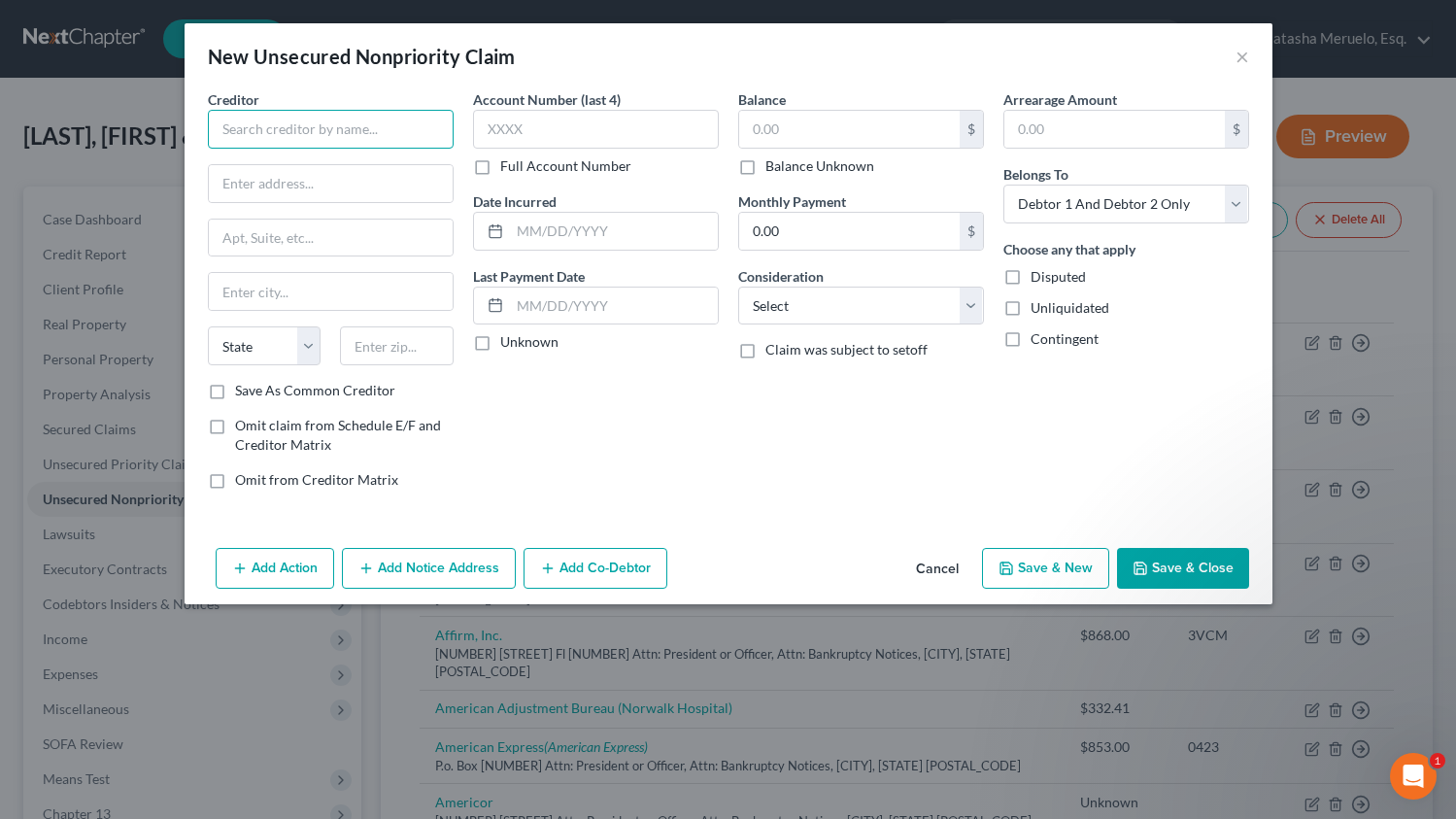 click at bounding box center [330, 129] 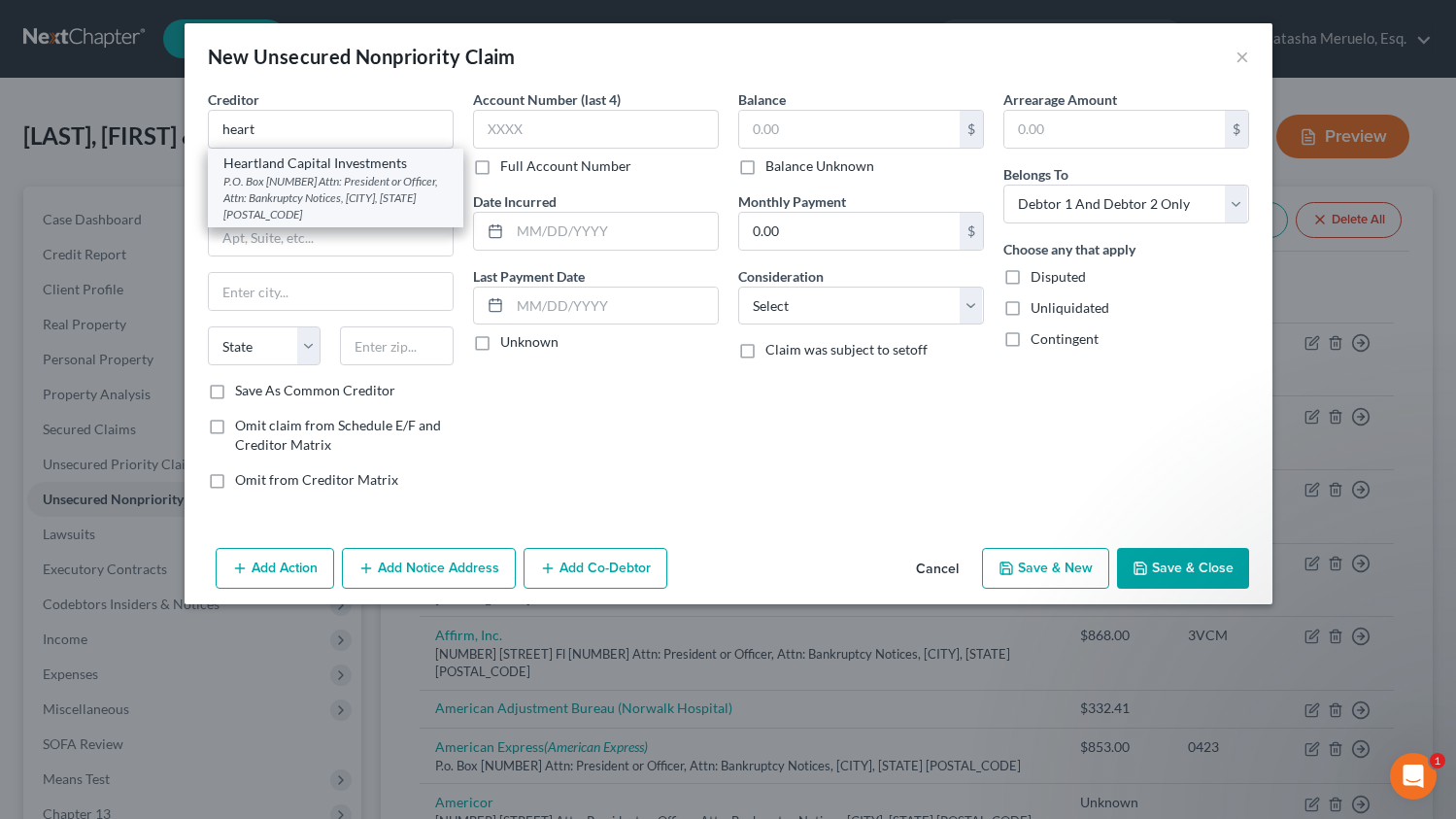 click on "Heartland Capital Investments" at bounding box center [335, 163] 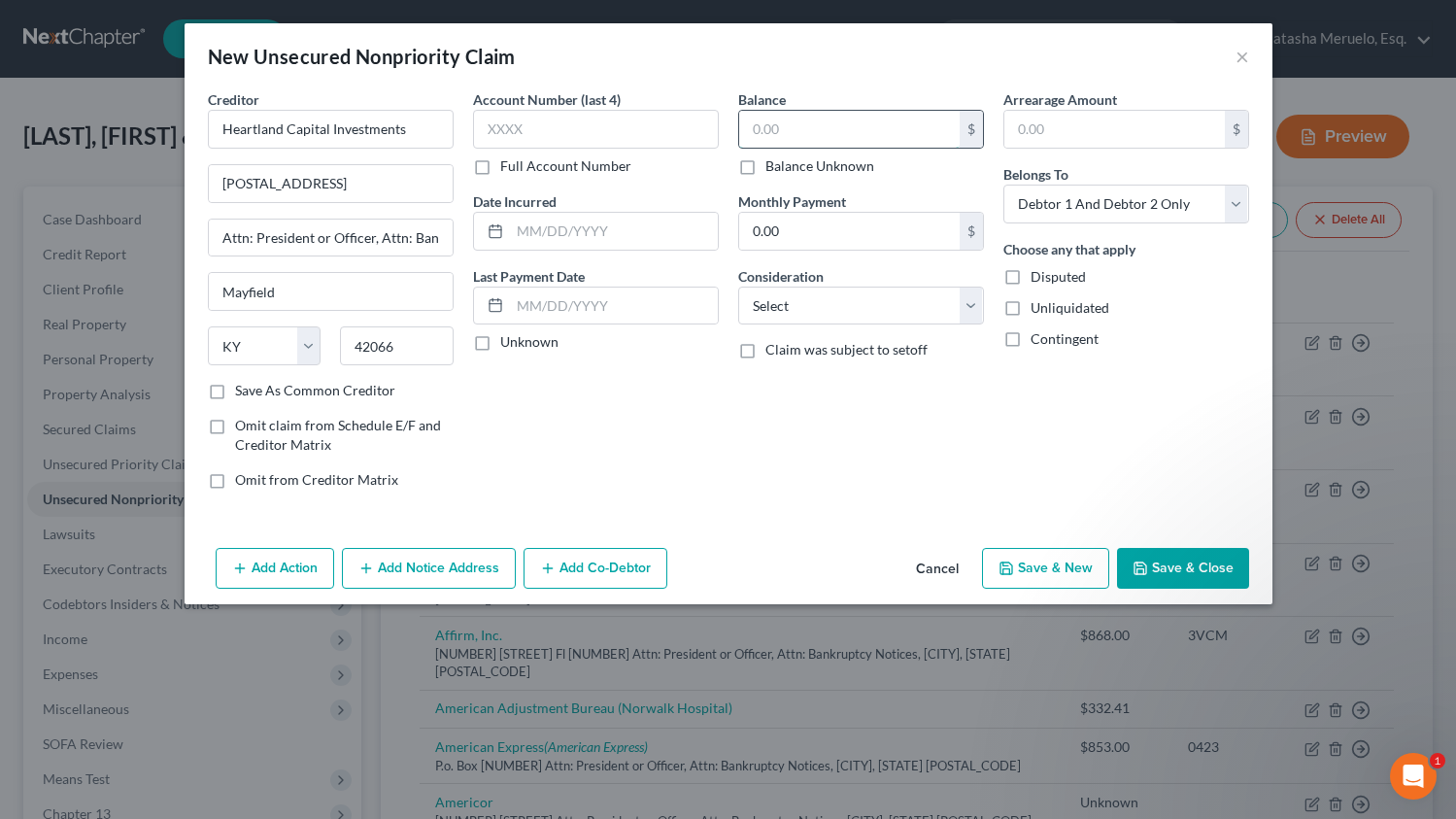 click at bounding box center [849, 129] 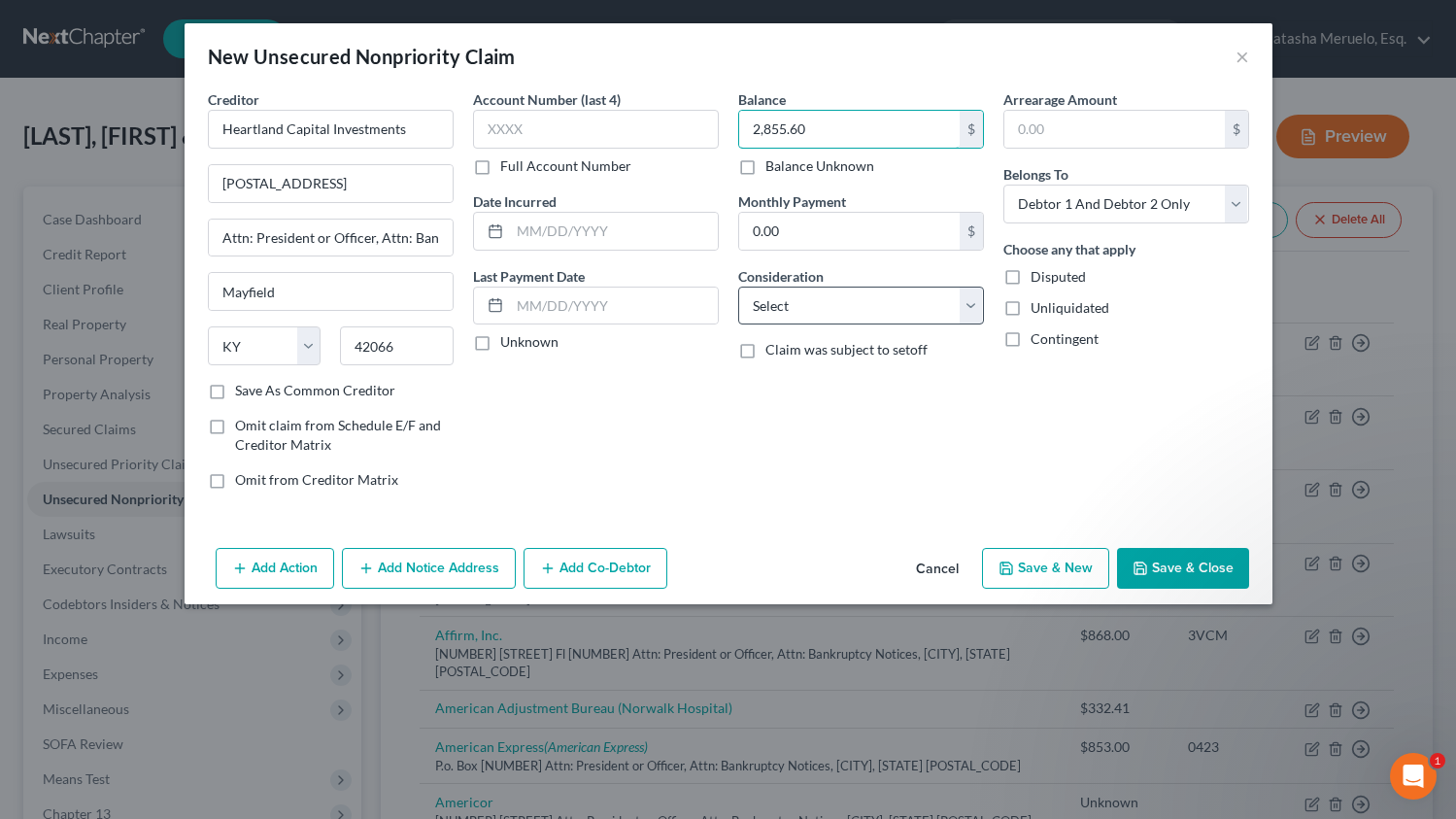 type on "2,855.60" 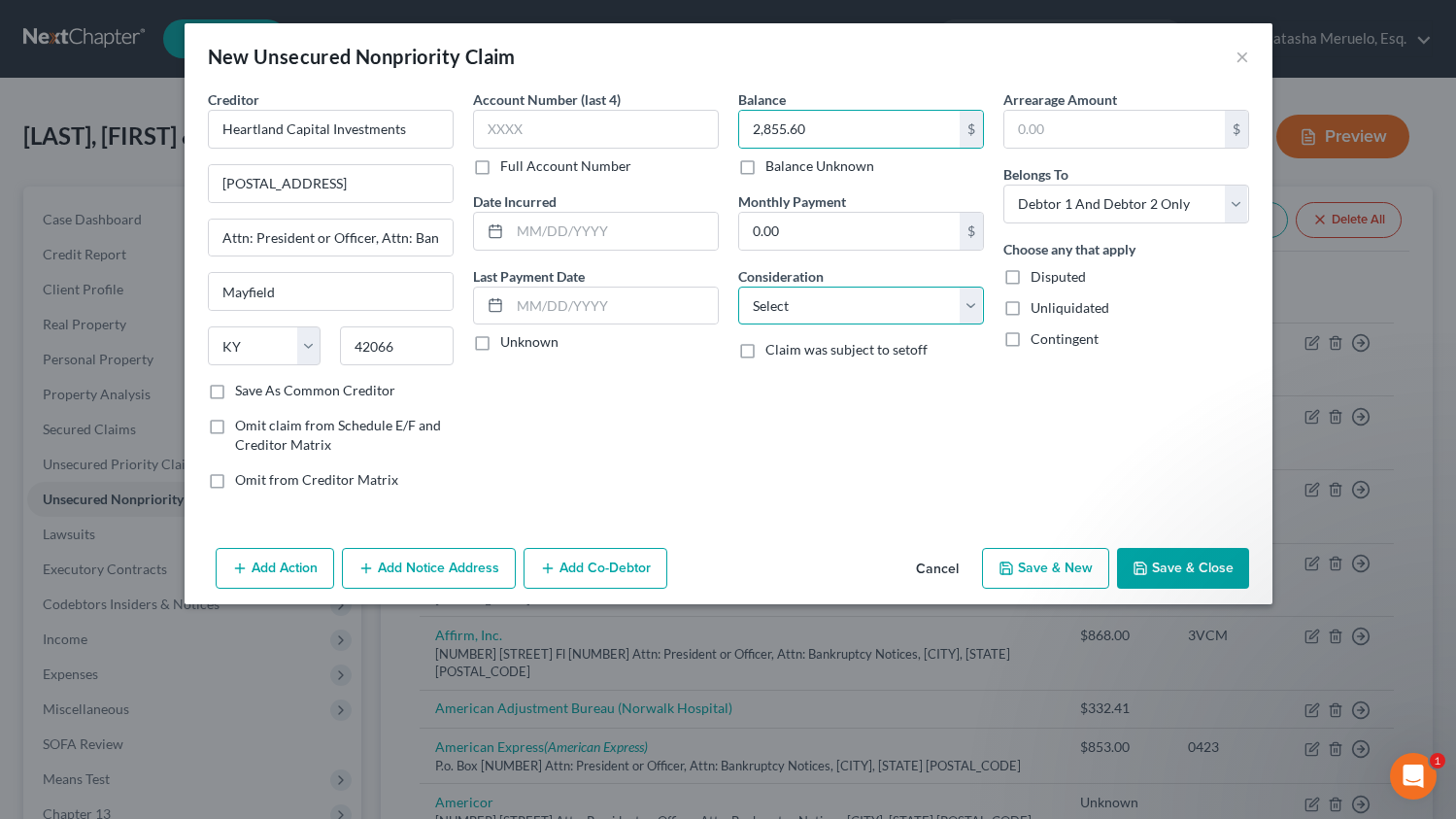 click on "Select Cable / Satellite Services Collection Agency Credit Card Debt Debt Counseling / Attorneys Deficiency Balance Domestic Support Obligations Home / Car Repairs Income Taxes Judgment Liens Medical Services Monies Loaned / Advanced Mortgage Obligation From Divorce Or Separation Obligation To Pensions Other Overdrawn Bank Account Promised To Help Pay Creditors Student Loans Suppliers And Vendors Telephone / Internet Services Utility Services" at bounding box center [861, 306] 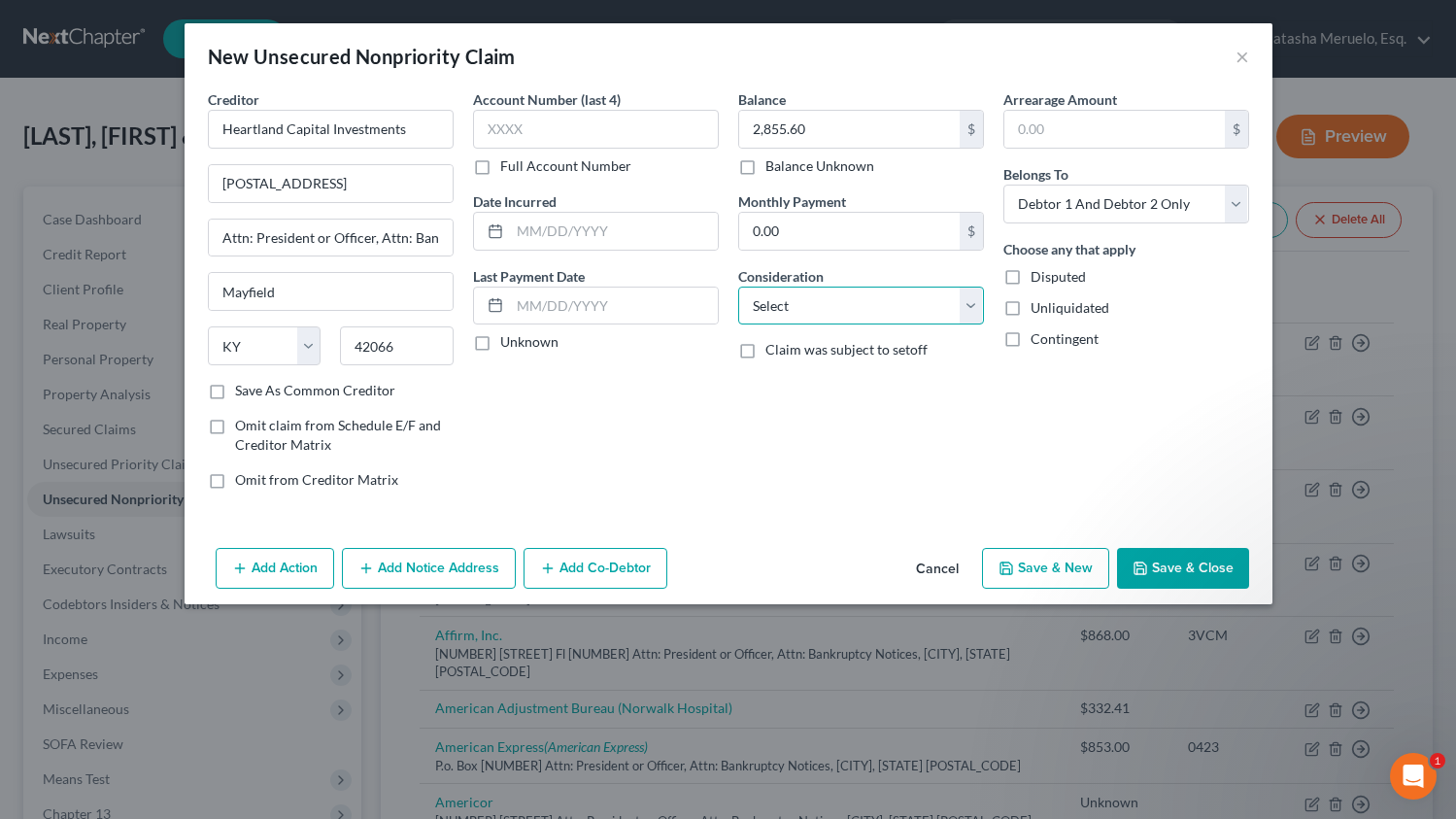 select on "14" 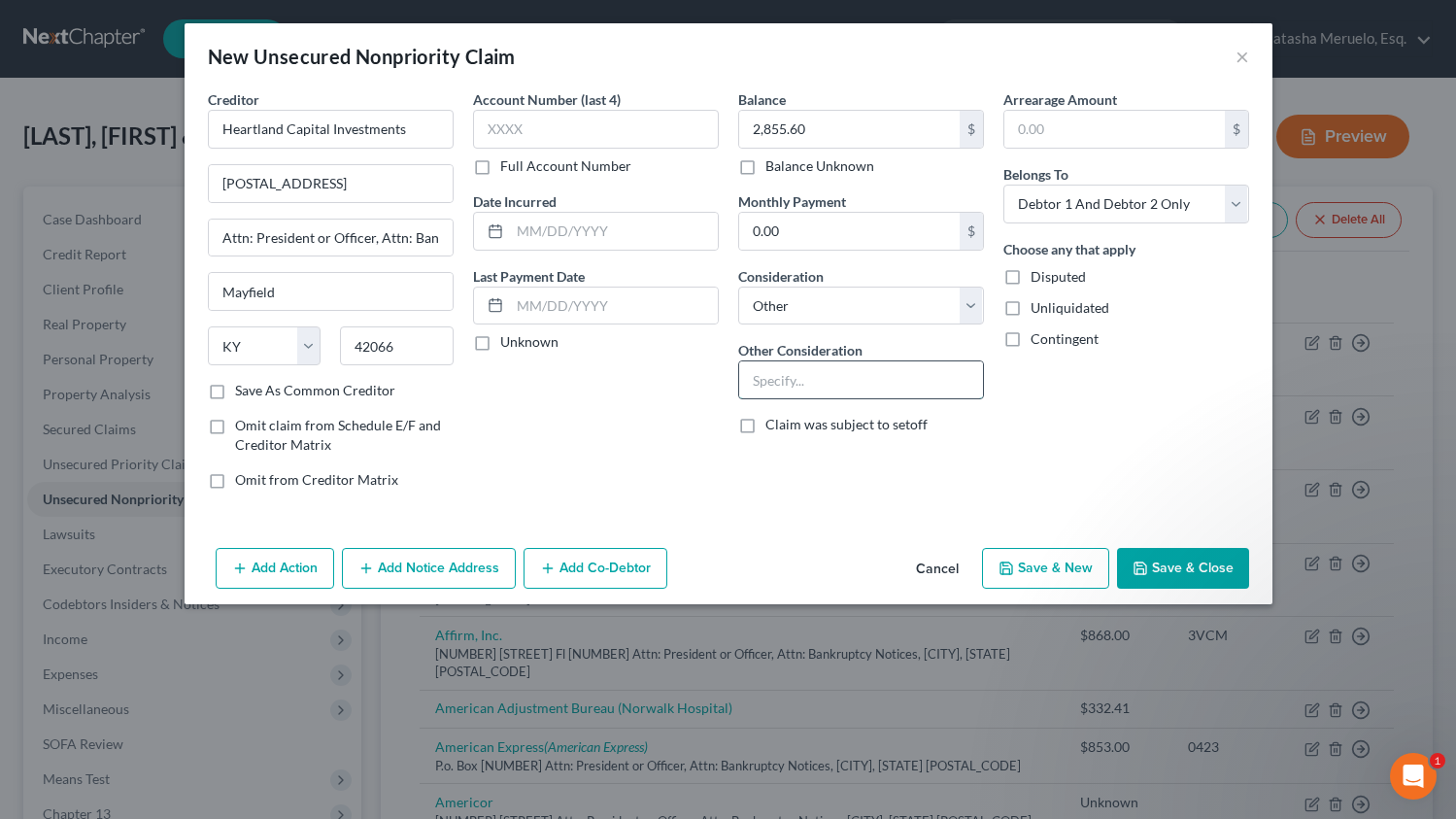 click at bounding box center [861, 380] 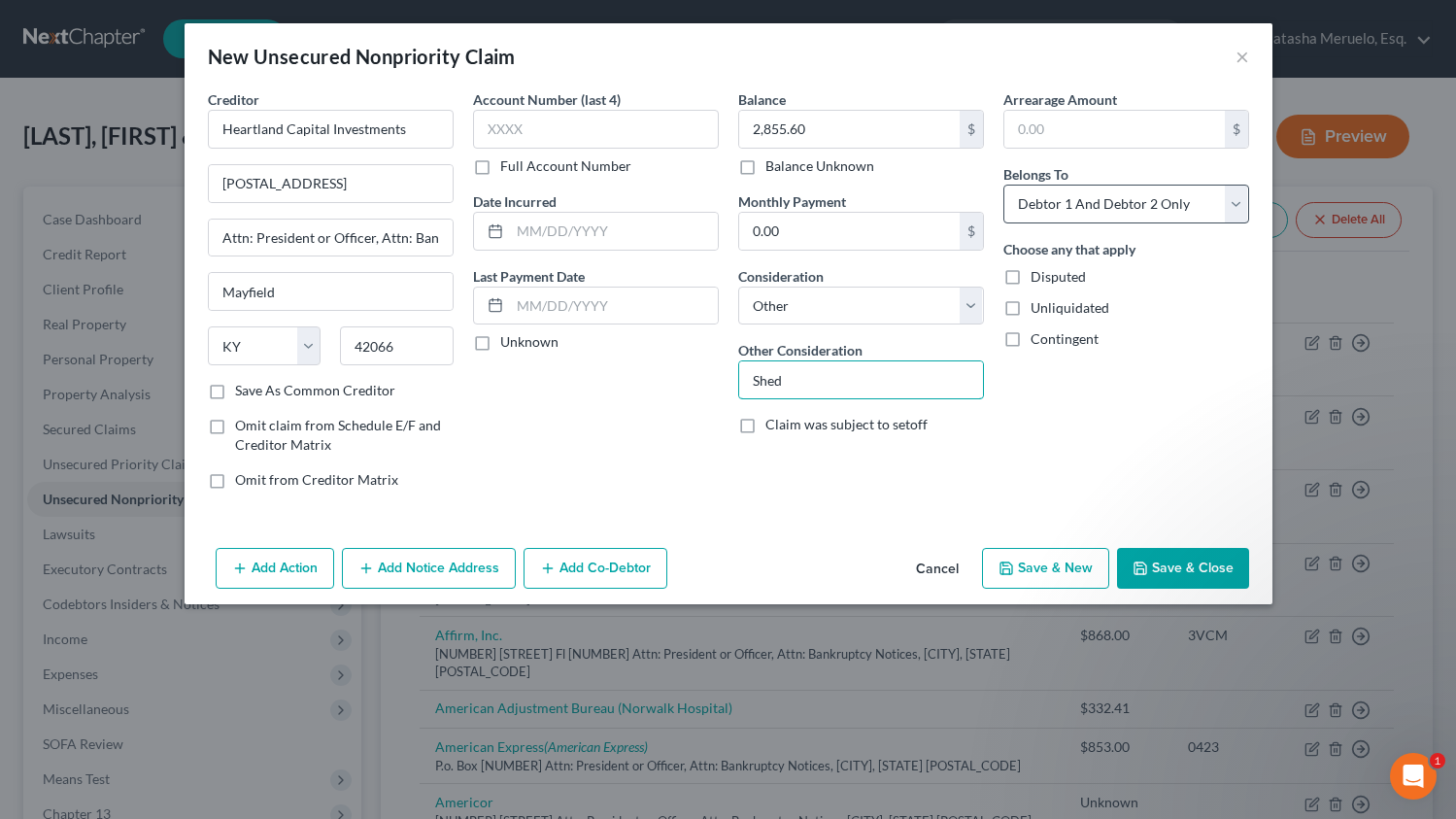 type on "Shed" 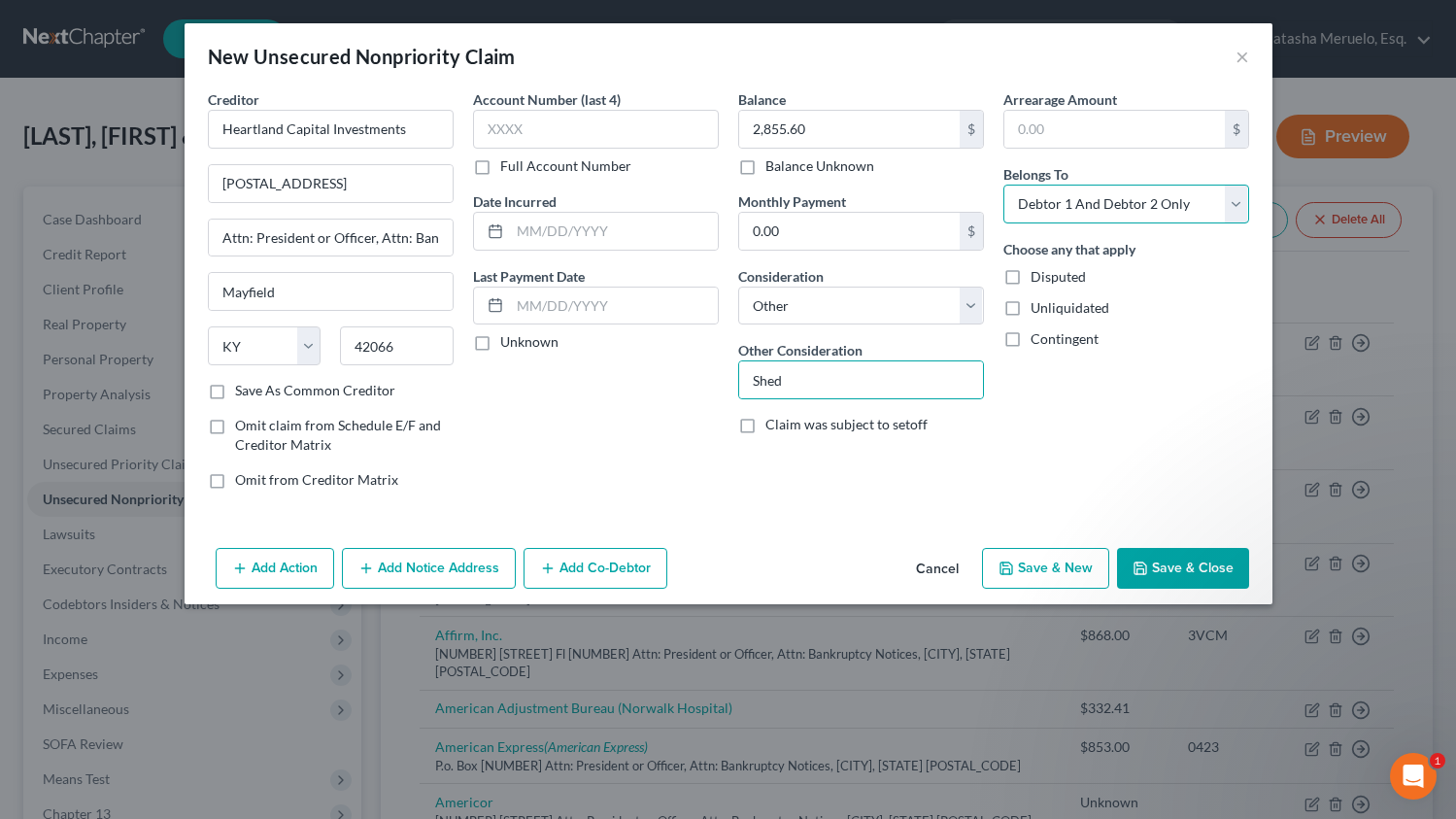 click on "Select Debtor 1 Only Debtor 2 Only Debtor 1 And Debtor 2 Only At Least One Of The Debtors And Another Community Property" at bounding box center [1126, 204] 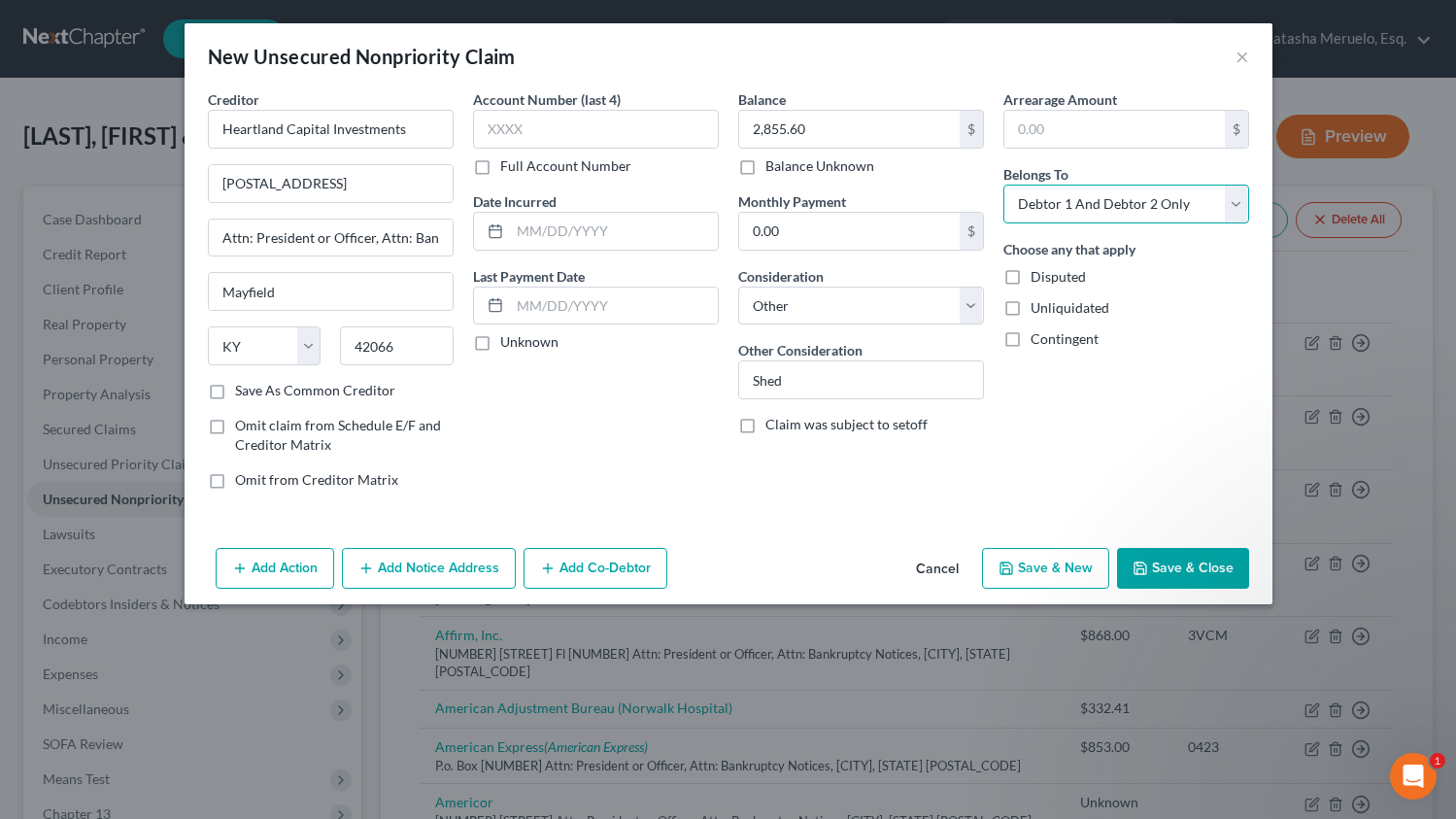 select on "0" 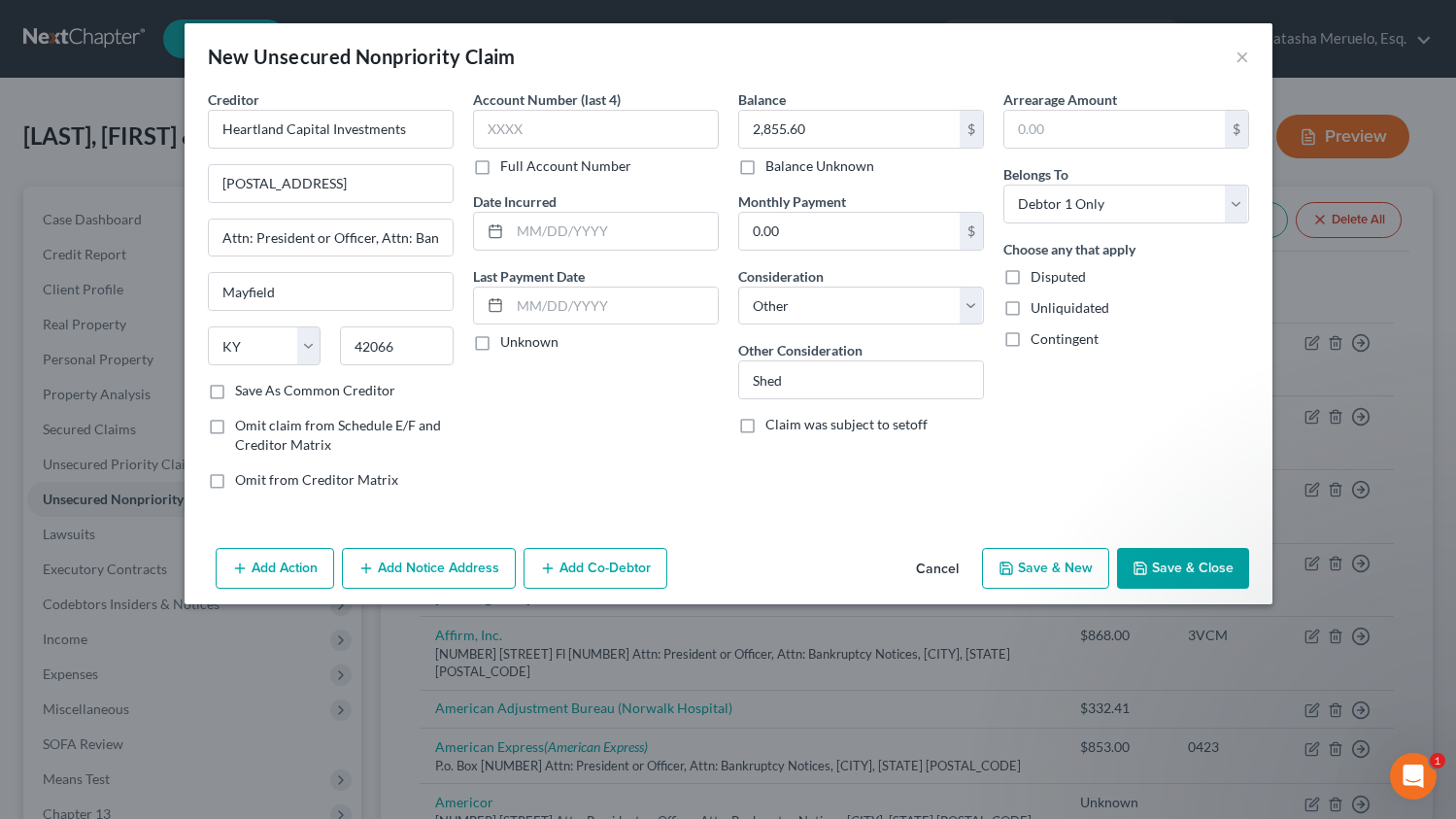 click 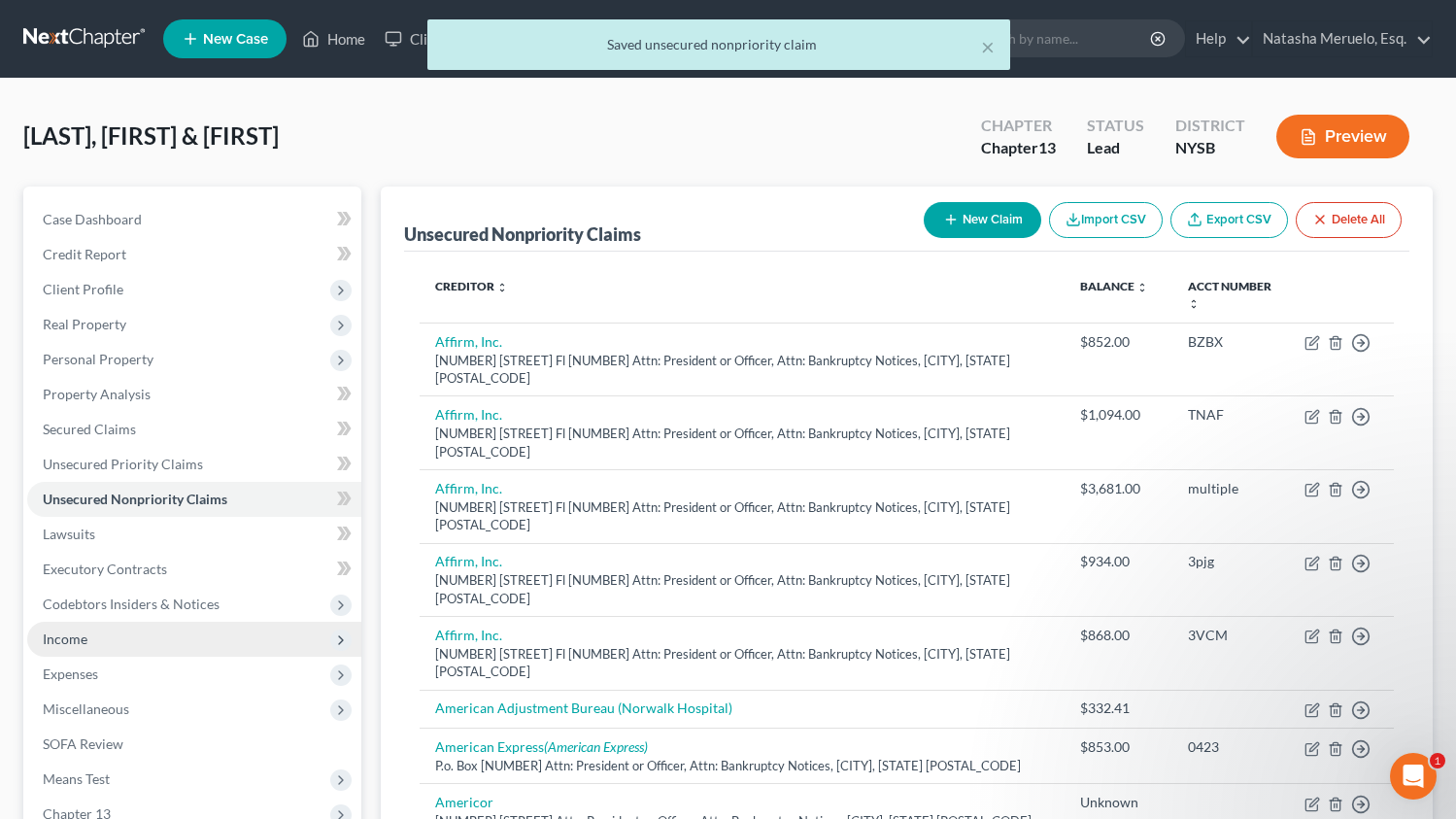 scroll, scrollTop: 112, scrollLeft: 0, axis: vertical 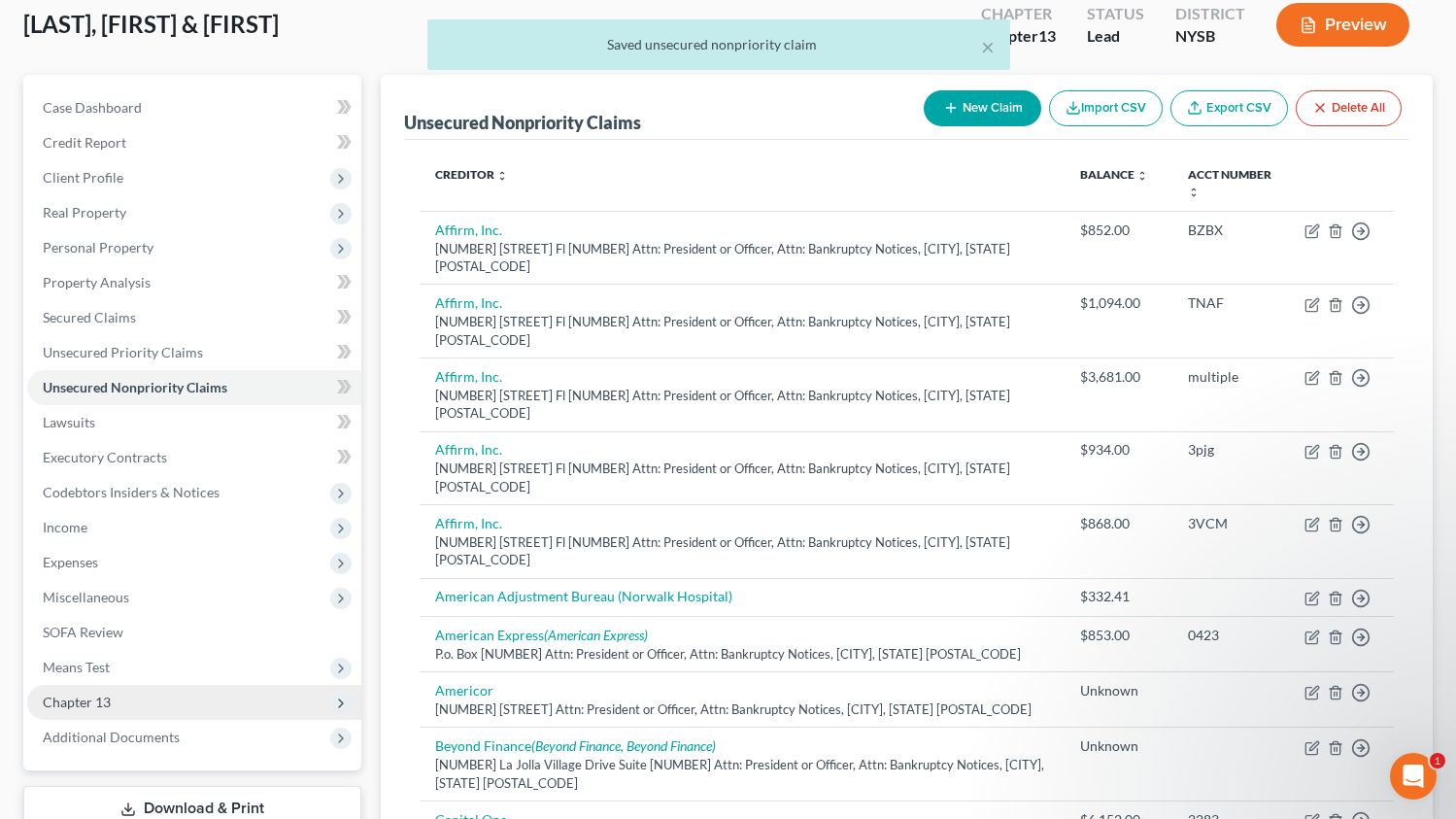click on "Chapter 13" at bounding box center [77, 701] 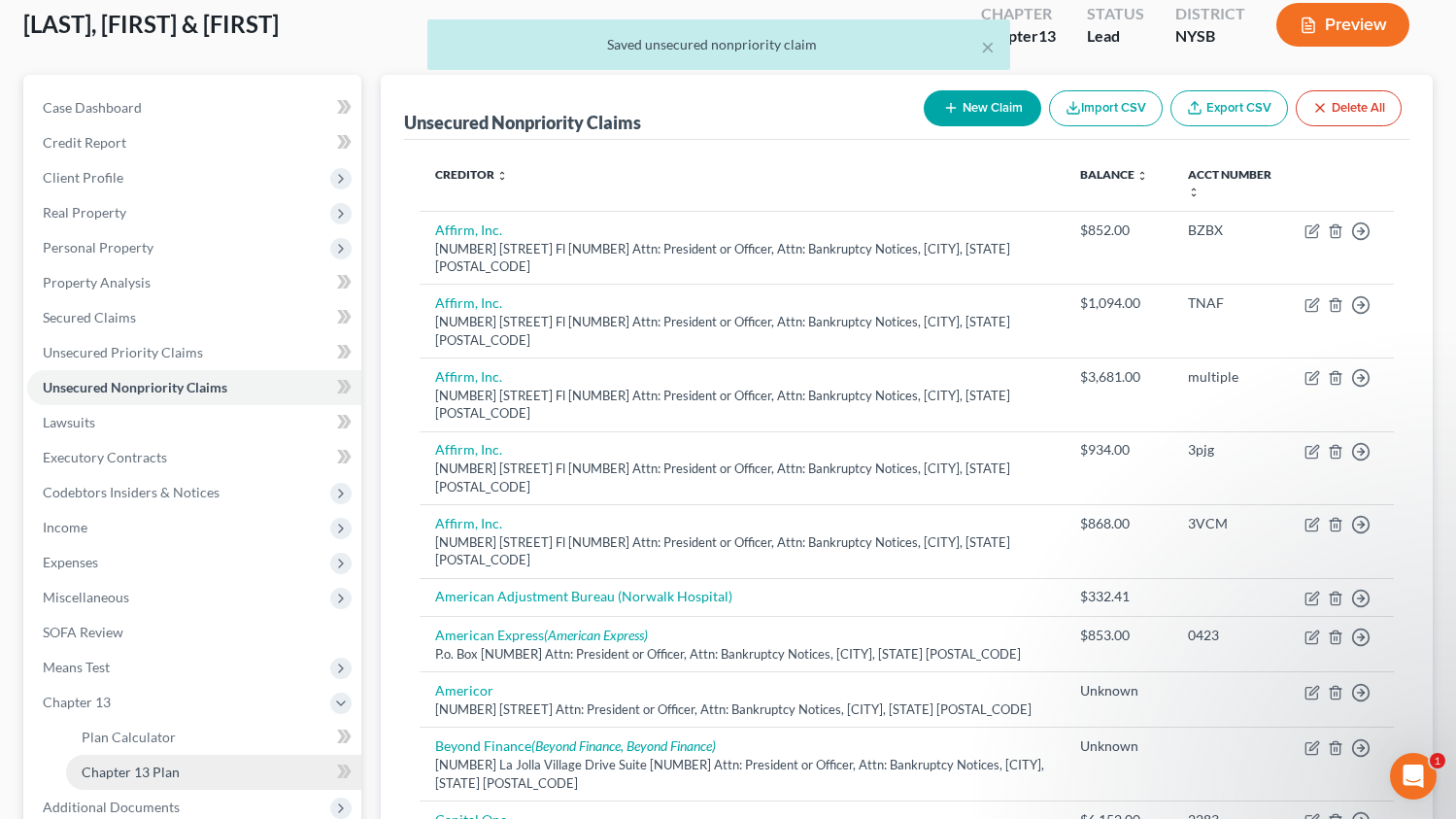 click on "Chapter 13 Plan" at bounding box center [214, 772] 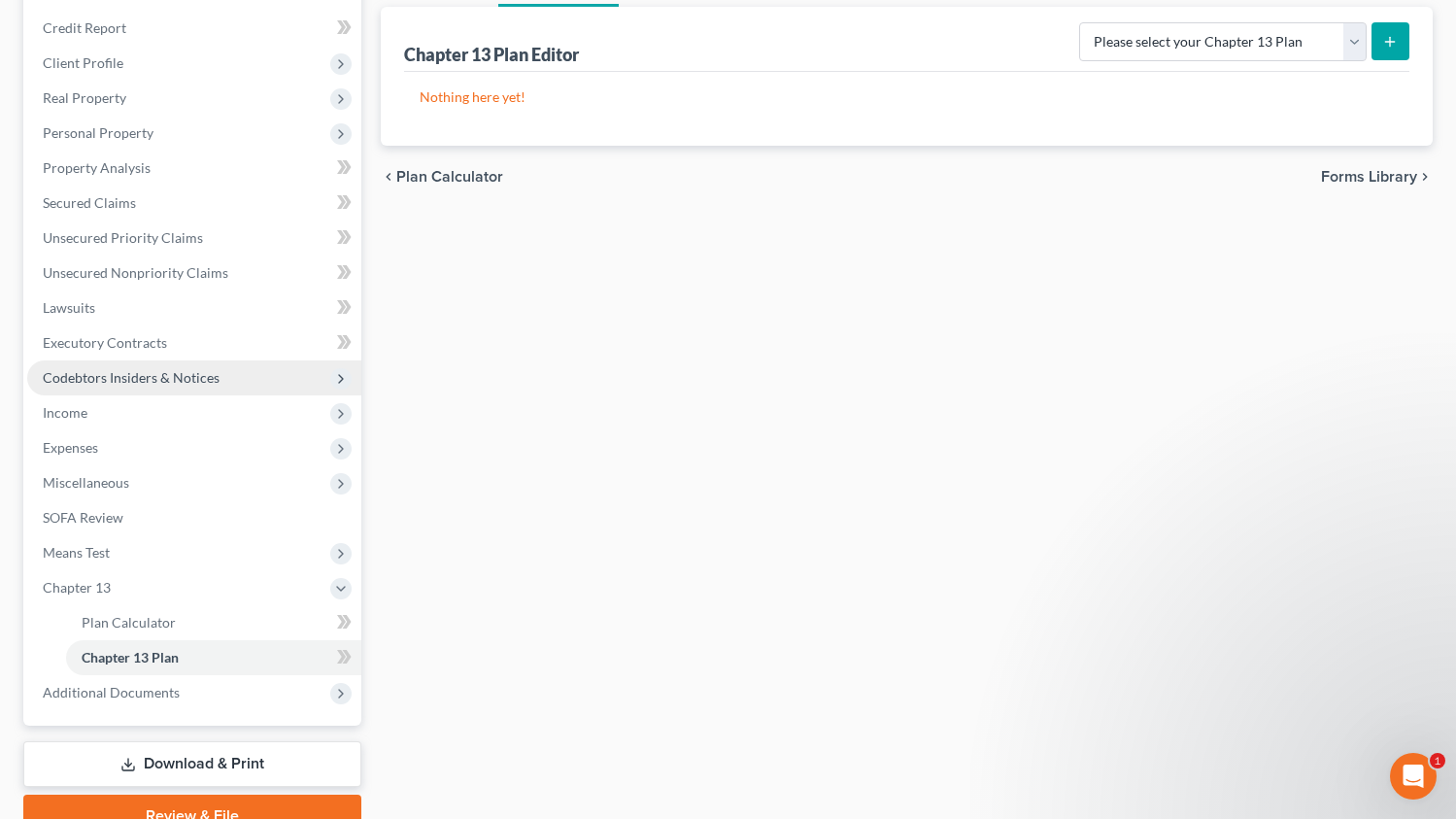 scroll, scrollTop: 317, scrollLeft: 0, axis: vertical 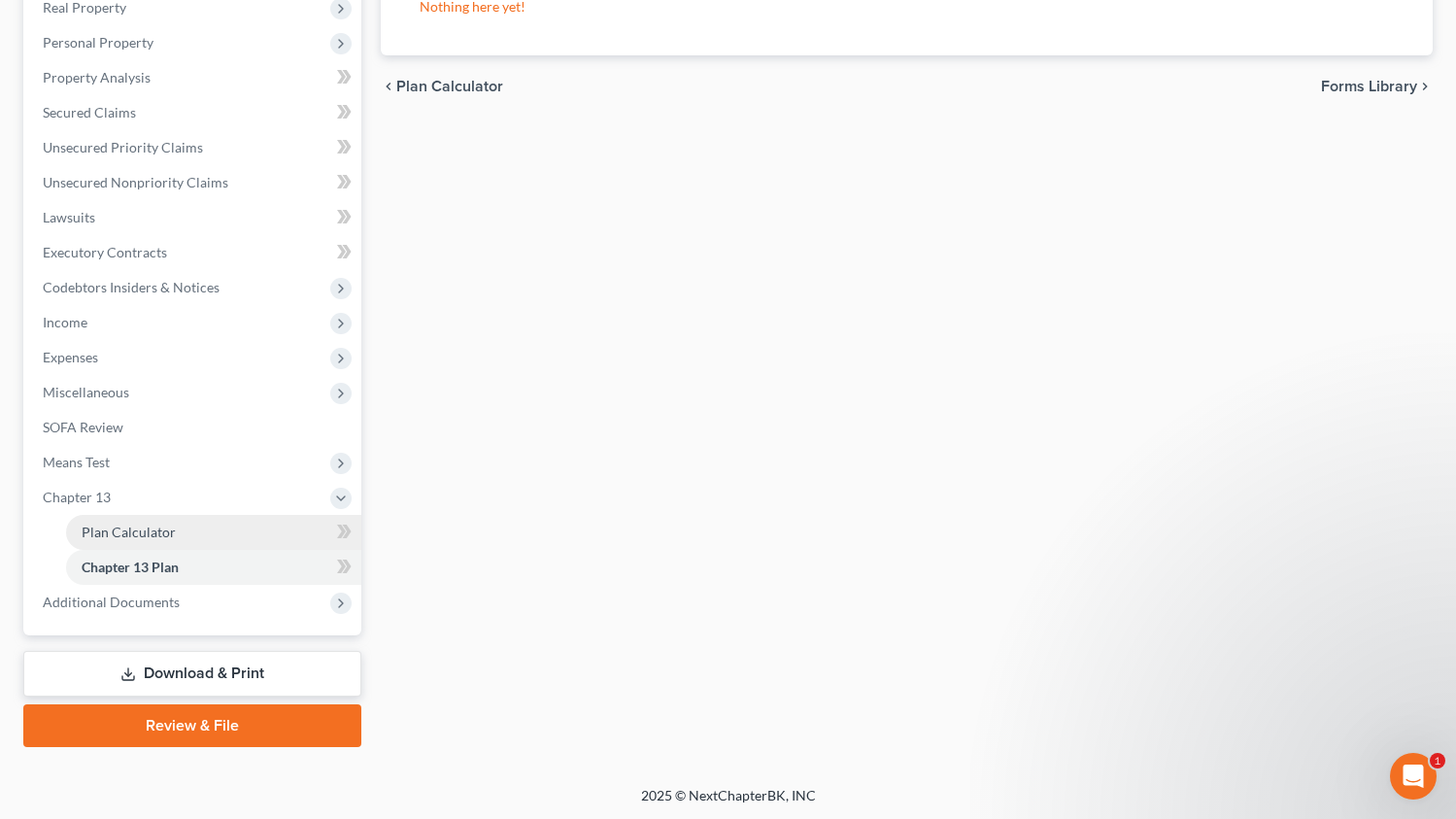 click on "Plan Calculator" at bounding box center [214, 532] 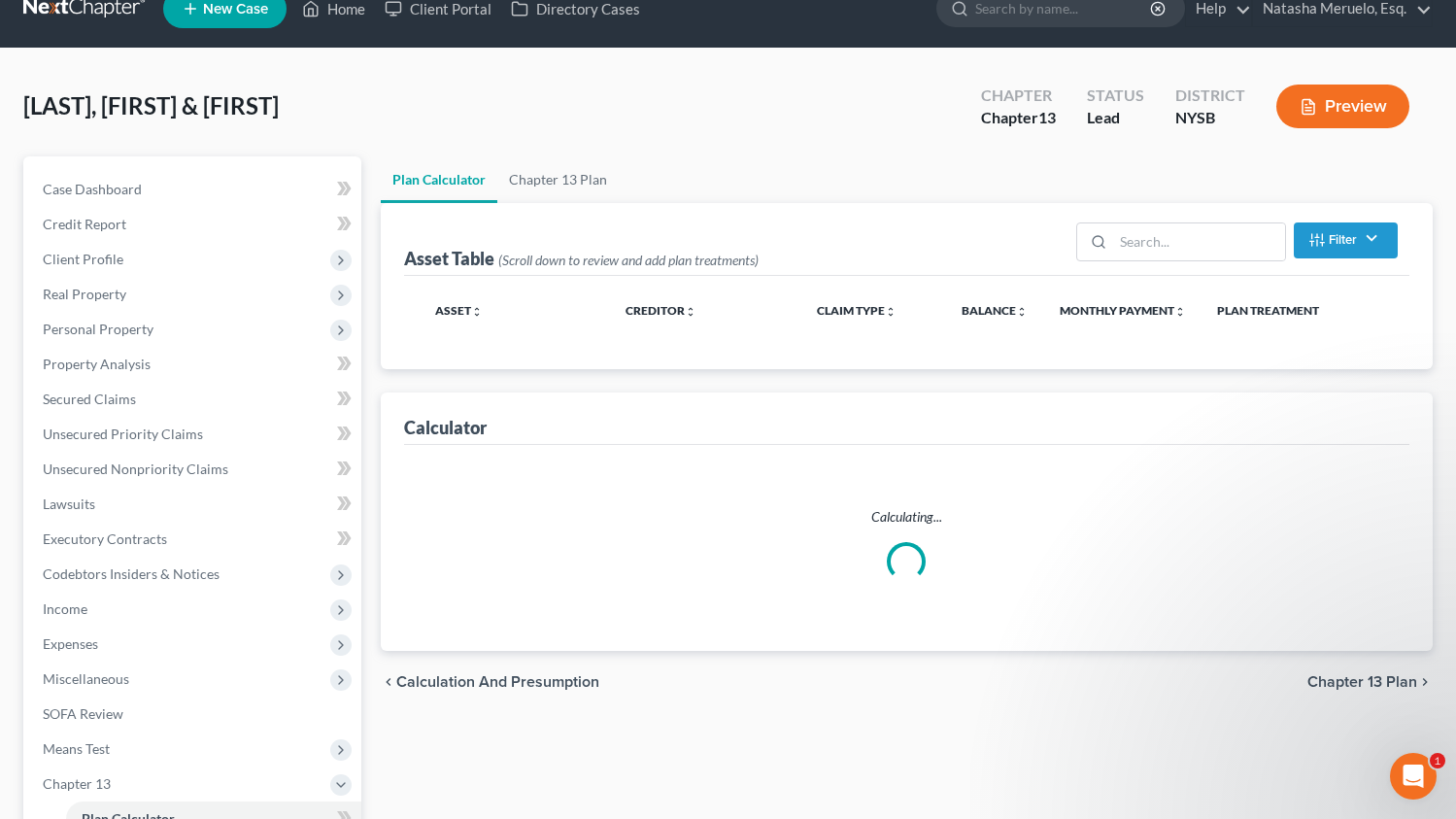 scroll, scrollTop: 0, scrollLeft: 0, axis: both 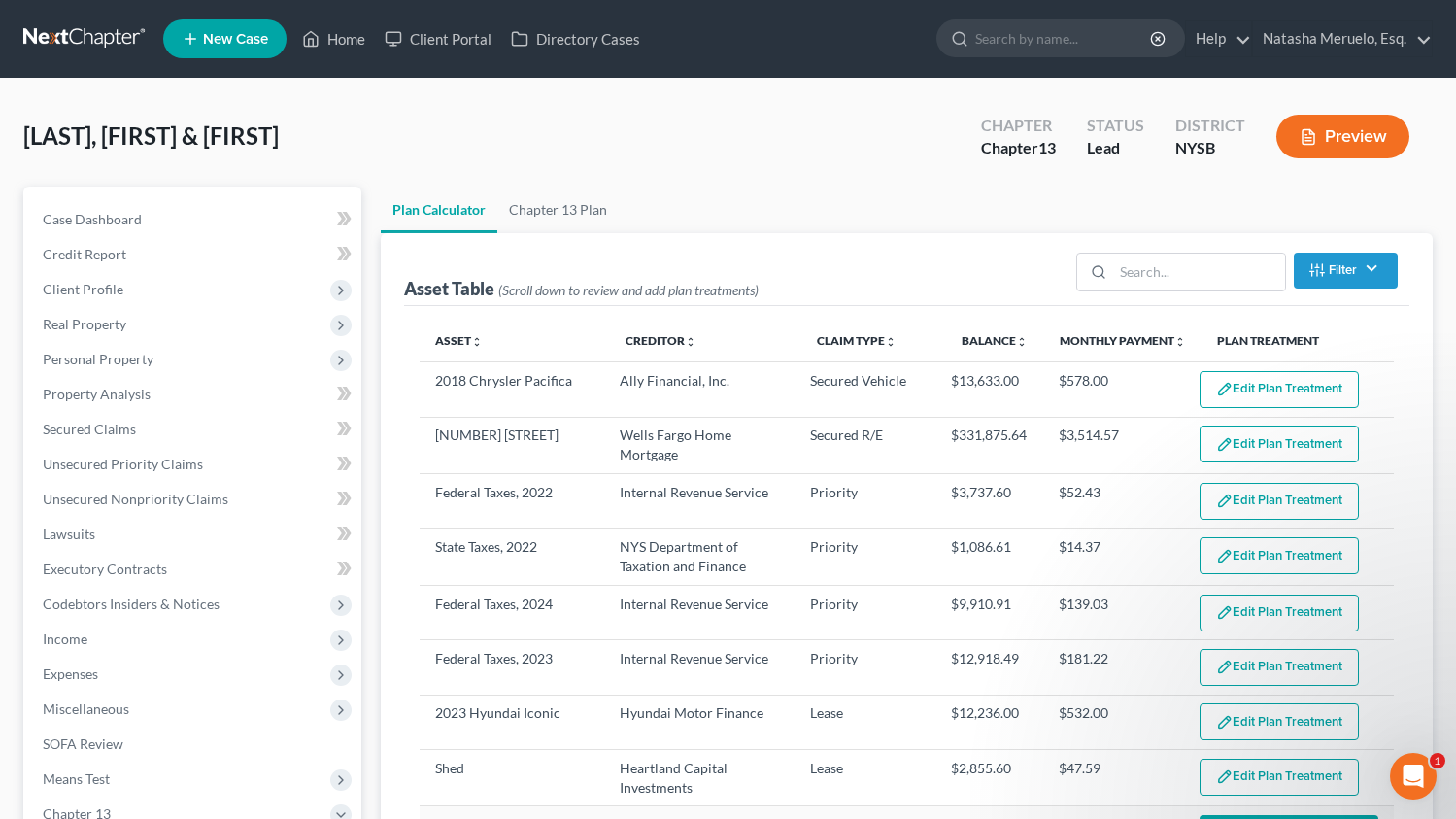 select on "59" 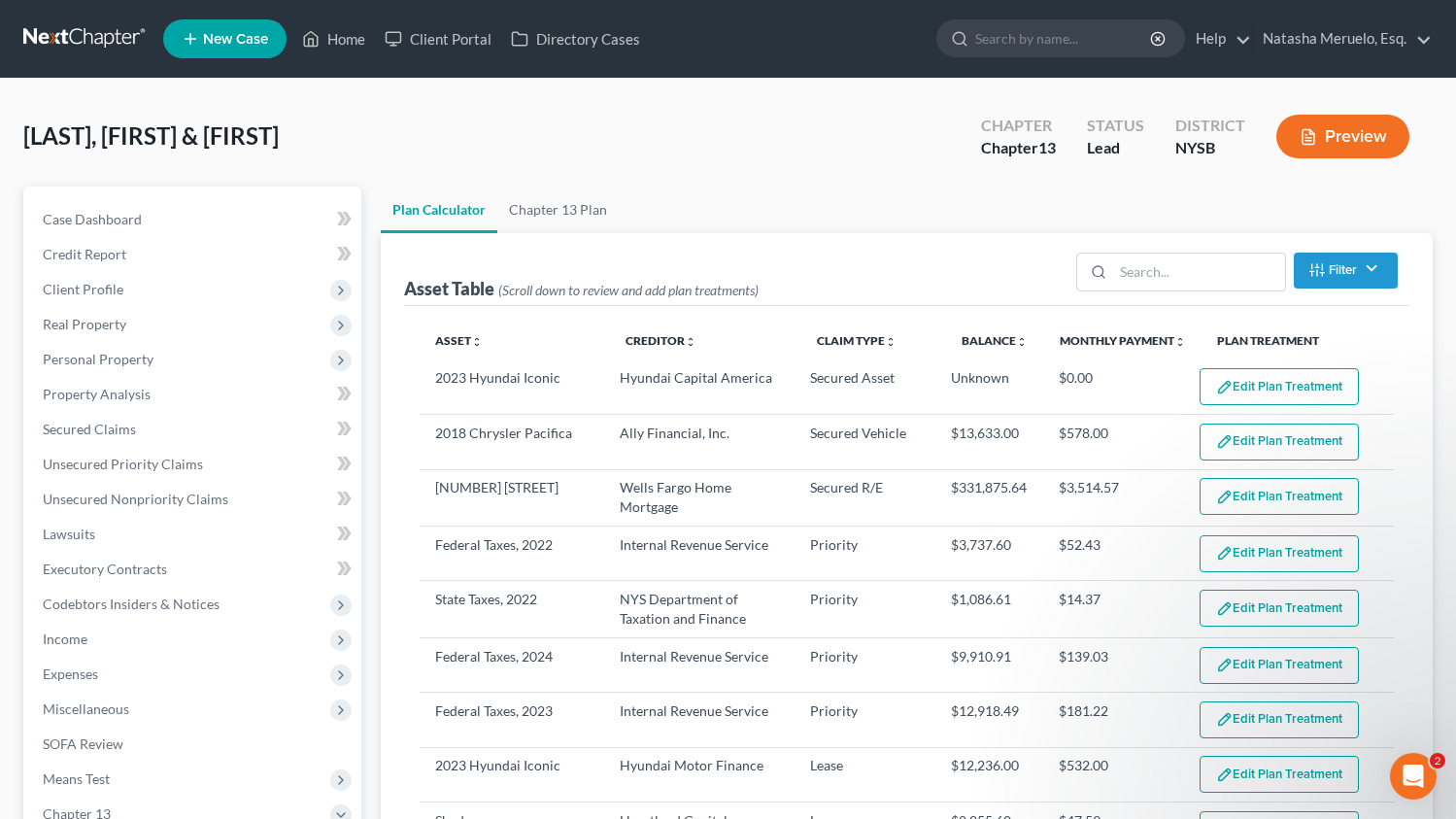 scroll, scrollTop: 2, scrollLeft: 0, axis: vertical 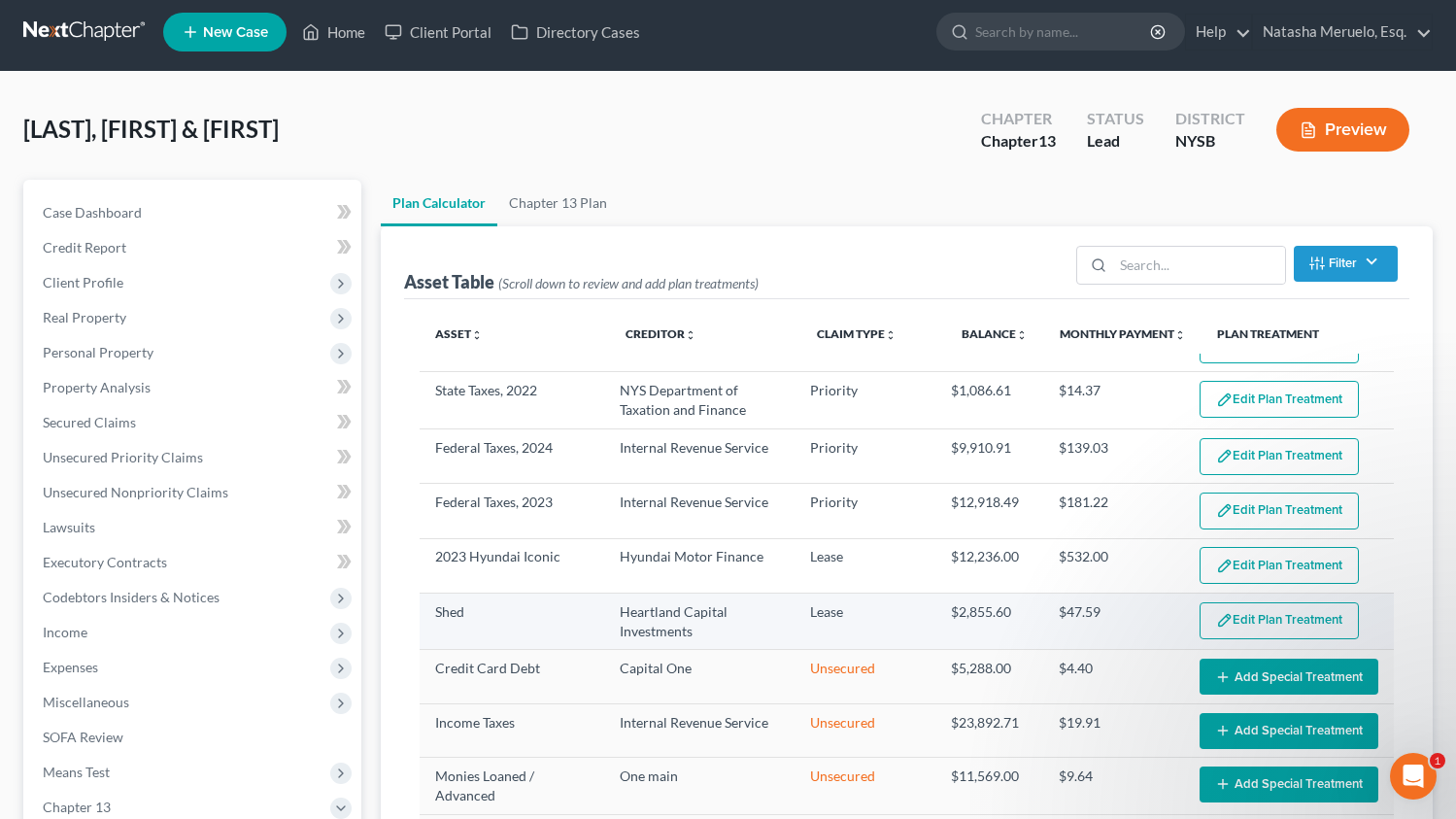 click on "Edit Plan Treatment" at bounding box center (1279, 621) 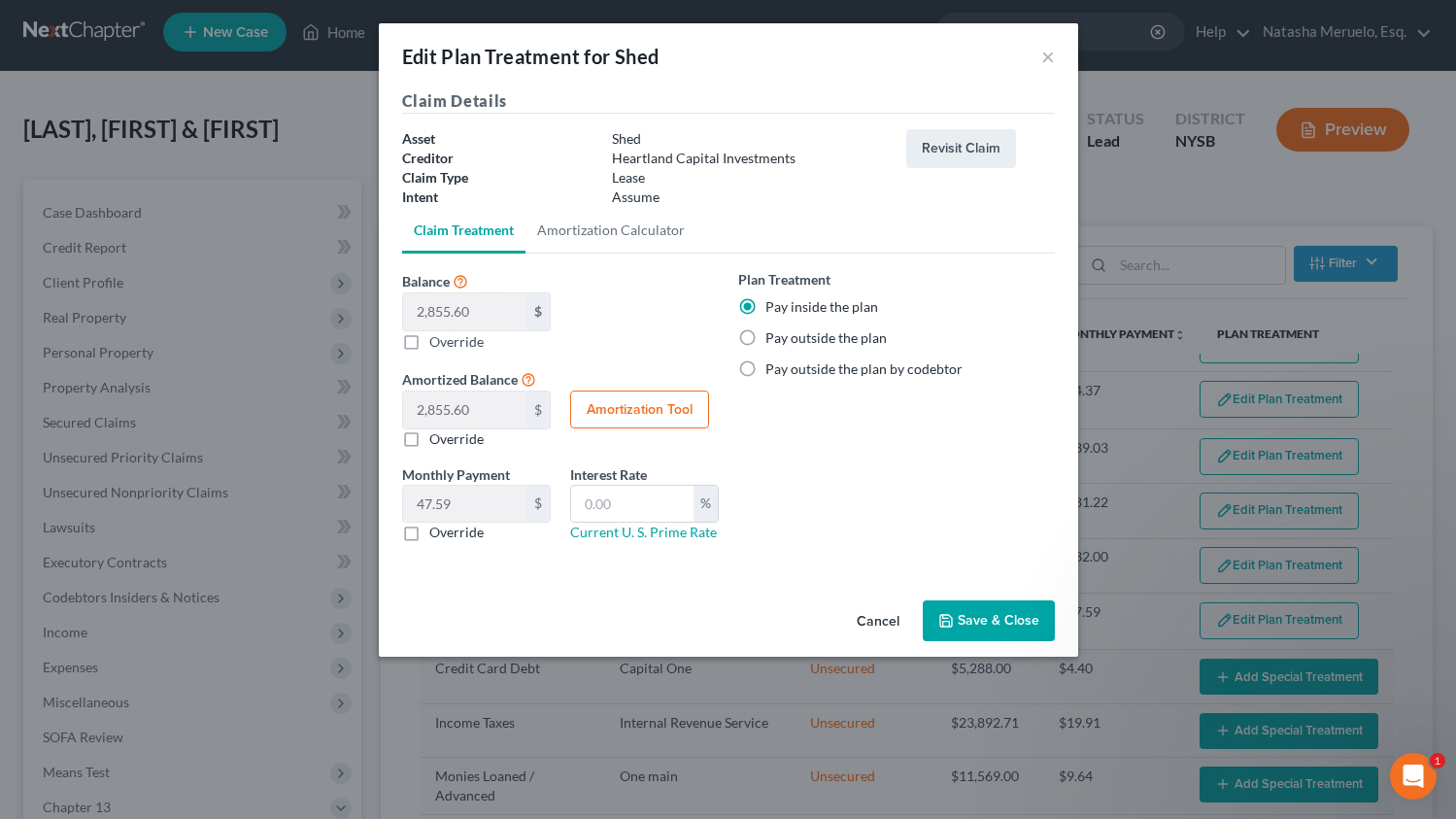 click on "Save & Close" at bounding box center (989, 621) 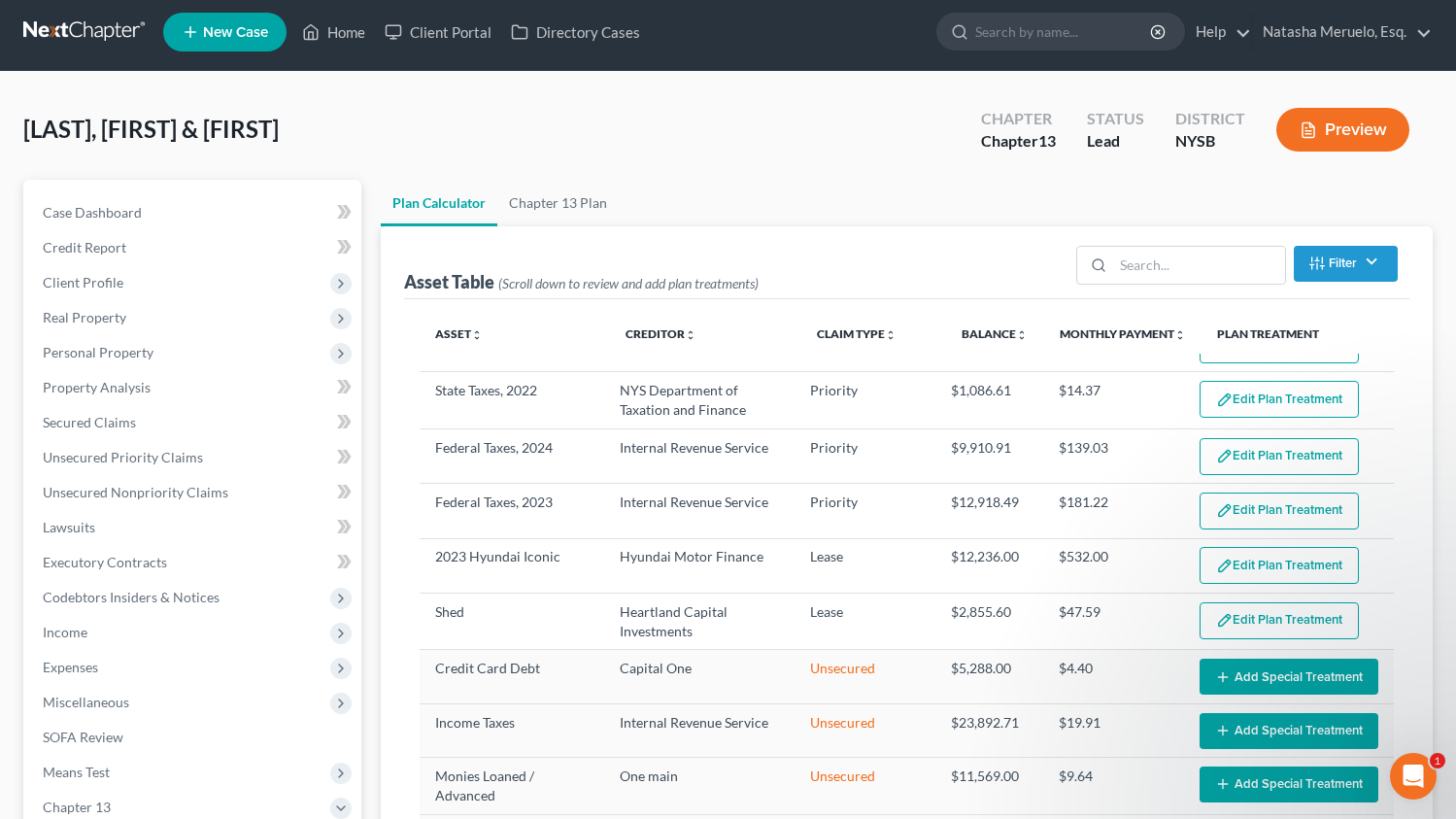 scroll, scrollTop: 0, scrollLeft: 0, axis: both 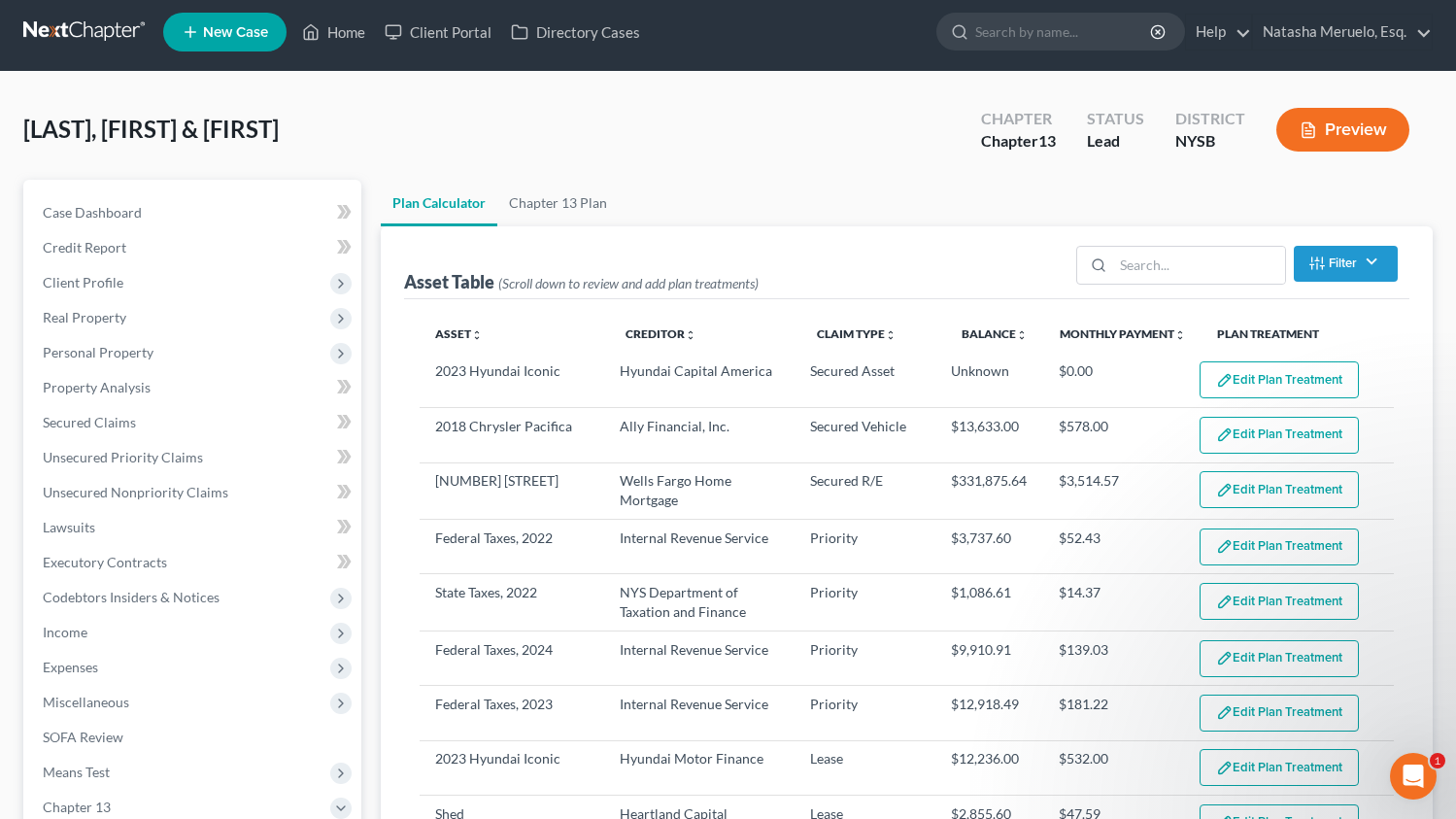 select on "59" 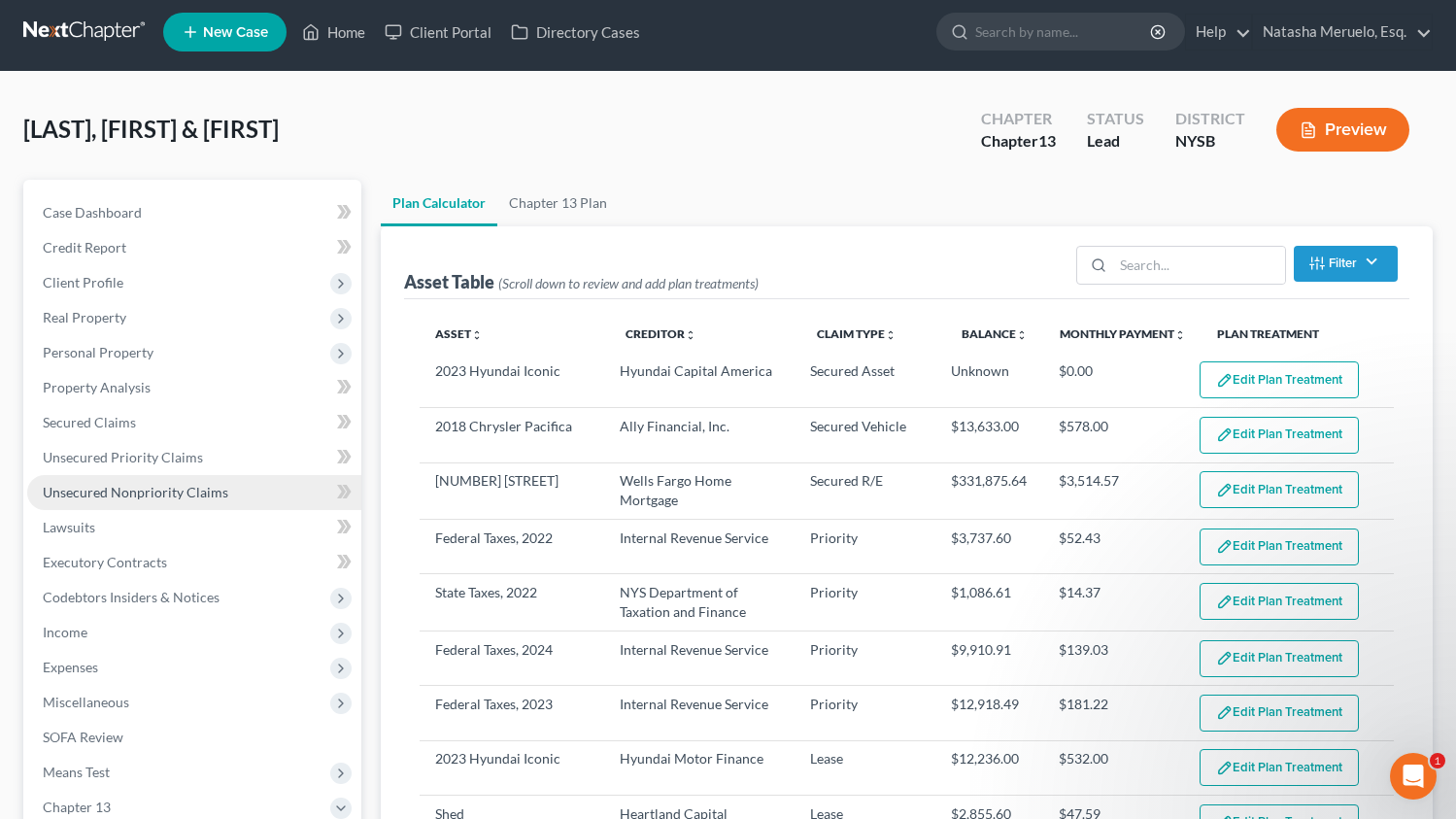 click on "Unsecured Nonpriority Claims" at bounding box center (135, 492) 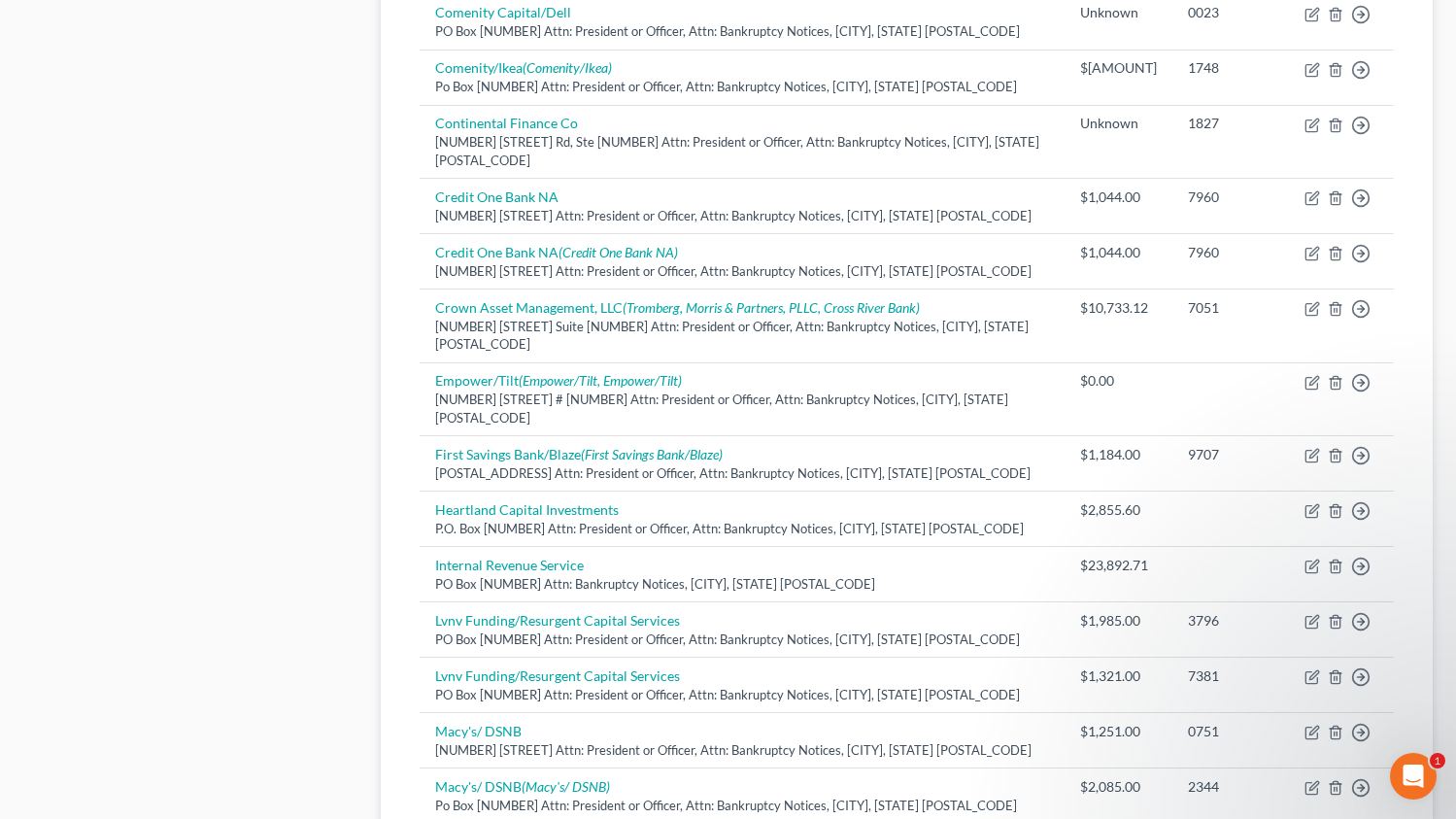 scroll, scrollTop: 1408, scrollLeft: 0, axis: vertical 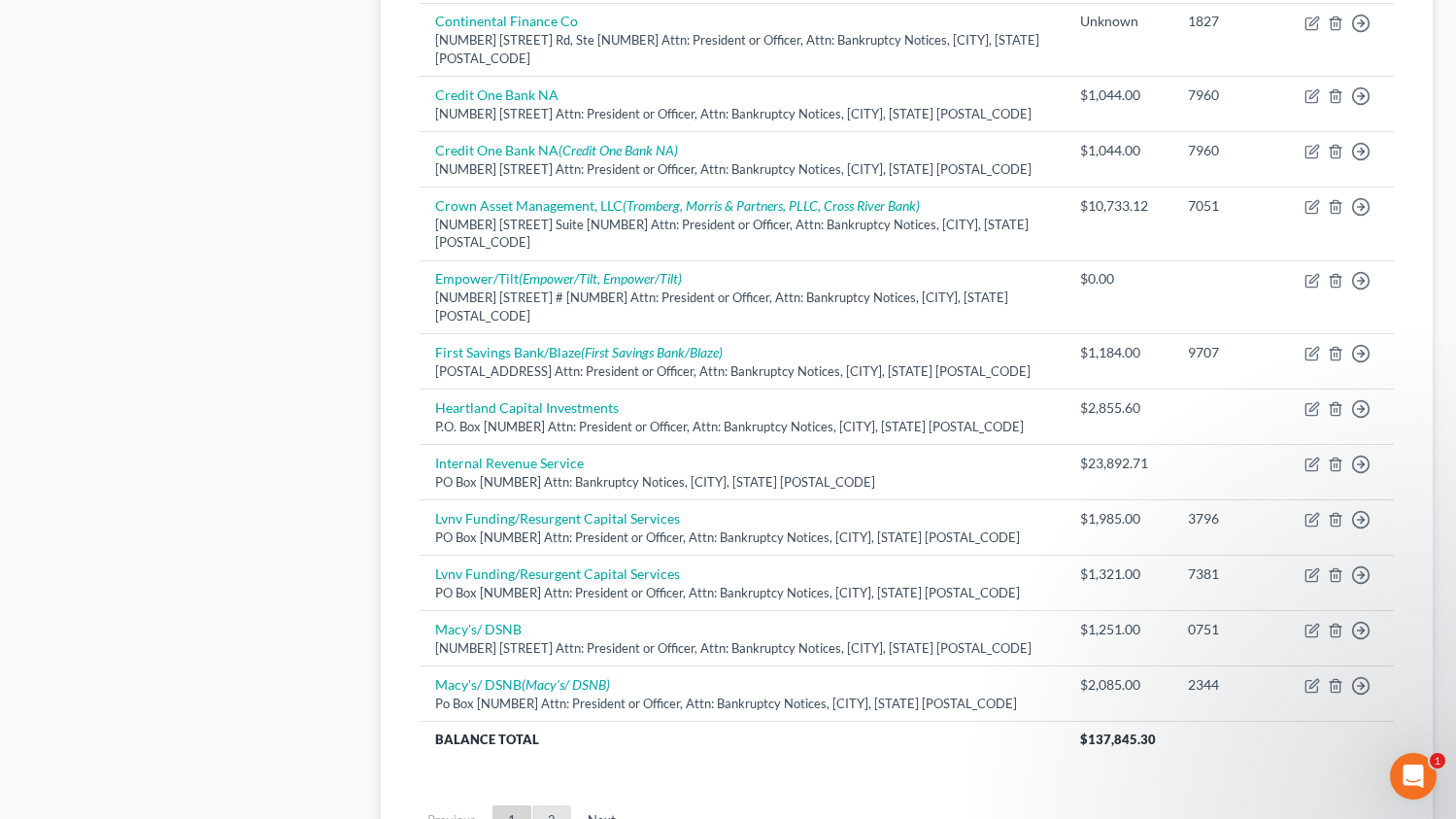 click on "2" at bounding box center [552, 821] 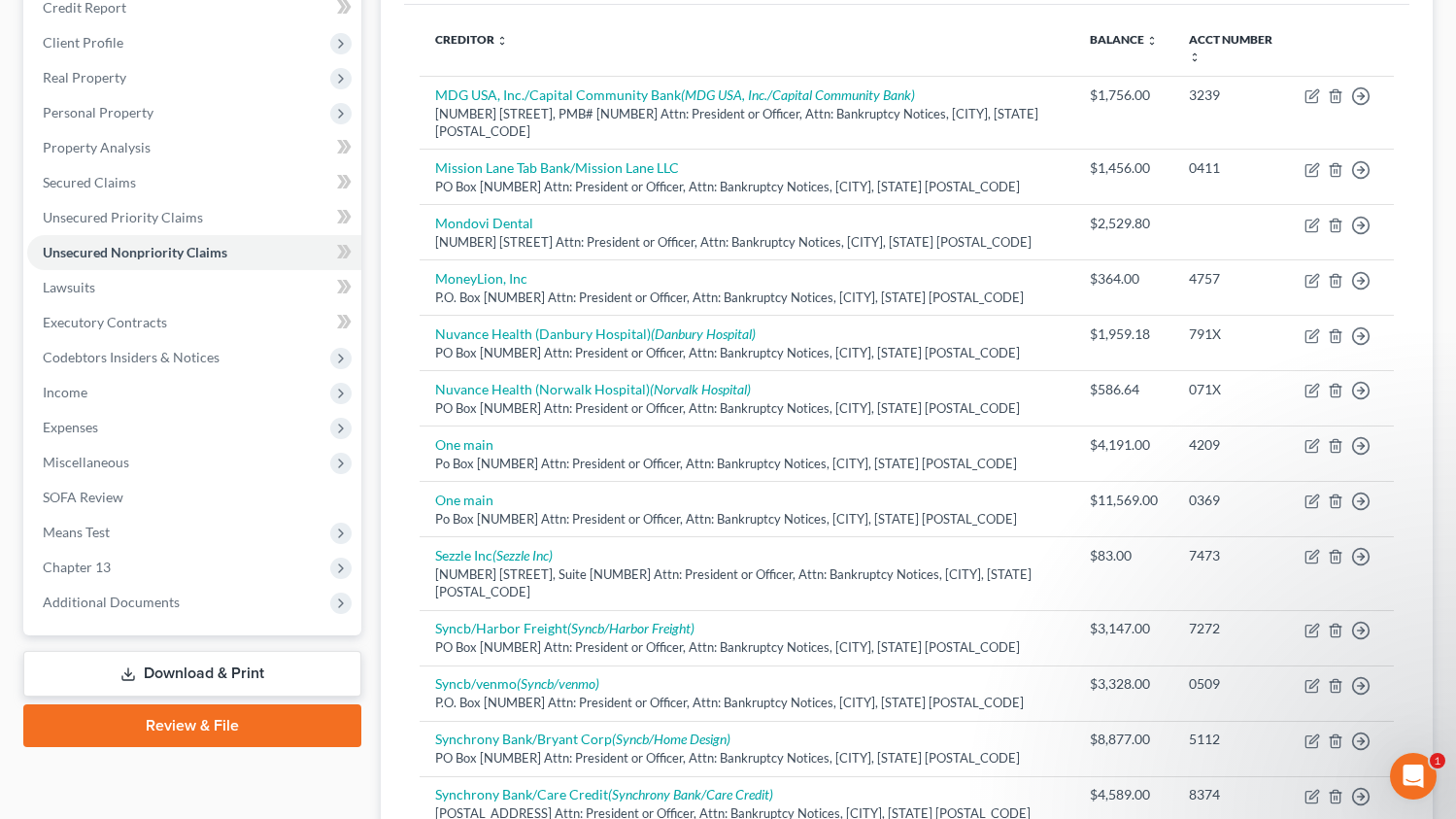 scroll, scrollTop: 923, scrollLeft: 0, axis: vertical 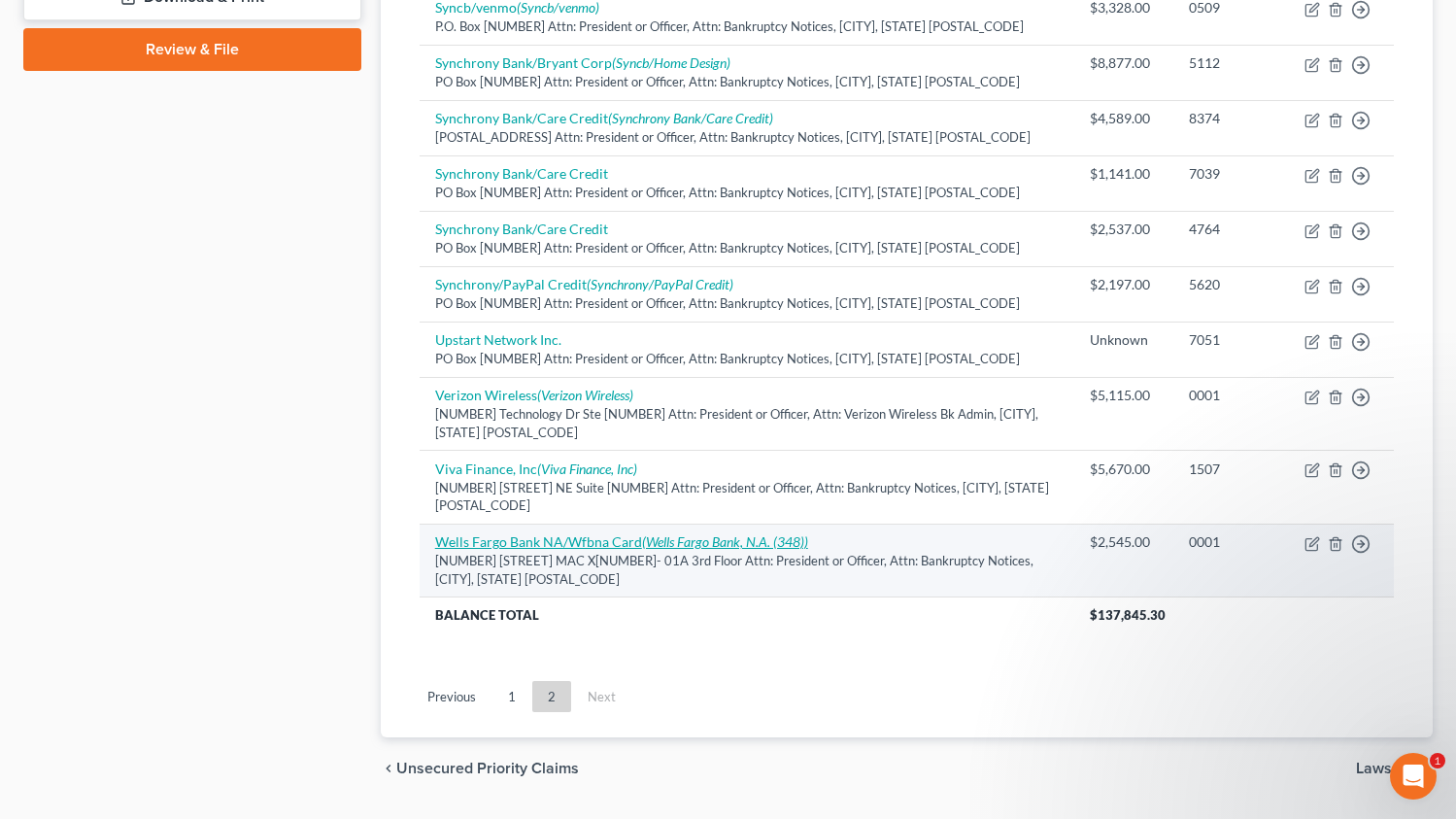 click on "Wells Fargo Bank NA/Wfbna Card  (Wells Fargo Bank, N.A. ([NUMBER]))" at bounding box center (622, 541) 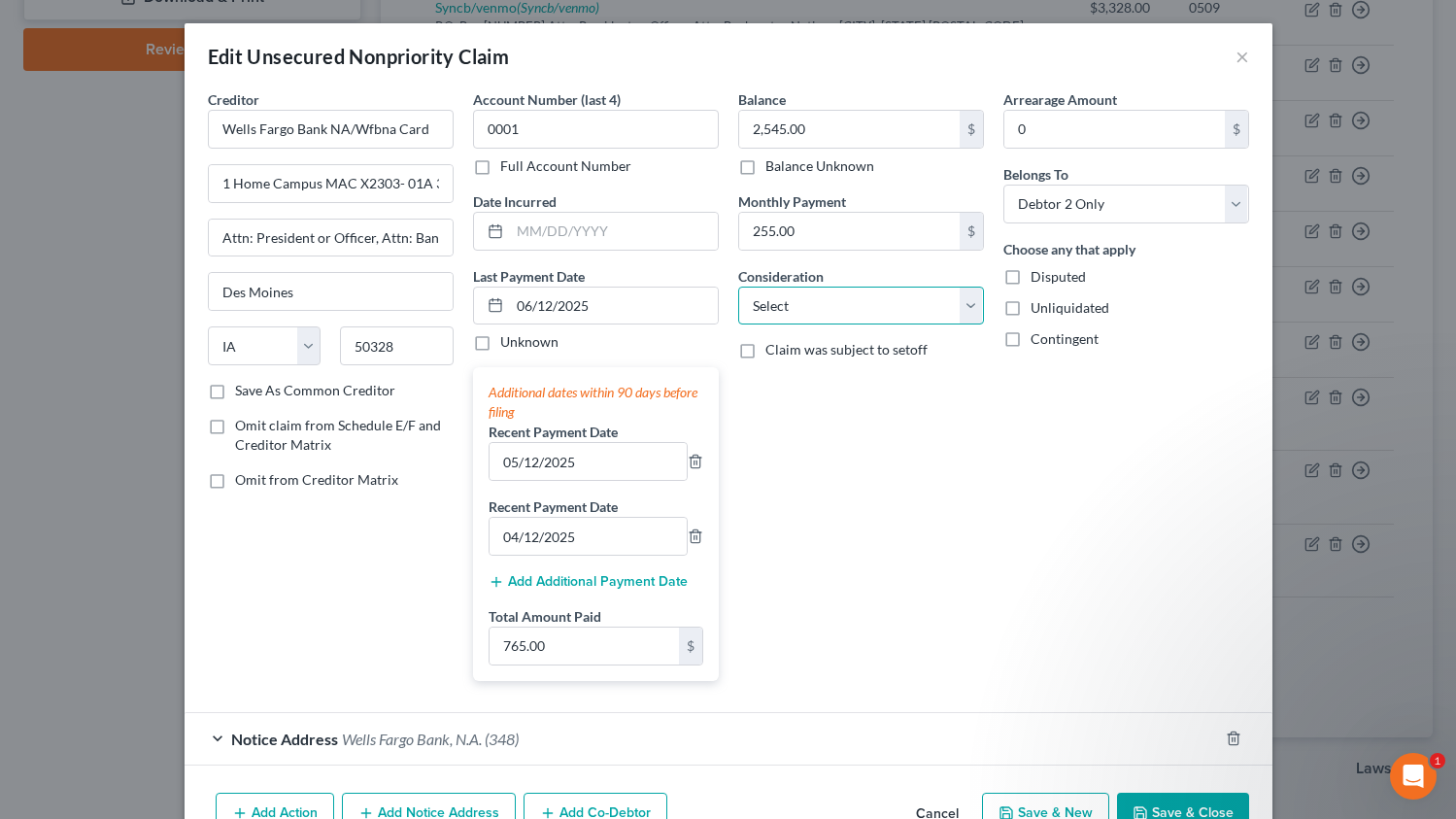 click on "Select Cable / Satellite Services Collection Agency Credit Card Debt Debt Counseling / Attorneys Deficiency Balance Domestic Support Obligations Home / Car Repairs Income Taxes Judgment Liens Medical Services Monies Loaned / Advanced Mortgage Obligation From Divorce Or Separation Obligation To Pensions Other Overdrawn Bank Account Promised To Help Pay Creditors Student Loans Suppliers And Vendors Telephone / Internet Services Utility Services" at bounding box center [861, 306] 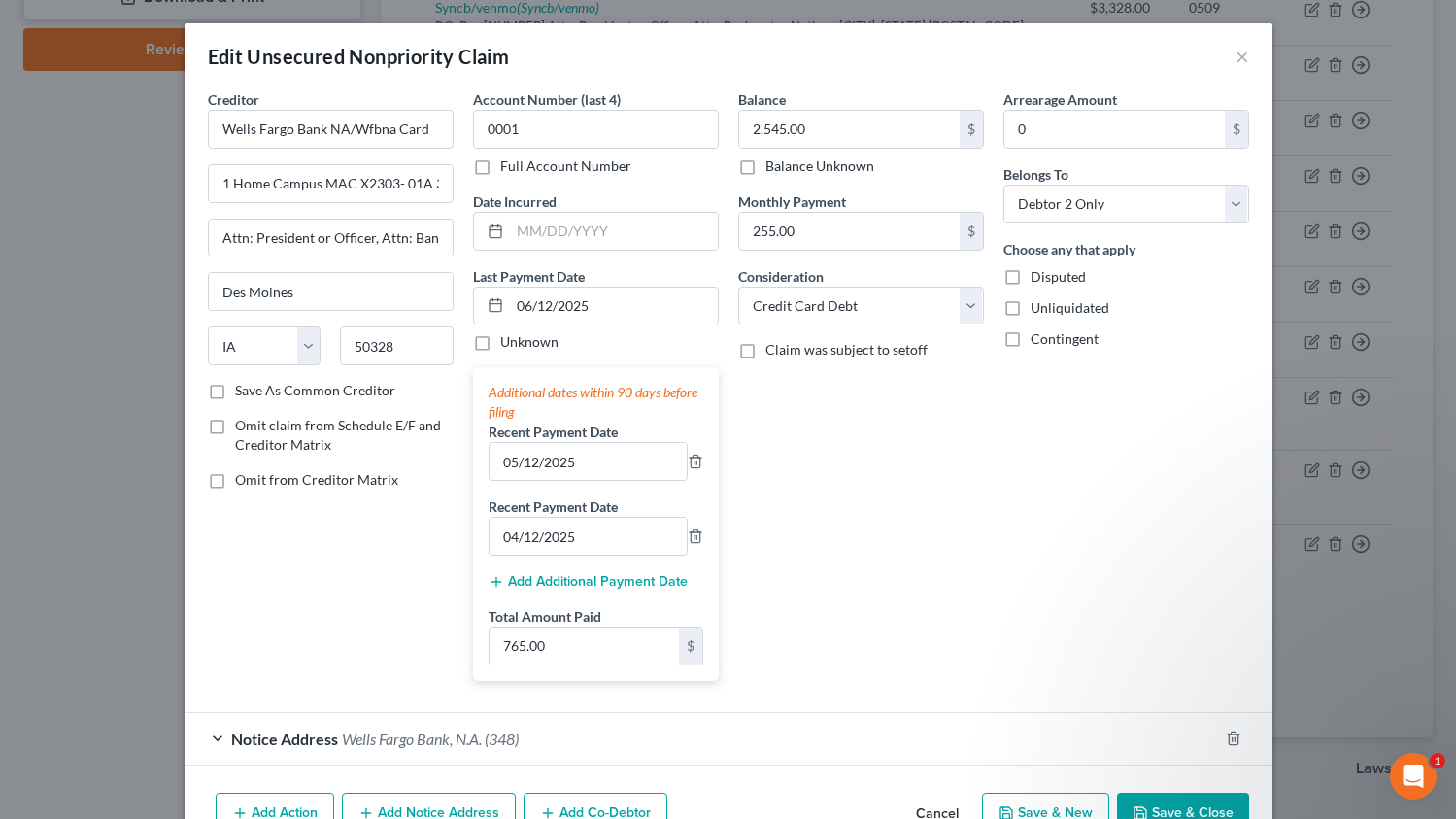 click on "Save & Close" at bounding box center [1183, 813] 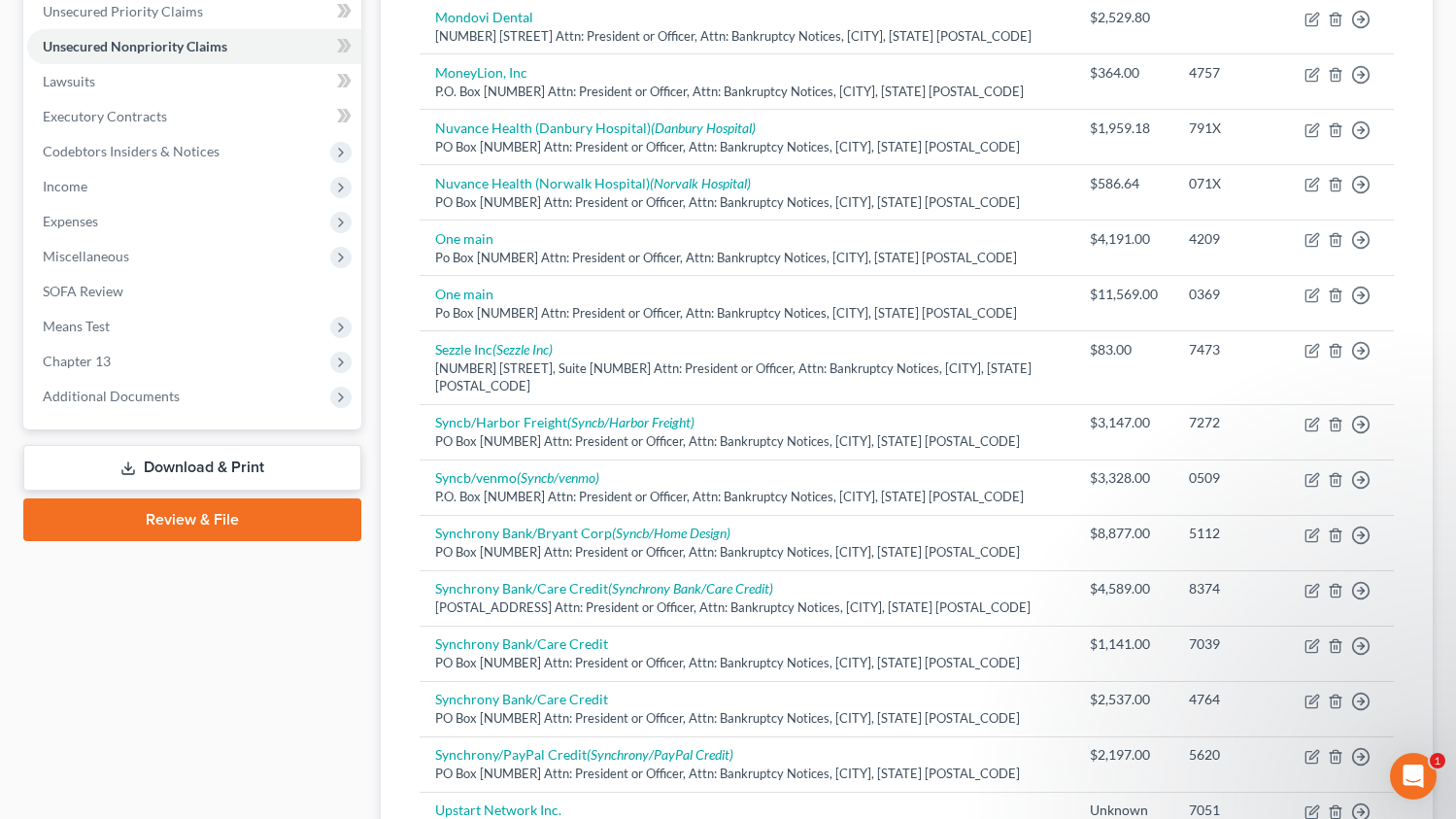 scroll, scrollTop: 285, scrollLeft: 0, axis: vertical 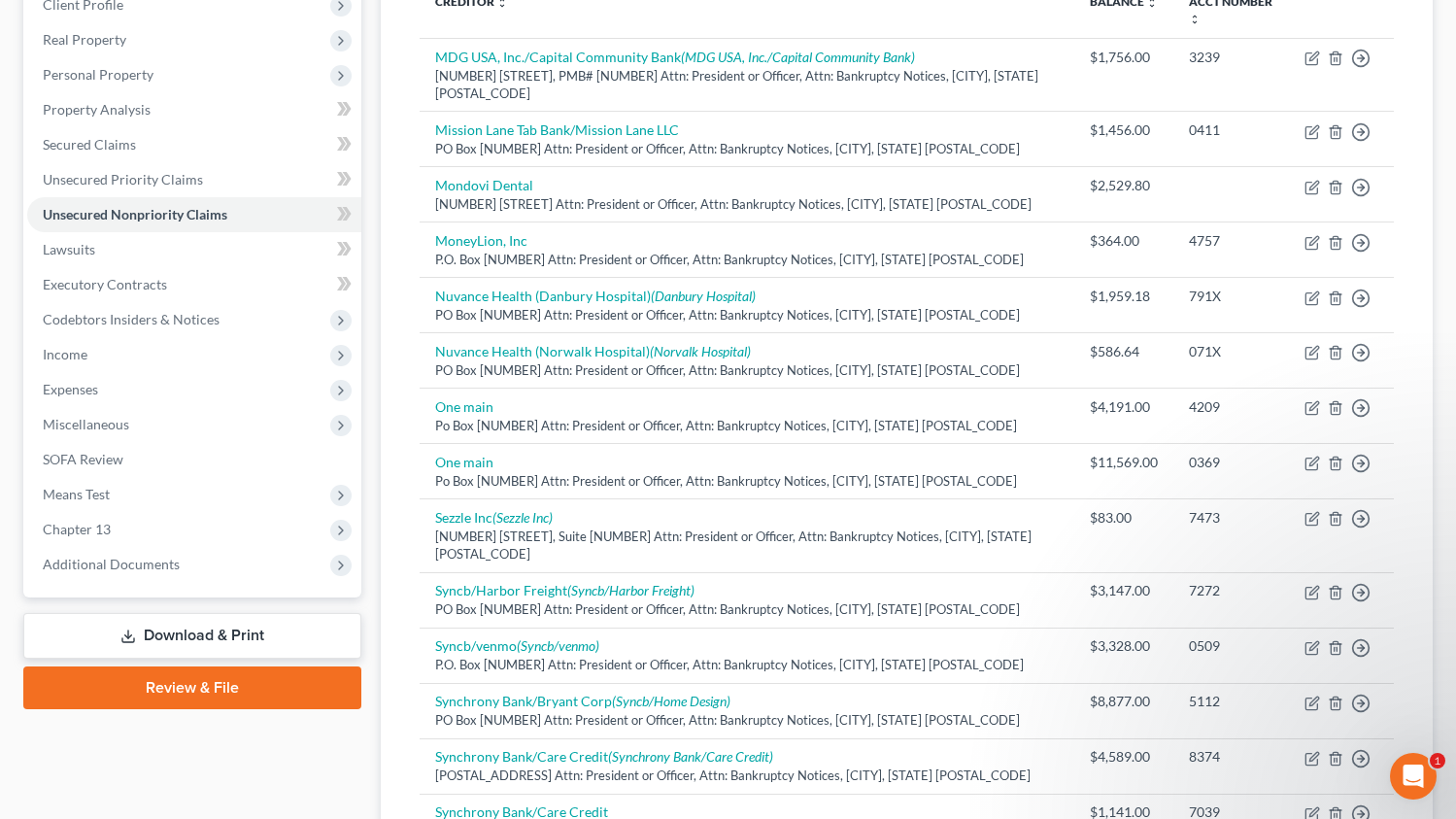 click on "Download & Print" at bounding box center (192, 635) 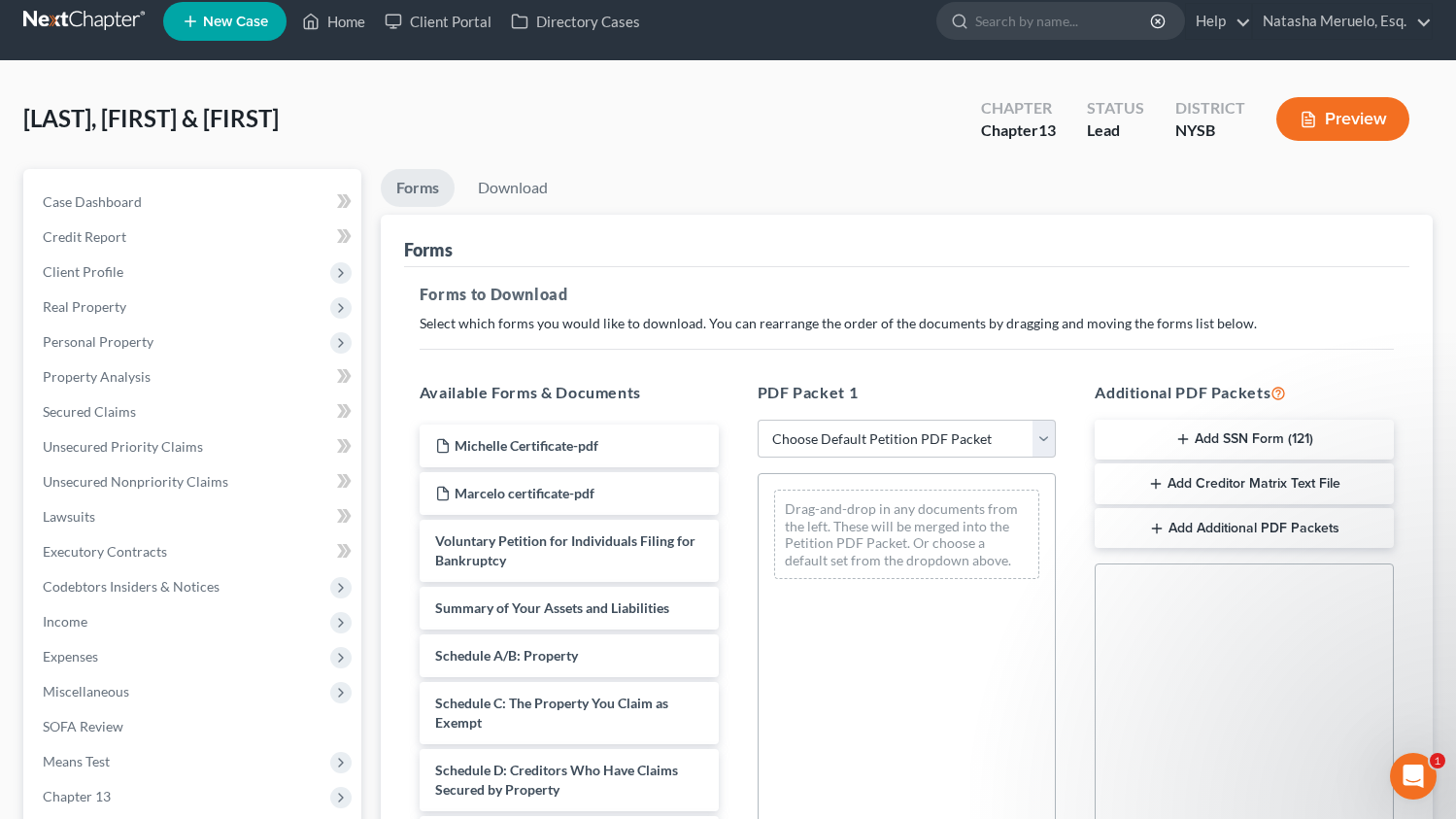 scroll, scrollTop: 0, scrollLeft: 0, axis: both 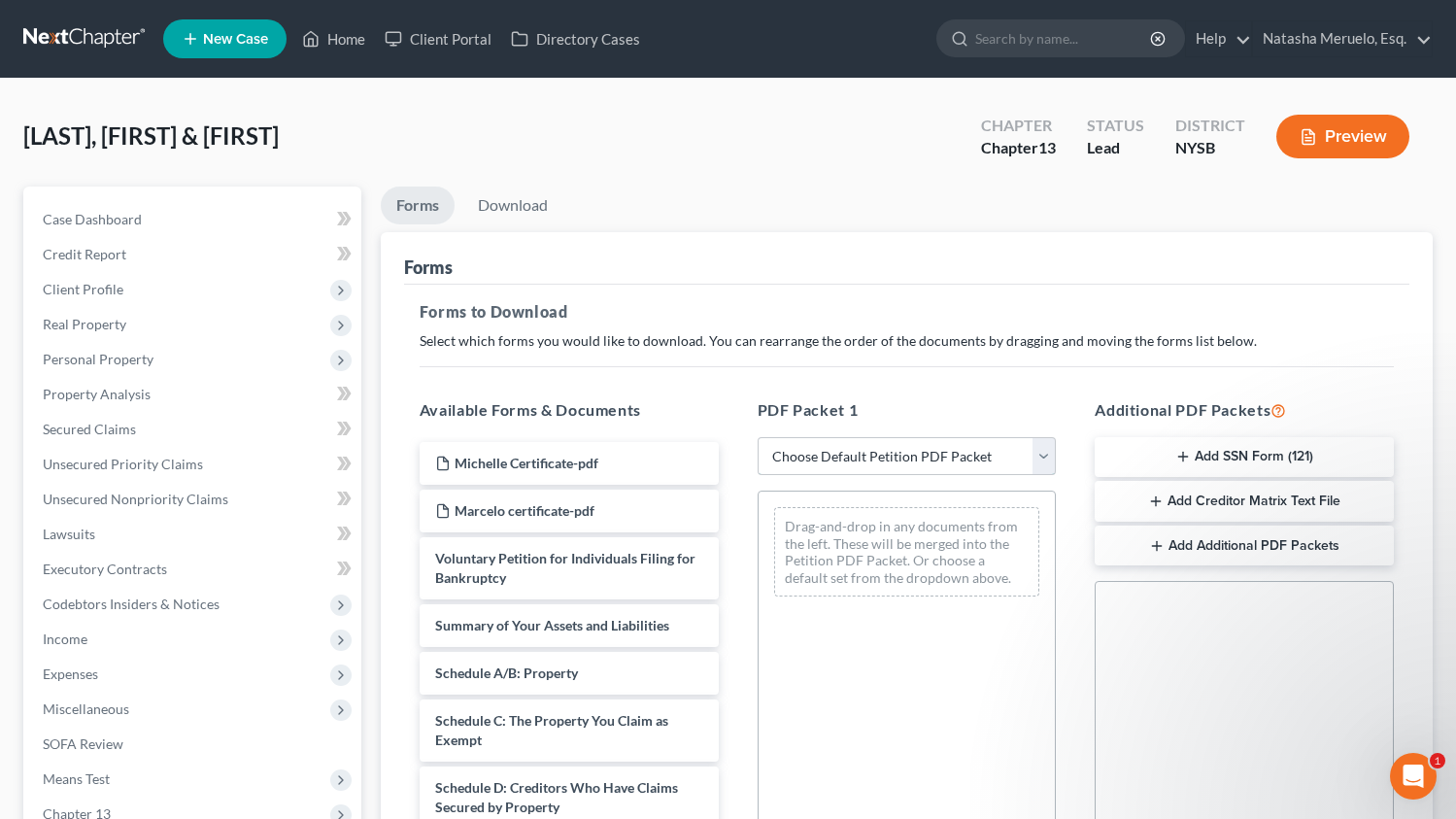 click on "Choose Default Petition PDF Packet Complete Bankruptcy Petition (all forms and schedules) Emergency Filing Forms (Petition and Creditor List Only) Amended Forms Signature Pages Only Supplemental Post Petition (Sch. I & J) Supplemental Post Petition (Sch. I) Supplemental Post Petition (Sch. J) Pre-Filing Documents to Review" at bounding box center [907, 457] 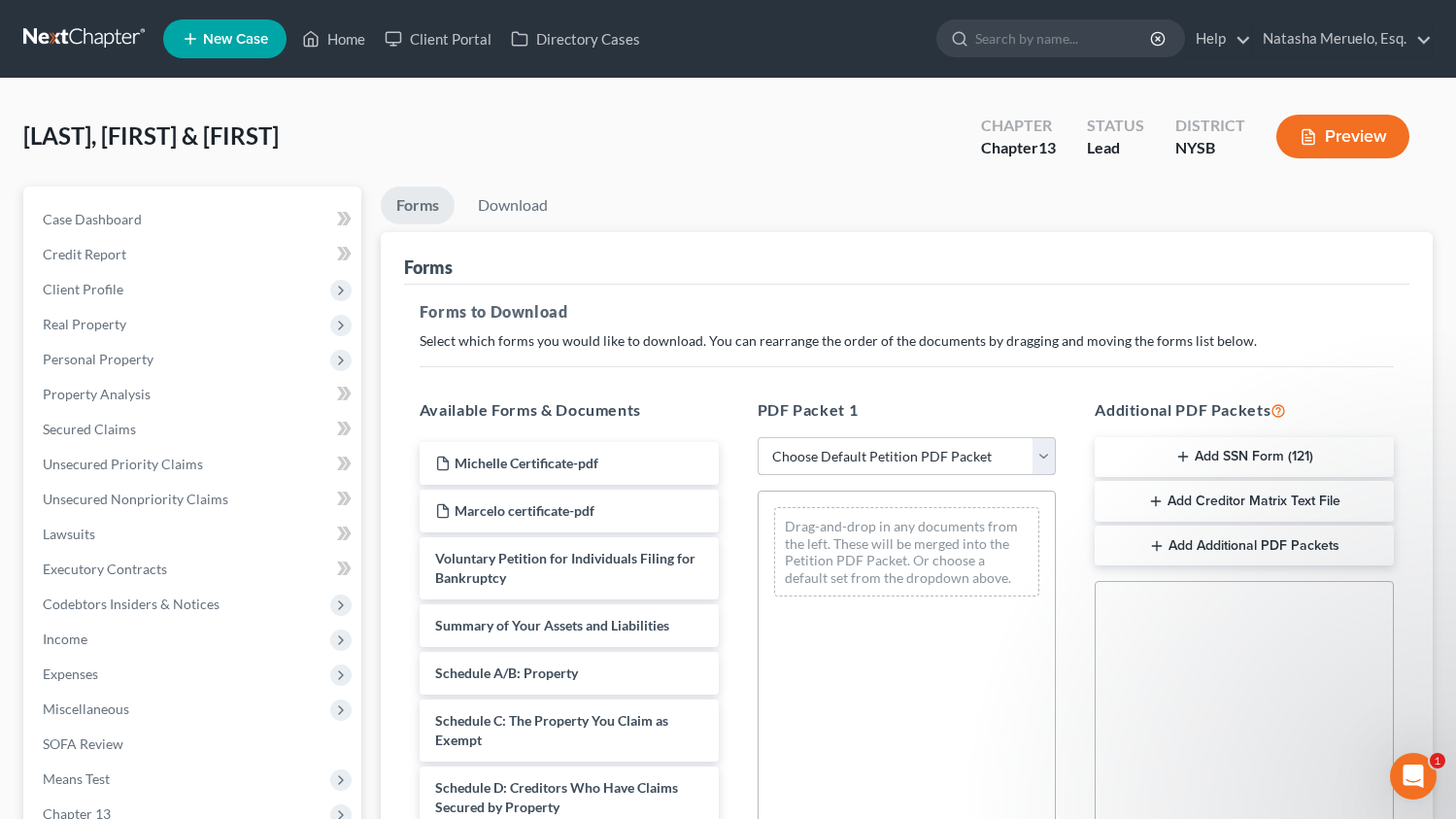 select on "0" 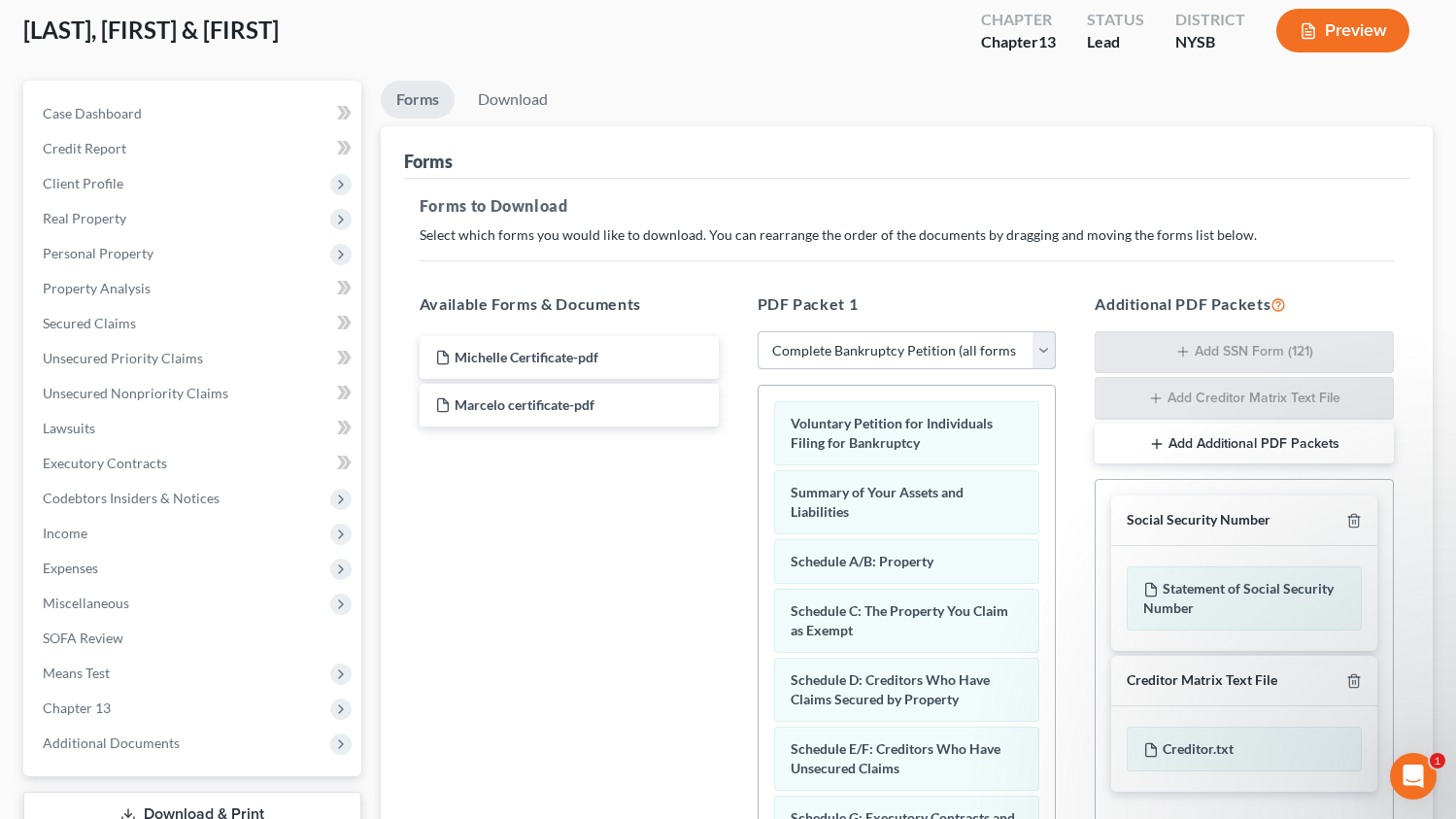 scroll, scrollTop: 382, scrollLeft: 0, axis: vertical 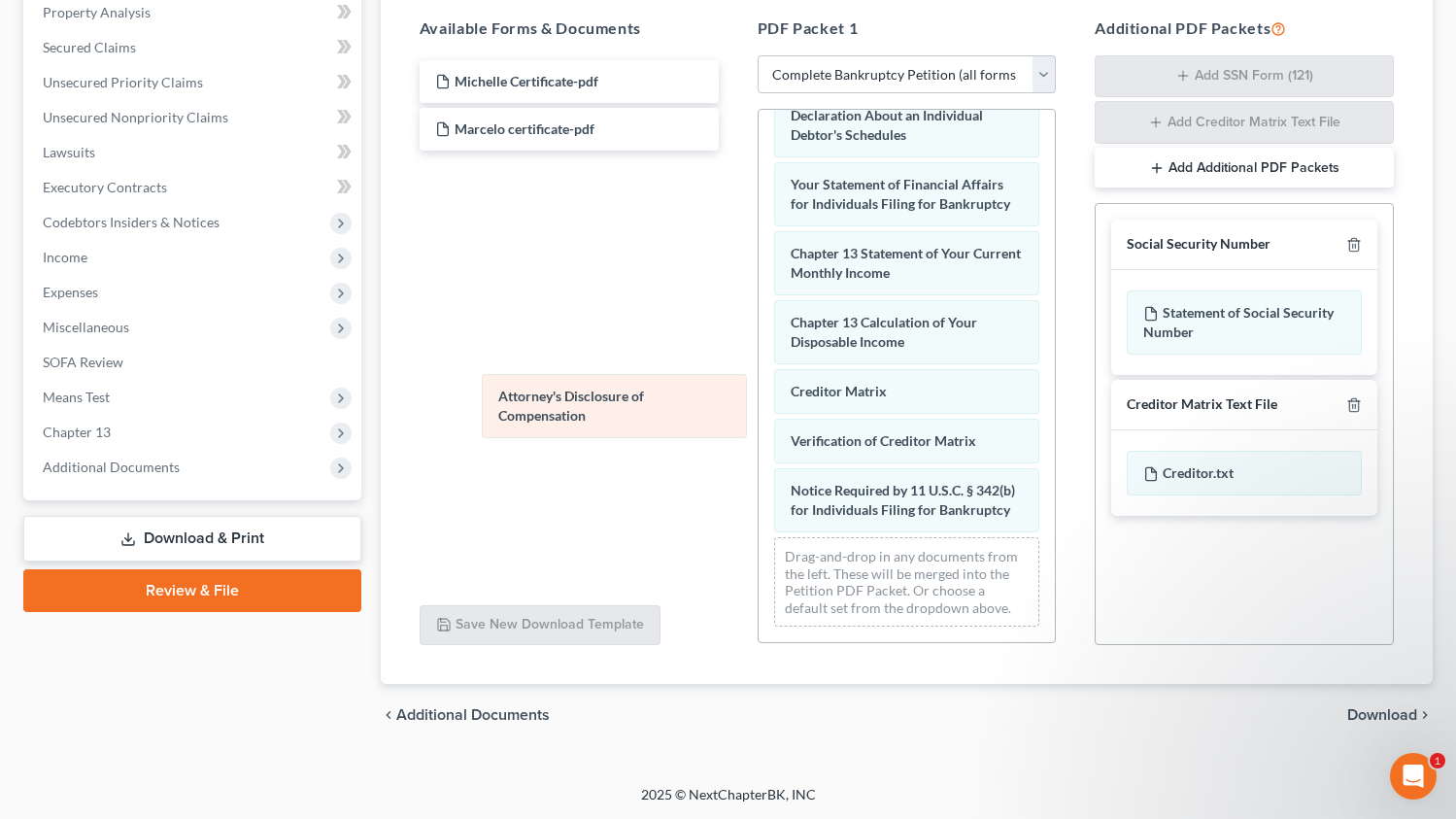 drag, startPoint x: 853, startPoint y: 487, endPoint x: 560, endPoint y: 393, distance: 307.7093 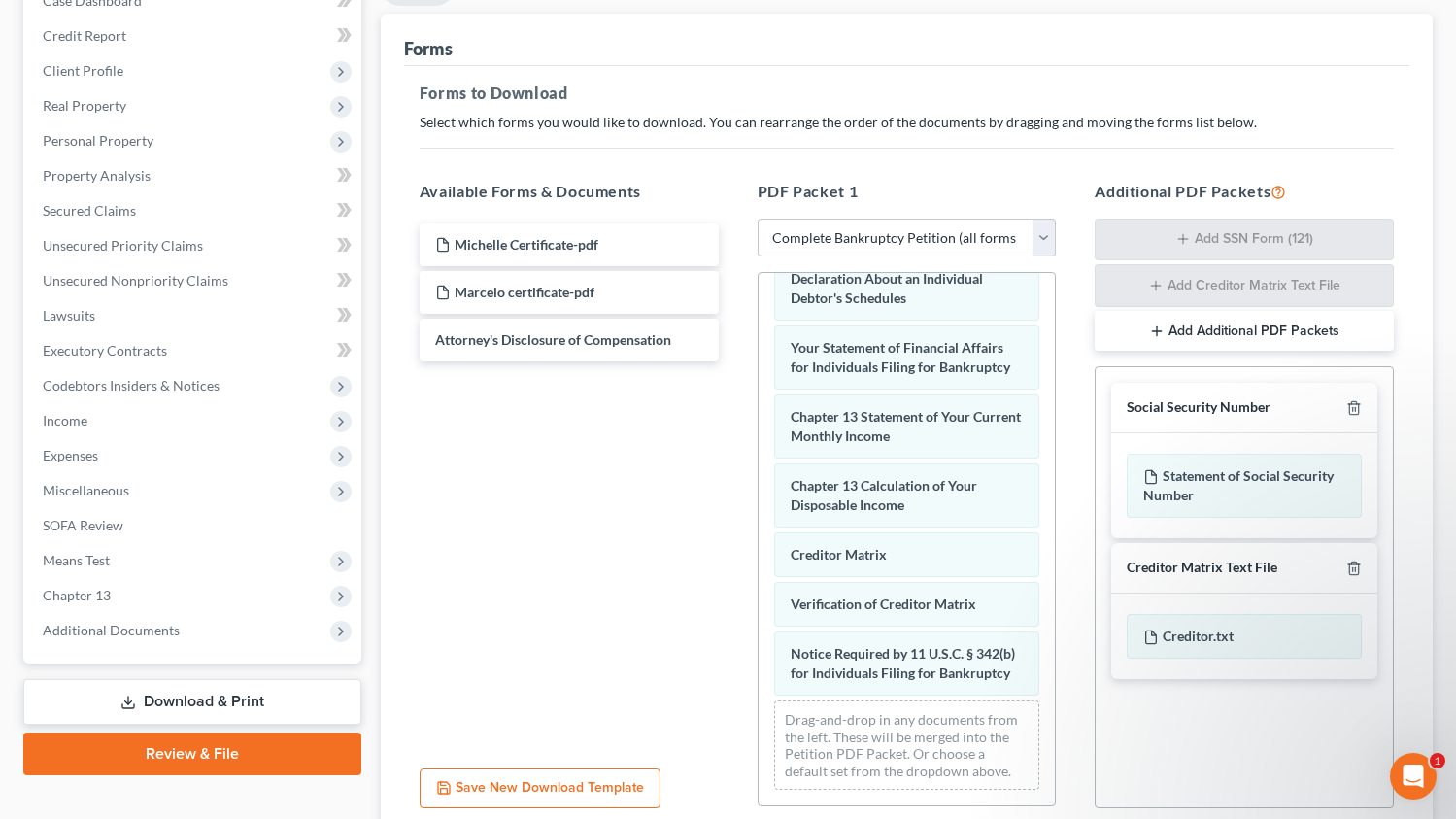 scroll, scrollTop: 382, scrollLeft: 0, axis: vertical 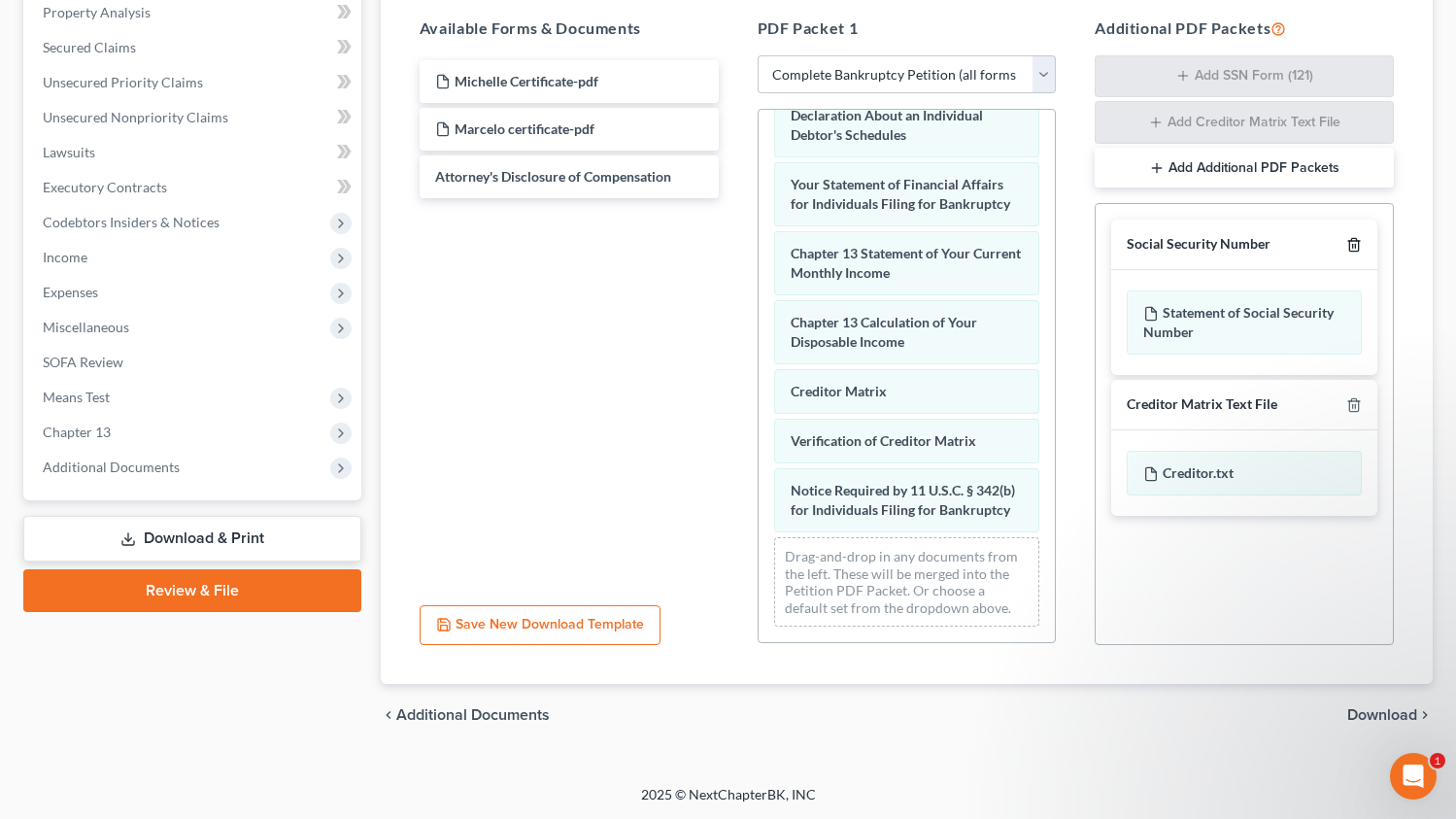 click 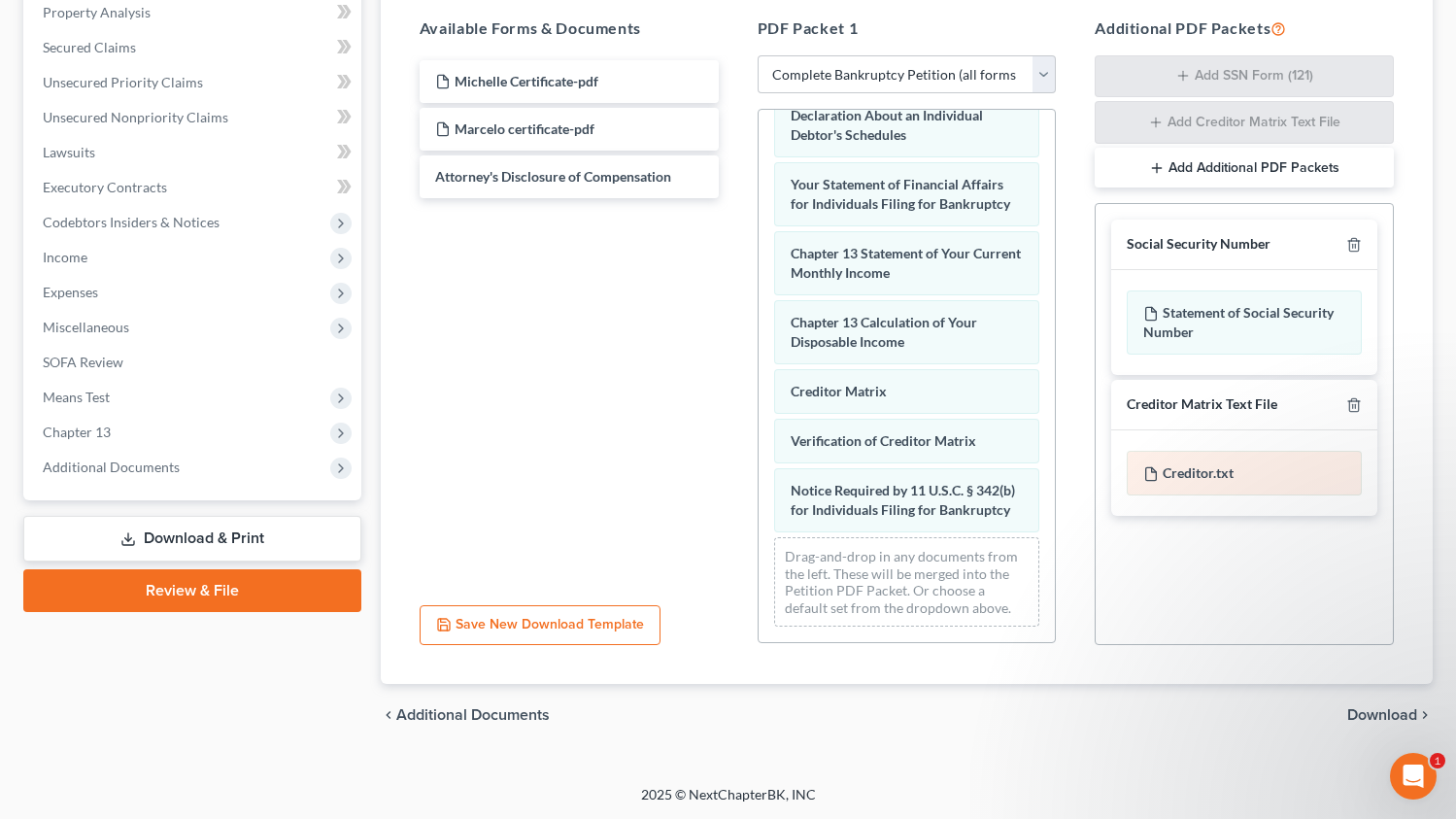 scroll, scrollTop: 380, scrollLeft: 0, axis: vertical 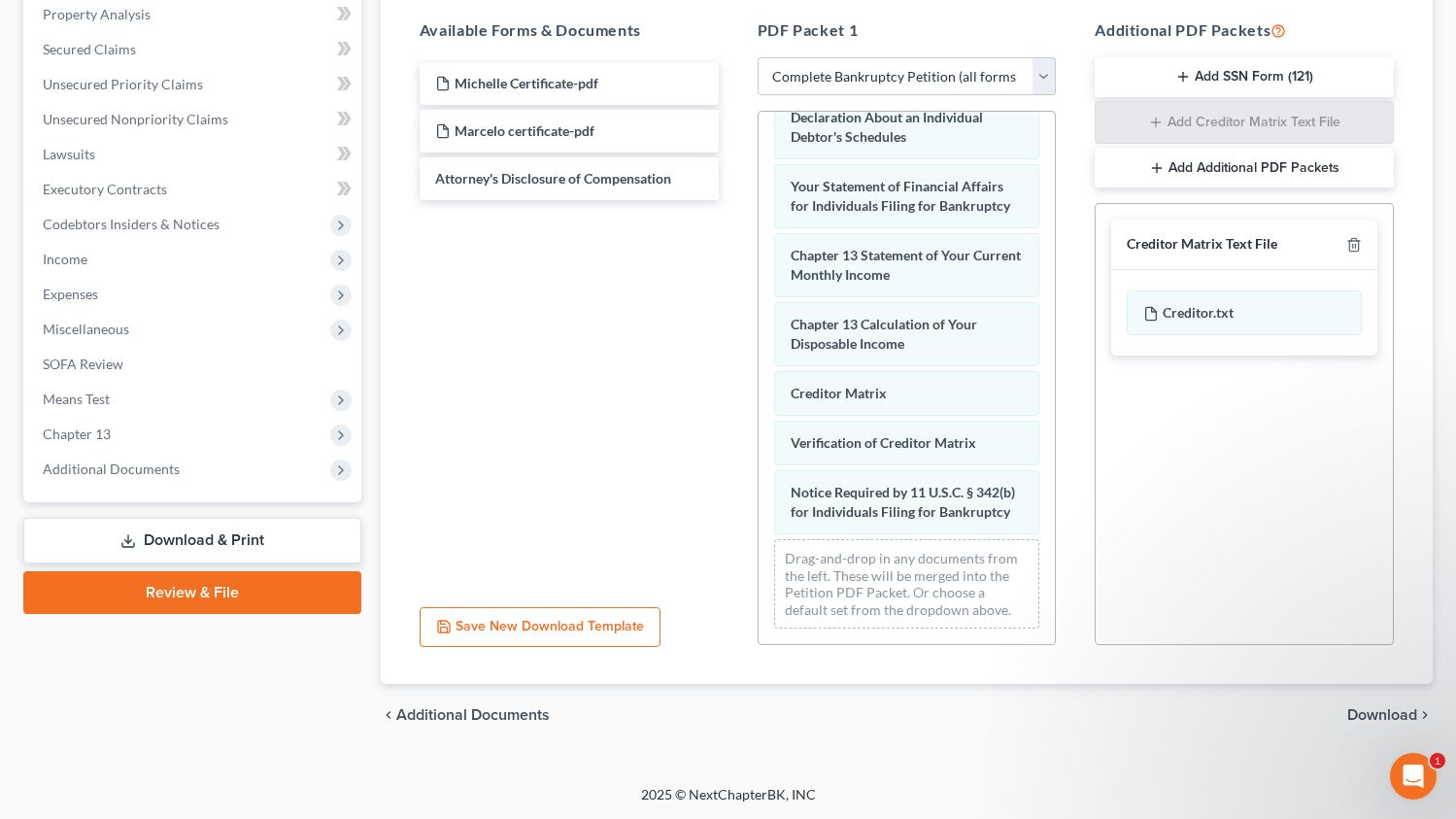 click on "Creditor Matrix Text File" at bounding box center [1244, 245] 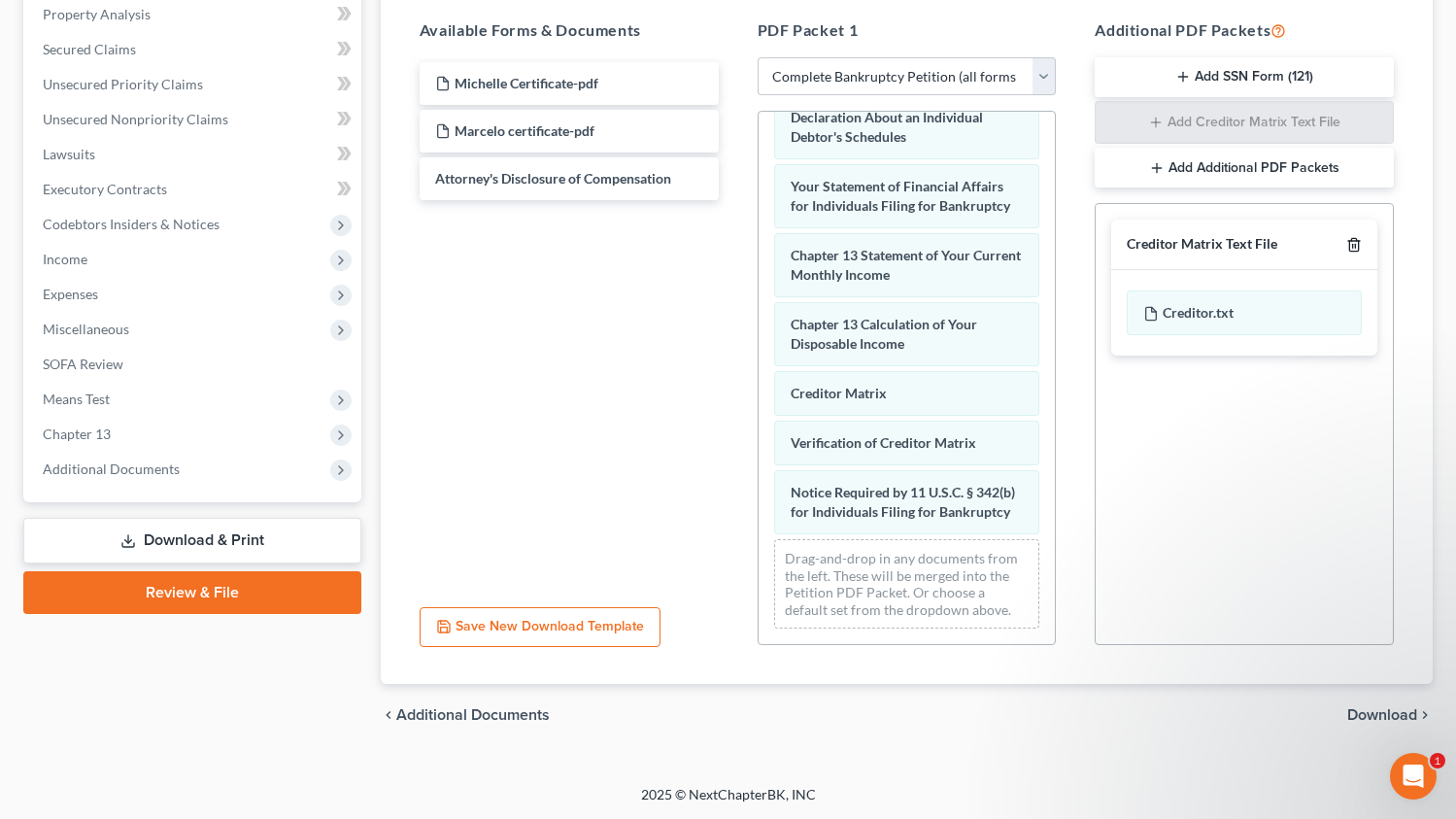click 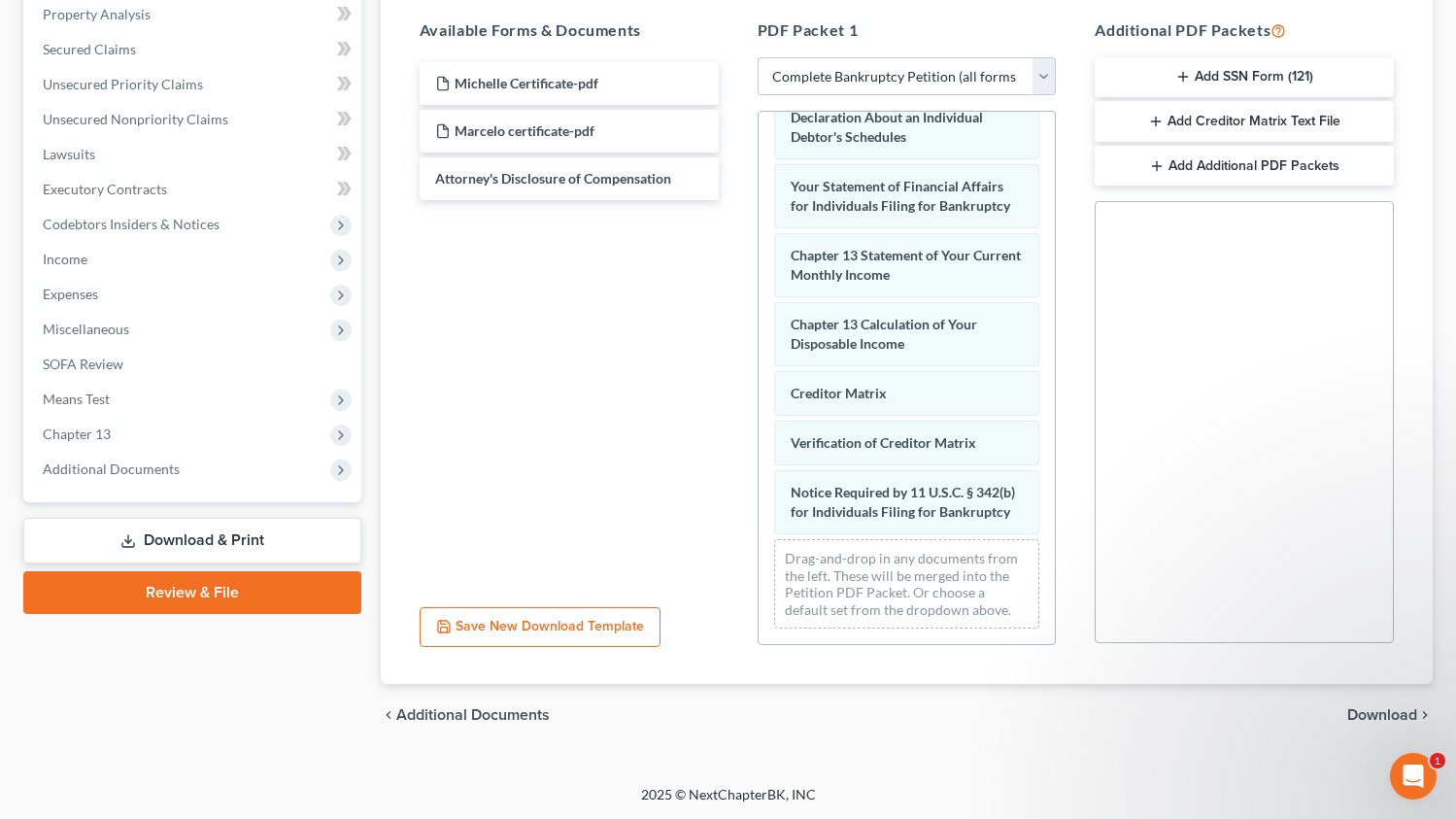 click on "Download" at bounding box center (1382, 715) 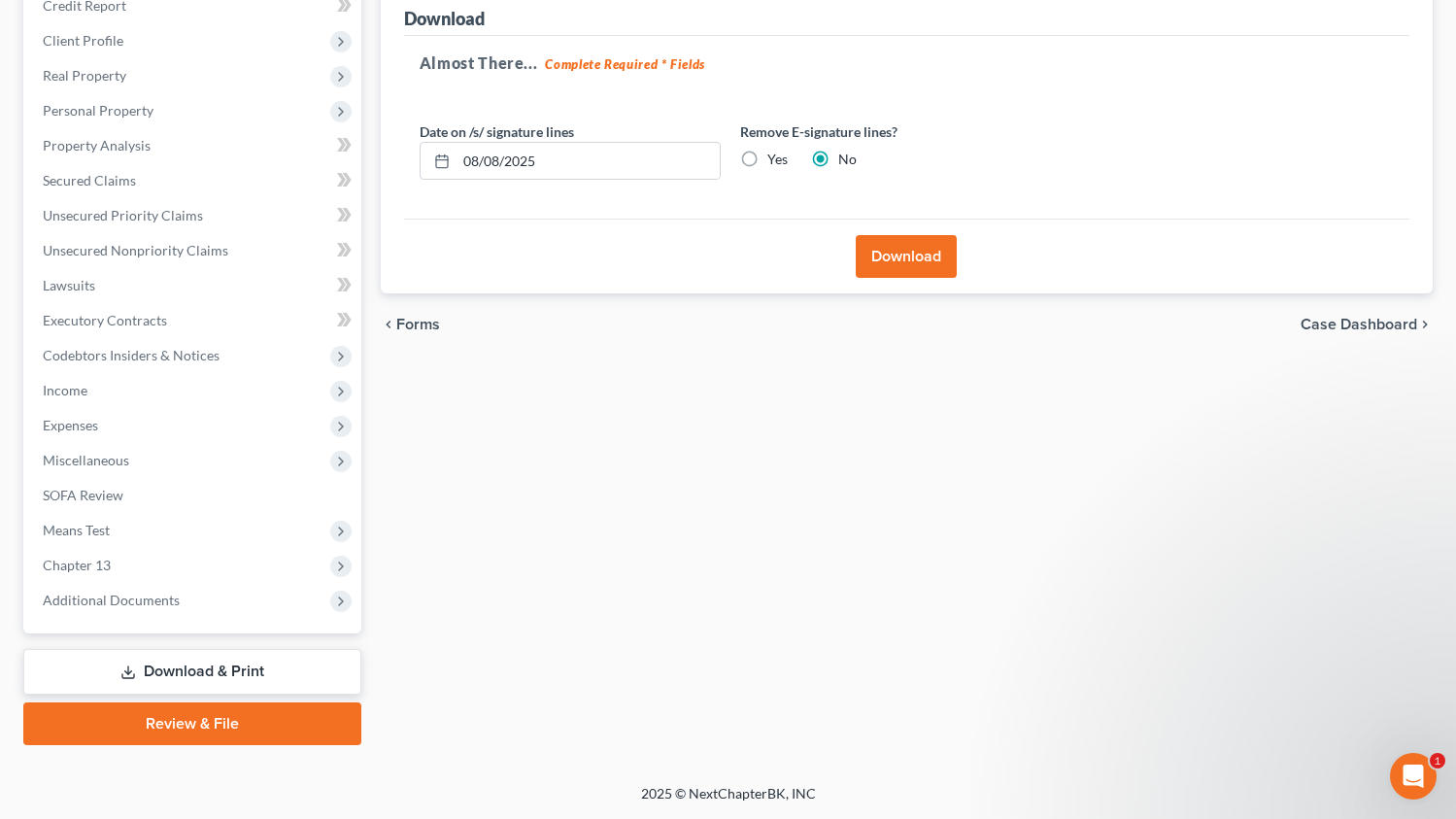 scroll, scrollTop: 247, scrollLeft: 0, axis: vertical 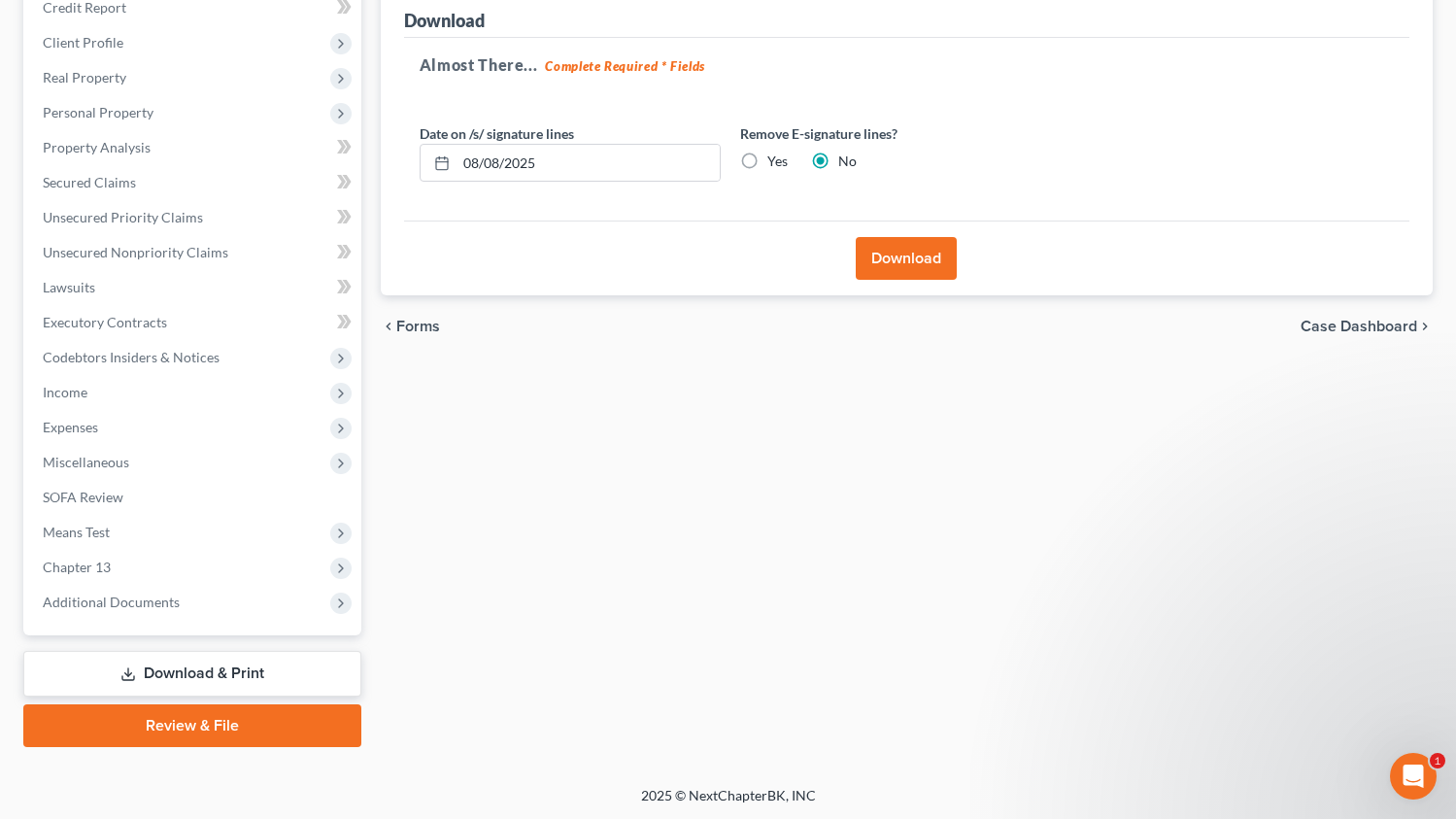 click on "Yes" at bounding box center [777, 161] 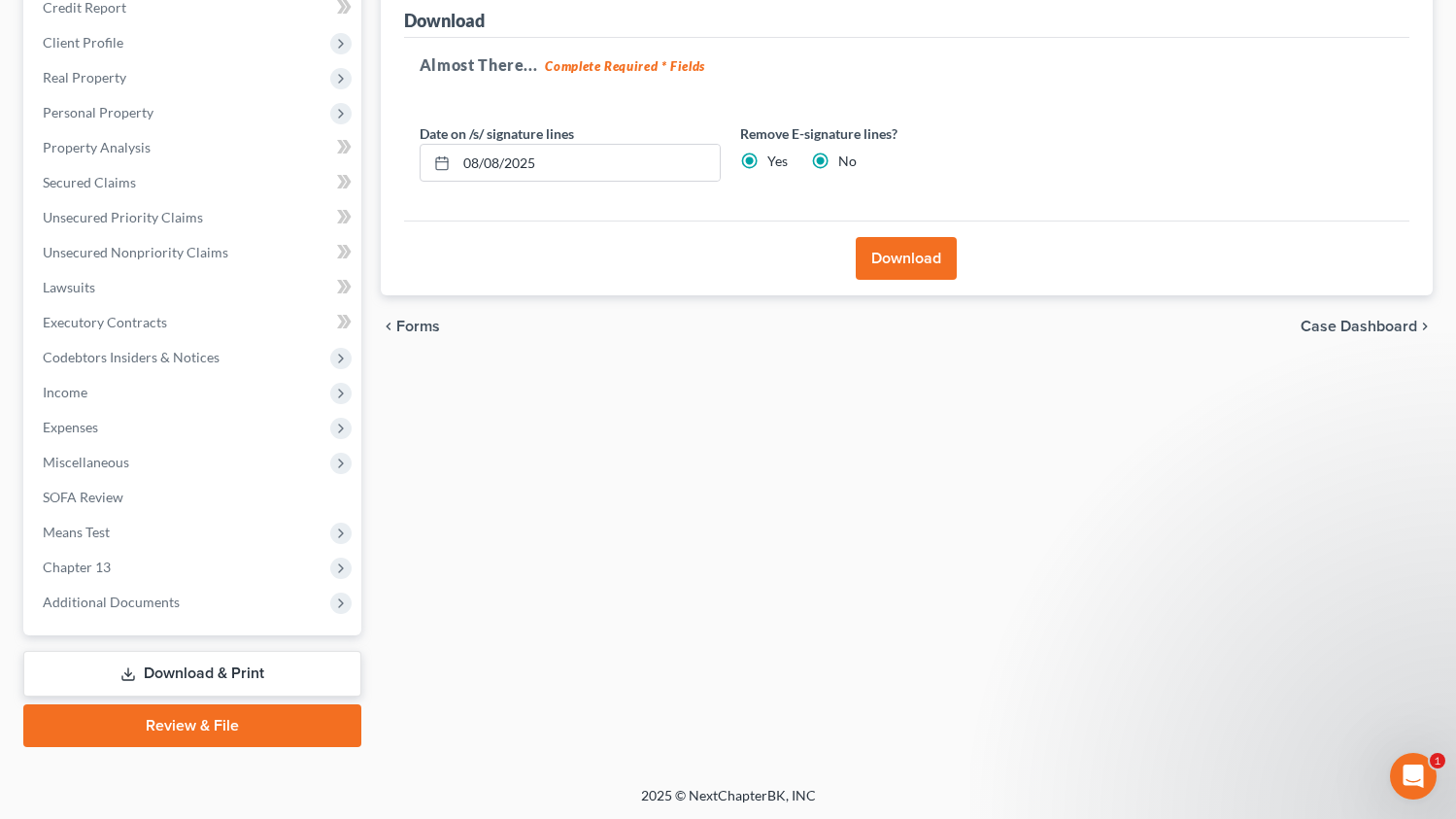 radio on "false" 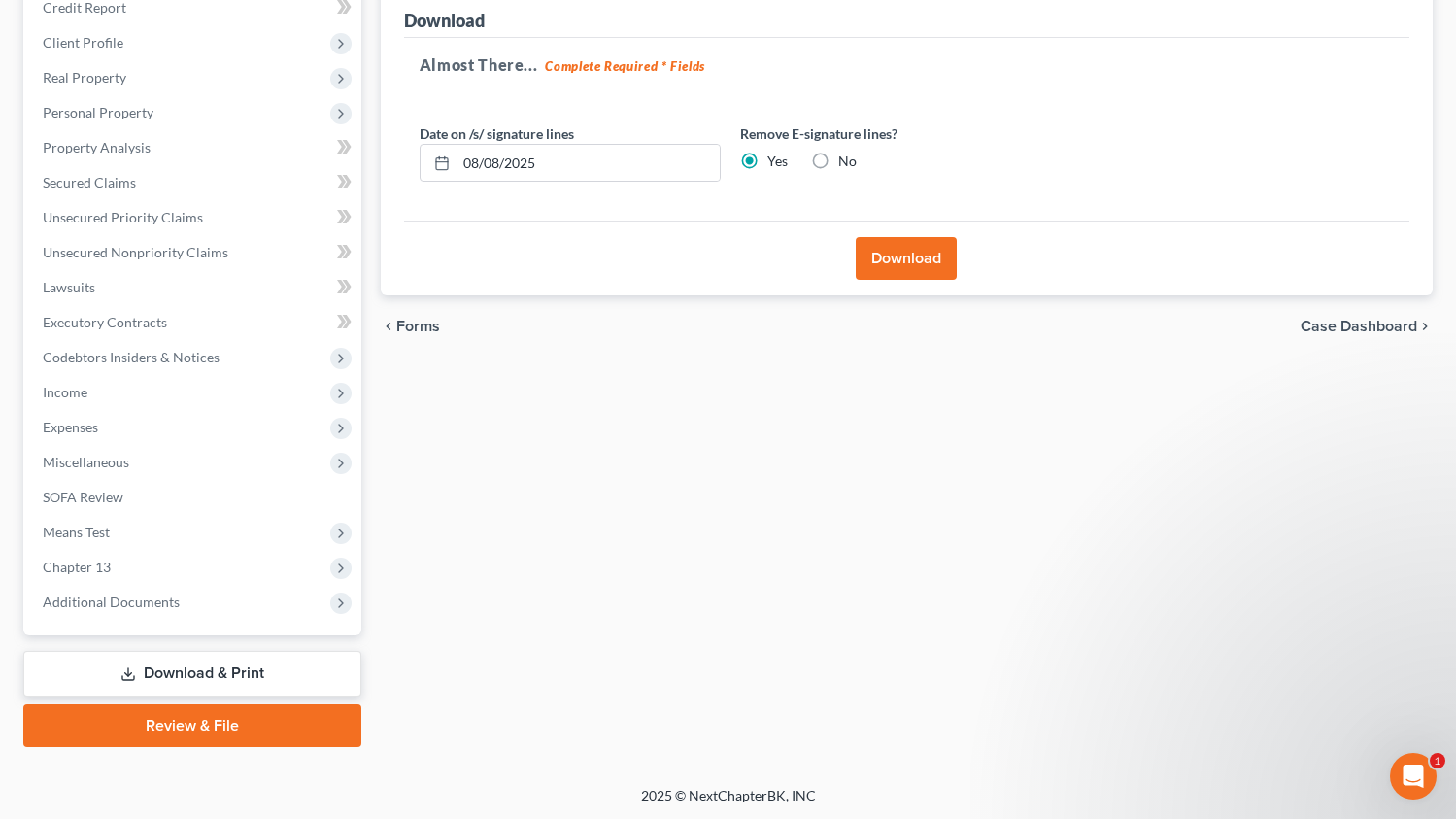 click on "Download" at bounding box center (906, 258) 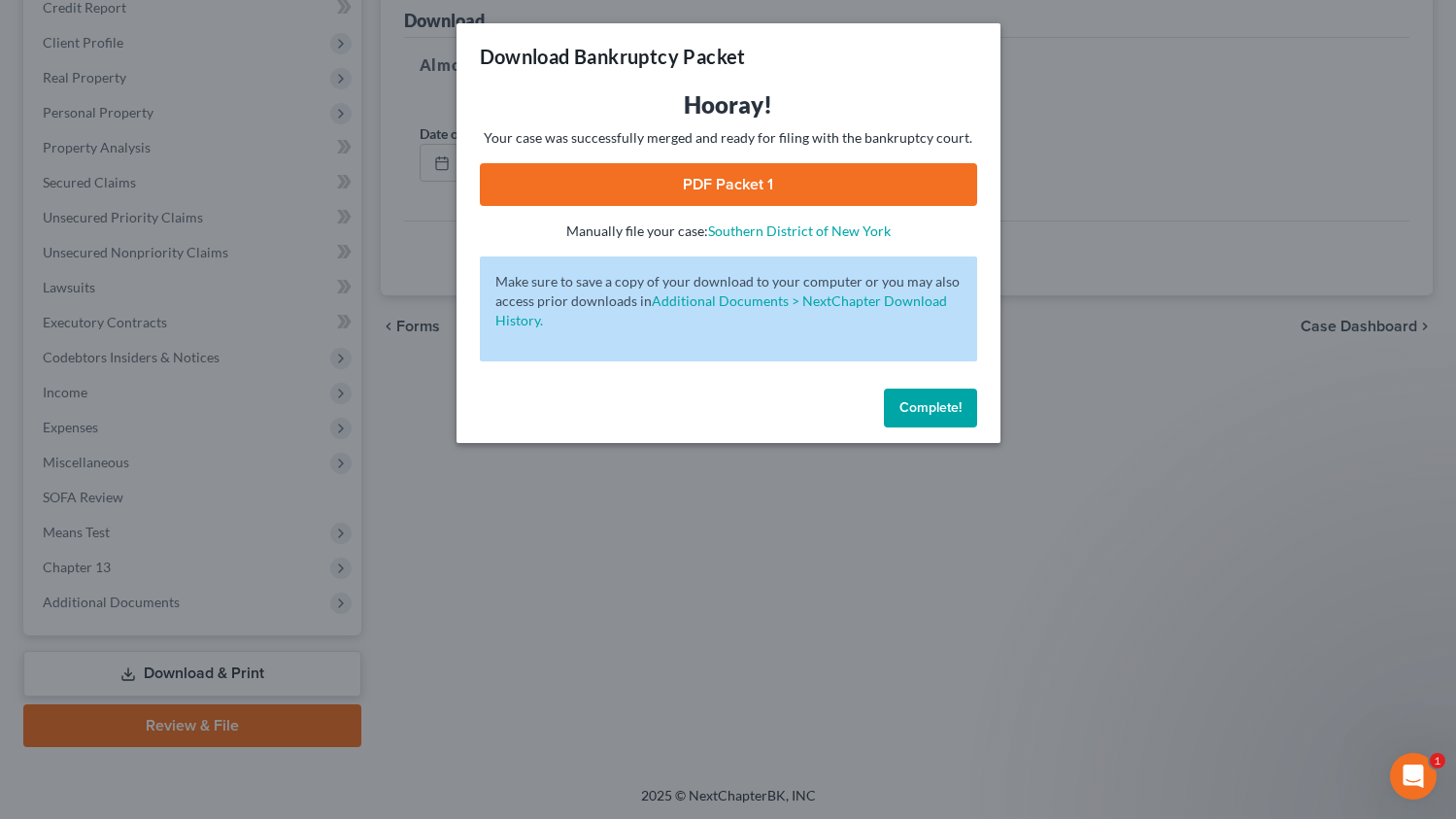 click on "PDF Packet 1" at bounding box center (728, 185) 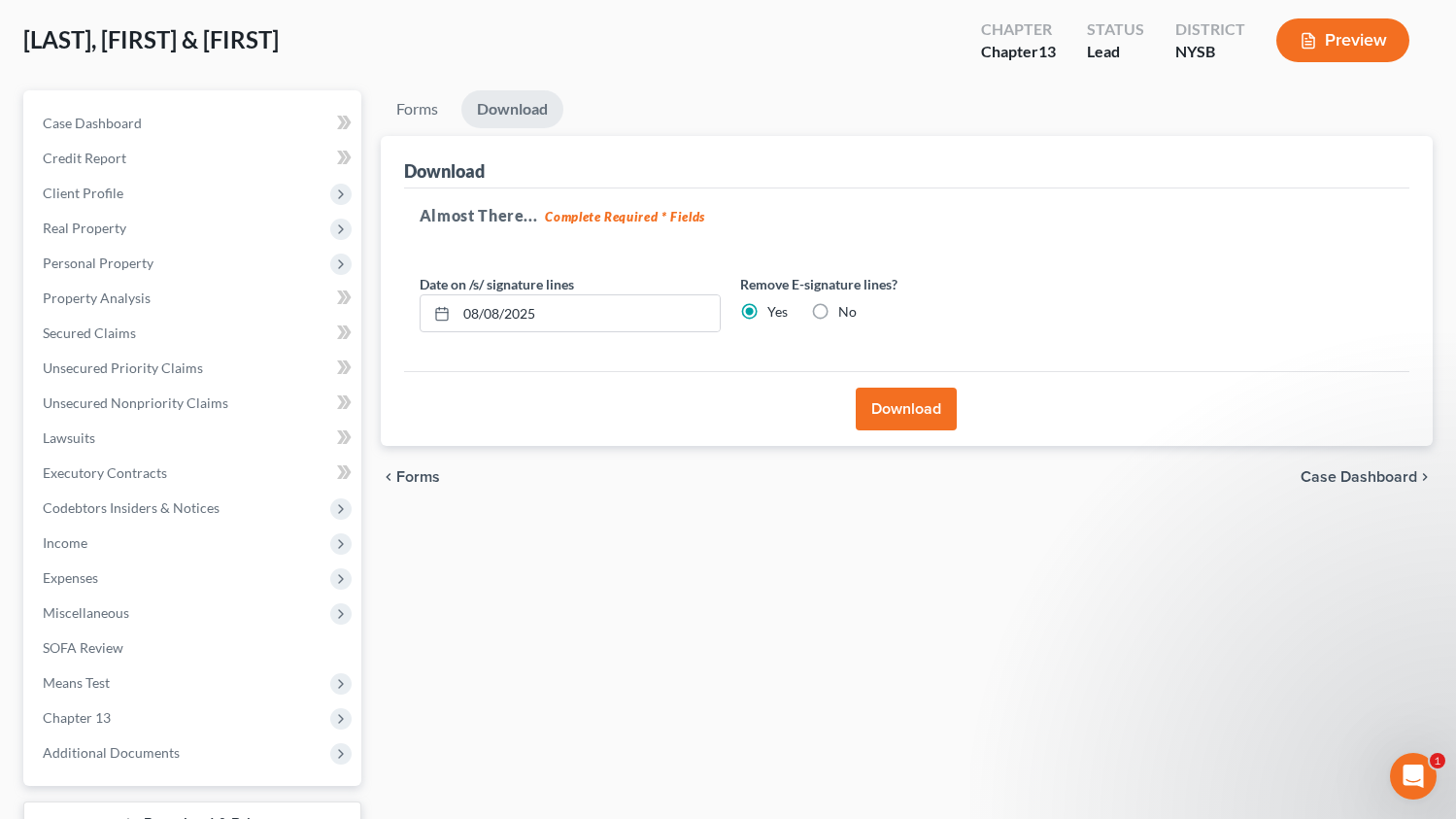 scroll, scrollTop: 0, scrollLeft: 0, axis: both 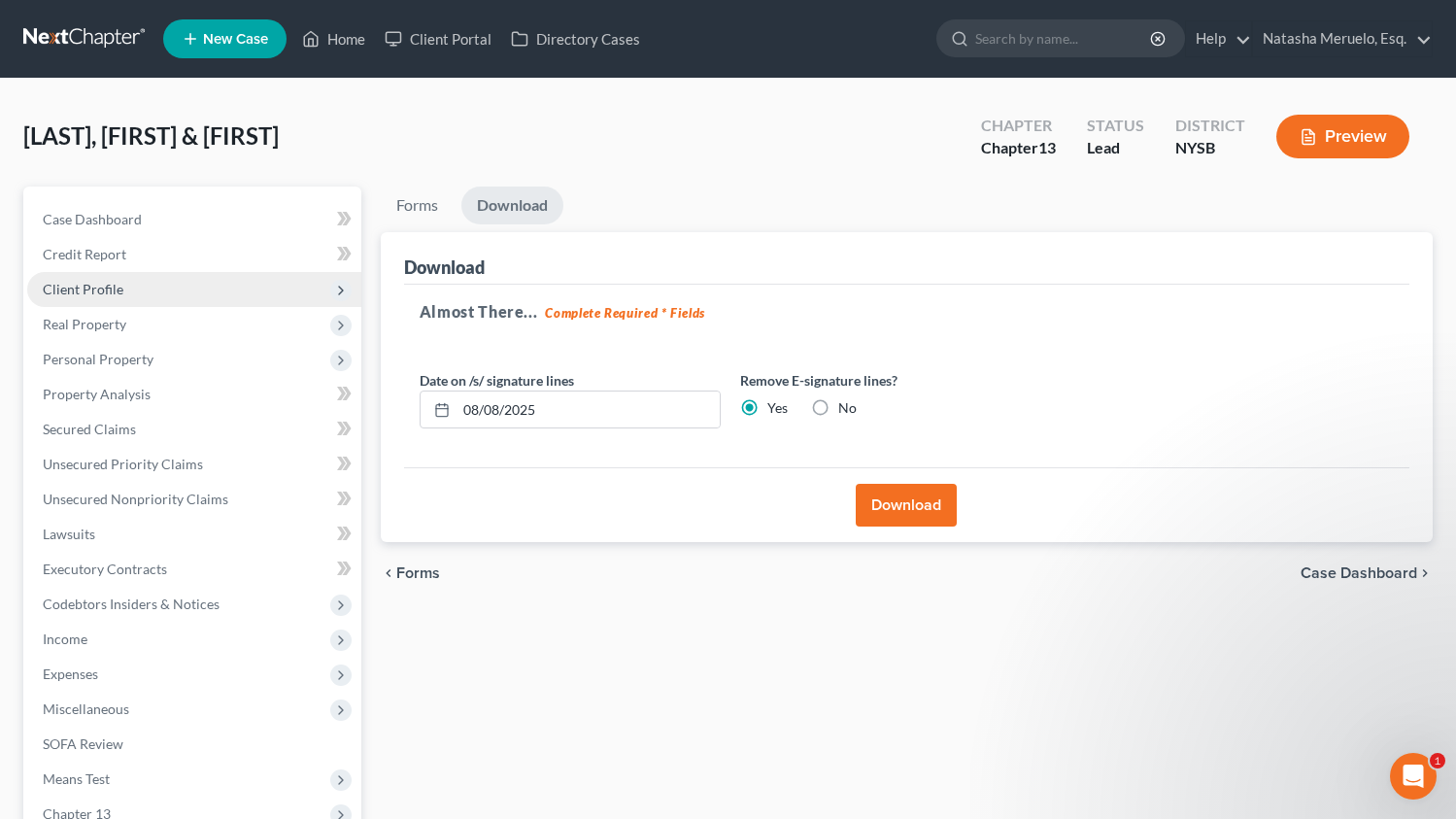 click on "Client Profile" at bounding box center [194, 290] 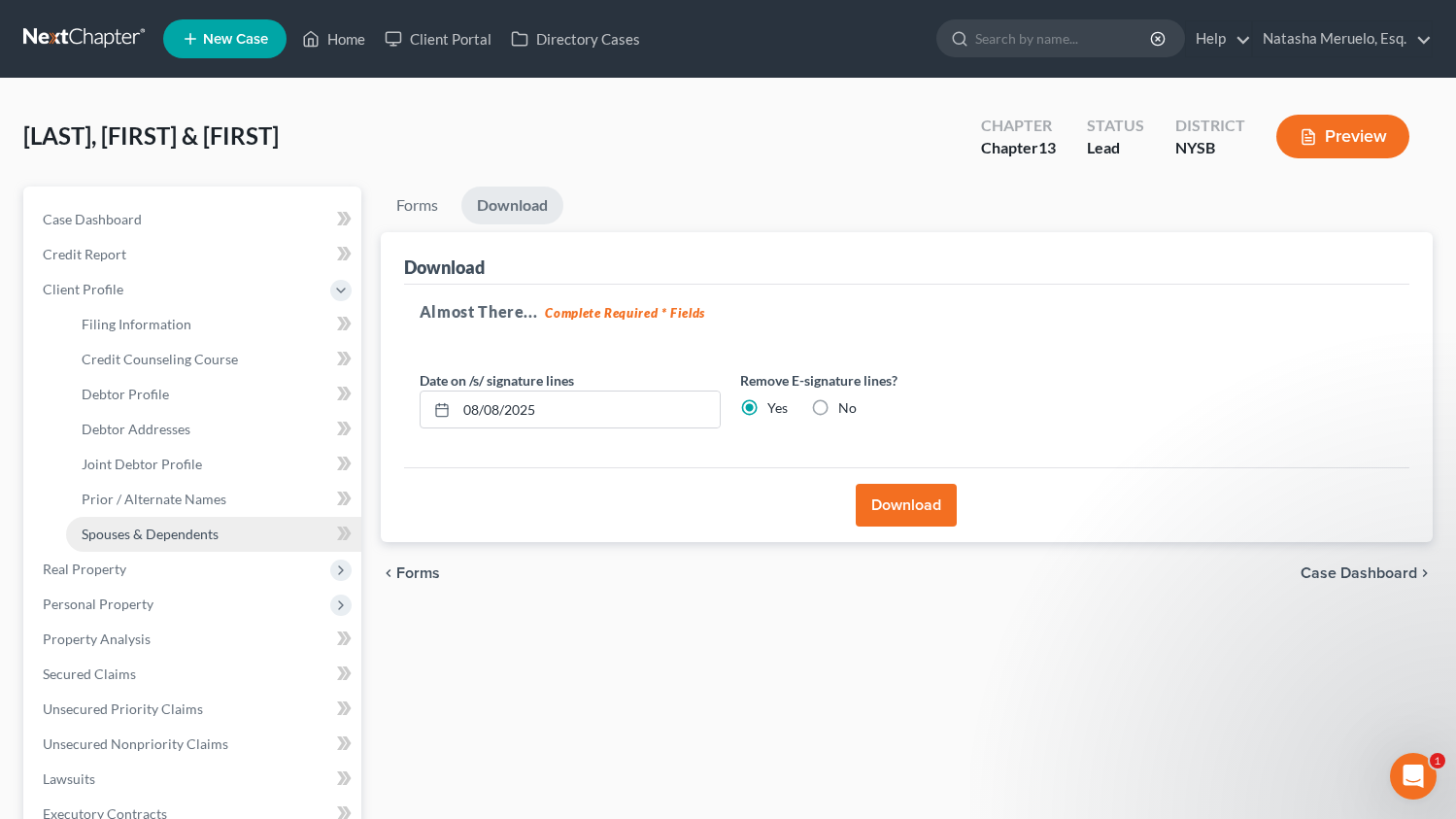 click on "Spouses & Dependents" at bounding box center (150, 533) 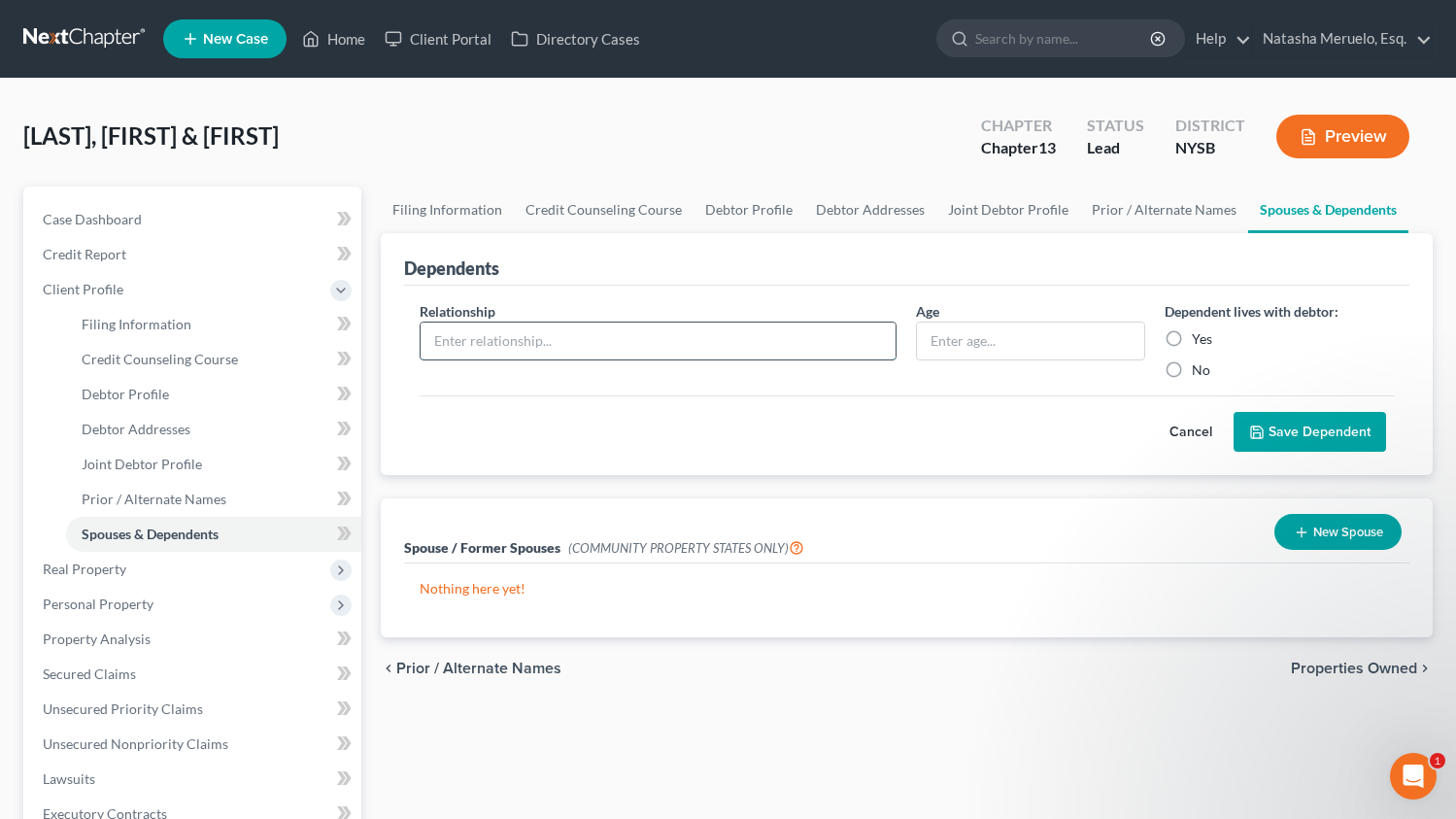 click at bounding box center [659, 341] 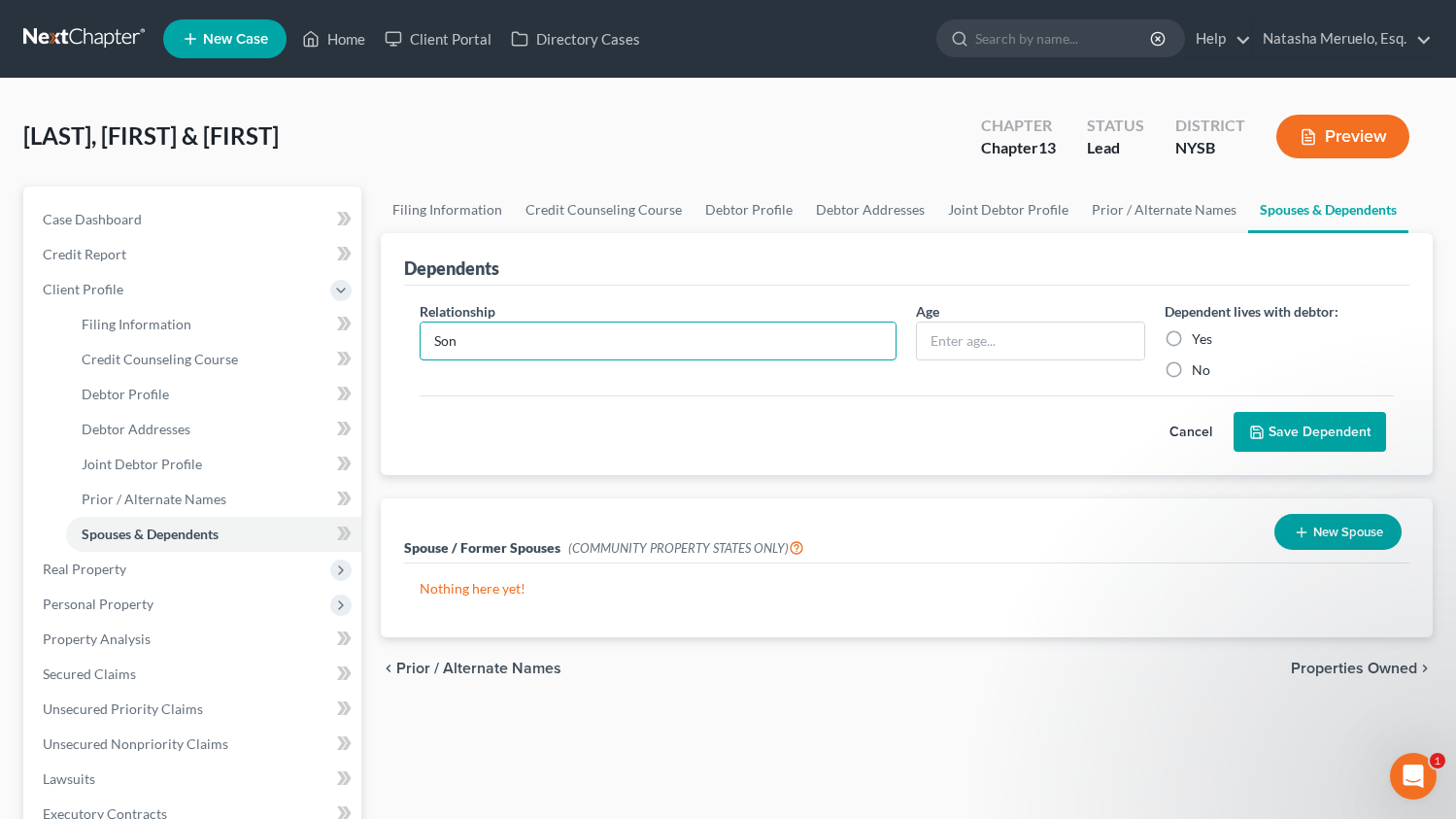 type on "Son" 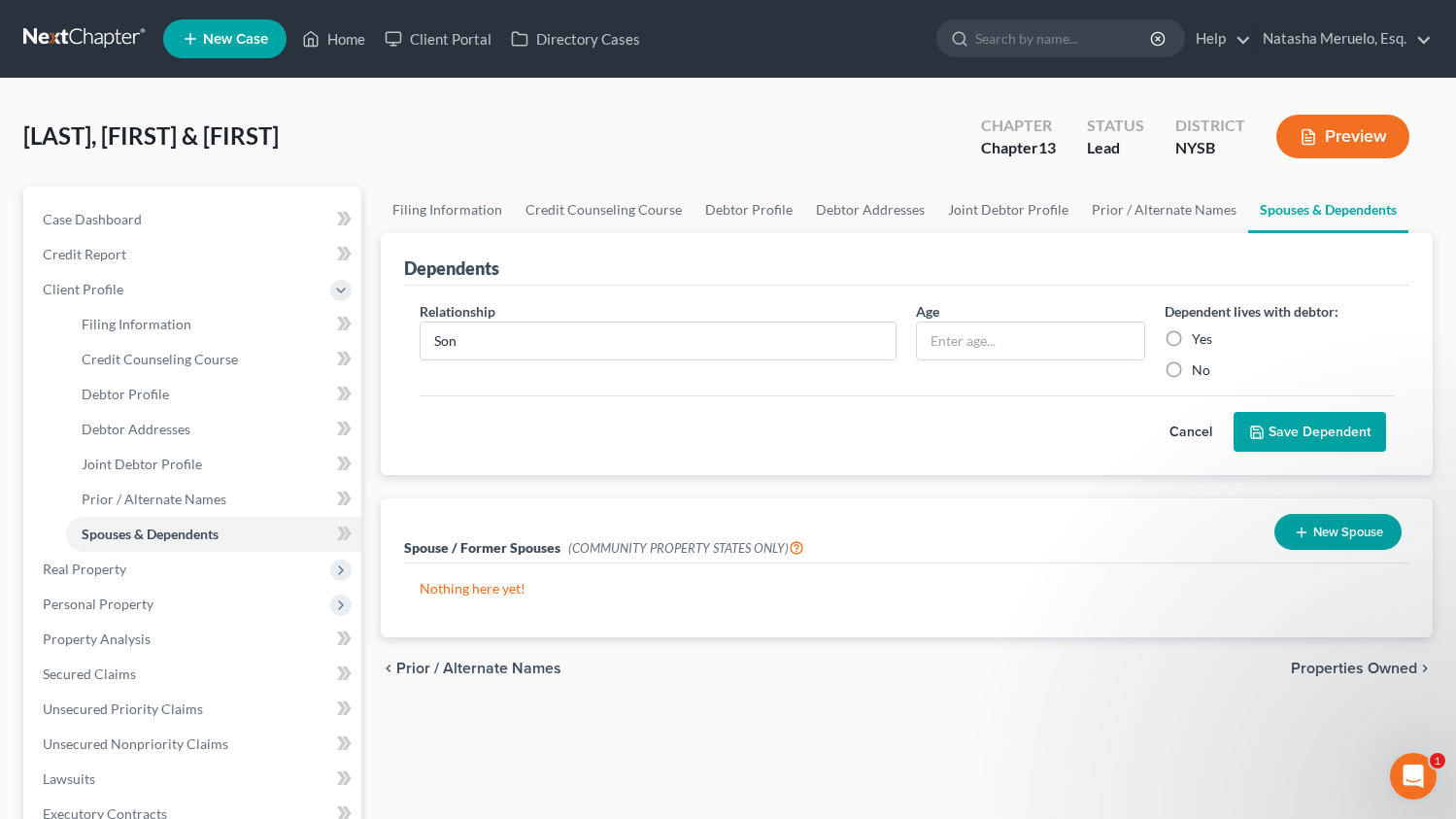click on "Yes" at bounding box center (1202, 339) 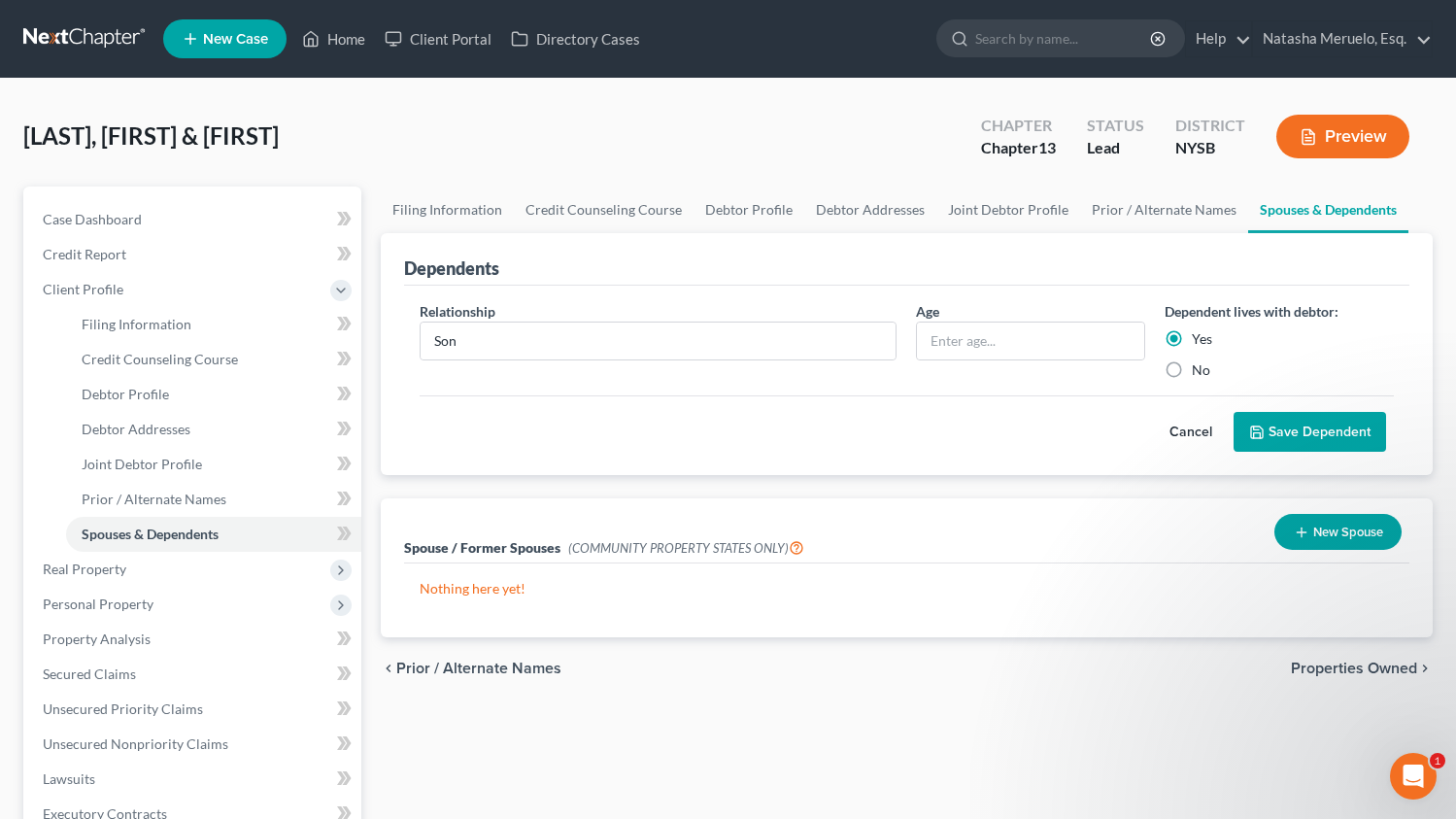 click on "Save Dependent" at bounding box center [1309, 432] 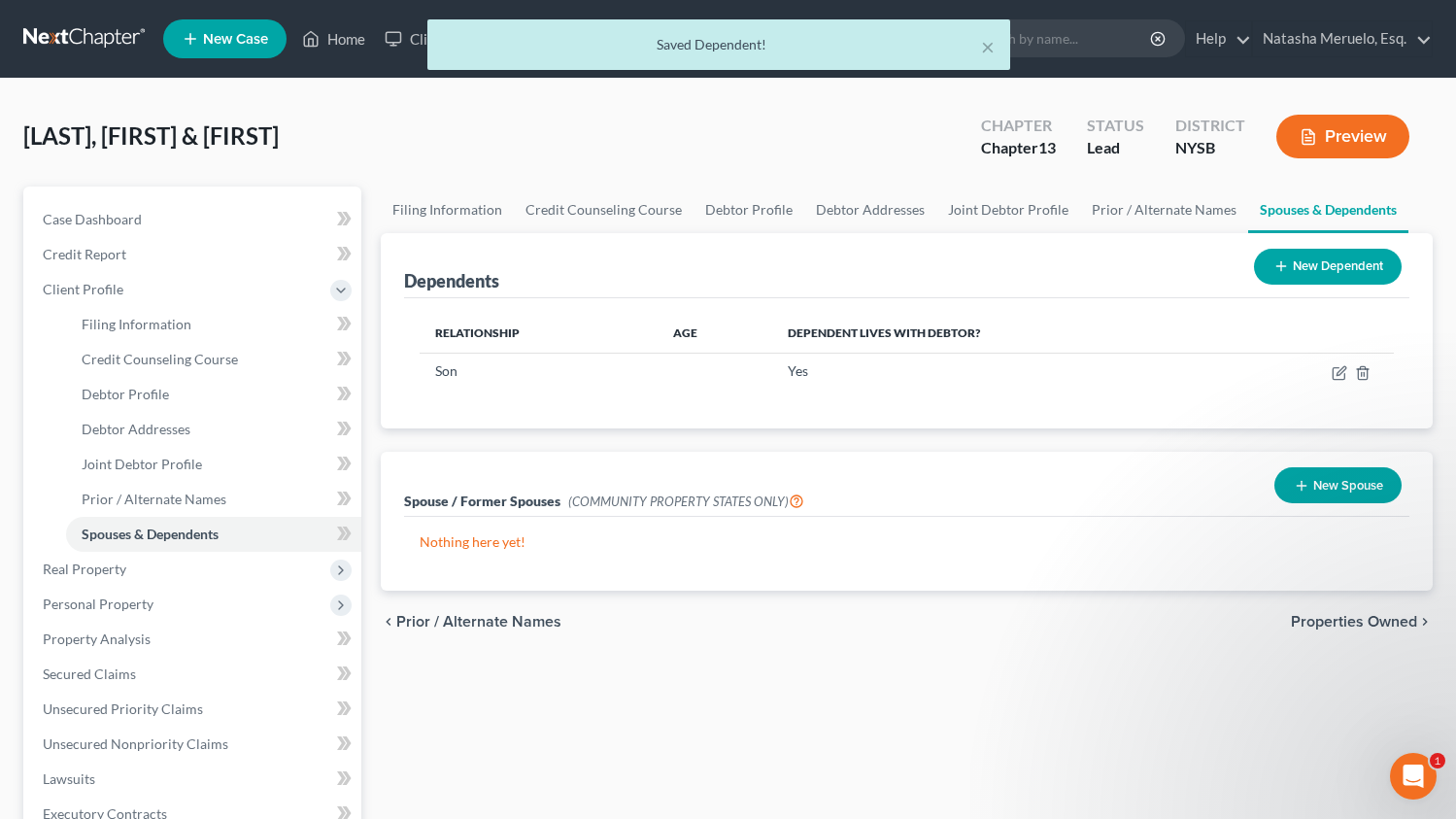 click on "New Dependent" at bounding box center [1328, 266] 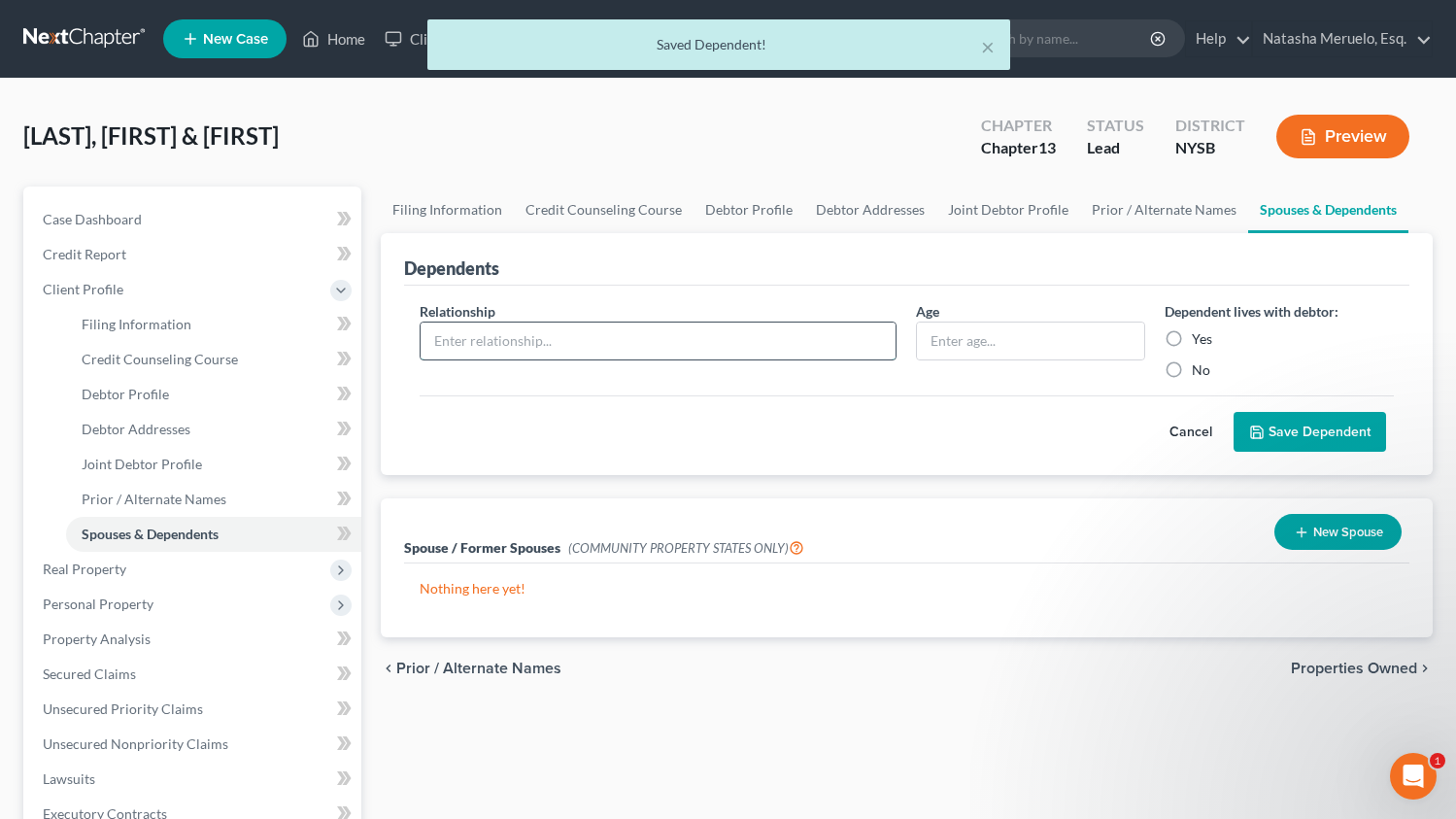 click at bounding box center [659, 341] 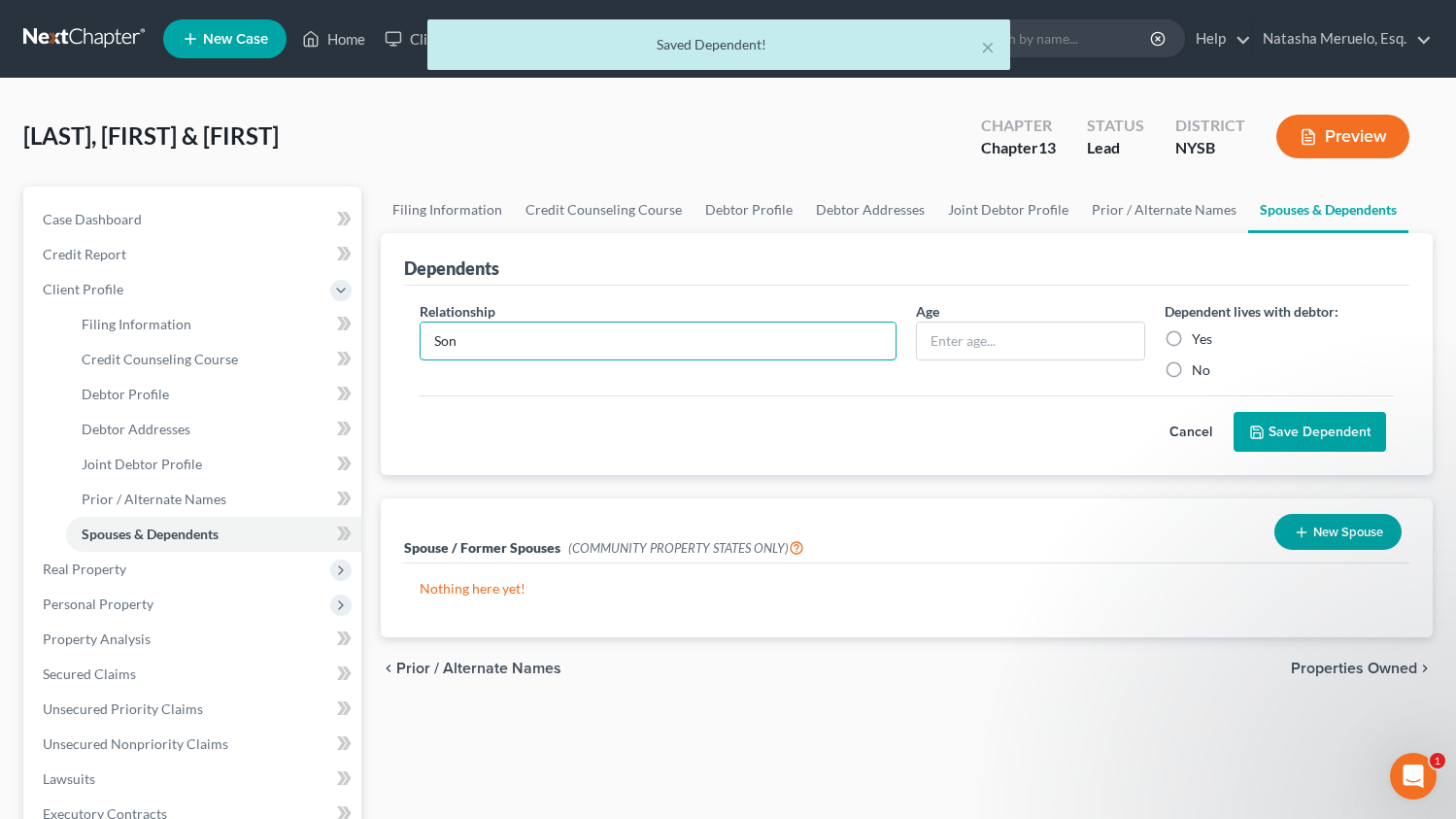 type on "Son" 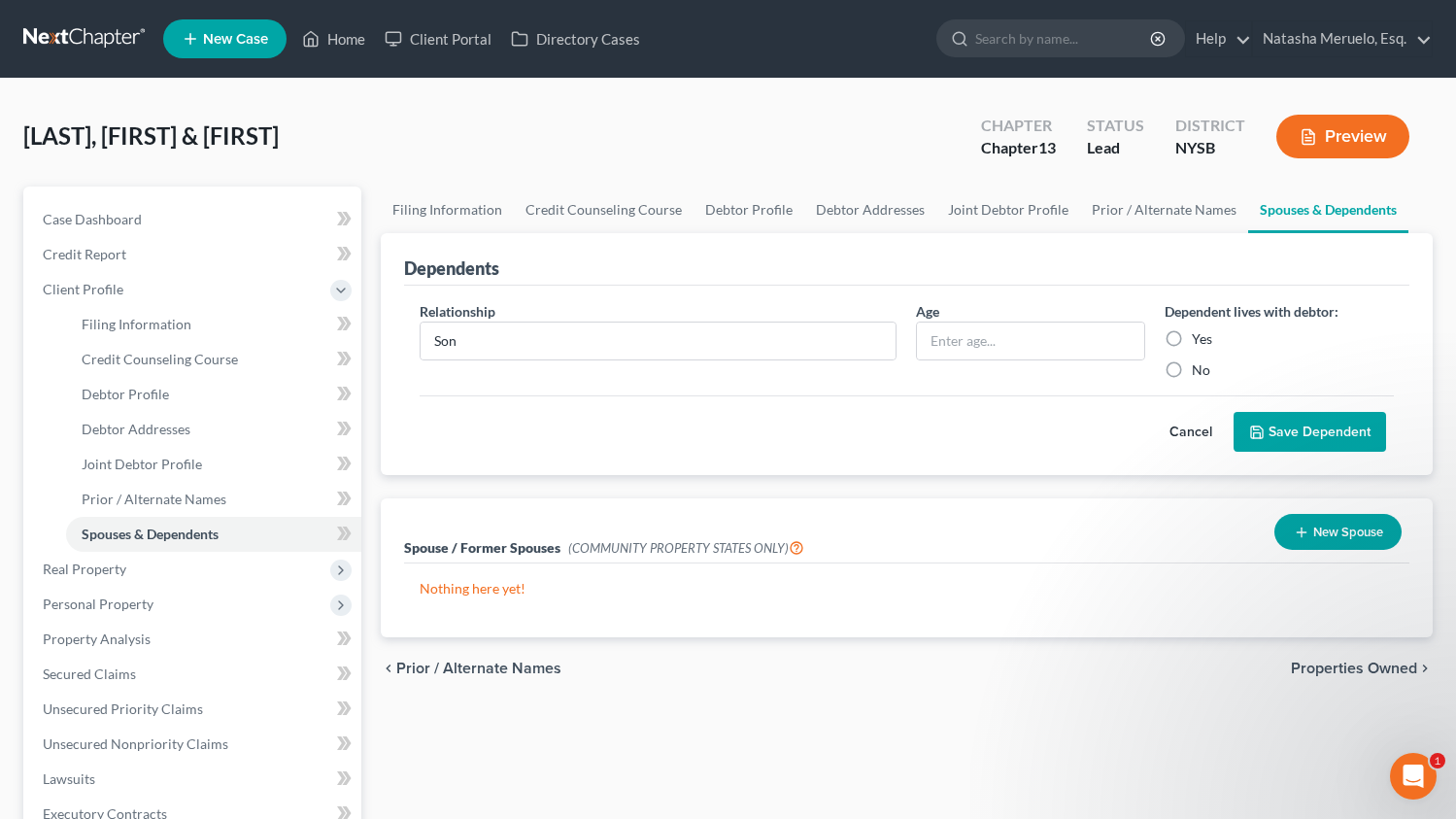 click on "Yes" at bounding box center [1202, 339] 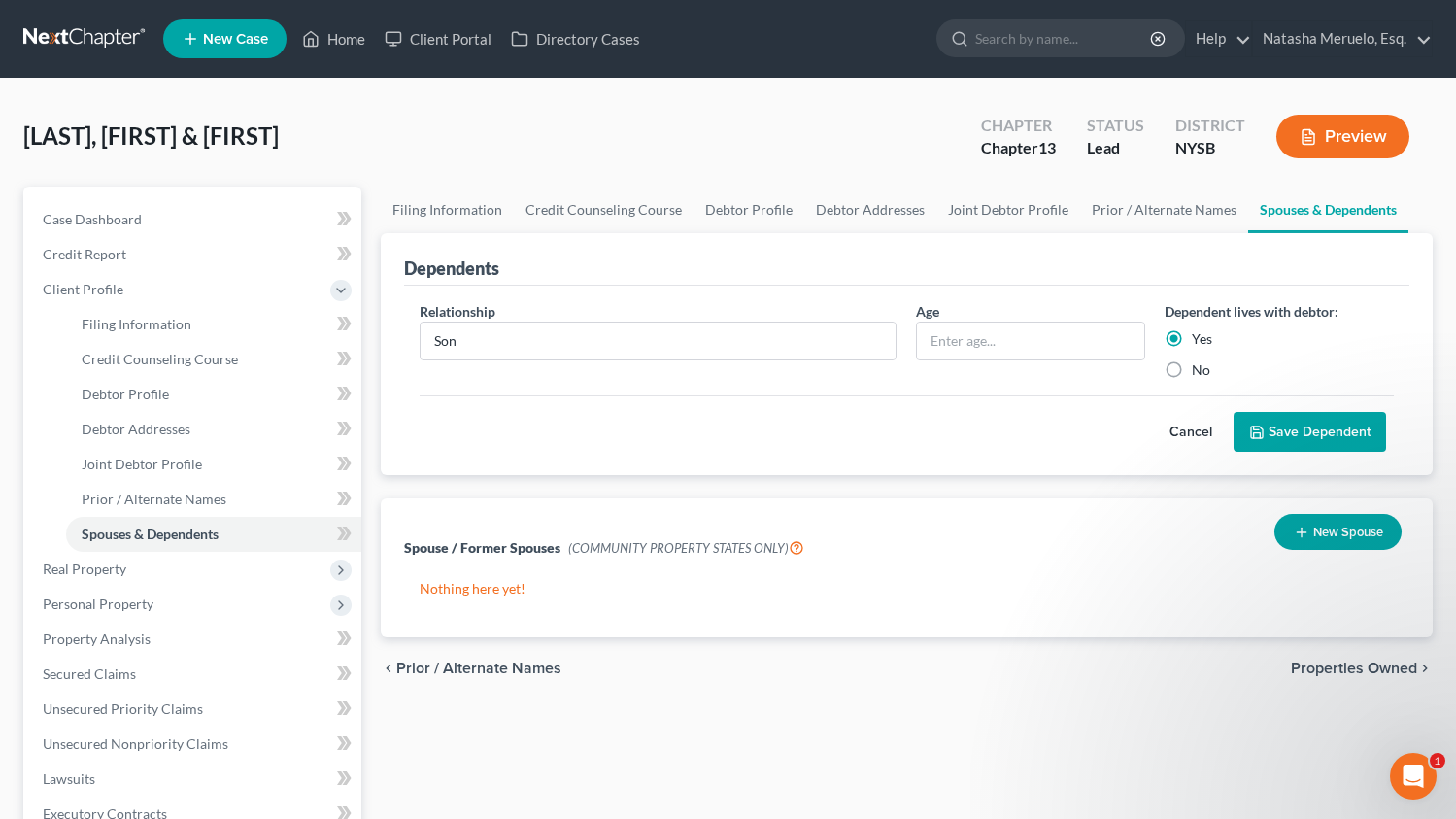 click on "Save Dependent" at bounding box center (1309, 432) 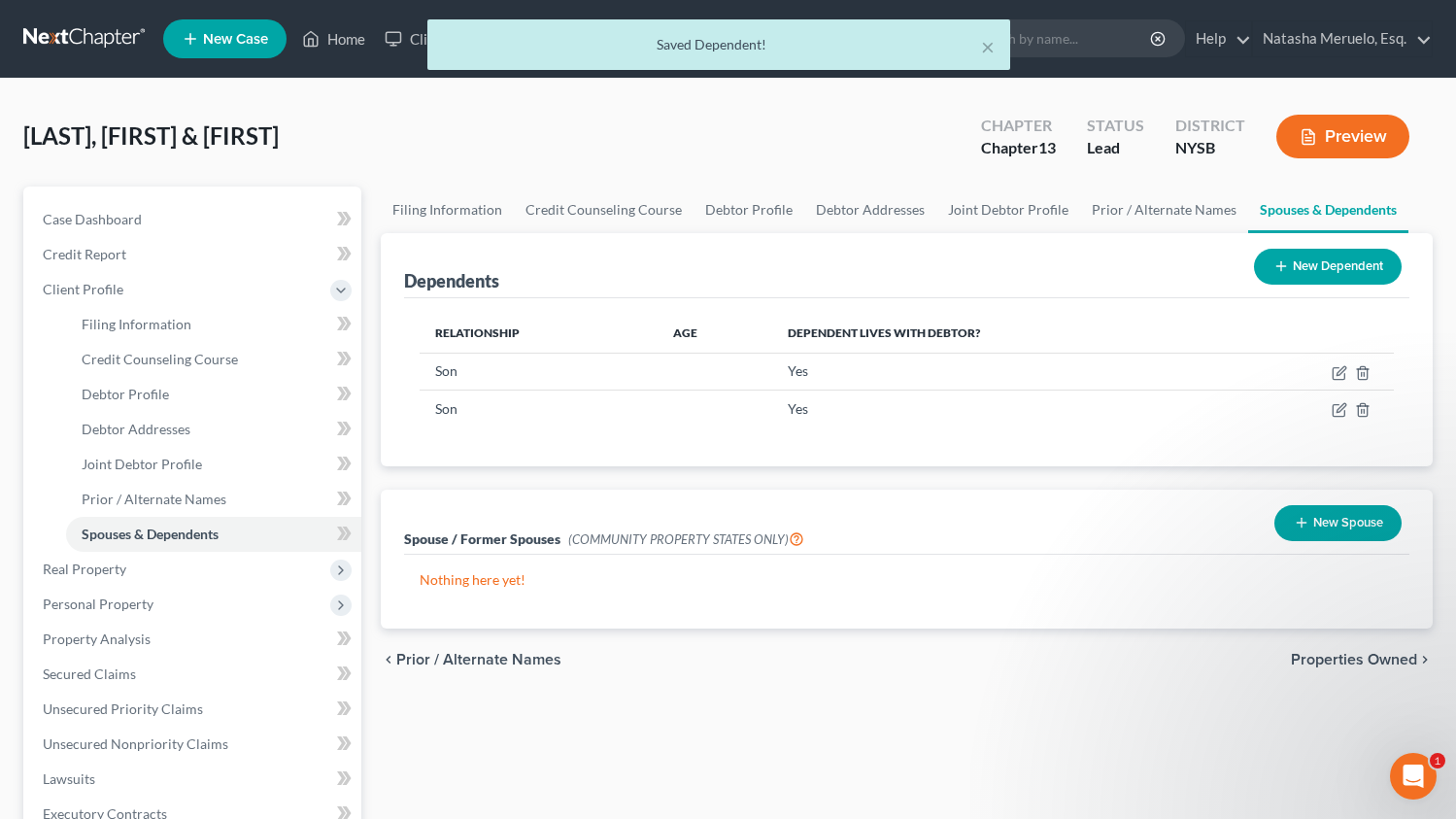 click 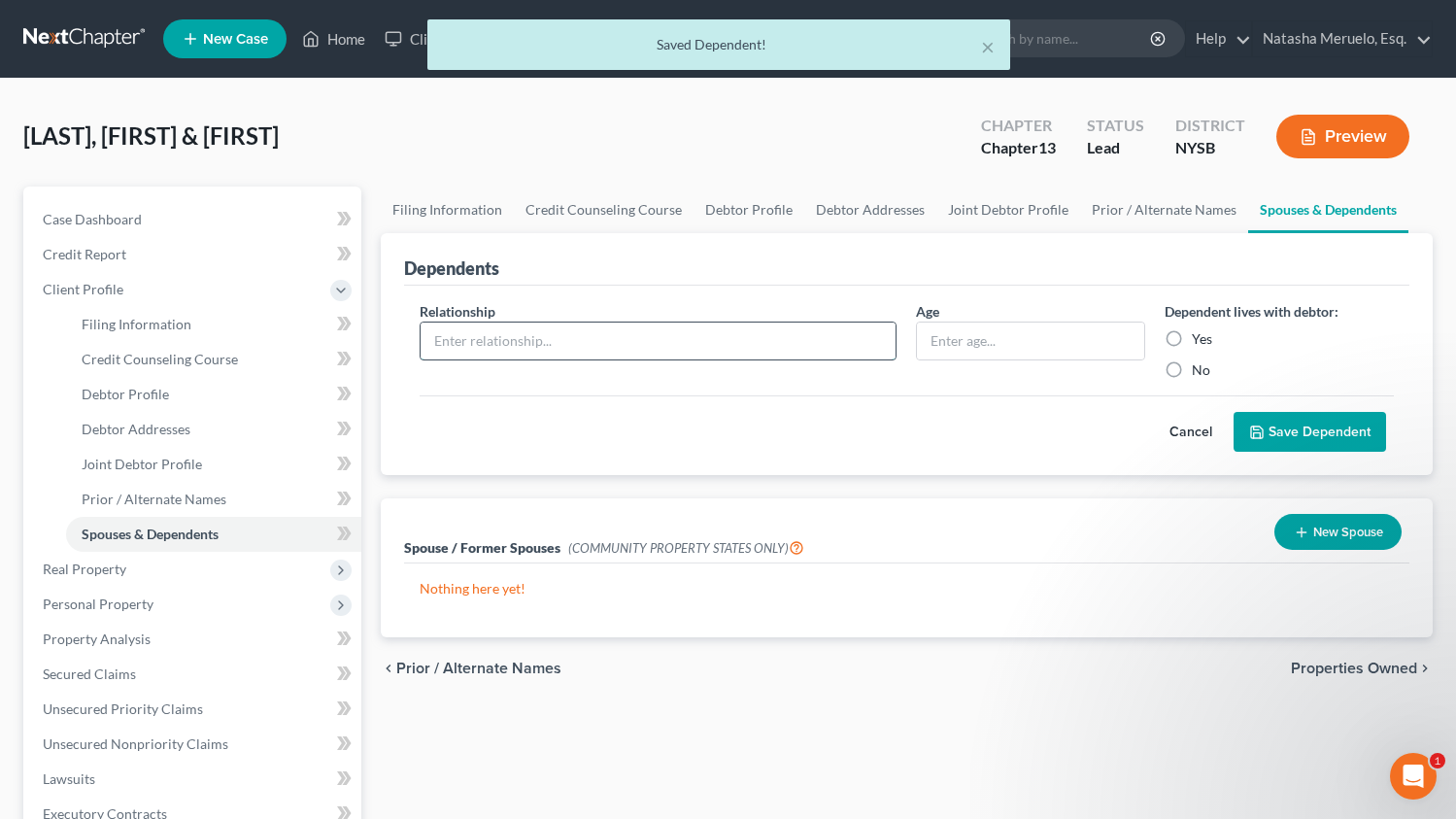 click at bounding box center [659, 341] 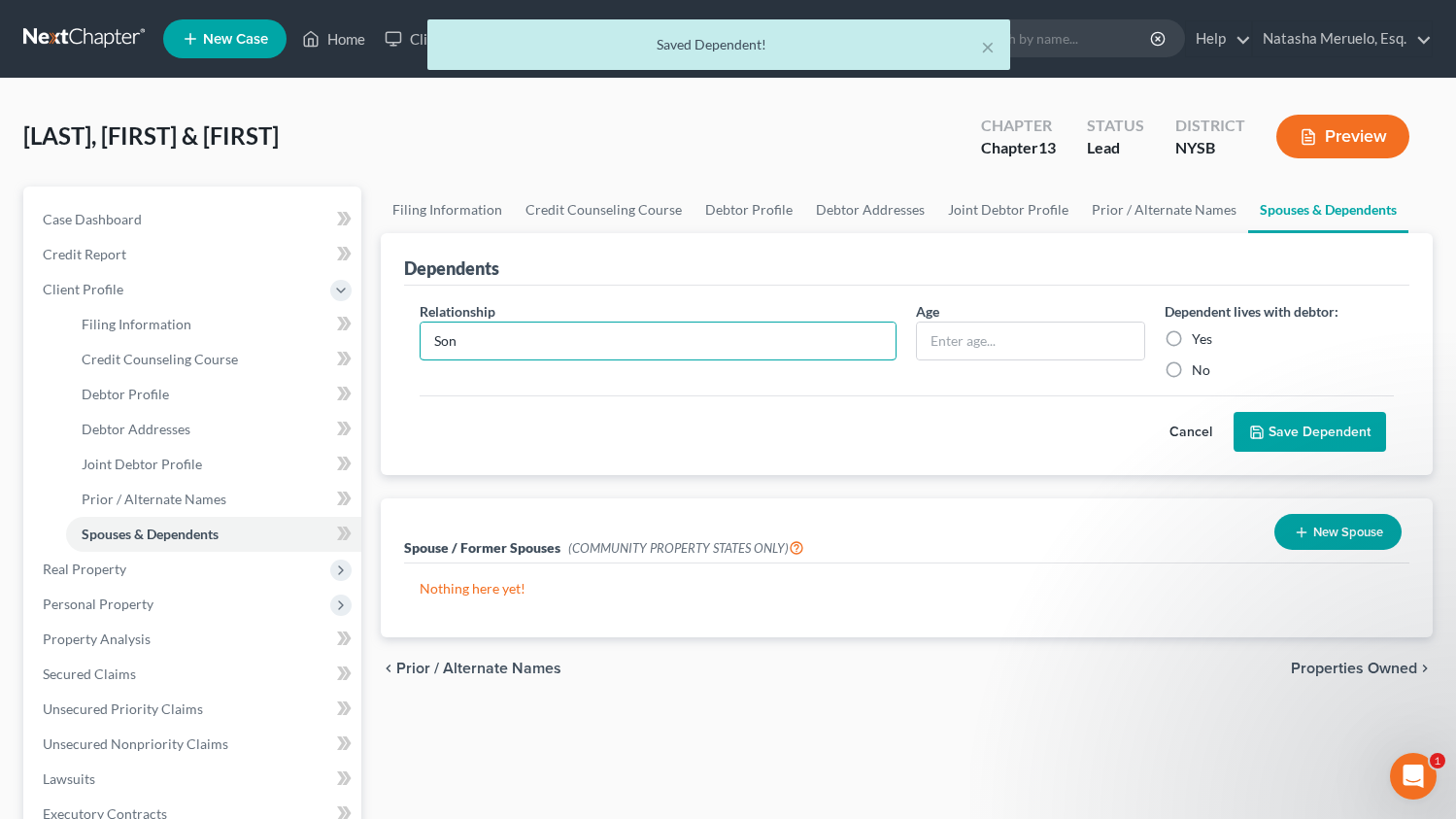type on "Son" 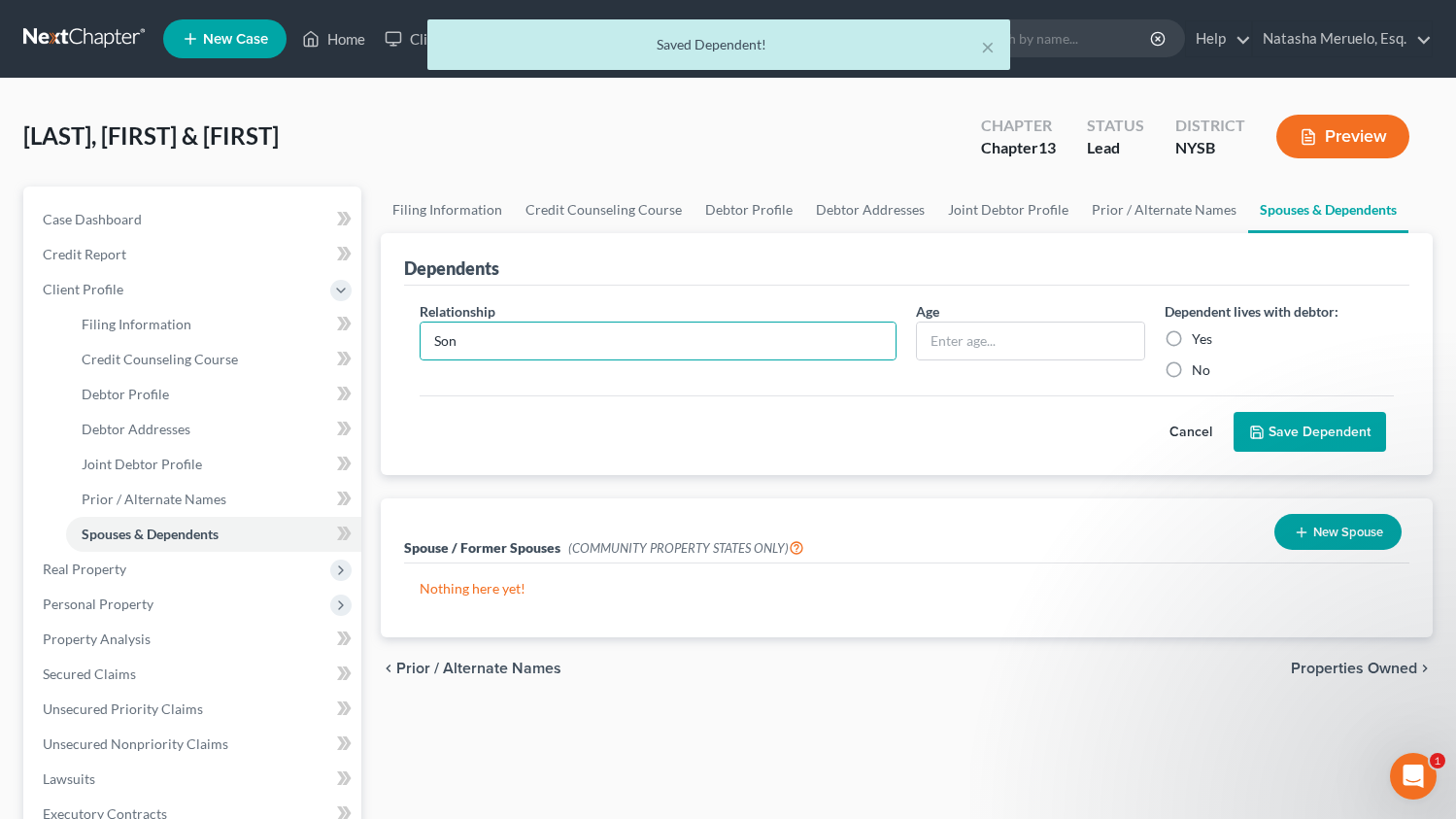 click on "Yes" at bounding box center (1202, 339) 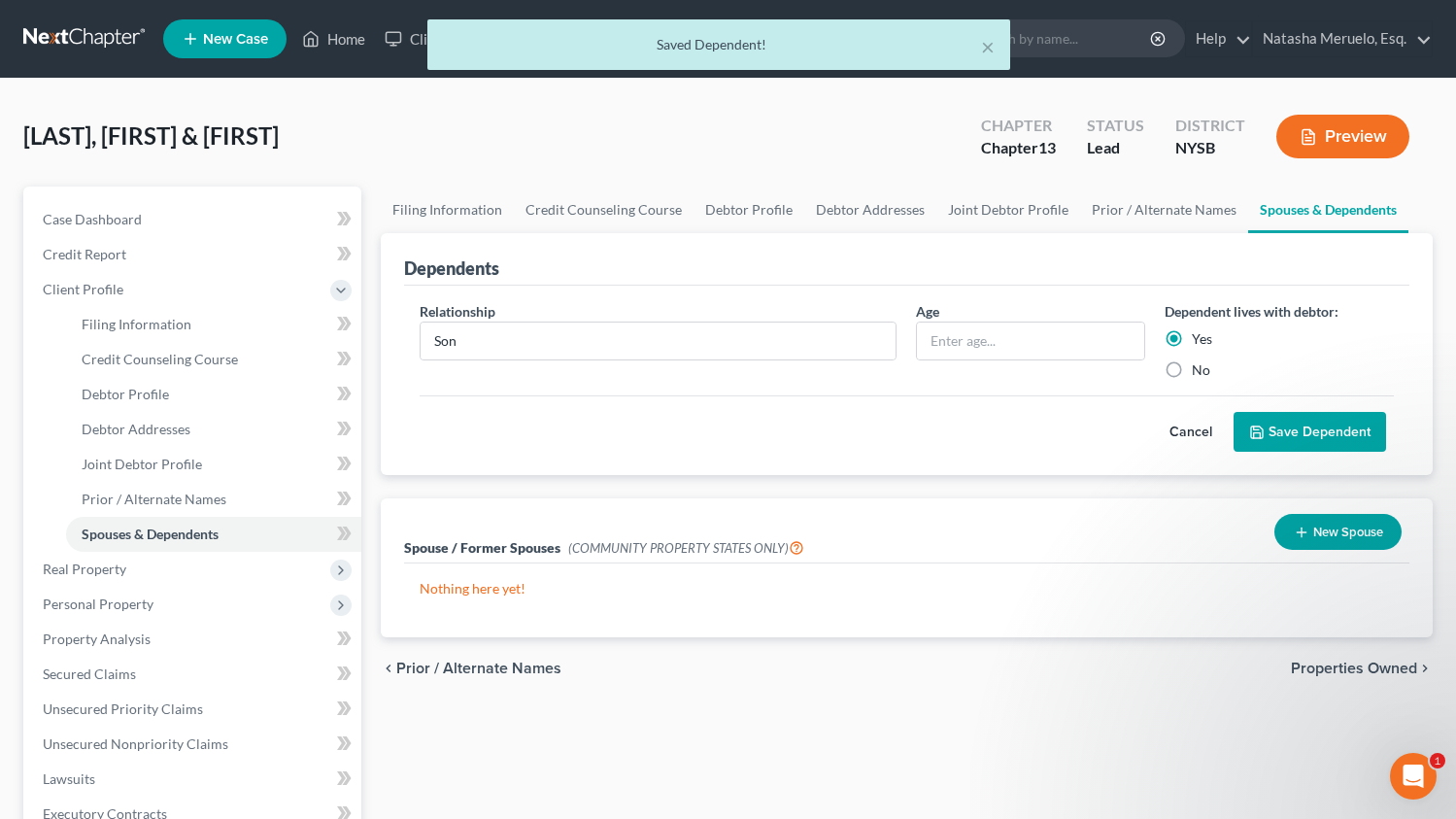 click on "Save Dependent" at bounding box center (1309, 432) 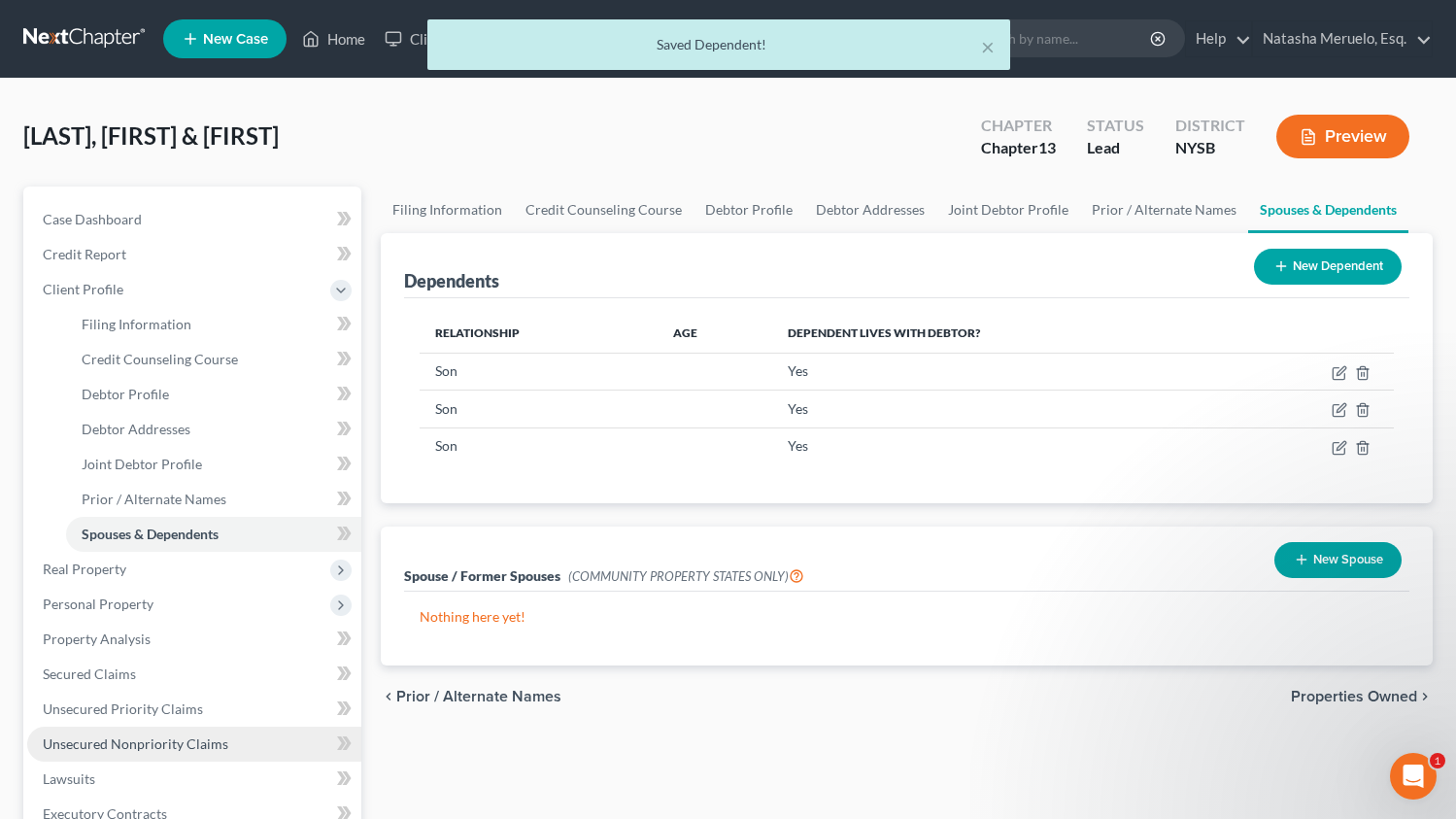 scroll, scrollTop: 492, scrollLeft: 0, axis: vertical 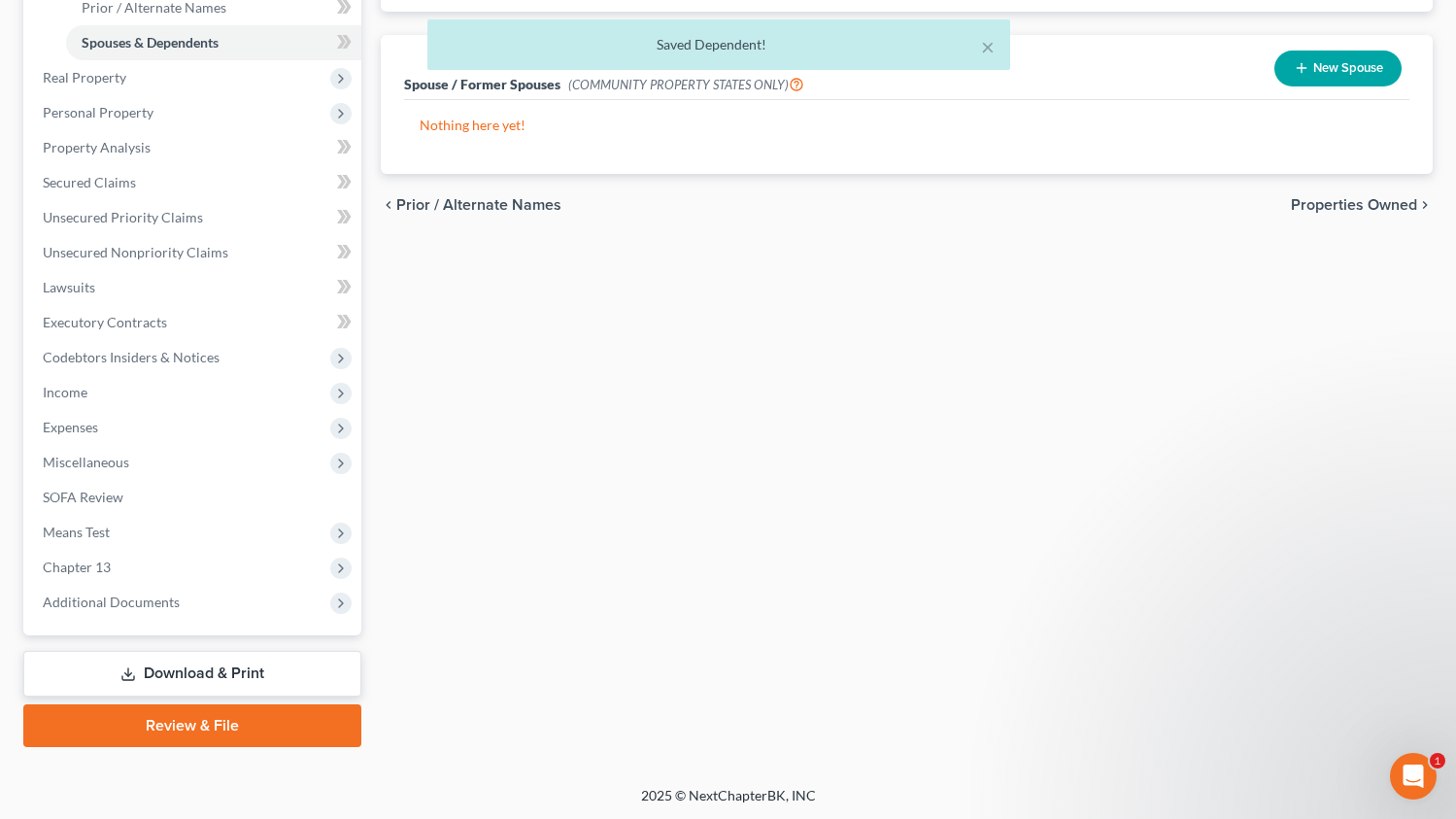 click on "Download & Print" at bounding box center (192, 673) 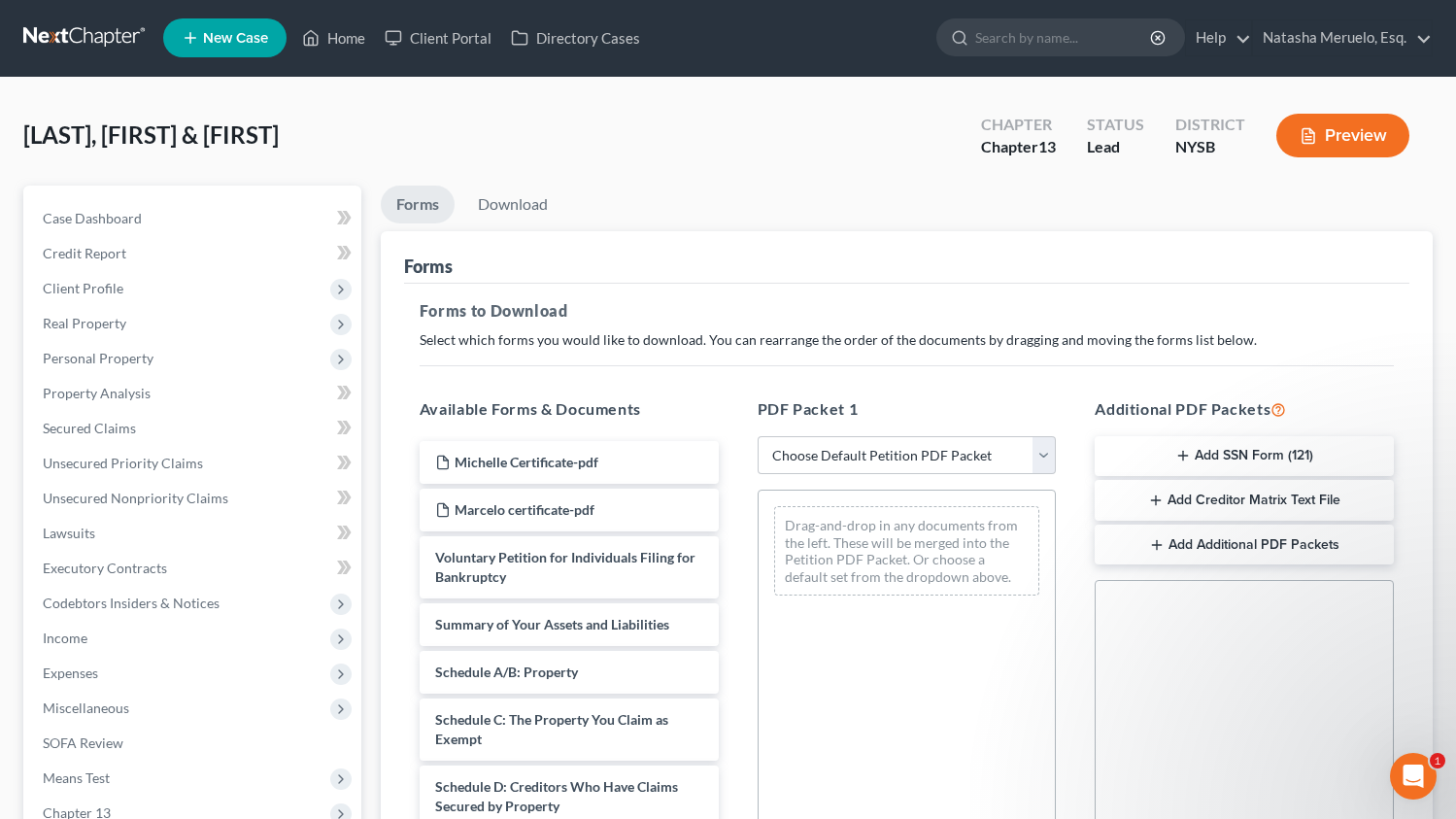 scroll, scrollTop: 0, scrollLeft: 0, axis: both 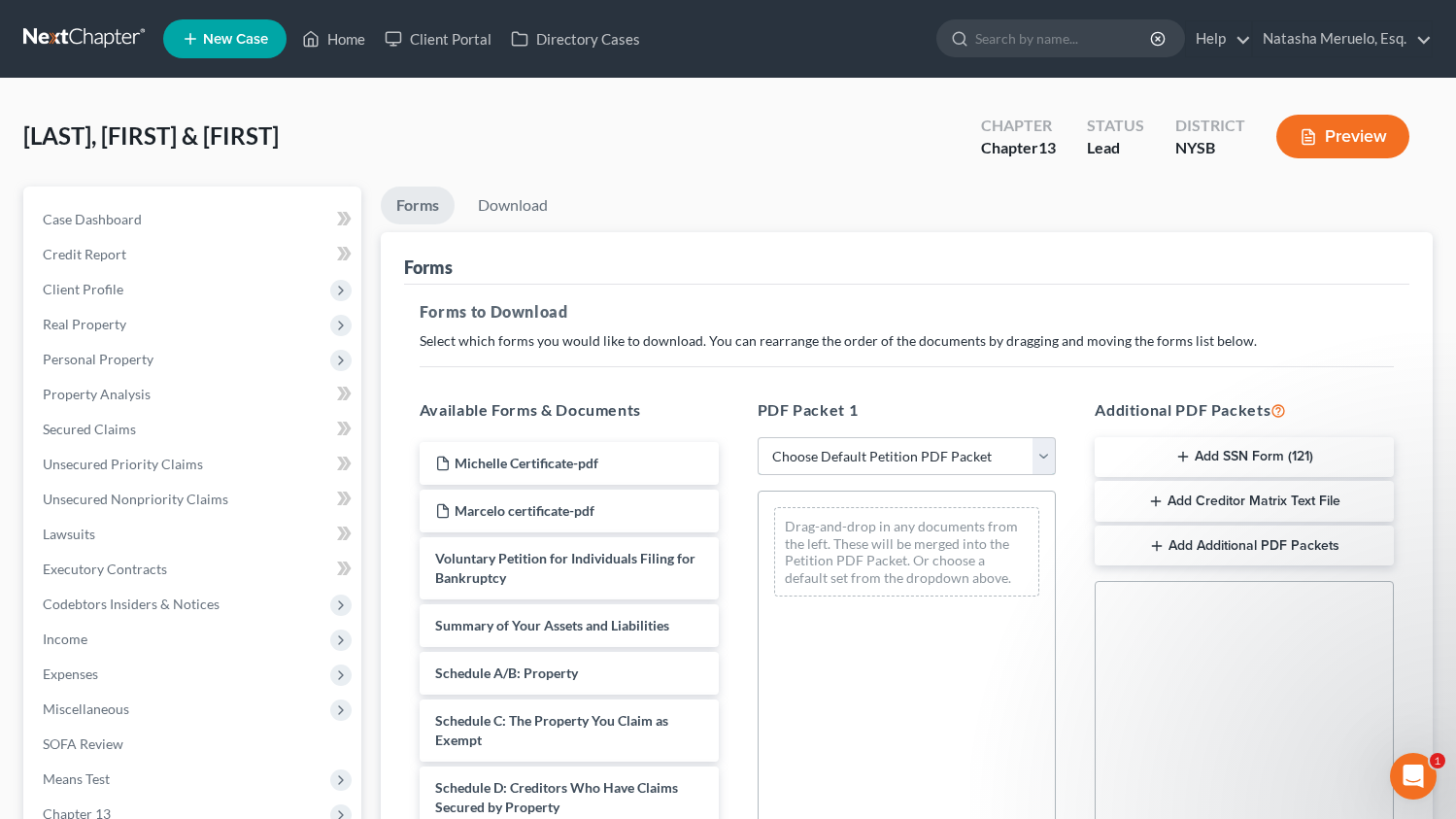 click on "Choose Default Petition PDF Packet Complete Bankruptcy Petition (all forms and schedules) Emergency Filing Forms (Petition and Creditor List Only) Amended Forms Signature Pages Only Supplemental Post Petition (Sch. I & J) Supplemental Post Petition (Sch. I) Supplemental Post Petition (Sch. J) Pre-Filing Documents to Review" at bounding box center [907, 457] 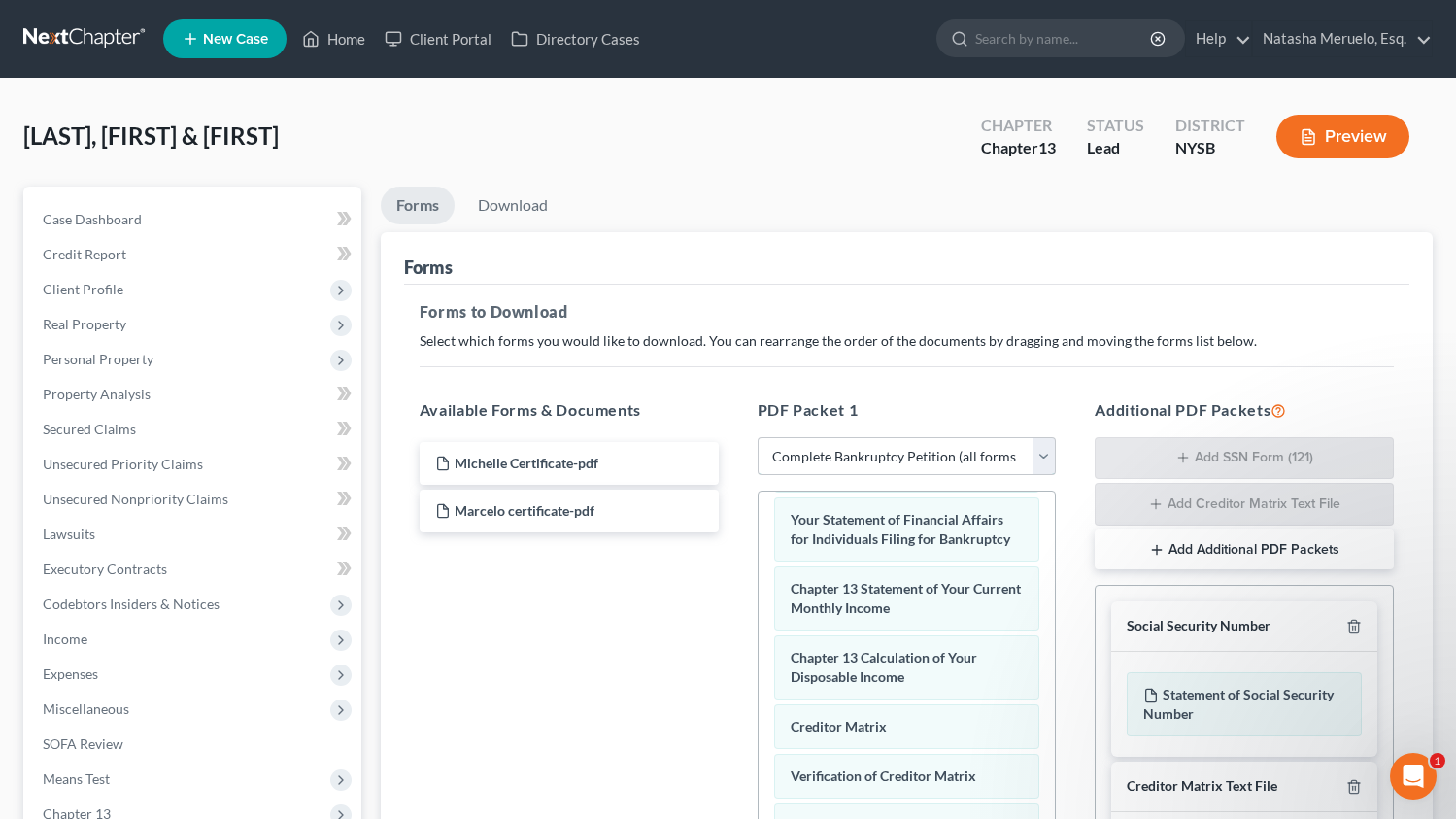 scroll, scrollTop: 713, scrollLeft: 0, axis: vertical 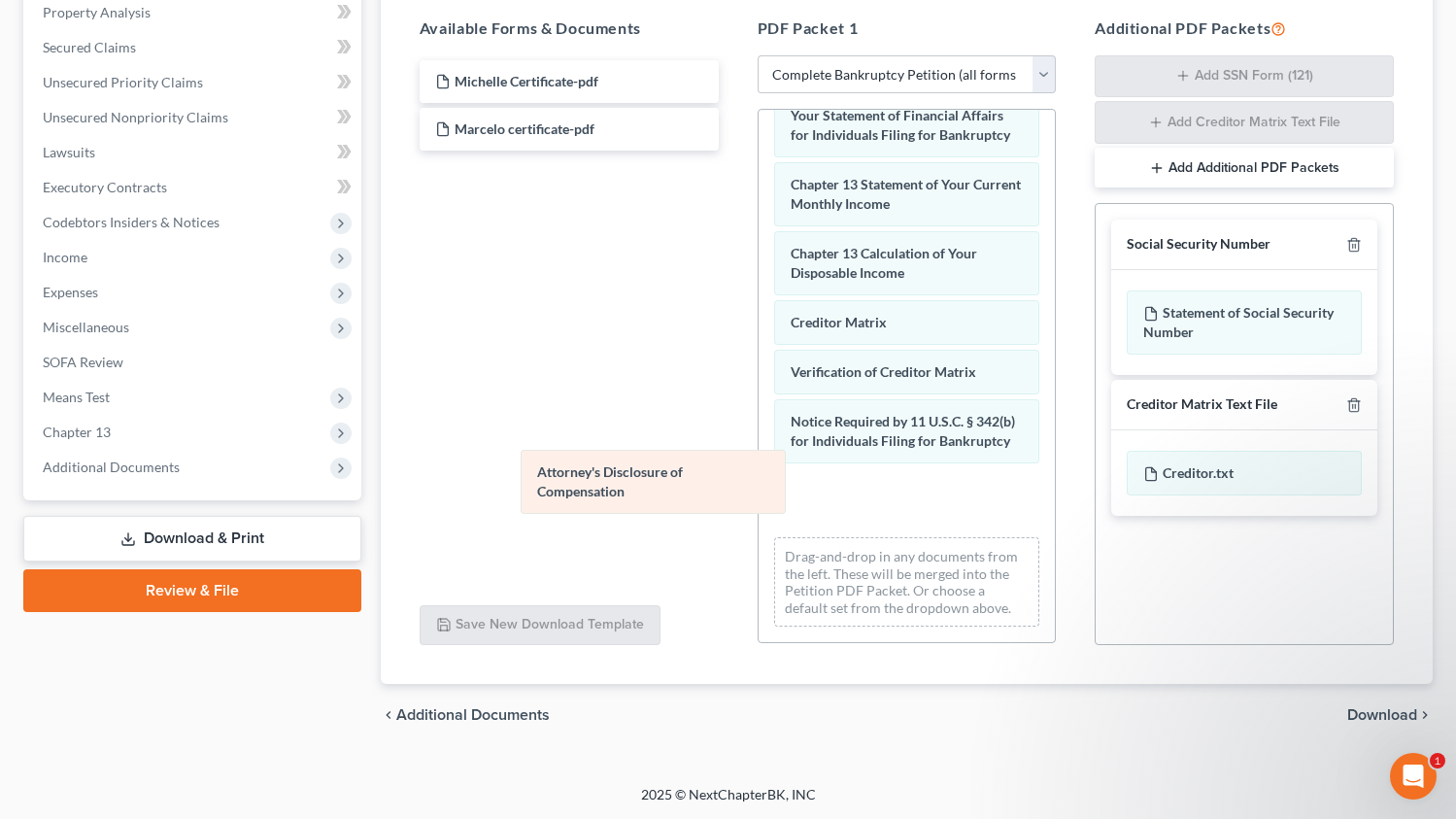 drag, startPoint x: 870, startPoint y: 495, endPoint x: 559, endPoint y: 472, distance: 311.84932 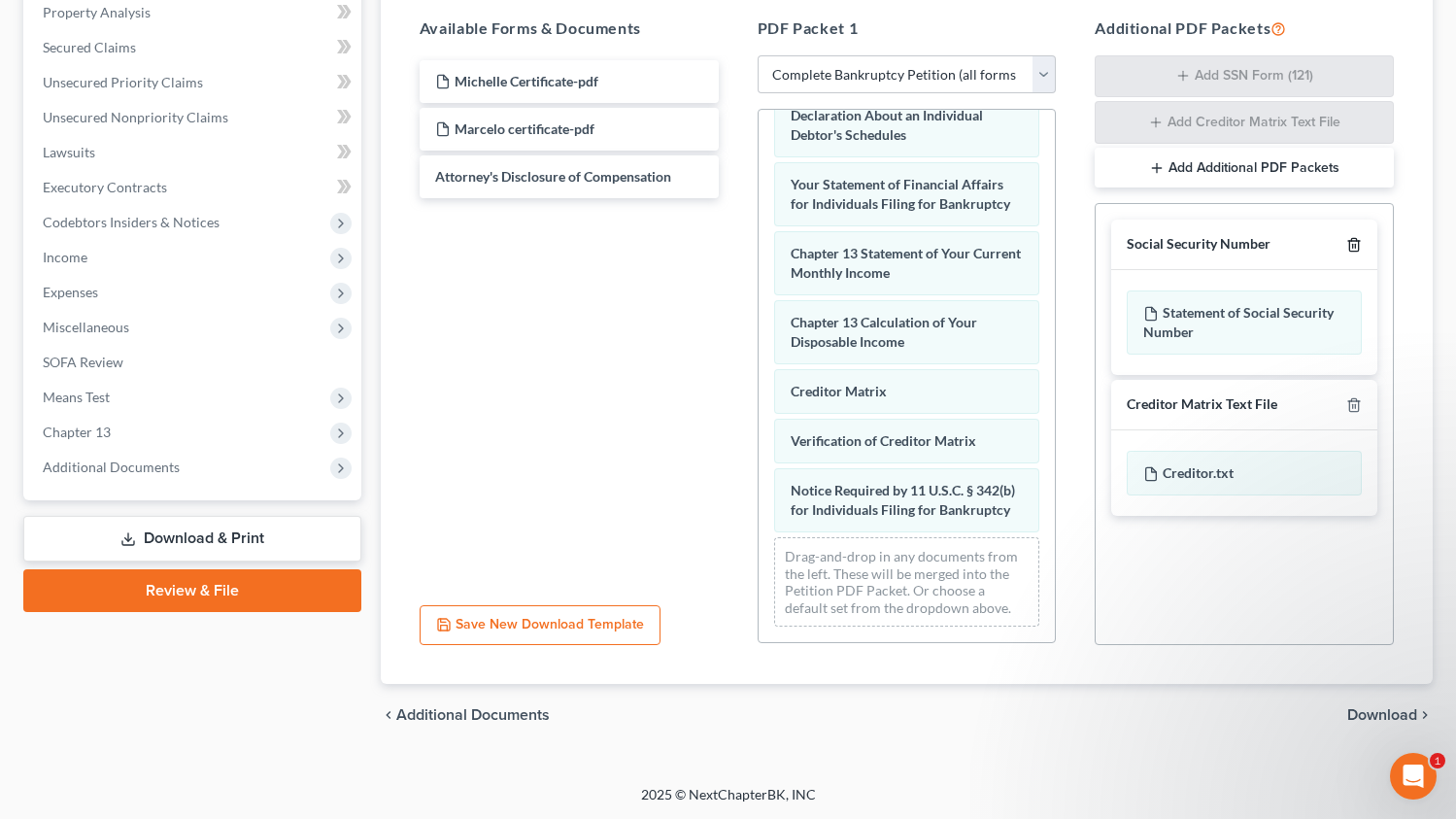 click 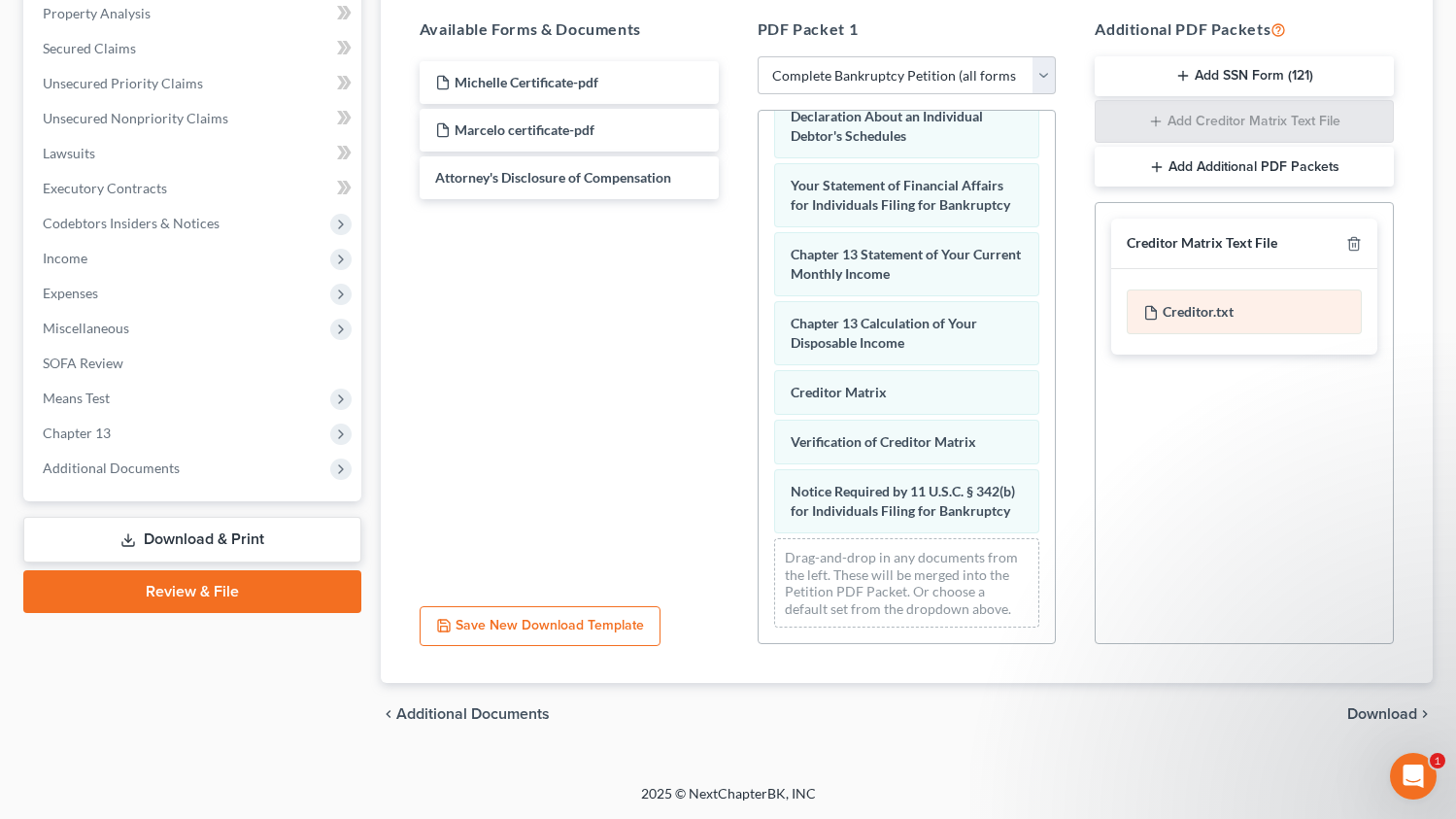 scroll, scrollTop: 380, scrollLeft: 0, axis: vertical 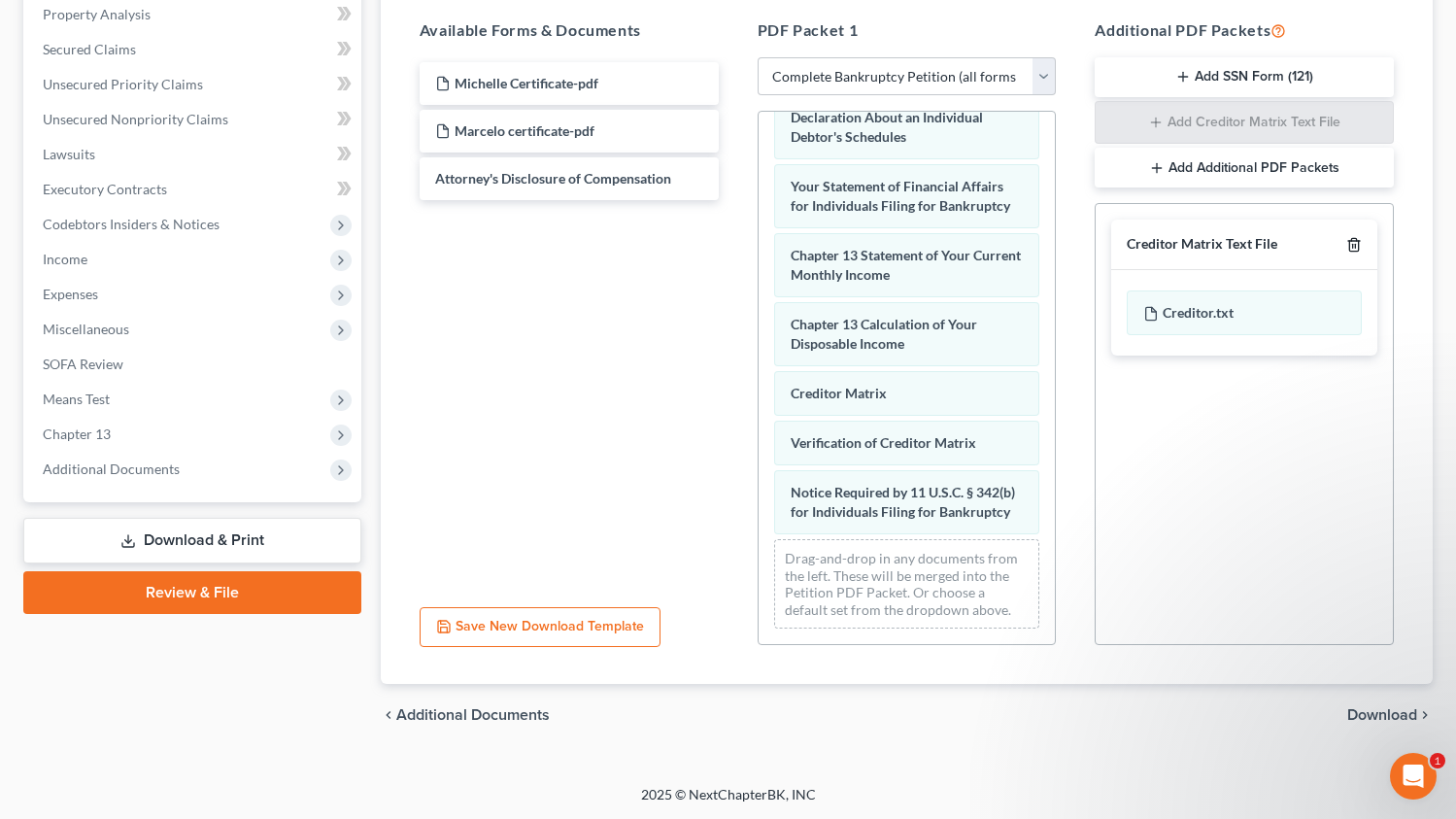 click 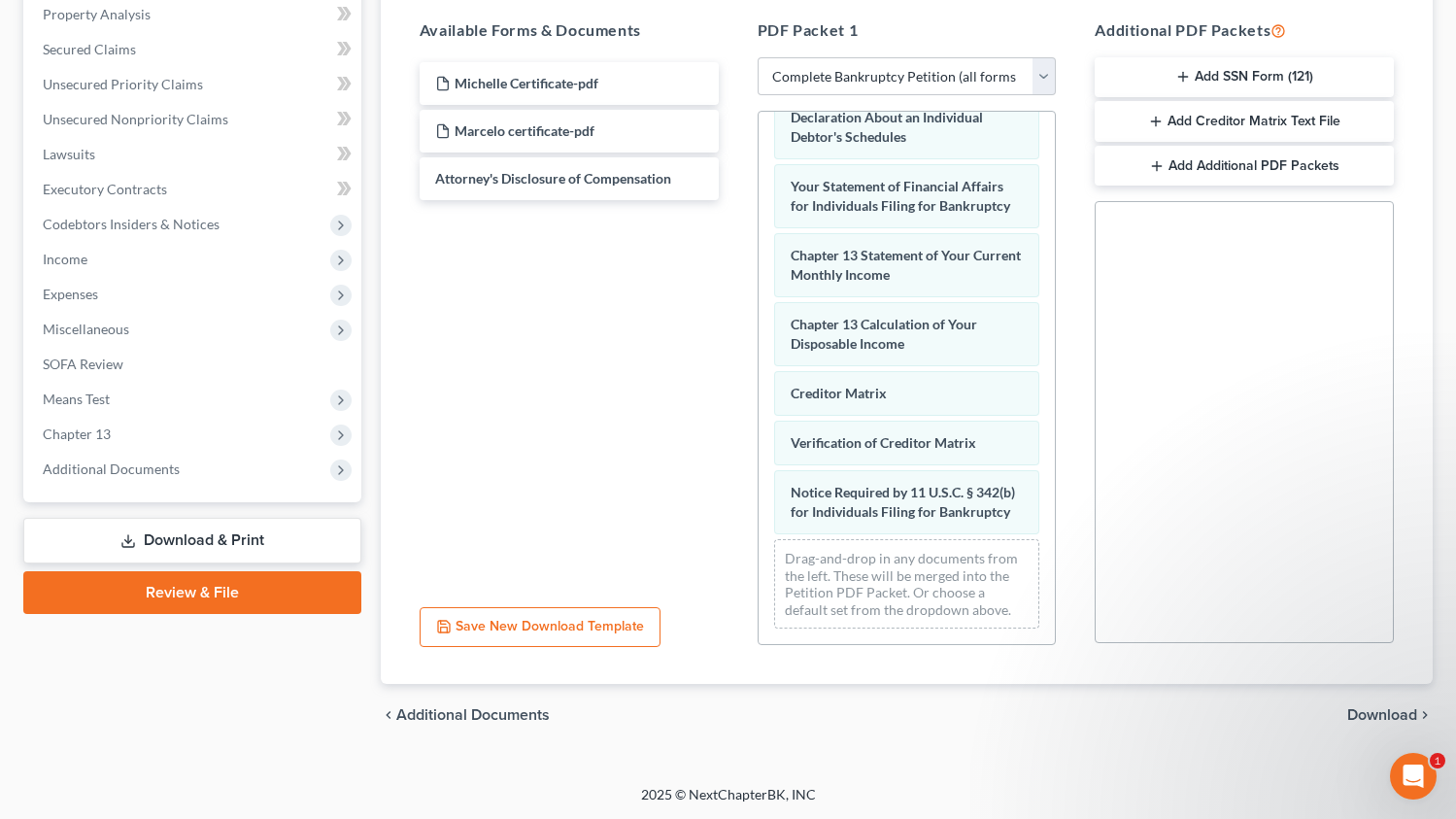 click on "Download" at bounding box center [1382, 715] 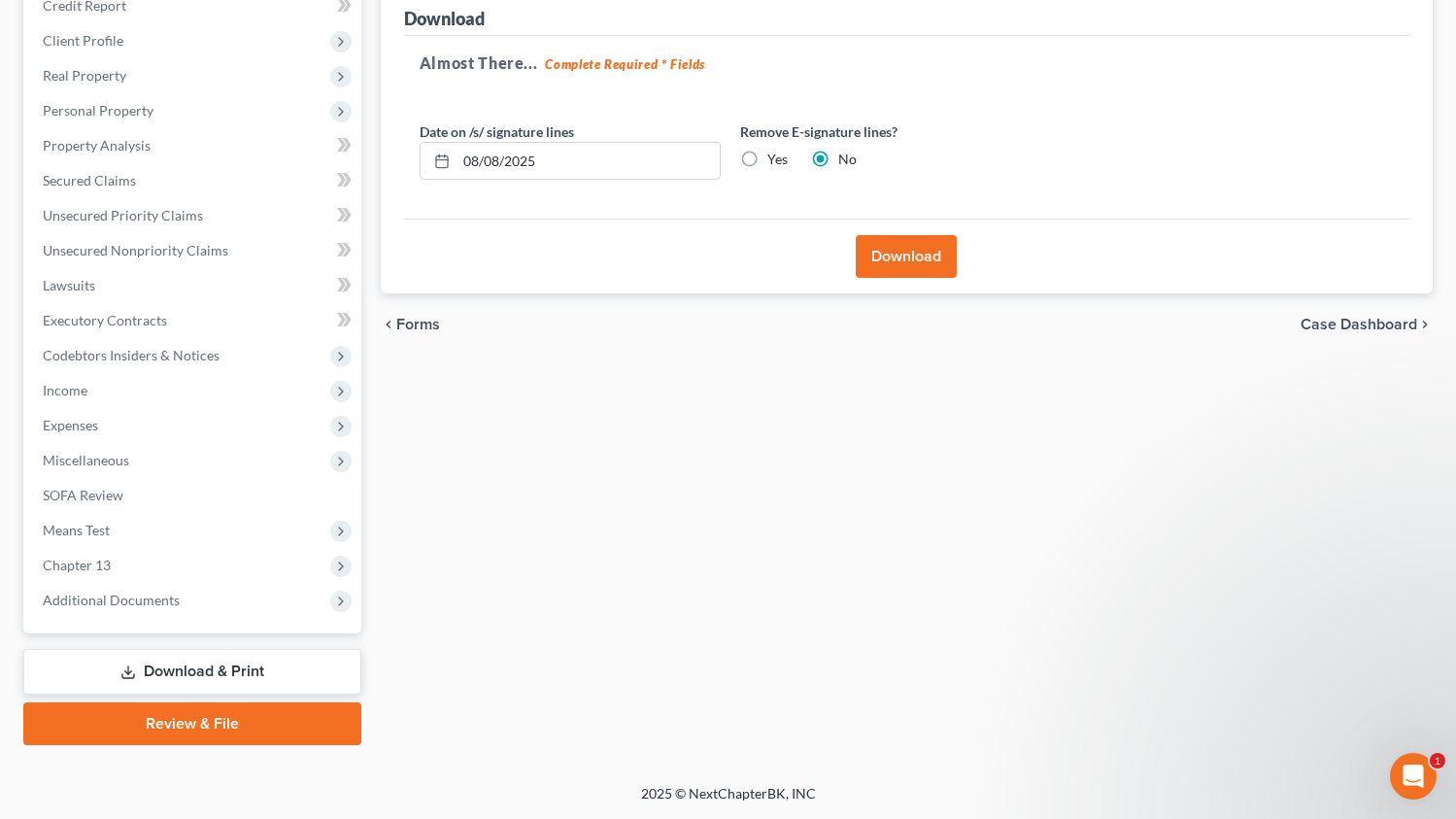 scroll, scrollTop: 247, scrollLeft: 0, axis: vertical 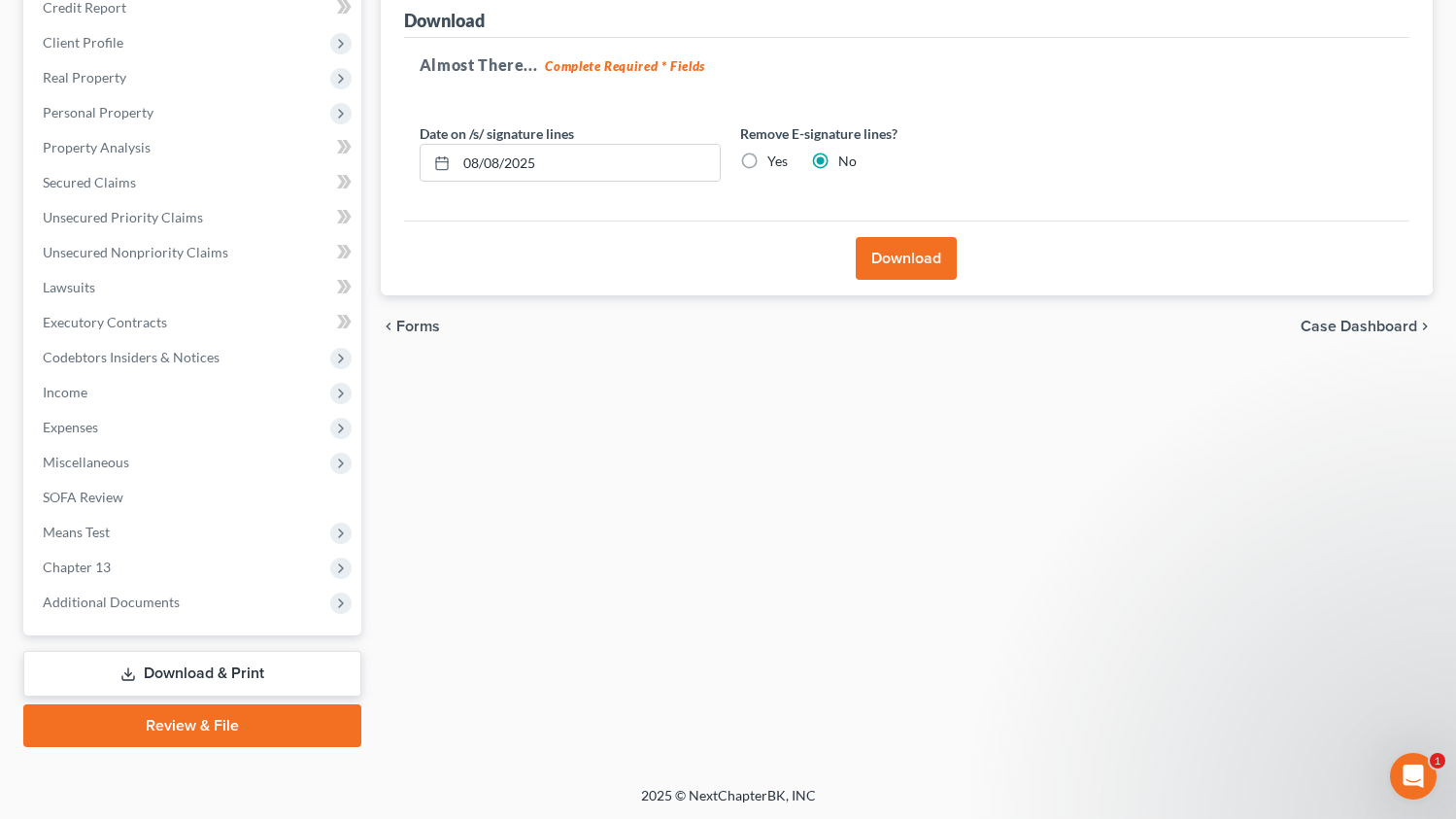 click on "Yes" at bounding box center (777, 161) 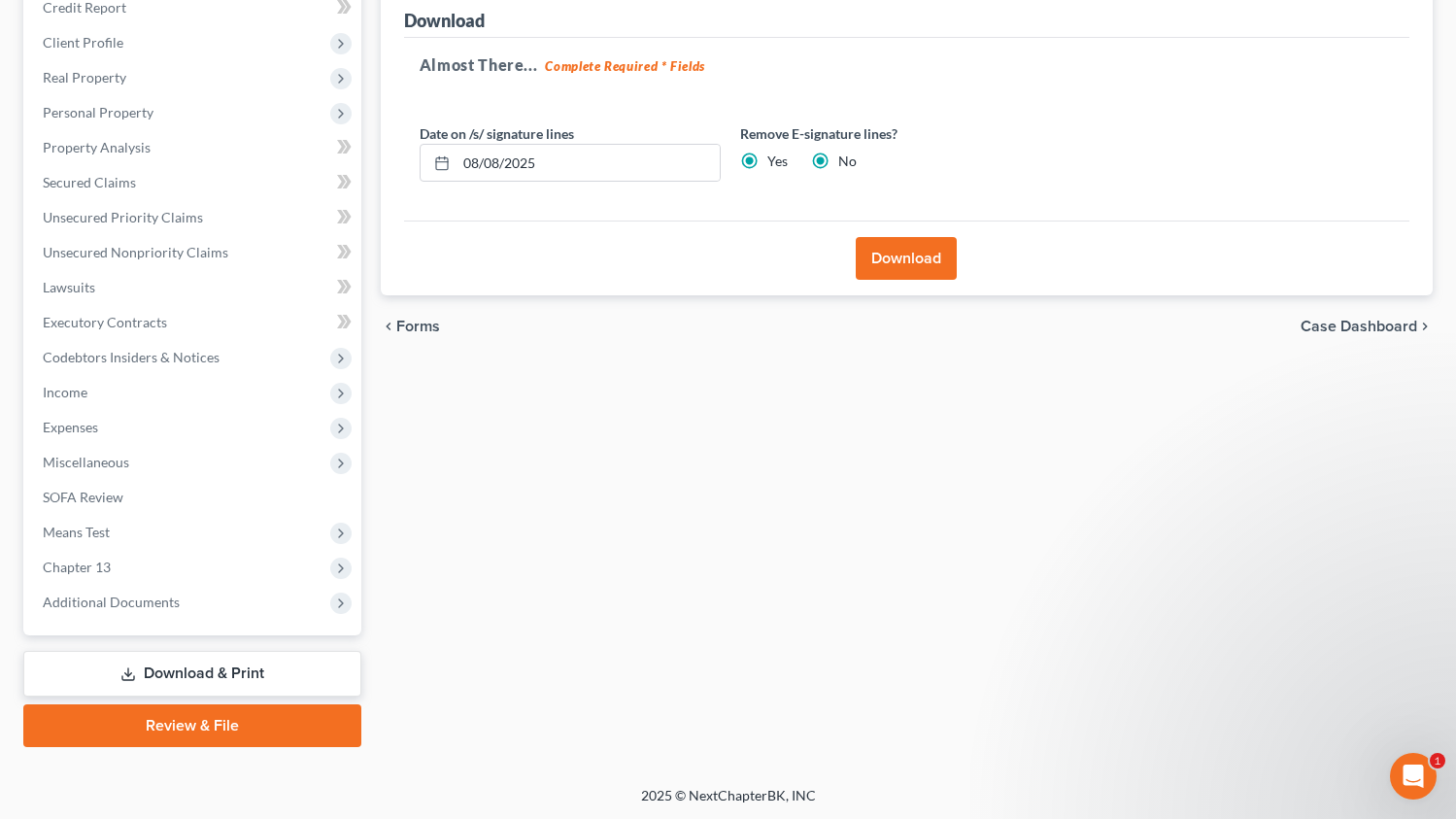 radio on "false" 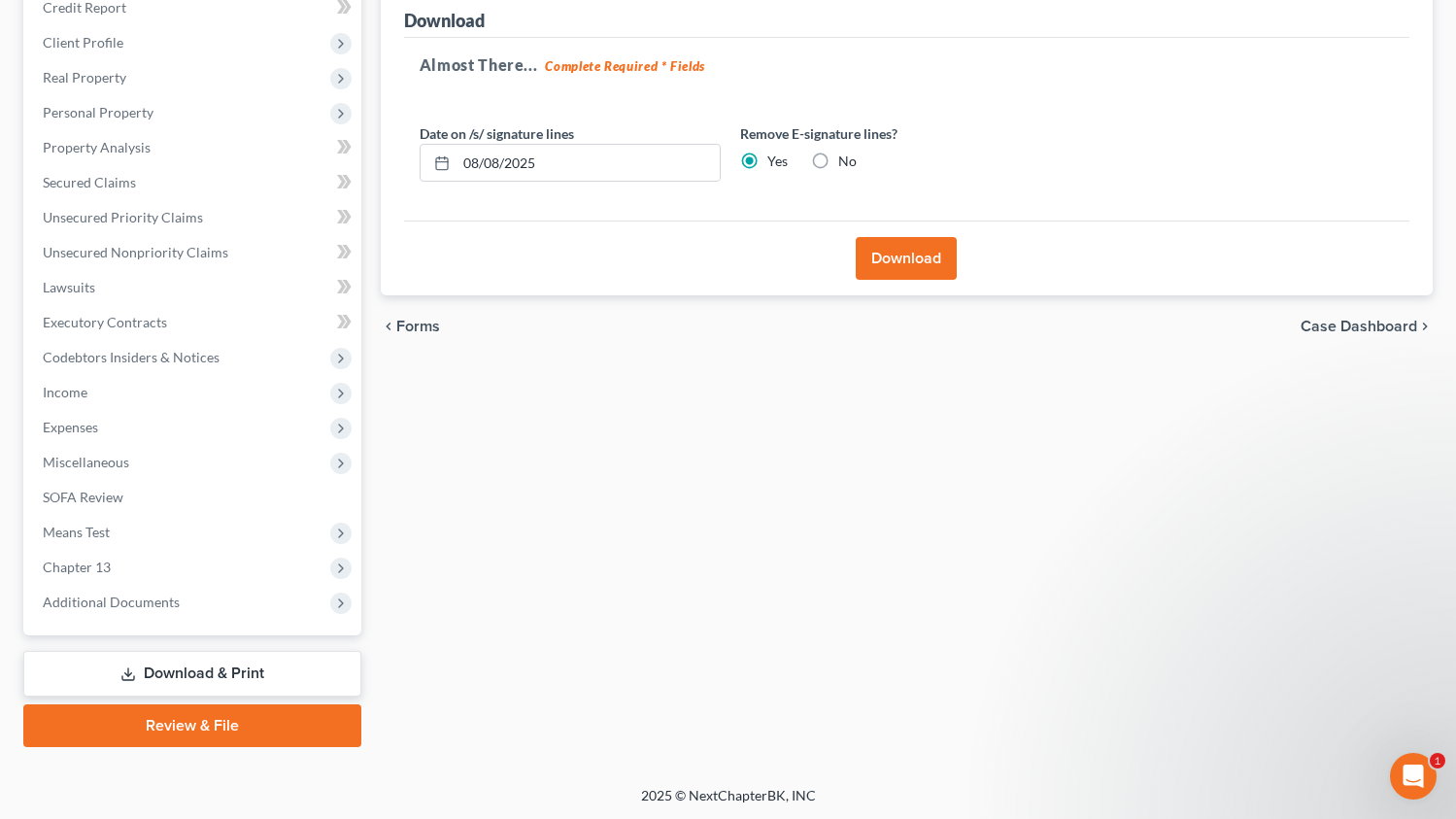 click on "Download" at bounding box center (906, 258) 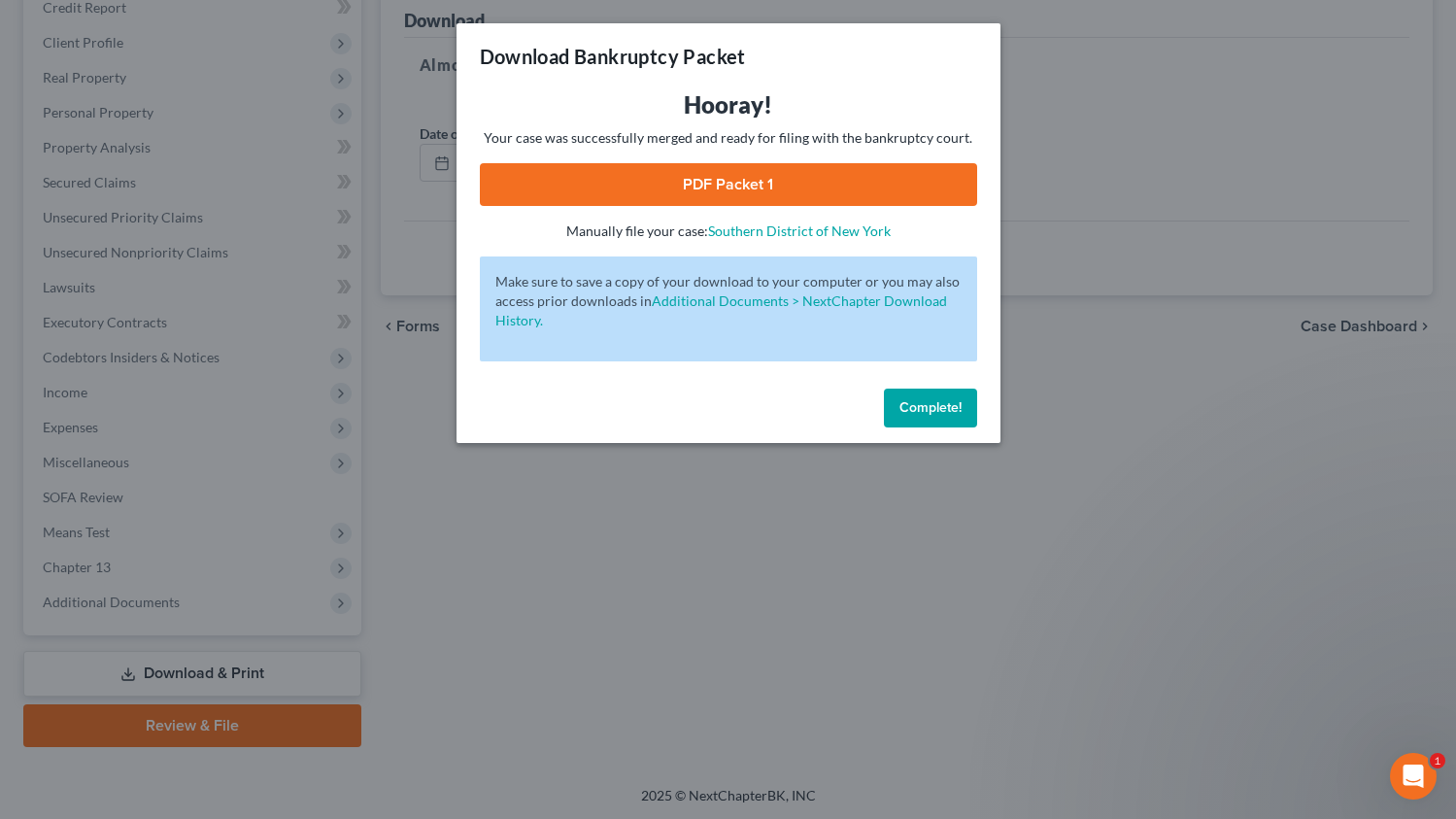 click on "PDF Packet 1" at bounding box center [728, 185] 